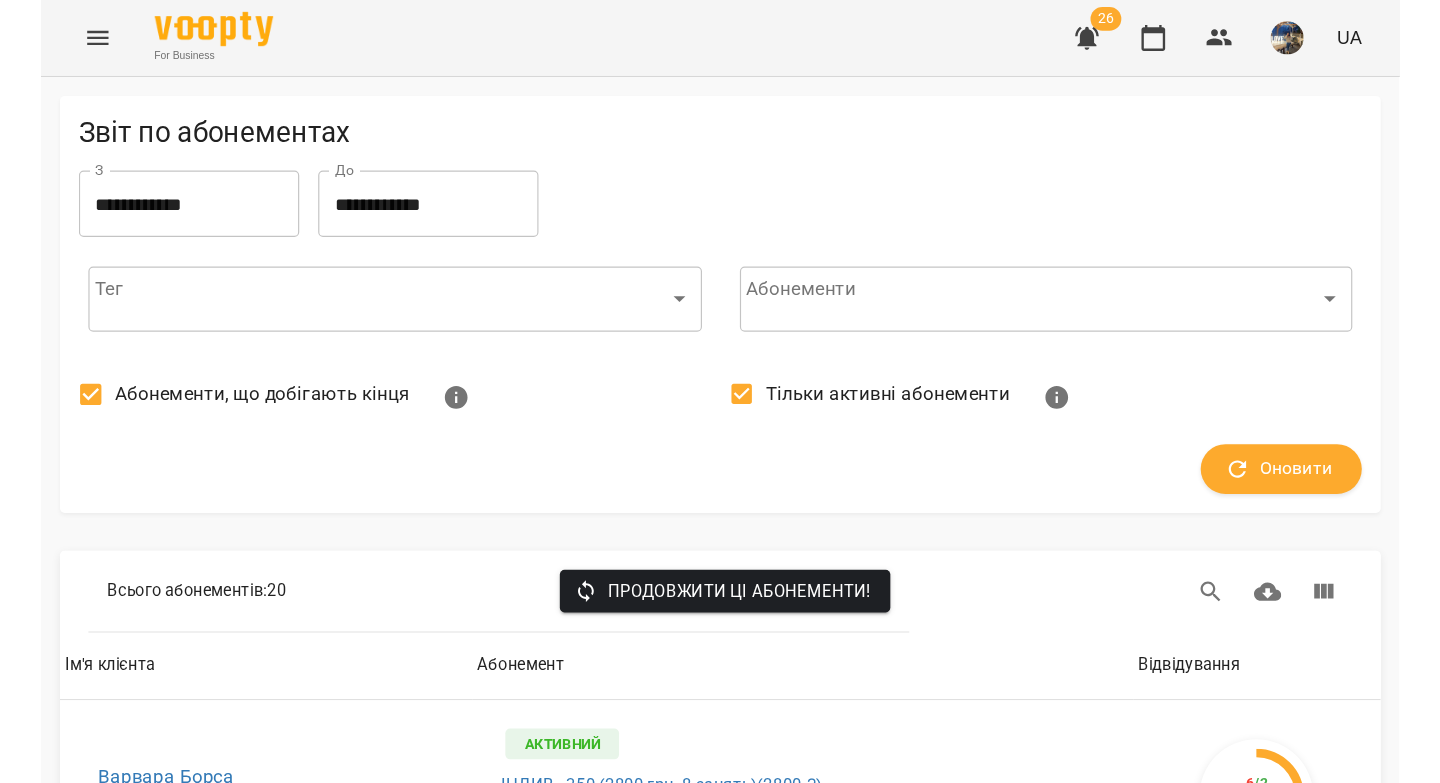 scroll, scrollTop: 0, scrollLeft: 0, axis: both 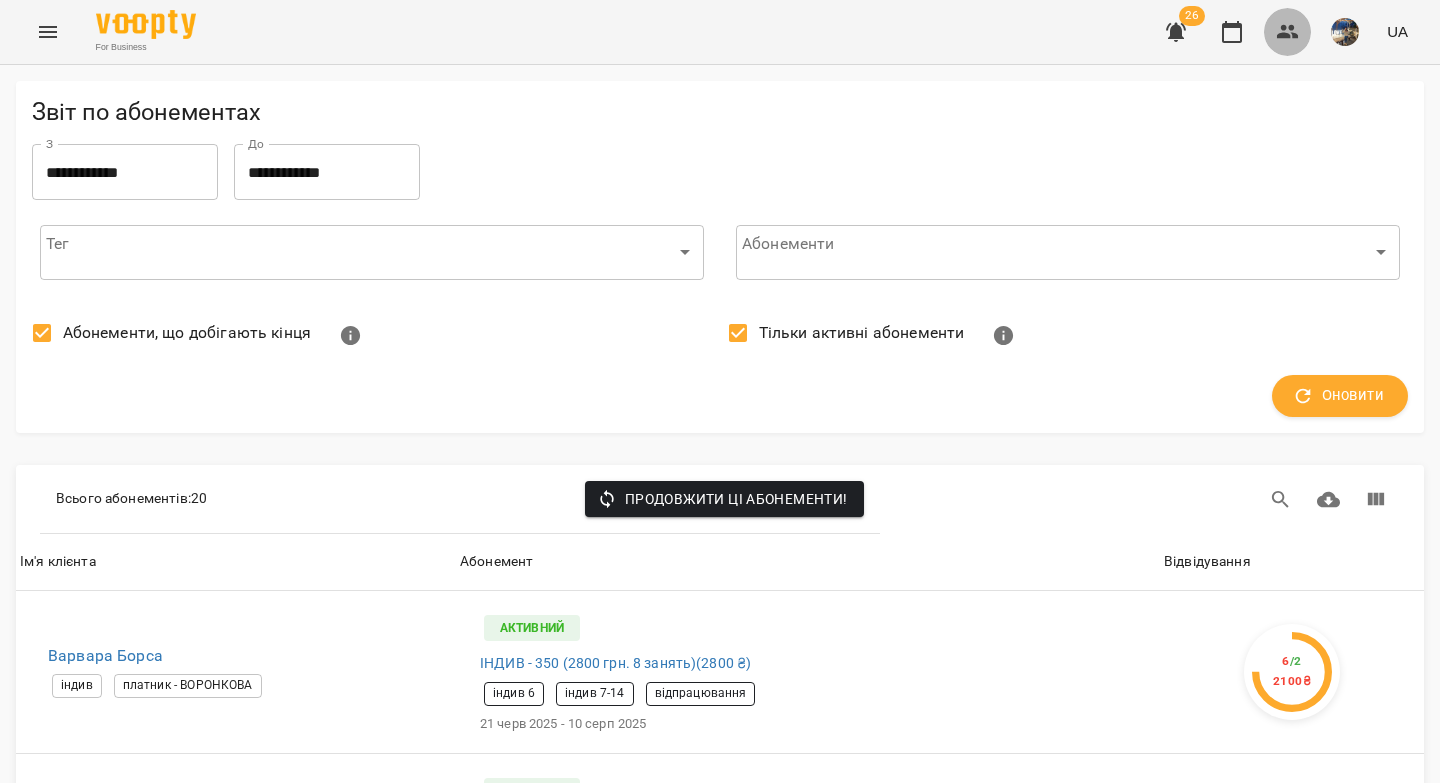 click 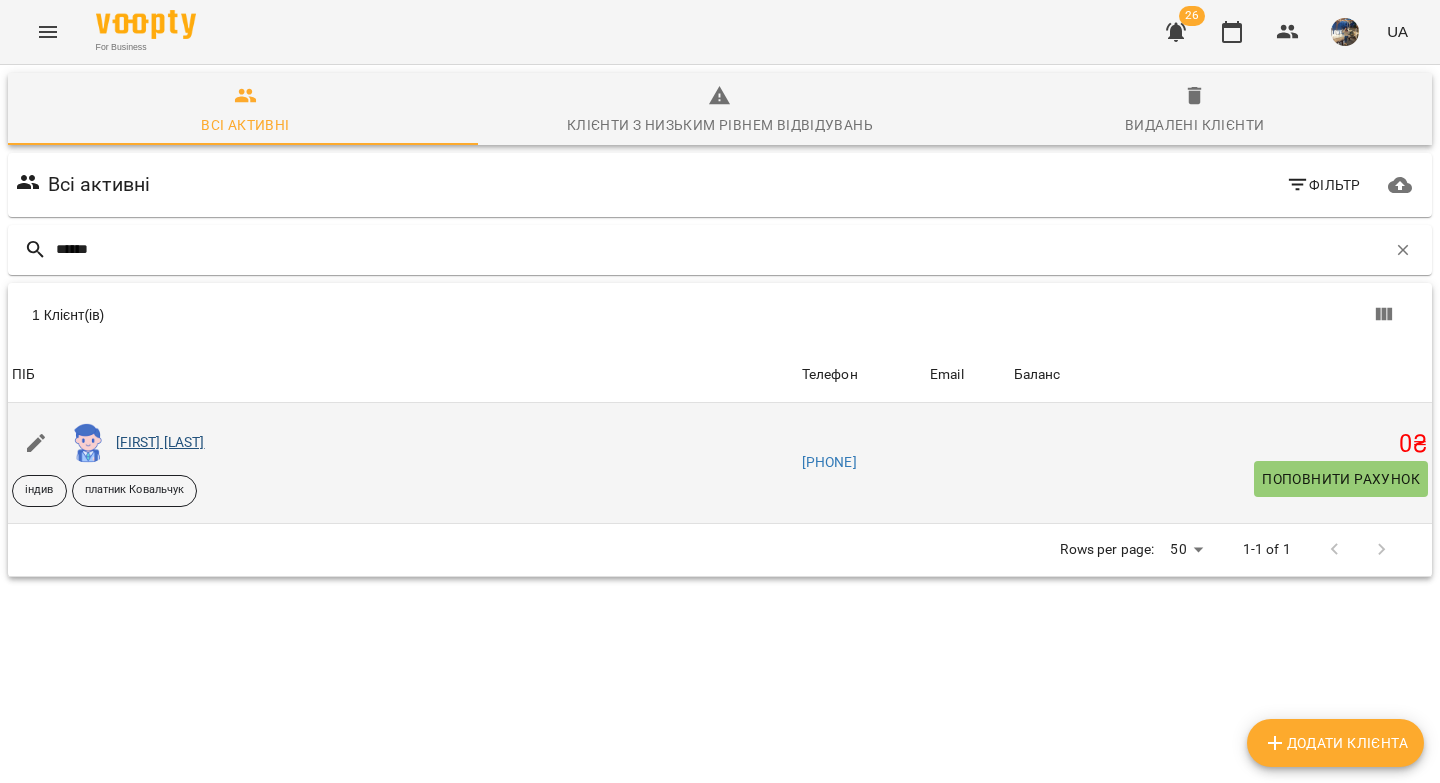 type on "******" 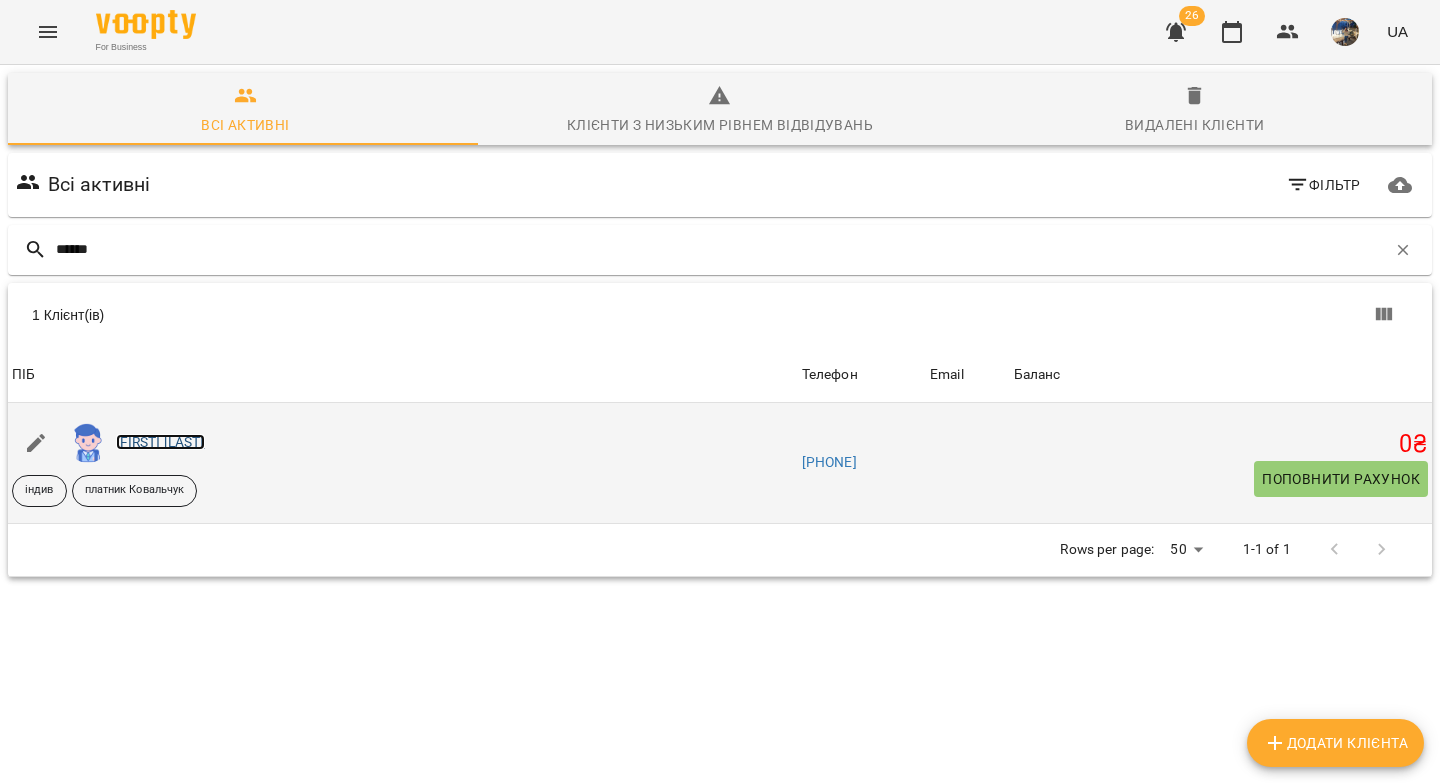 click on "Мирослава Зусько" at bounding box center (160, 442) 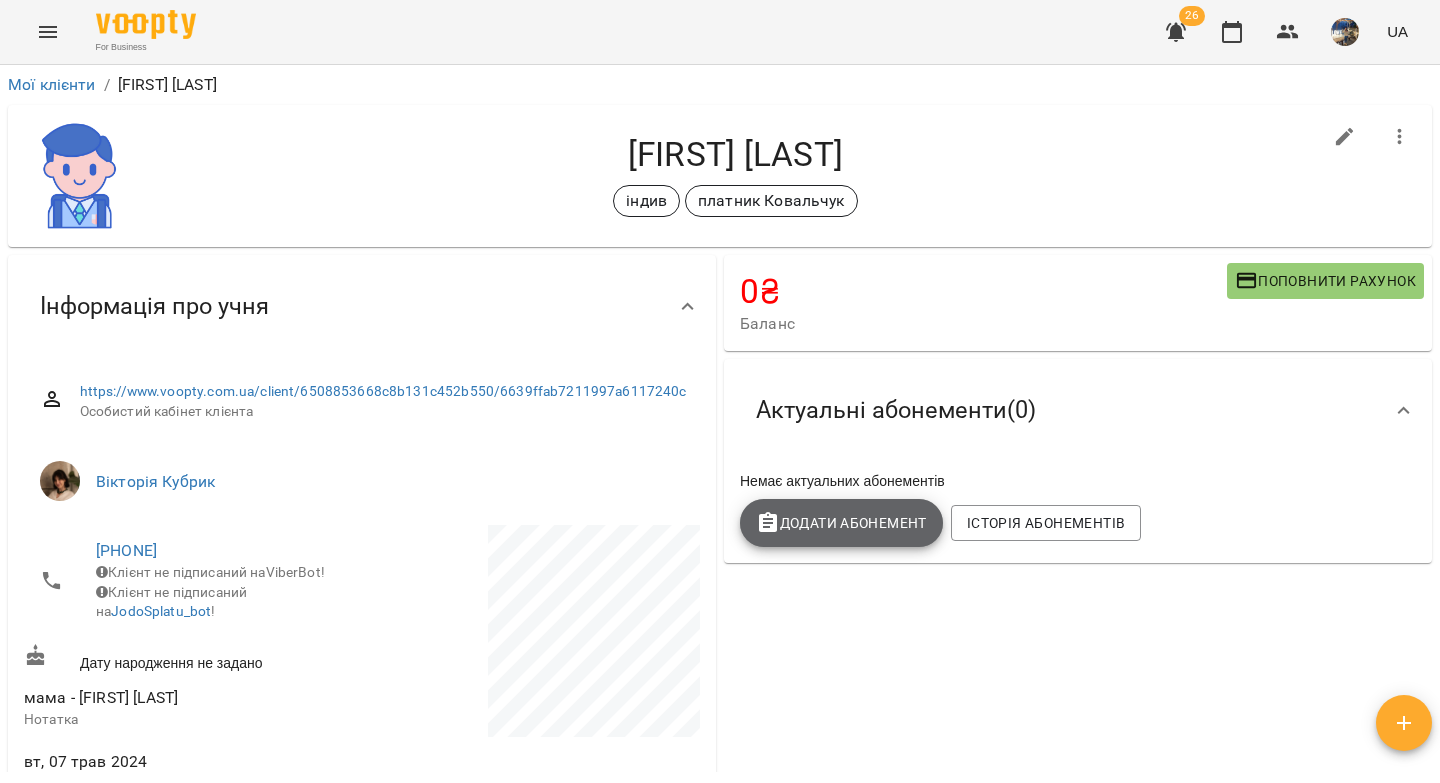 click on "Додати Абонемент" at bounding box center (841, 523) 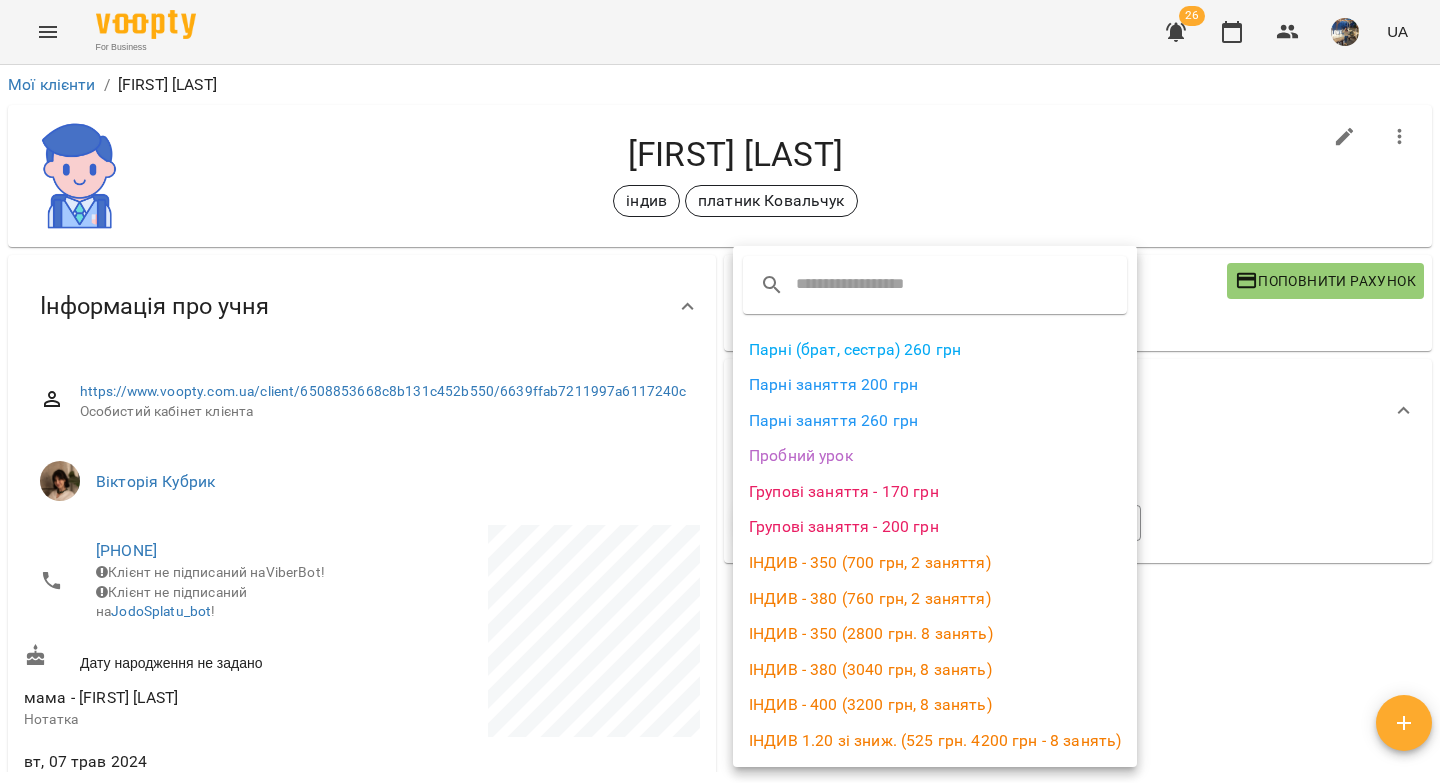 click at bounding box center (720, 391) 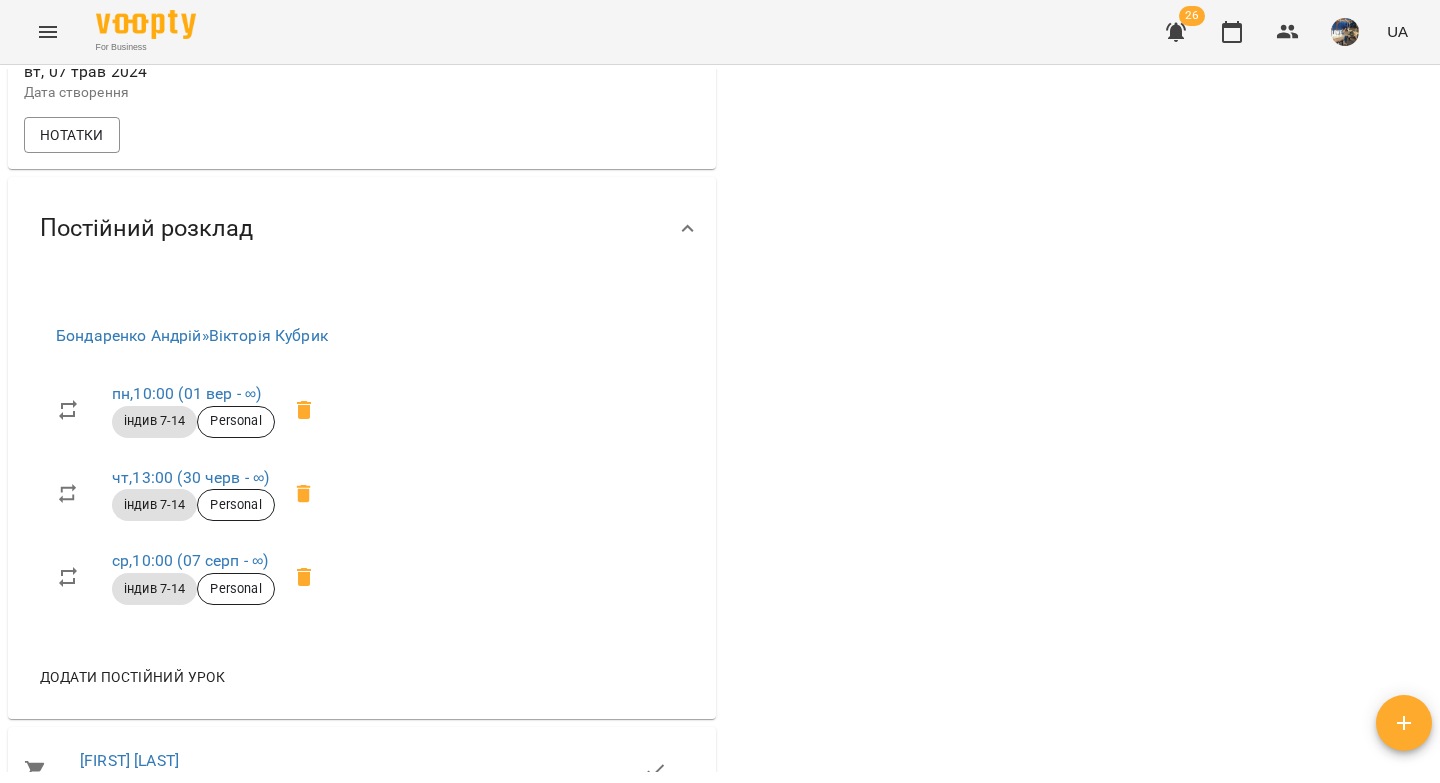 scroll, scrollTop: 0, scrollLeft: 0, axis: both 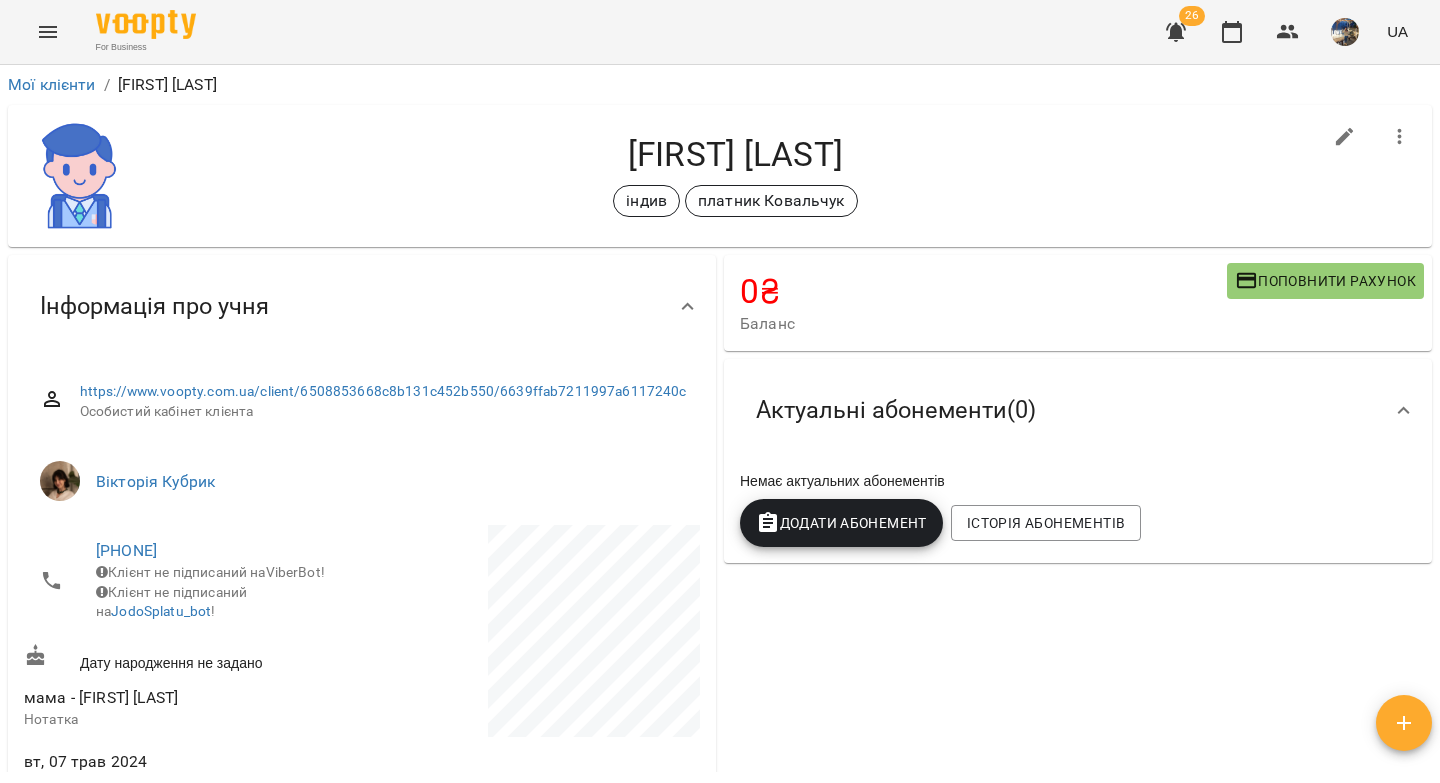 click on "Додати Абонемент" at bounding box center (841, 523) 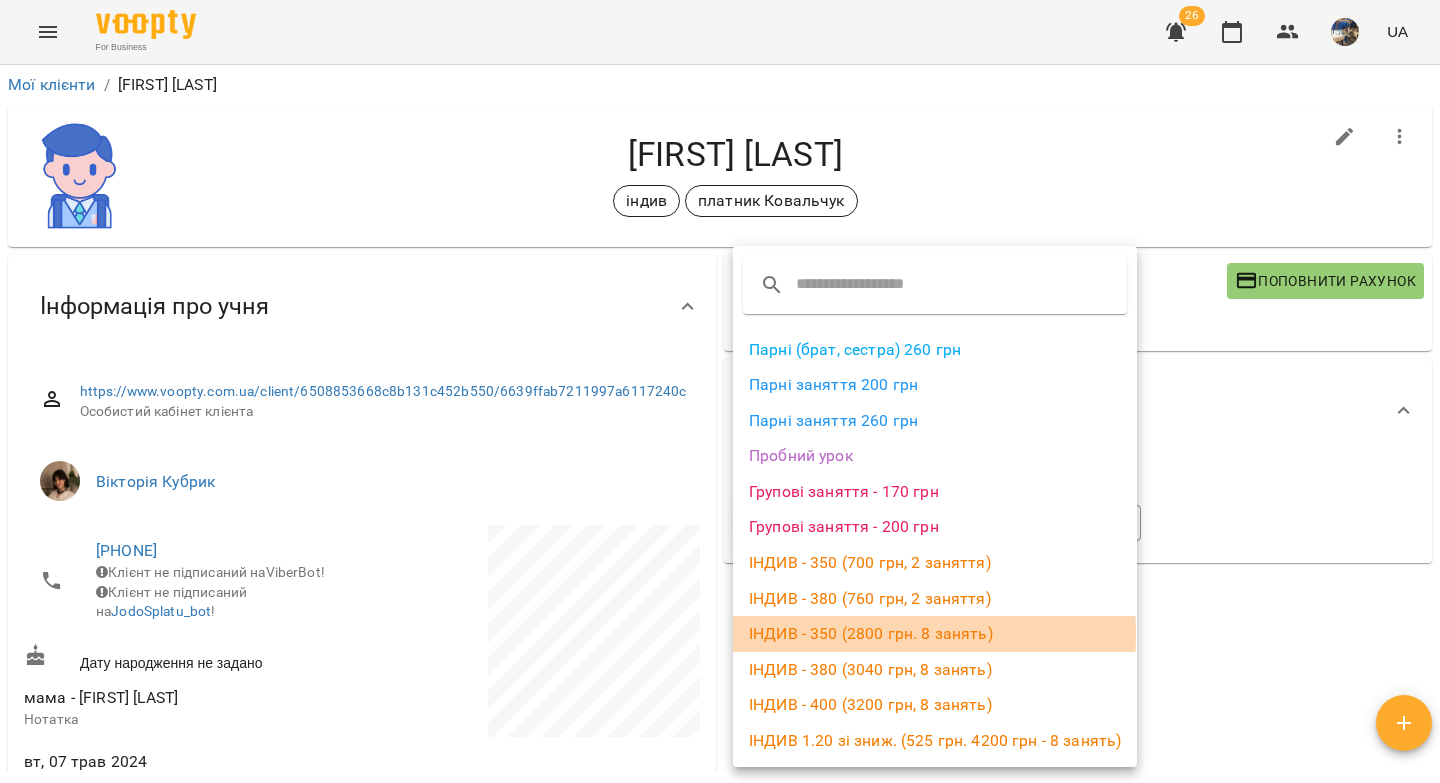 click on "ІНДИВ - 350 (2800 грн. 8 занять)" at bounding box center (935, 634) 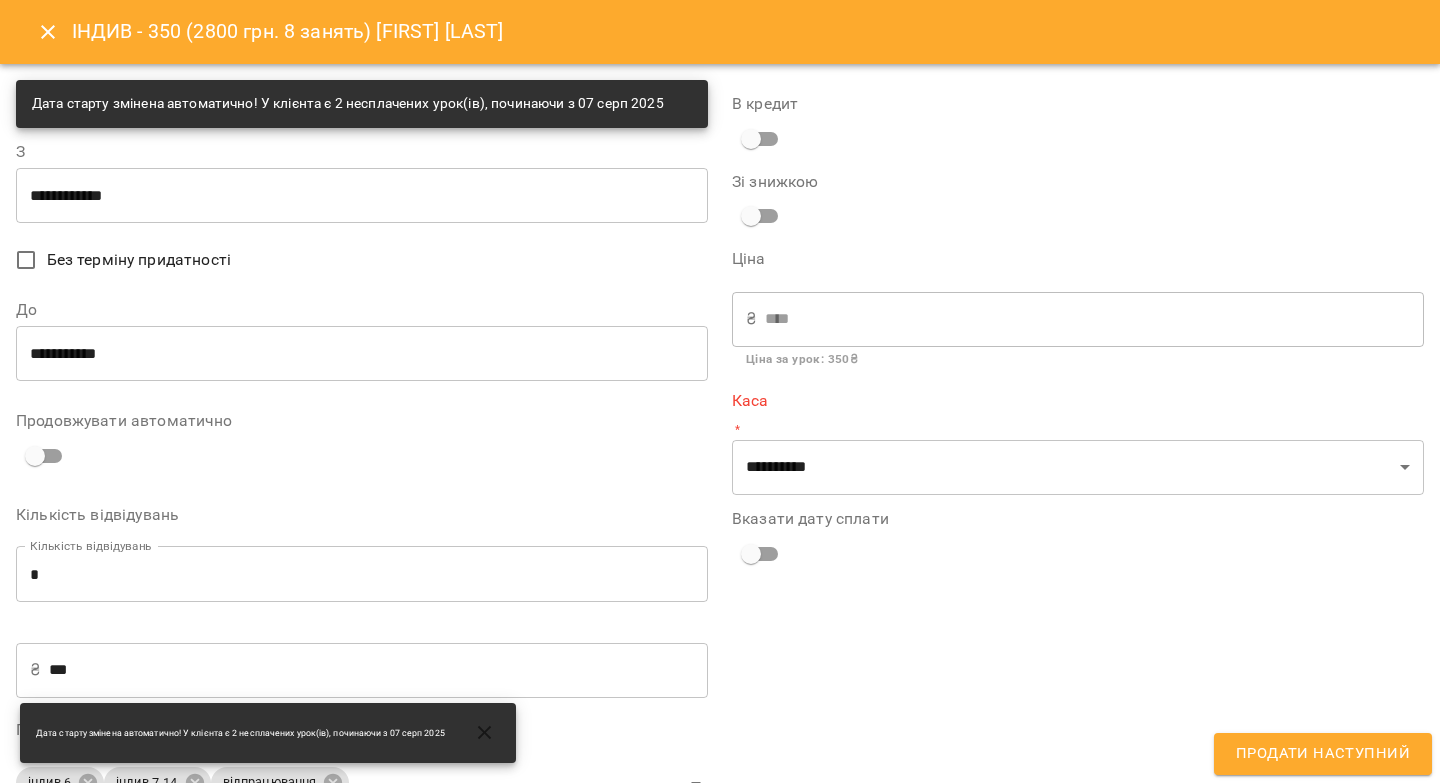 click on "**********" at bounding box center (362, 353) 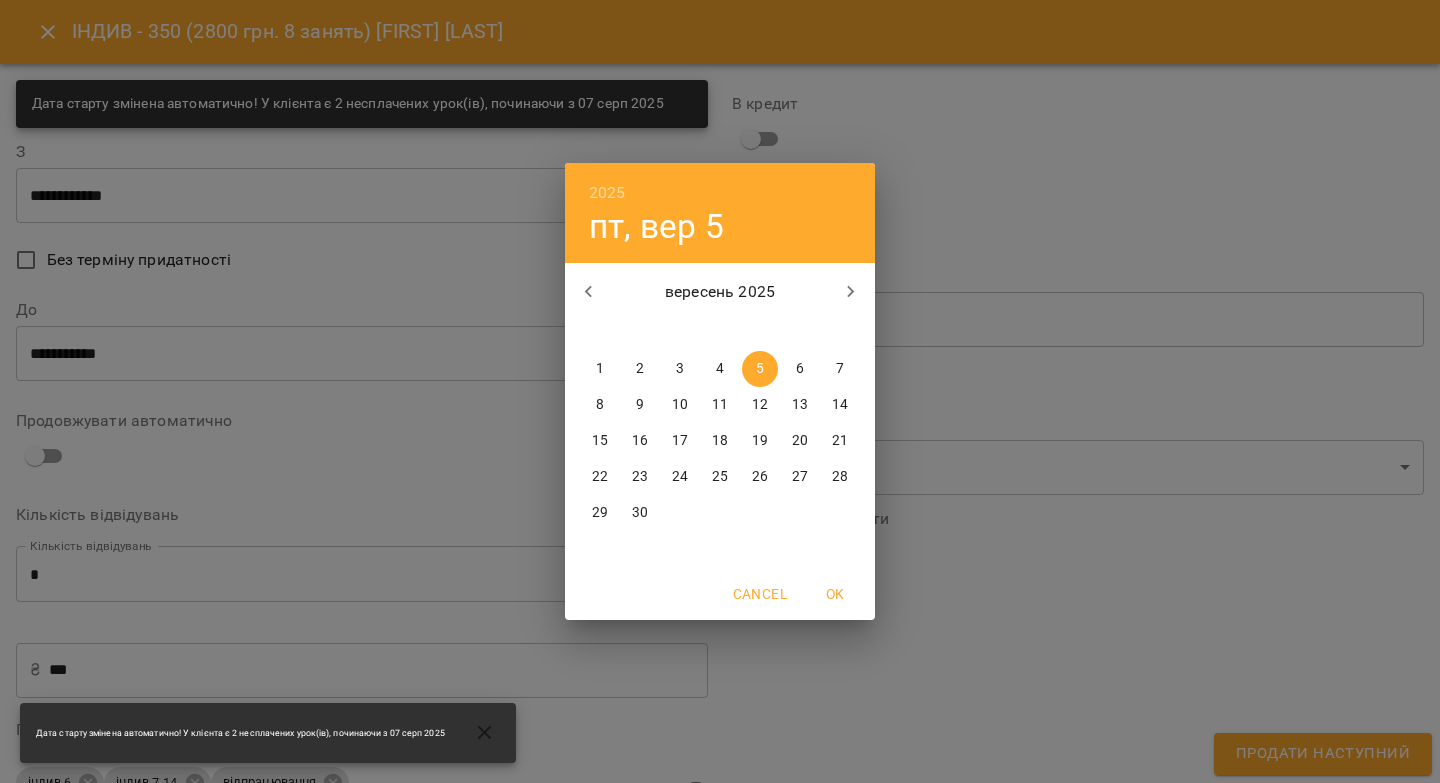 click 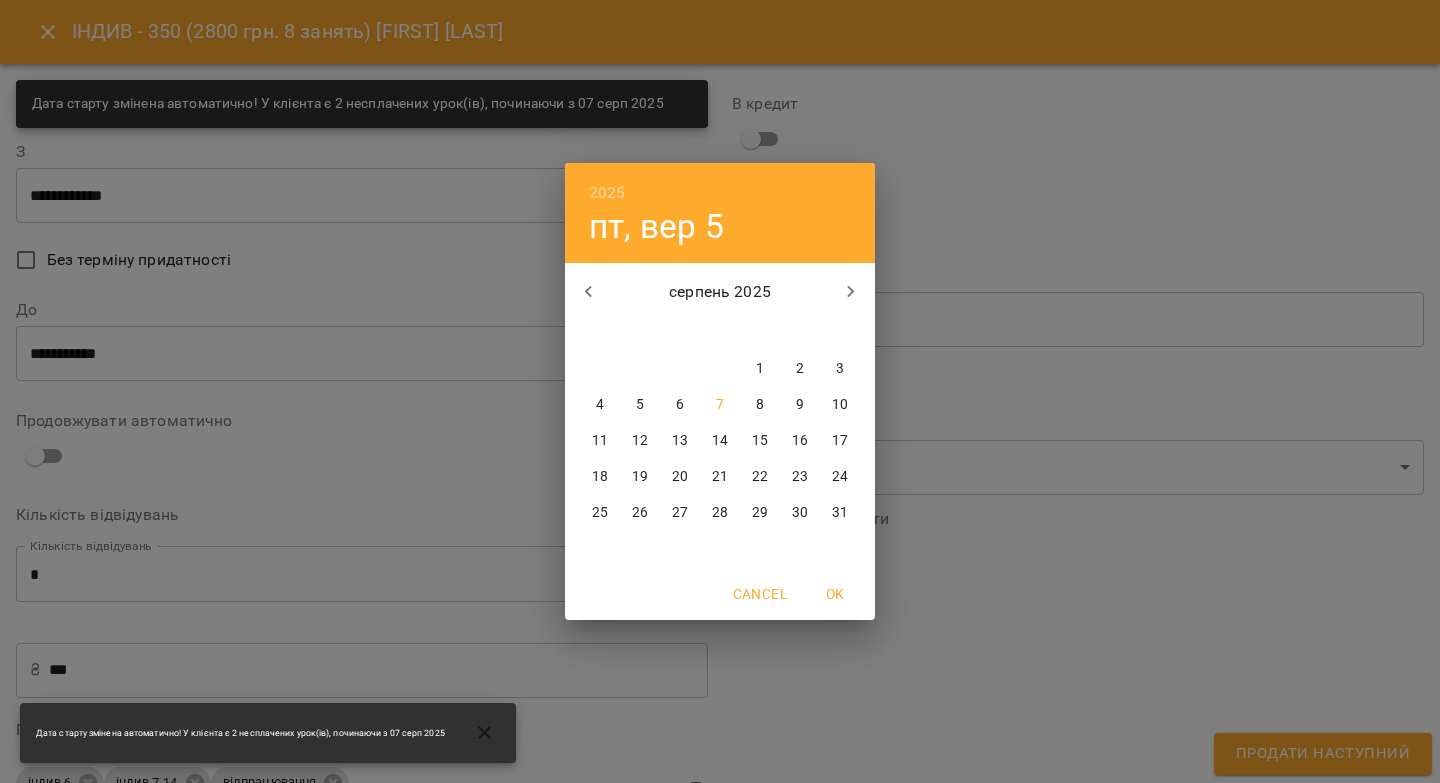 click on "31" at bounding box center [840, 513] 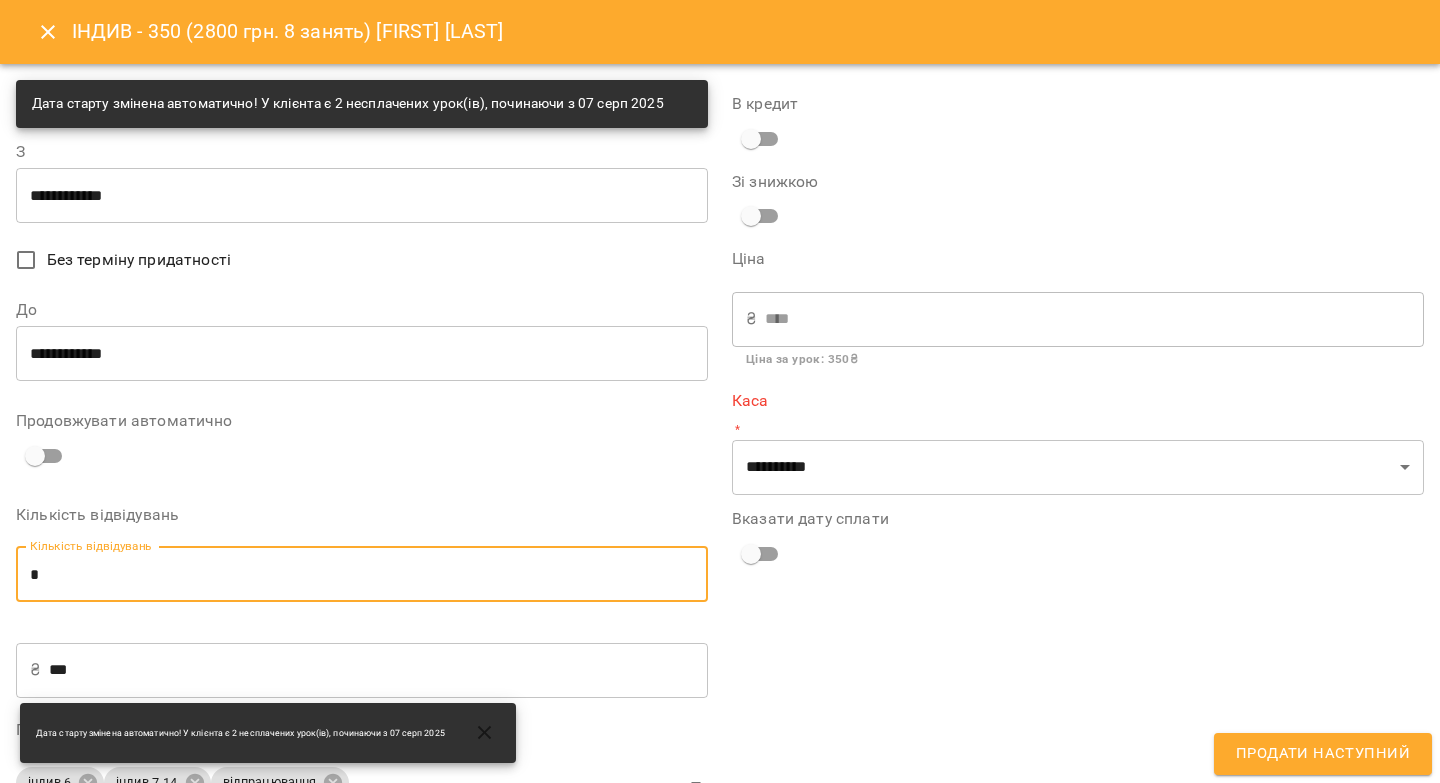 drag, startPoint x: 137, startPoint y: 580, endPoint x: 12, endPoint y: 584, distance: 125.06398 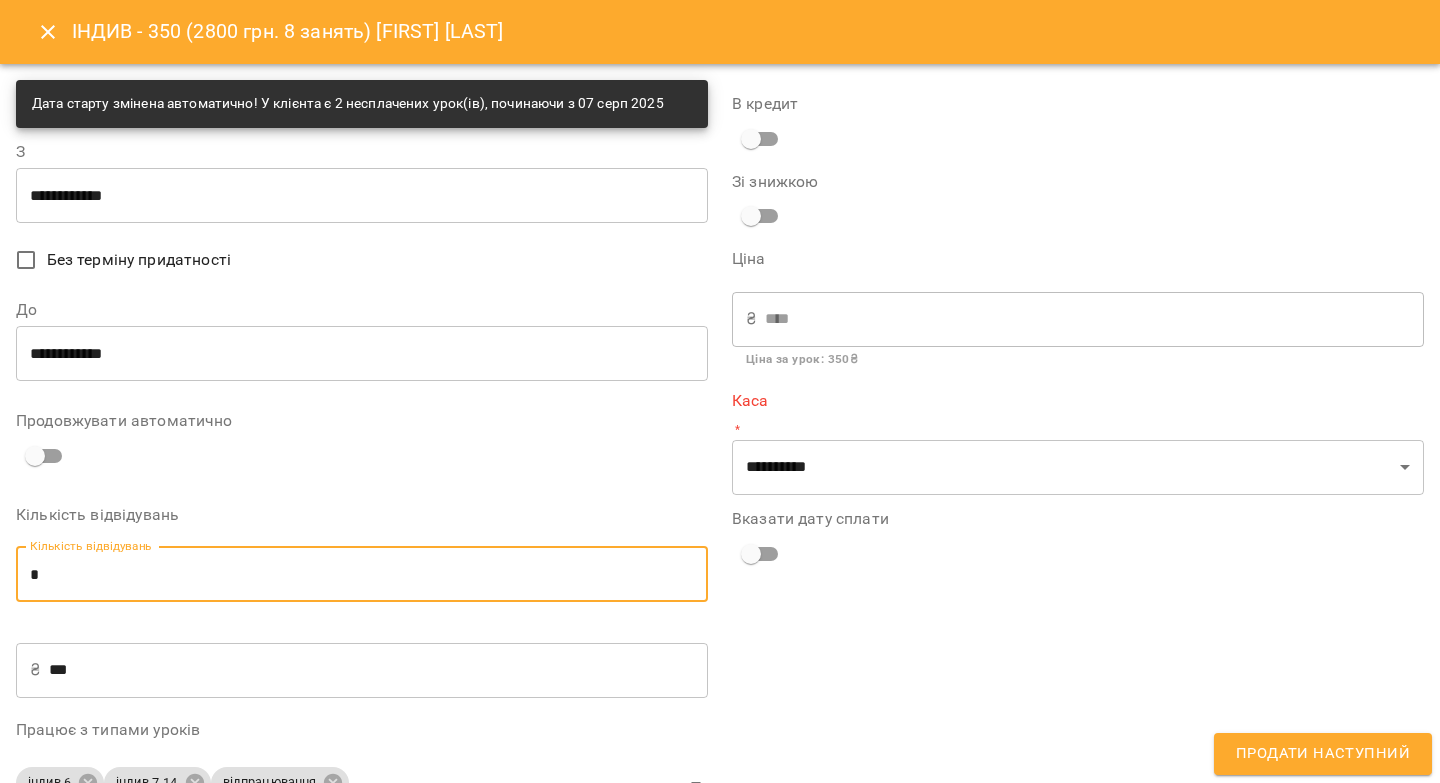 type on "**" 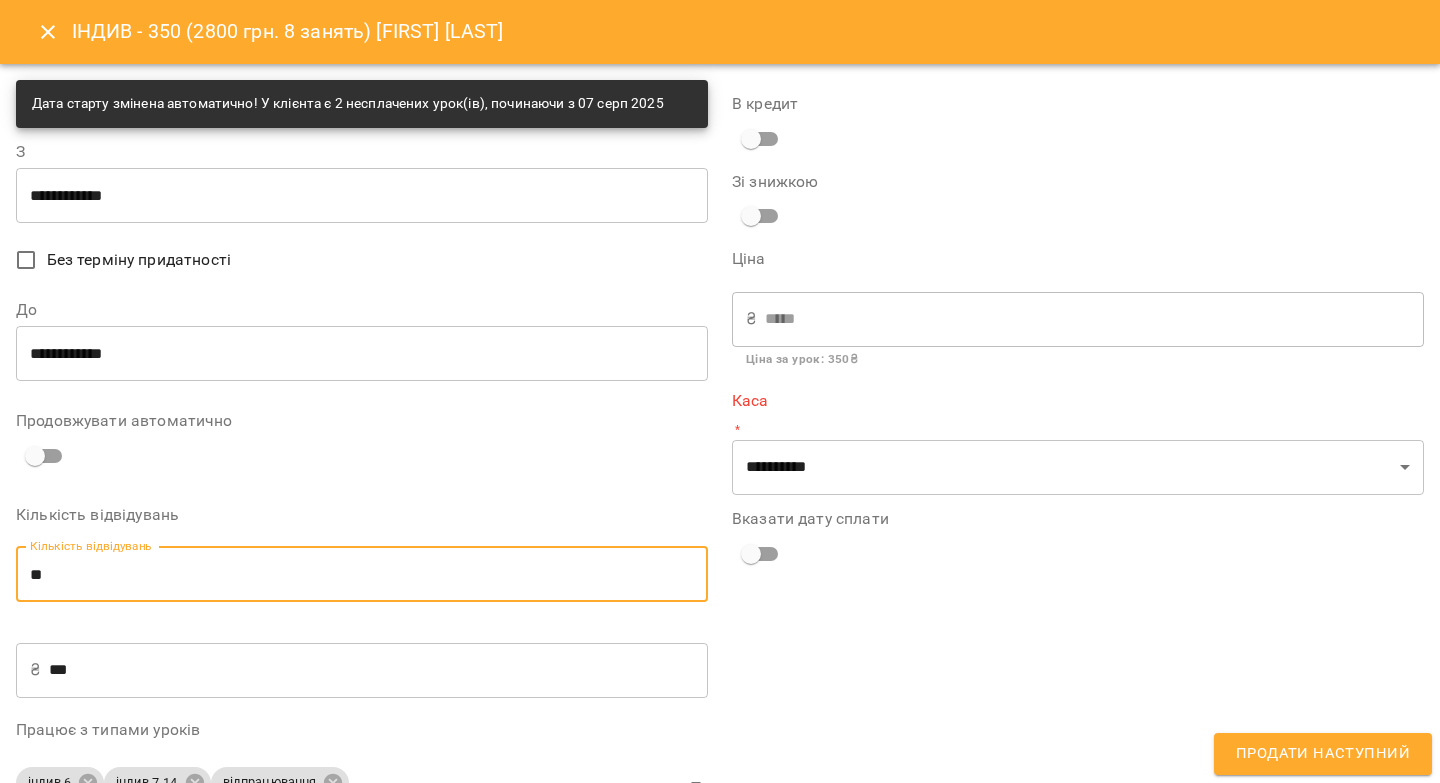 type on "***" 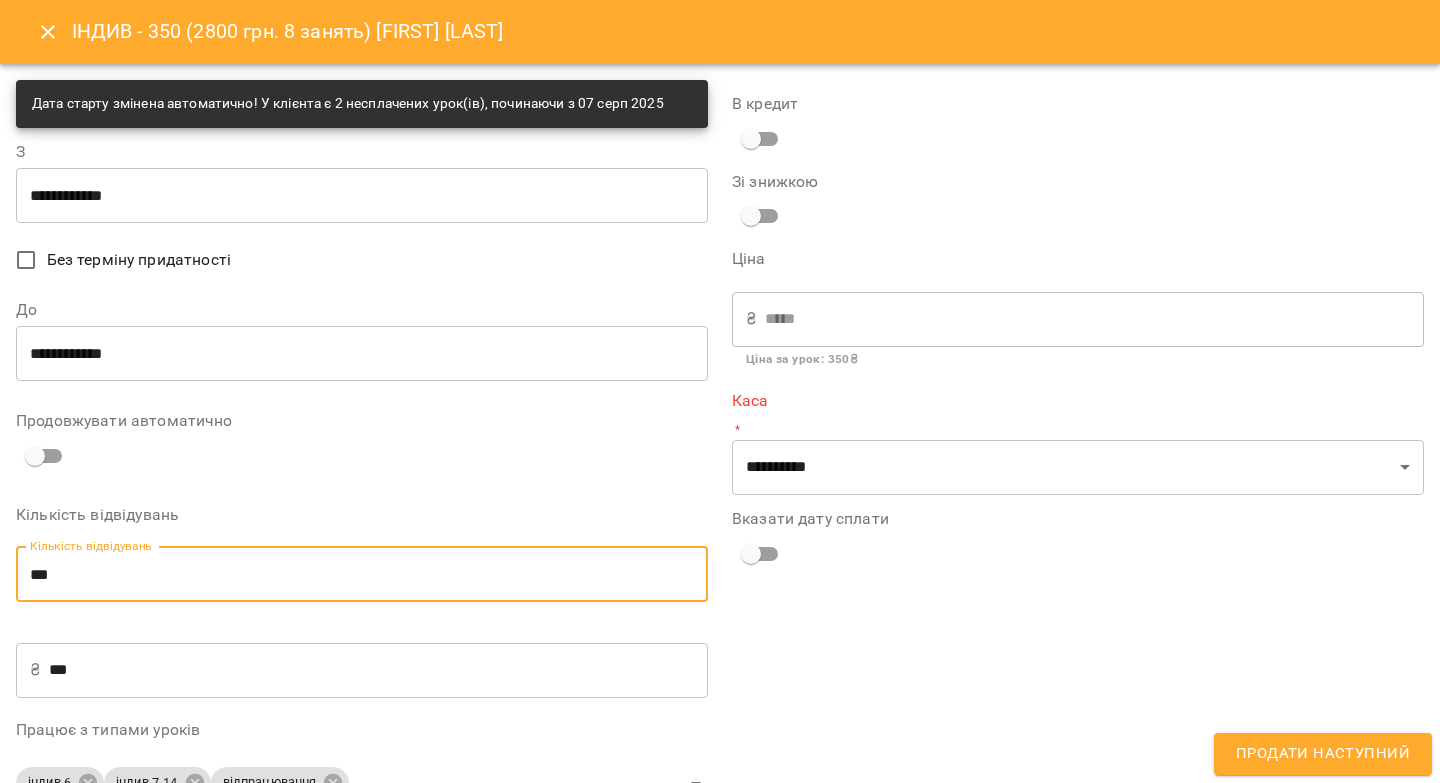 type on "******" 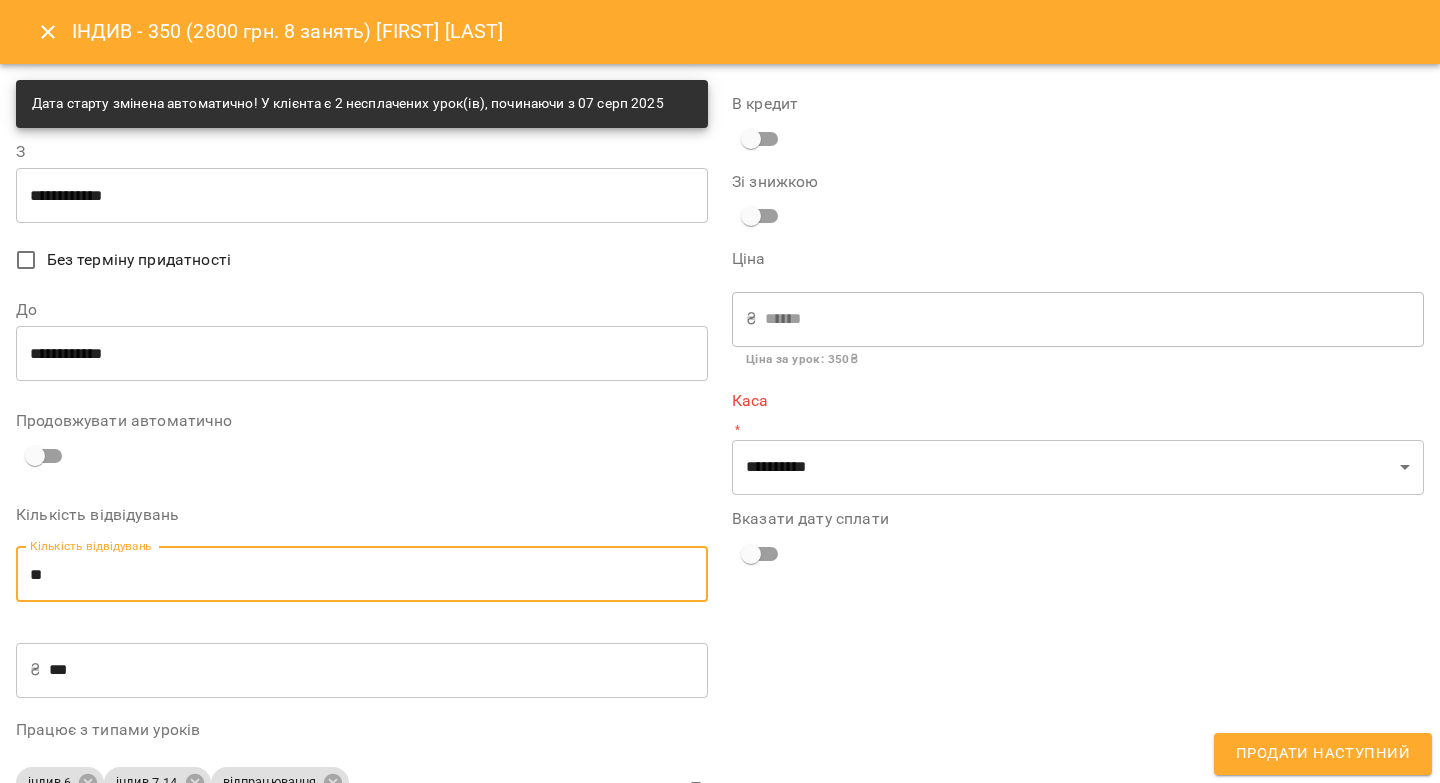 type on "*" 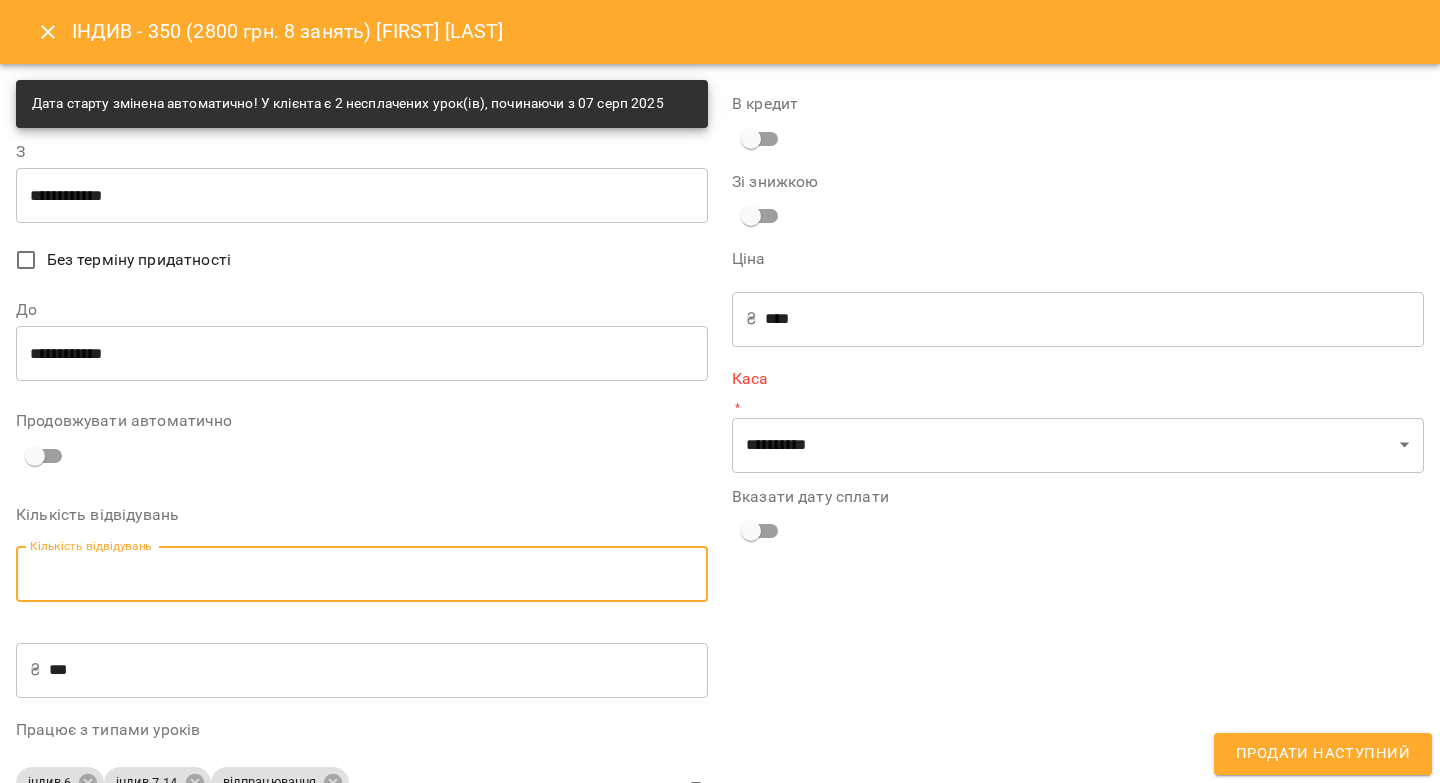 type on "*" 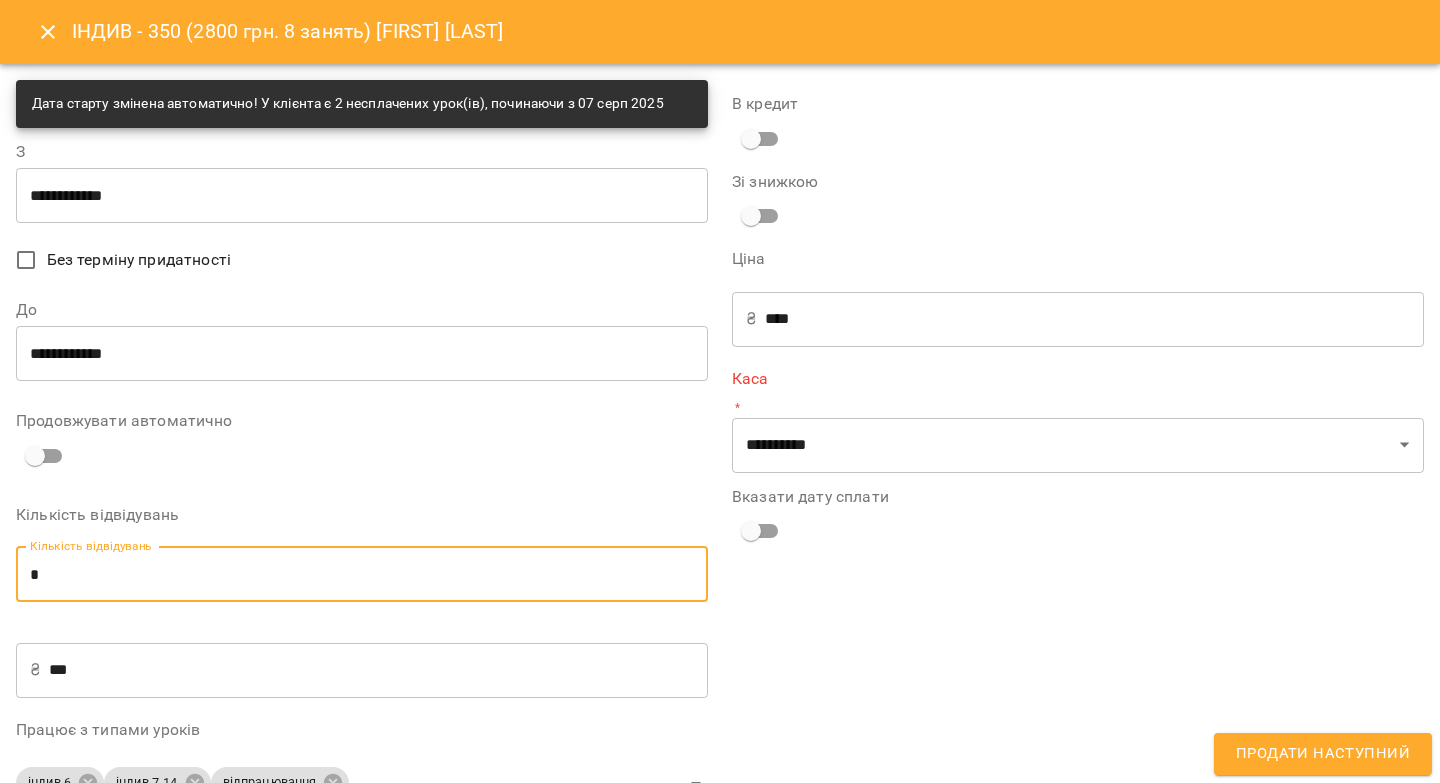 type on "***" 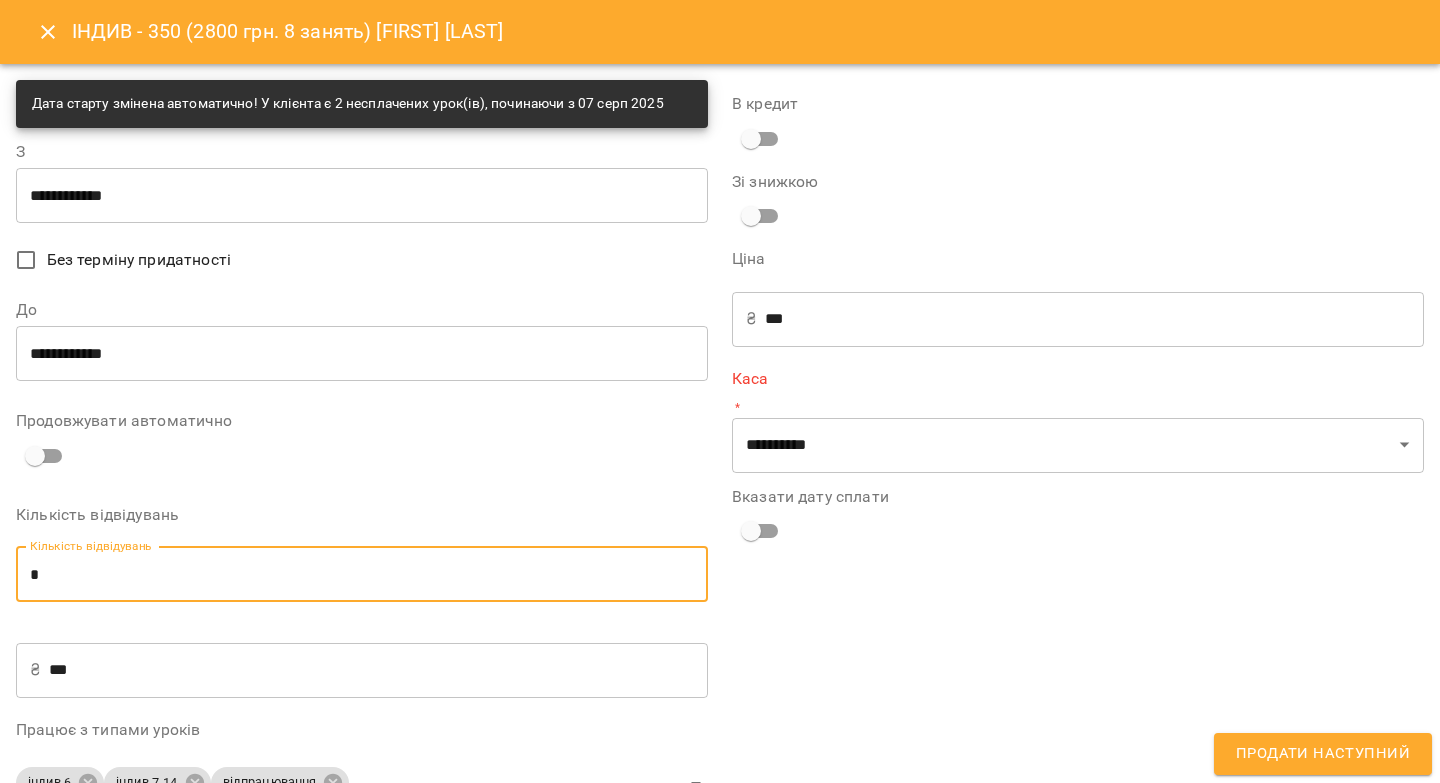 type on "**" 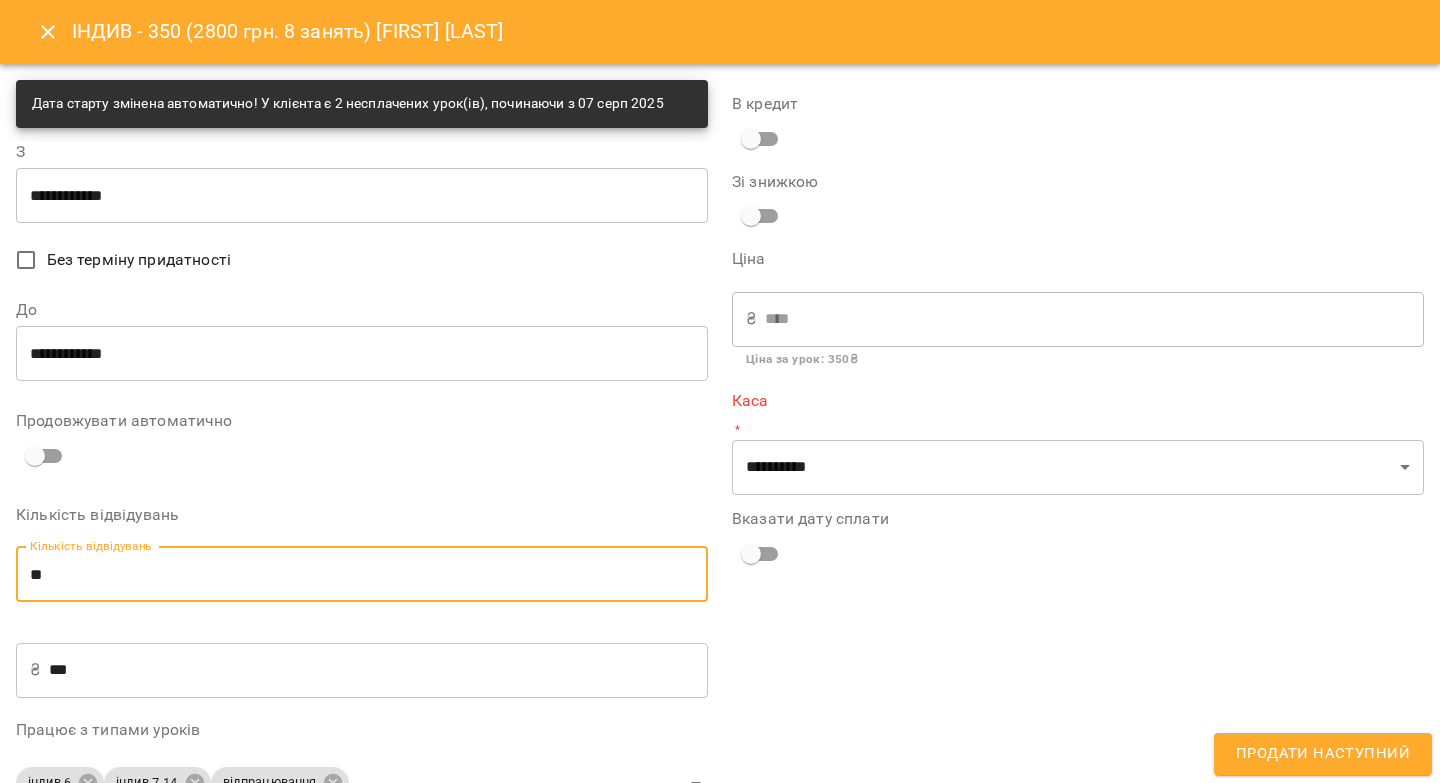 type on "**" 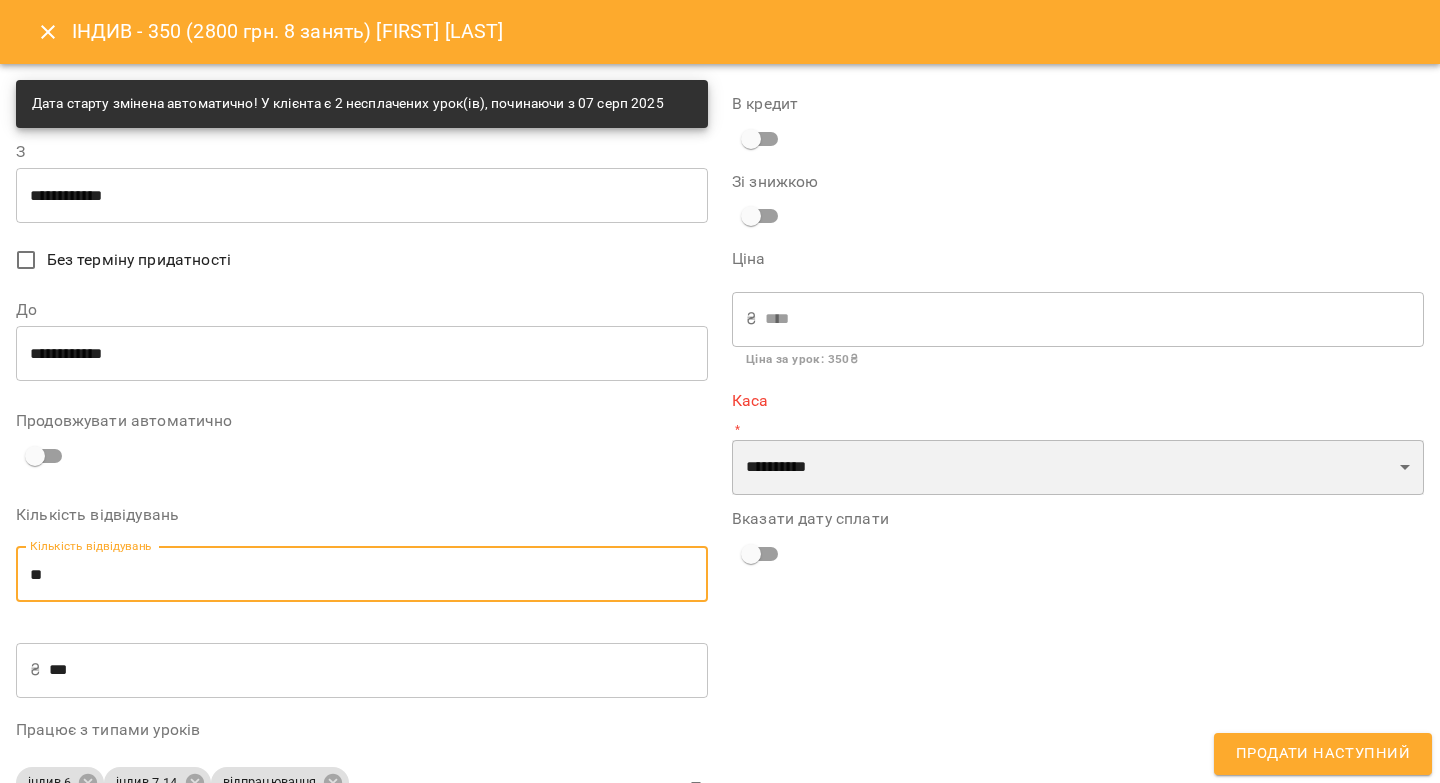 click on "**********" at bounding box center [1078, 468] 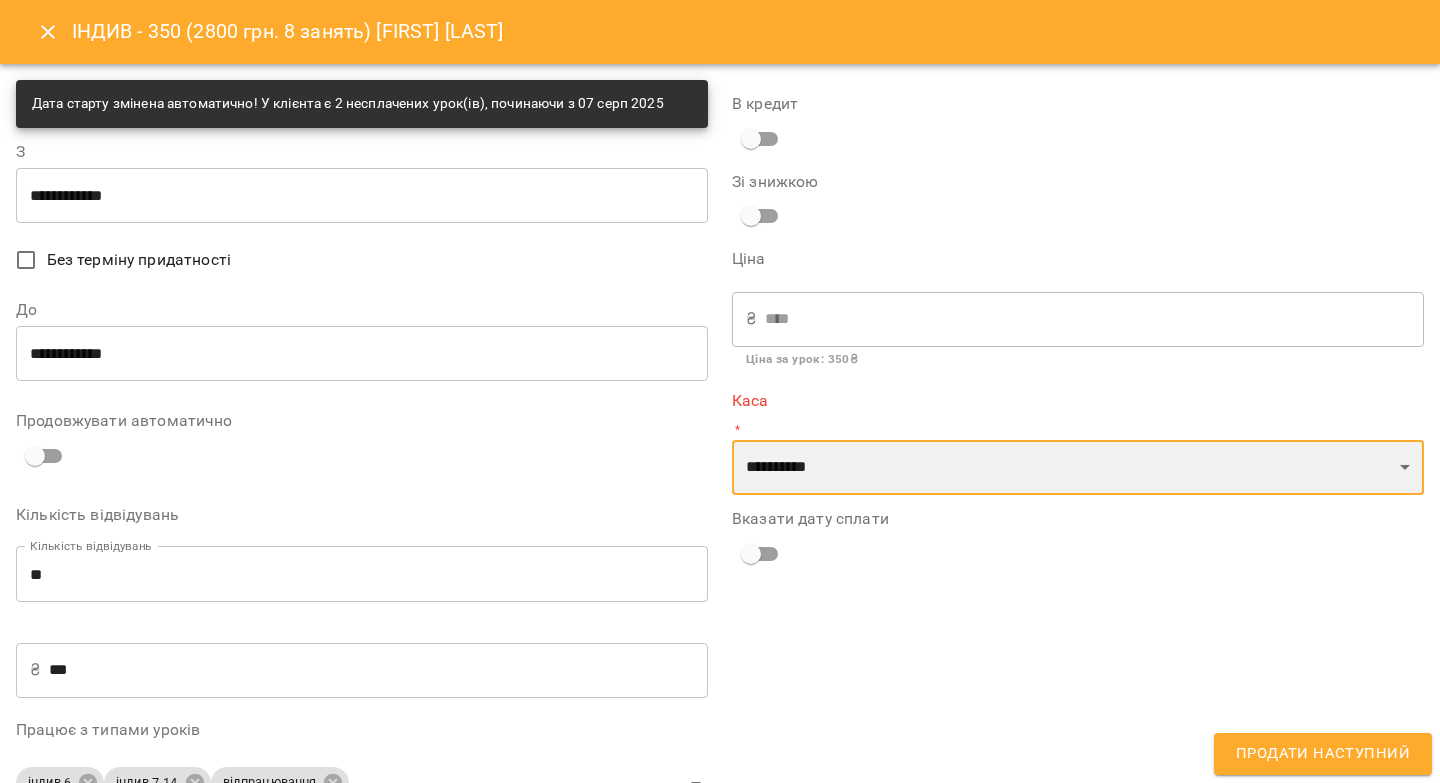 select on "****" 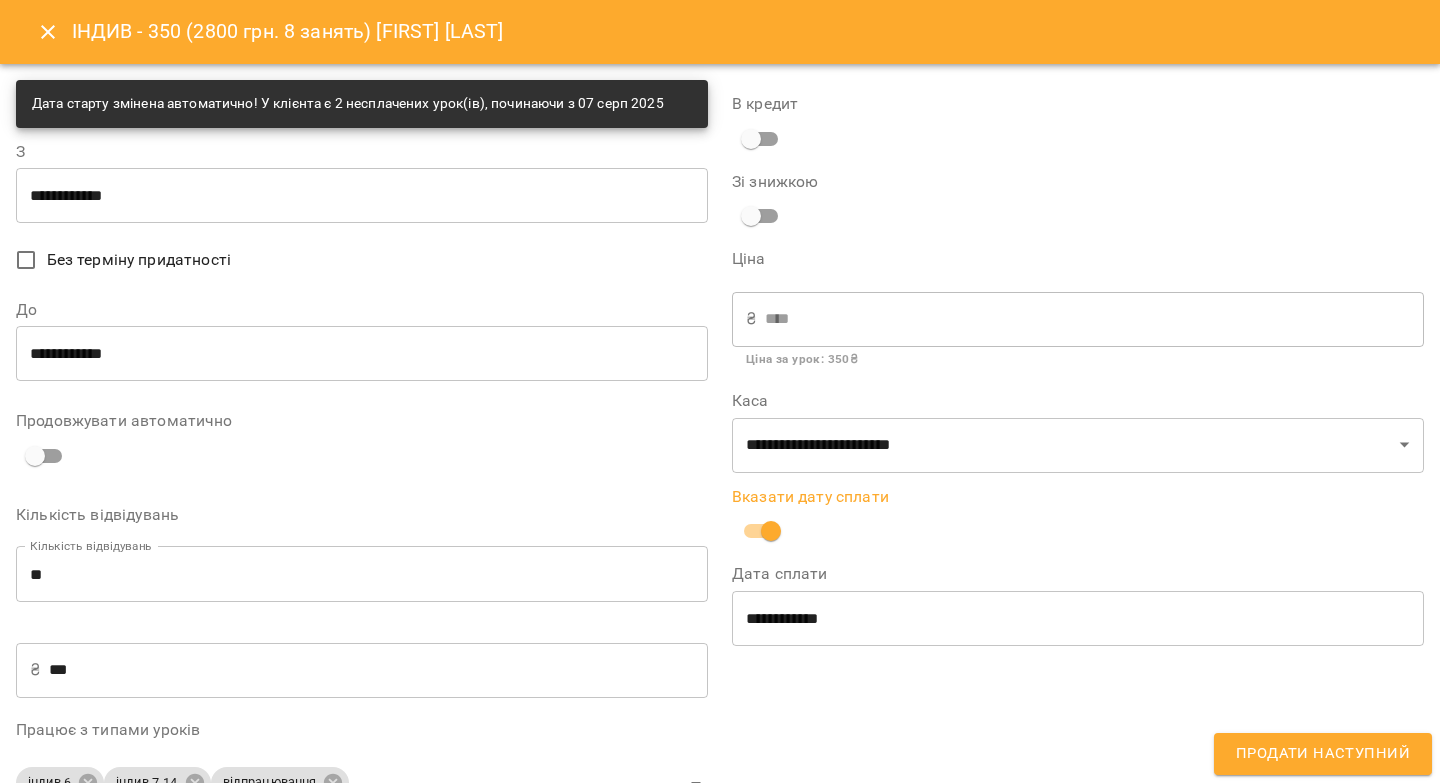 click on "**********" at bounding box center [1078, 618] 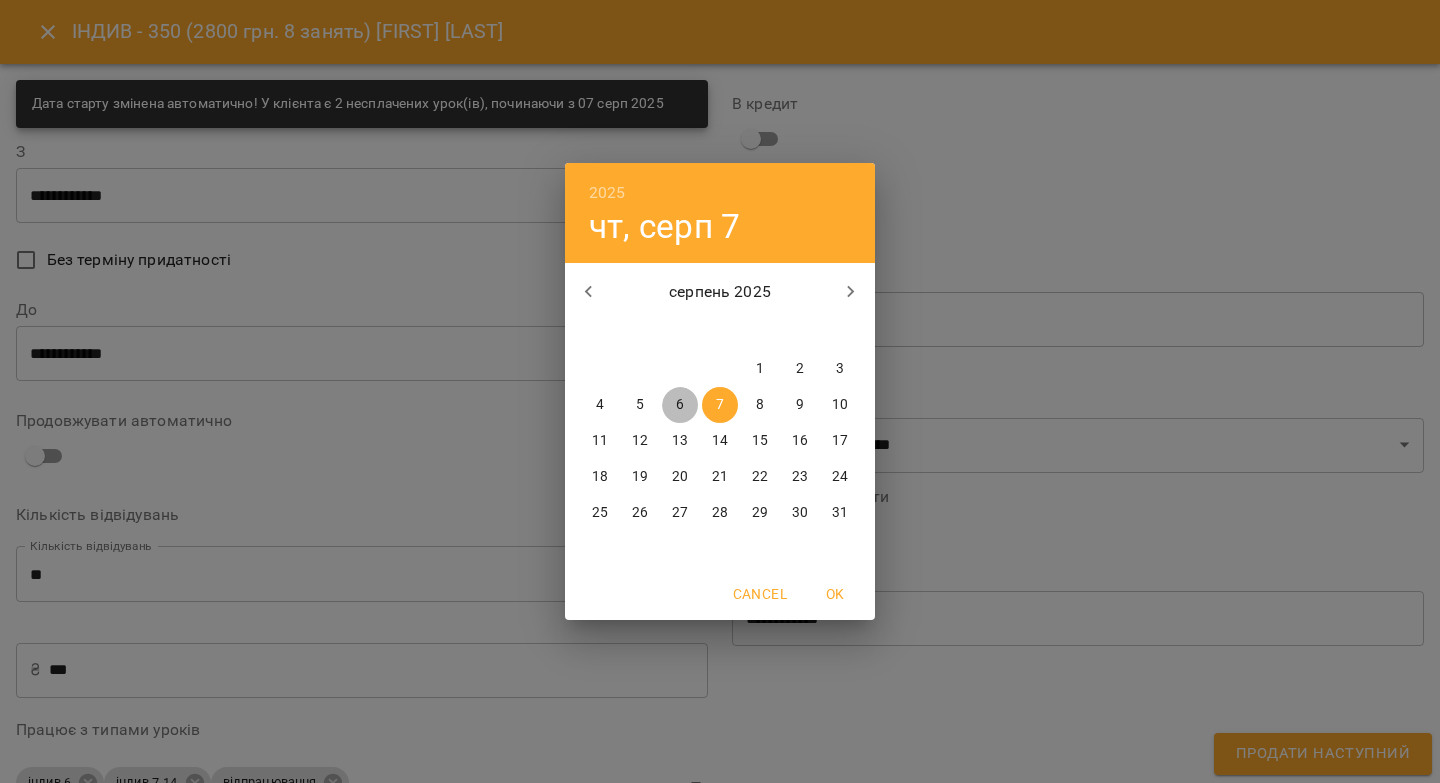 click on "6" at bounding box center (680, 405) 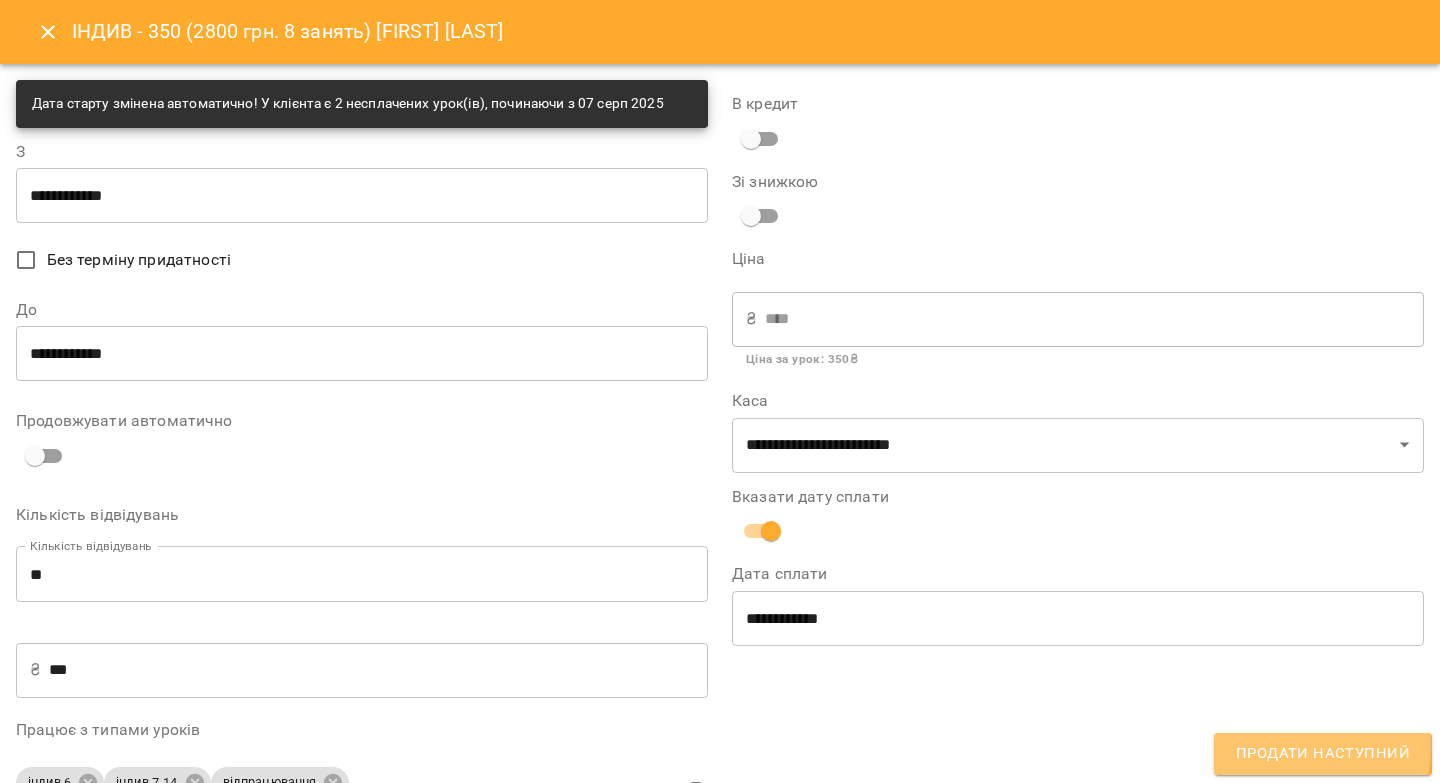 drag, startPoint x: 1255, startPoint y: 745, endPoint x: 1236, endPoint y: 740, distance: 19.646883 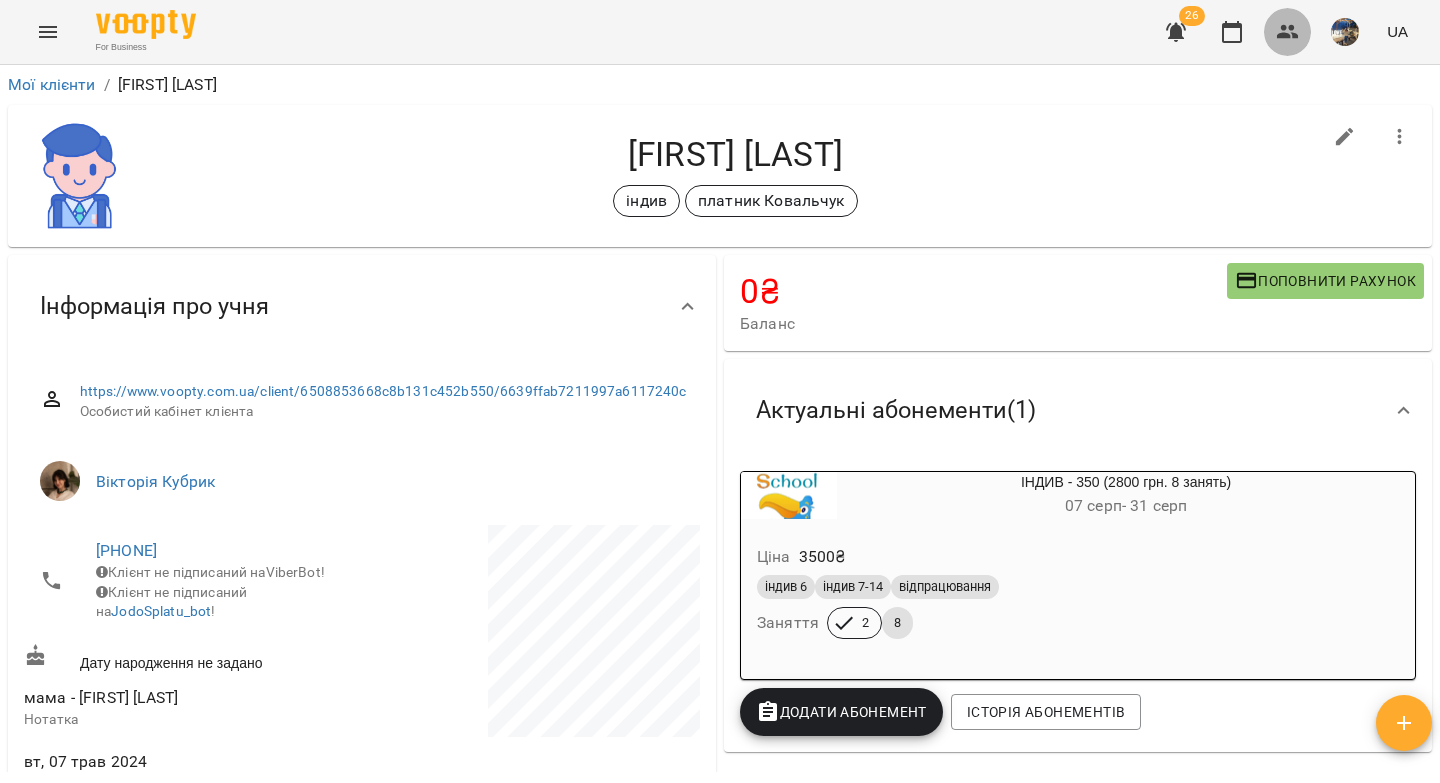 click 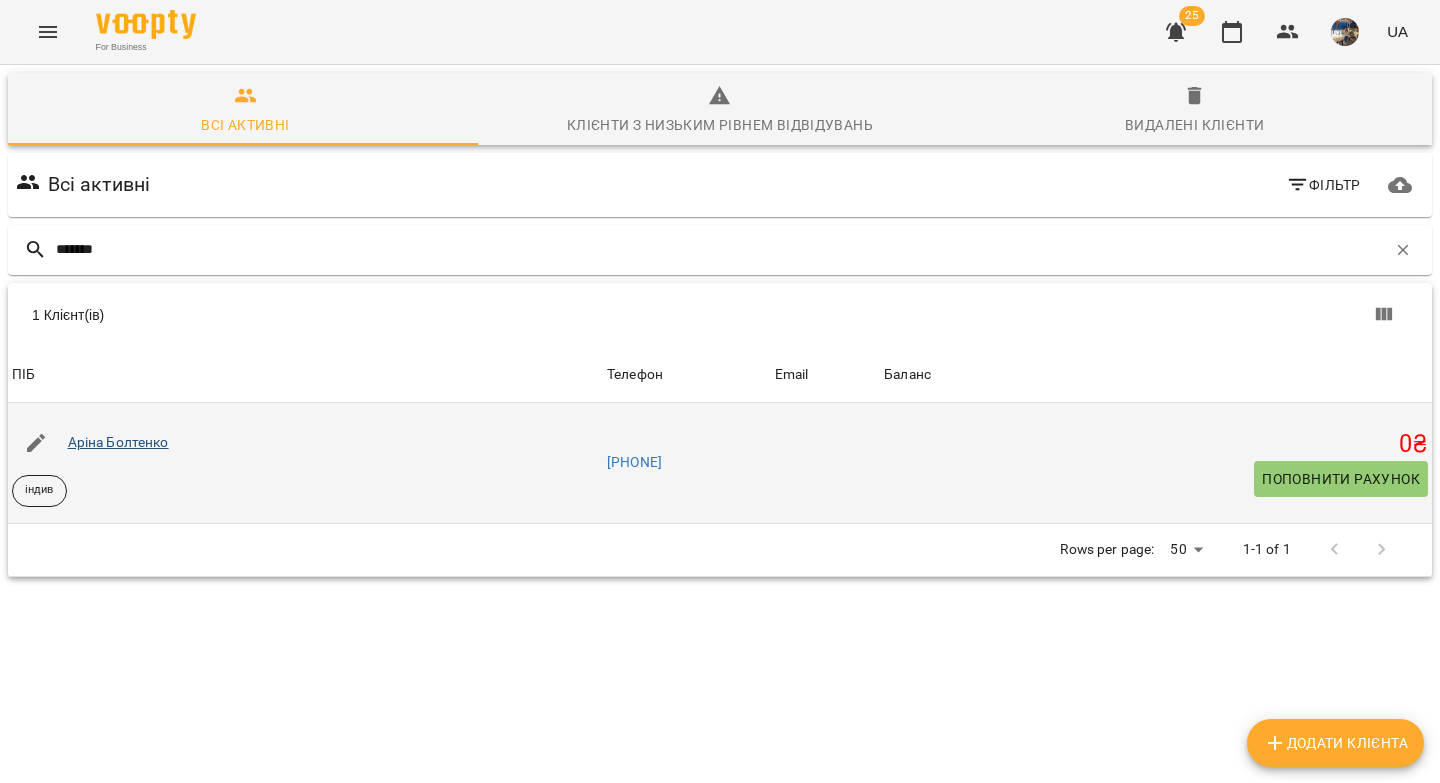 type on "*******" 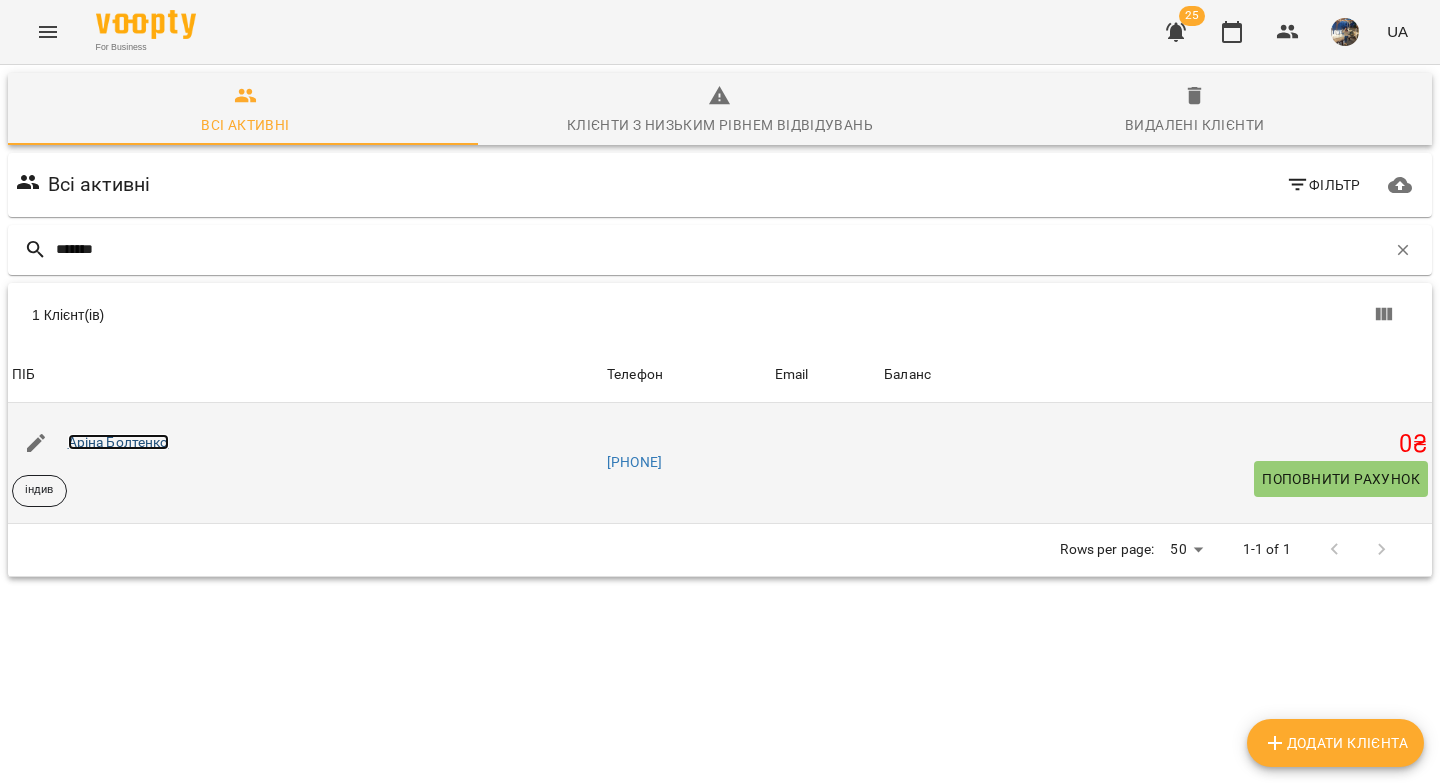 click on "Аріна Болтенко" at bounding box center [118, 442] 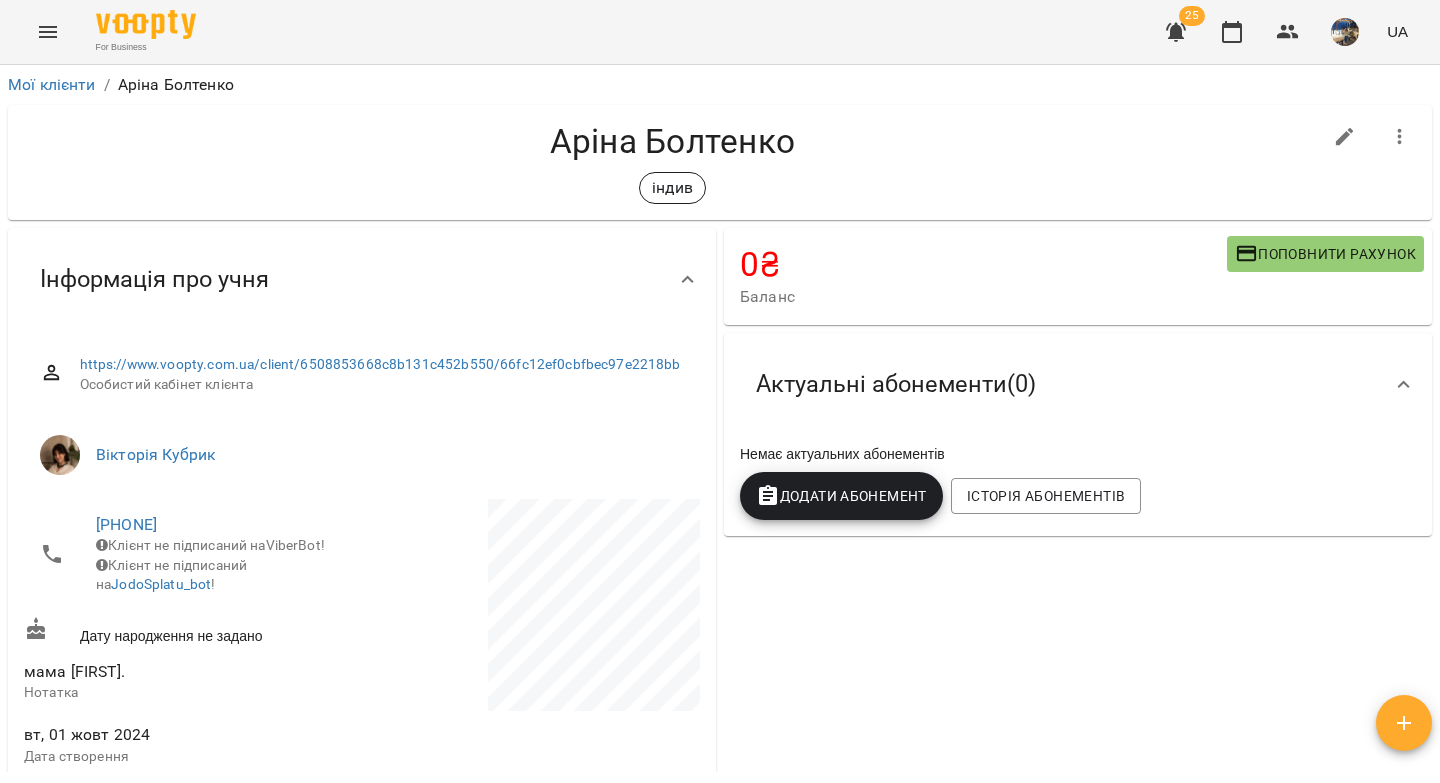 click on "Додати Абонемент" at bounding box center [841, 496] 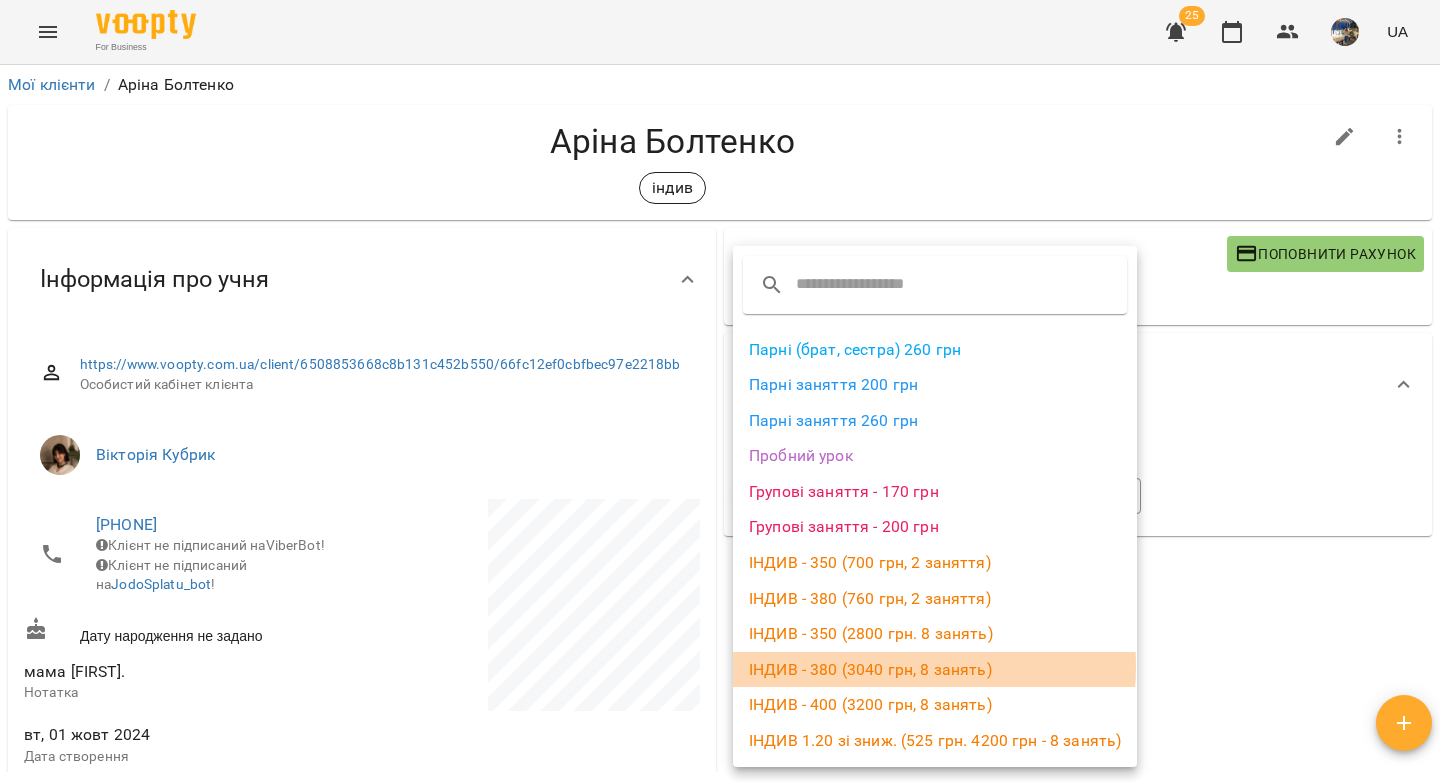 click on "ІНДИВ - 380 (3040 грн, 8 занять)" at bounding box center [935, 670] 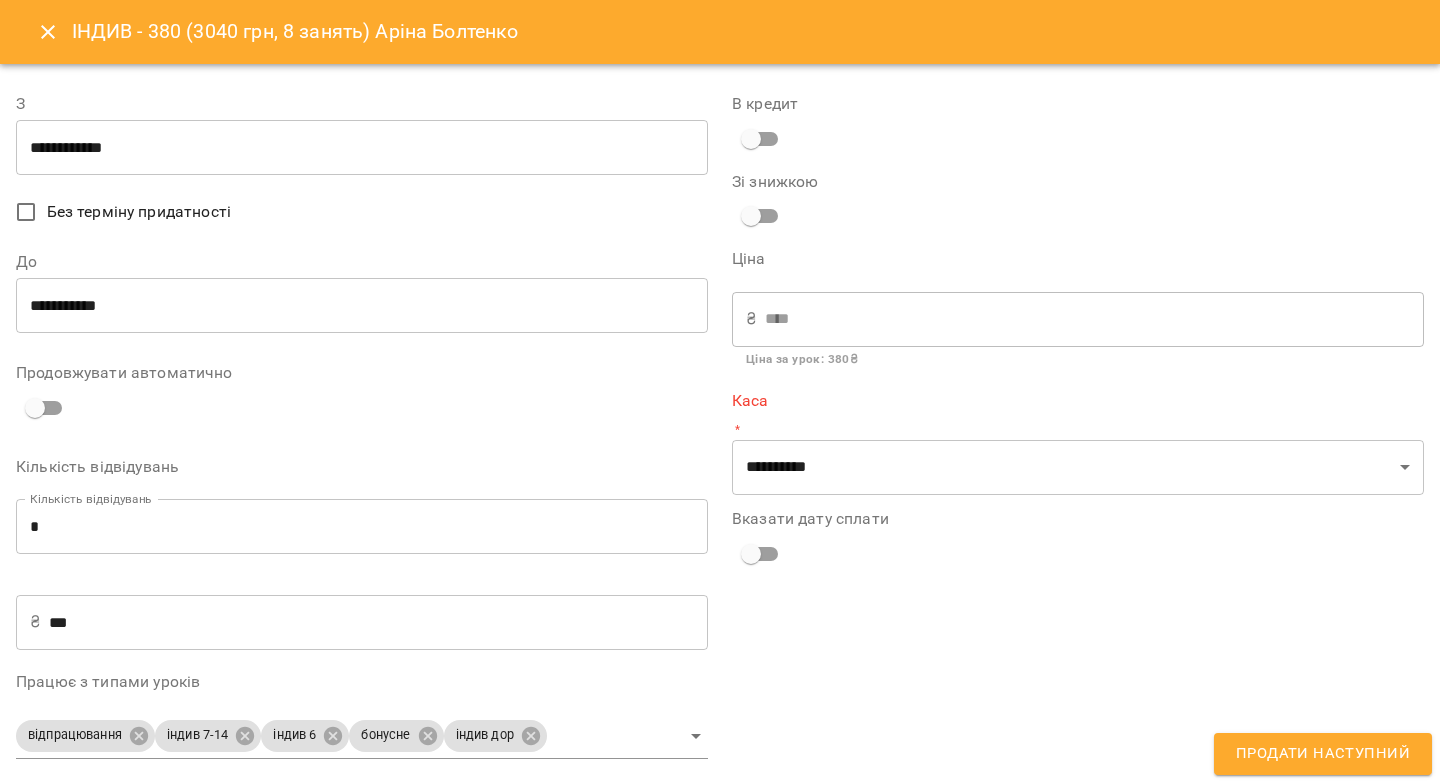 type on "**********" 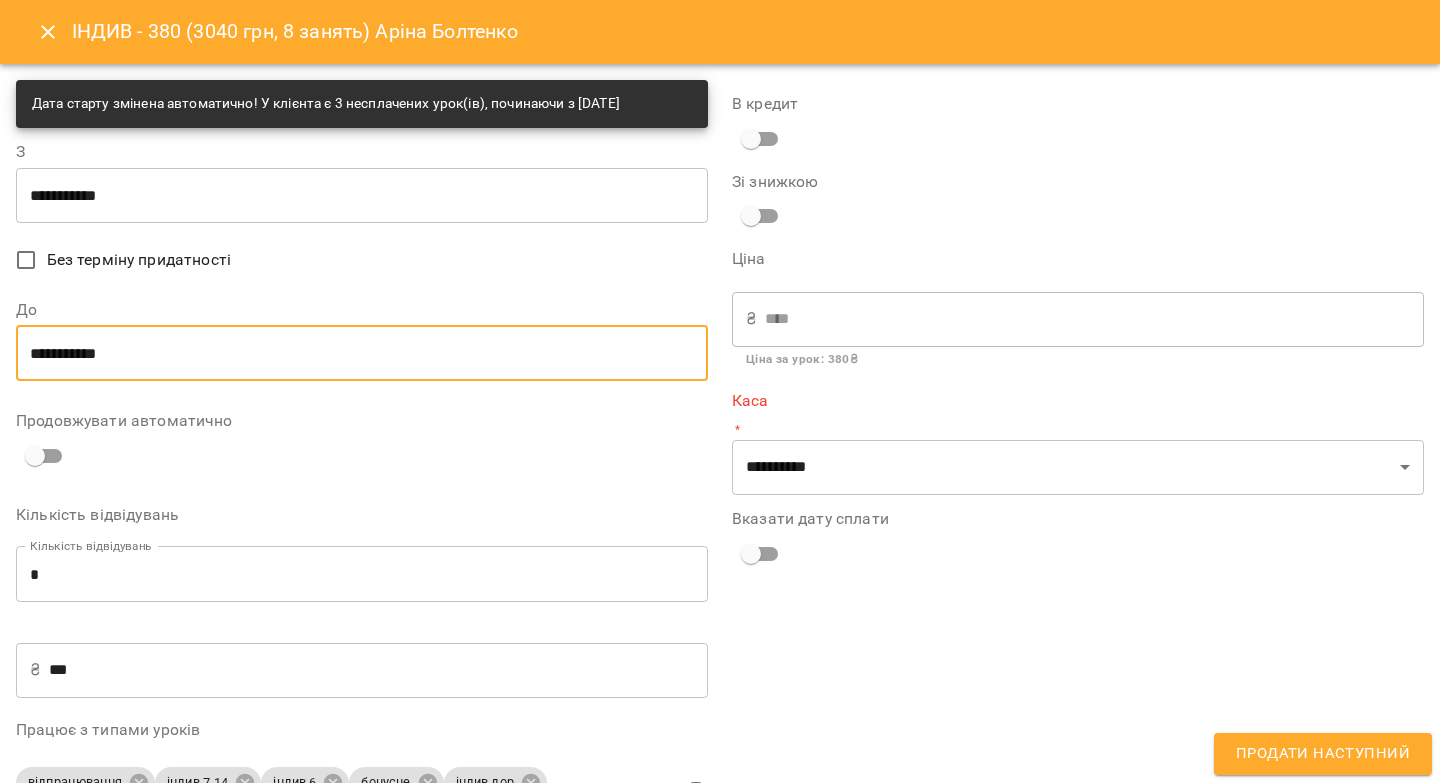 click on "**********" at bounding box center (362, 353) 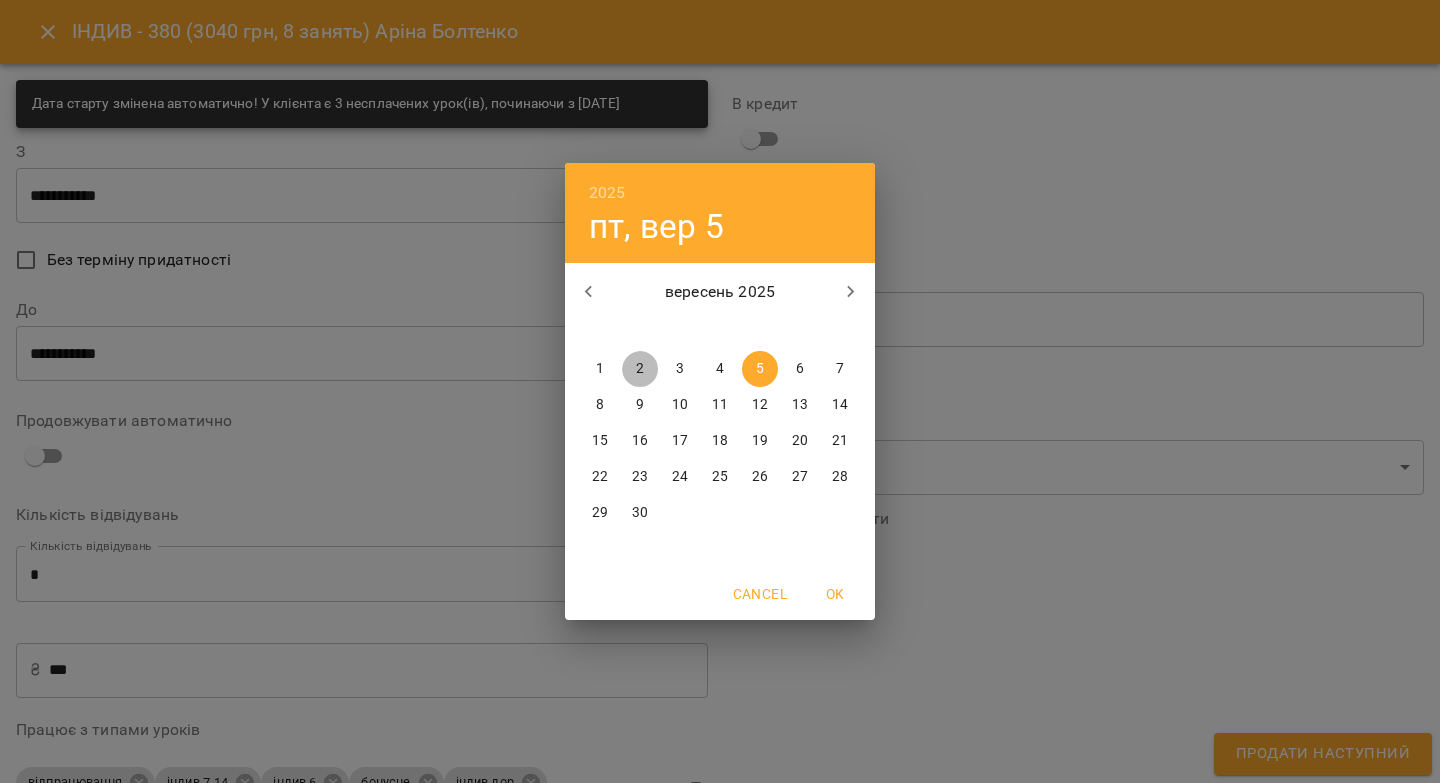 click on "2" at bounding box center [640, 369] 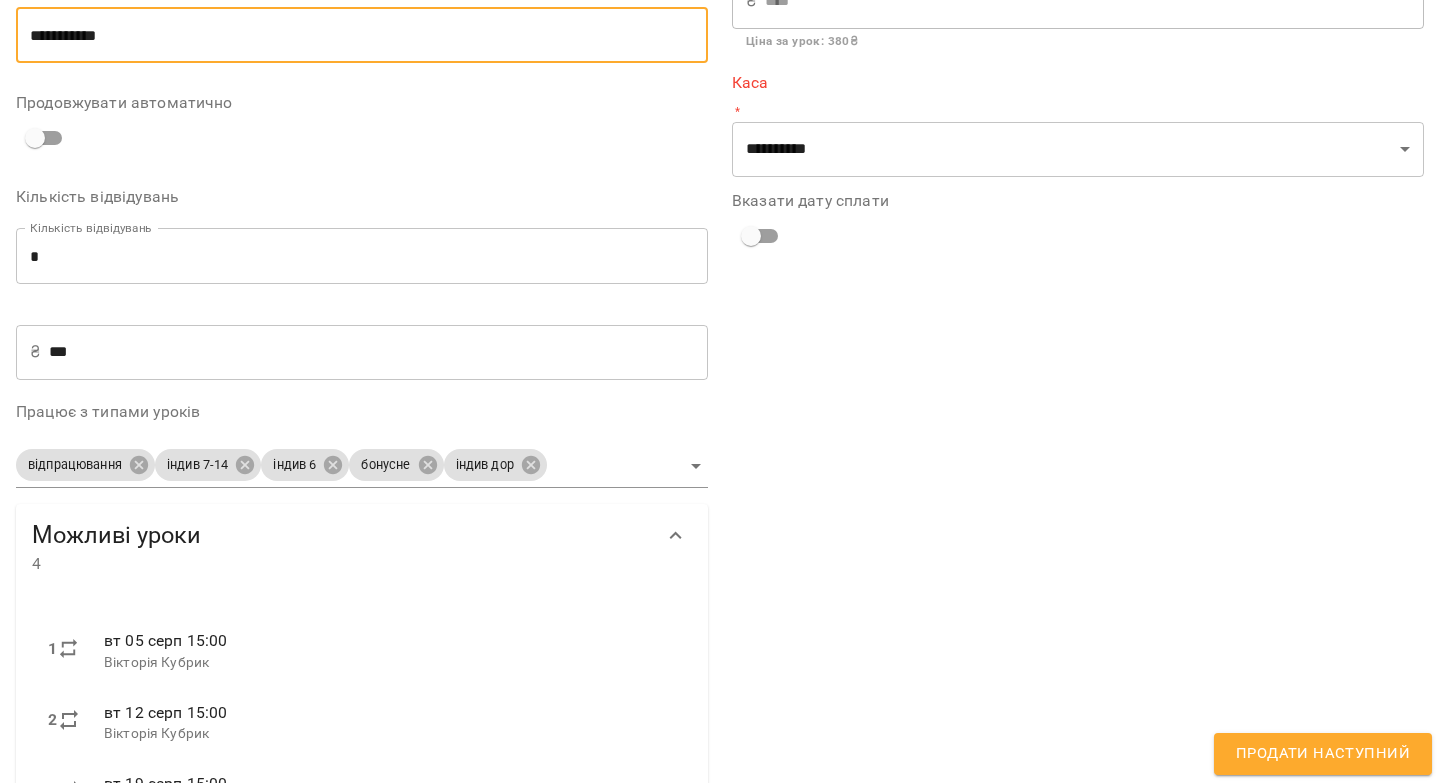 scroll, scrollTop: 322, scrollLeft: 0, axis: vertical 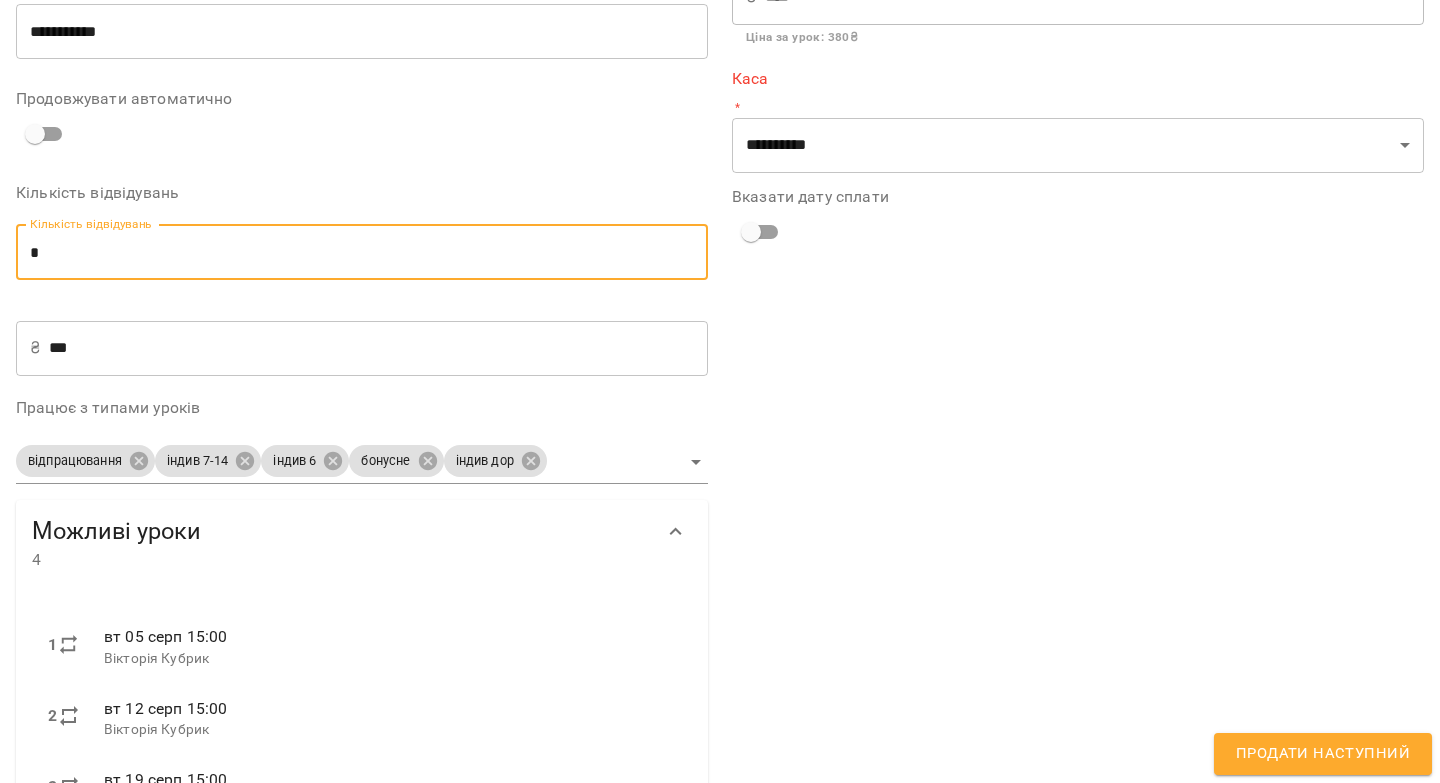 drag, startPoint x: 42, startPoint y: 254, endPoint x: 13, endPoint y: 252, distance: 29.068884 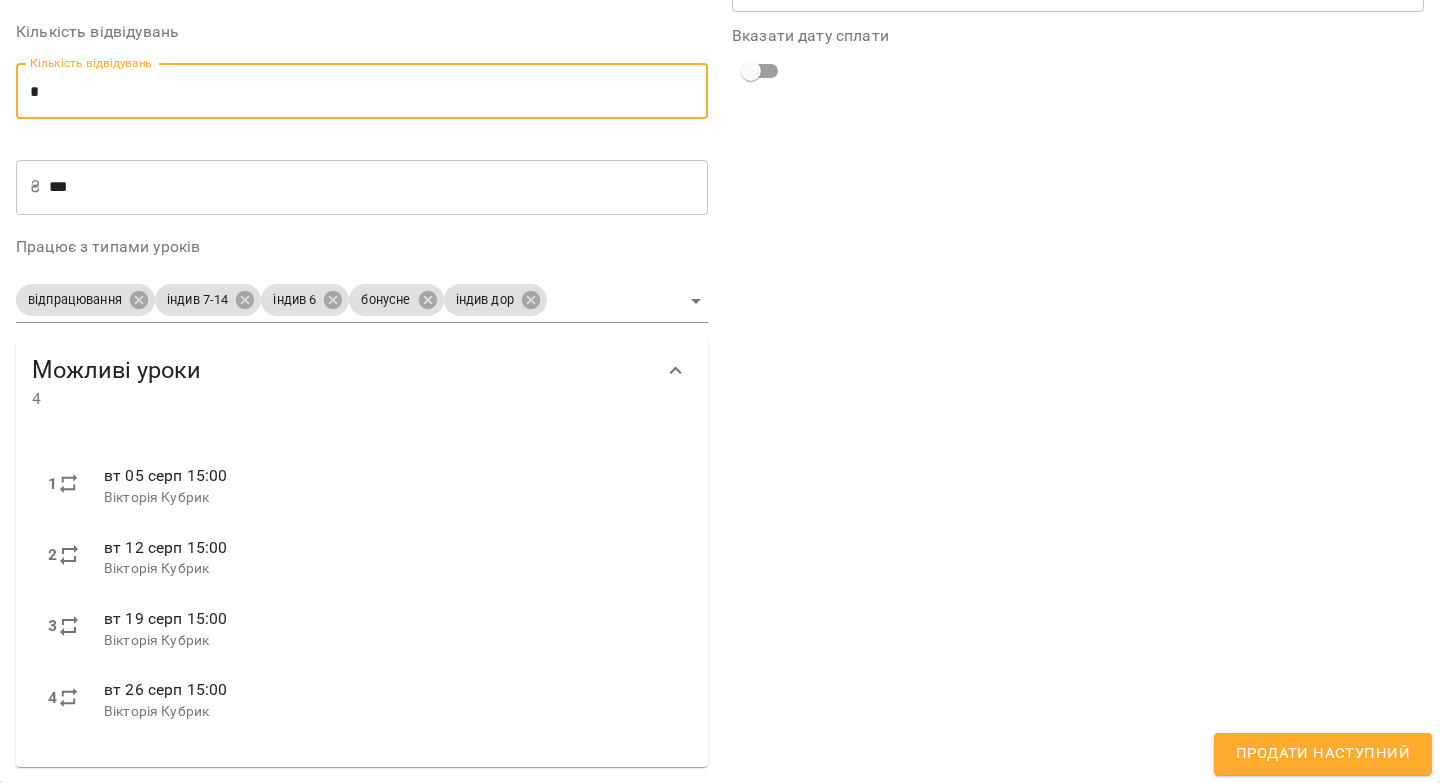 scroll, scrollTop: 0, scrollLeft: 0, axis: both 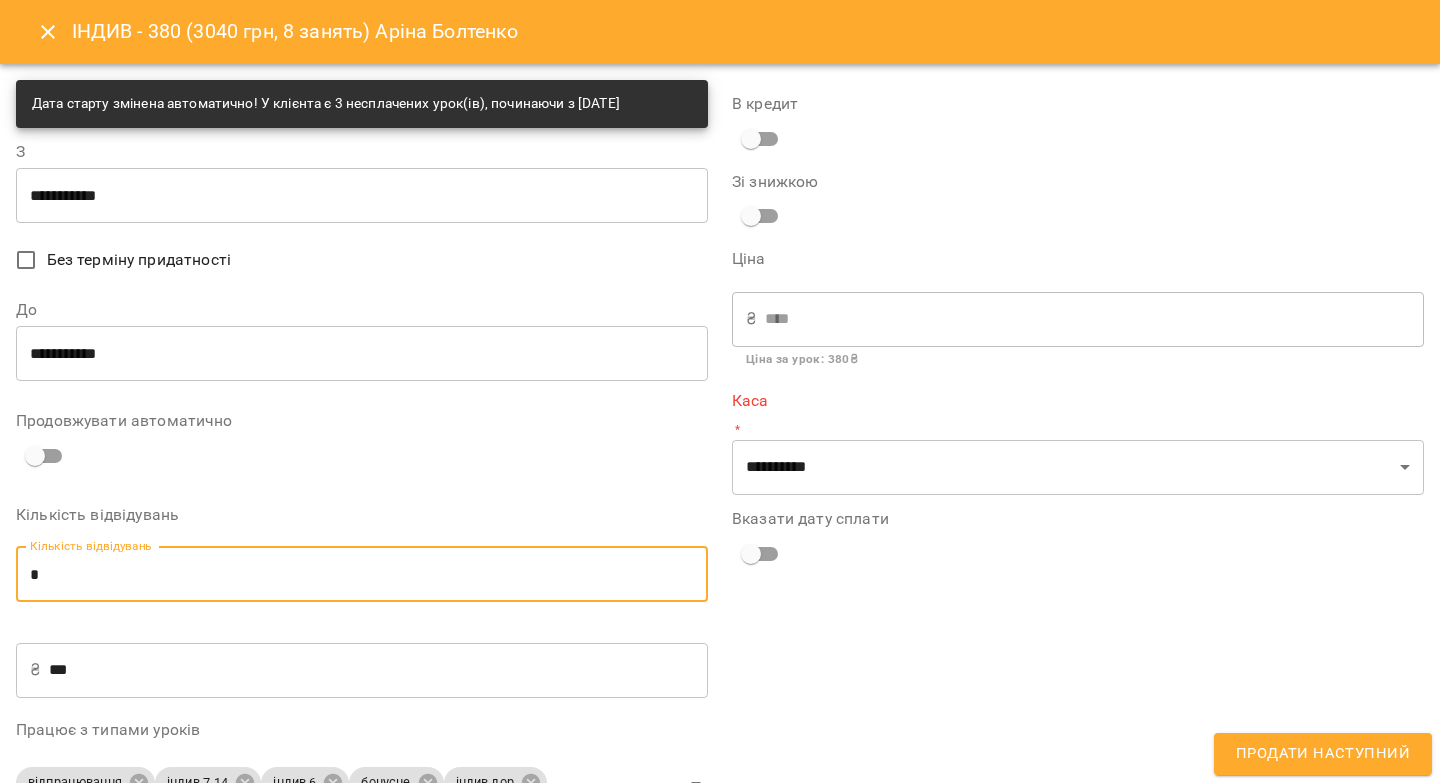 type on "*" 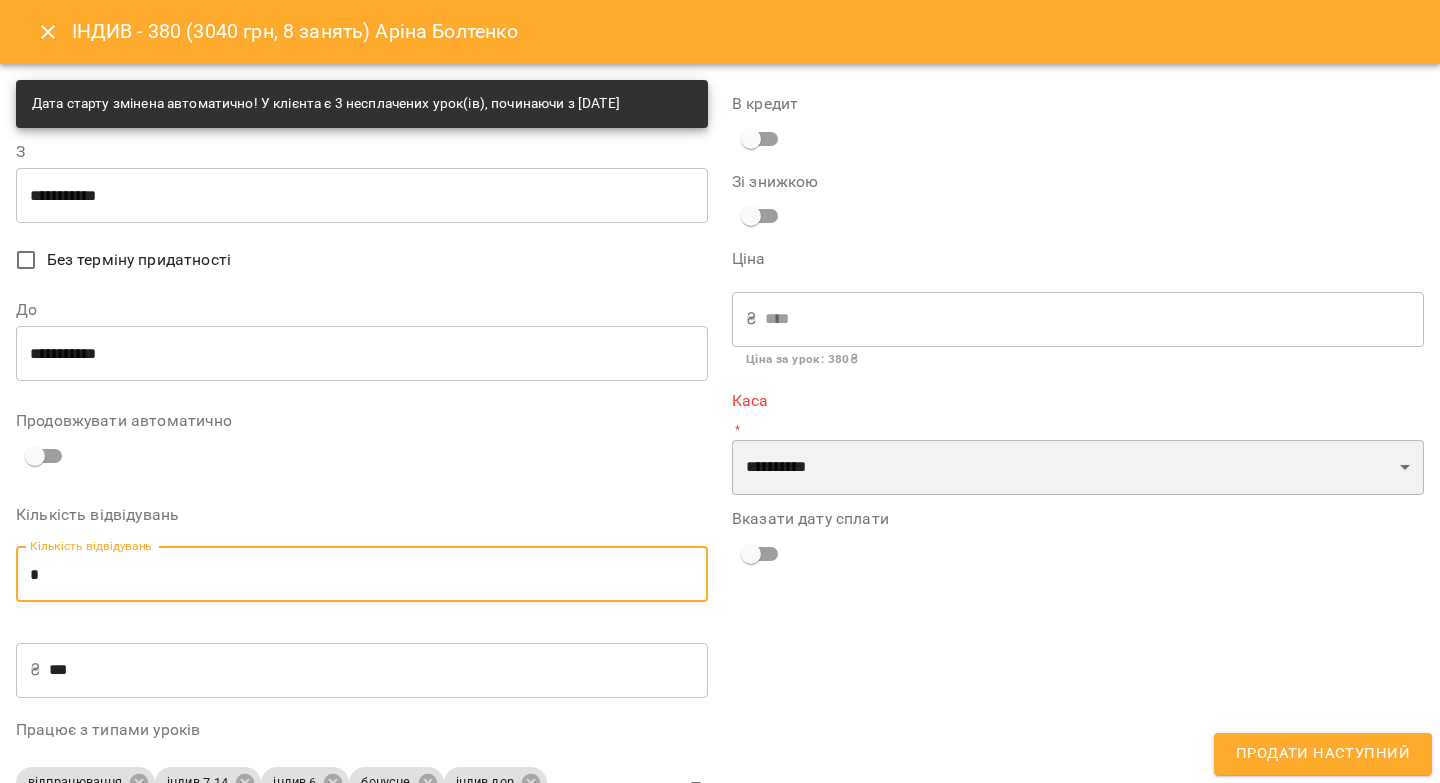 click on "**********" at bounding box center [1078, 468] 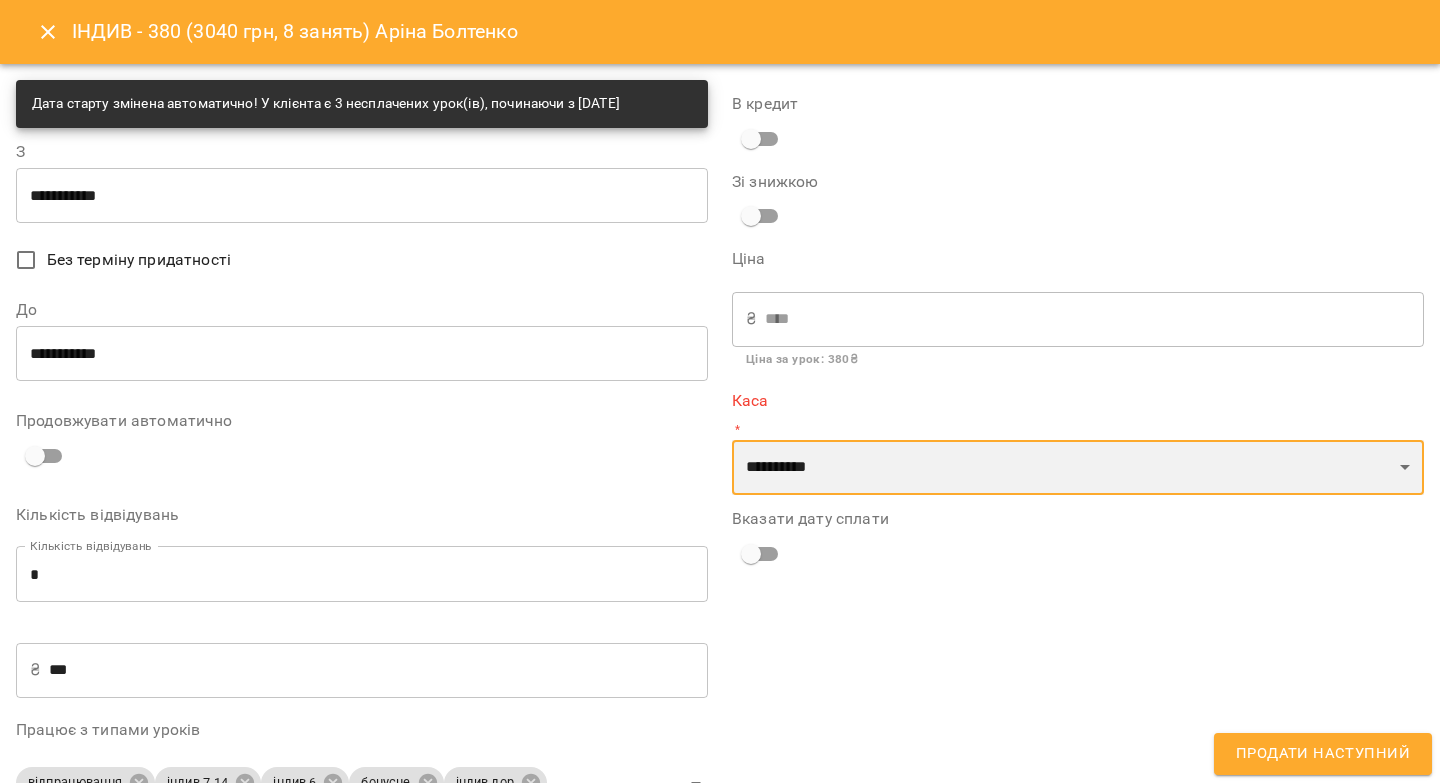 select on "****" 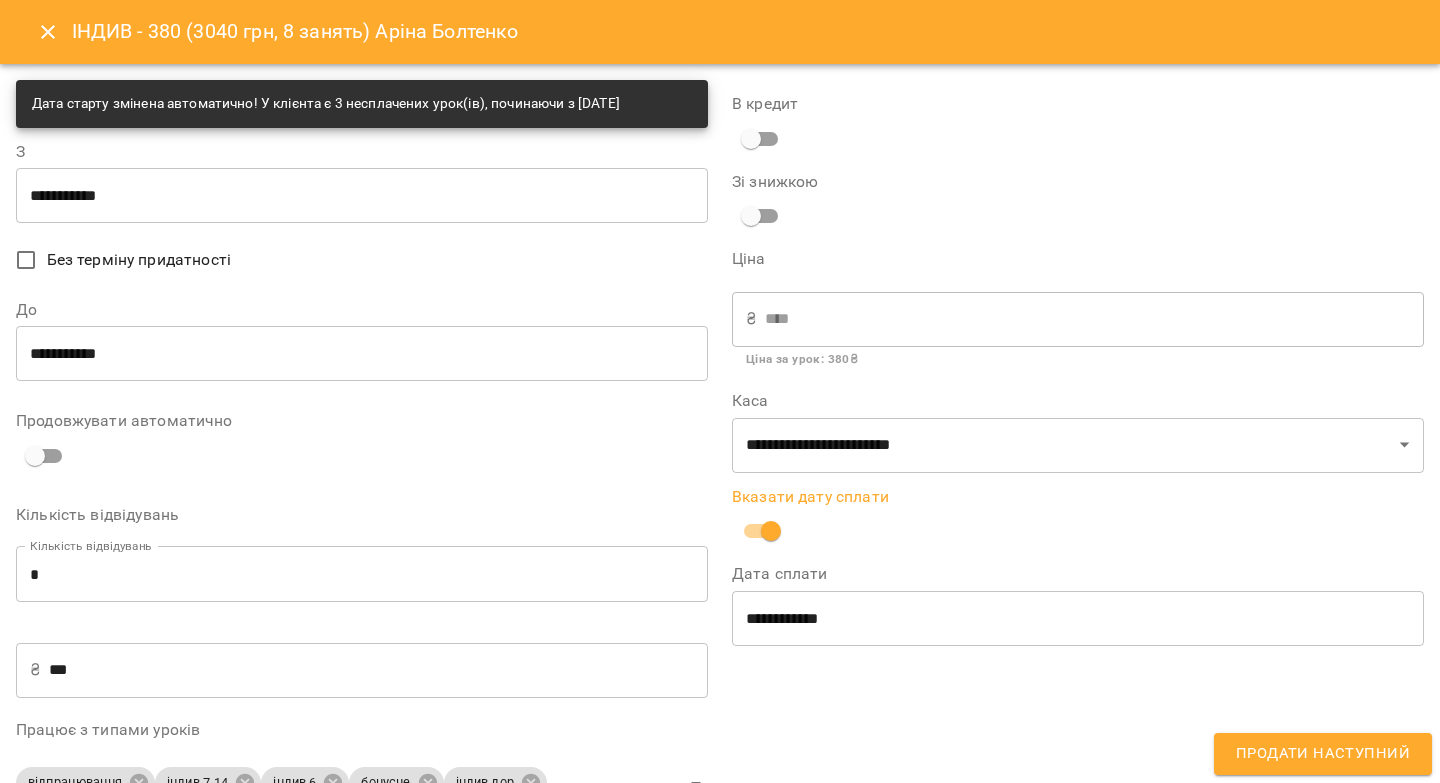 click on "**********" at bounding box center (1078, 618) 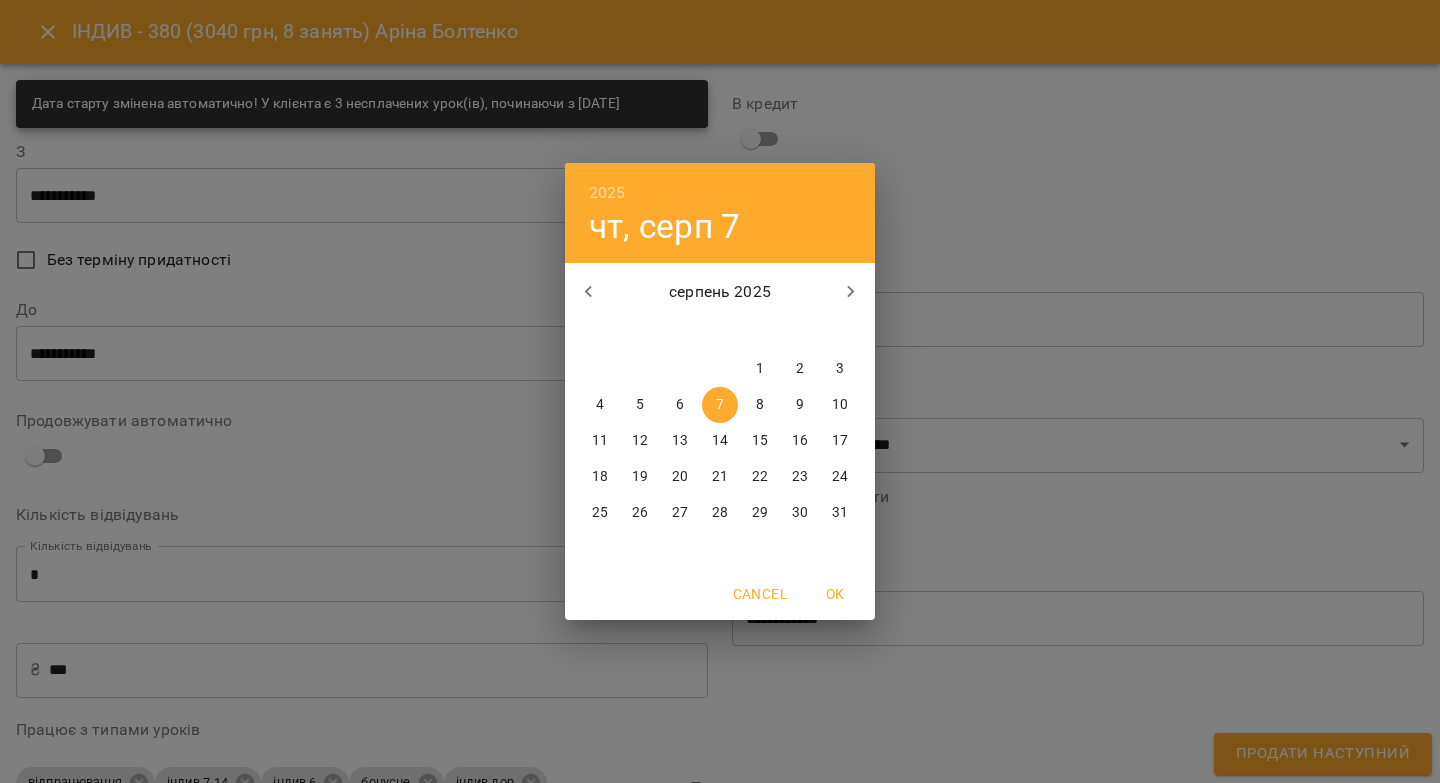 click on "6" at bounding box center [680, 405] 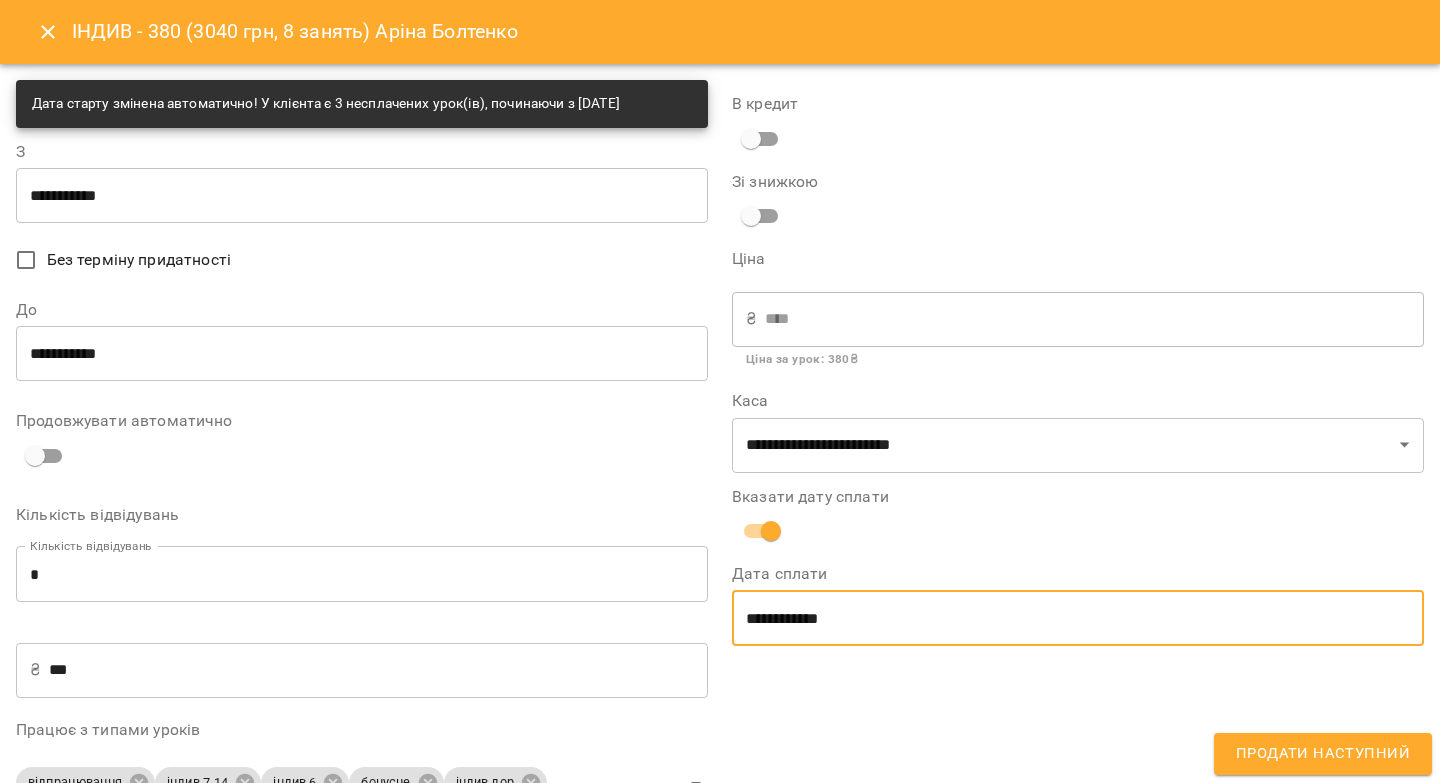 click on "Продати наступний" at bounding box center [1323, 754] 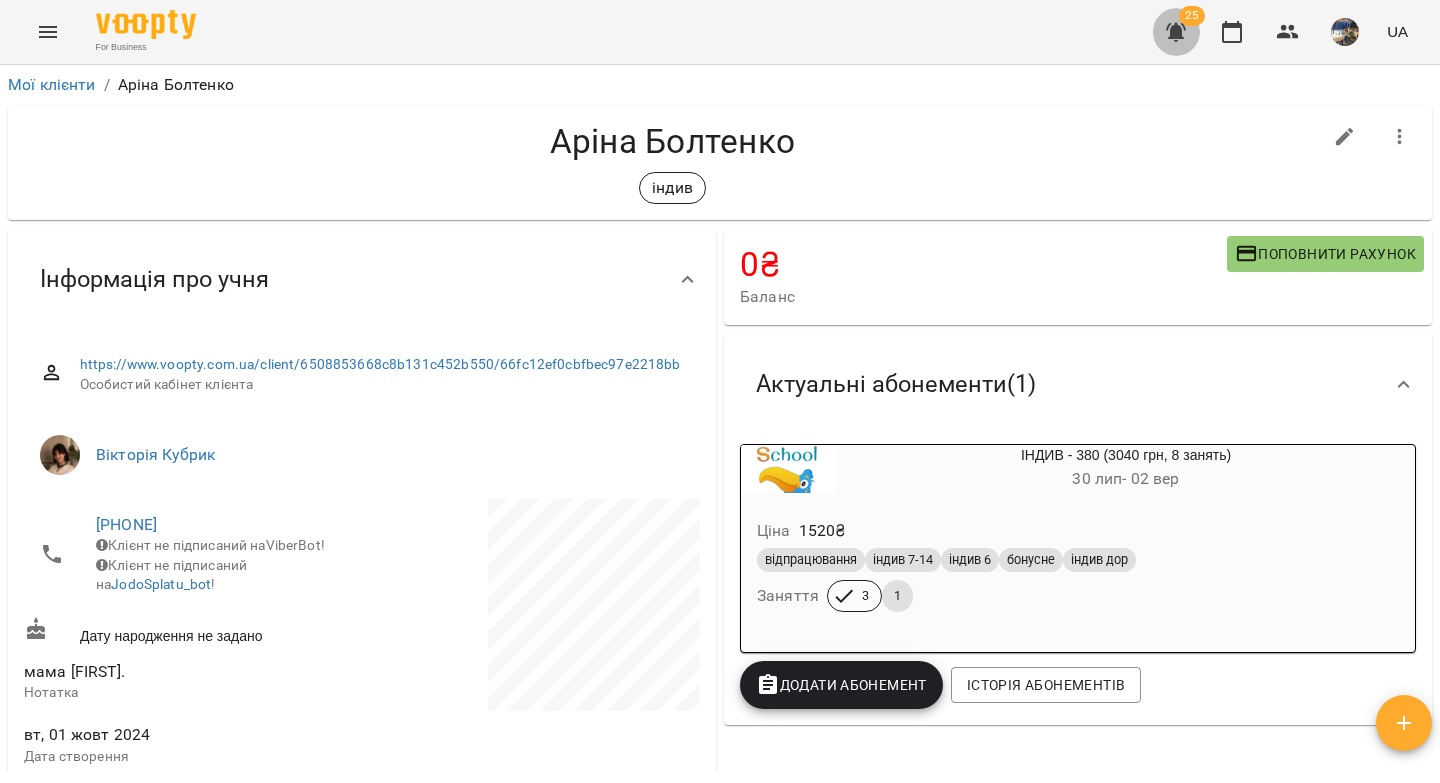 click 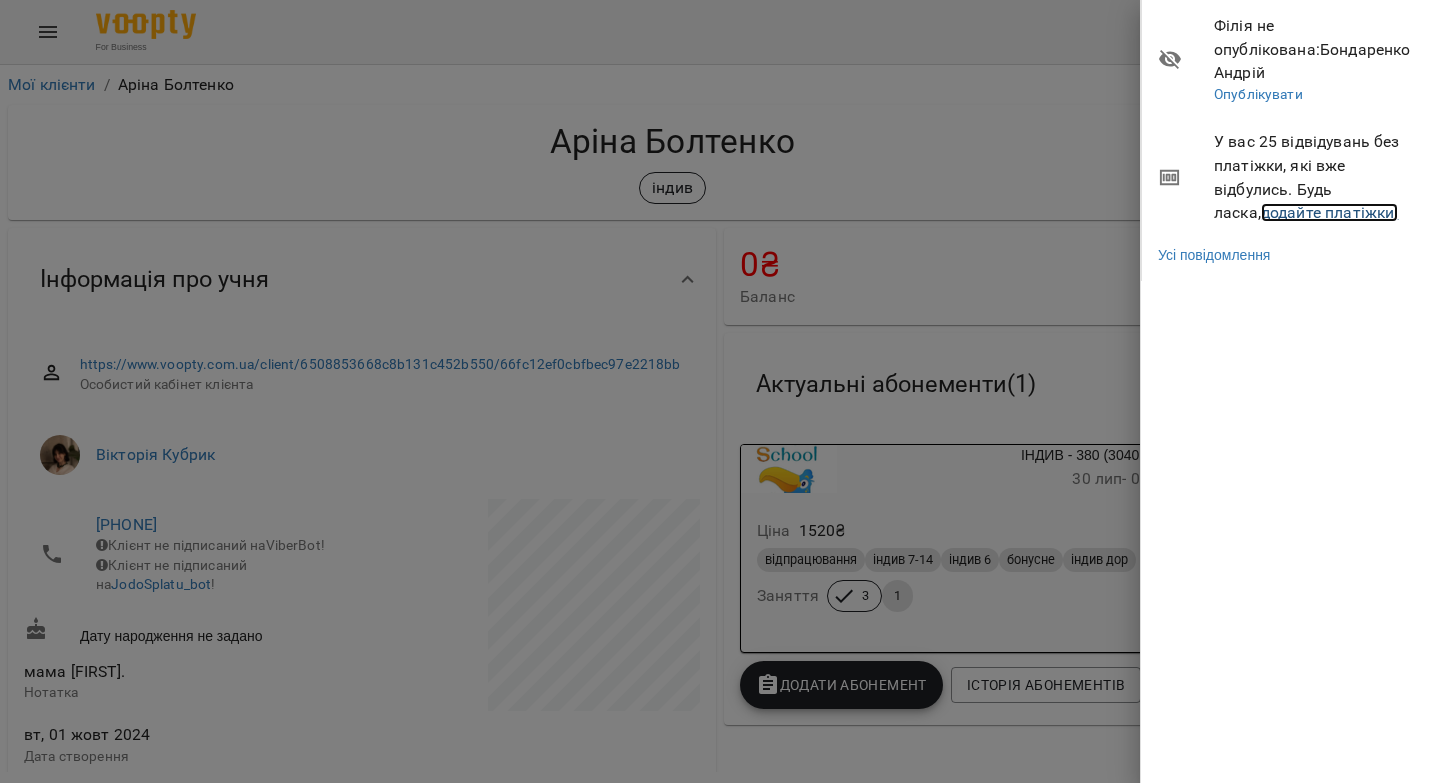 click on "додайте платіжки!" at bounding box center (1330, 212) 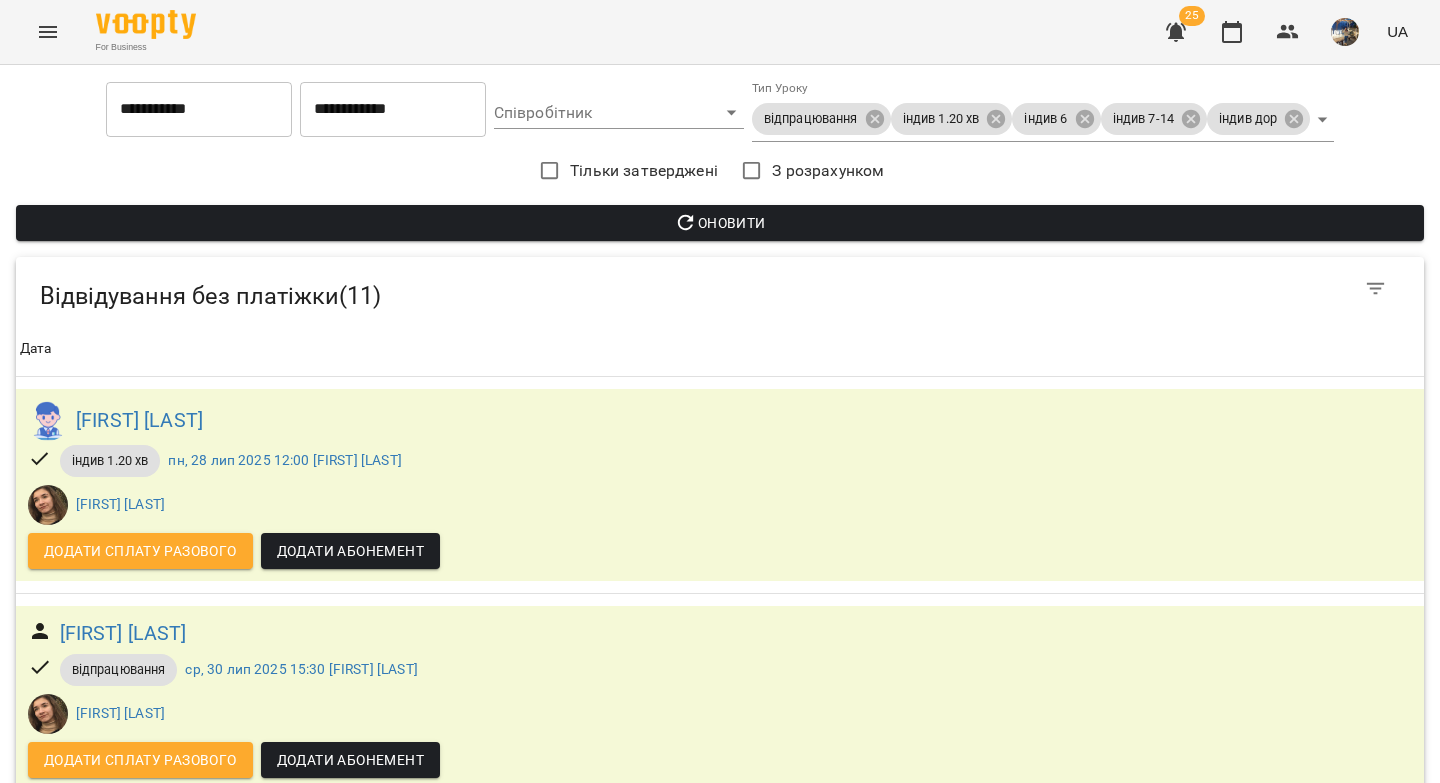 scroll, scrollTop: 609, scrollLeft: 0, axis: vertical 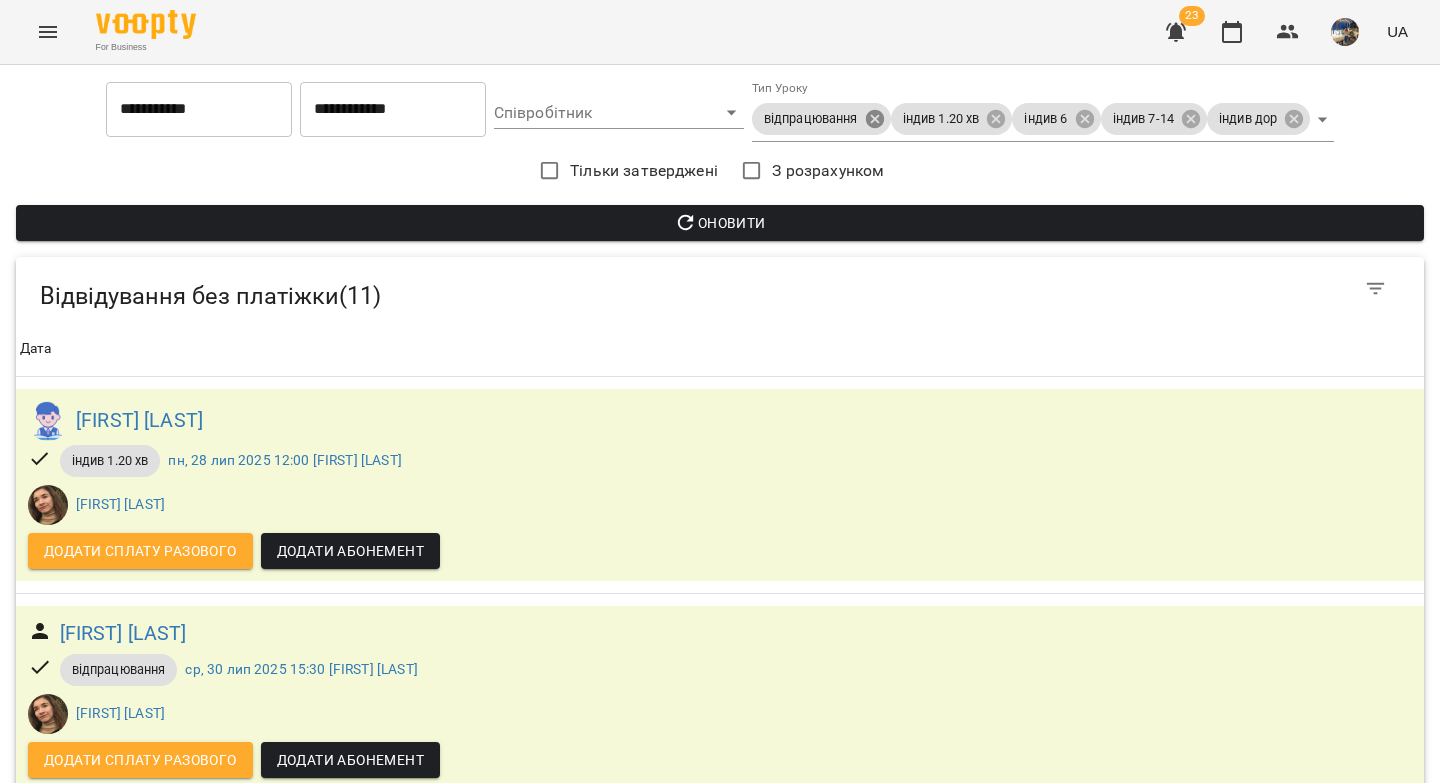 click on "**********" at bounding box center (720, 1369) 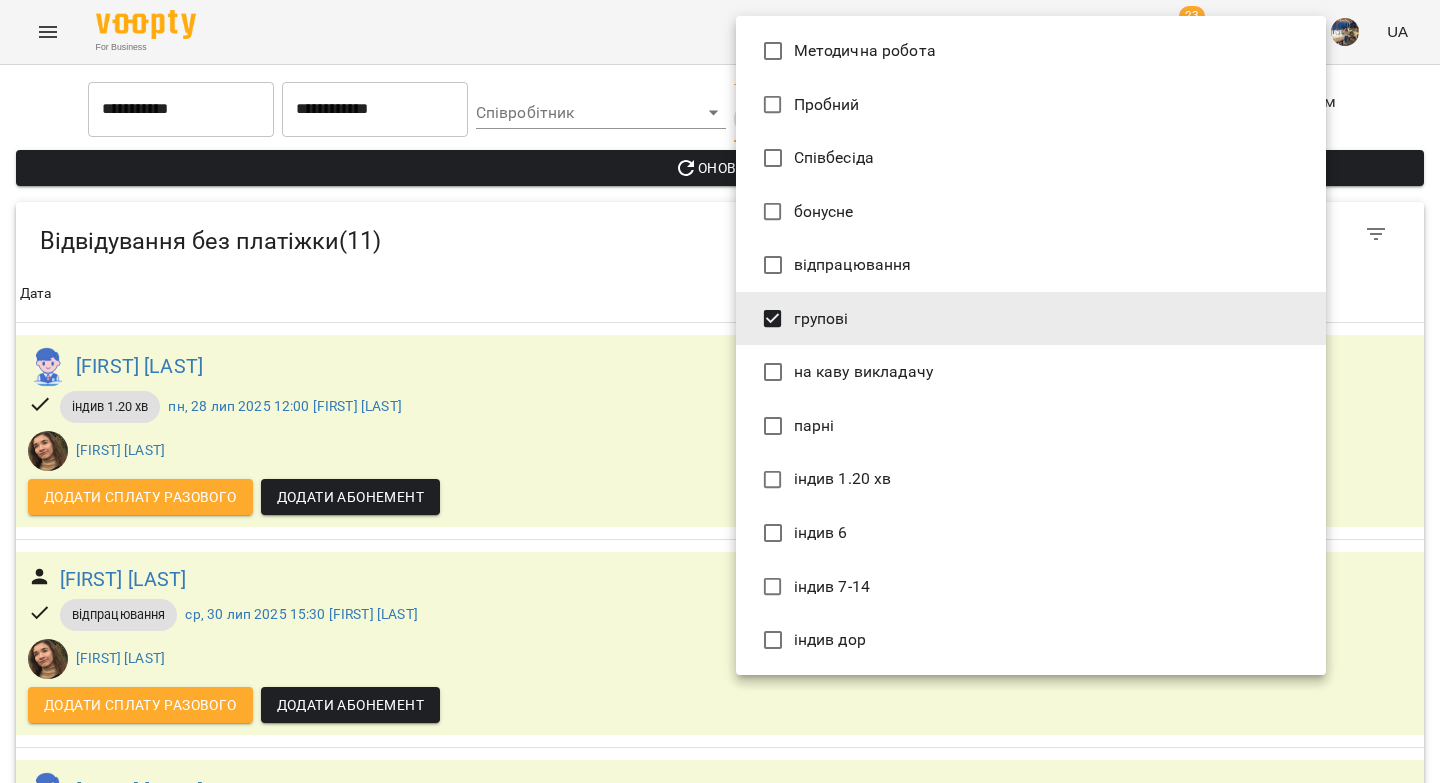 click at bounding box center [720, 391] 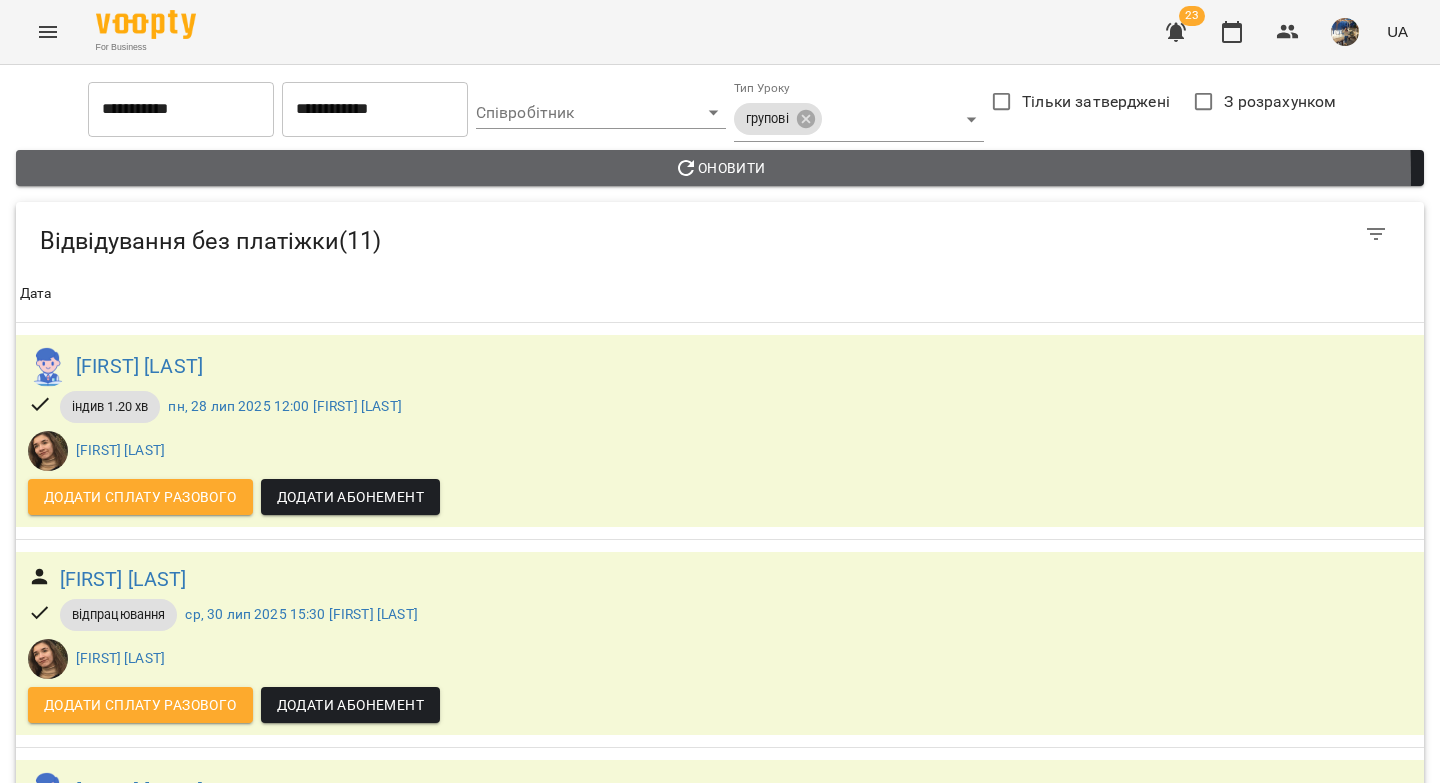 click 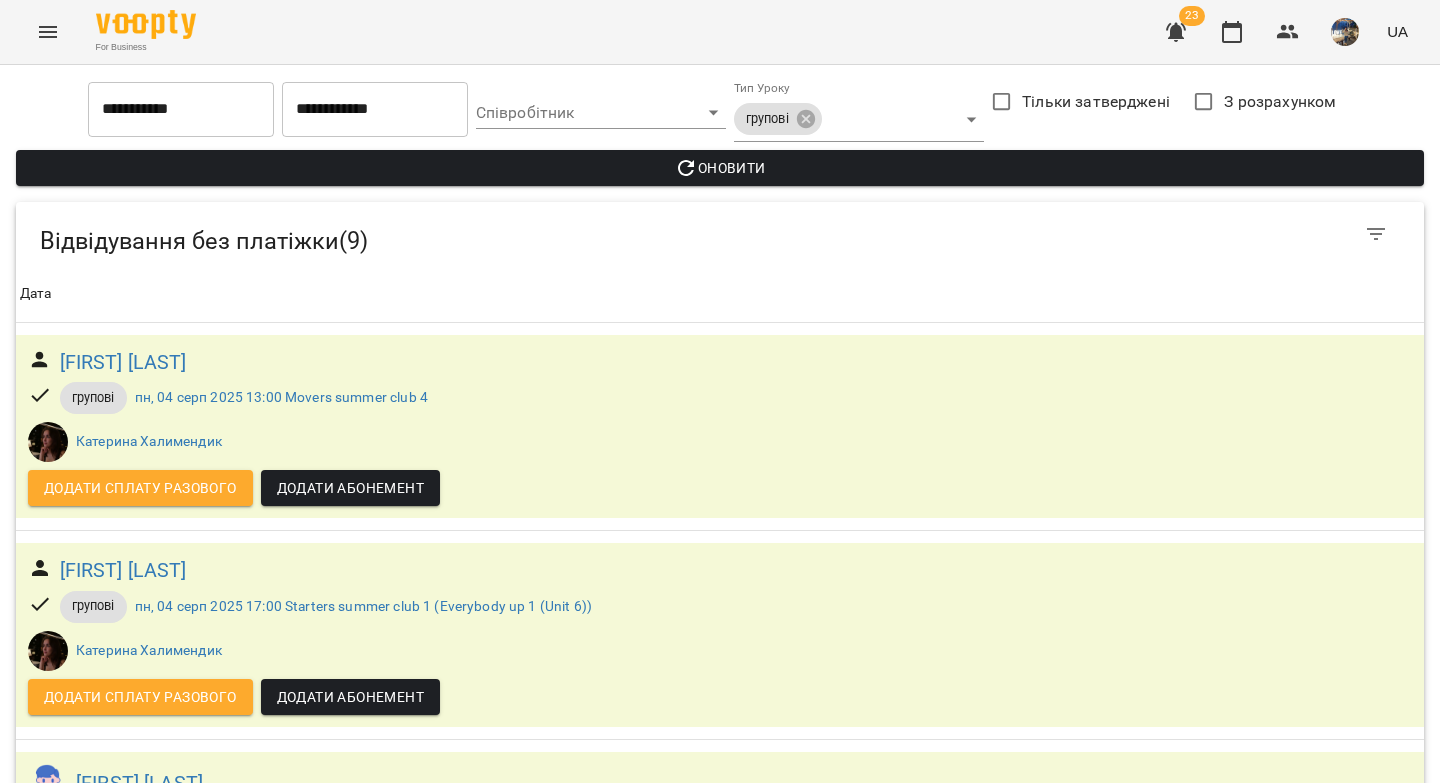 scroll, scrollTop: 0, scrollLeft: 0, axis: both 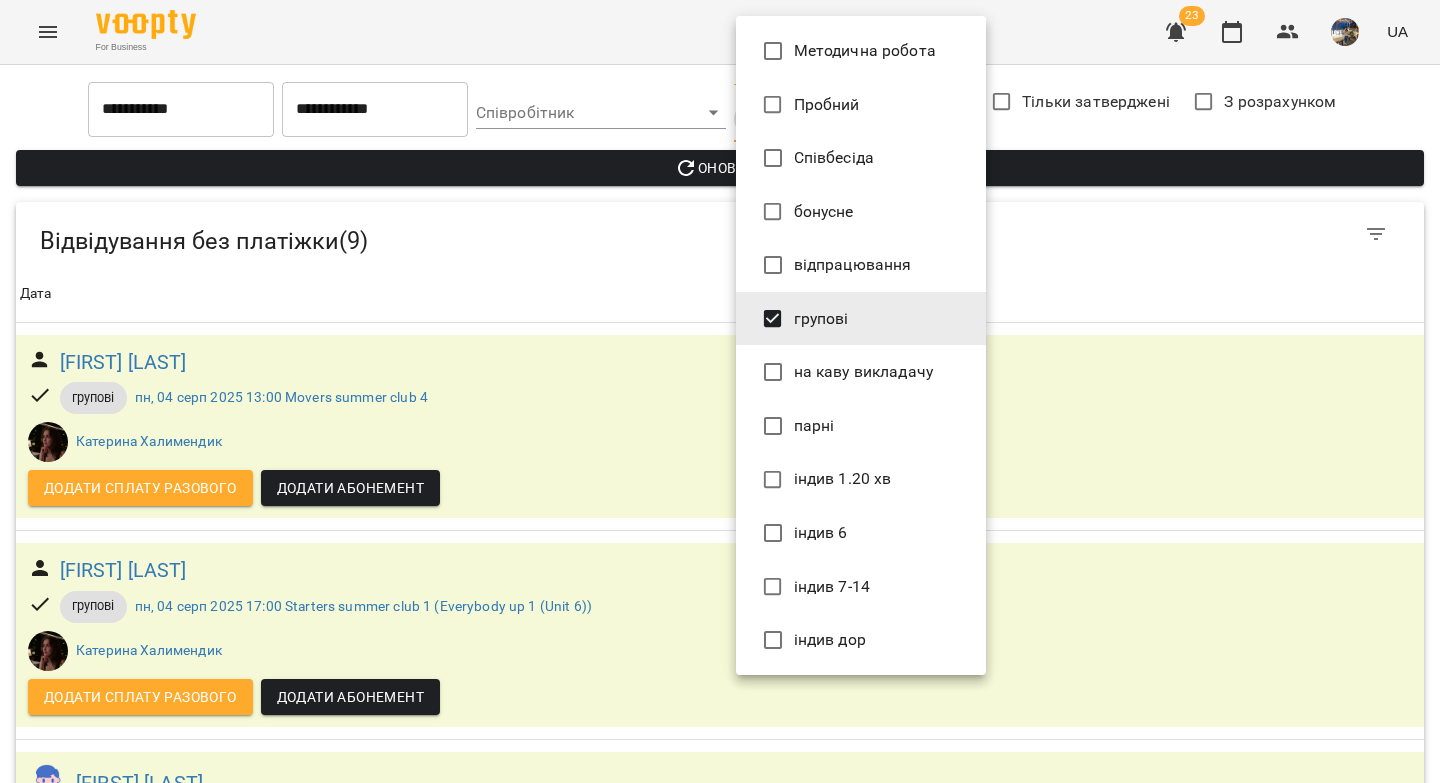 click on "**********" at bounding box center [720, 1129] 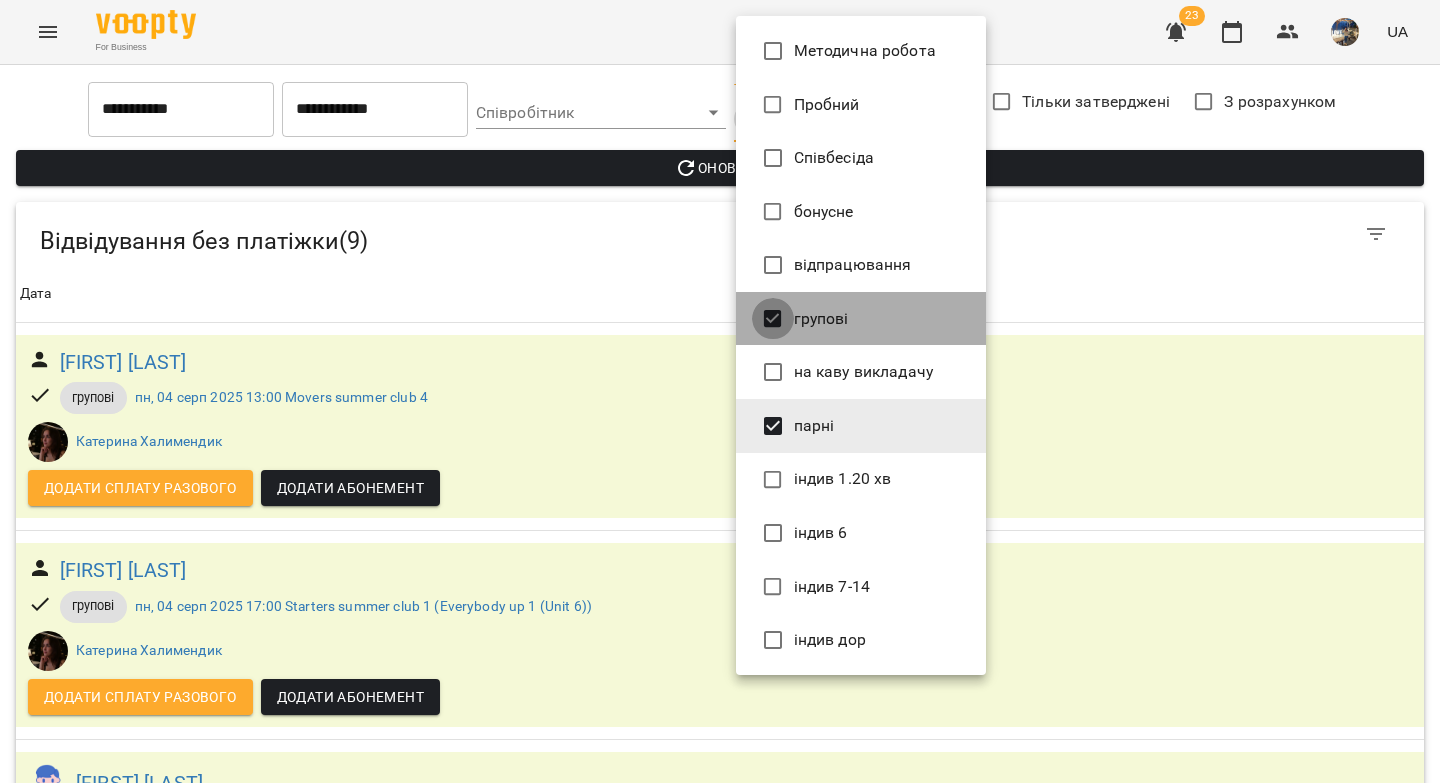type on "*****" 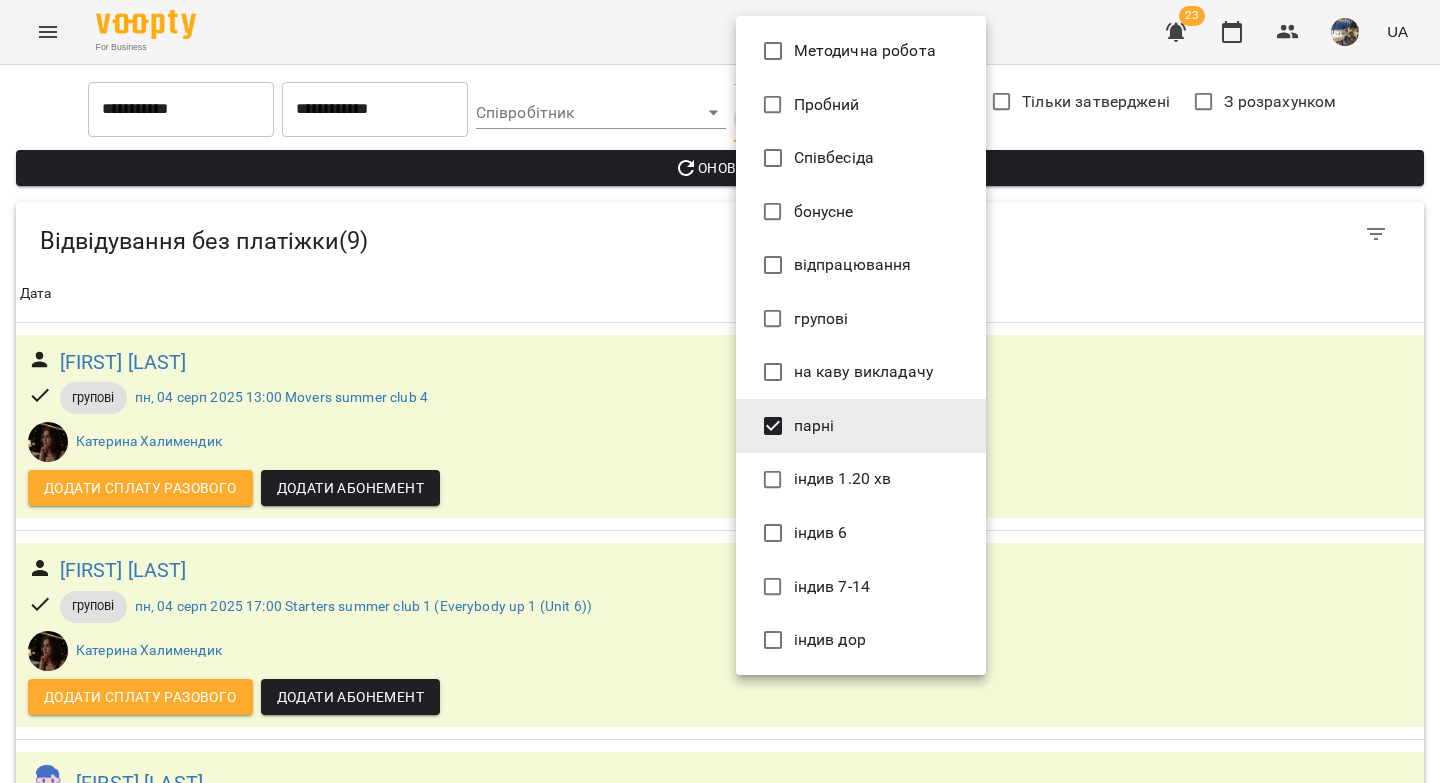 click at bounding box center [720, 391] 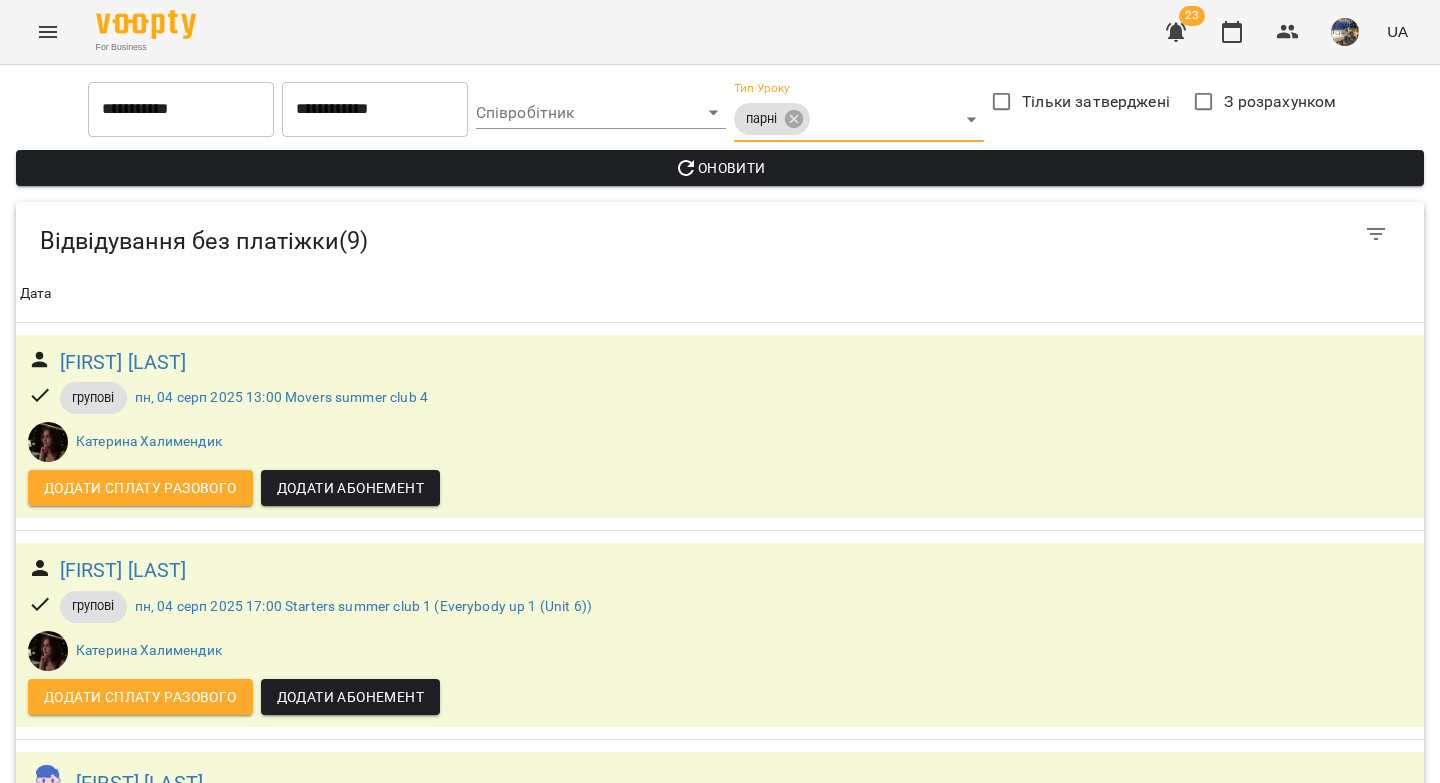 click on "Оновити" at bounding box center (720, 168) 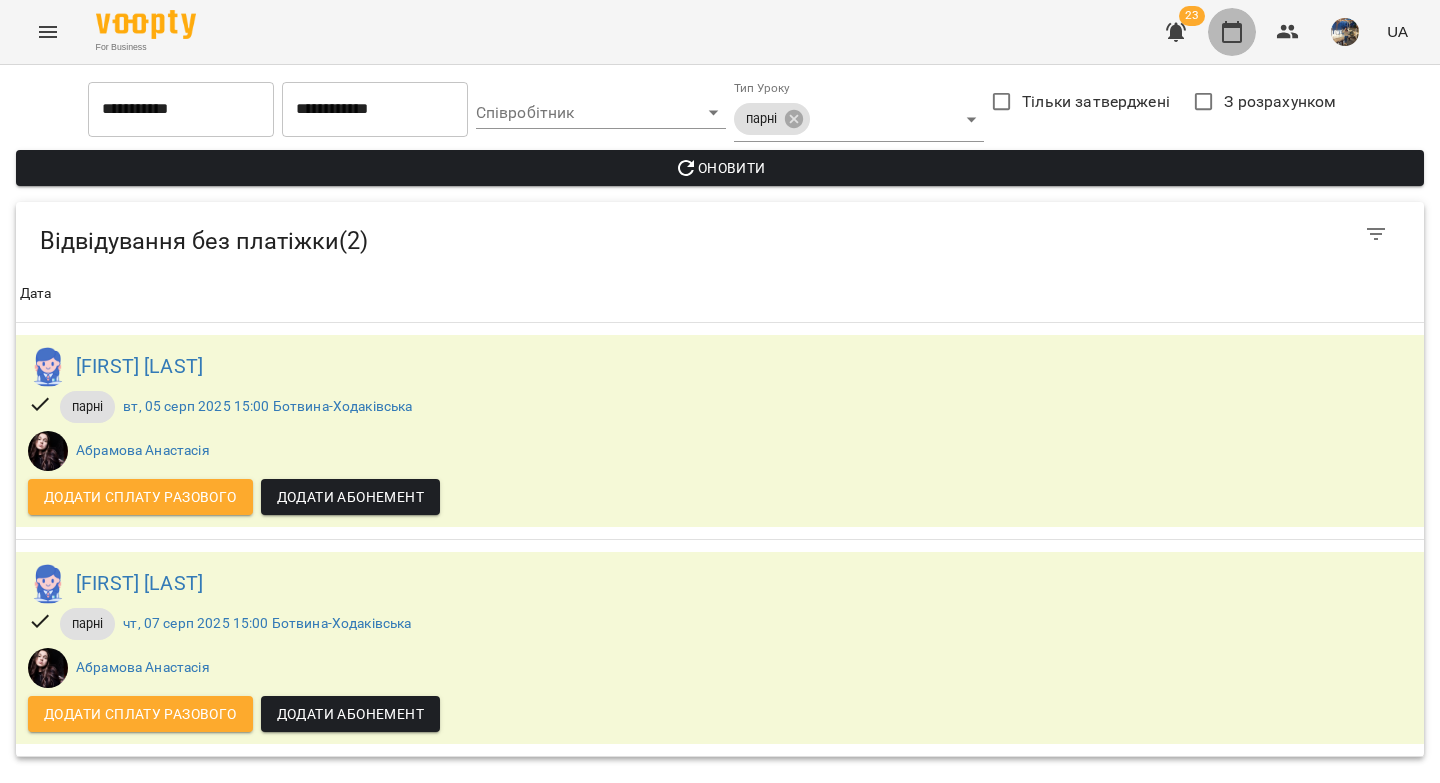 click 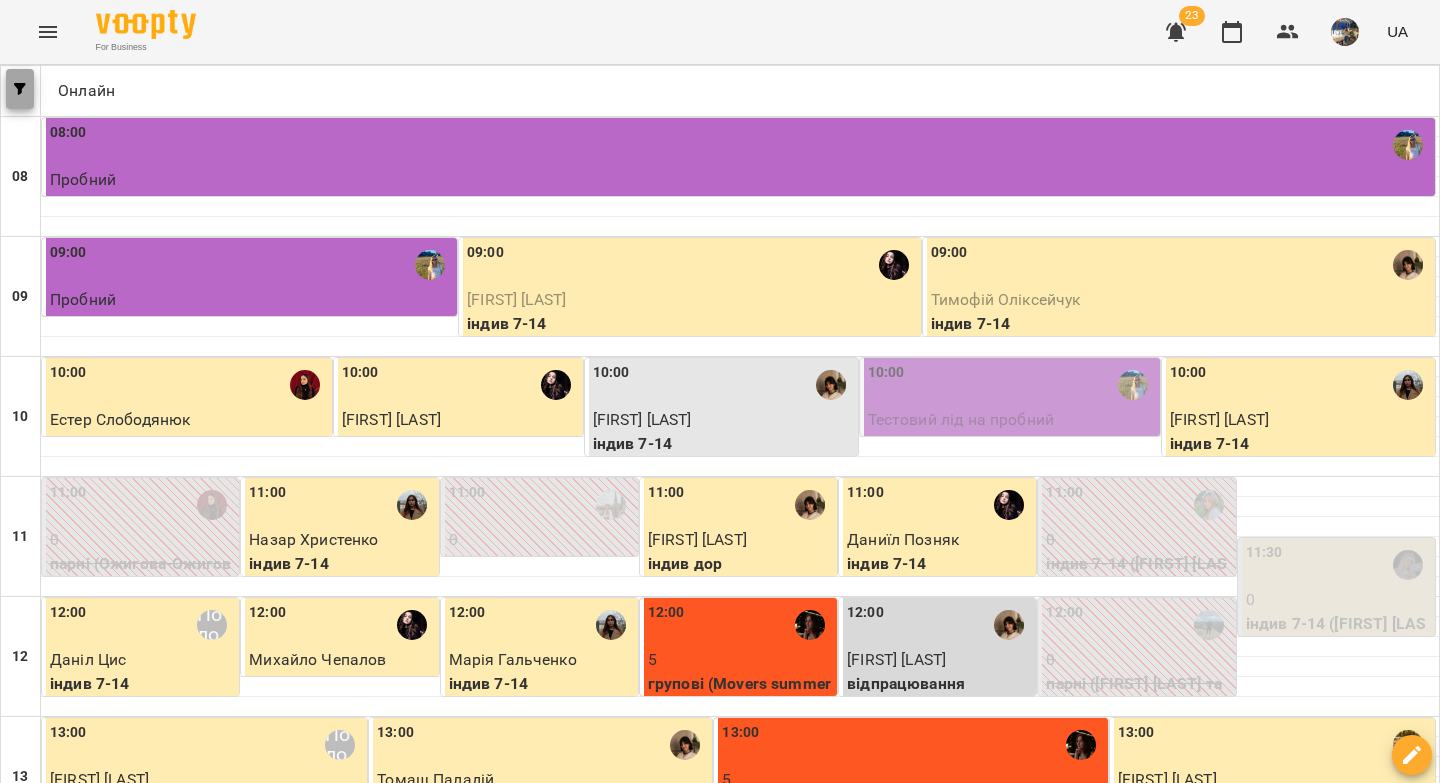 click 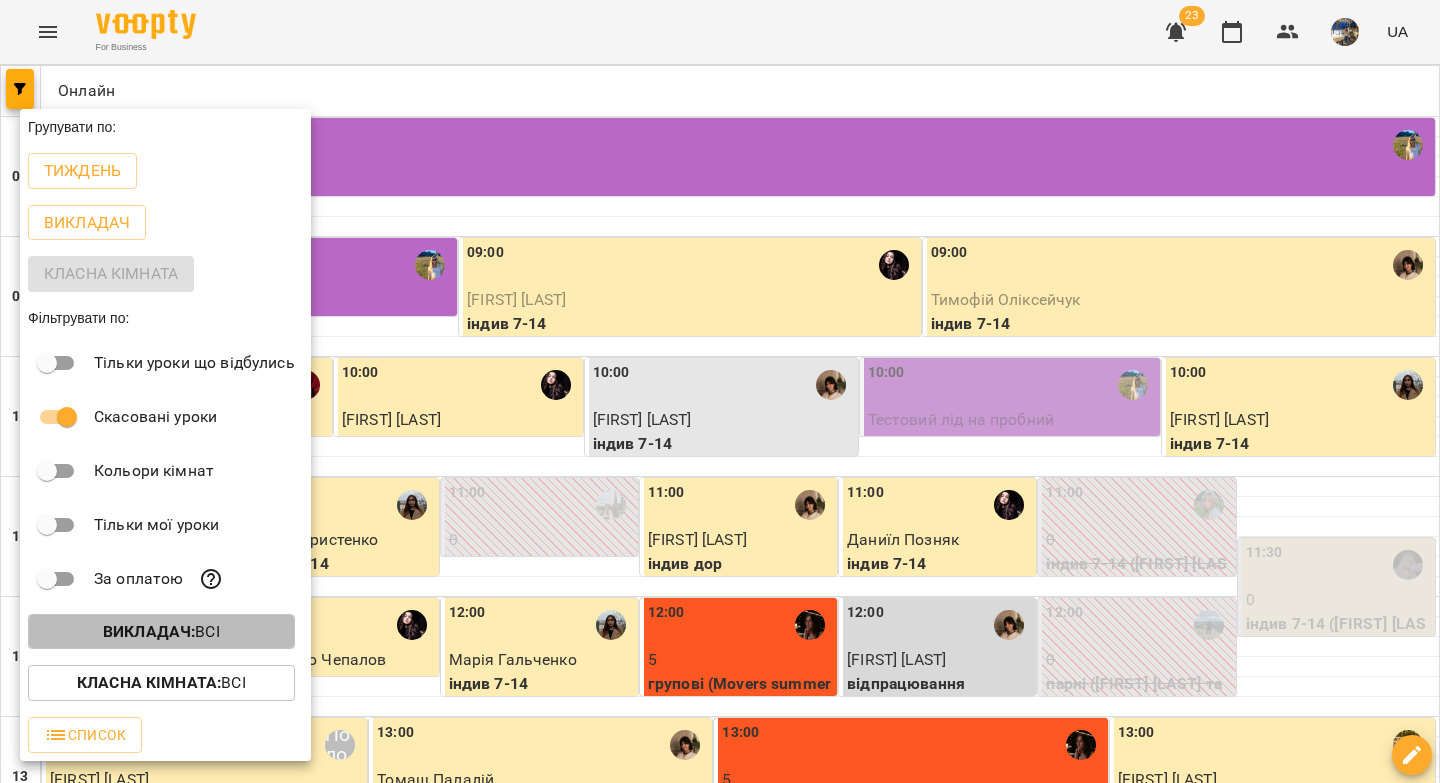 click on "Викладач :" at bounding box center [149, 631] 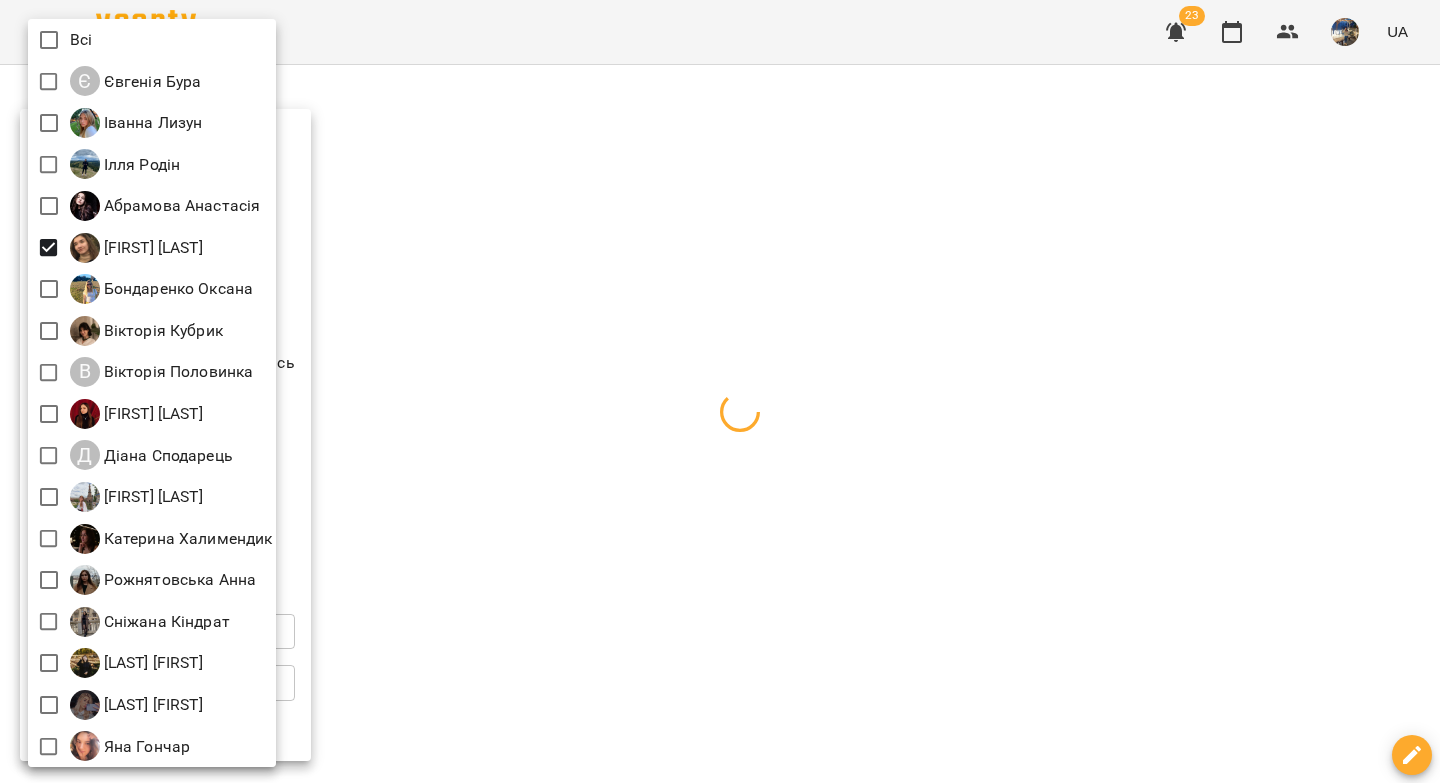 click at bounding box center (720, 391) 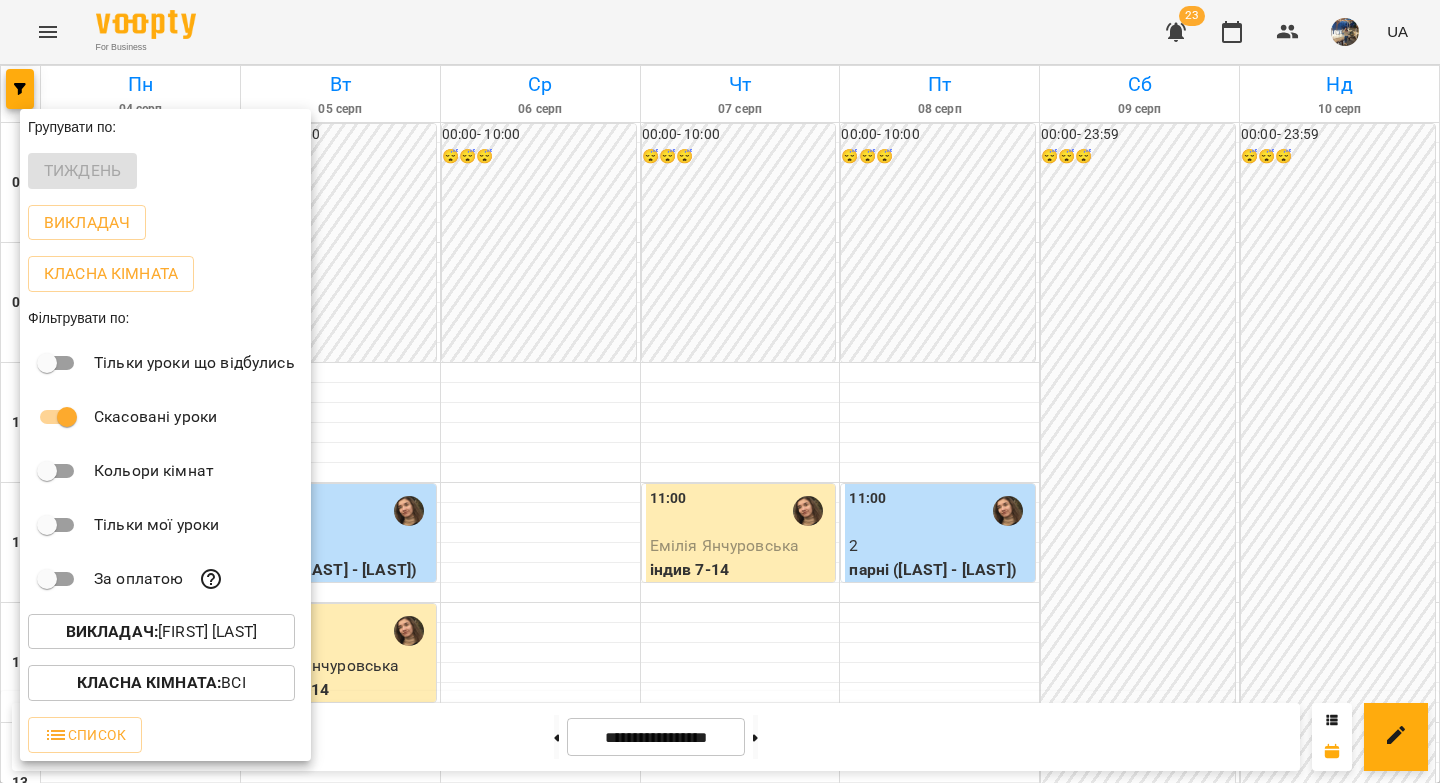 click at bounding box center (720, 391) 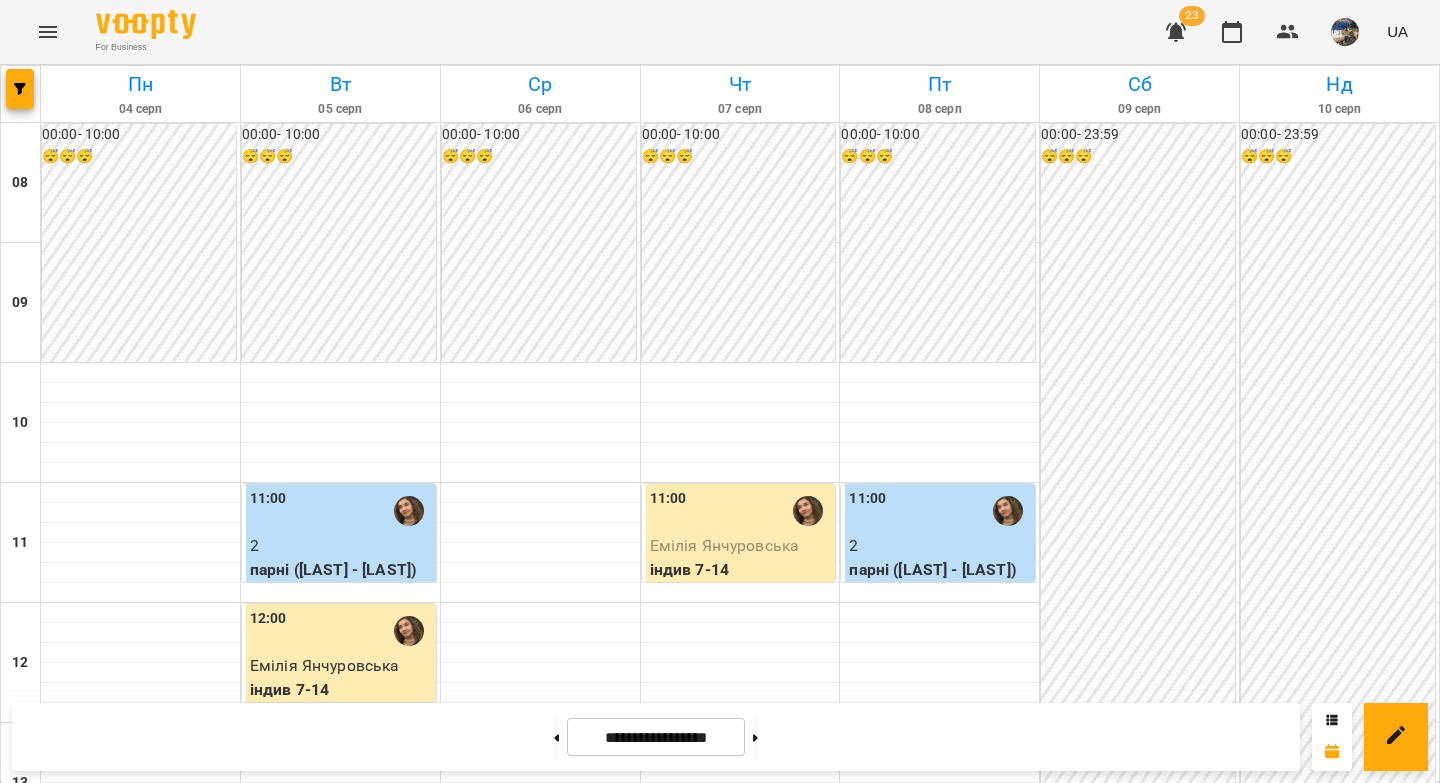scroll, scrollTop: 861, scrollLeft: 0, axis: vertical 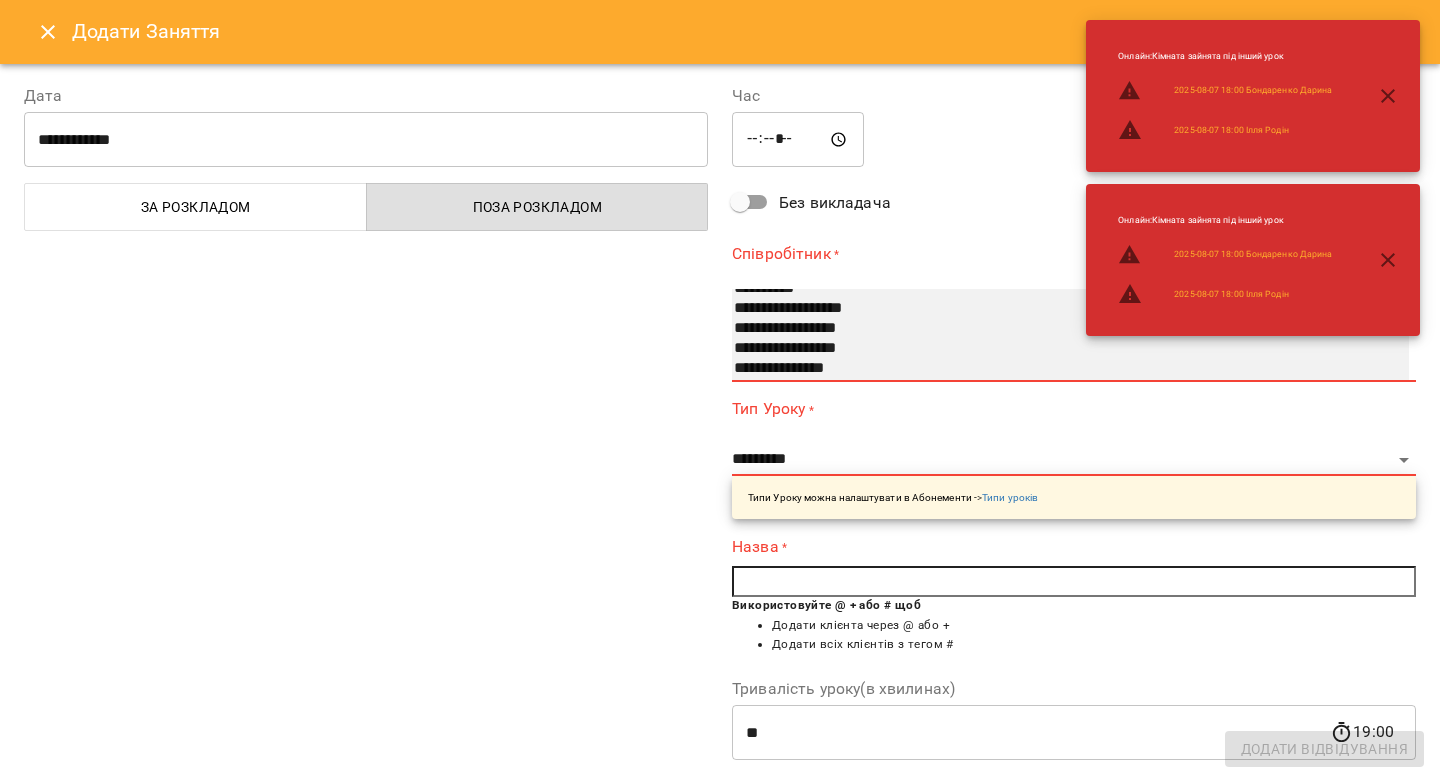 select on "**********" 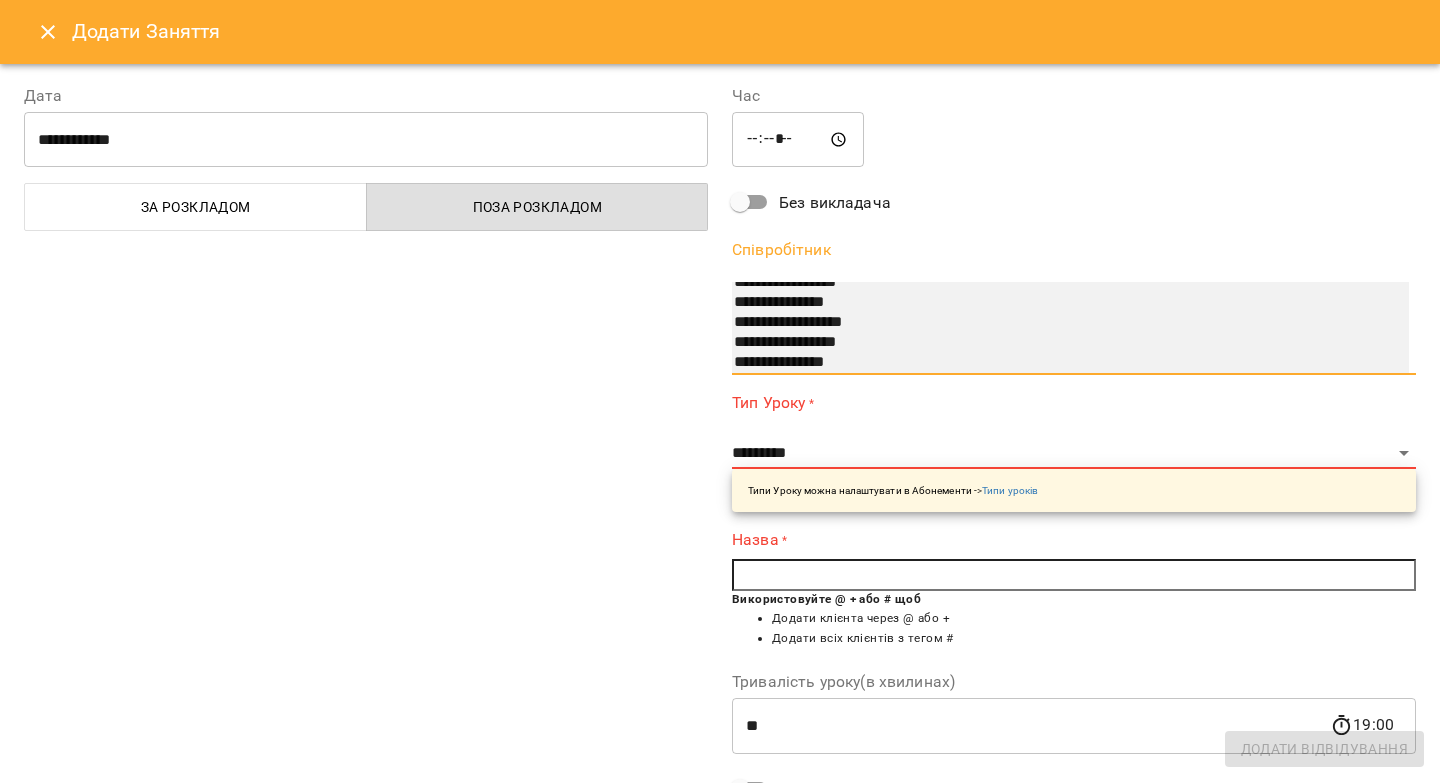 scroll, scrollTop: 135, scrollLeft: 0, axis: vertical 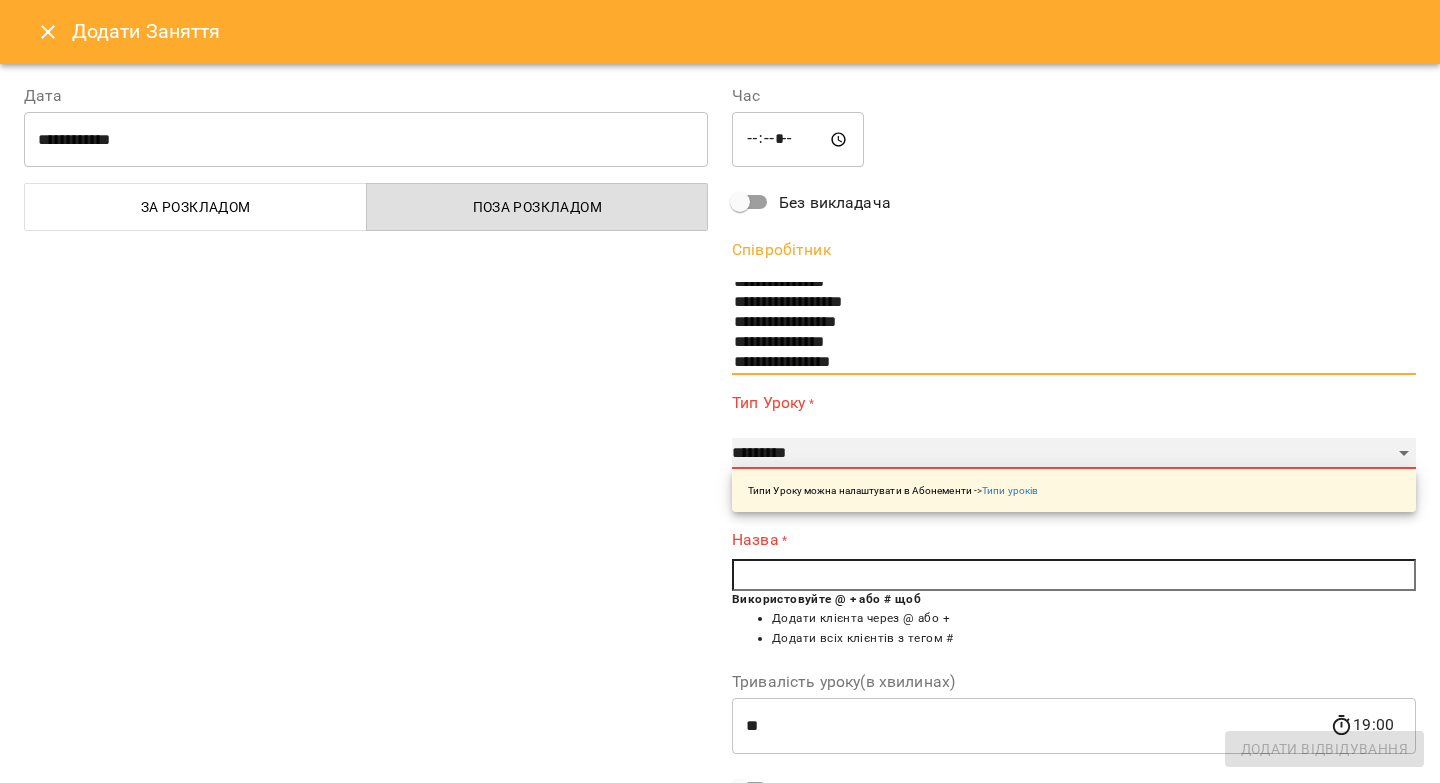 click on "**********" at bounding box center [1074, 454] 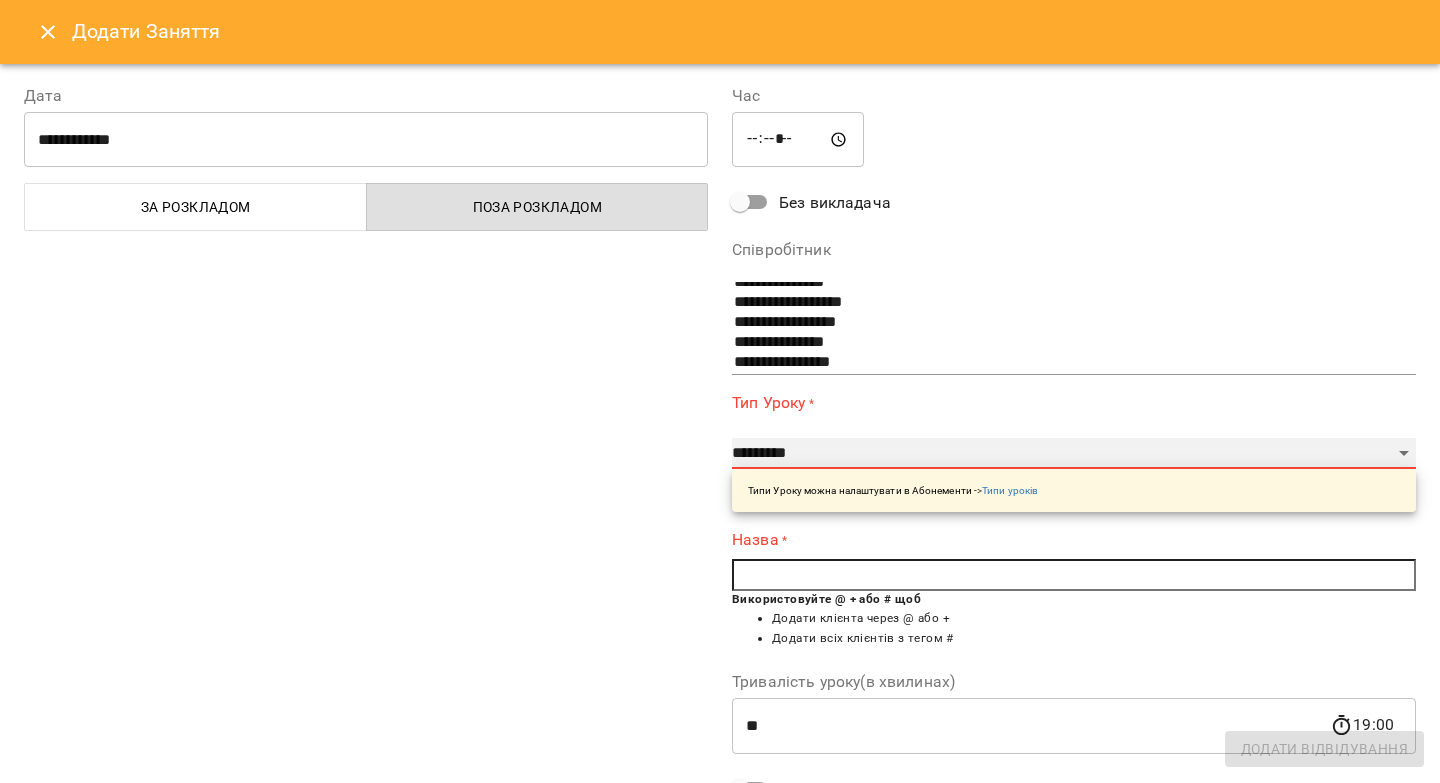 select on "**********" 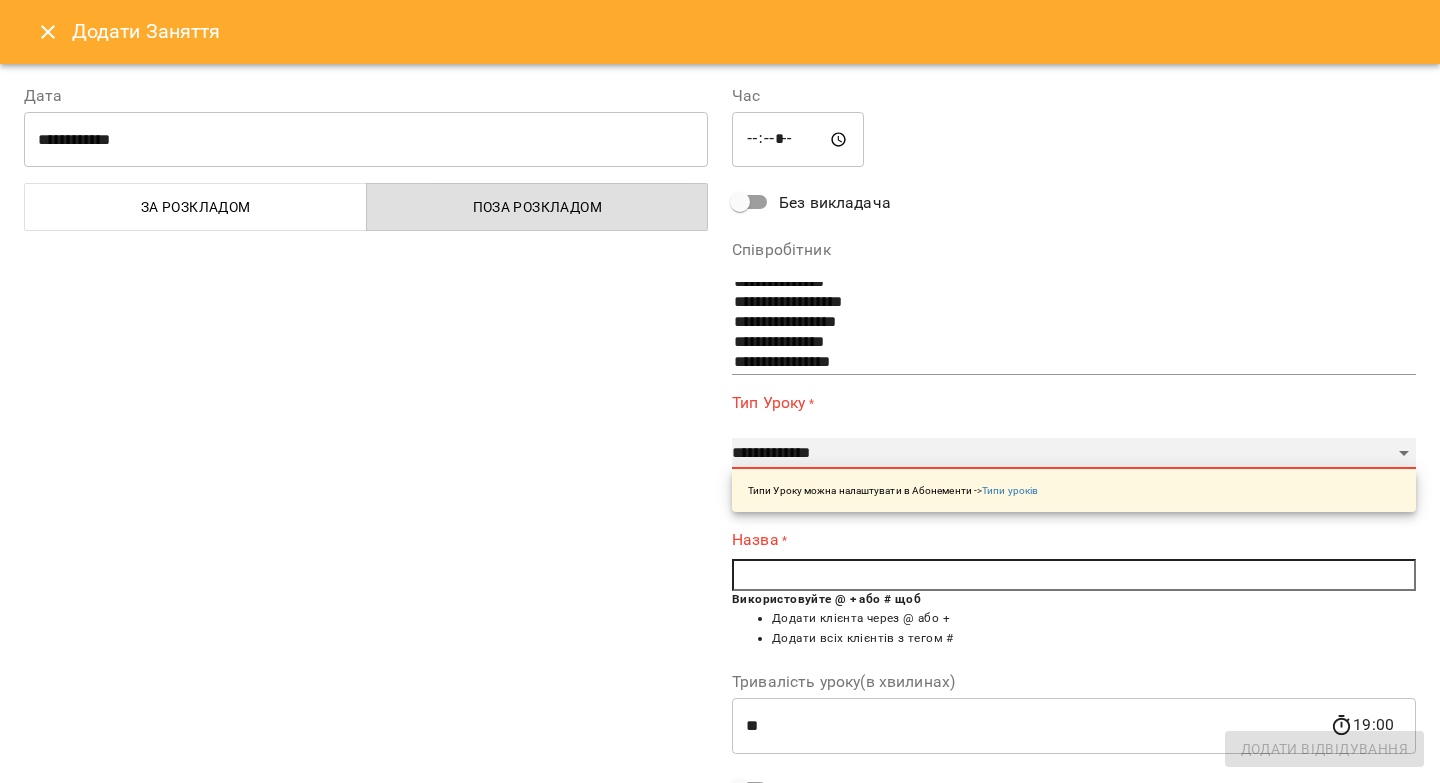 type on "**" 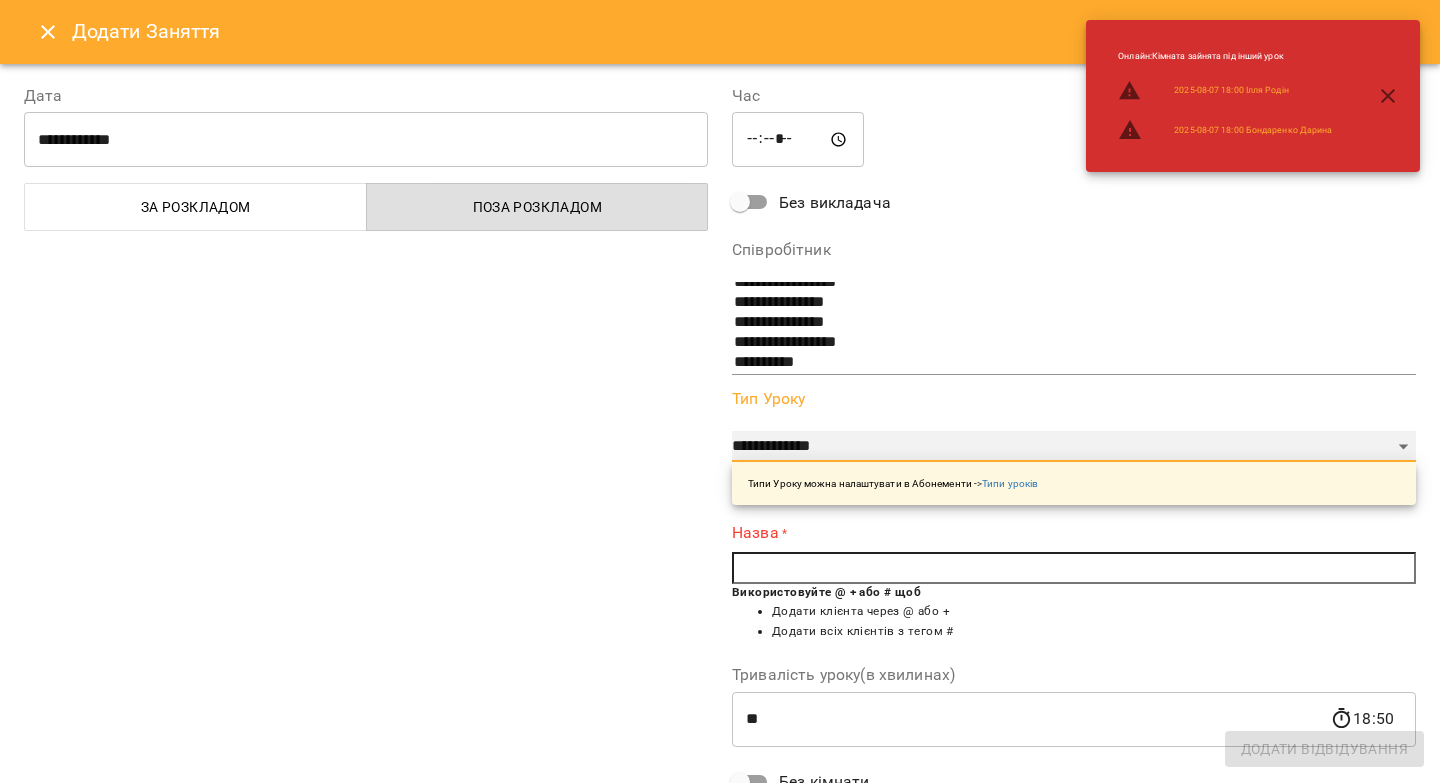 scroll, scrollTop: 260, scrollLeft: 0, axis: vertical 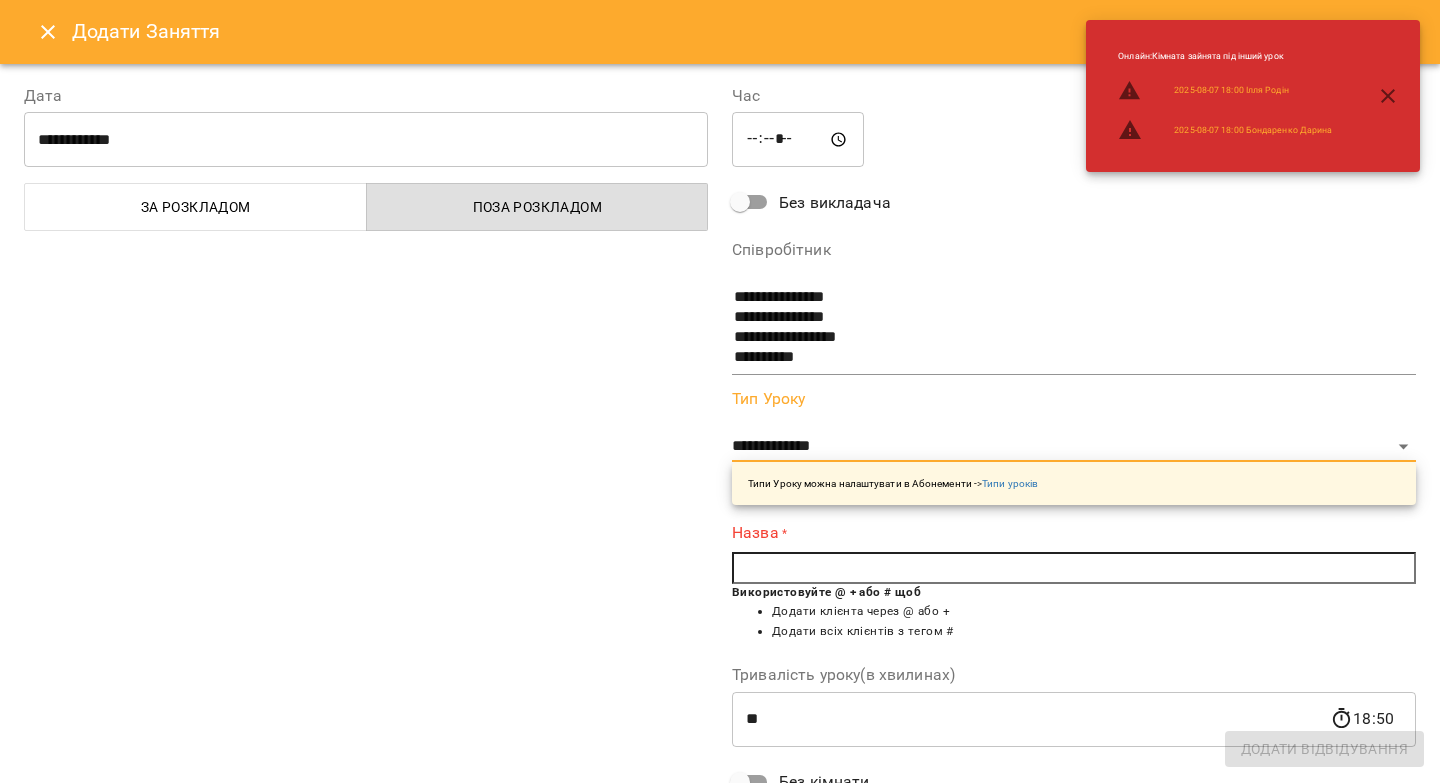 click at bounding box center (1074, 568) 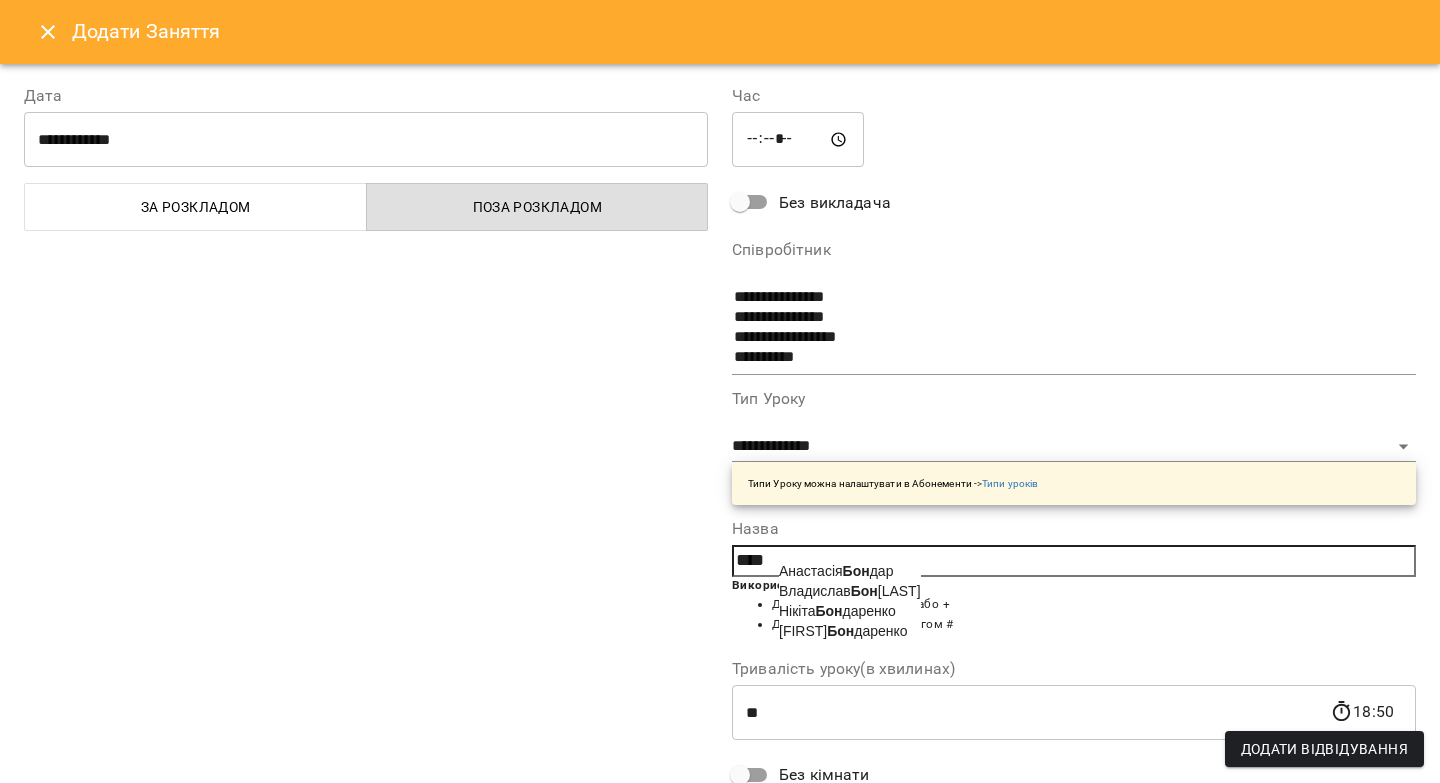 click on "Бон" at bounding box center [840, 631] 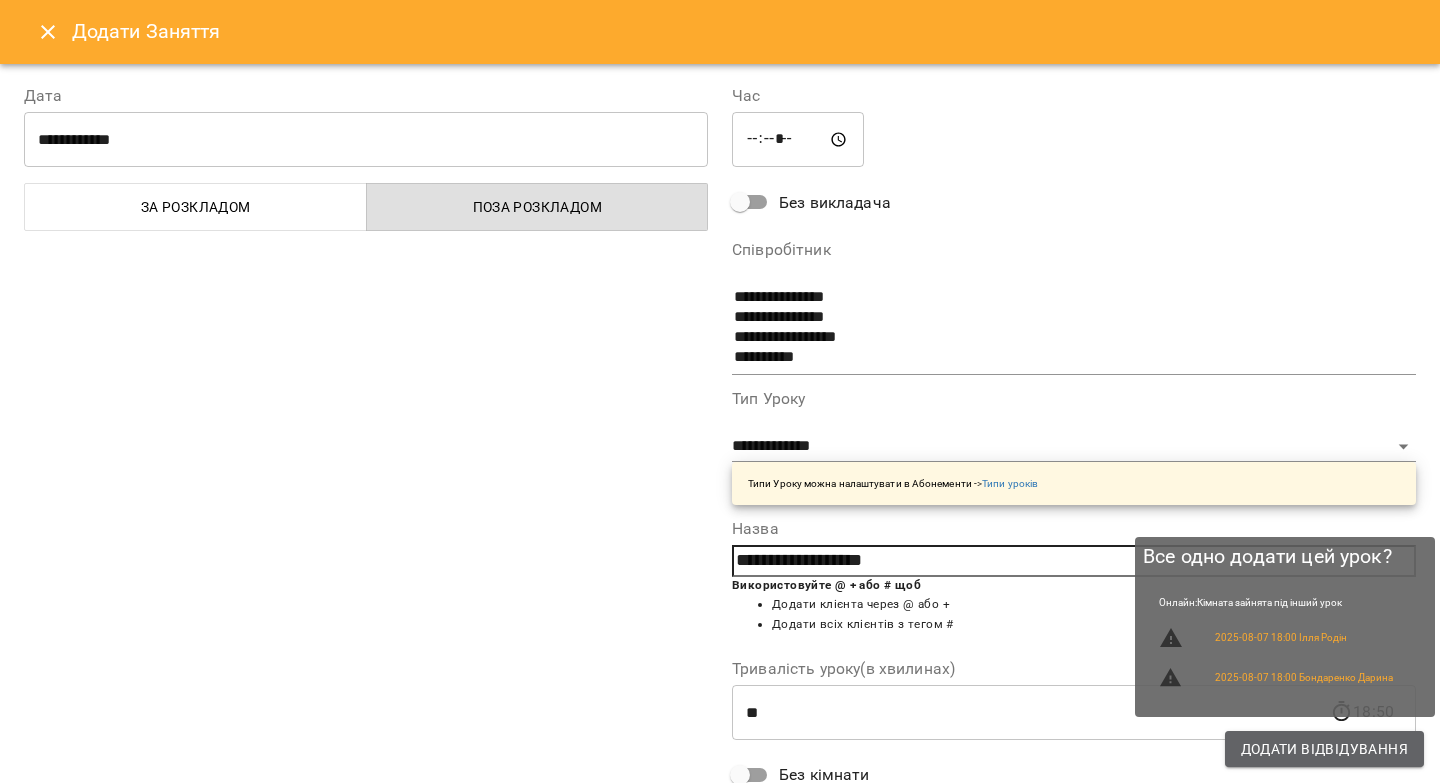 click on "Додати Відвідування" at bounding box center (1324, 749) 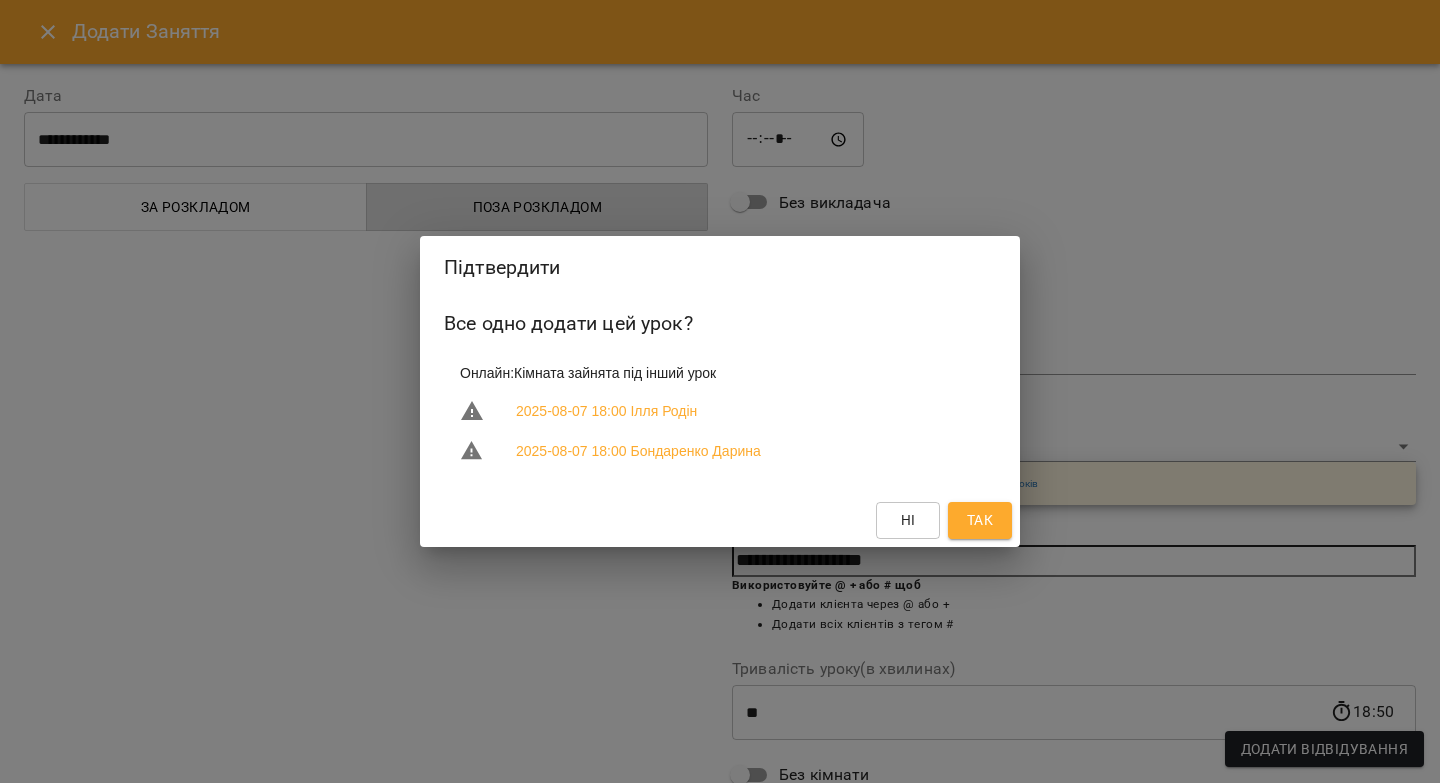 click on "Так" at bounding box center (980, 520) 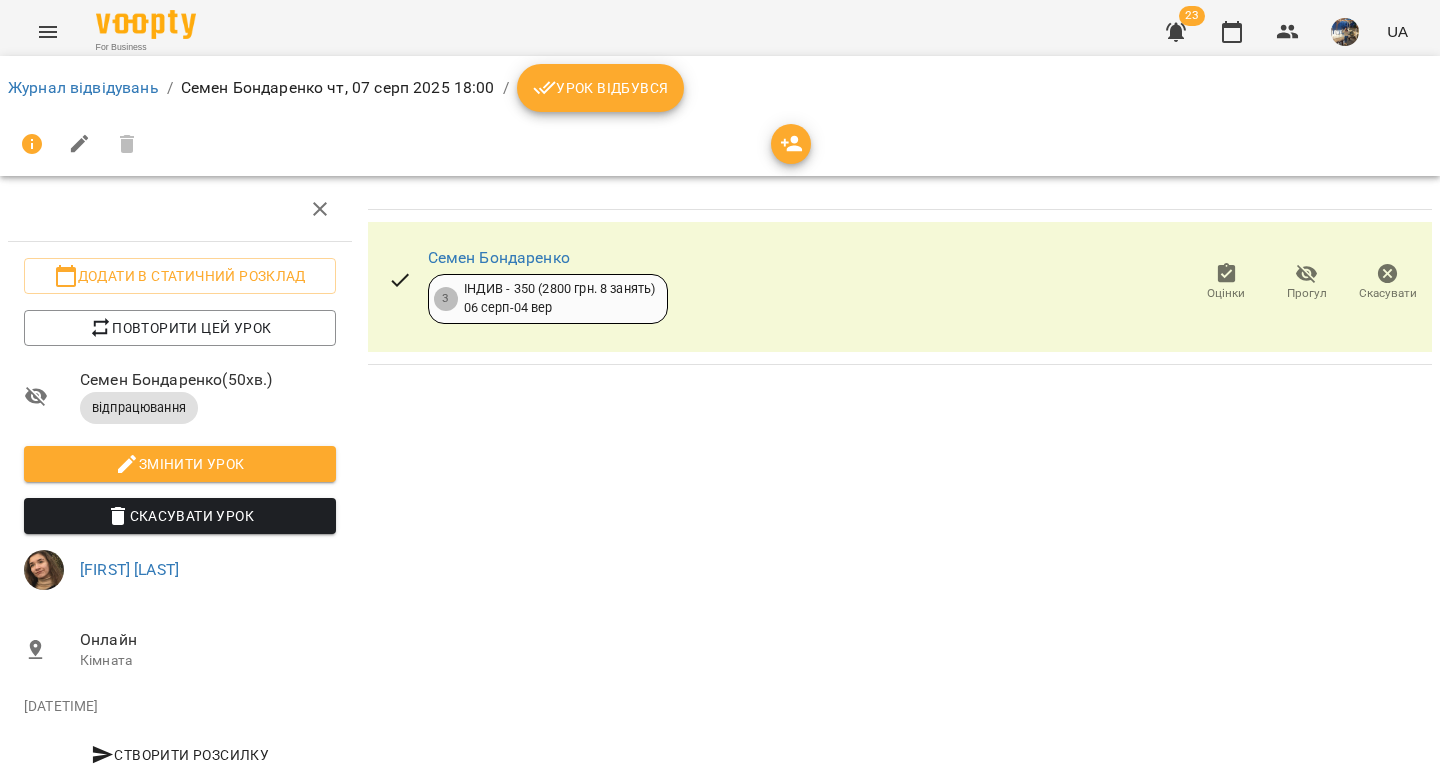 click on "Урок відбувся" at bounding box center [601, 88] 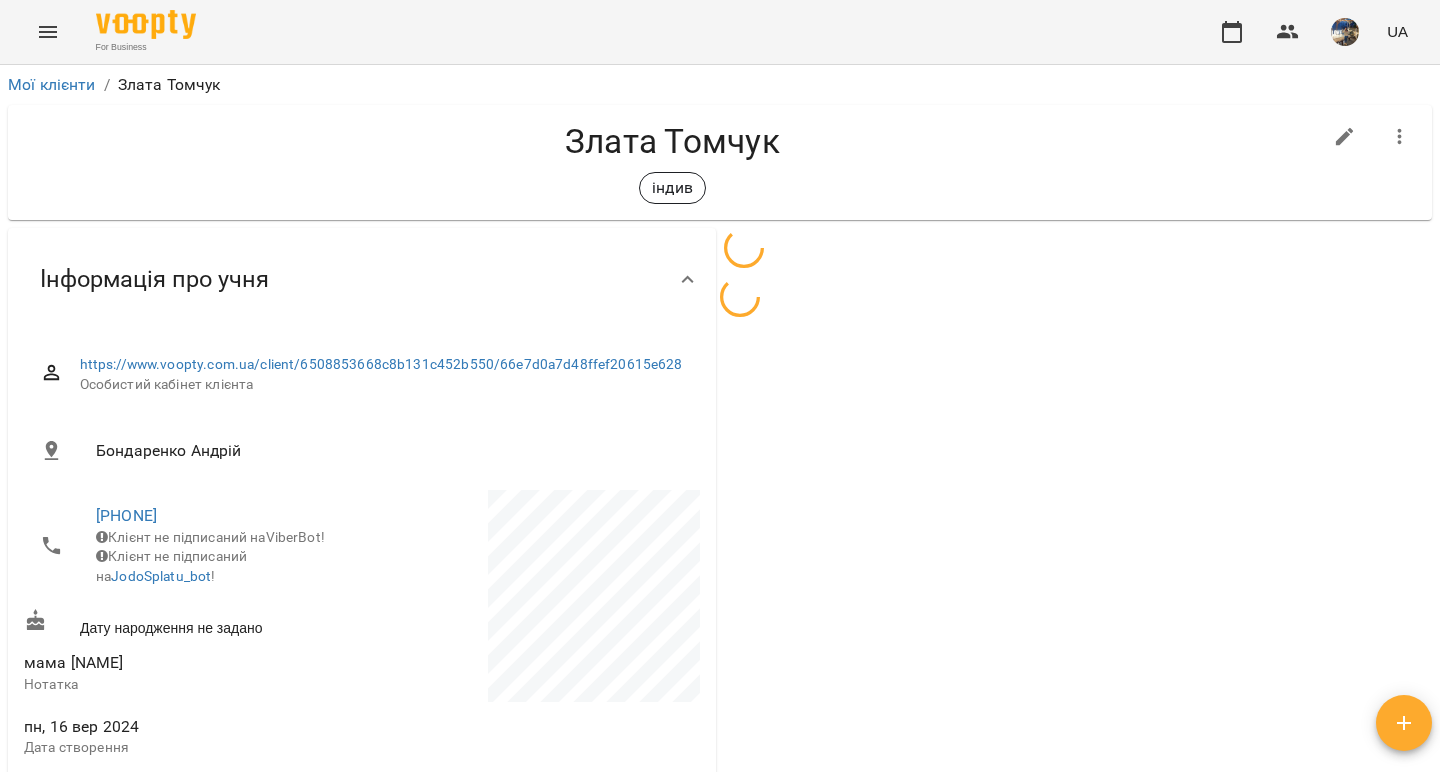 scroll, scrollTop: 0, scrollLeft: 0, axis: both 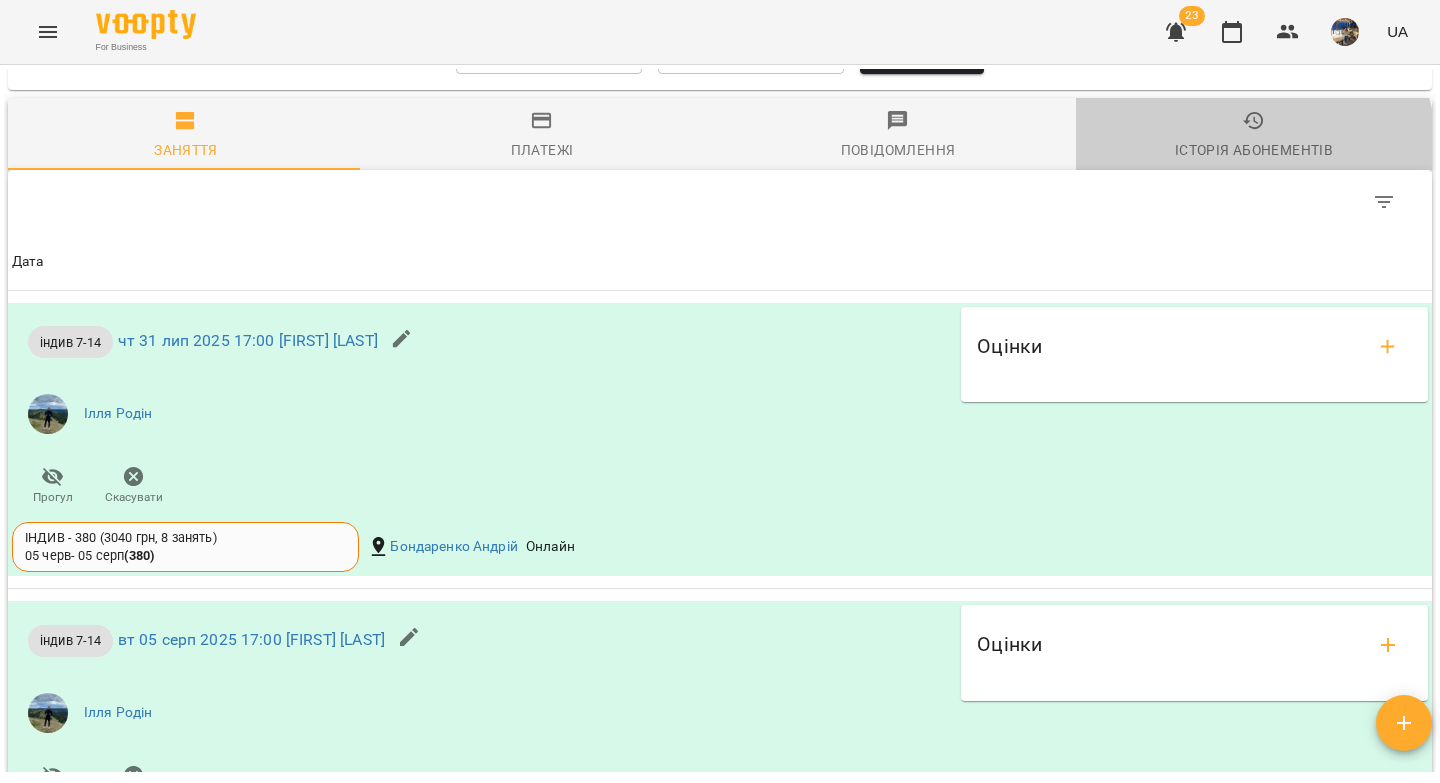 click on "Історія абонементів" at bounding box center [1254, 150] 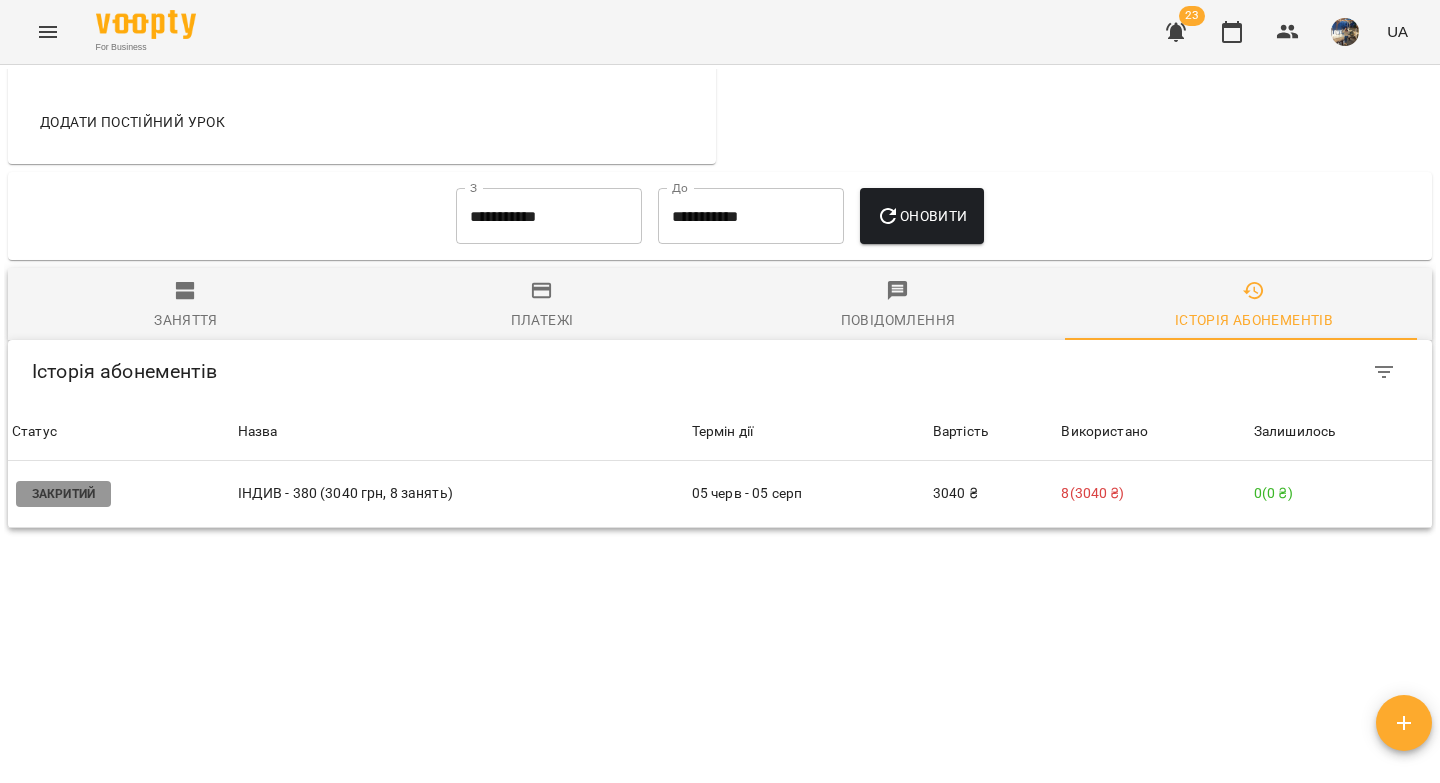 scroll, scrollTop: 1332, scrollLeft: 0, axis: vertical 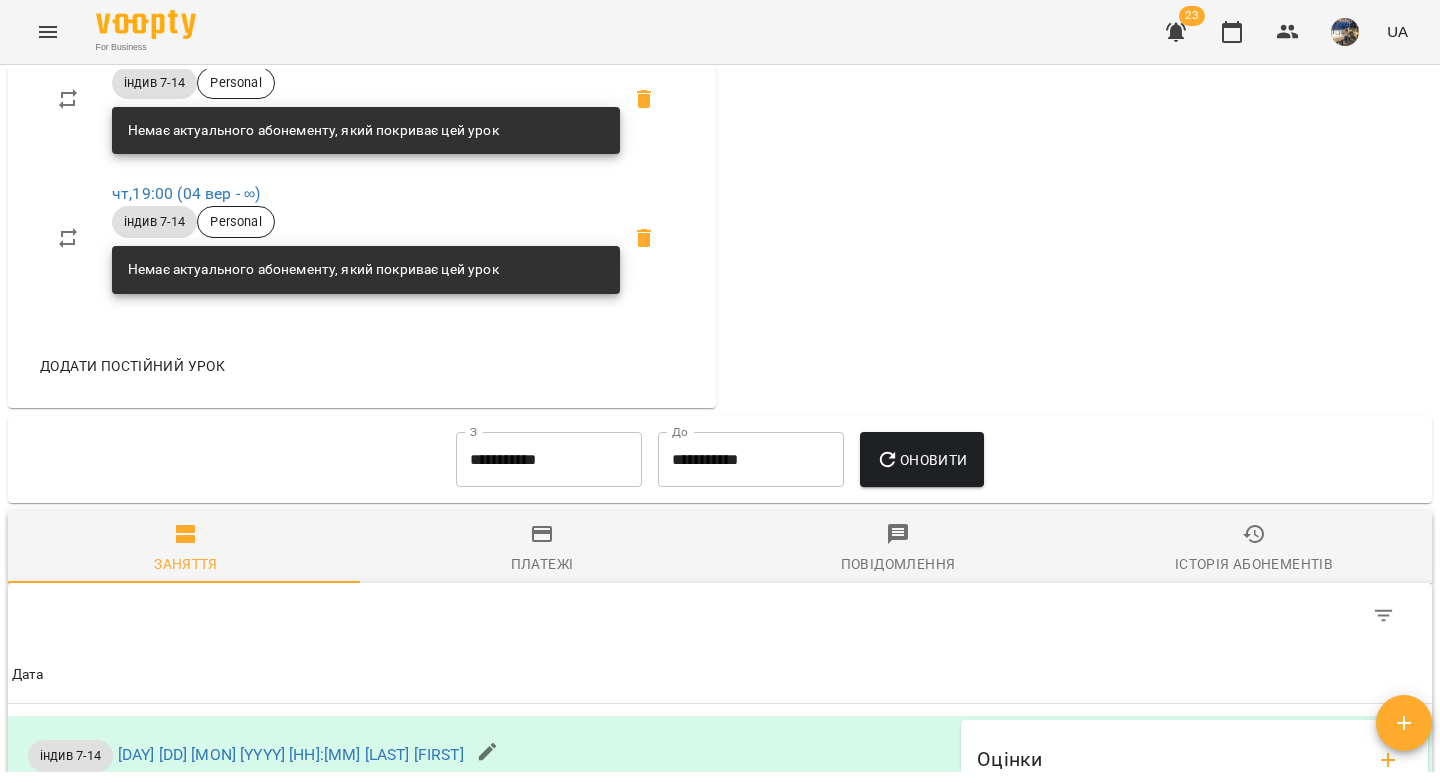 drag, startPoint x: 1246, startPoint y: 565, endPoint x: 1222, endPoint y: 461, distance: 106.733315 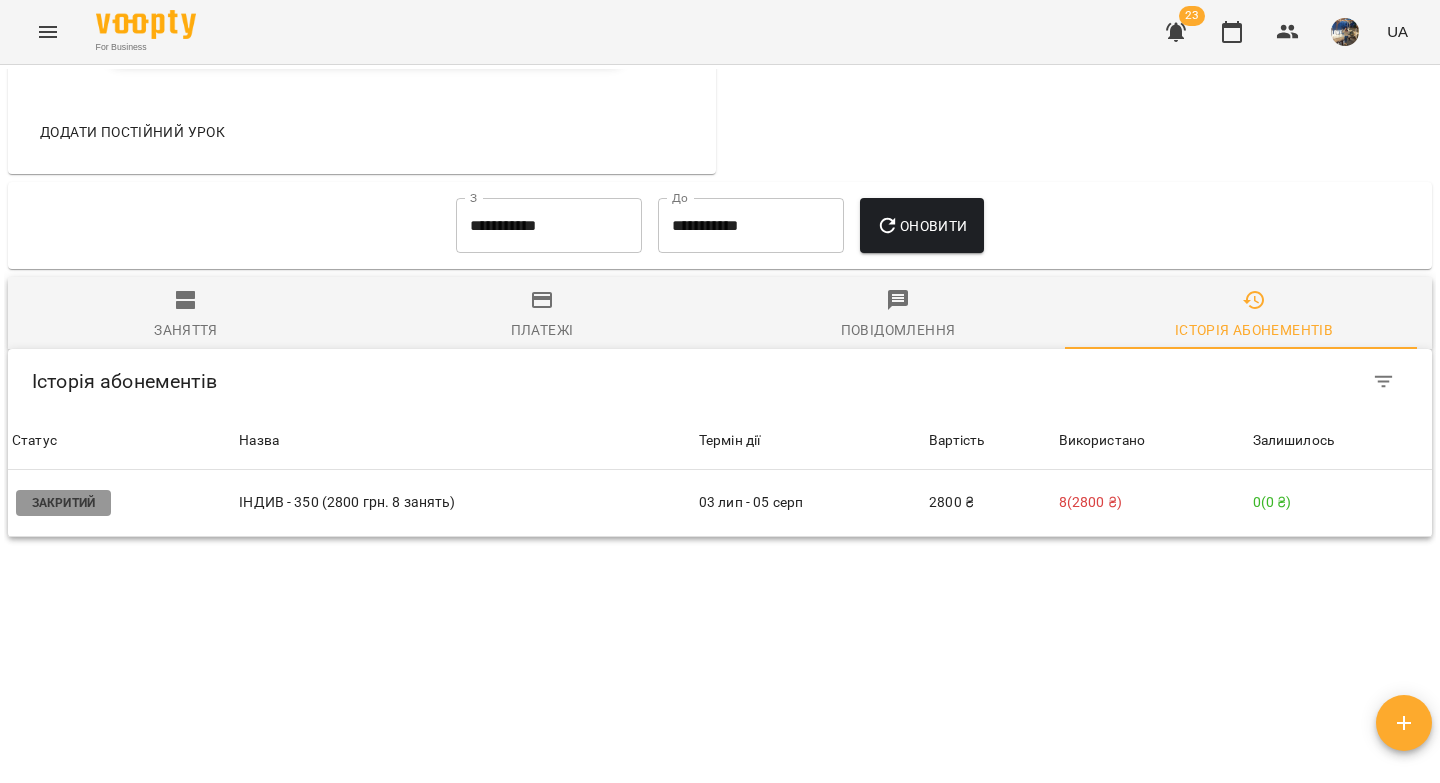 scroll, scrollTop: 1442, scrollLeft: 0, axis: vertical 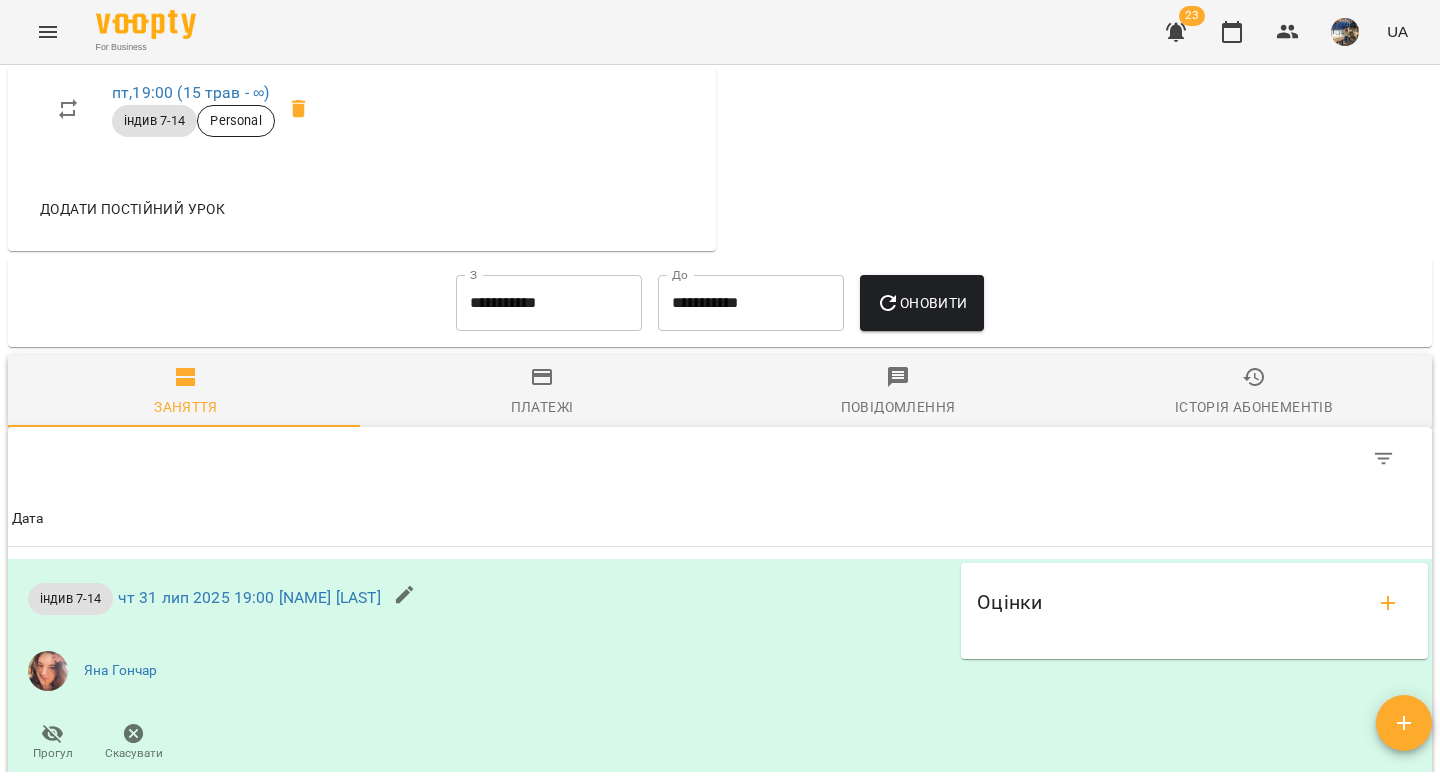 click on "Історія абонементів" at bounding box center [1254, 392] 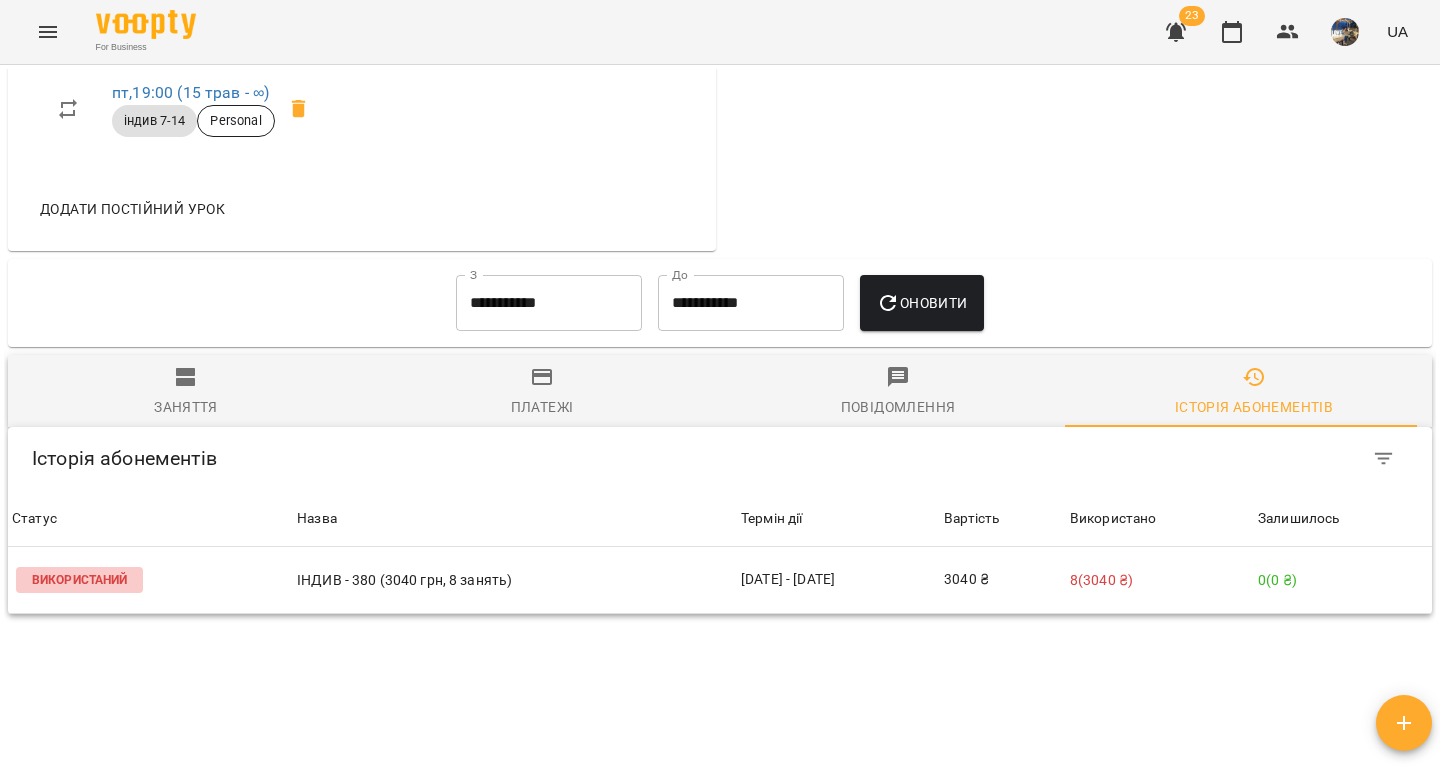 scroll, scrollTop: 1064, scrollLeft: 0, axis: vertical 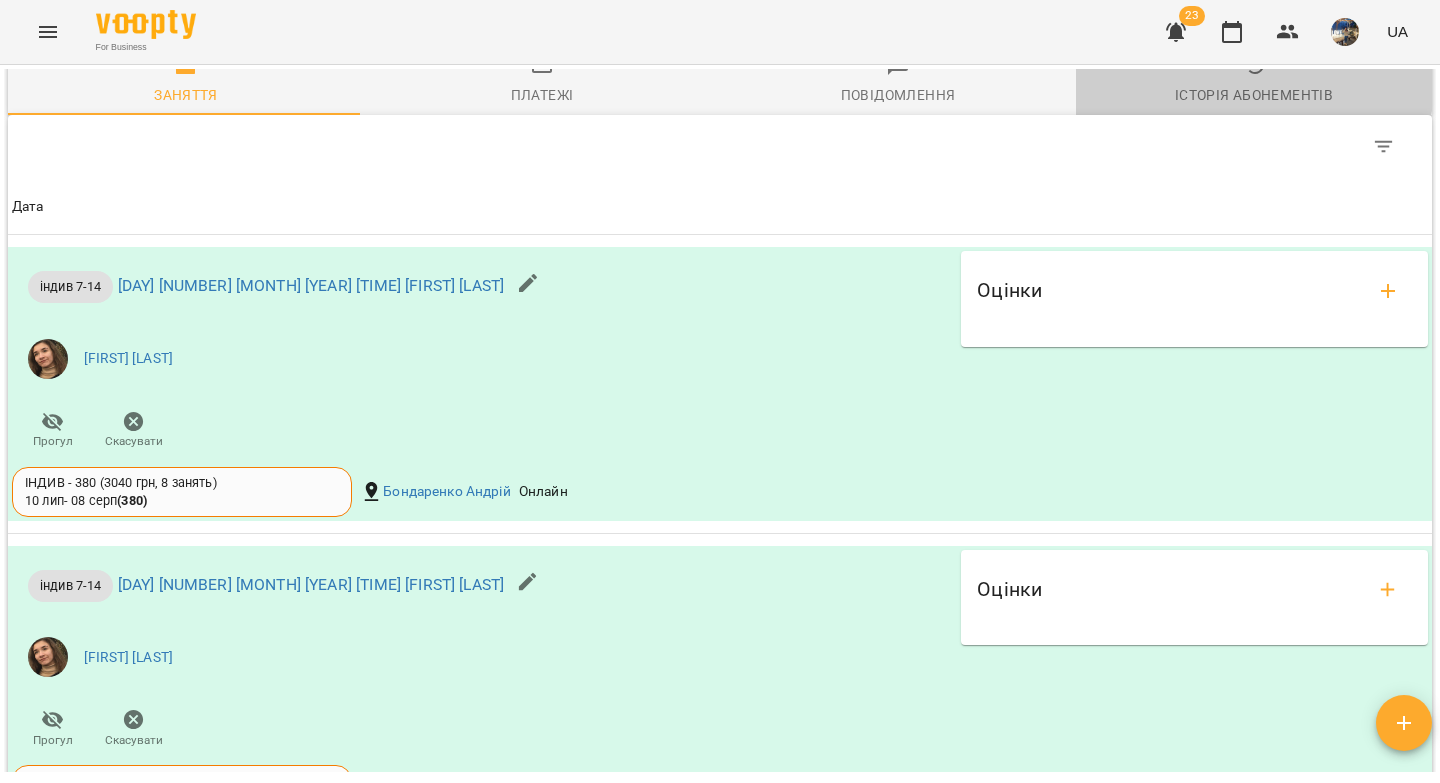 click on "Історія абонементів" at bounding box center [1254, 95] 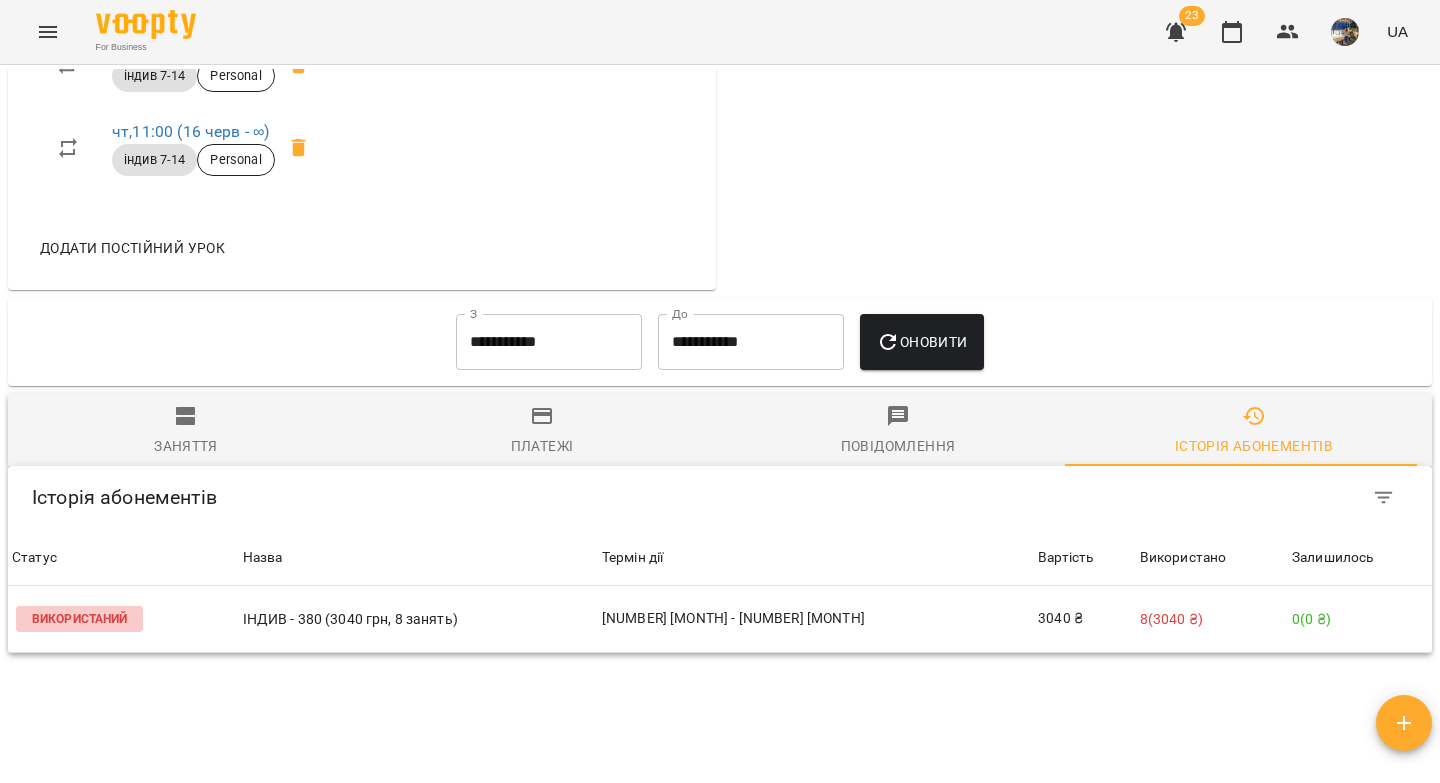 scroll, scrollTop: 1221, scrollLeft: 0, axis: vertical 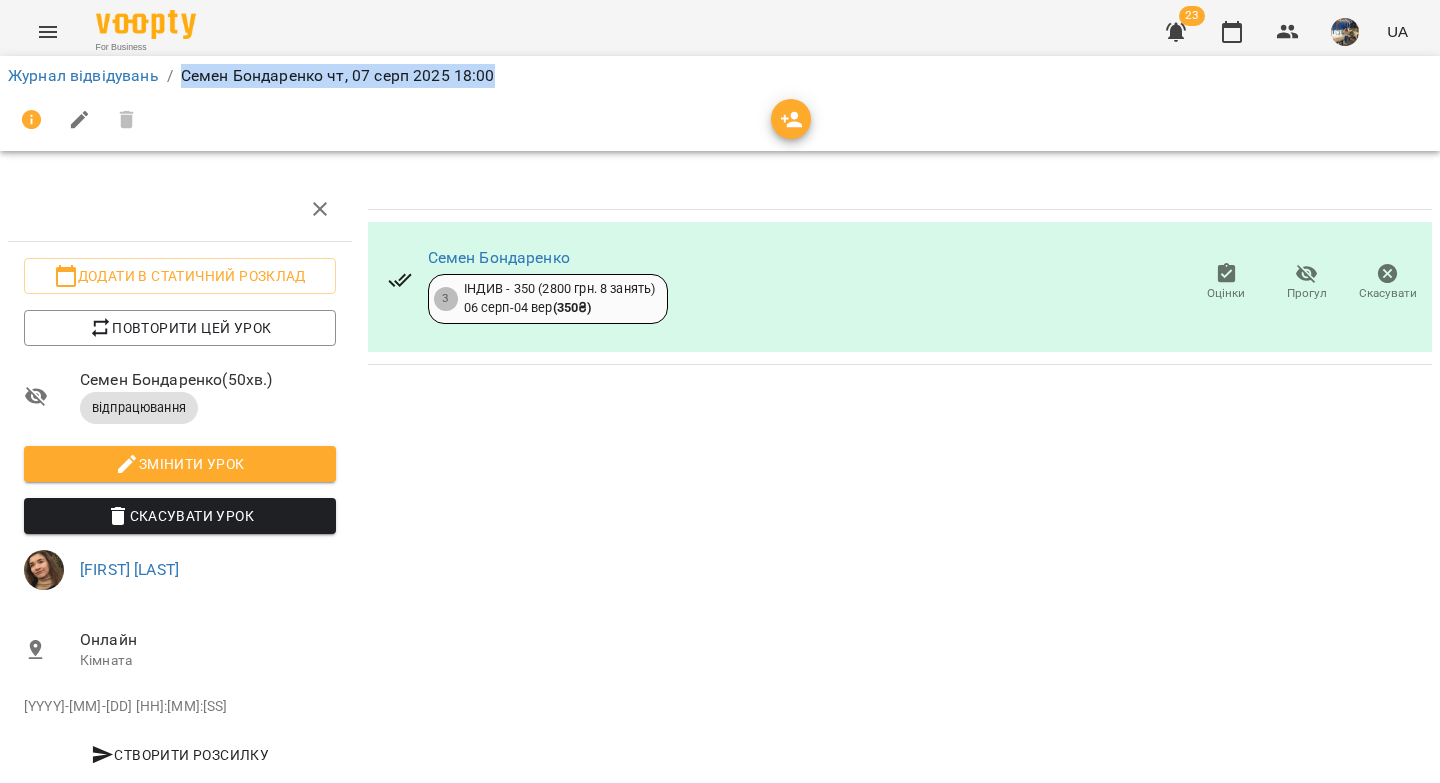 drag, startPoint x: 551, startPoint y: 73, endPoint x: 184, endPoint y: 80, distance: 367.06674 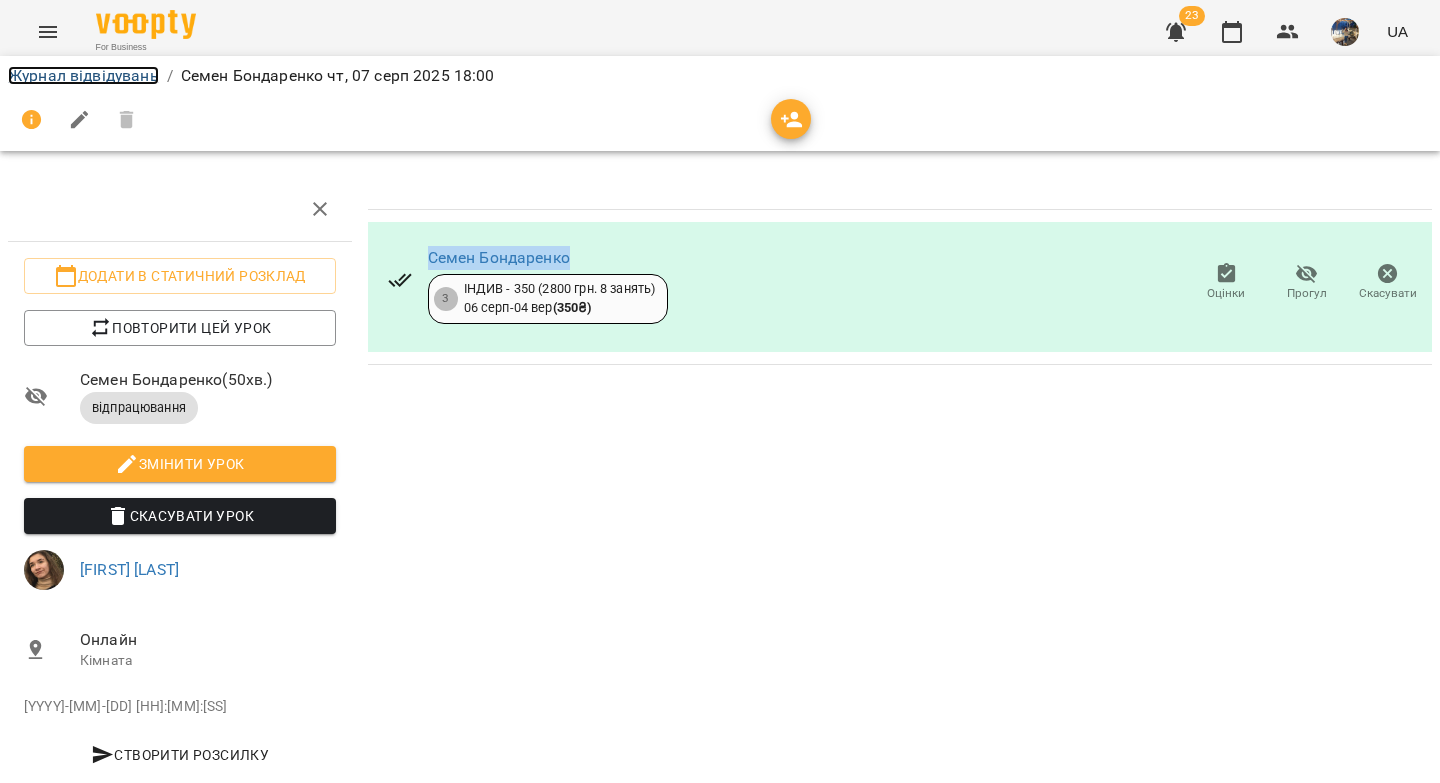 click on "Журнал відвідувань" at bounding box center (83, 75) 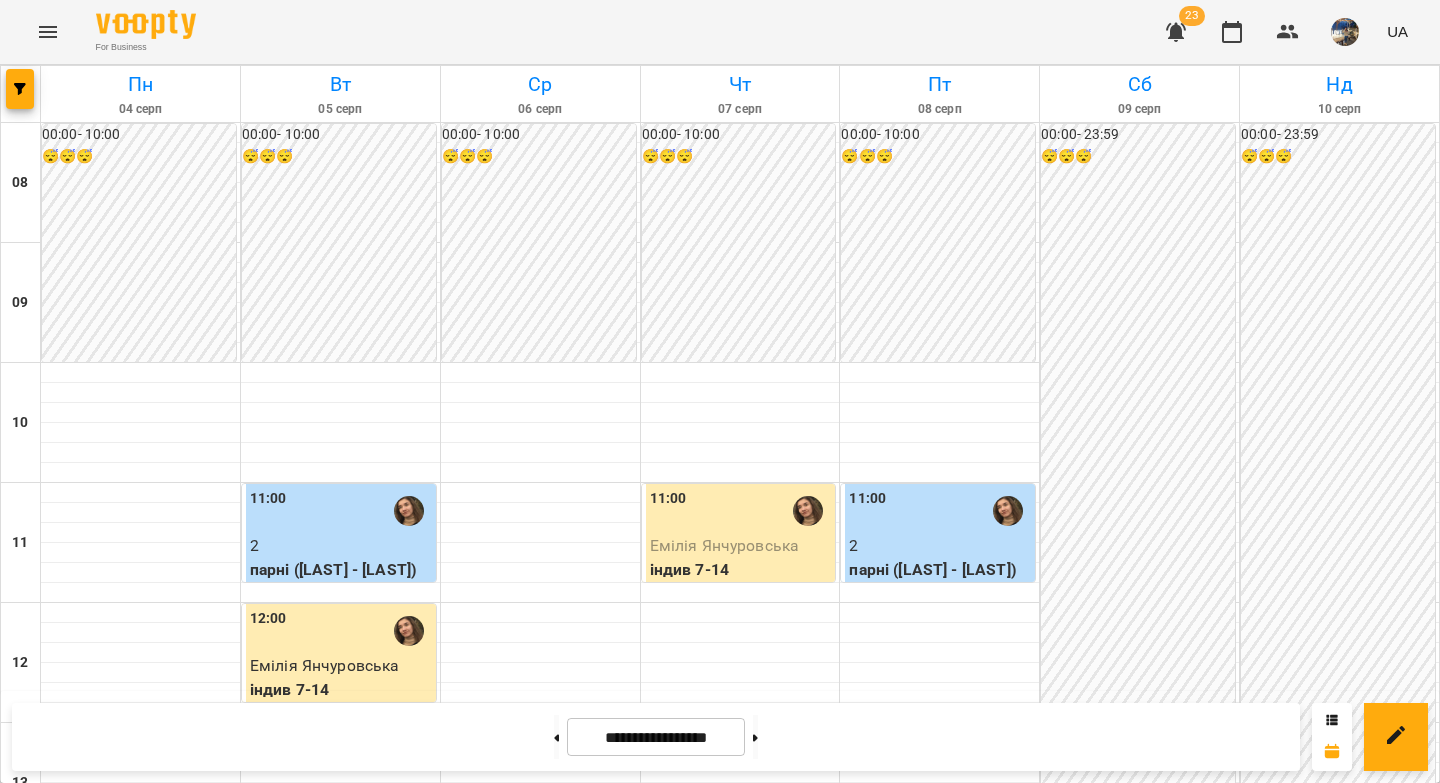 scroll, scrollTop: 326, scrollLeft: 0, axis: vertical 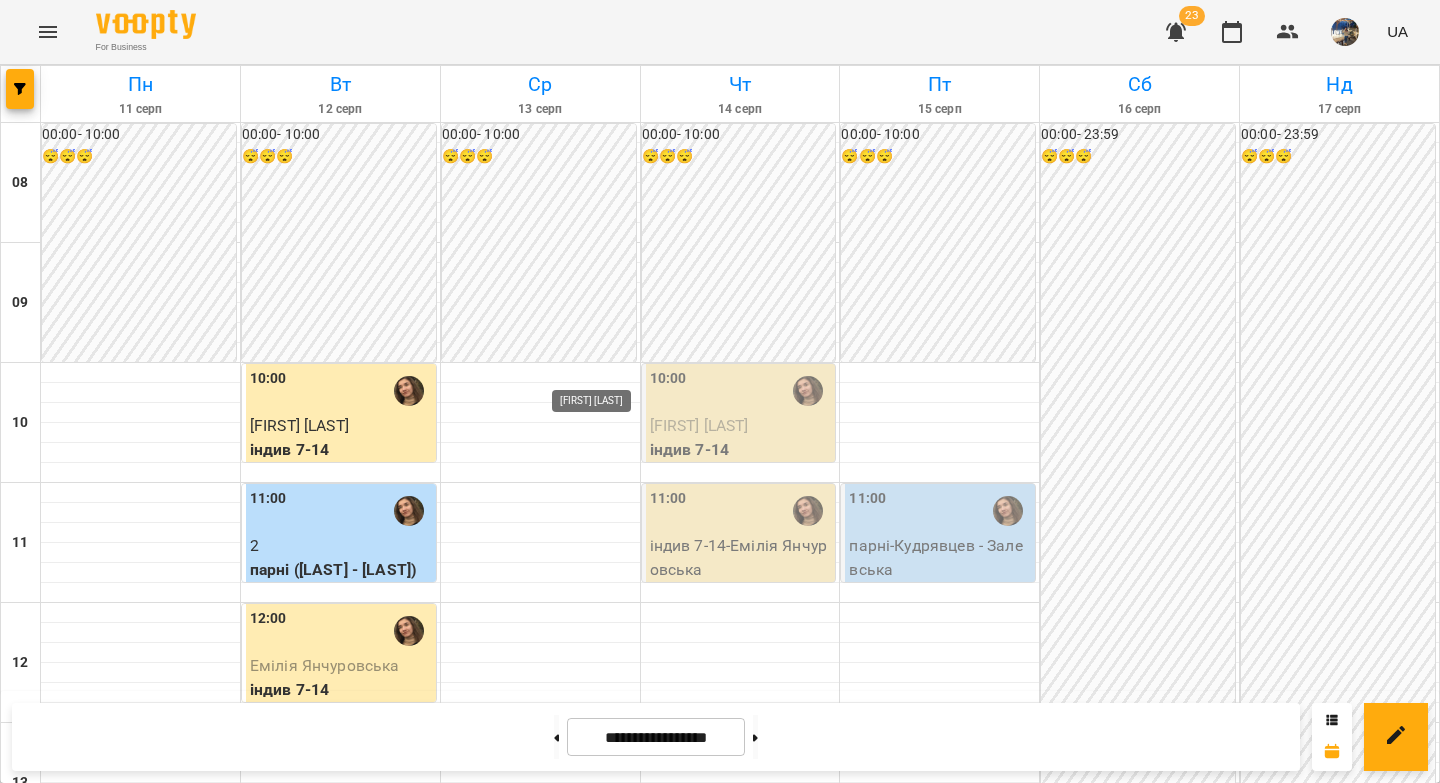 click at bounding box center (609, 1471) 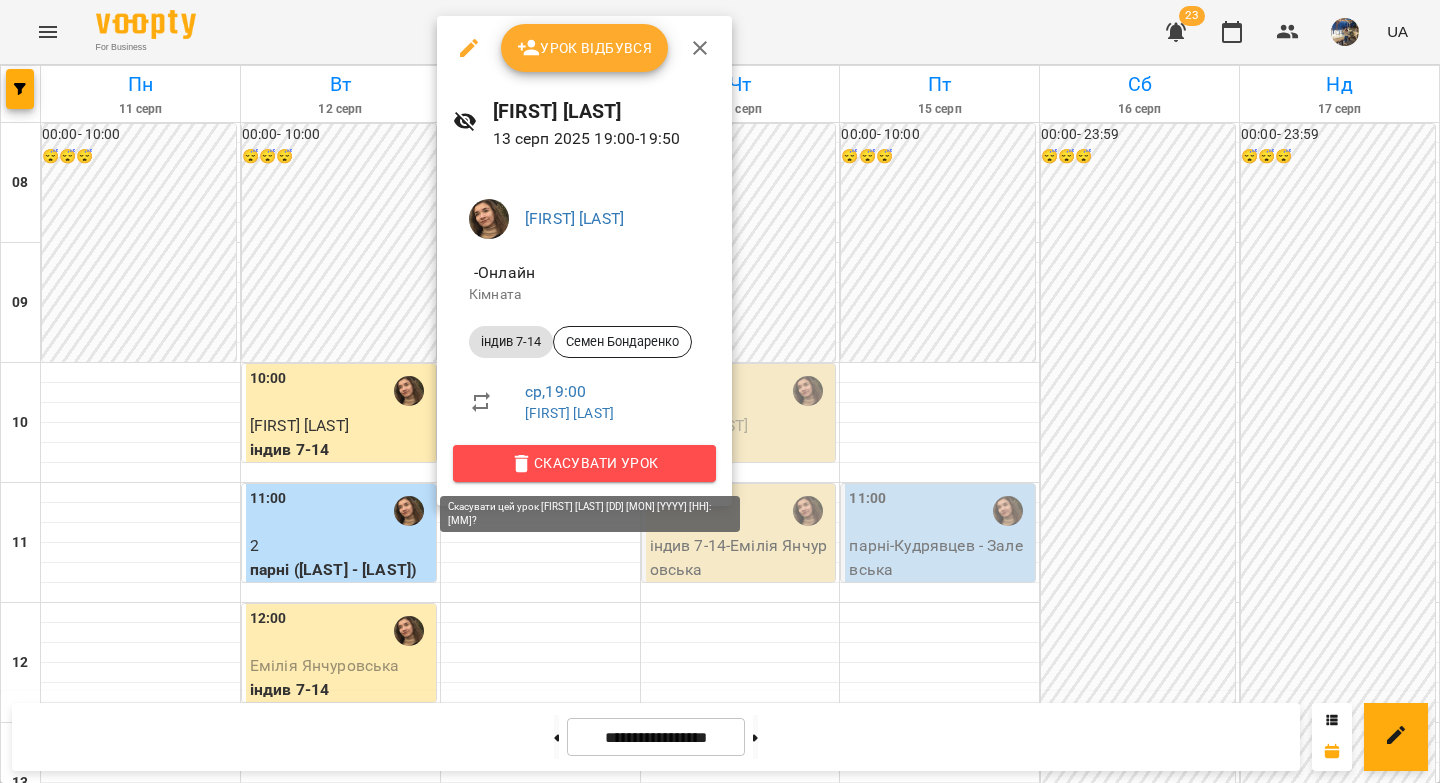 click on "Скасувати Урок" at bounding box center (584, 463) 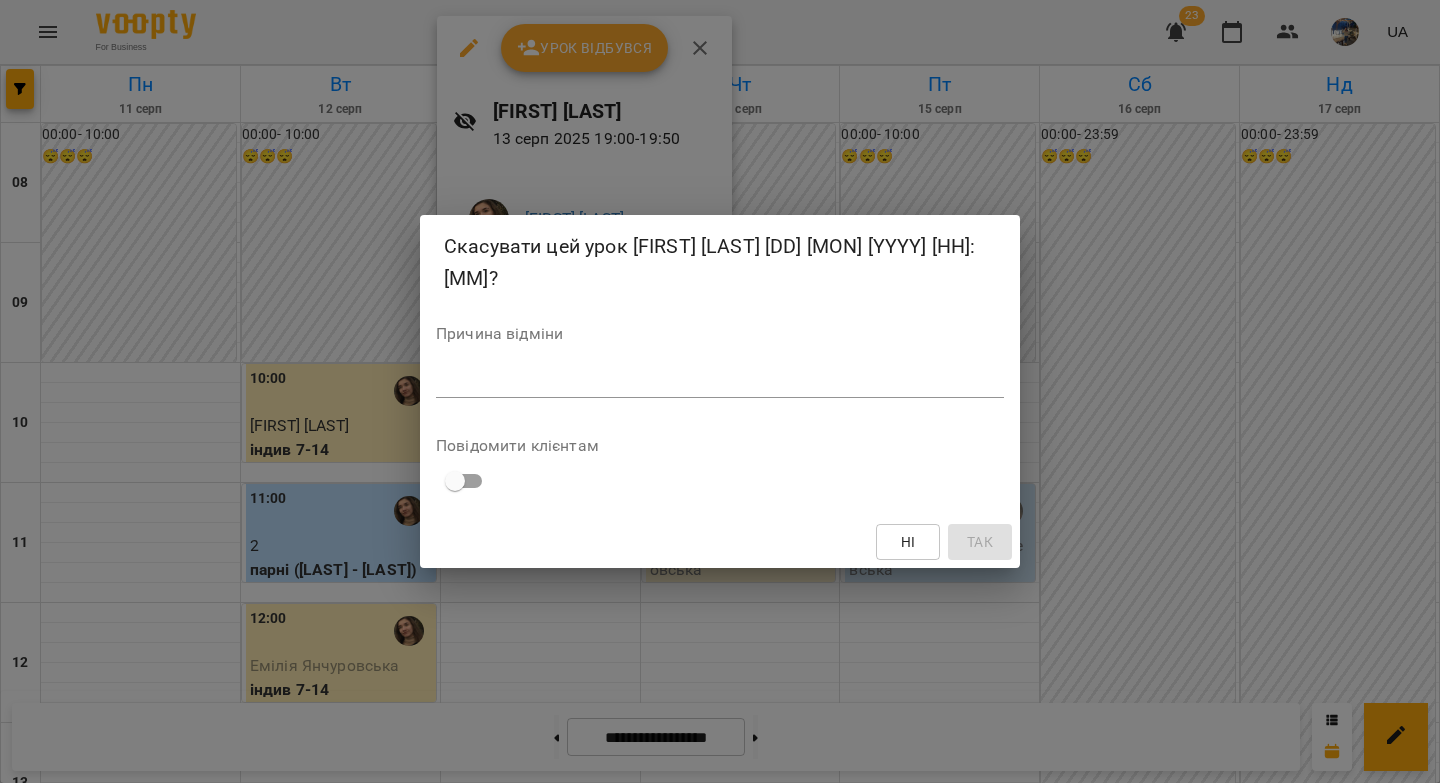 click on "*" at bounding box center (720, 382) 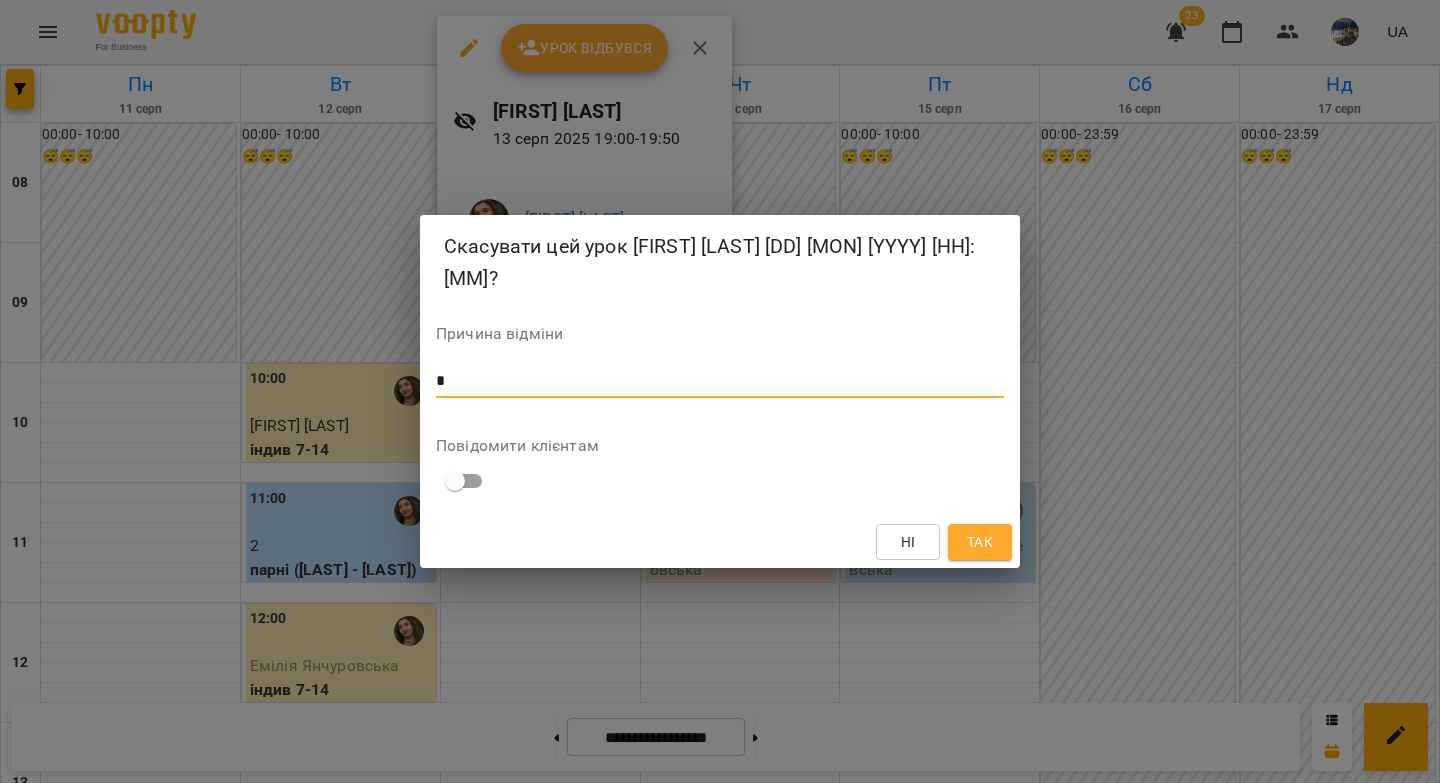 type on "*" 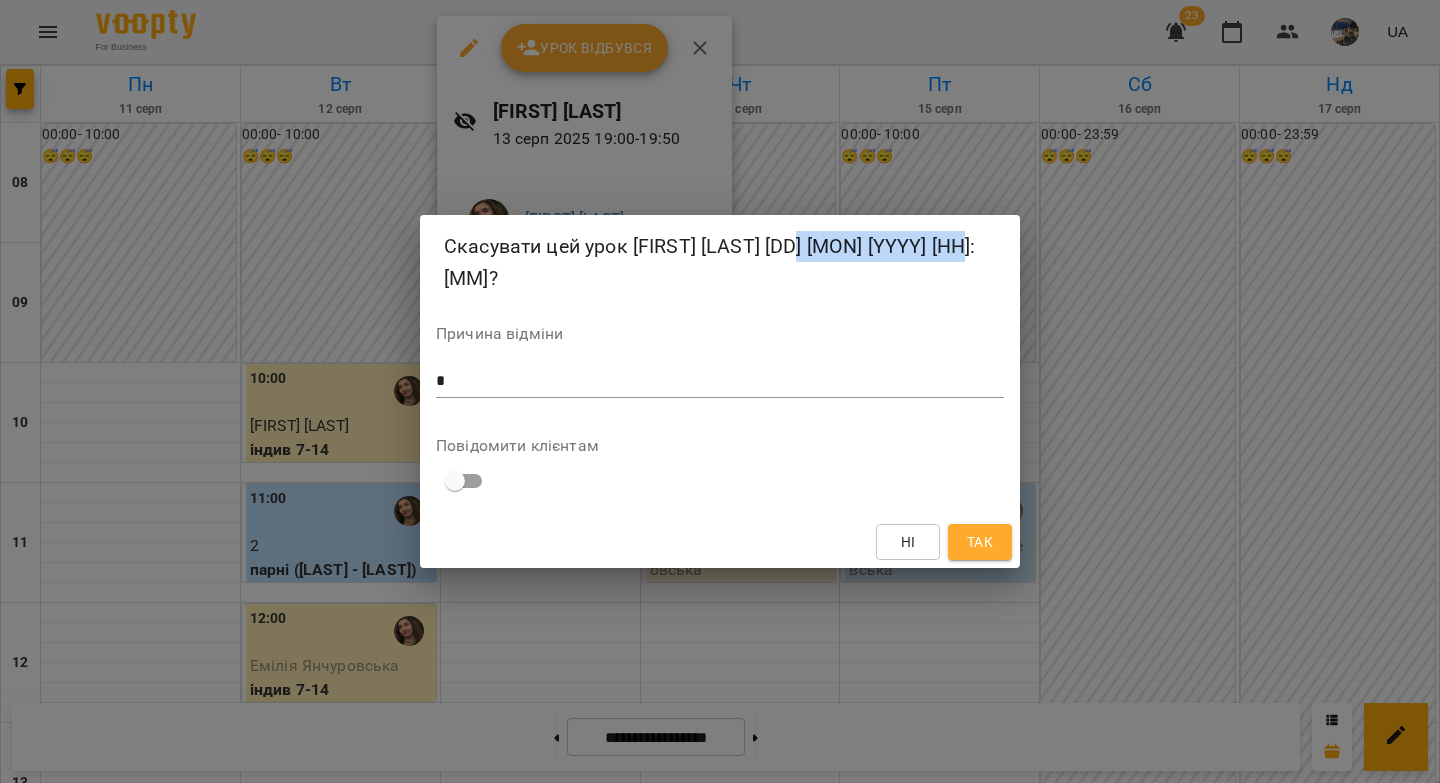drag, startPoint x: 811, startPoint y: 261, endPoint x: 982, endPoint y: 268, distance: 171.14322 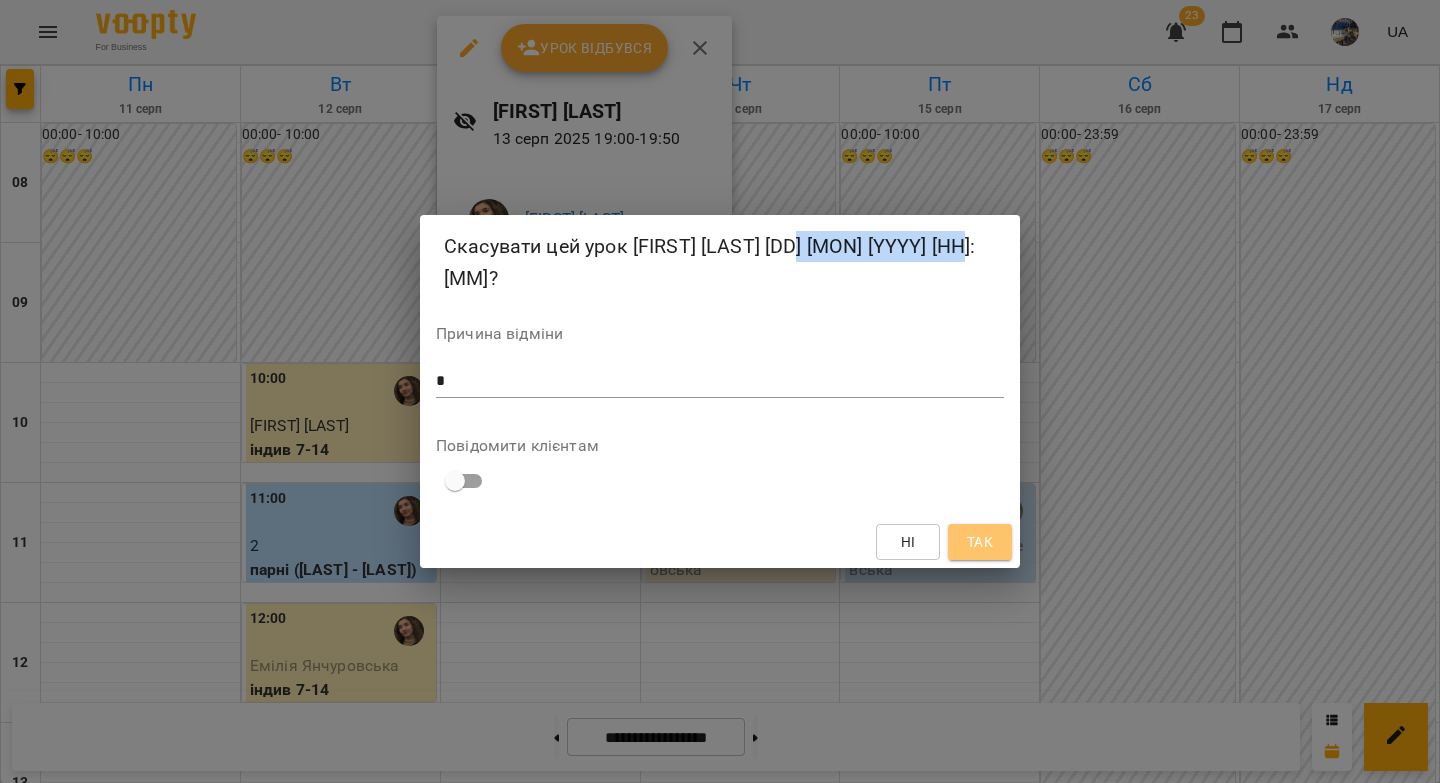 click on "Так" at bounding box center [980, 542] 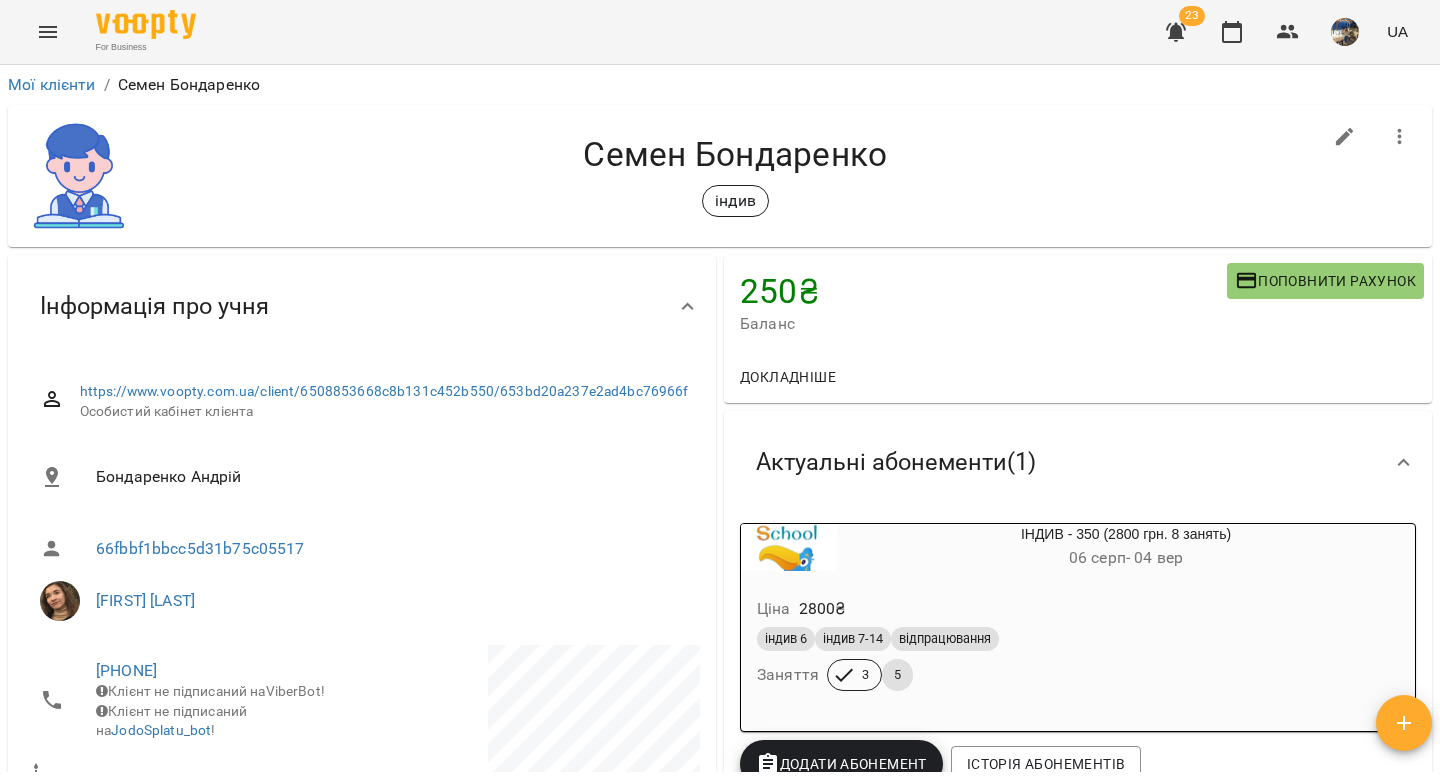 scroll, scrollTop: 0, scrollLeft: 0, axis: both 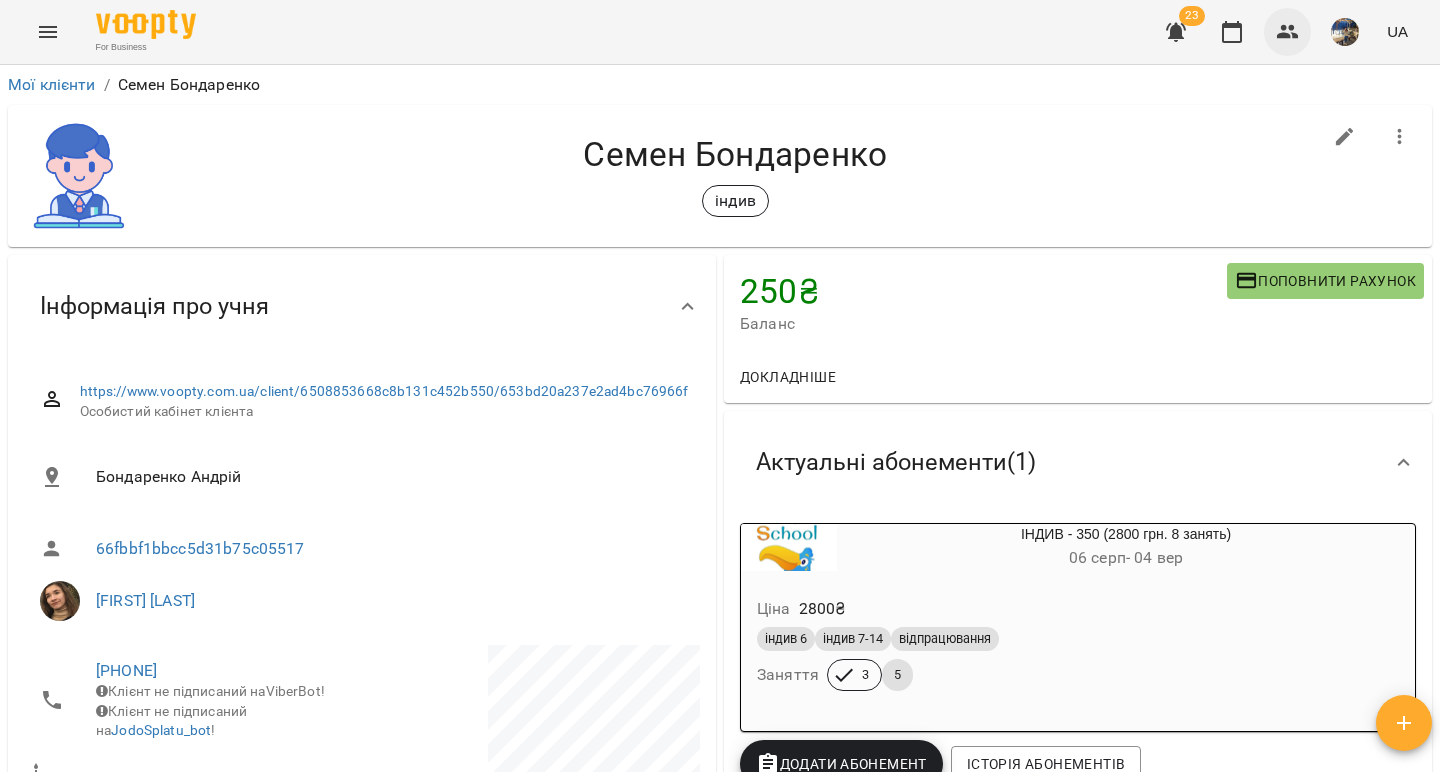 click 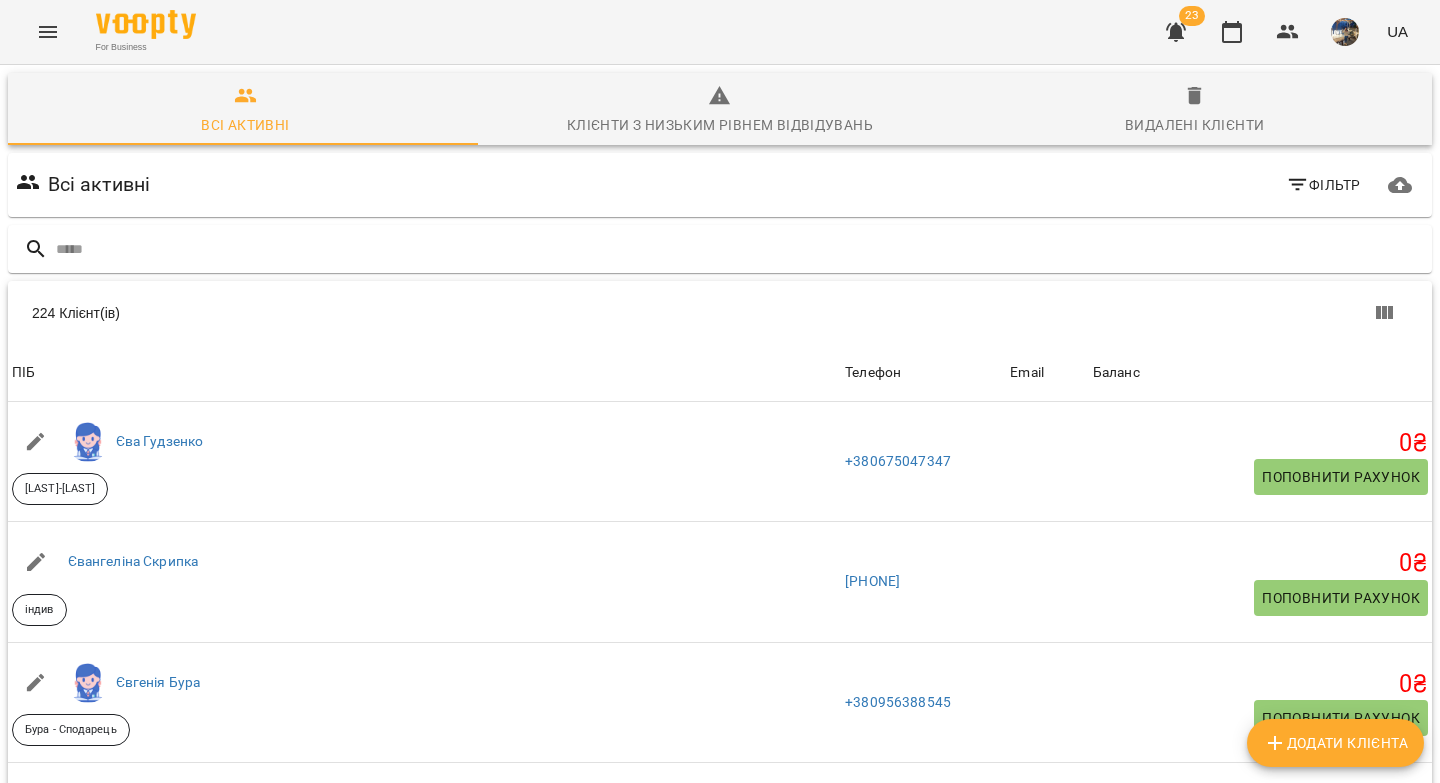 click on "Додати клієнта" at bounding box center [1335, 743] 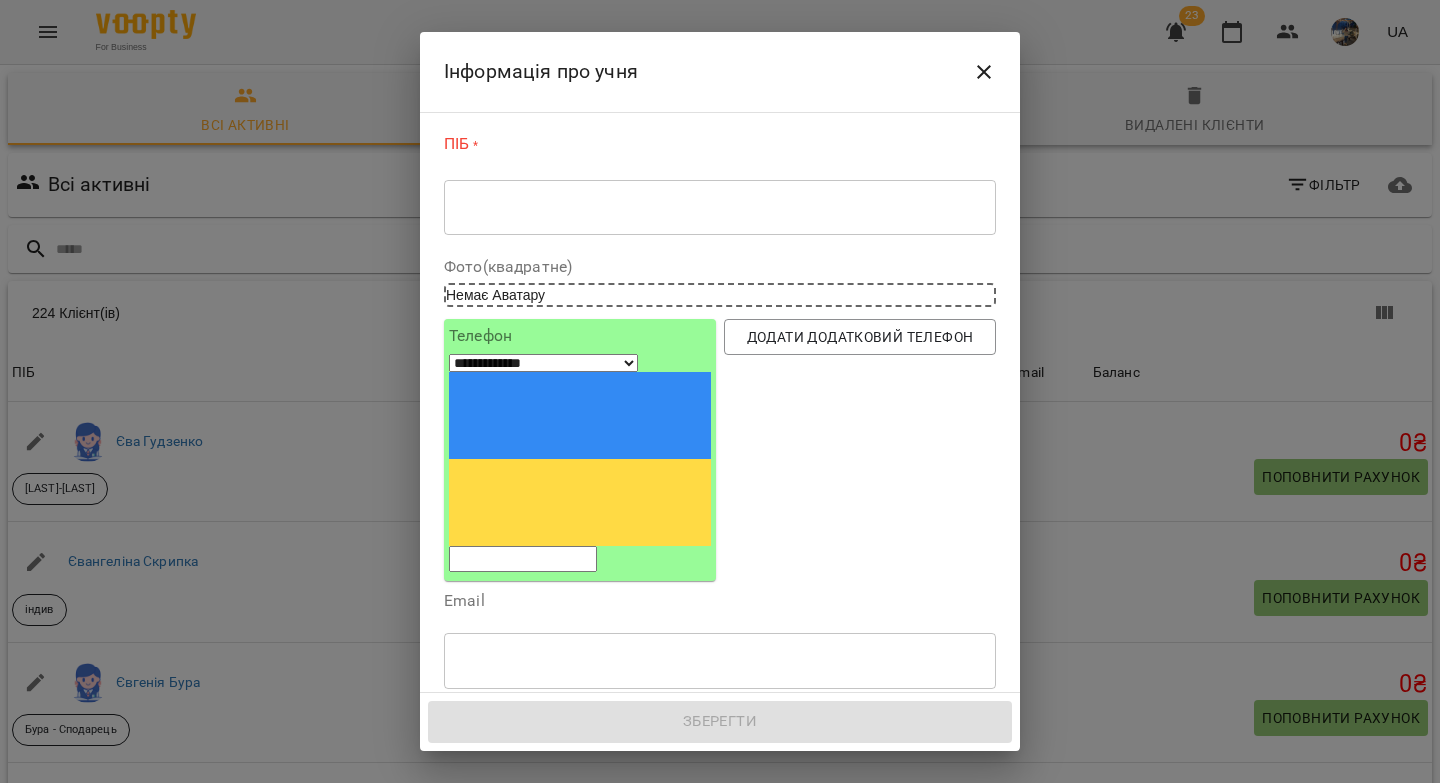 click at bounding box center [720, 207] 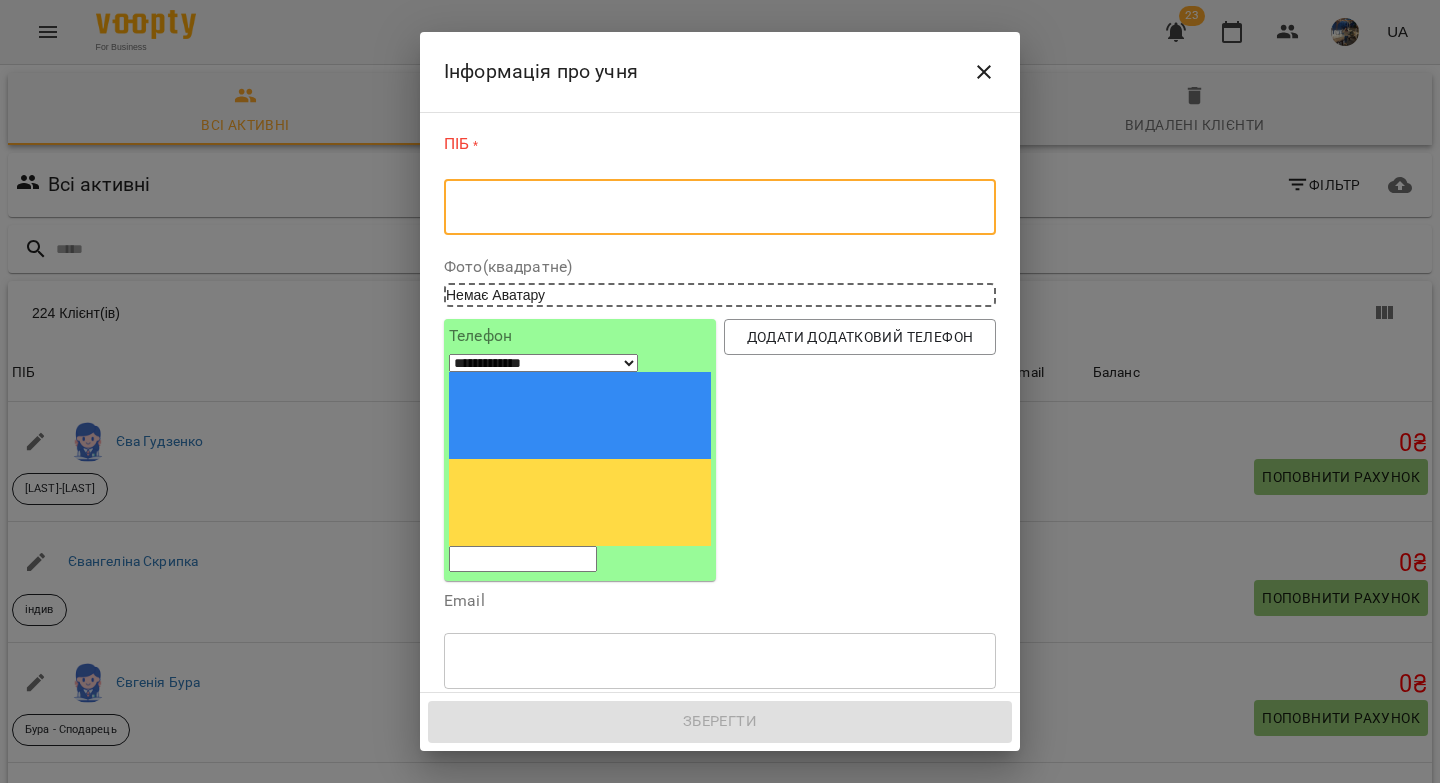 paste on "**********" 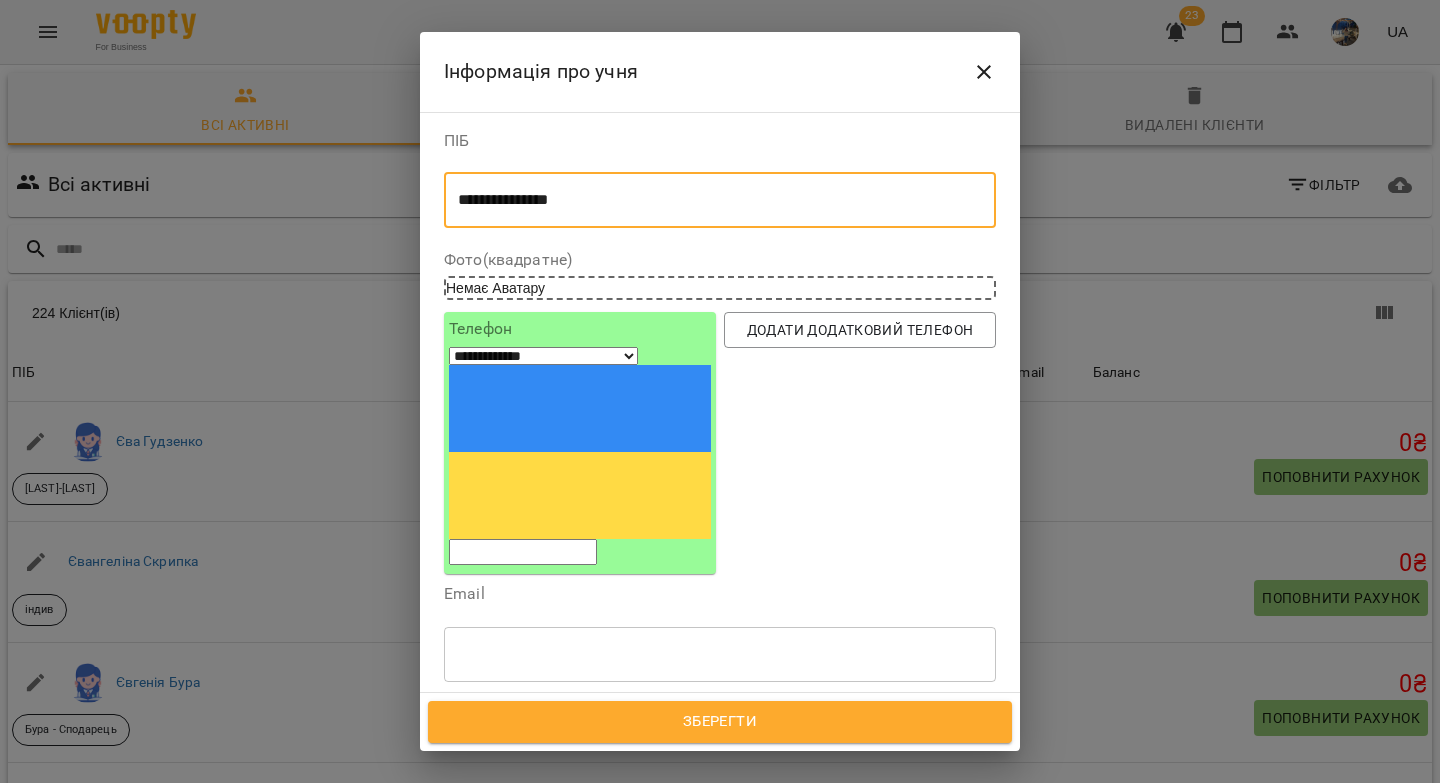 type on "**********" 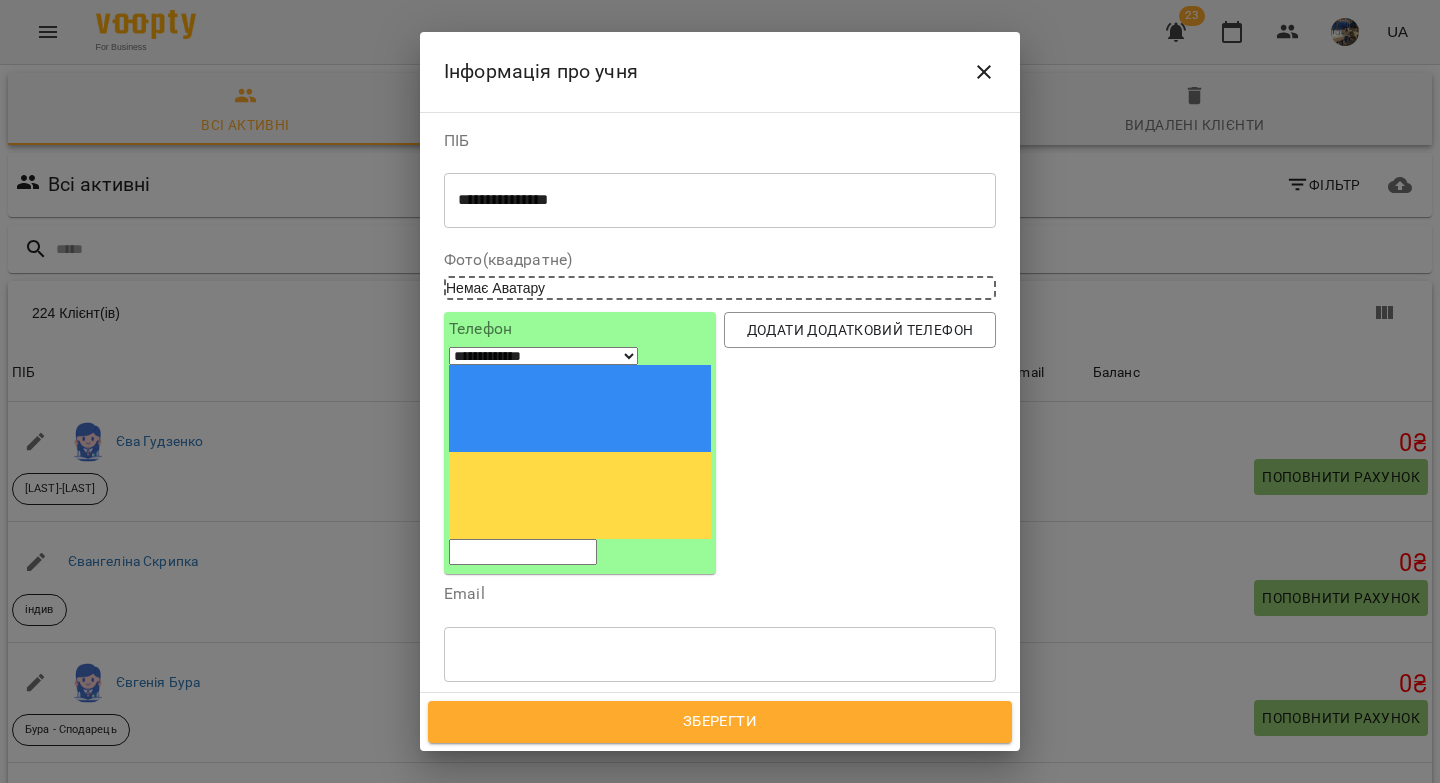 paste on "**********" 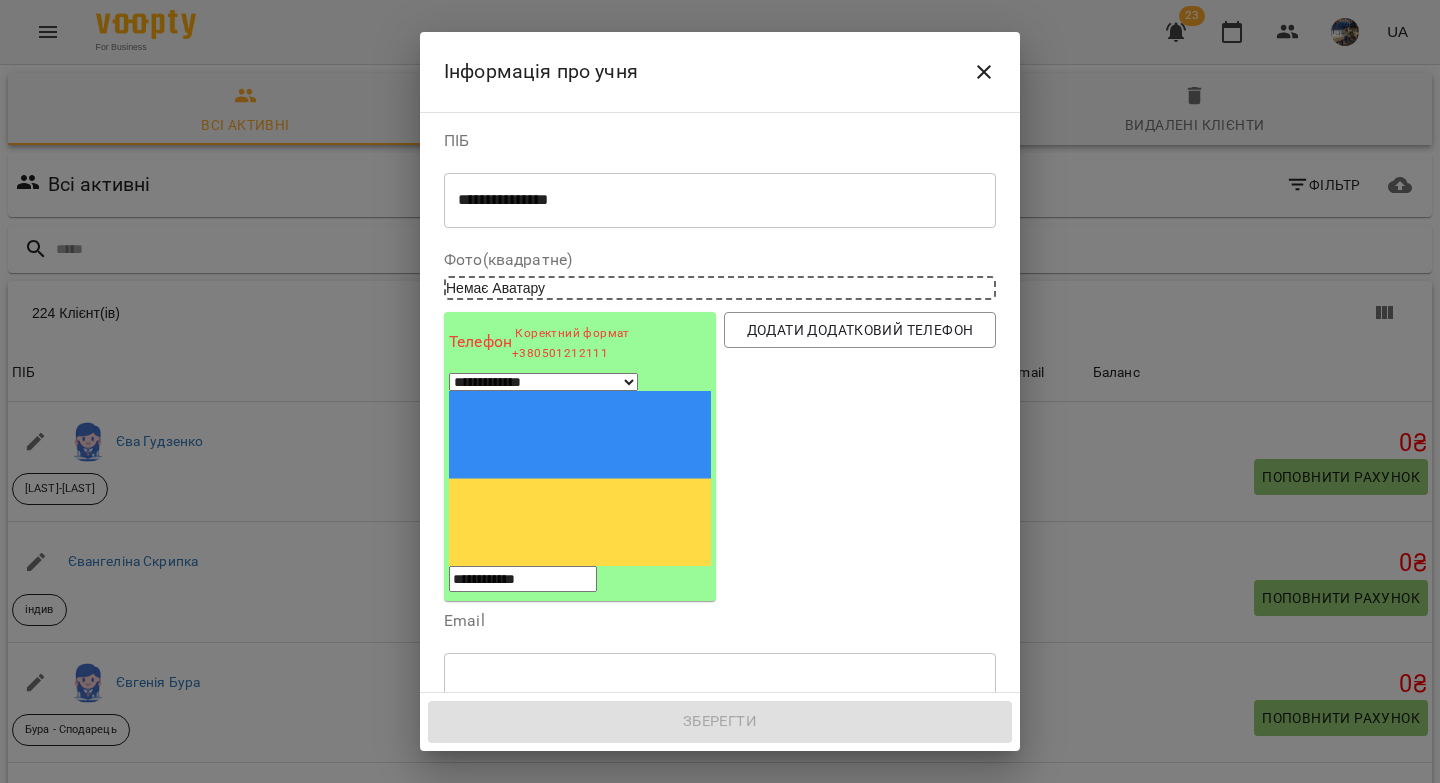click on "**********" at bounding box center [523, 579] 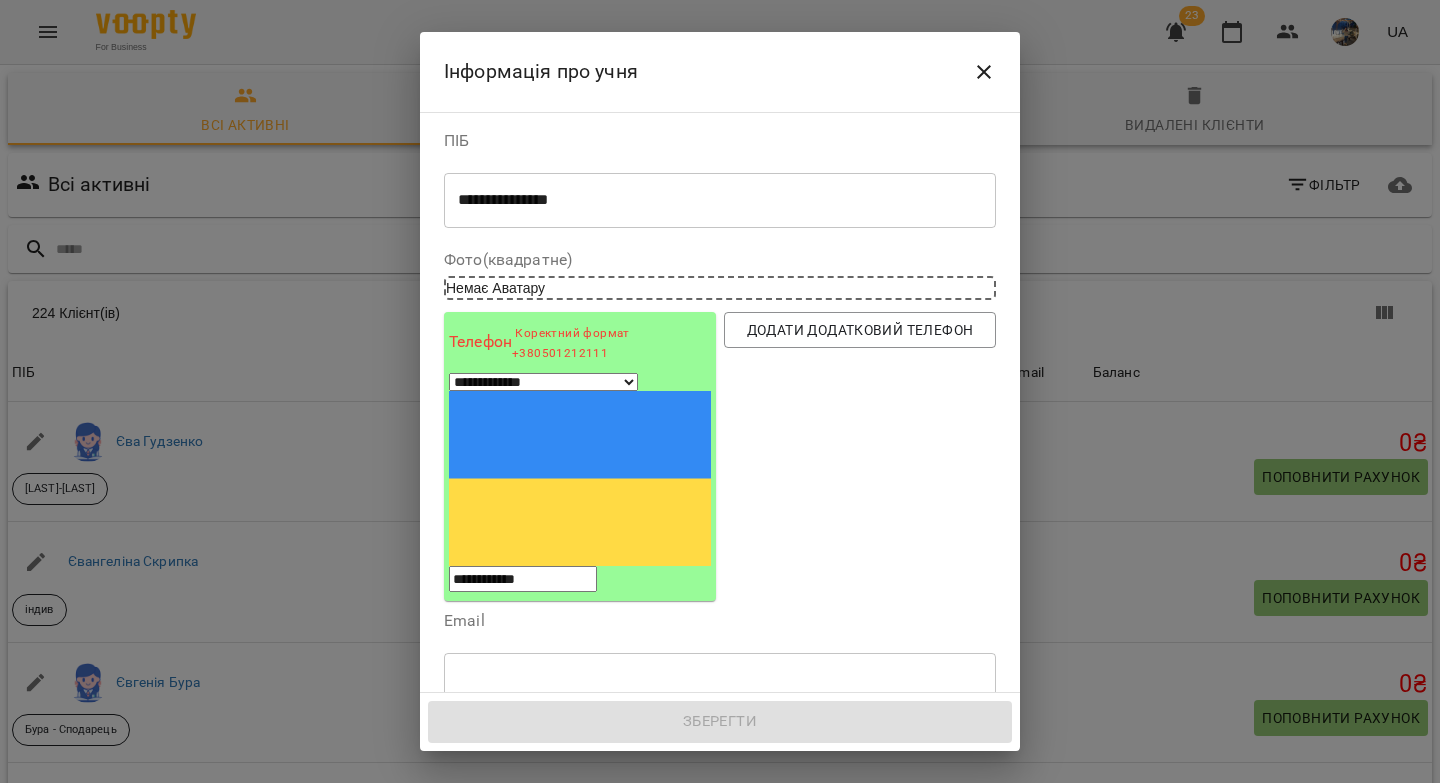 type on "**********" 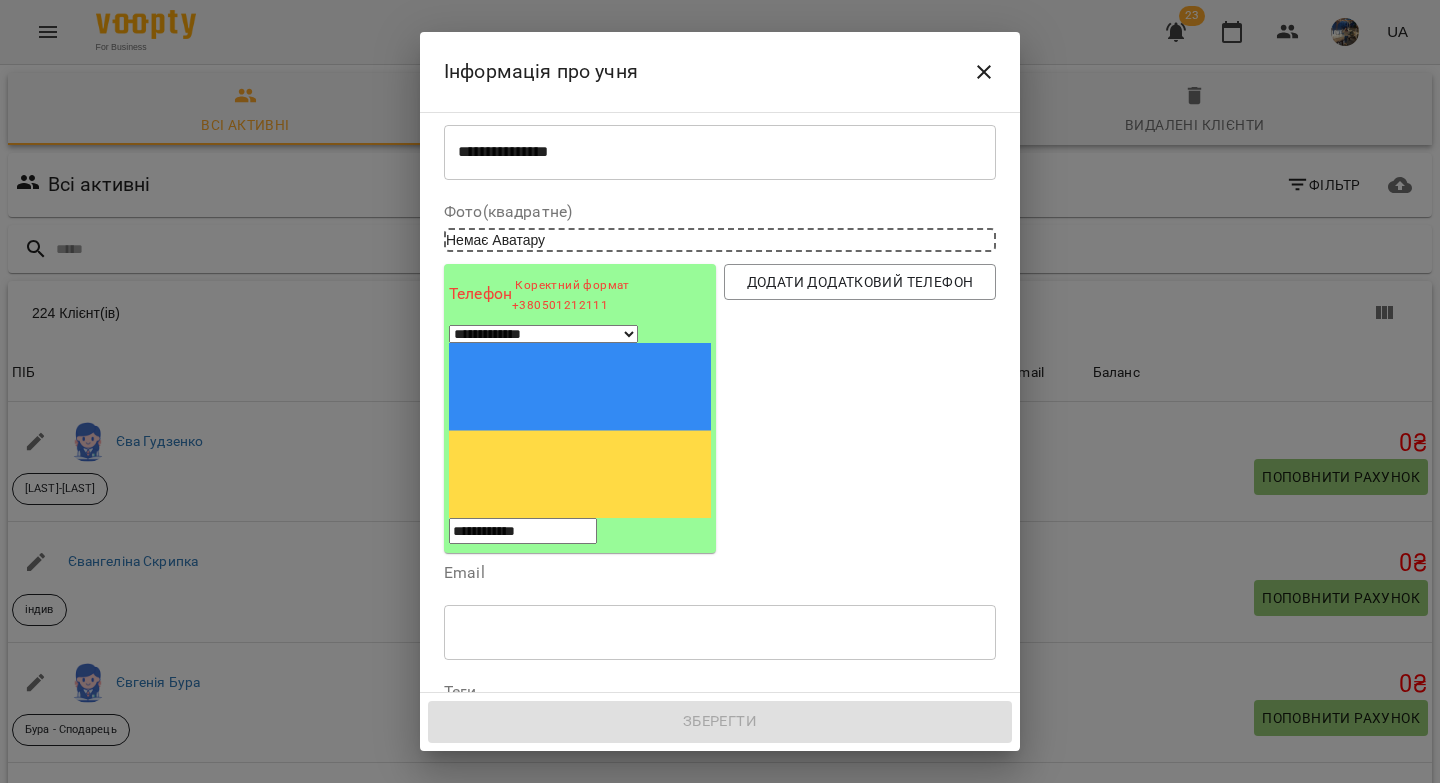 scroll, scrollTop: 70, scrollLeft: 0, axis: vertical 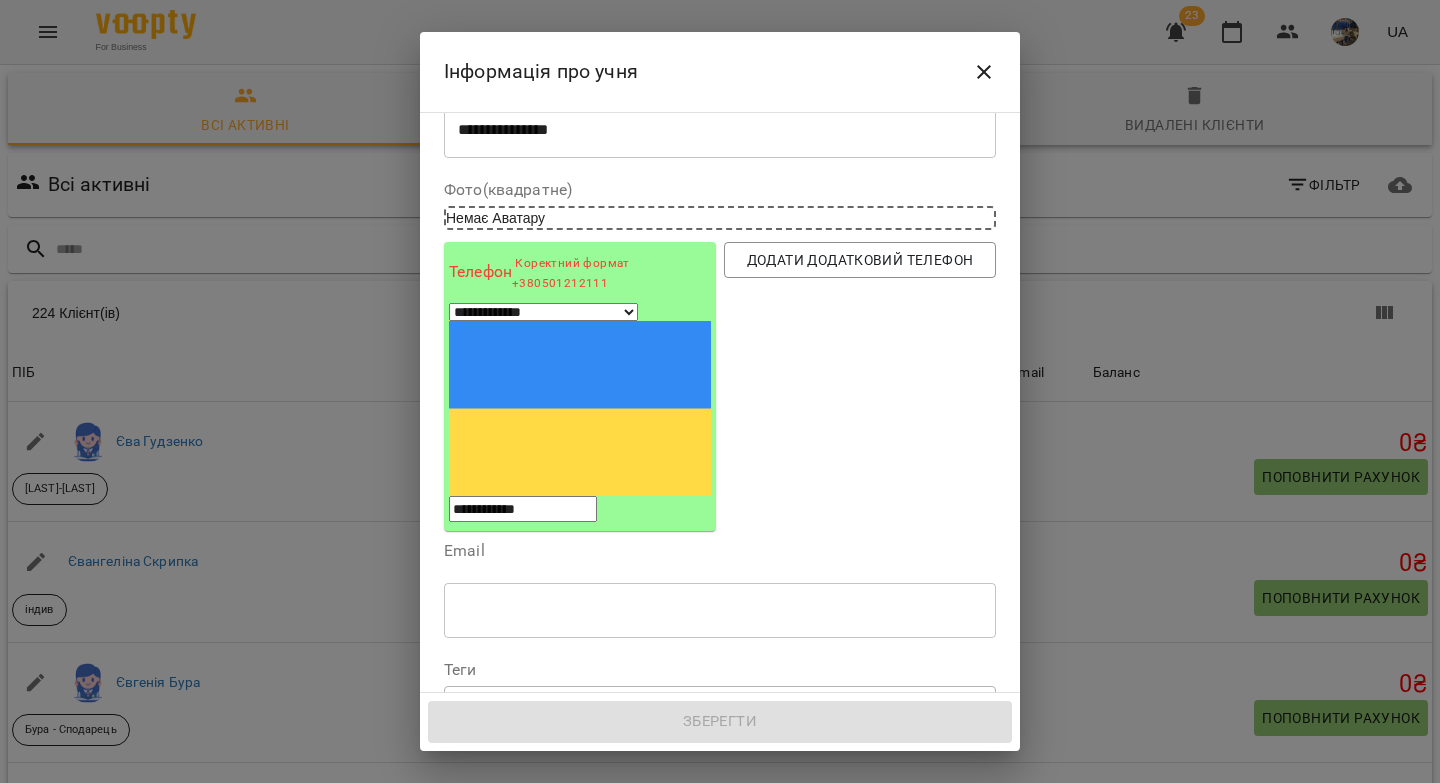 click on "Надрукуйте або оберіть..." at bounding box center [538, 705] 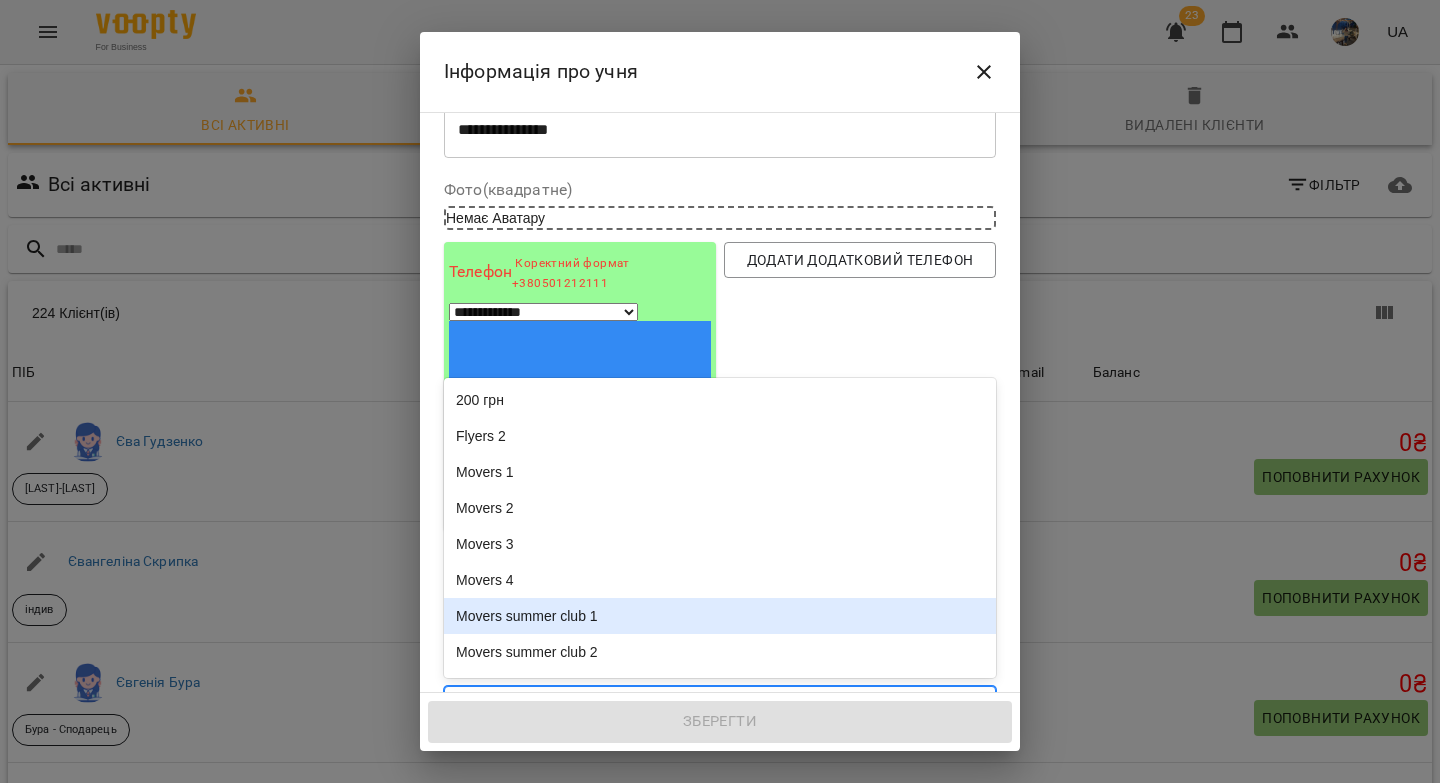scroll, scrollTop: 2777, scrollLeft: 0, axis: vertical 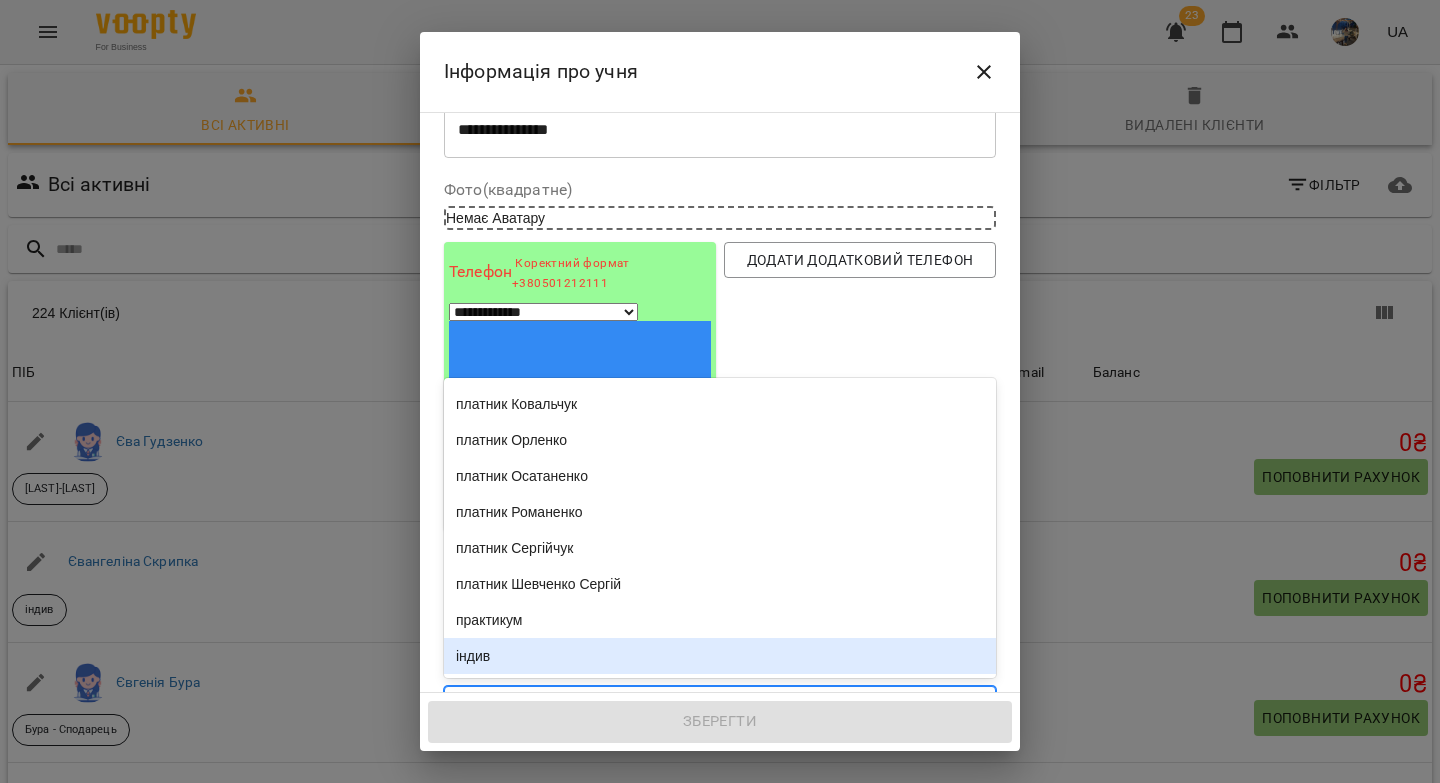 click on "індив" at bounding box center (720, 656) 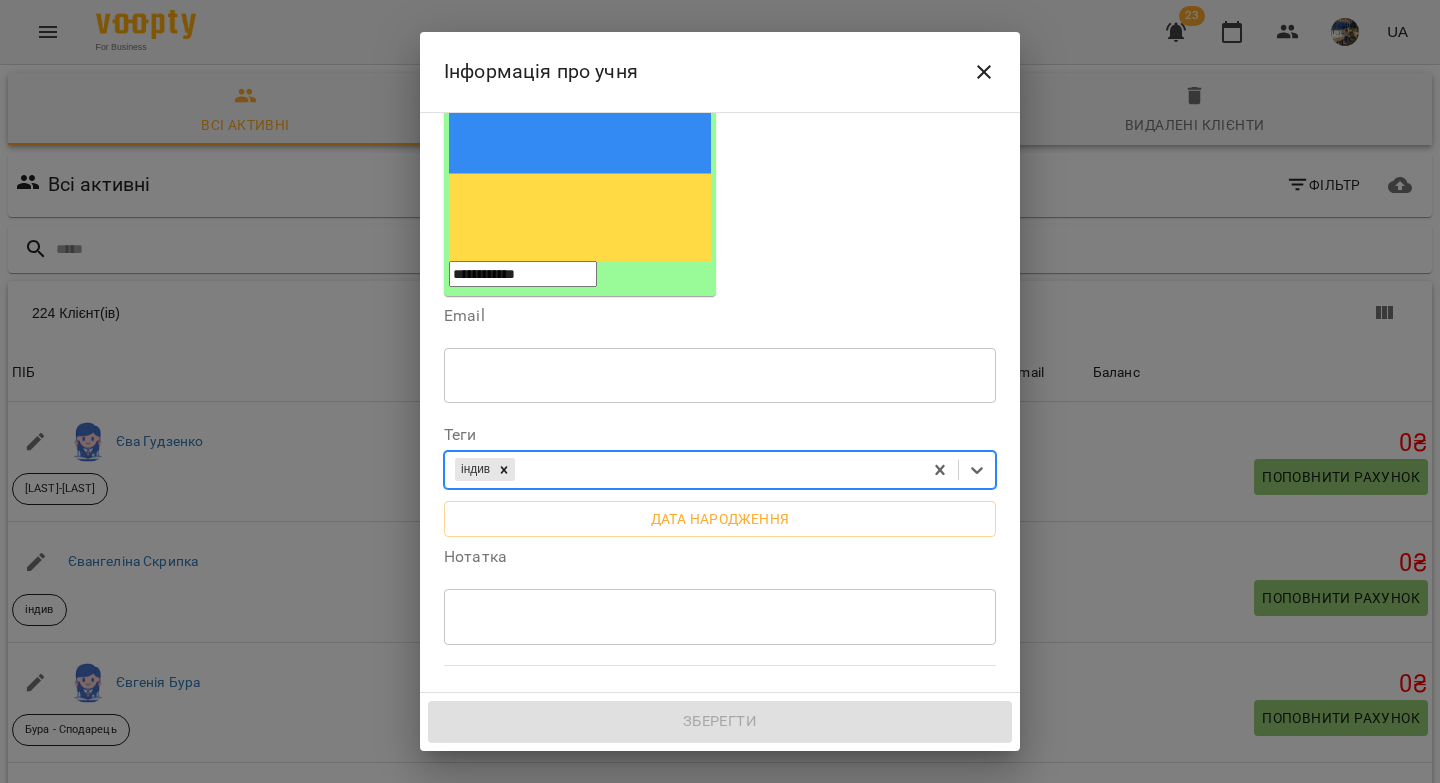 scroll, scrollTop: 356, scrollLeft: 0, axis: vertical 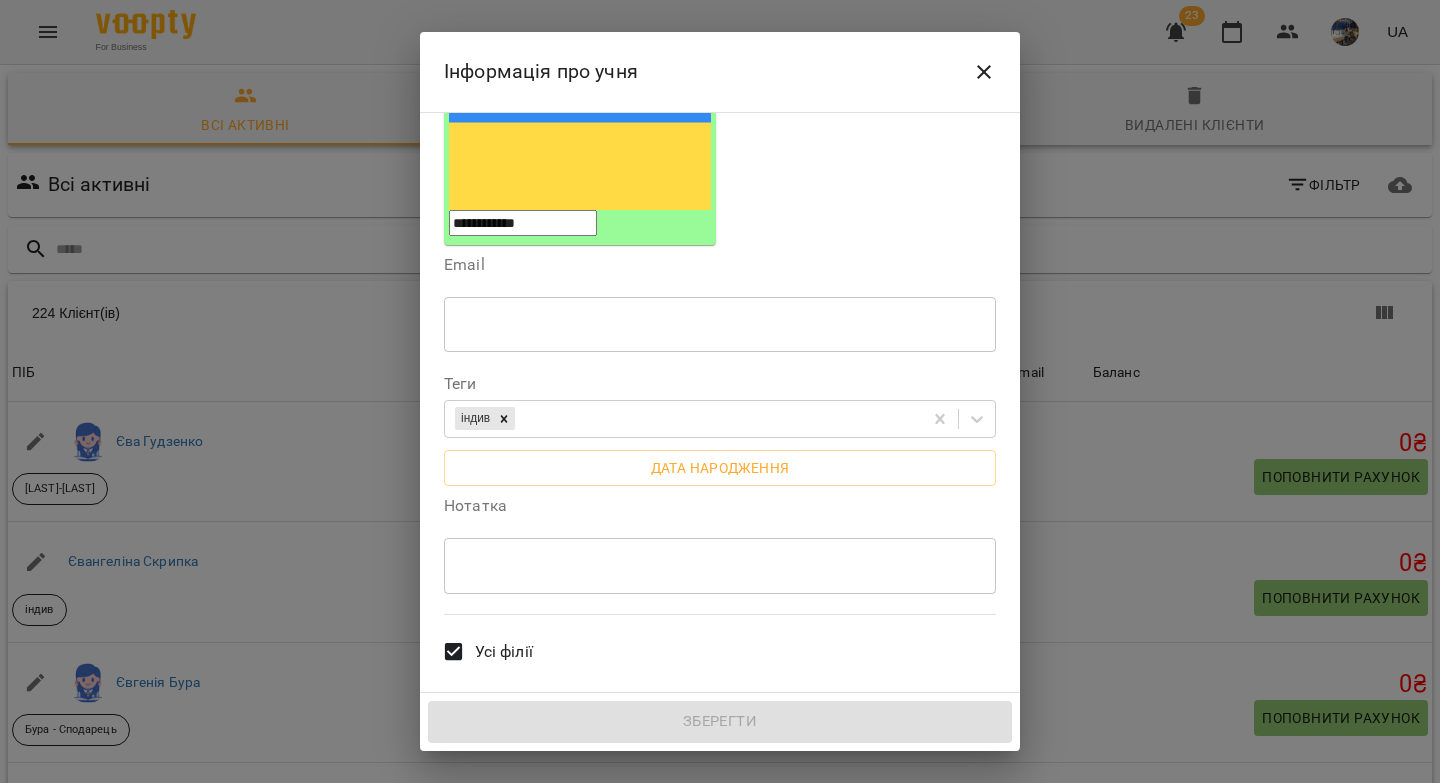 click on "* ​" at bounding box center (720, 566) 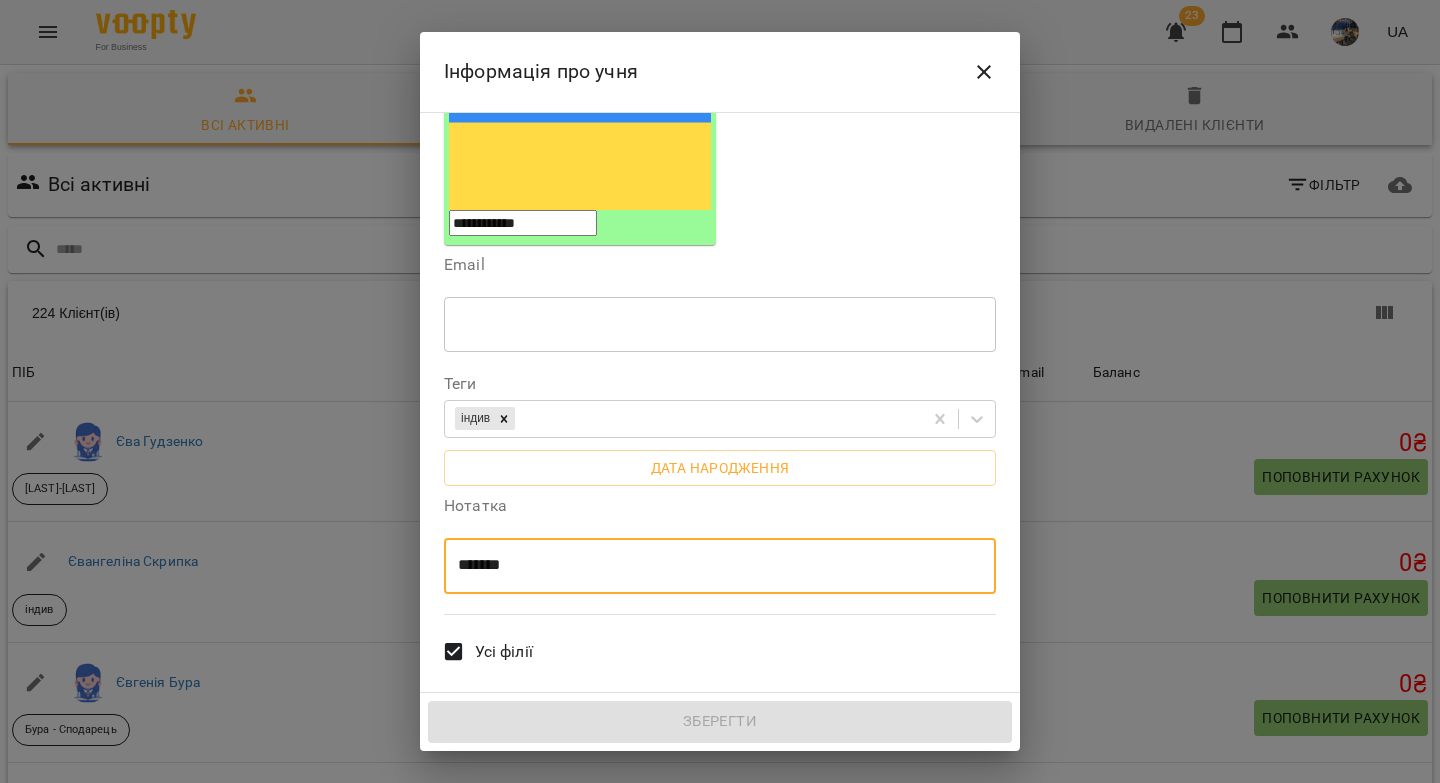 paste on "**********" 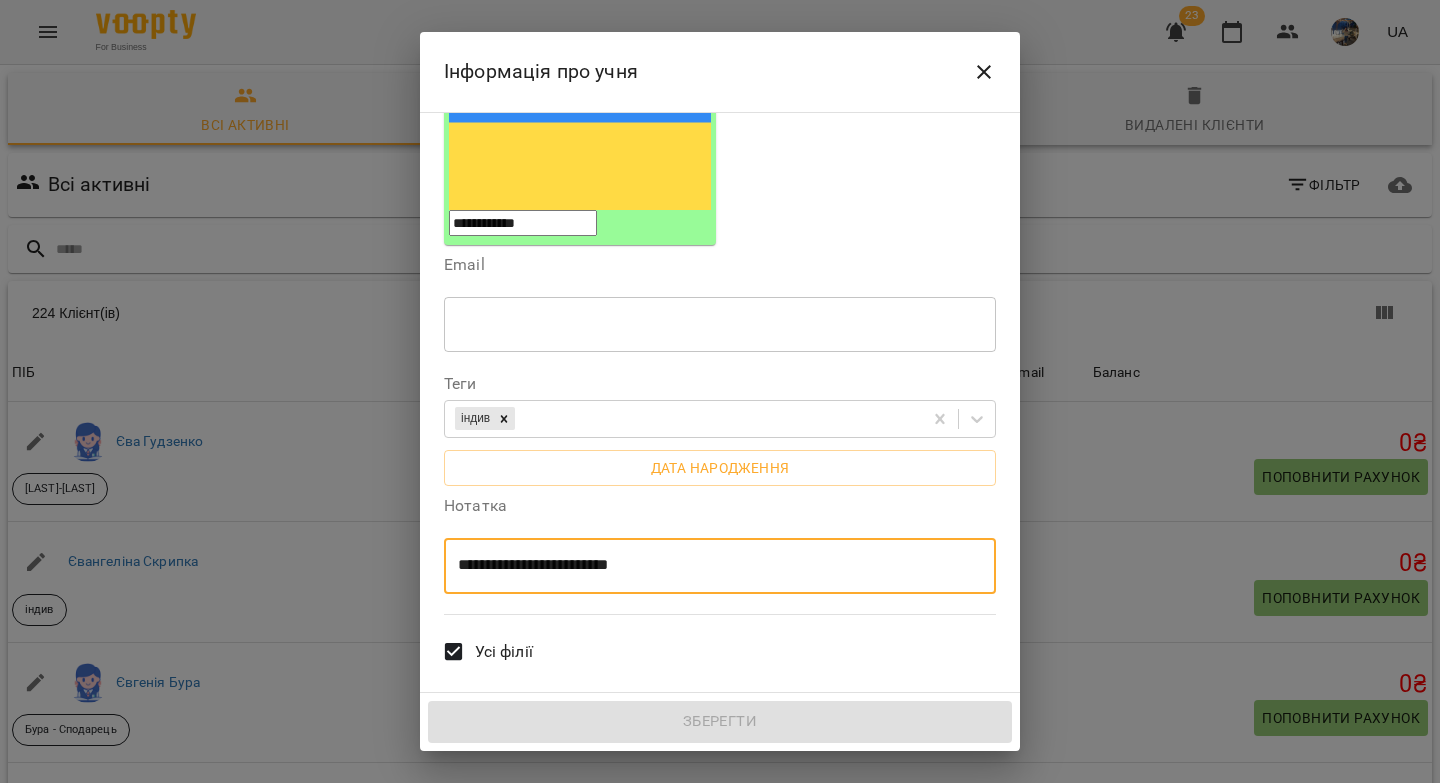 type on "**********" 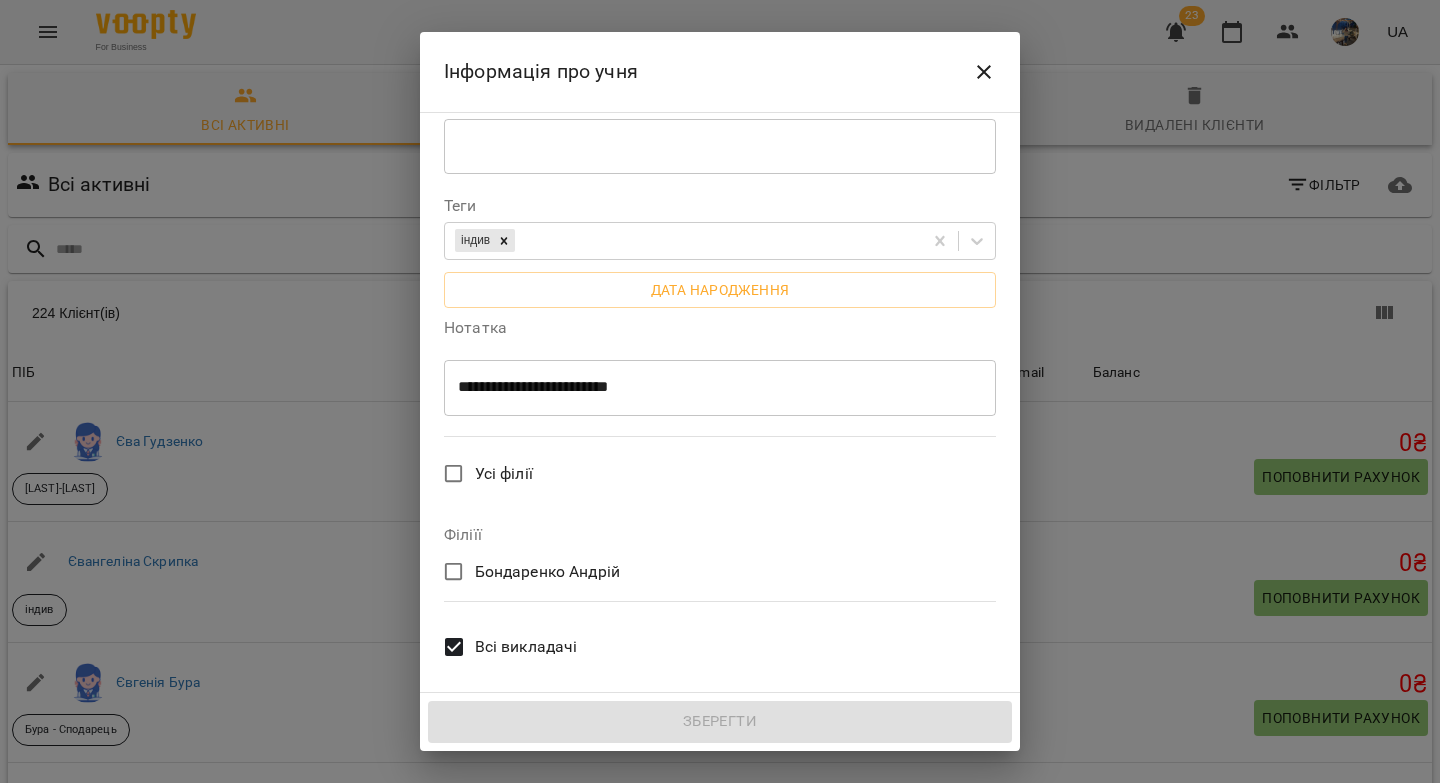 scroll, scrollTop: 543, scrollLeft: 0, axis: vertical 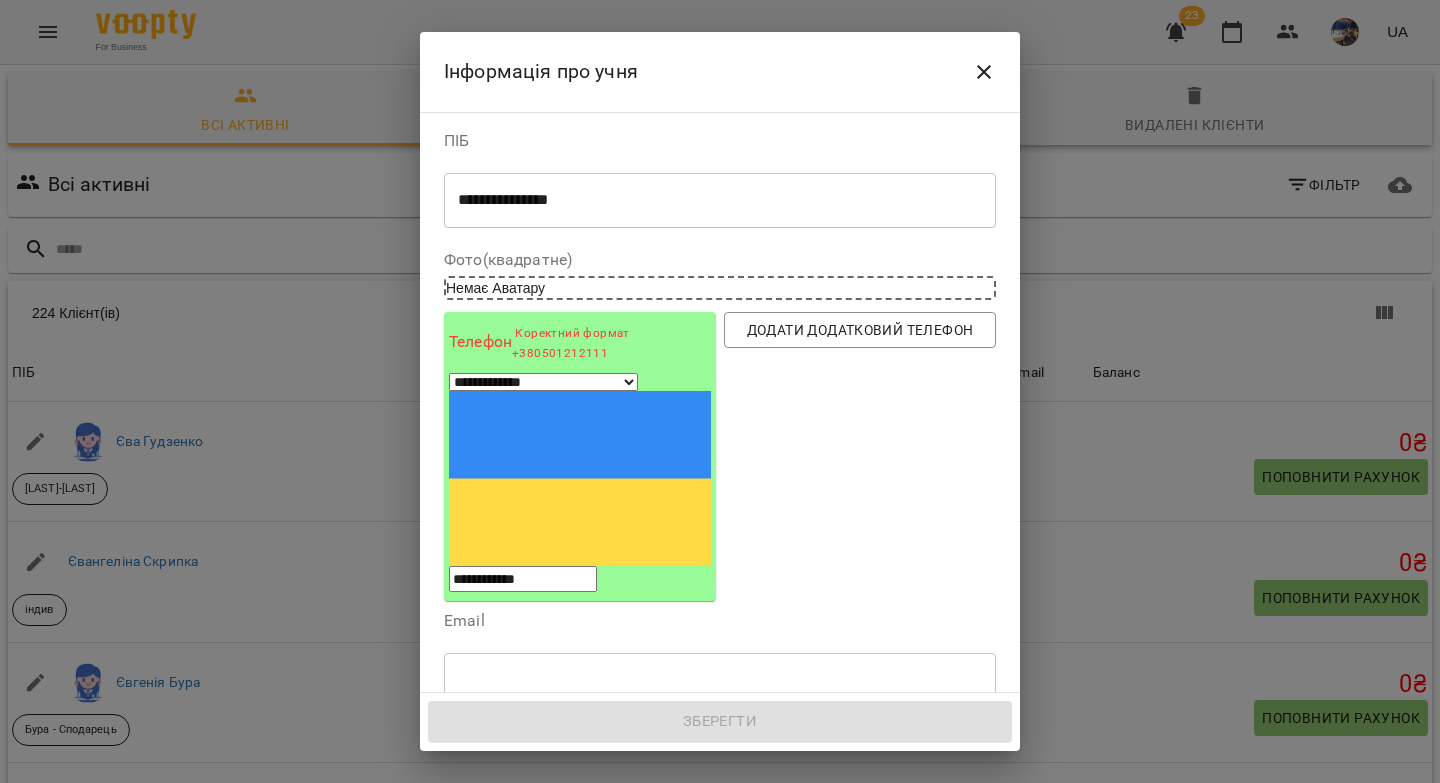 click on "**********" at bounding box center [543, 382] 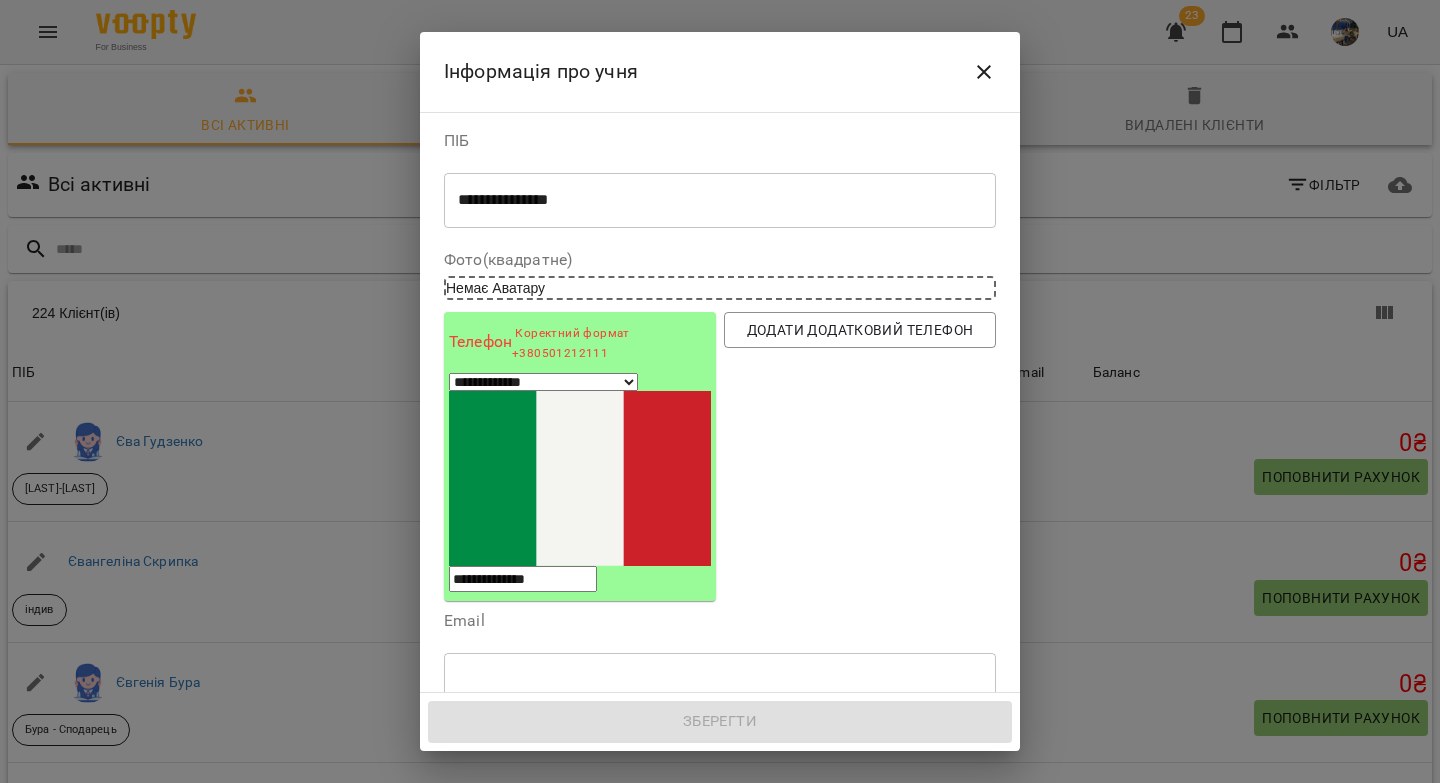 drag, startPoint x: 515, startPoint y: 388, endPoint x: 491, endPoint y: 390, distance: 24.083189 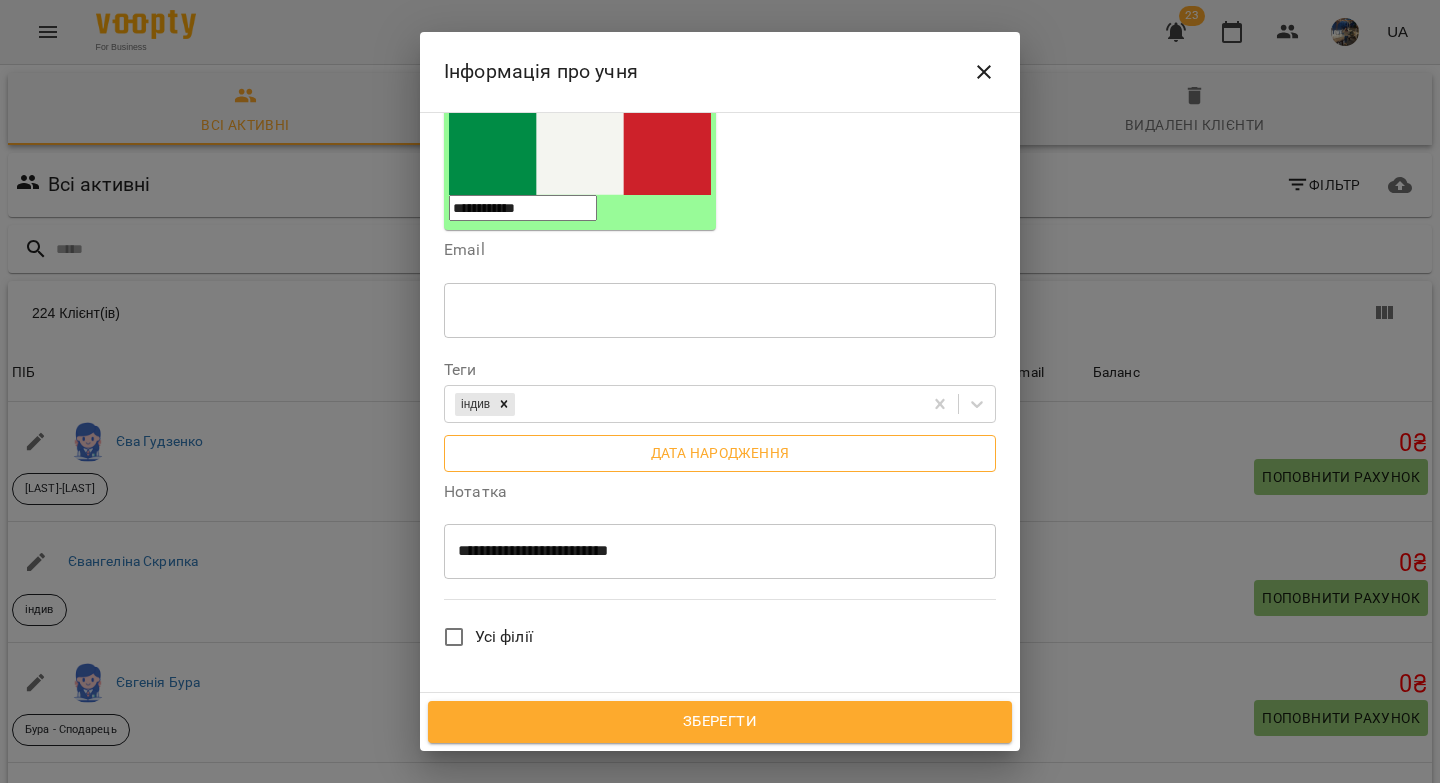 scroll, scrollTop: 354, scrollLeft: 0, axis: vertical 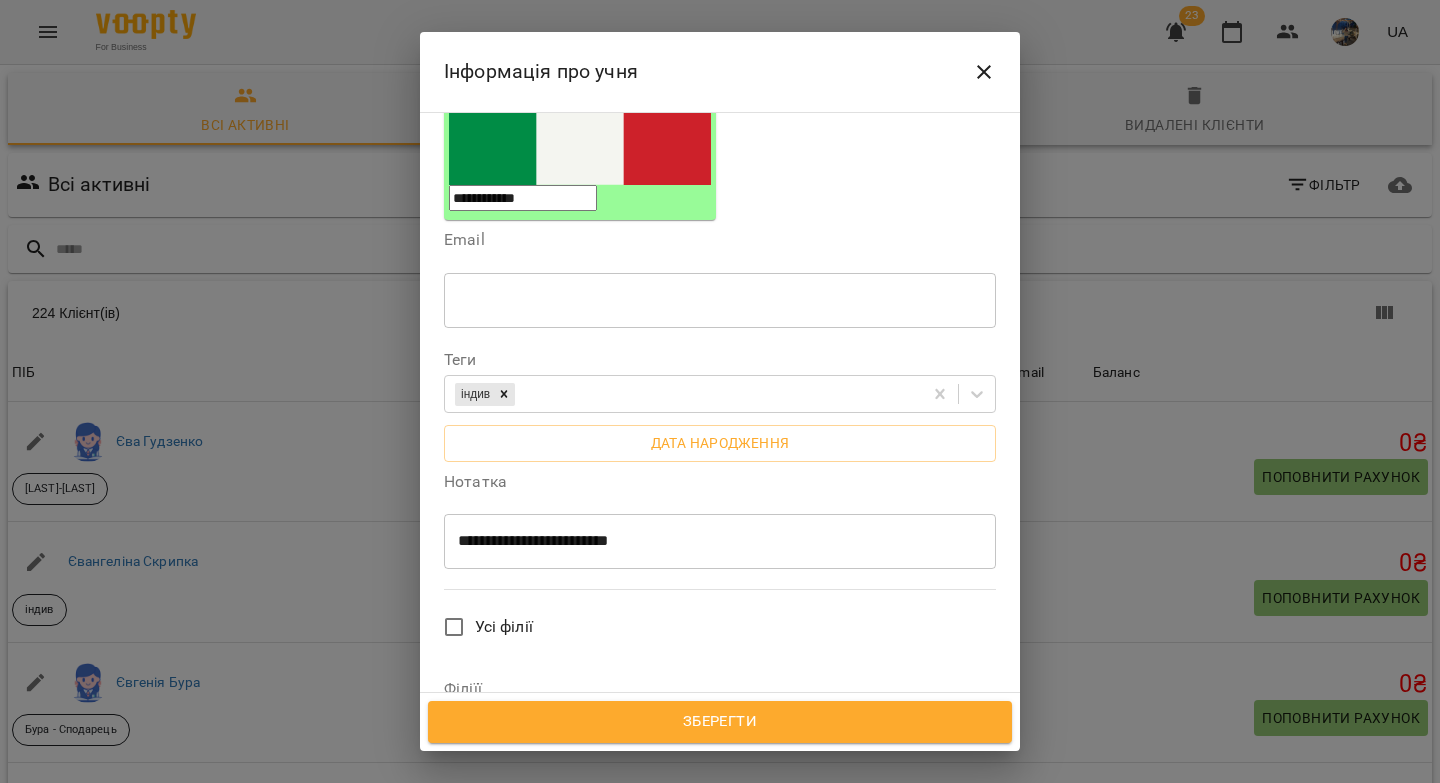 click on "**********" at bounding box center [712, 541] 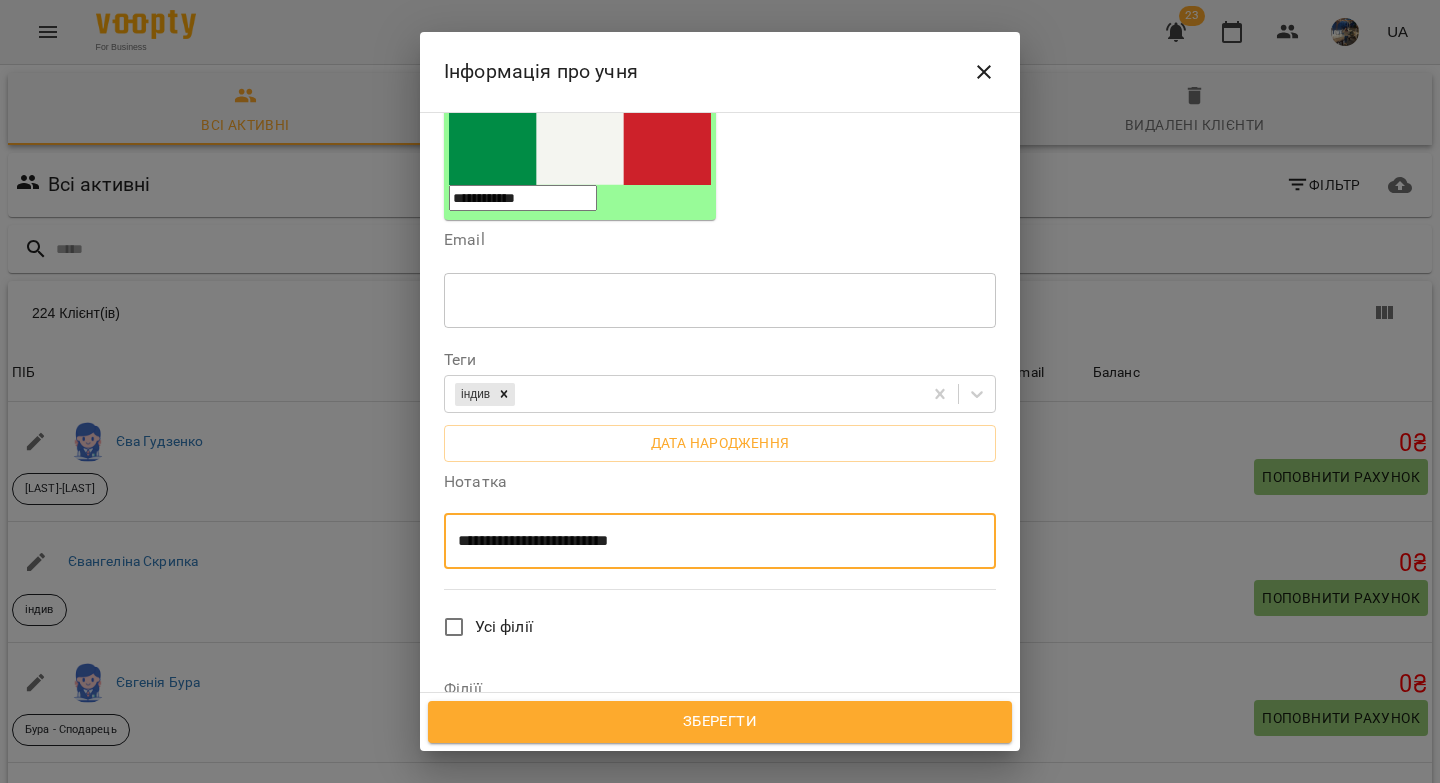 click on "**********" at bounding box center [712, 541] 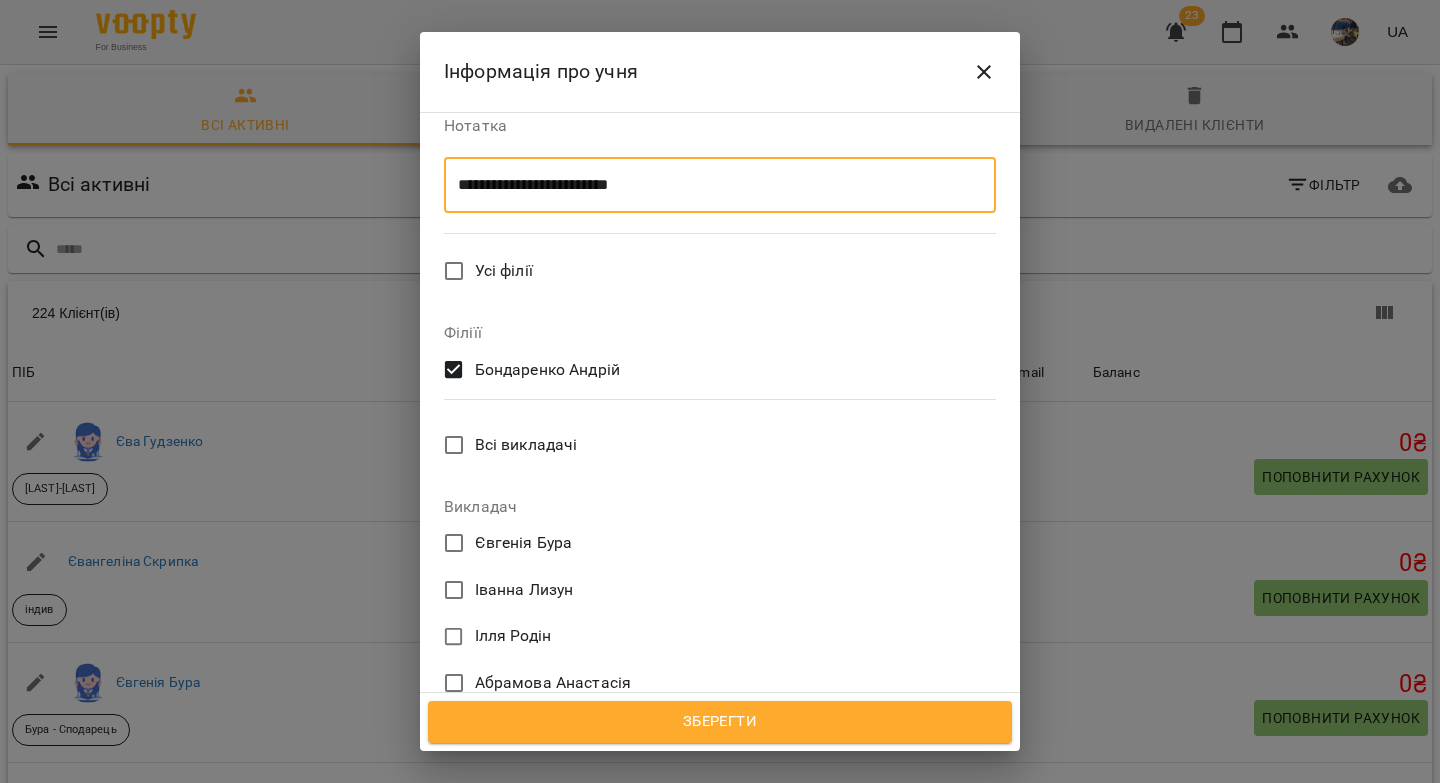 scroll, scrollTop: 1349, scrollLeft: 0, axis: vertical 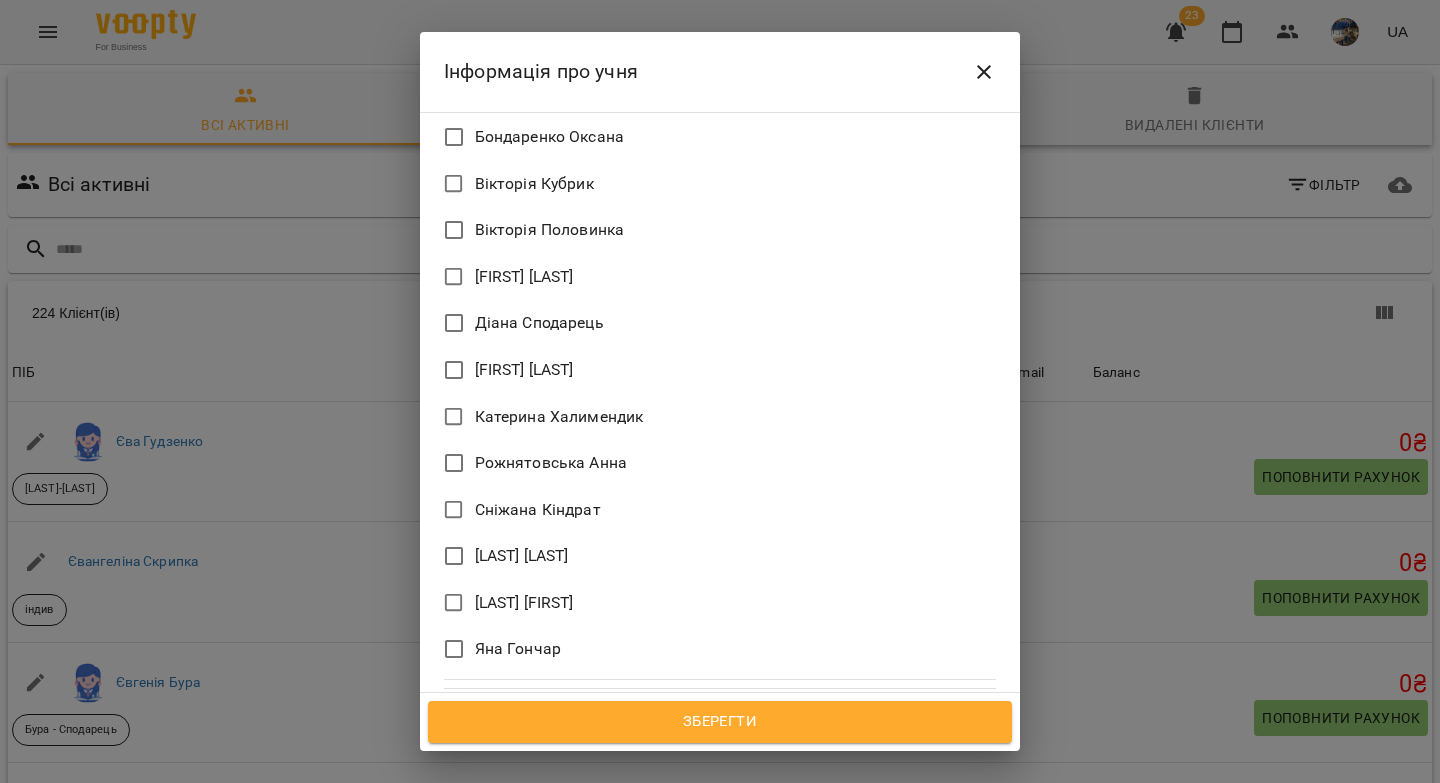 type on "**********" 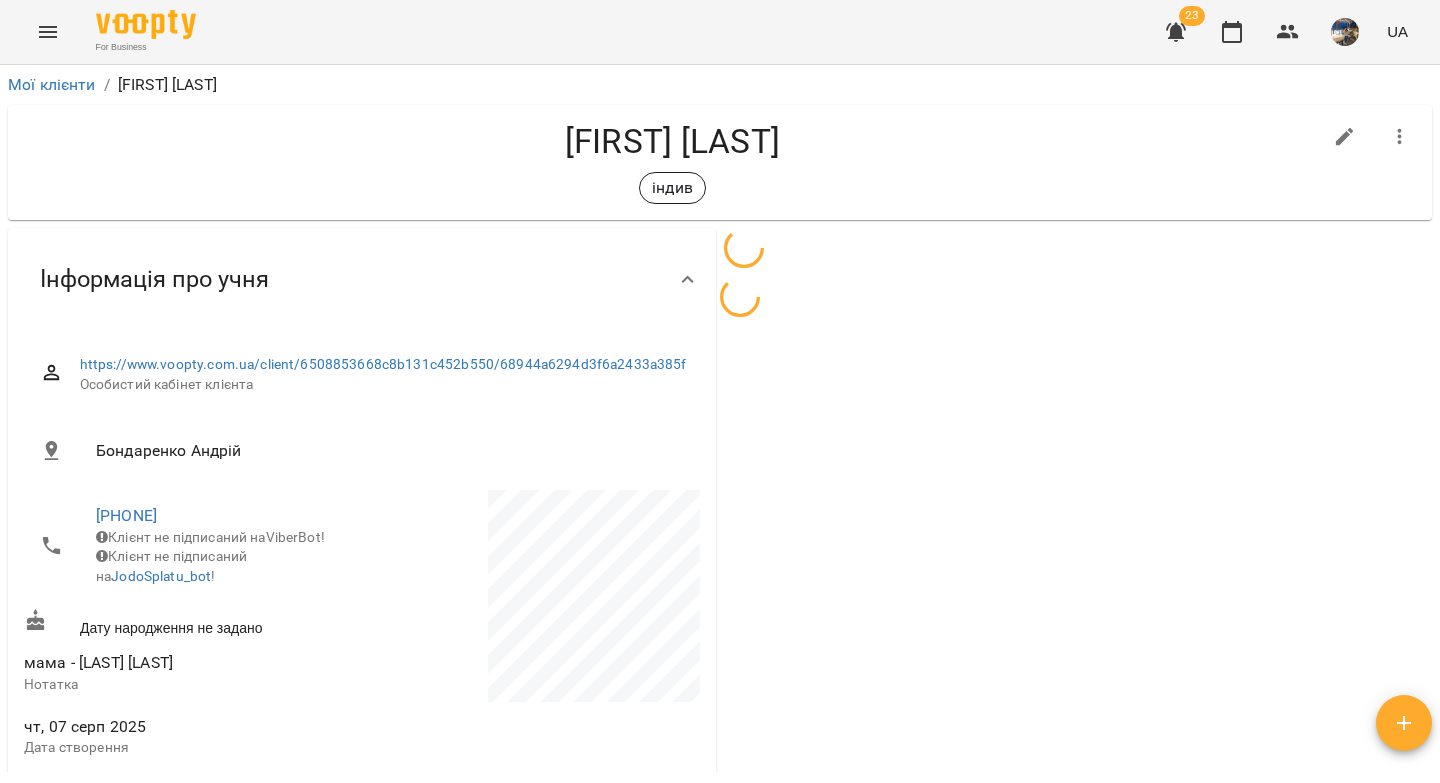 scroll, scrollTop: 0, scrollLeft: 0, axis: both 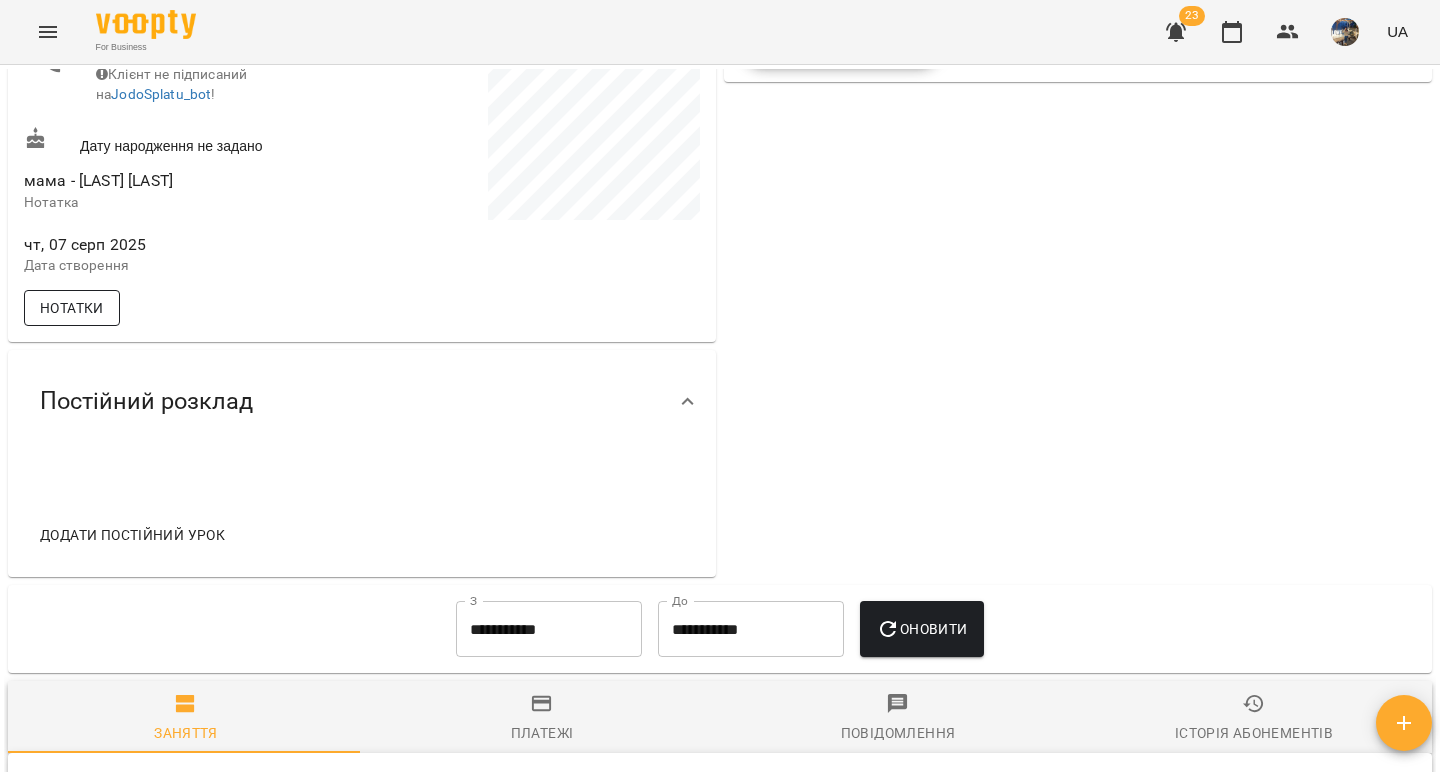 click on "Нотатки" at bounding box center (72, 308) 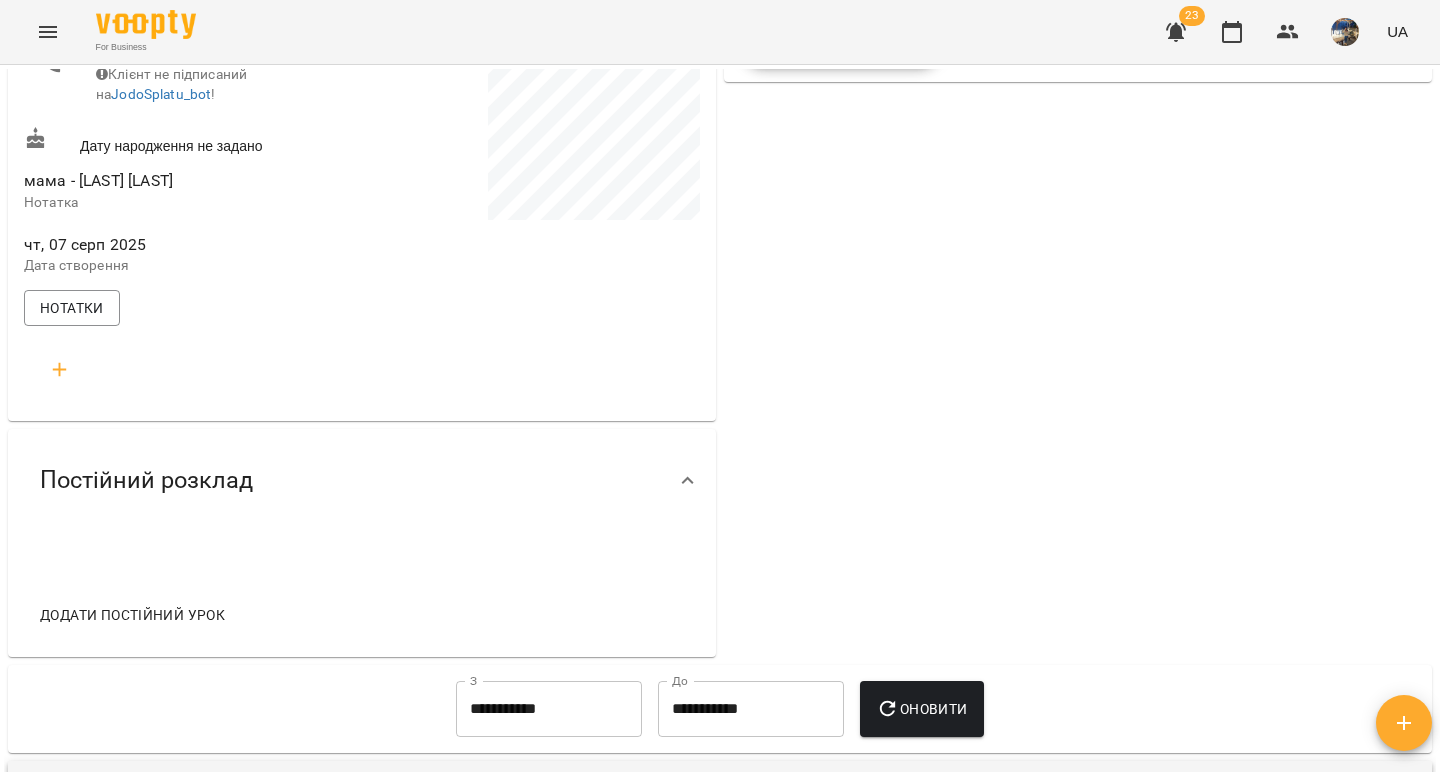 click 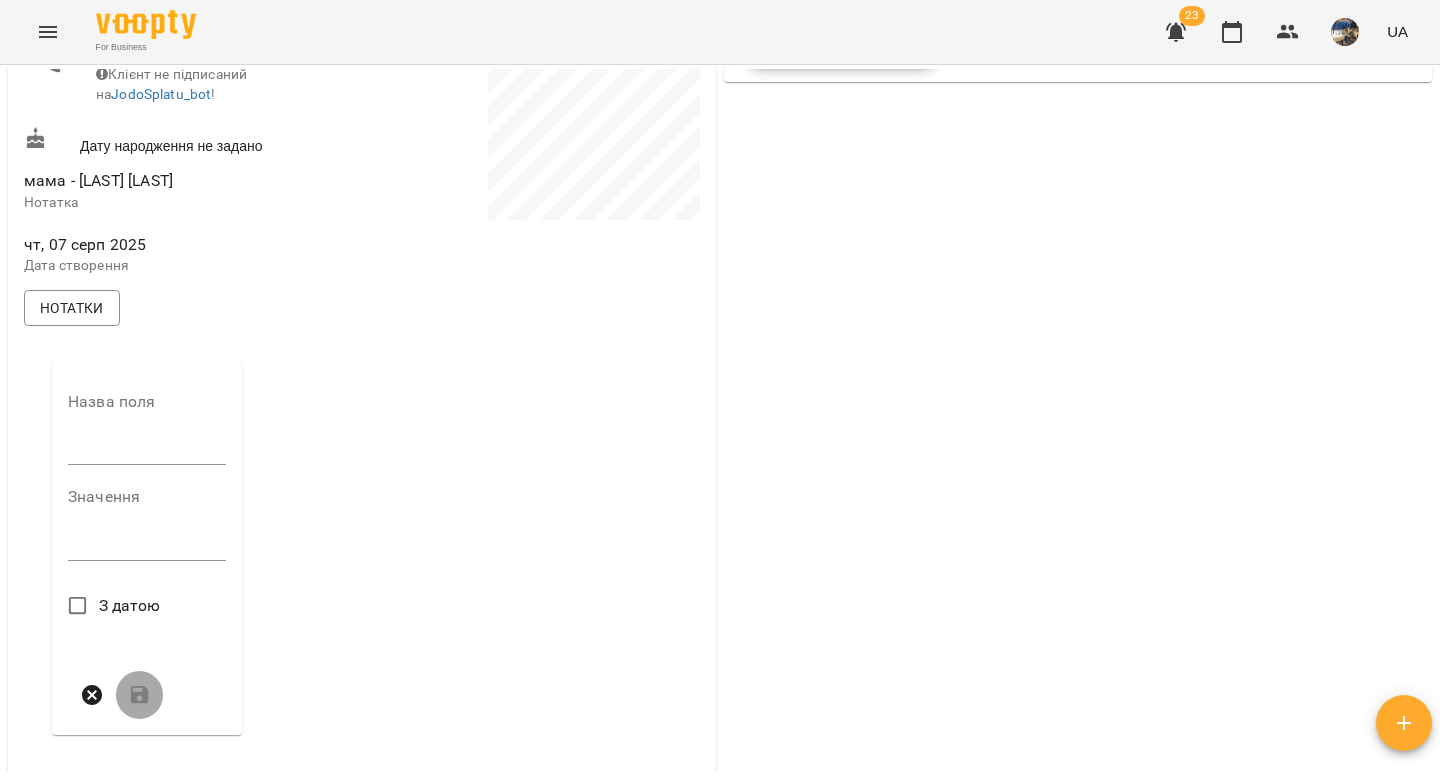 click at bounding box center (147, 450) 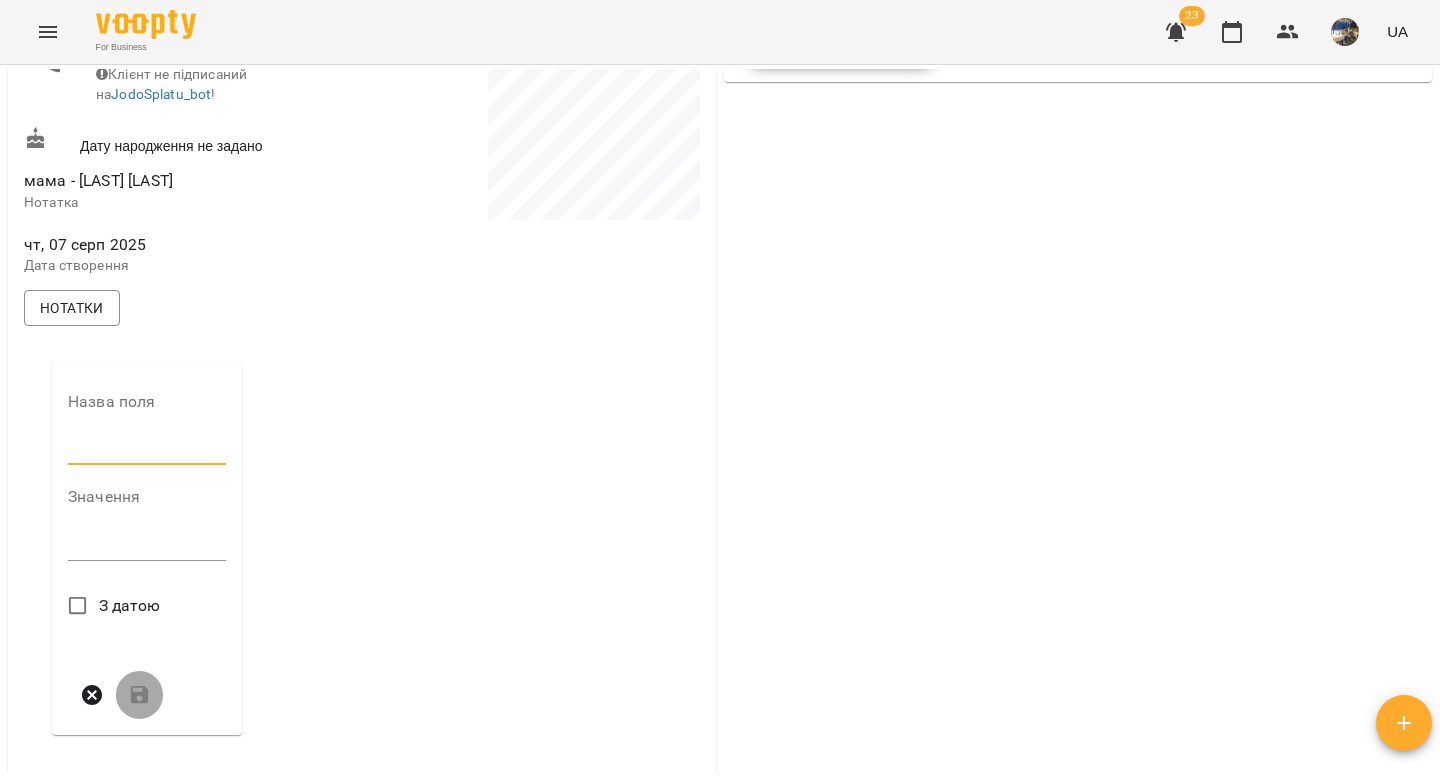 type on "***" 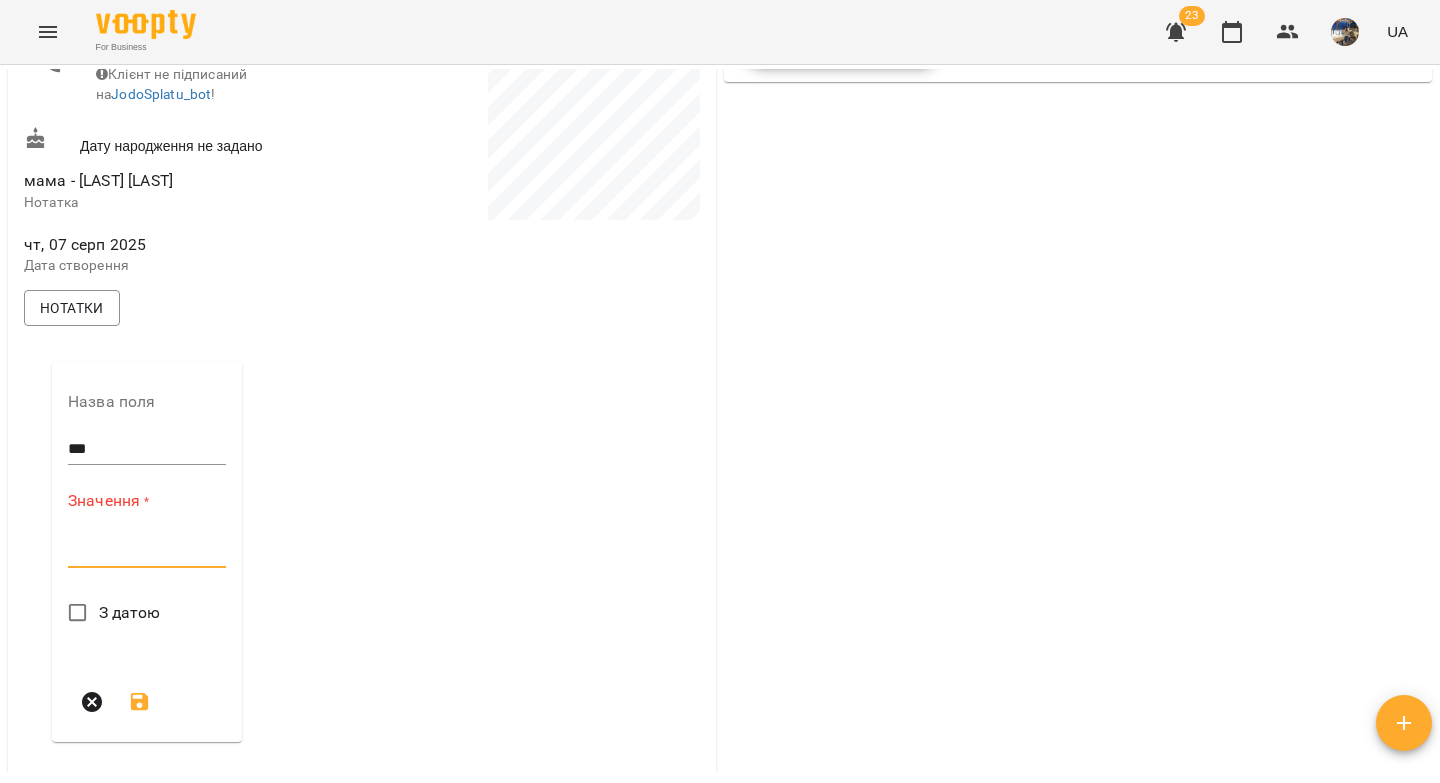 click at bounding box center (147, 551) 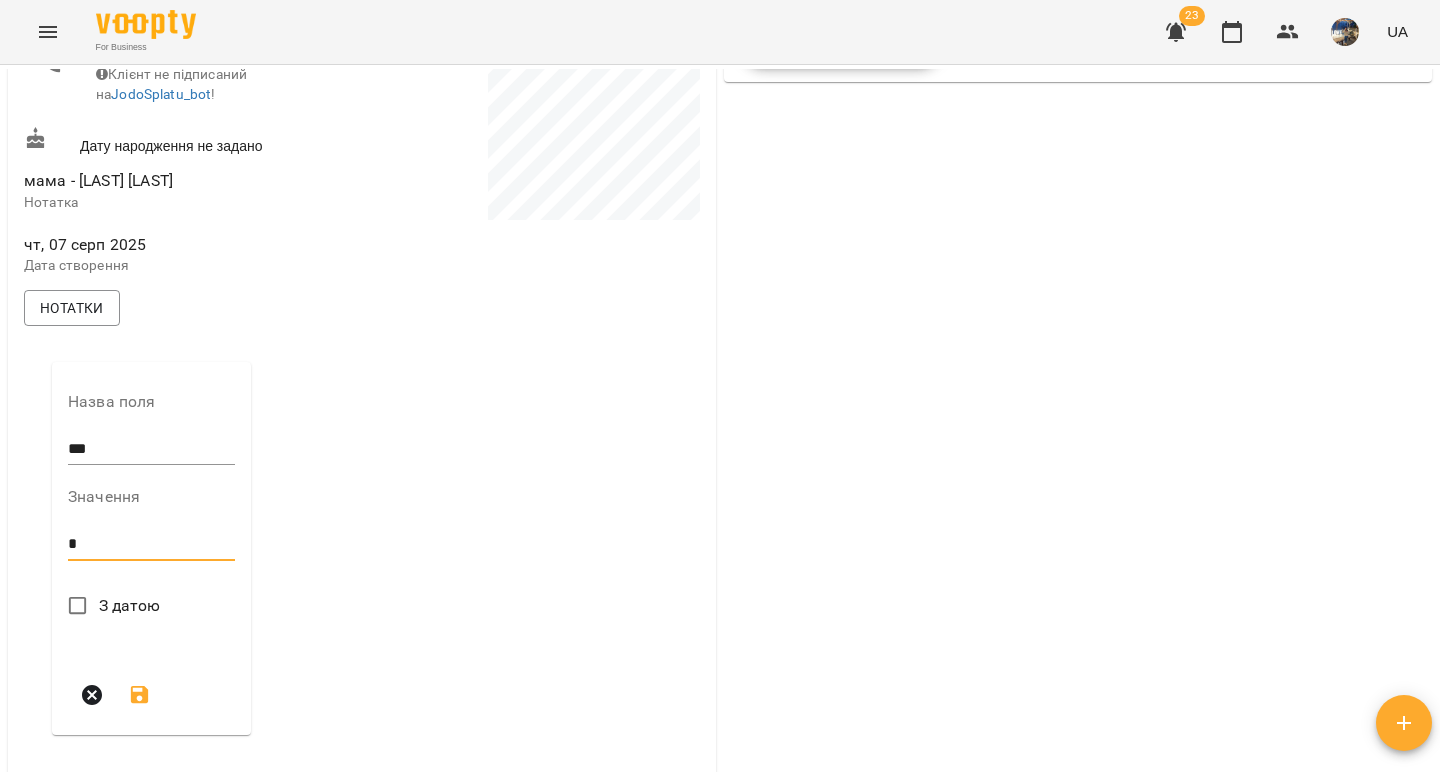 type on "*" 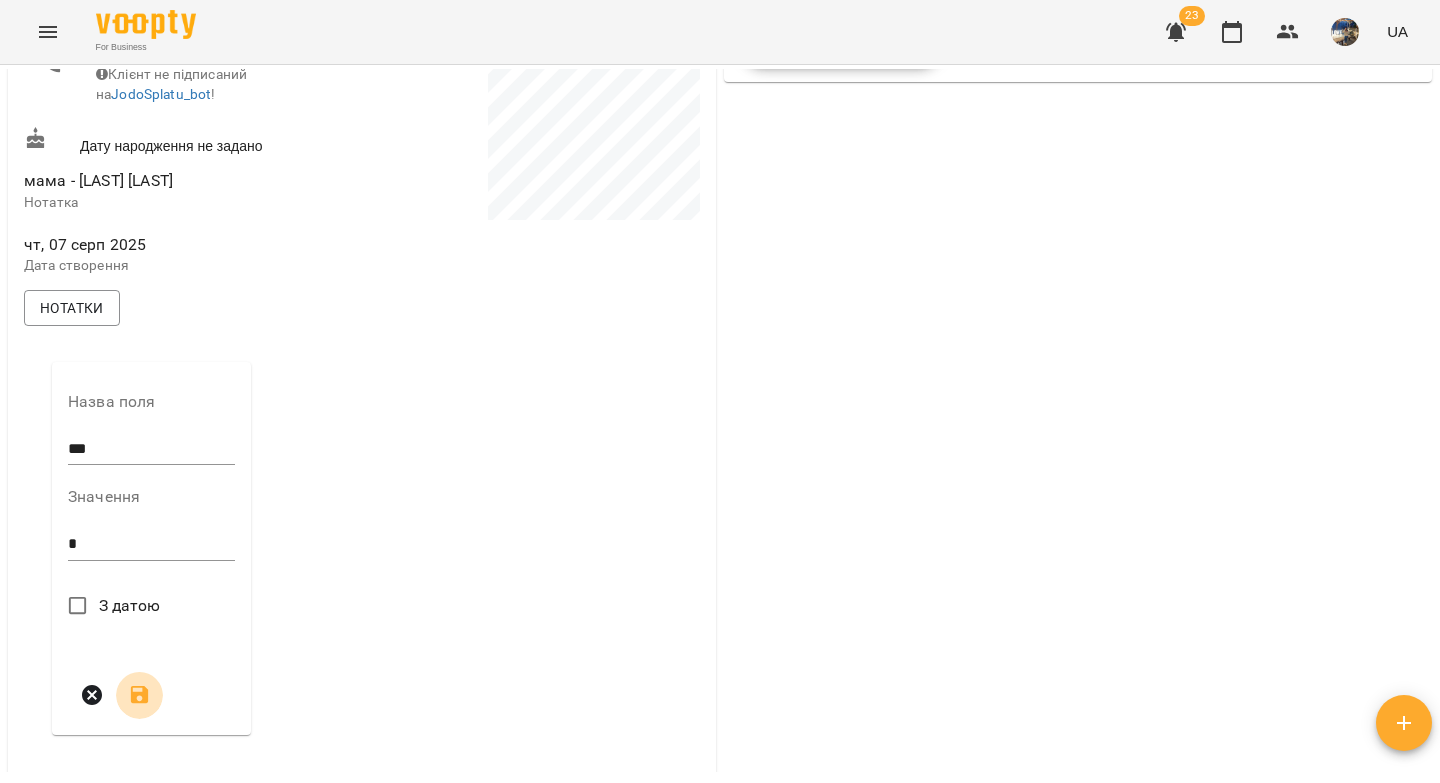 click 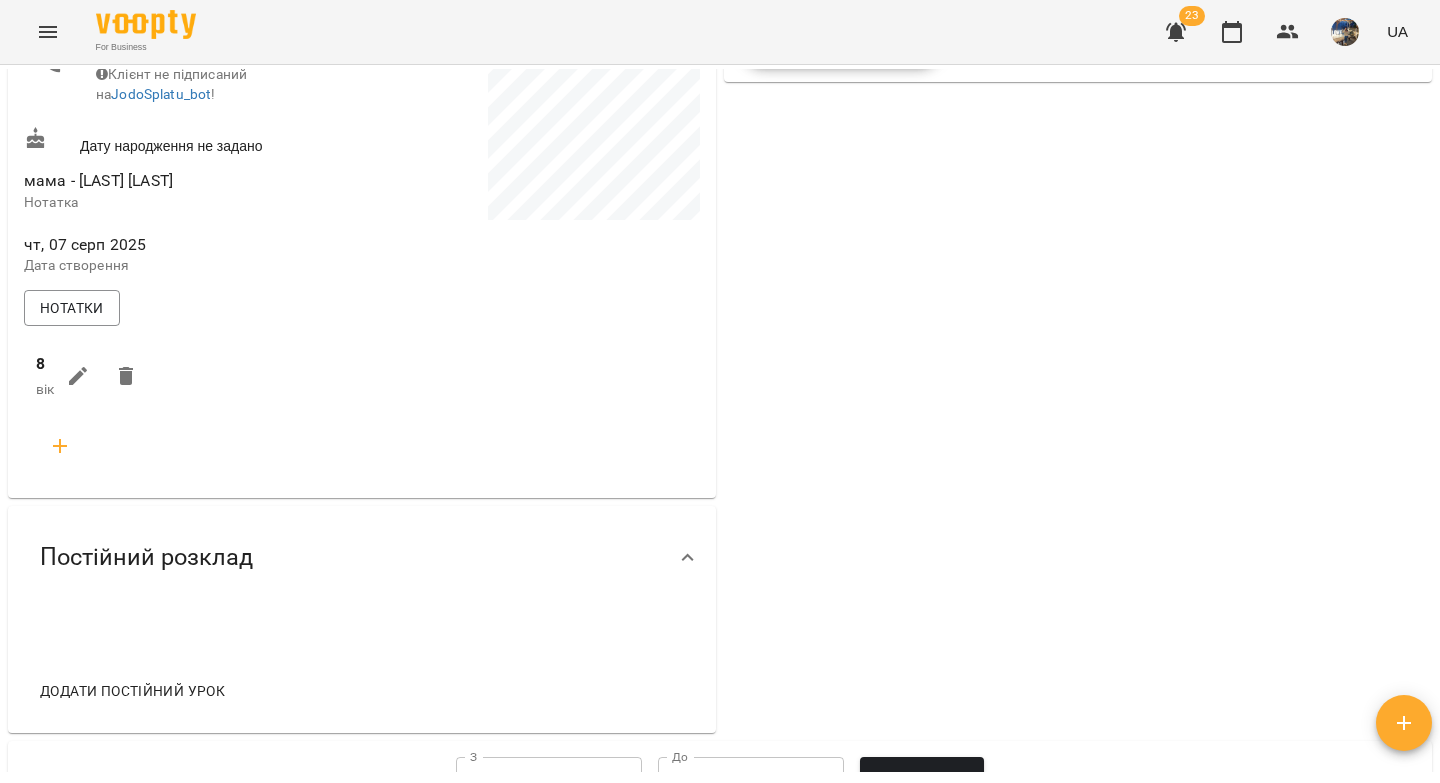 click 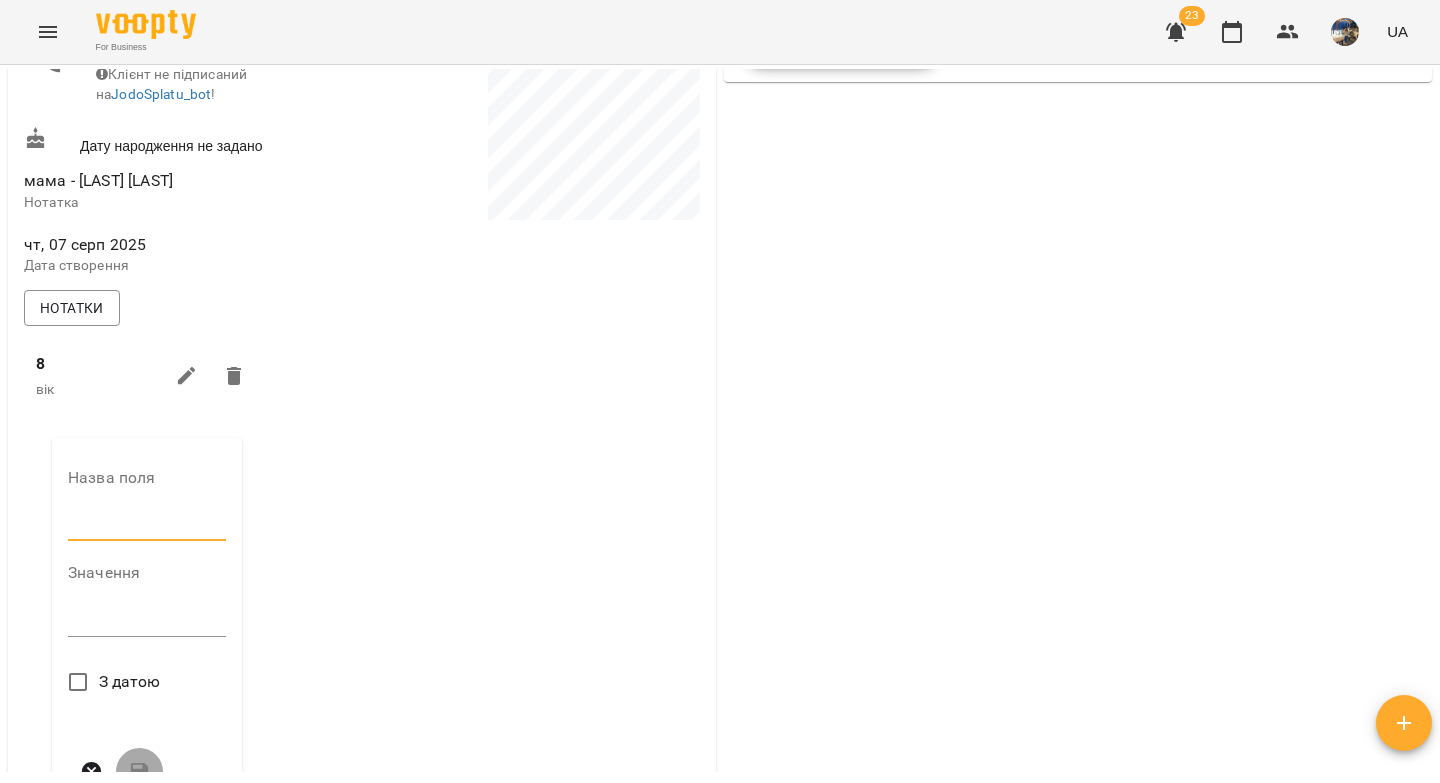 click at bounding box center (147, 526) 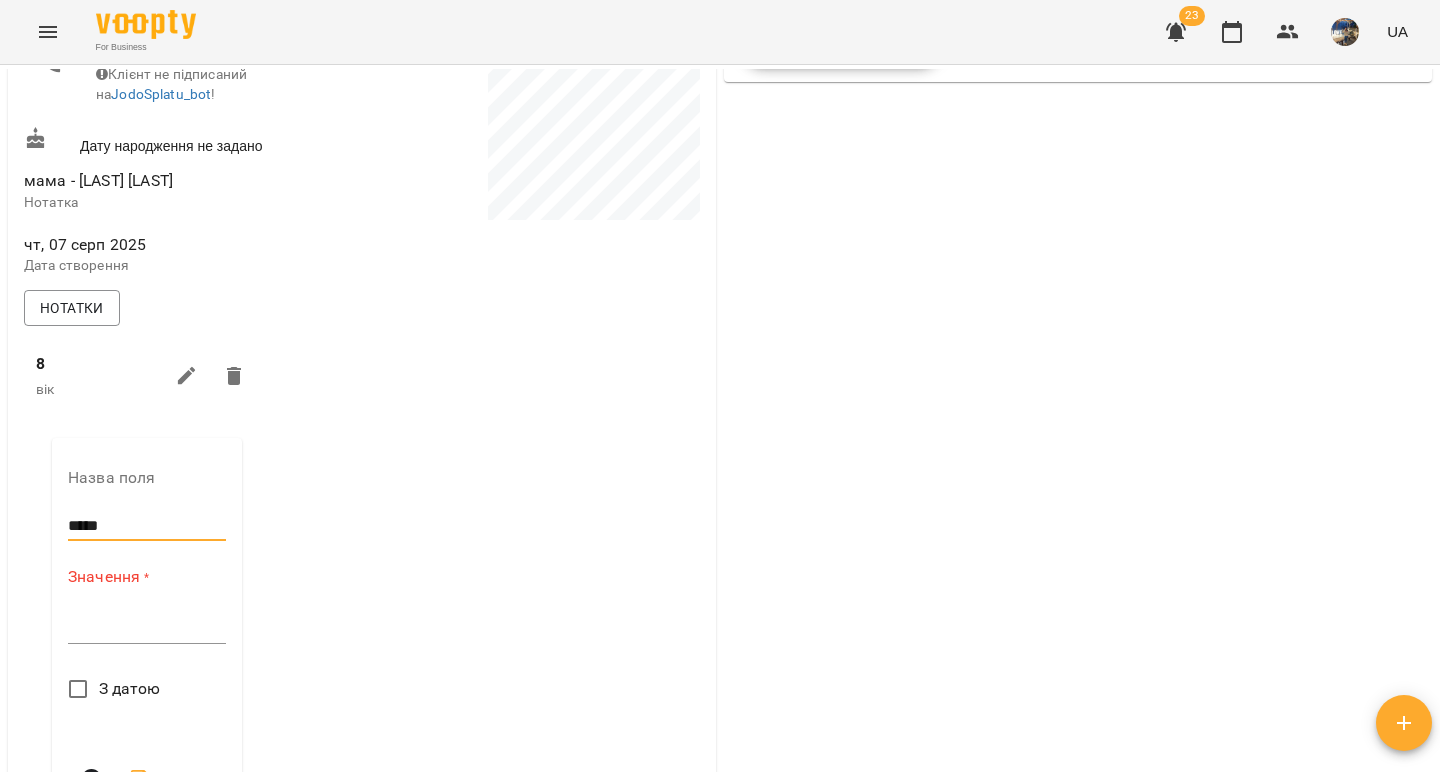 click at bounding box center [147, 627] 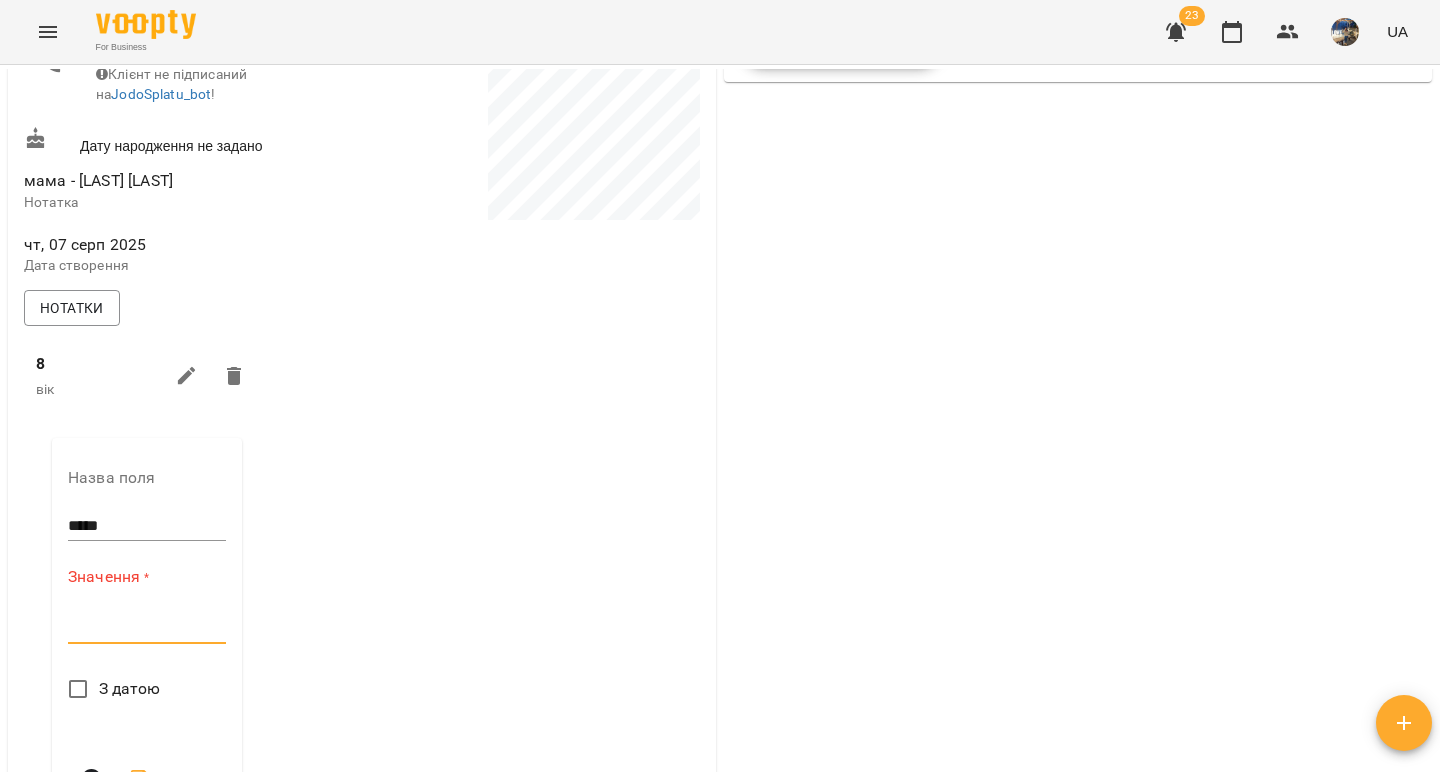paste on "**********" 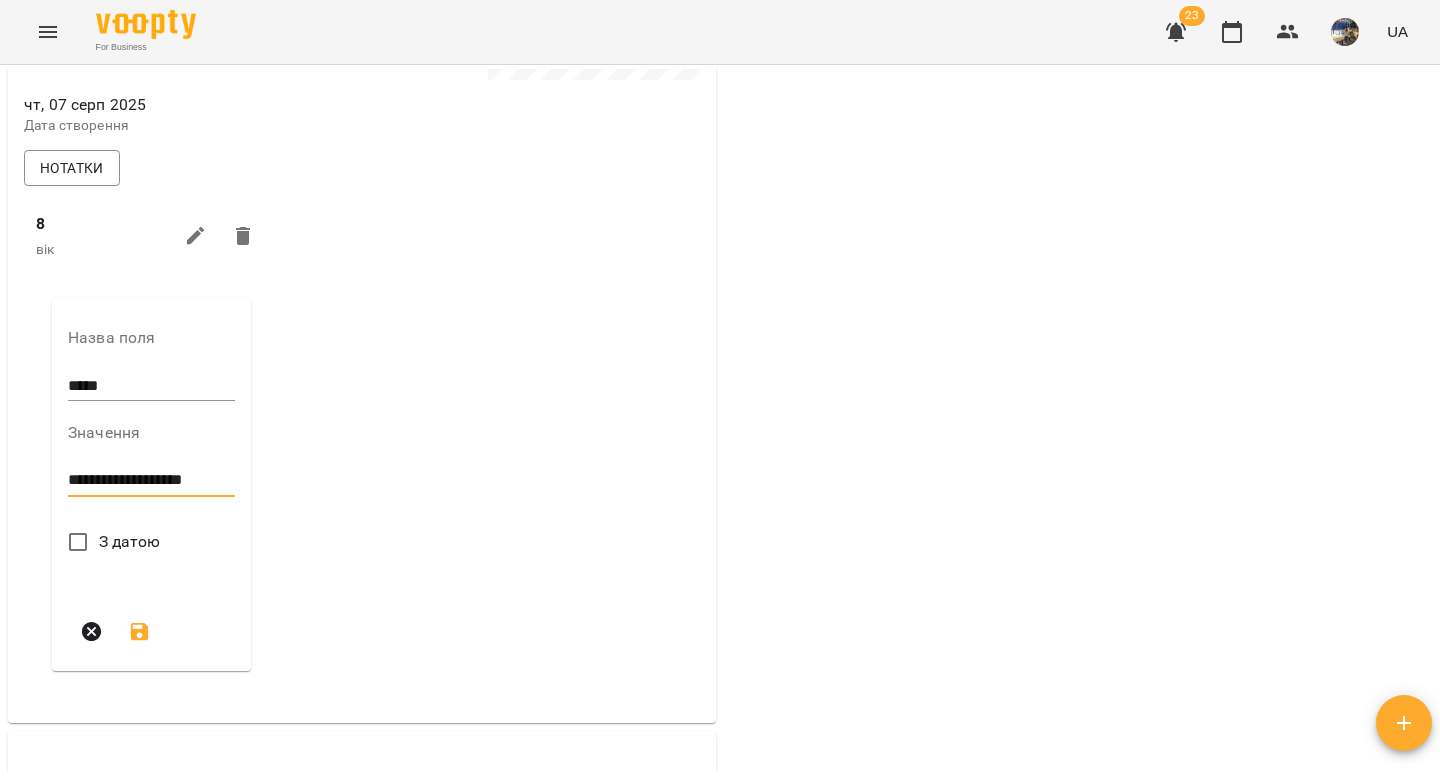scroll, scrollTop: 1093, scrollLeft: 0, axis: vertical 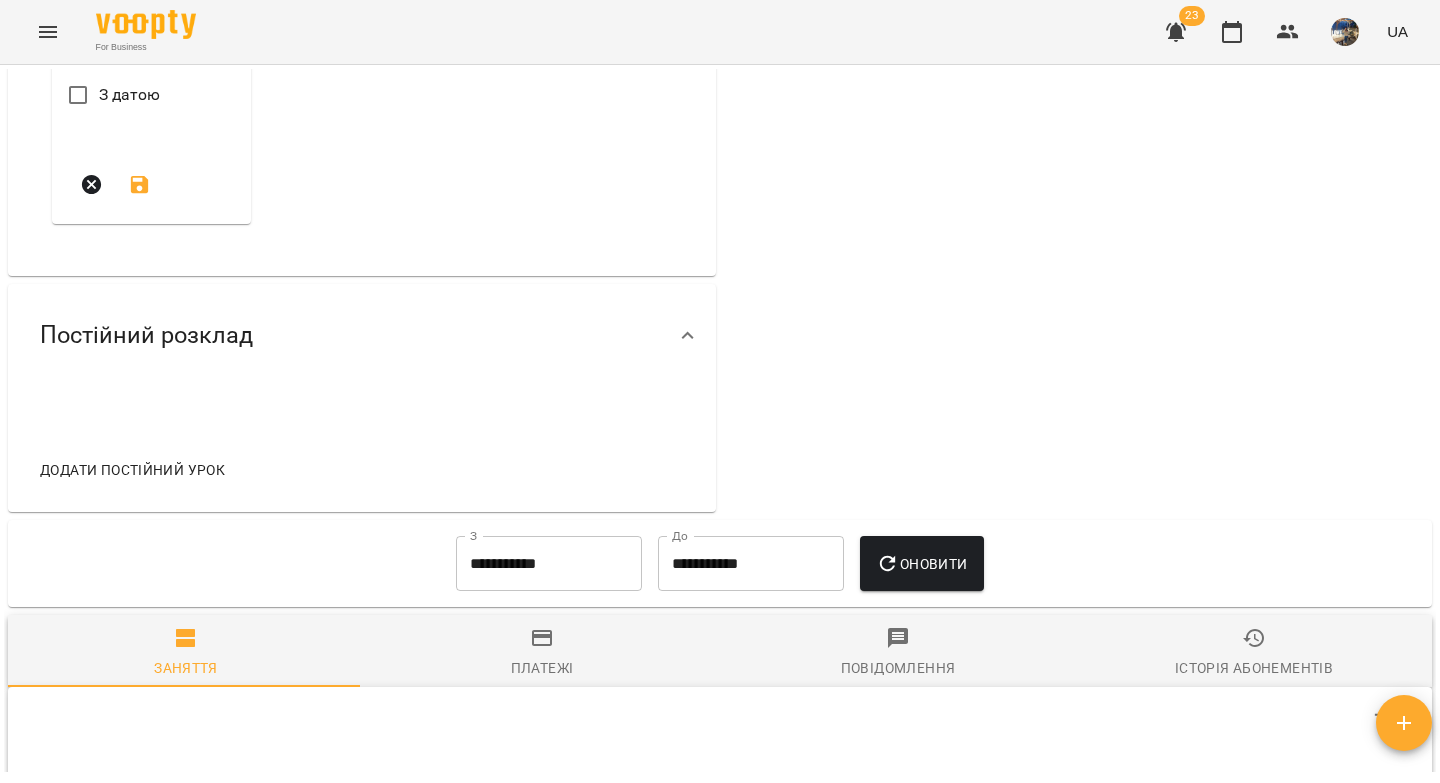 type on "**********" 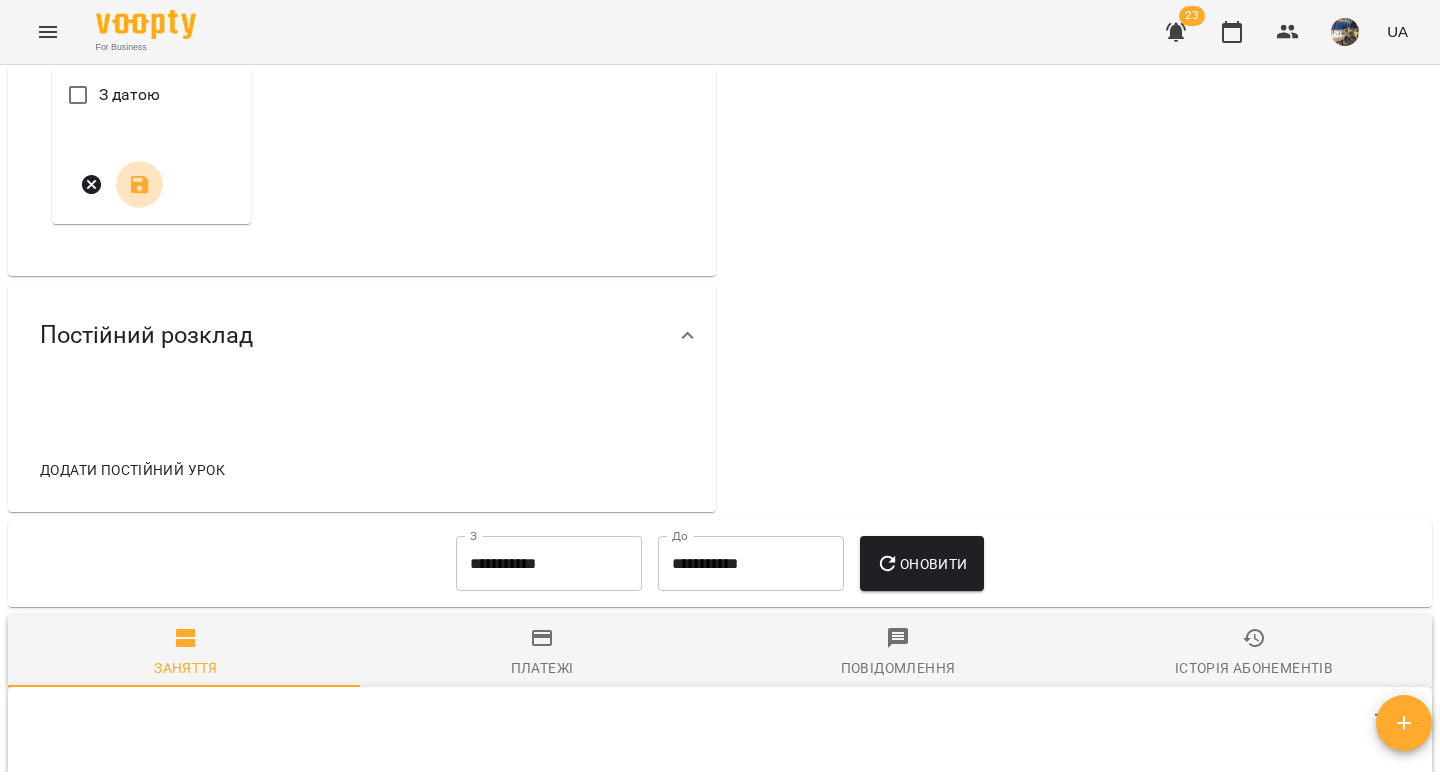 click 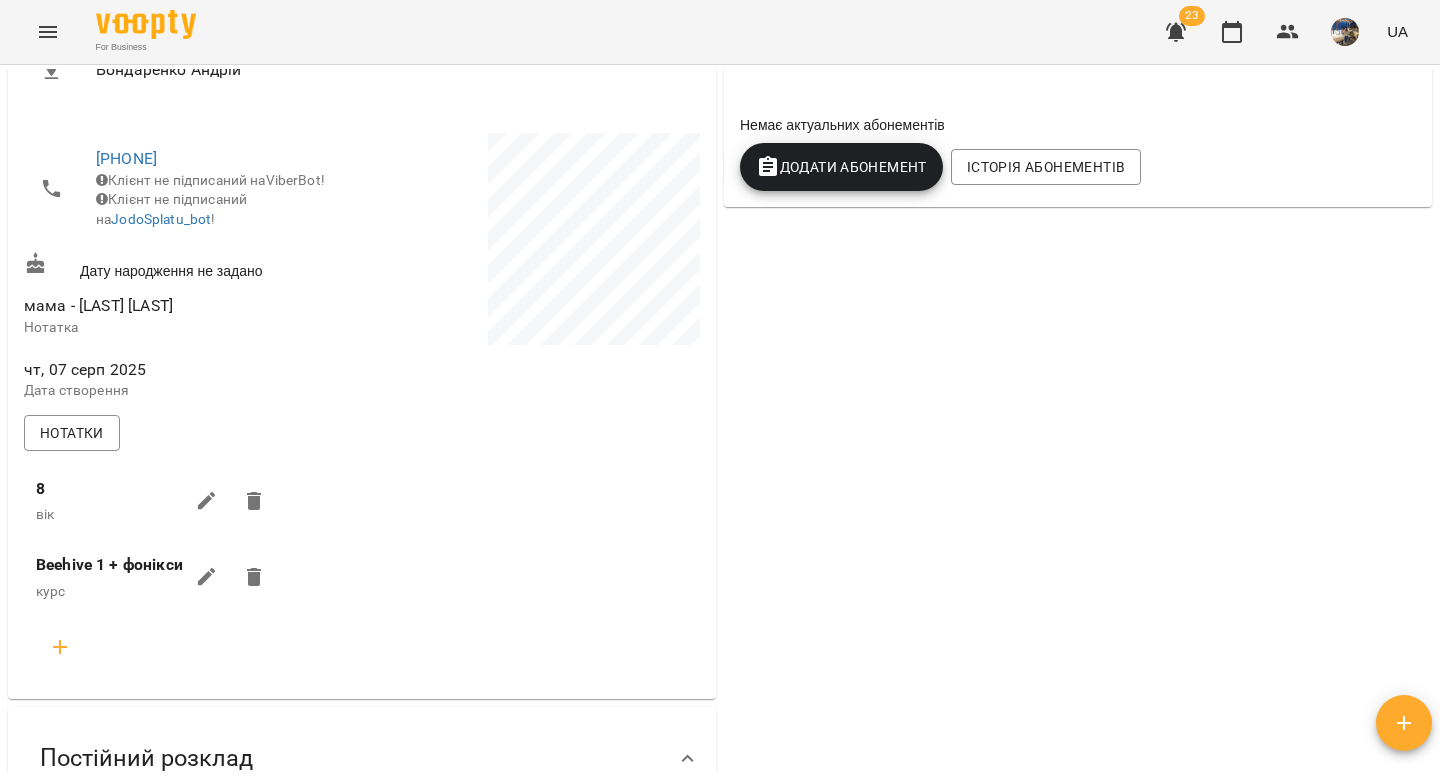 scroll, scrollTop: 0, scrollLeft: 0, axis: both 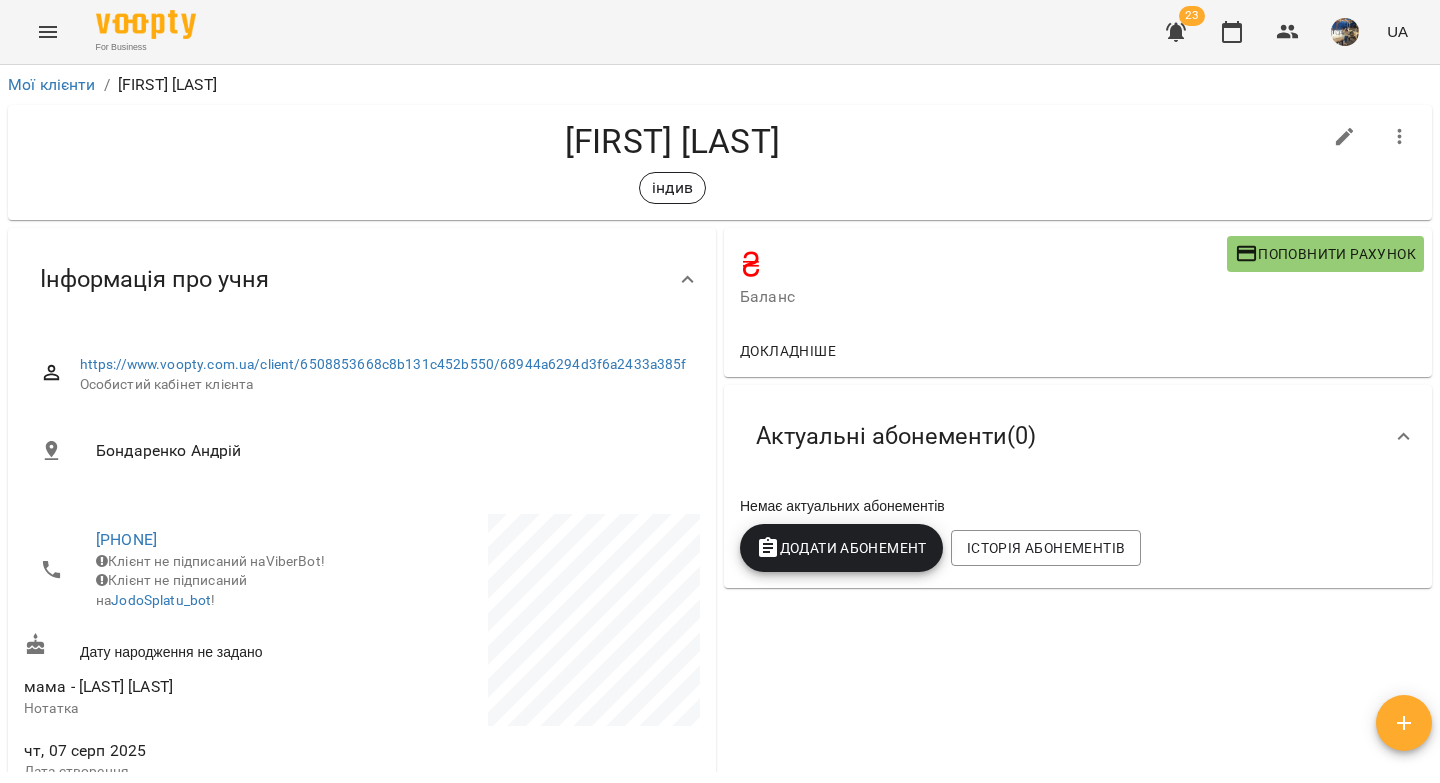 click on "Поповнити рахунок" at bounding box center [1325, 254] 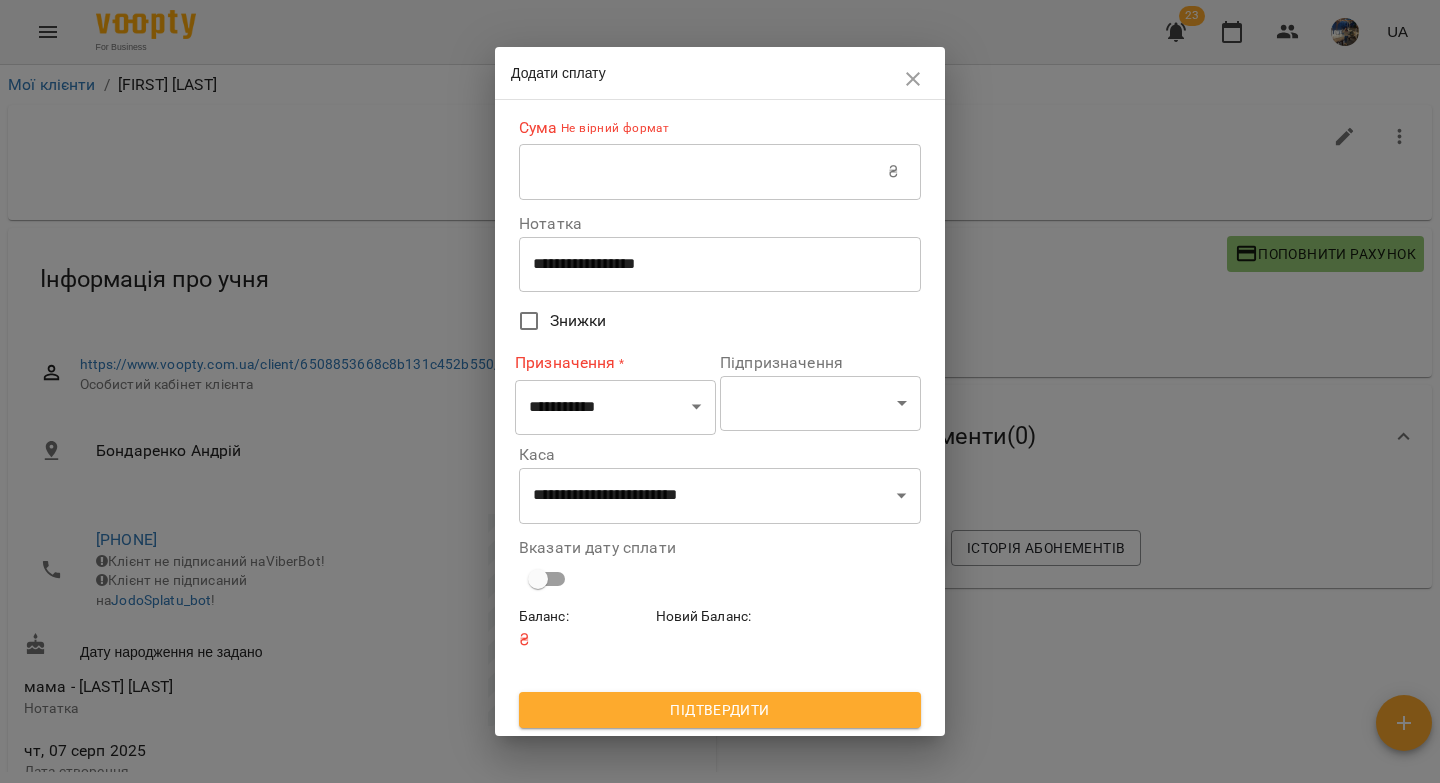 click at bounding box center [703, 172] 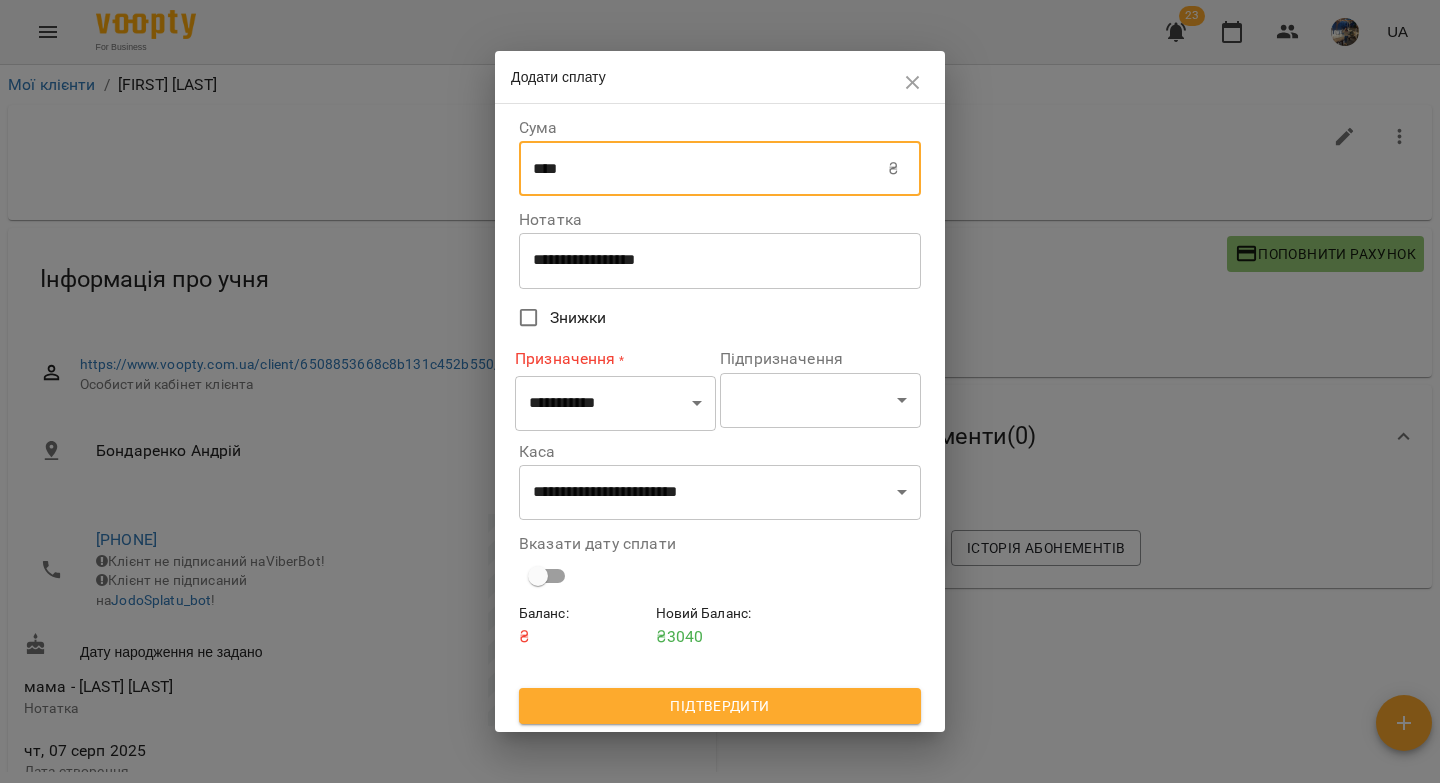 type on "****" 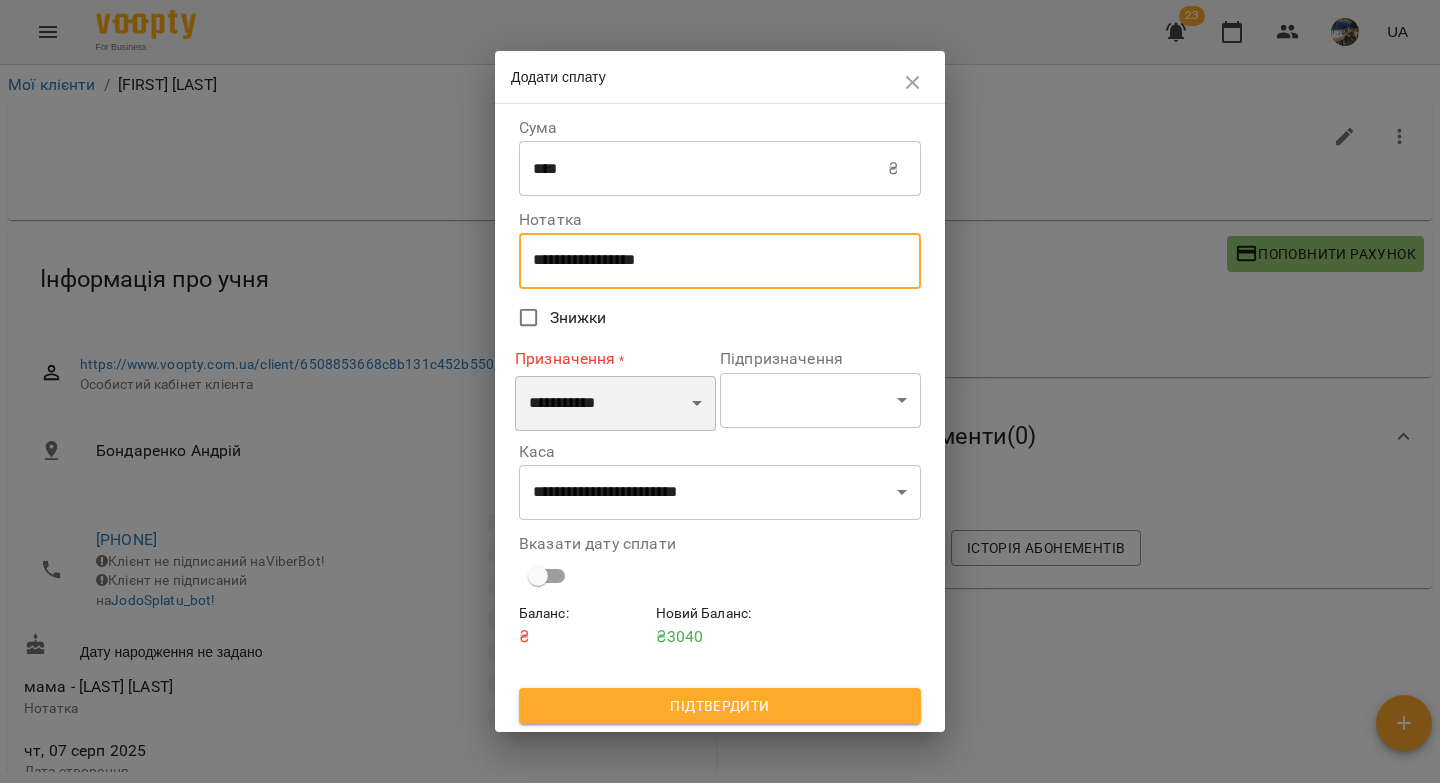 click on "**********" at bounding box center [615, 404] 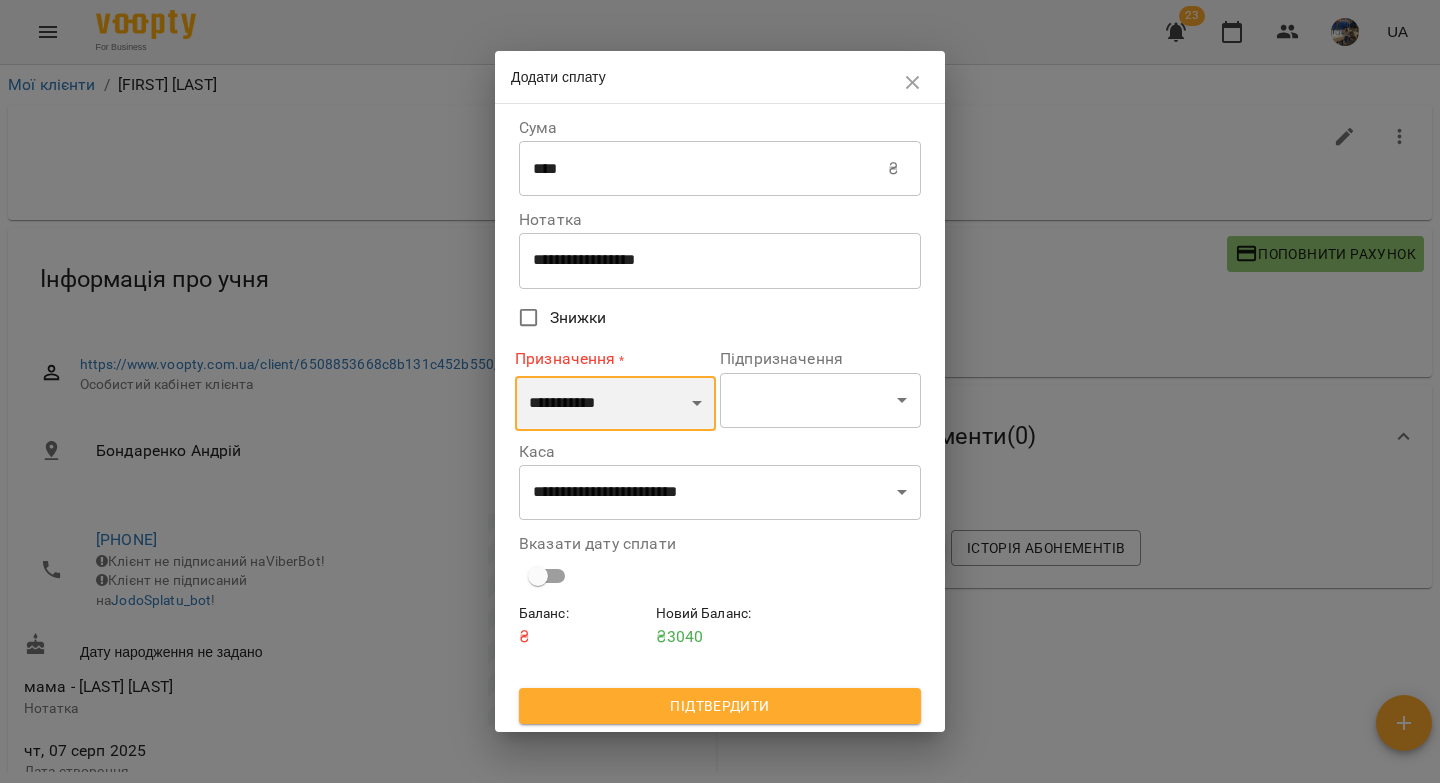 select on "*********" 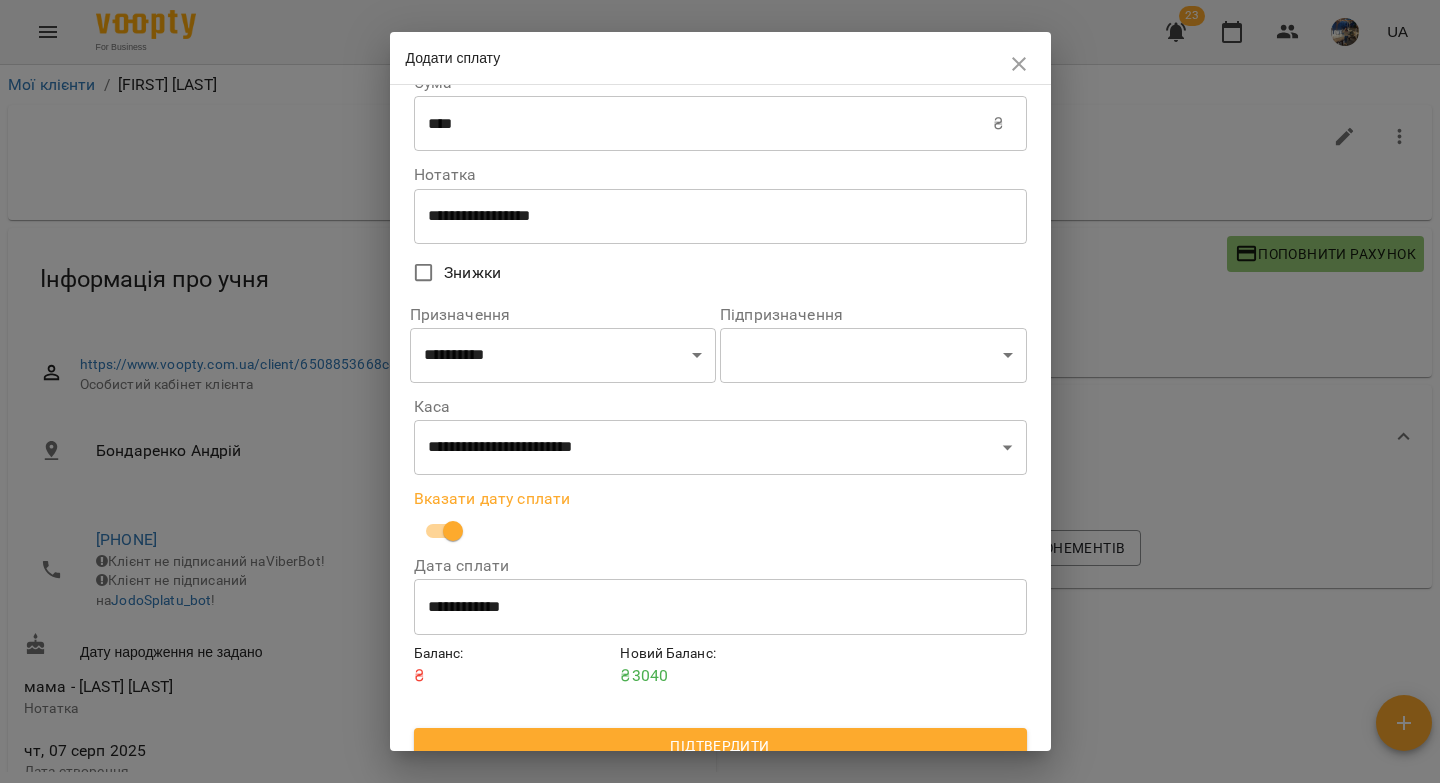 scroll, scrollTop: 50, scrollLeft: 0, axis: vertical 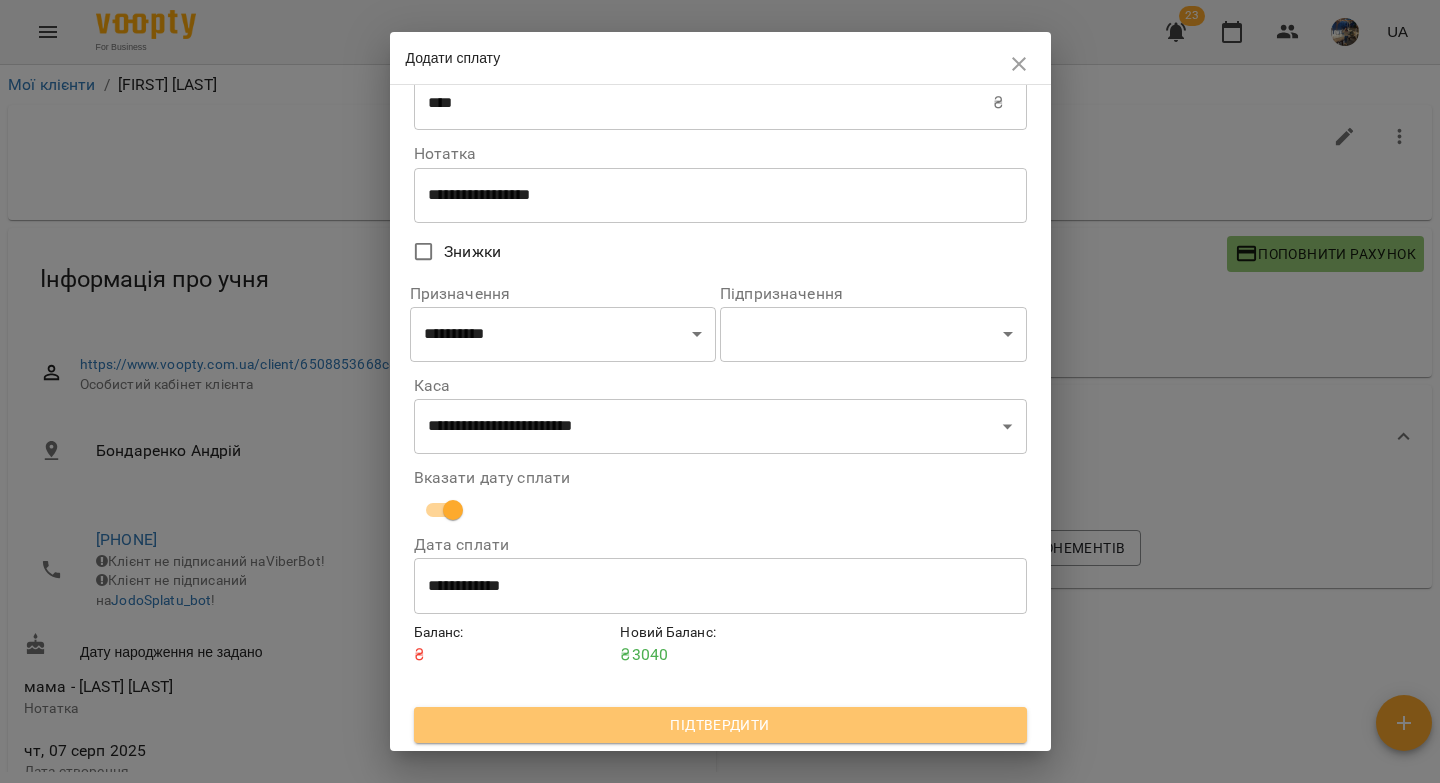 click on "Підтвердити" at bounding box center (720, 725) 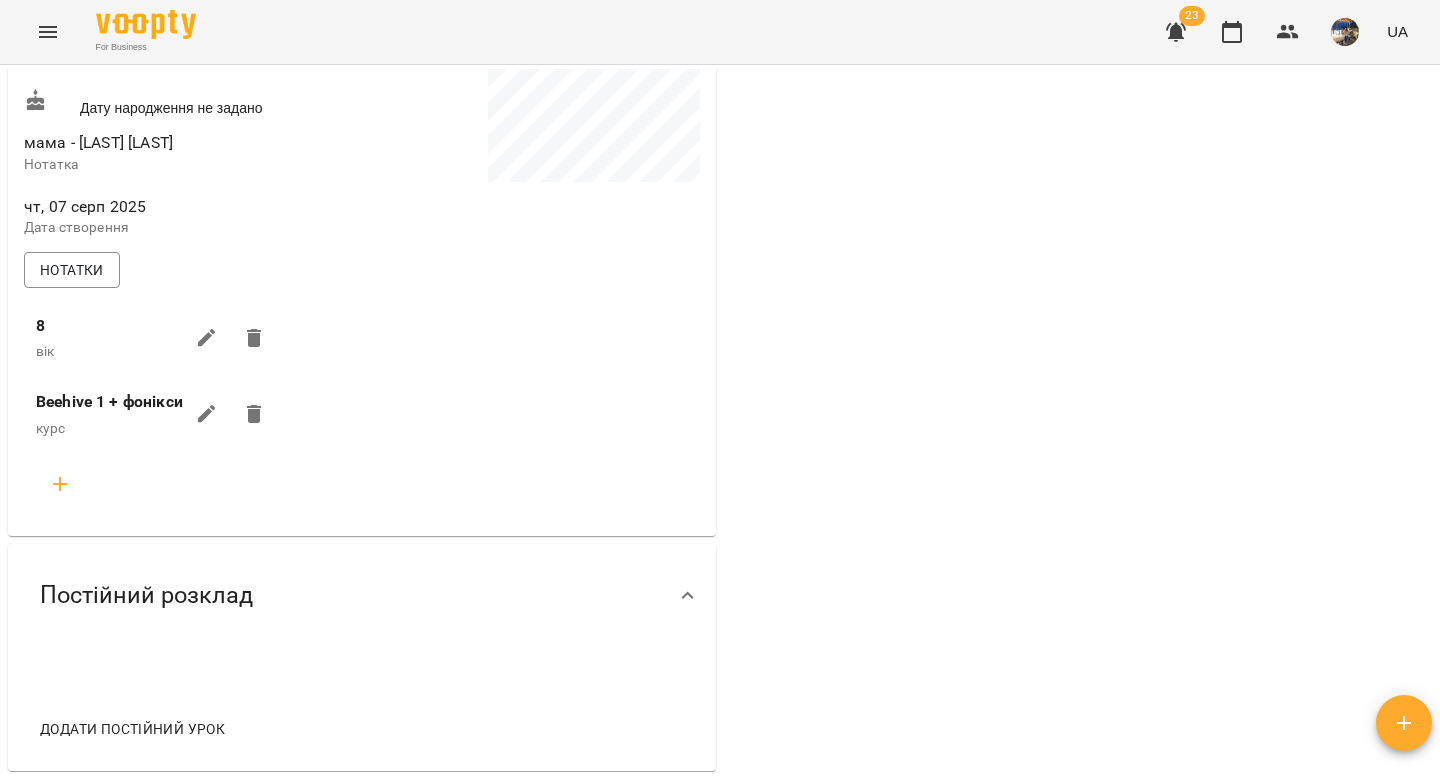 scroll, scrollTop: 0, scrollLeft: 0, axis: both 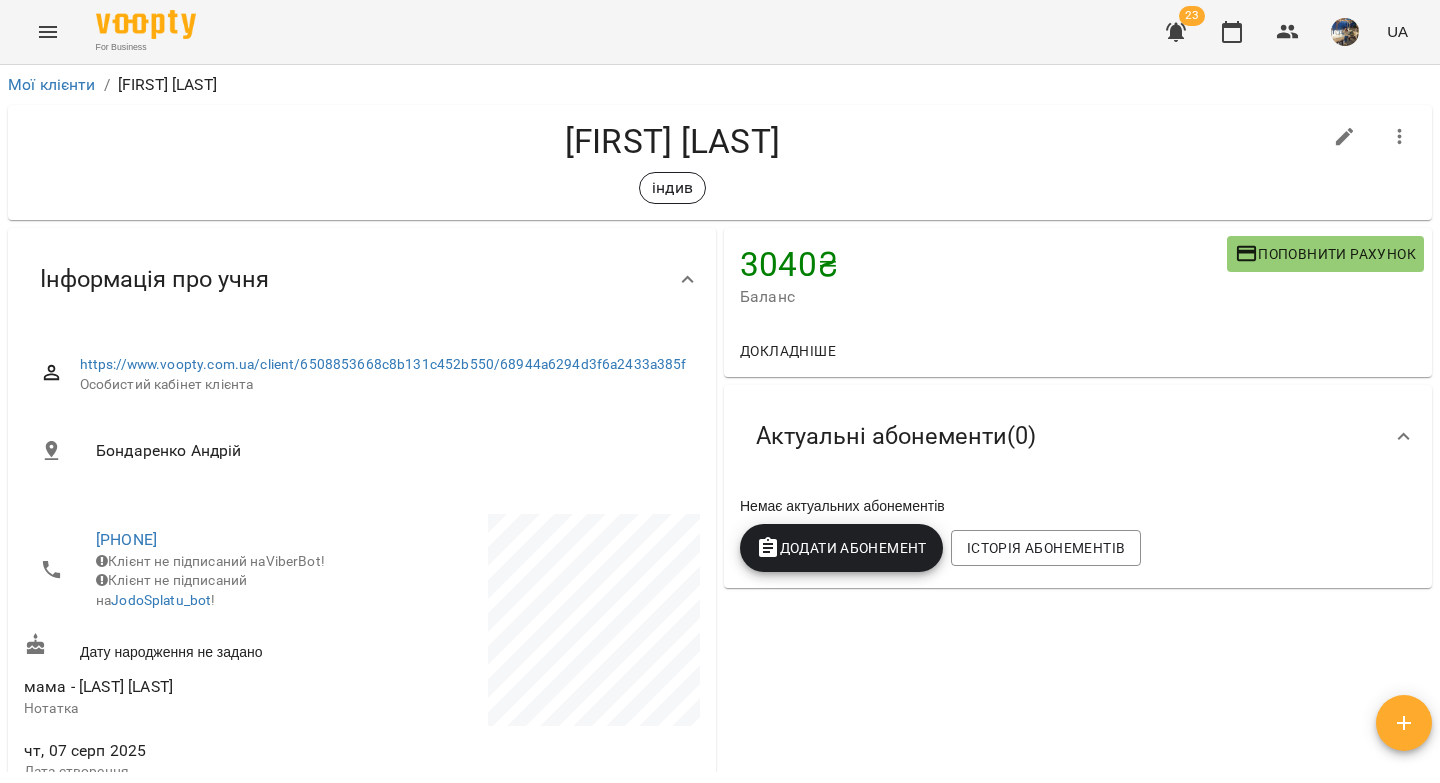 drag, startPoint x: 834, startPoint y: 141, endPoint x: 679, endPoint y: 142, distance: 155.00322 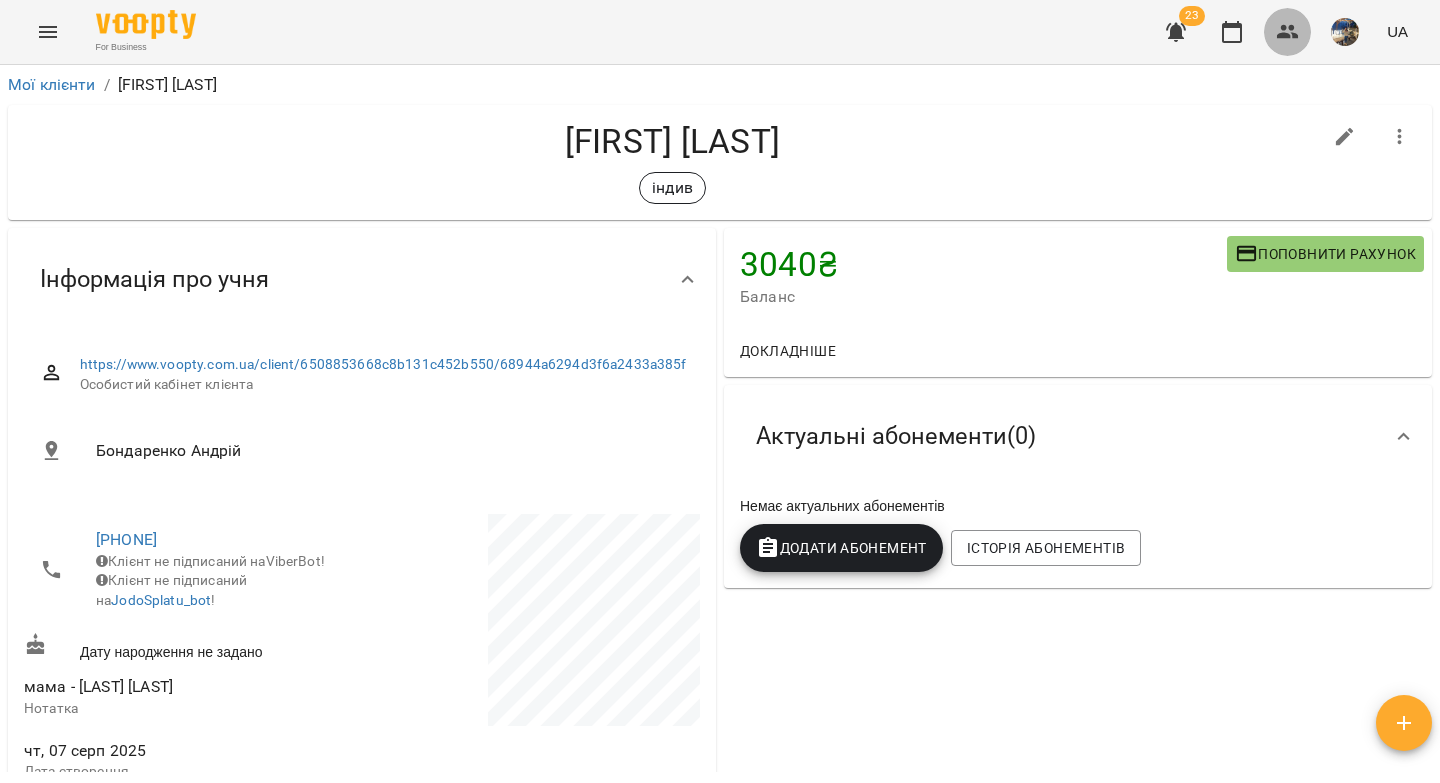 click 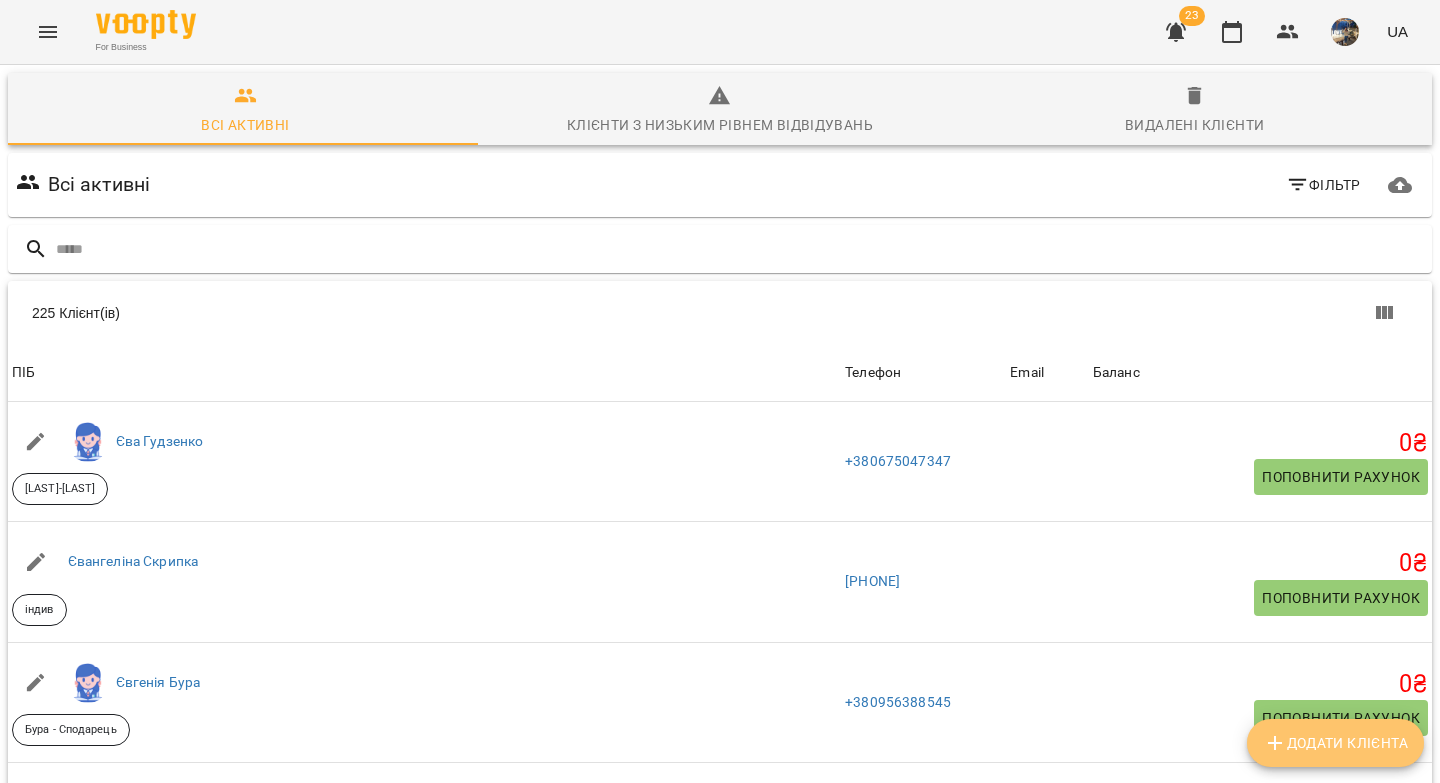 click on "Додати клієнта" at bounding box center (1335, 743) 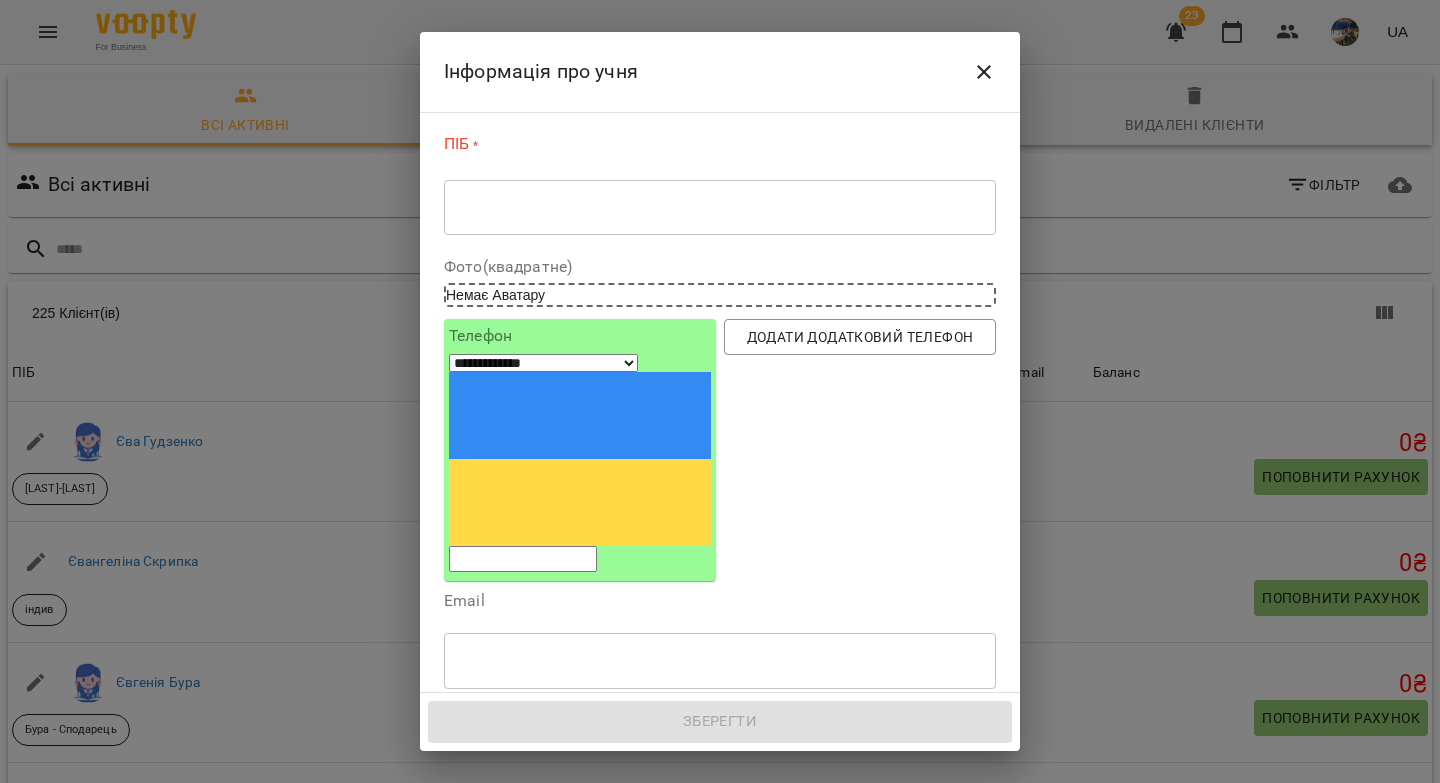 click on "* ​" at bounding box center (720, 207) 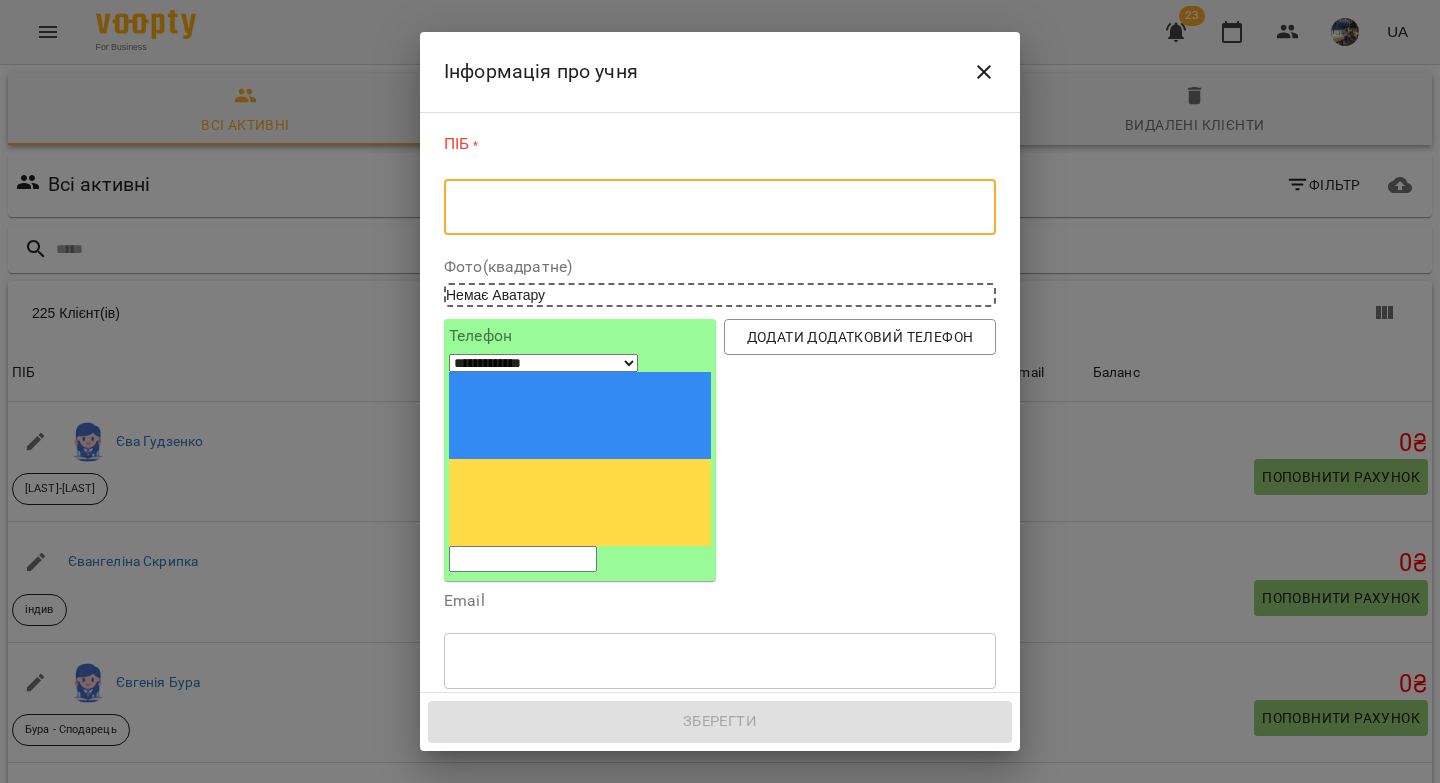 paste on "**********" 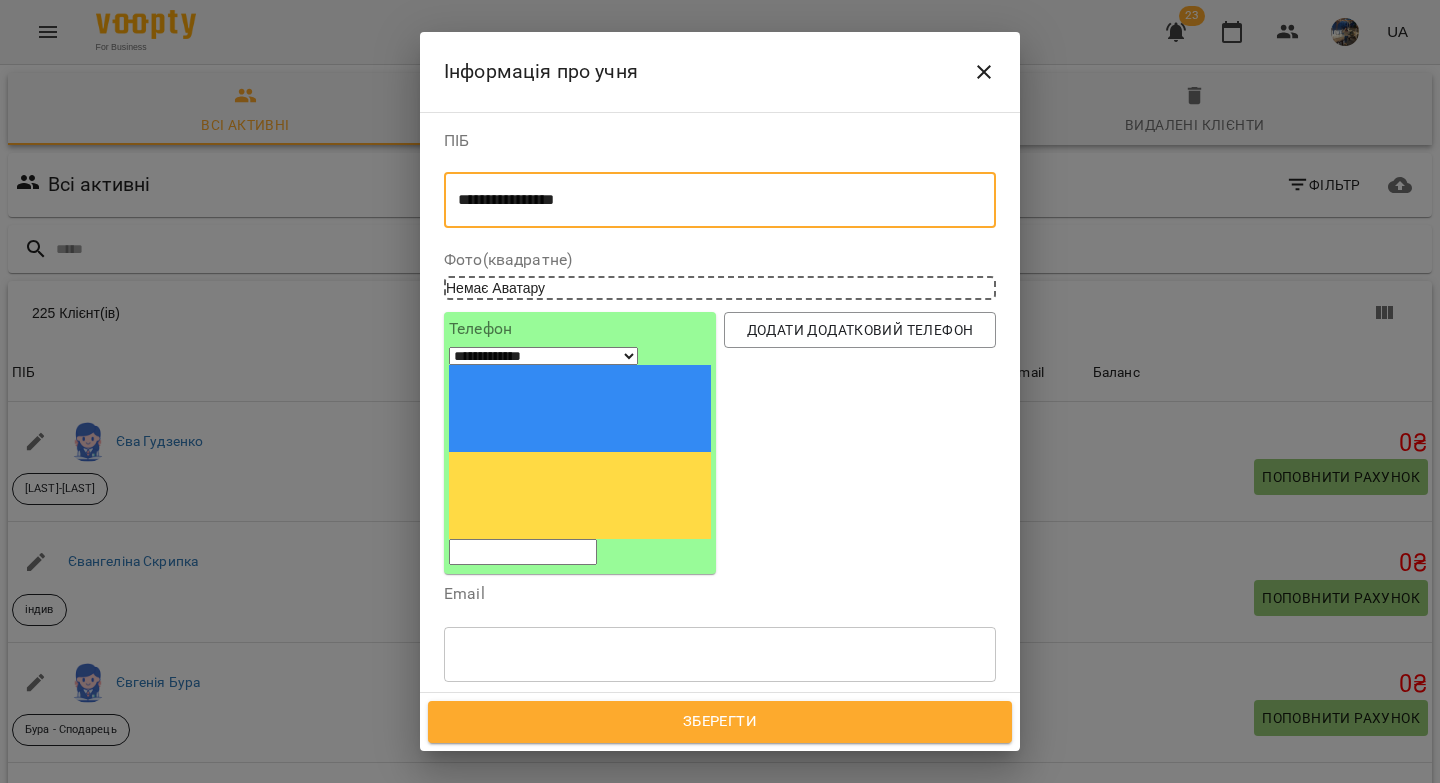 type on "**********" 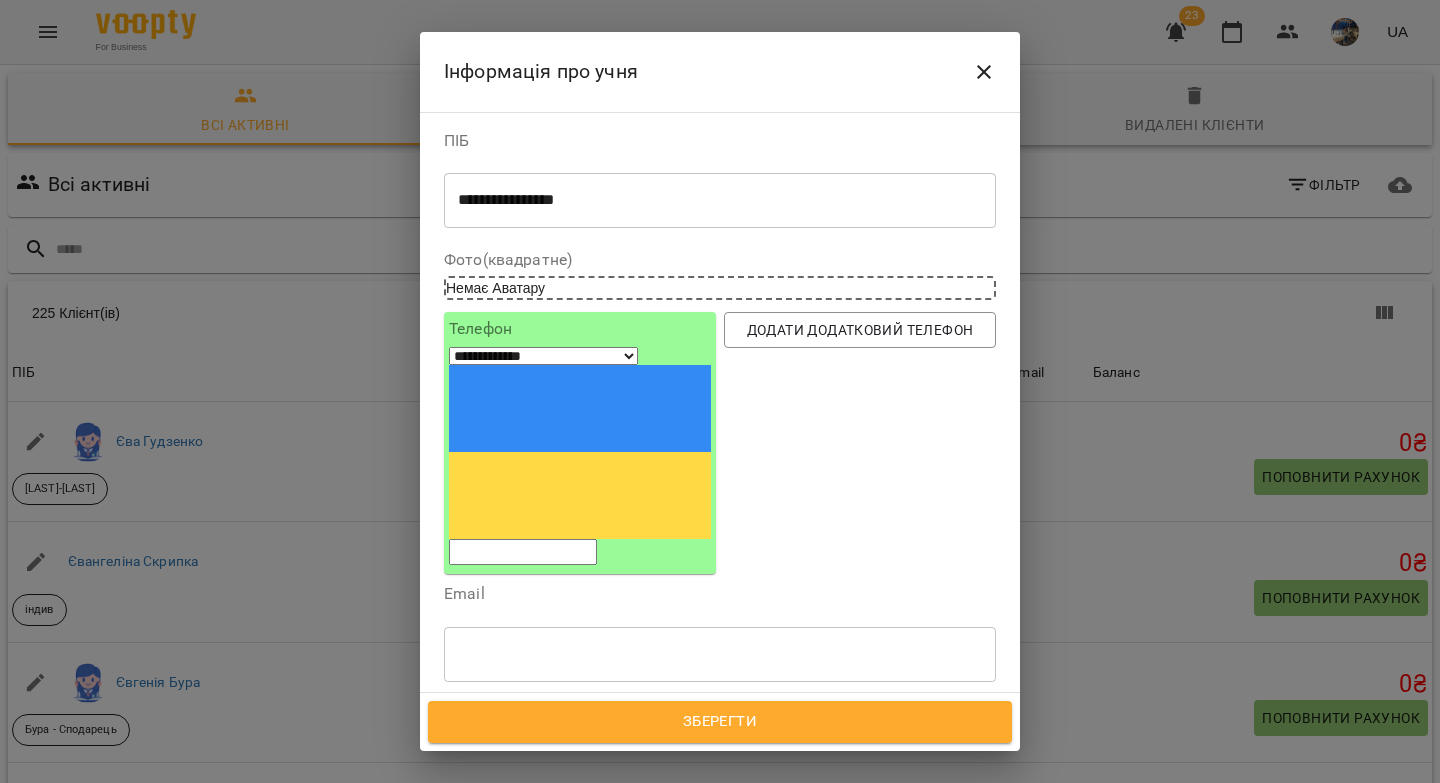 select on "**" 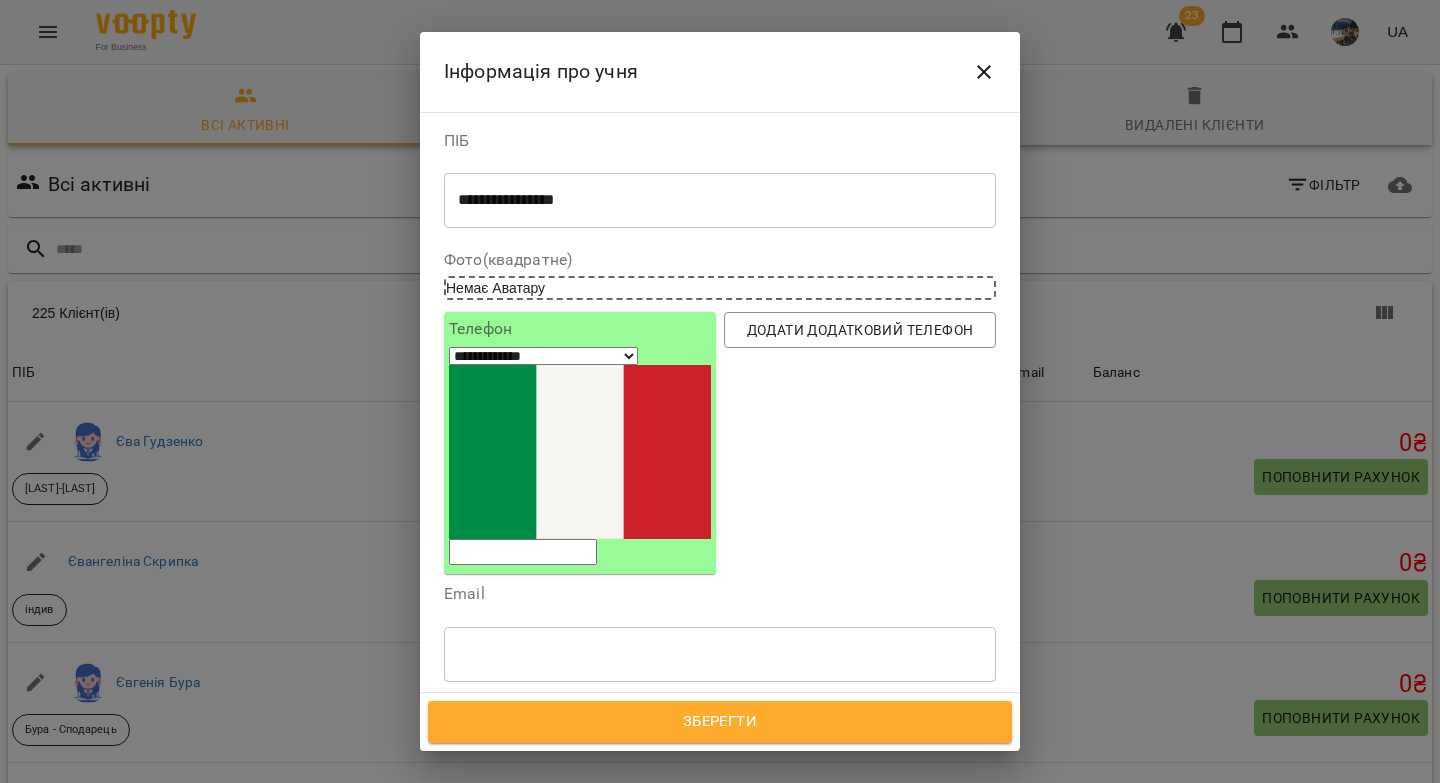 paste on "**********" 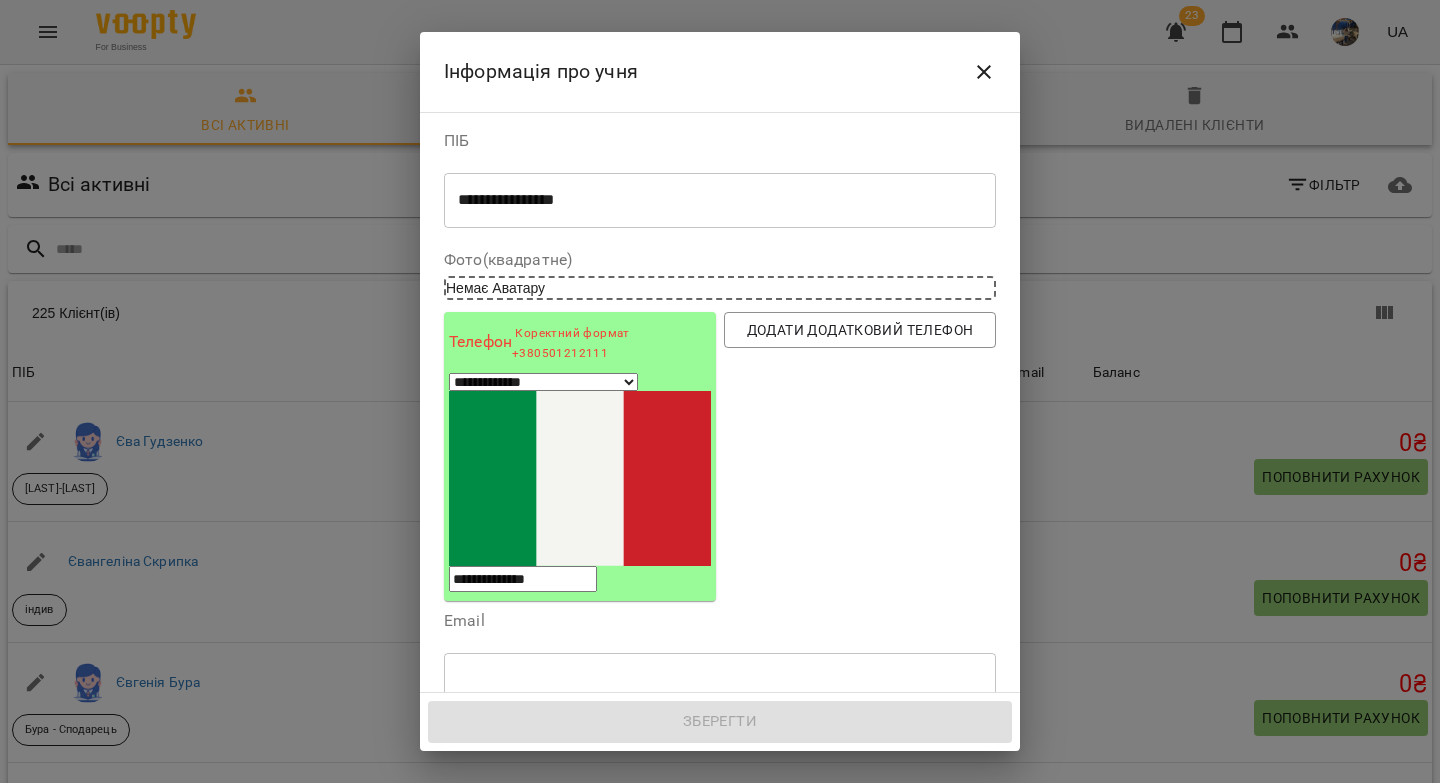 drag, startPoint x: 513, startPoint y: 385, endPoint x: 499, endPoint y: 389, distance: 14.56022 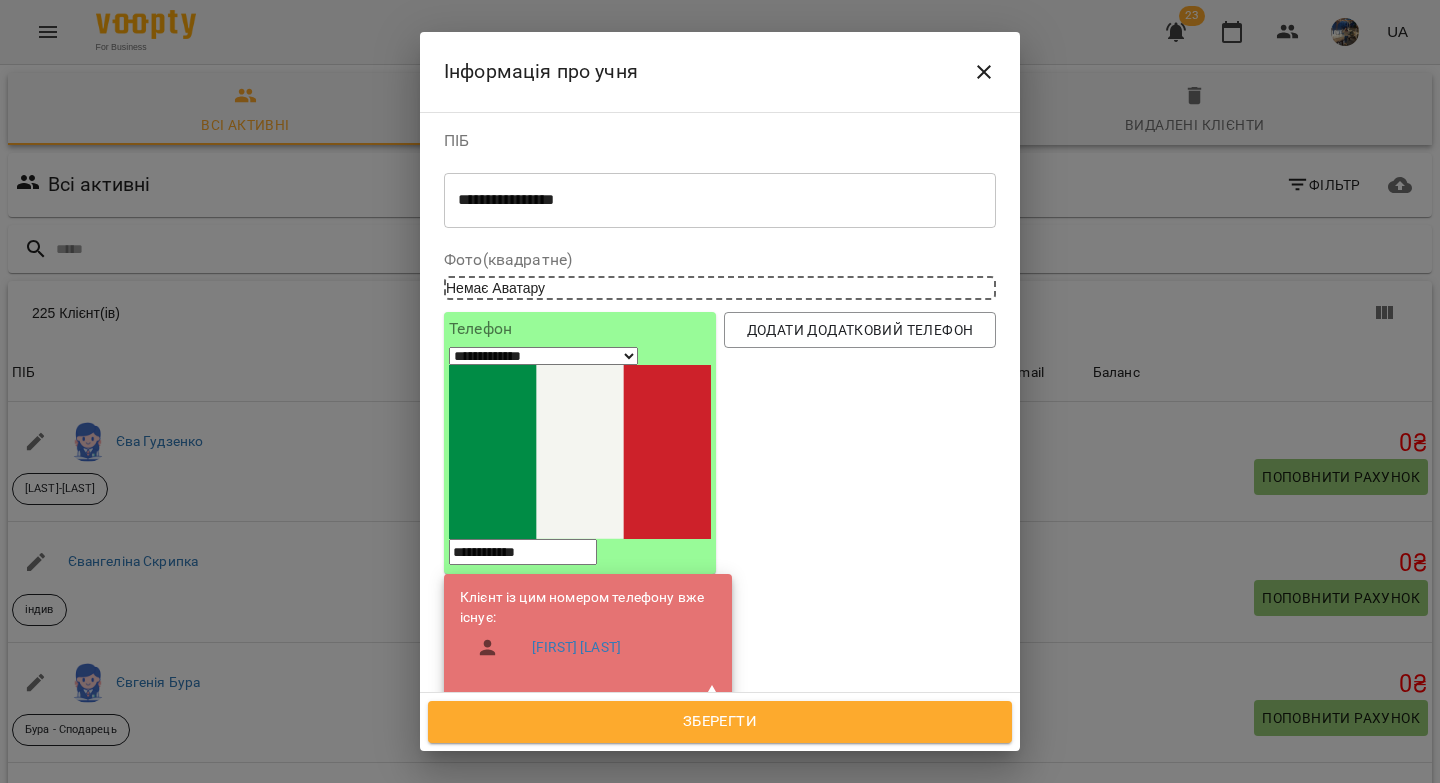 scroll, scrollTop: 4, scrollLeft: 0, axis: vertical 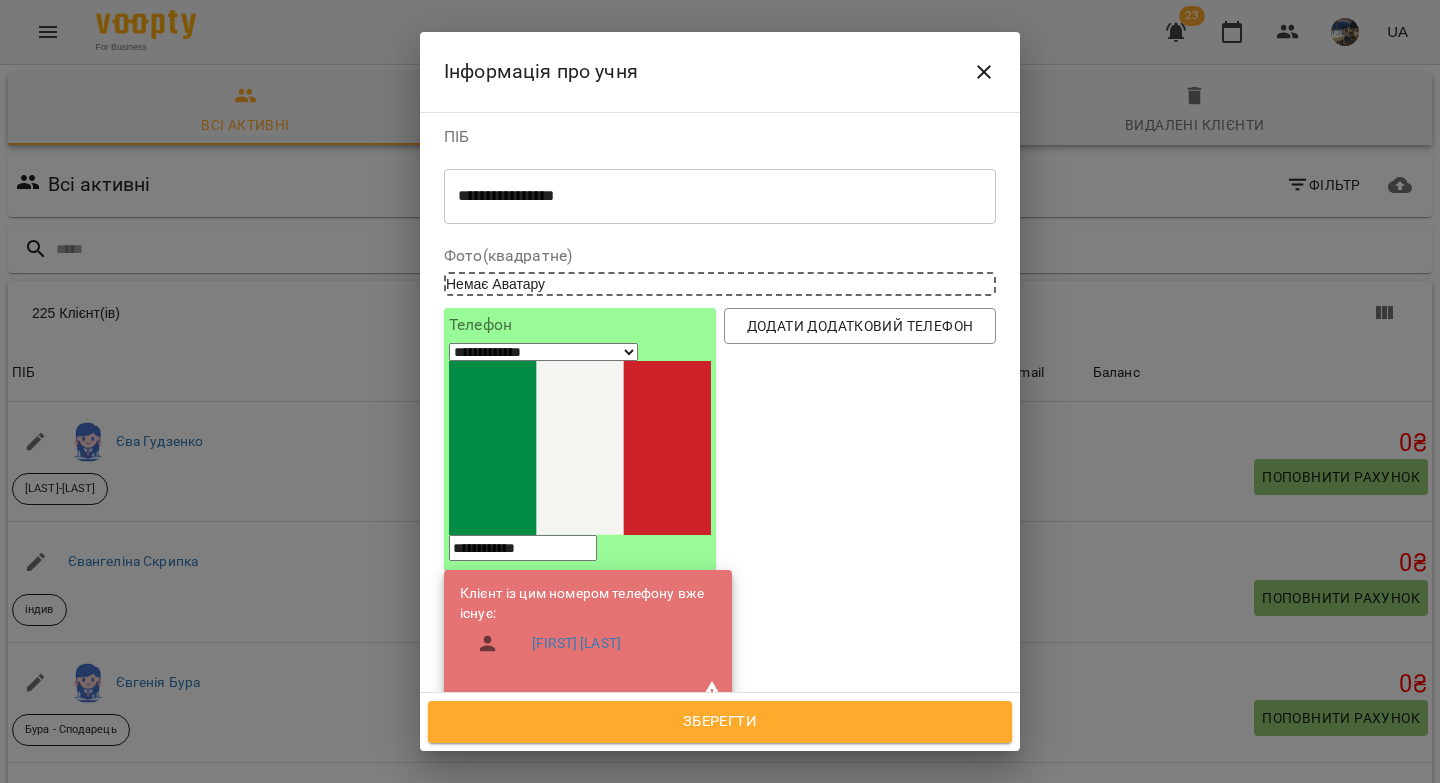 type on "**********" 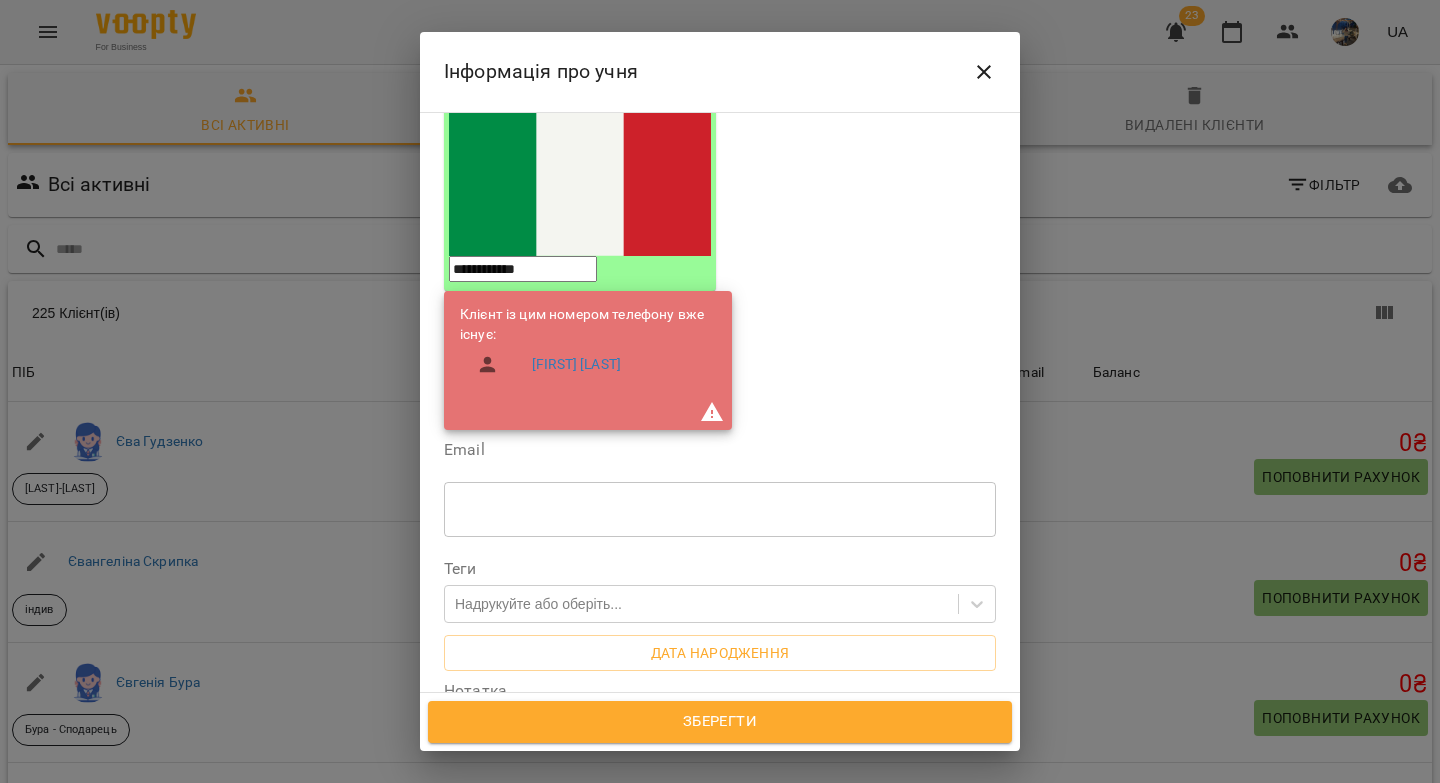 scroll, scrollTop: 331, scrollLeft: 0, axis: vertical 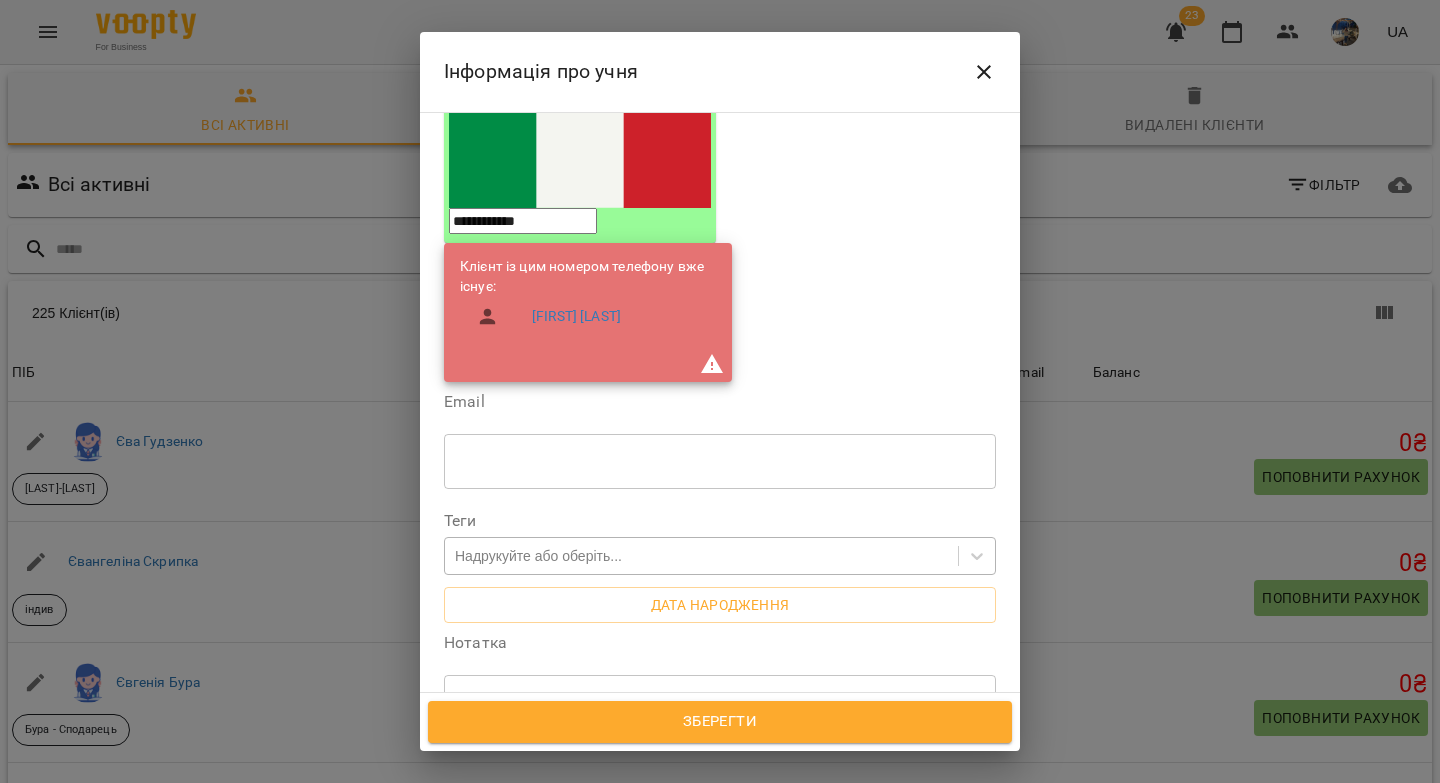 click on "Надрукуйте або оберіть..." at bounding box center [538, 556] 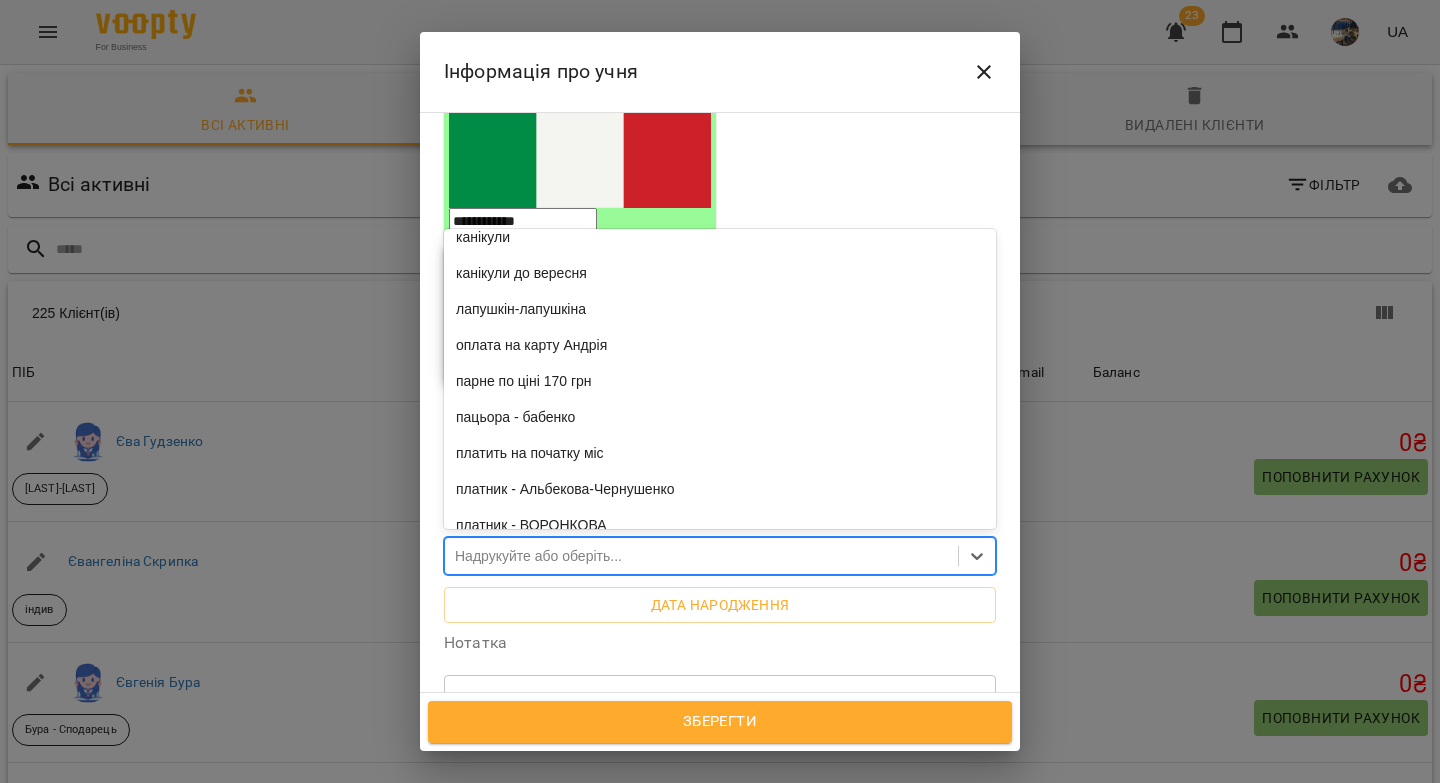 scroll, scrollTop: 2777, scrollLeft: 0, axis: vertical 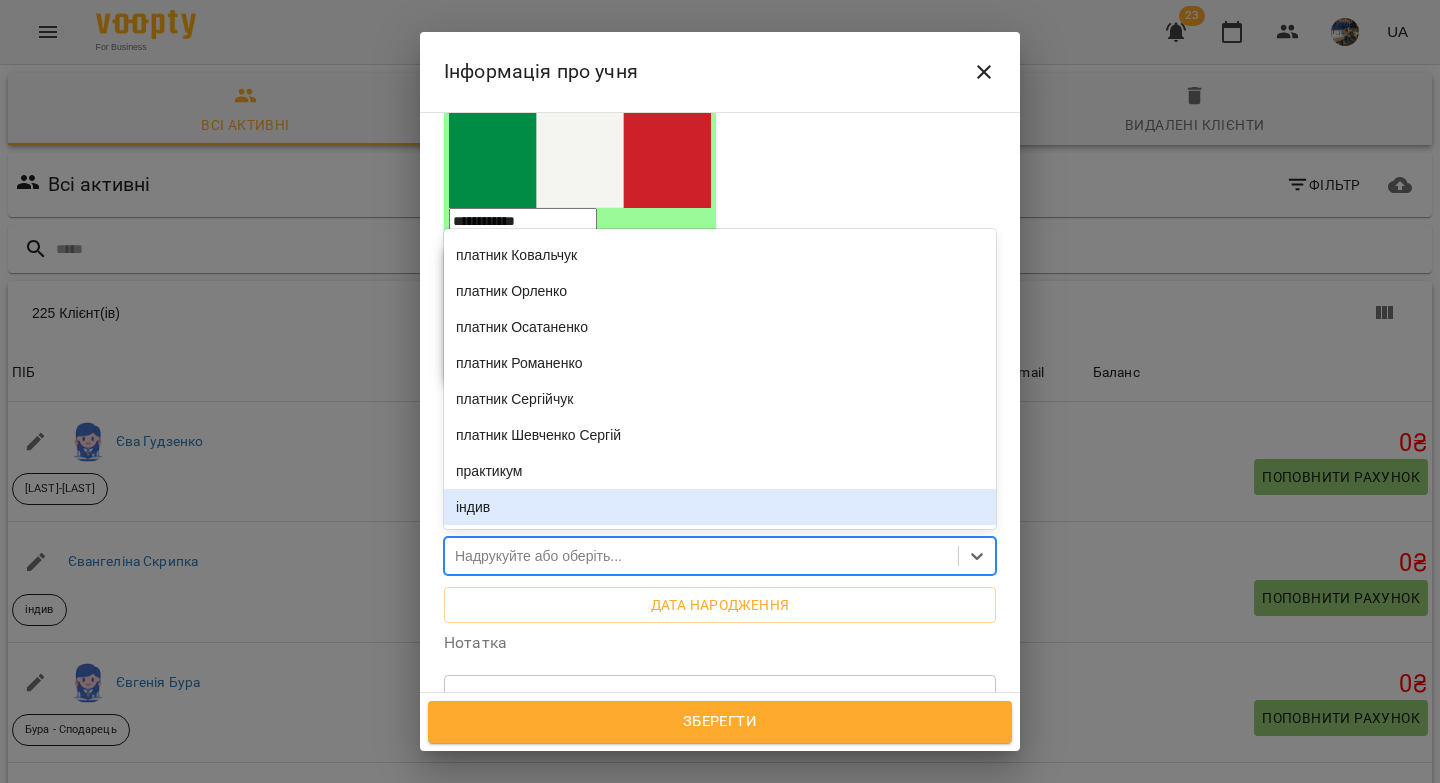 click on "індив" at bounding box center (720, 507) 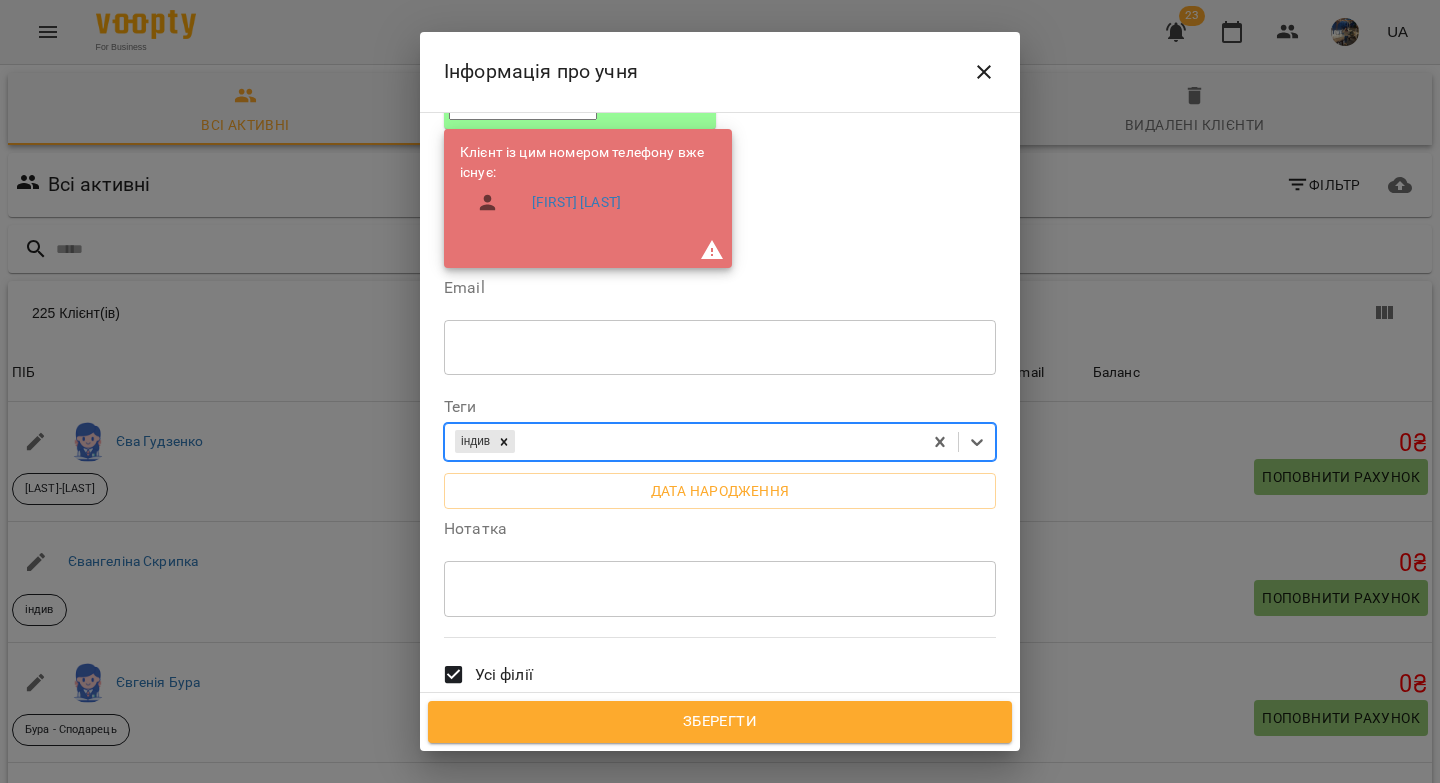 scroll, scrollTop: 568, scrollLeft: 0, axis: vertical 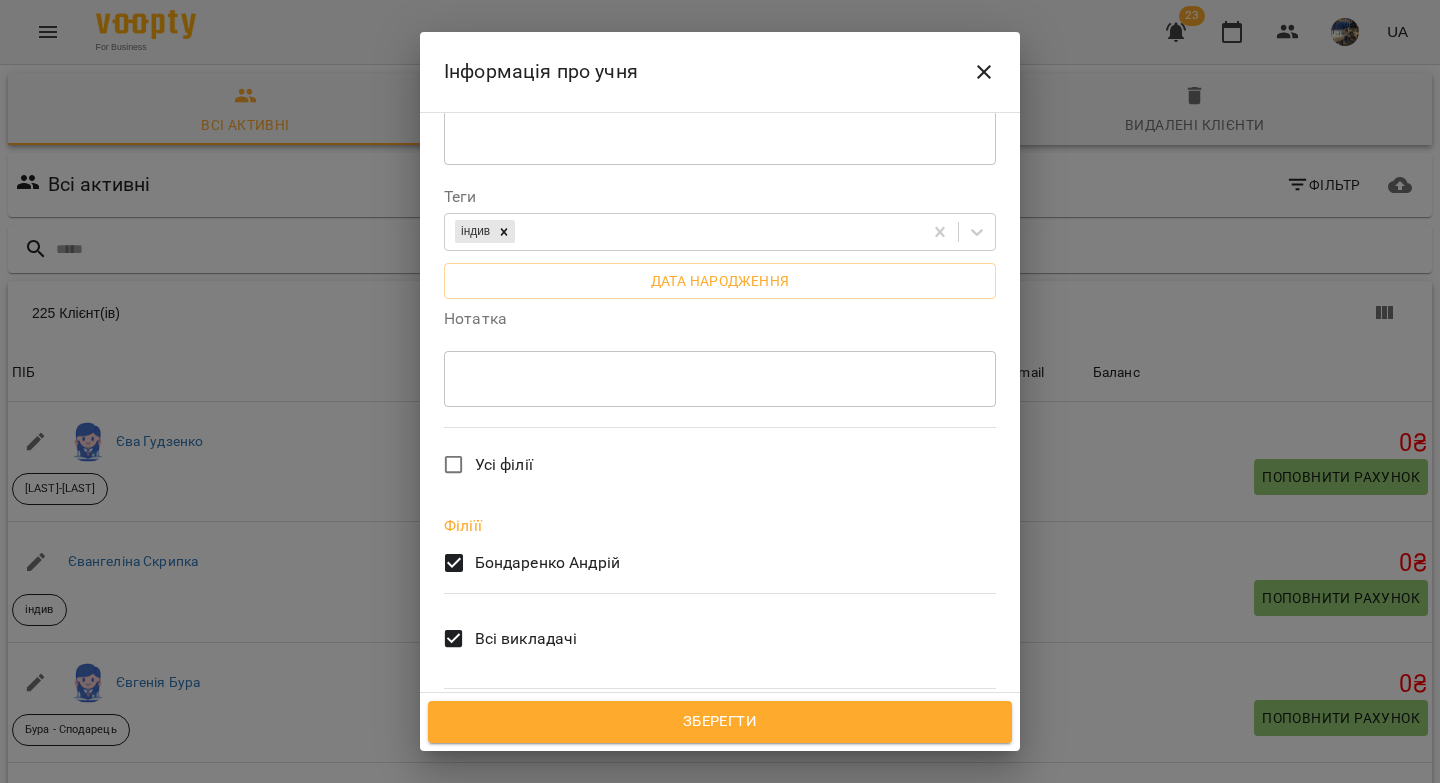 drag, startPoint x: 743, startPoint y: 722, endPoint x: 774, endPoint y: 692, distance: 43.13931 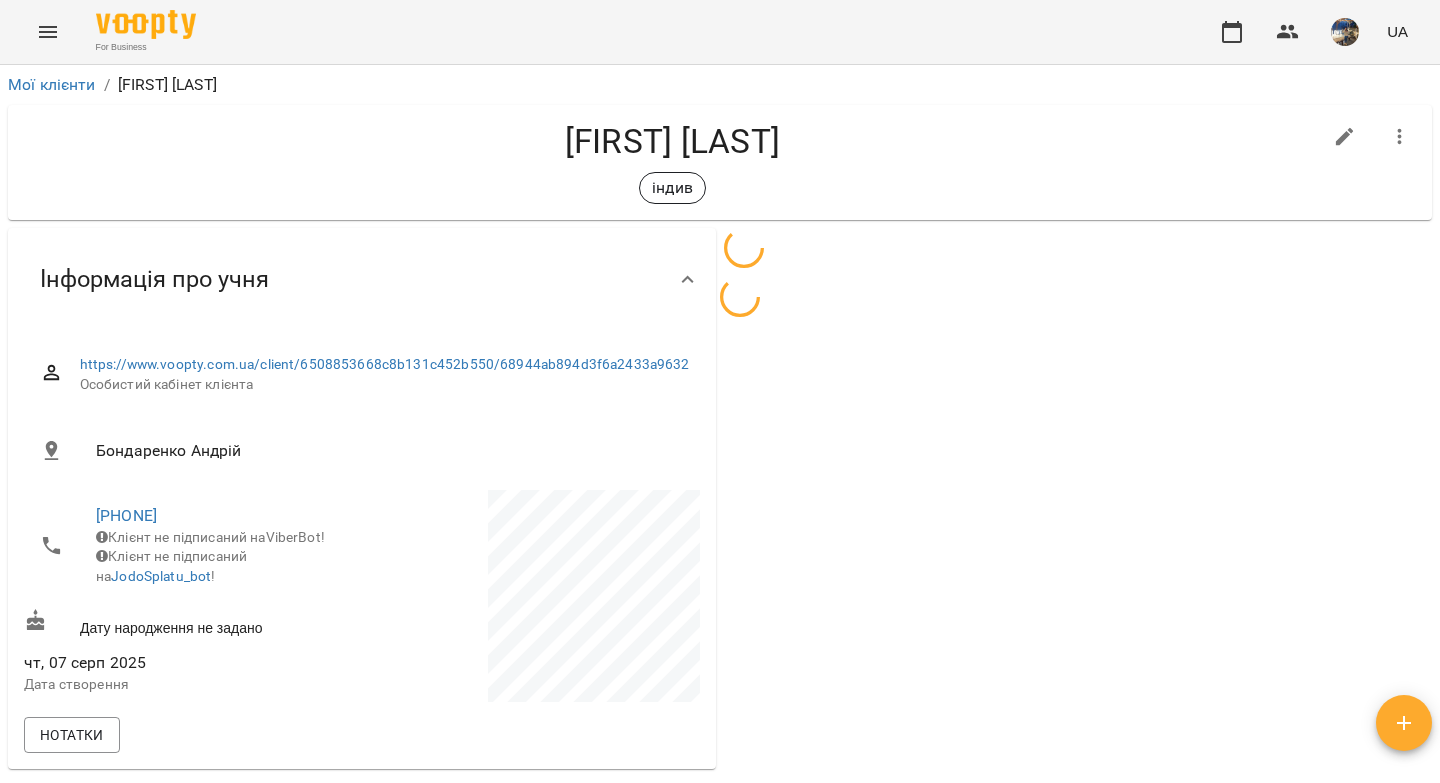 scroll, scrollTop: 0, scrollLeft: 0, axis: both 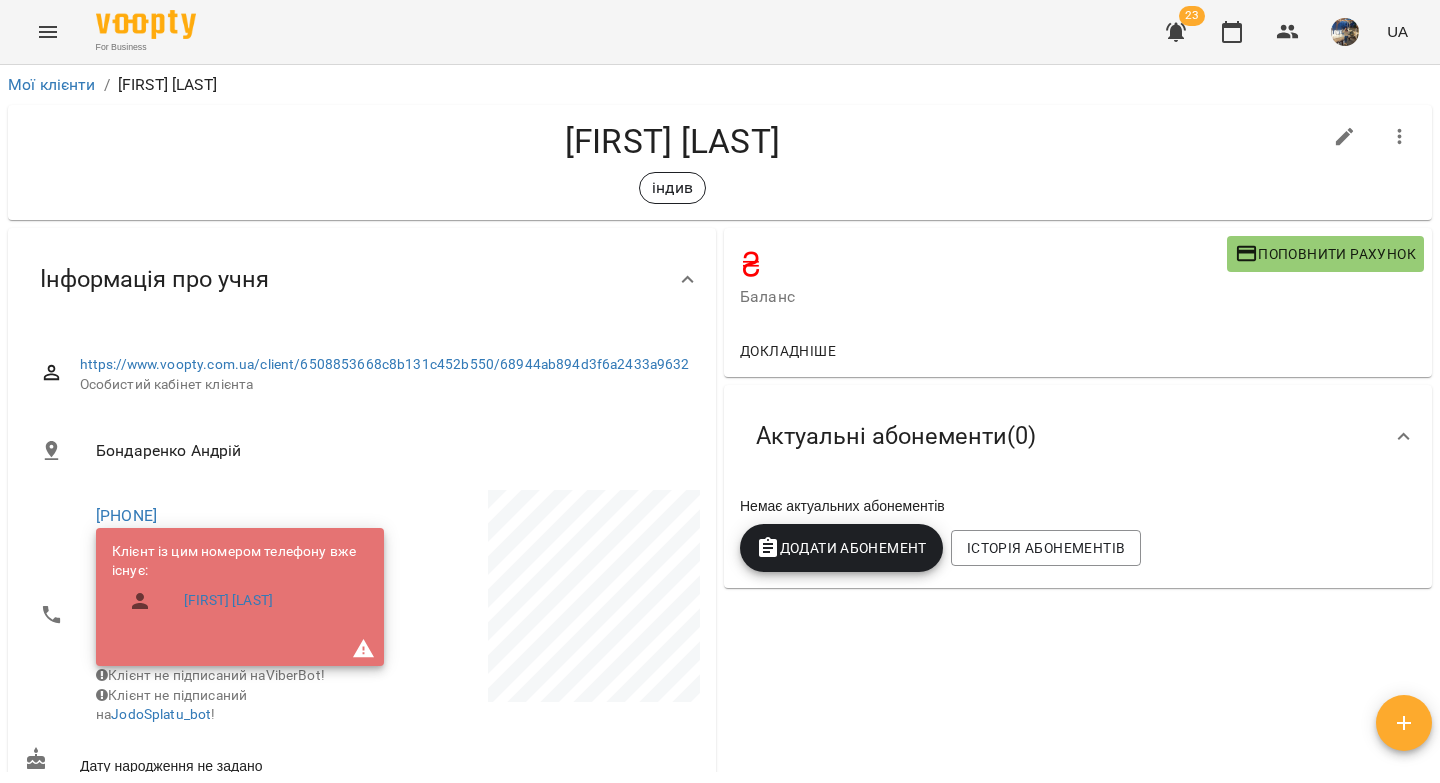 click on "Поповнити рахунок" at bounding box center [1325, 254] 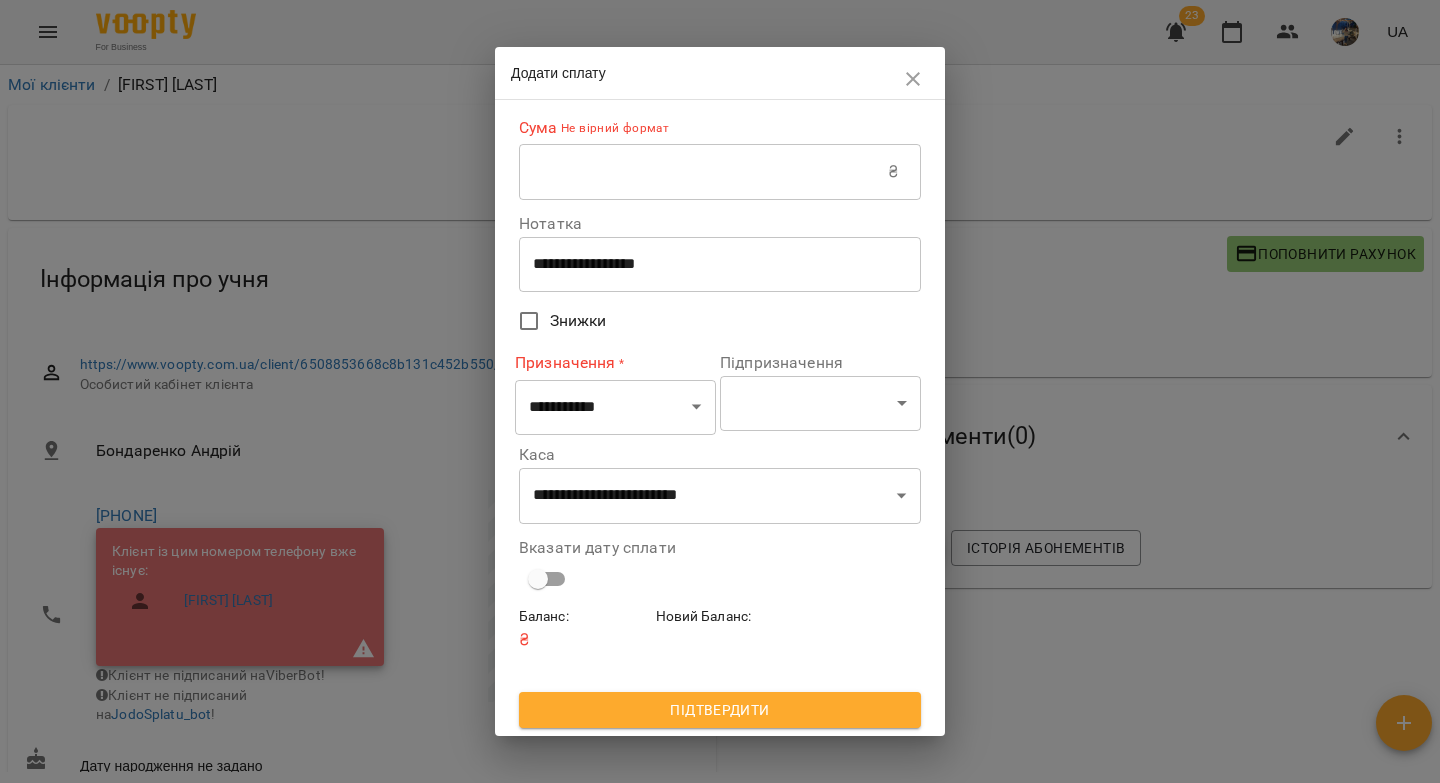 click at bounding box center [703, 172] 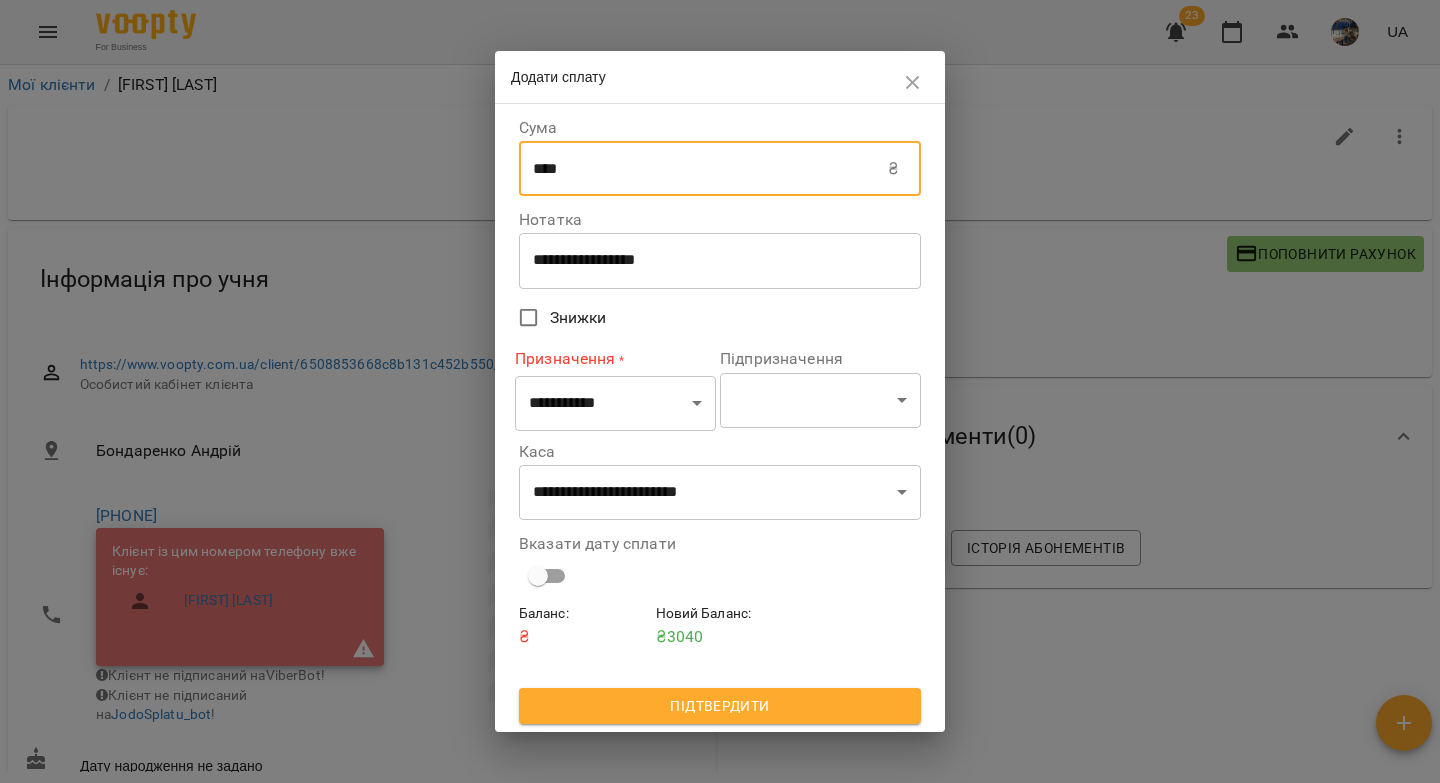 type on "****" 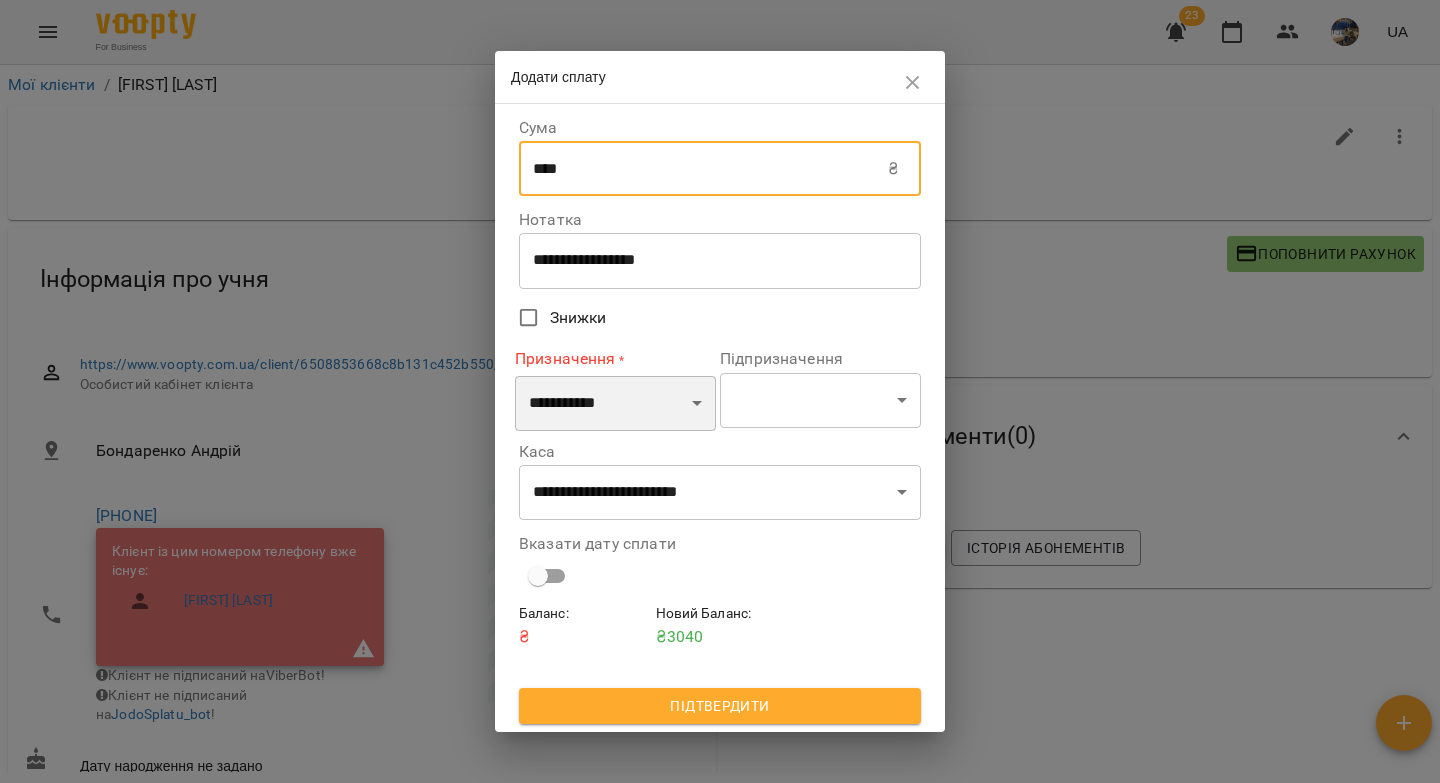 click on "**********" at bounding box center (615, 404) 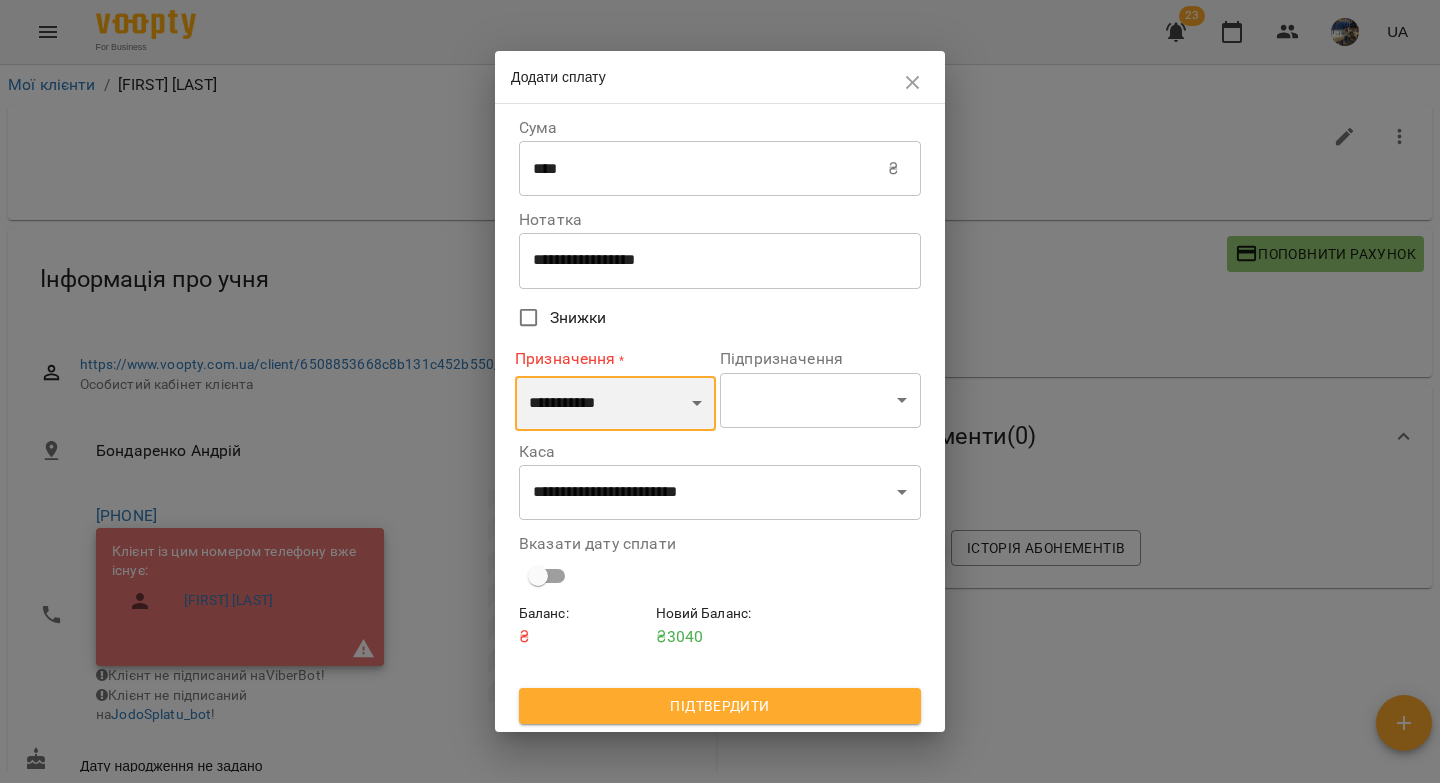 select on "*********" 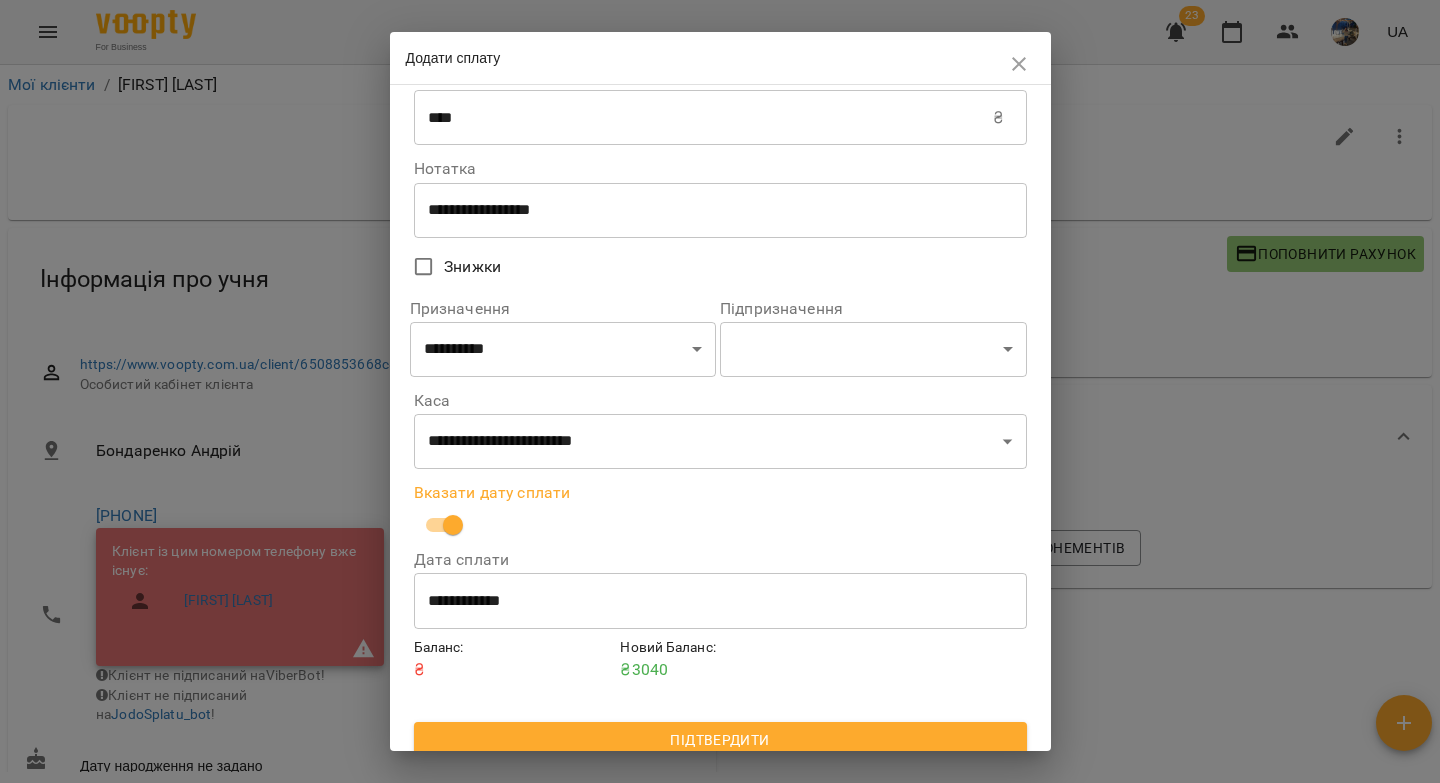 scroll, scrollTop: 50, scrollLeft: 0, axis: vertical 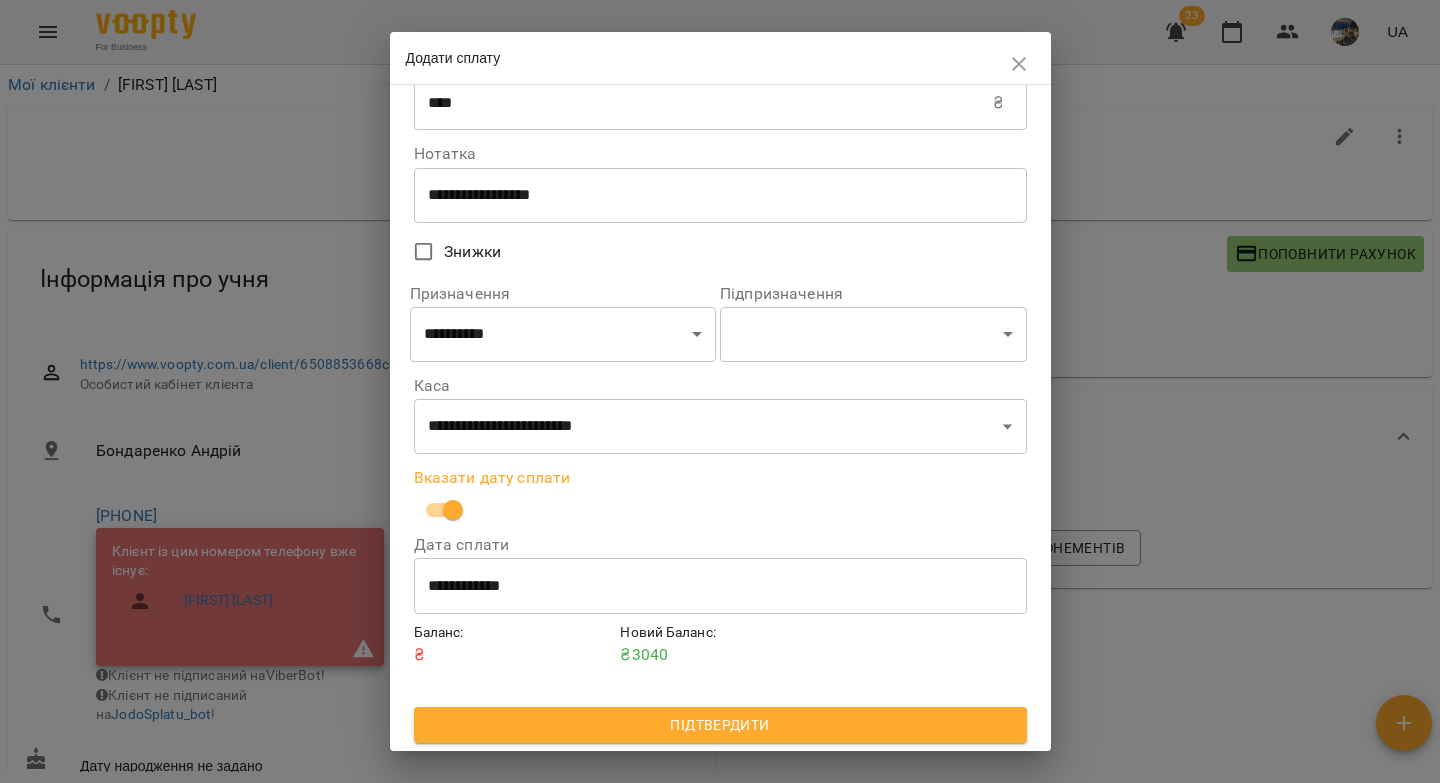click on "Підтвердити" at bounding box center (720, 725) 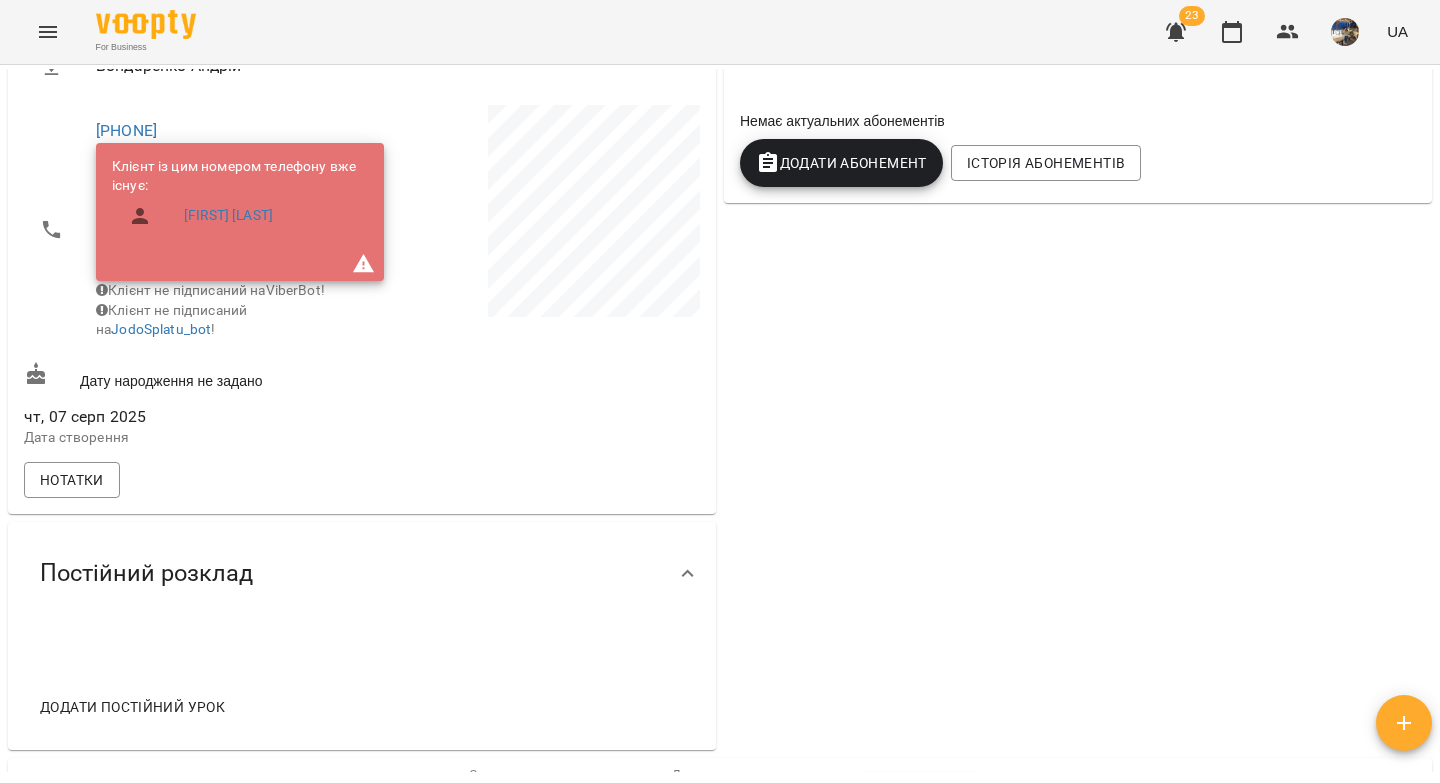 scroll, scrollTop: 369, scrollLeft: 0, axis: vertical 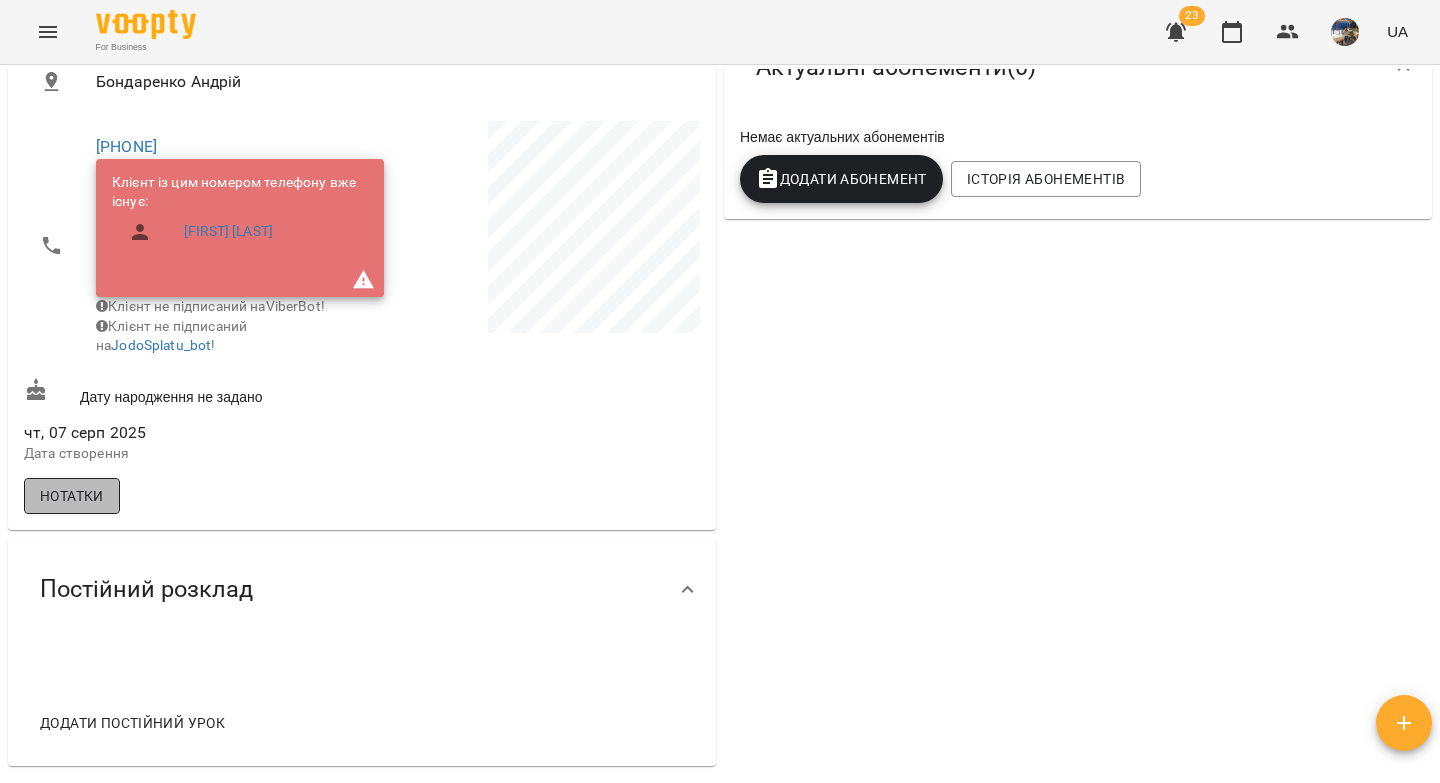 click on "Нотатки" at bounding box center (72, 496) 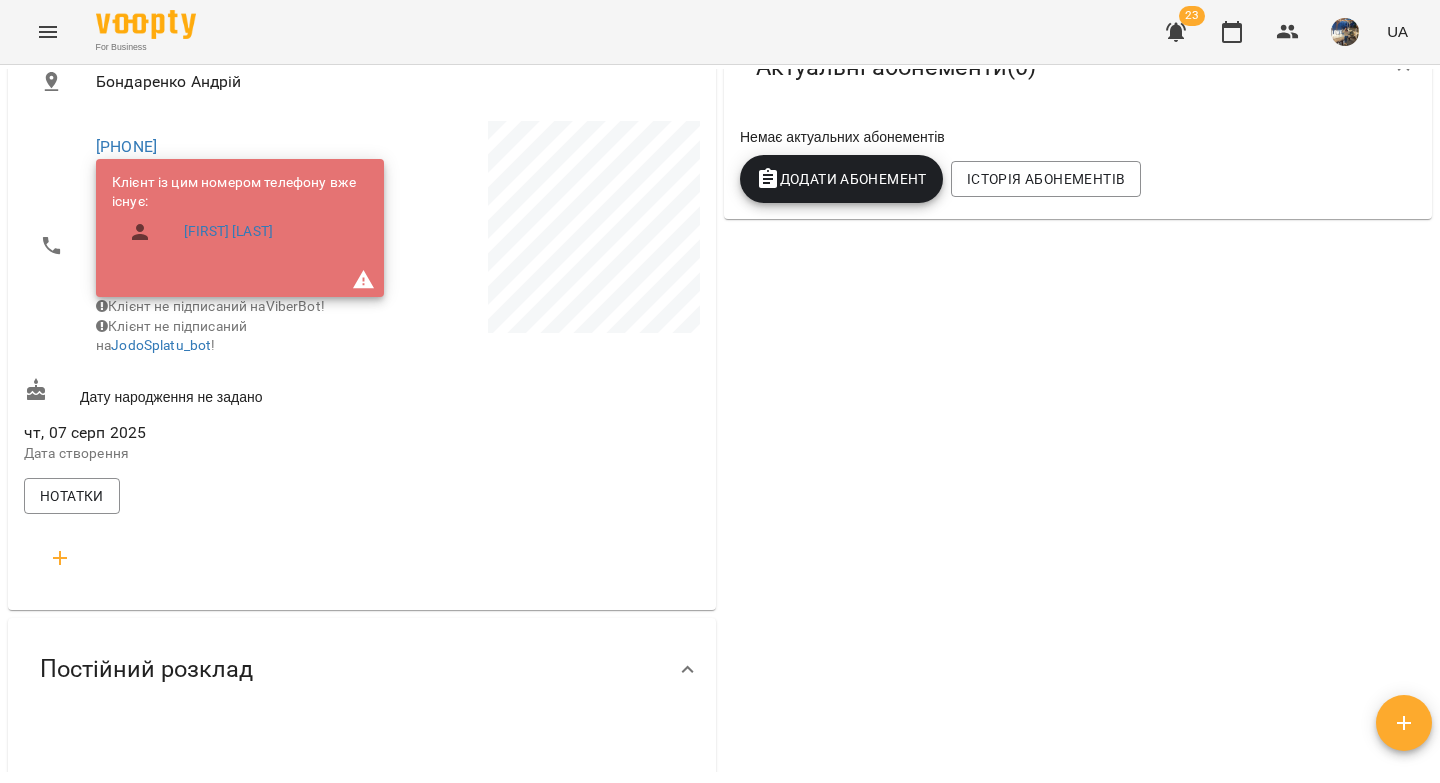 click 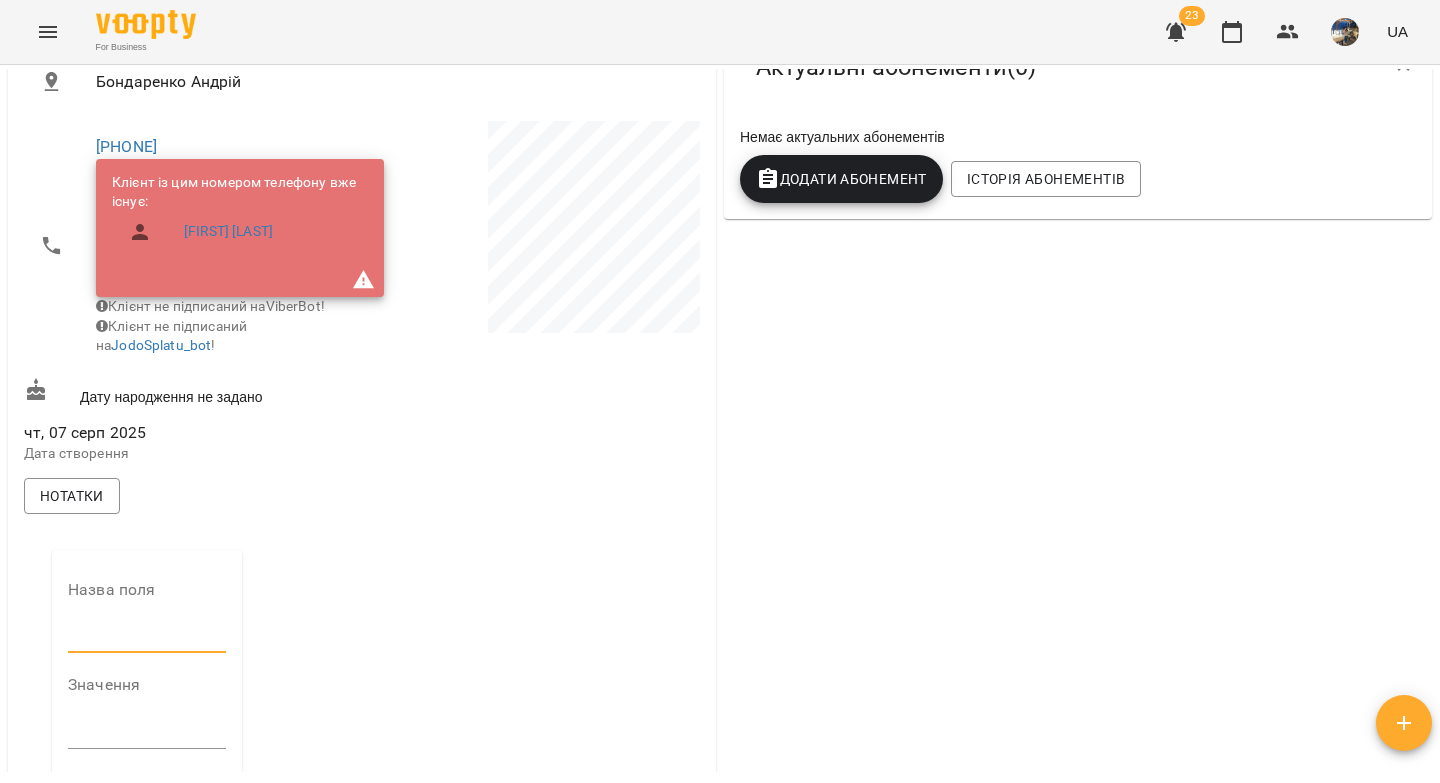 click at bounding box center (147, 638) 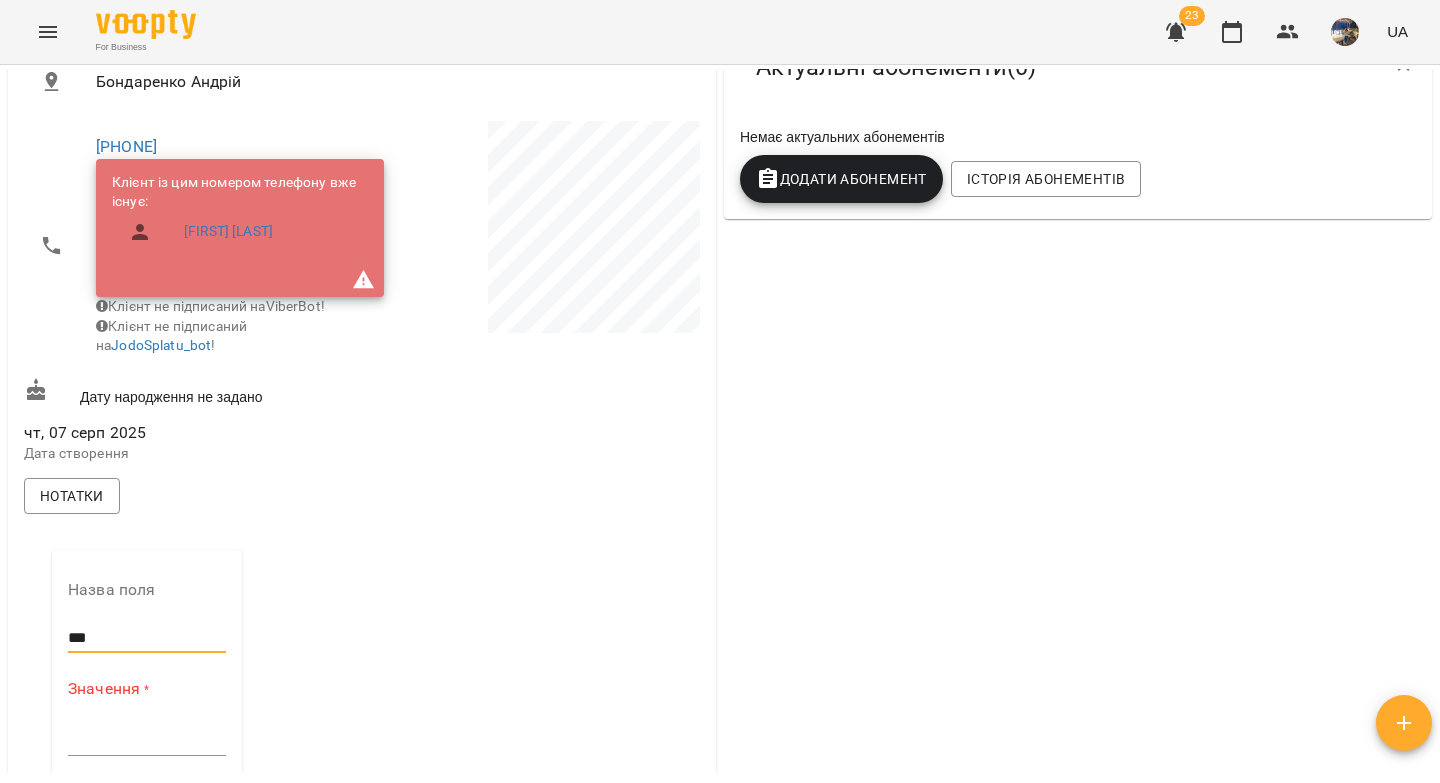 click at bounding box center (147, 739) 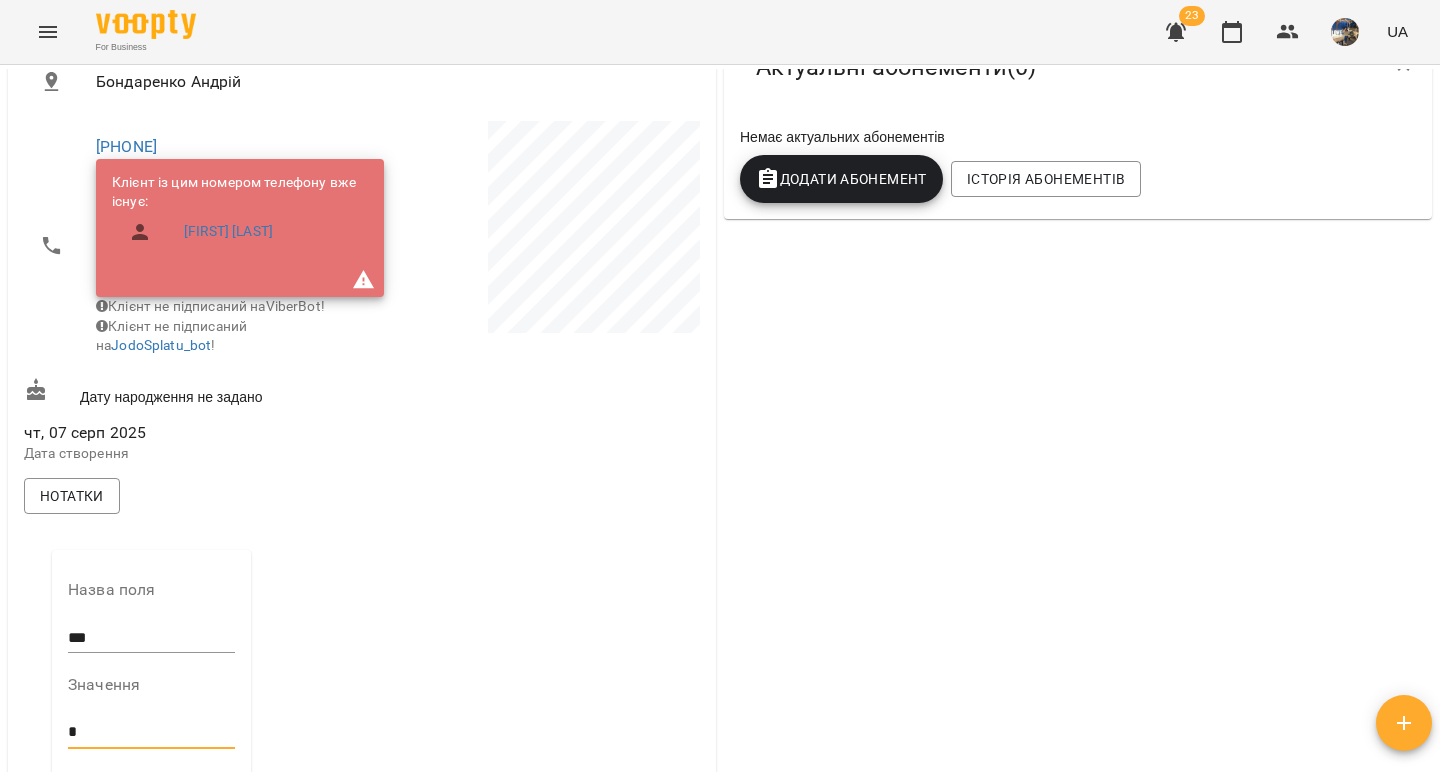 scroll, scrollTop: 729, scrollLeft: 0, axis: vertical 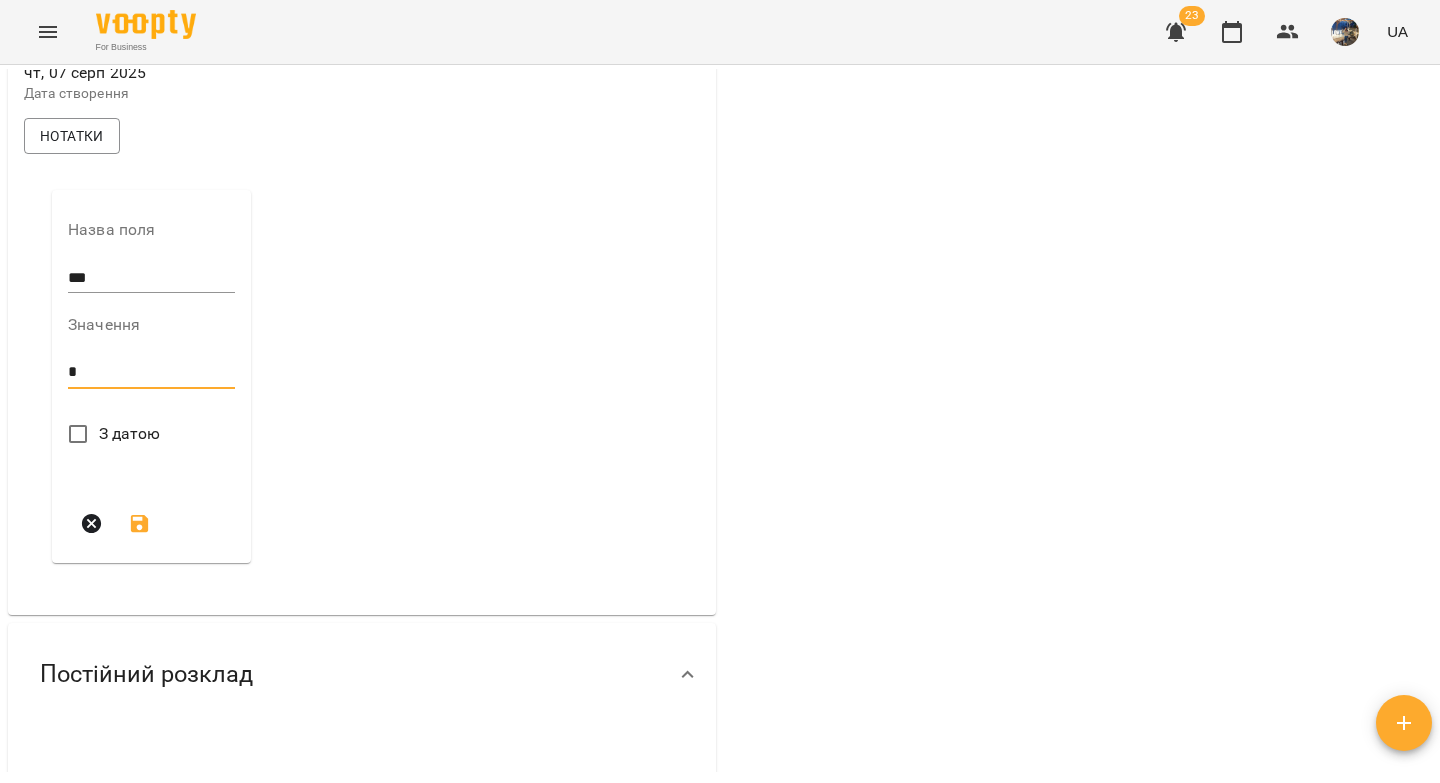 type on "*" 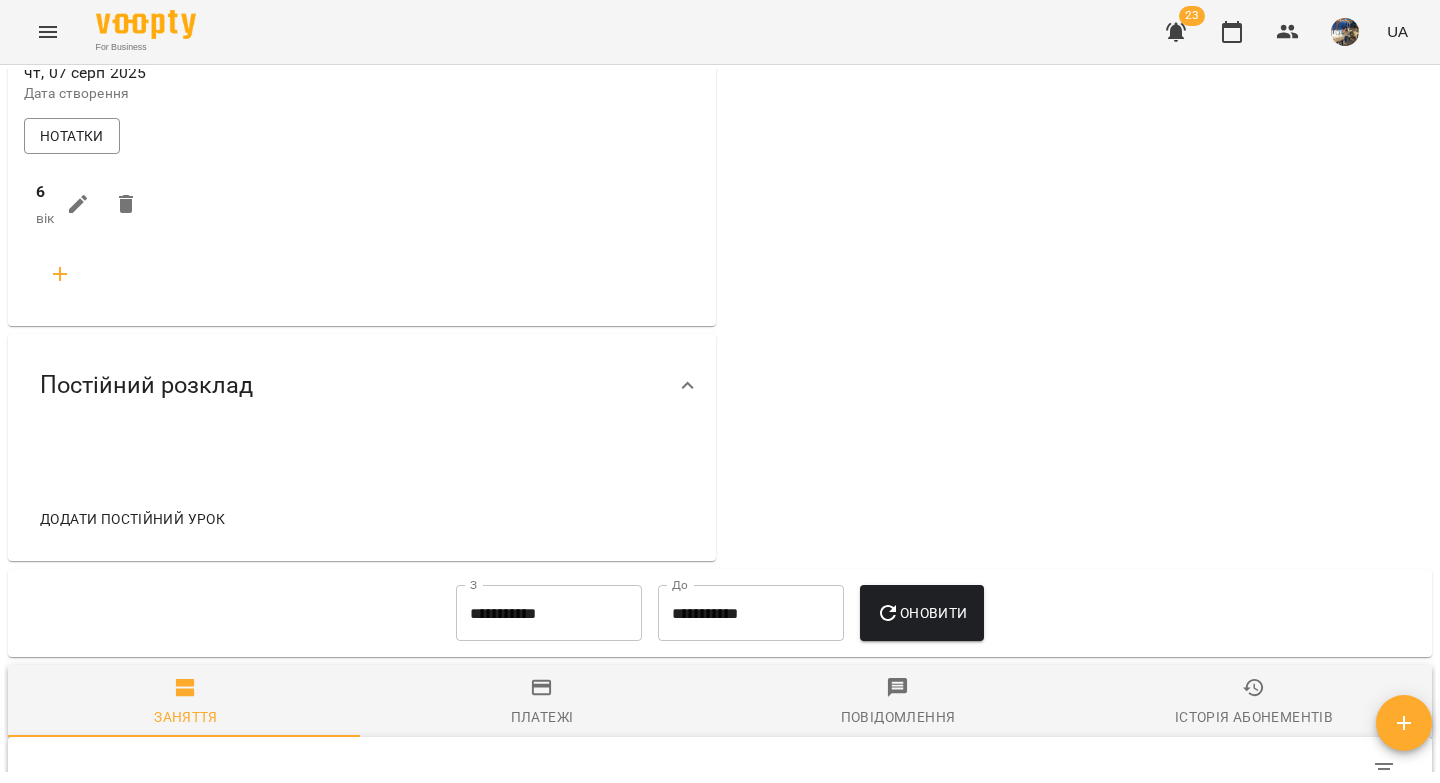 click 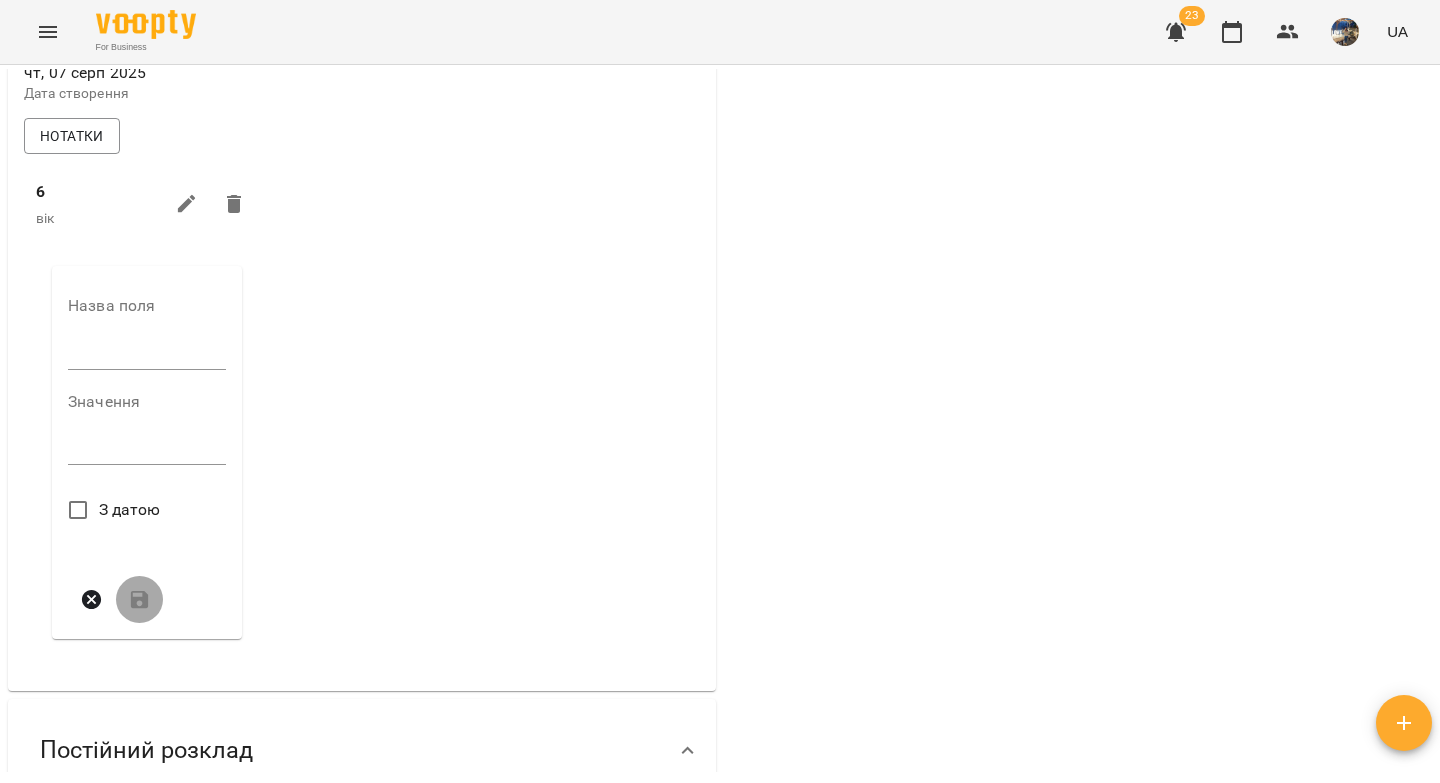 click at bounding box center (147, 354) 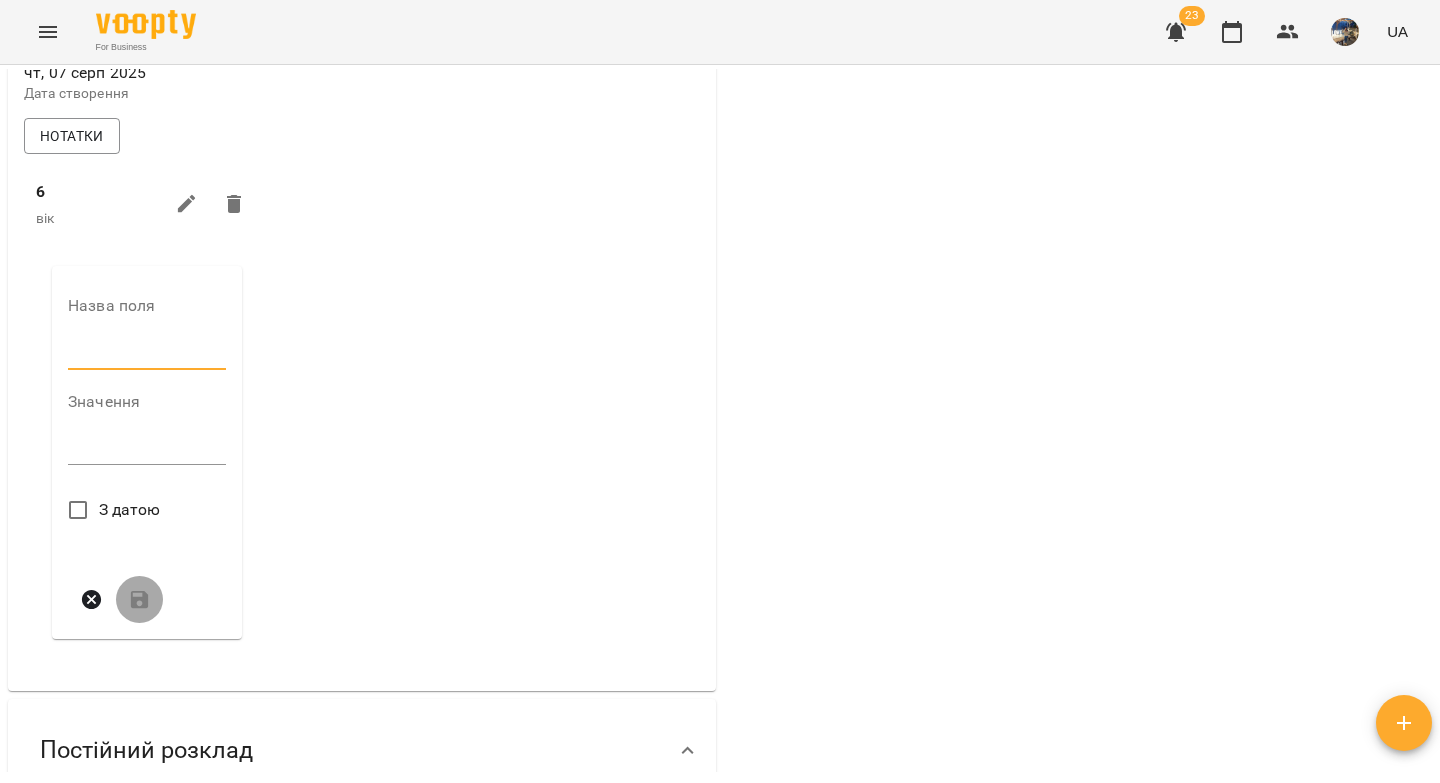 type on "****" 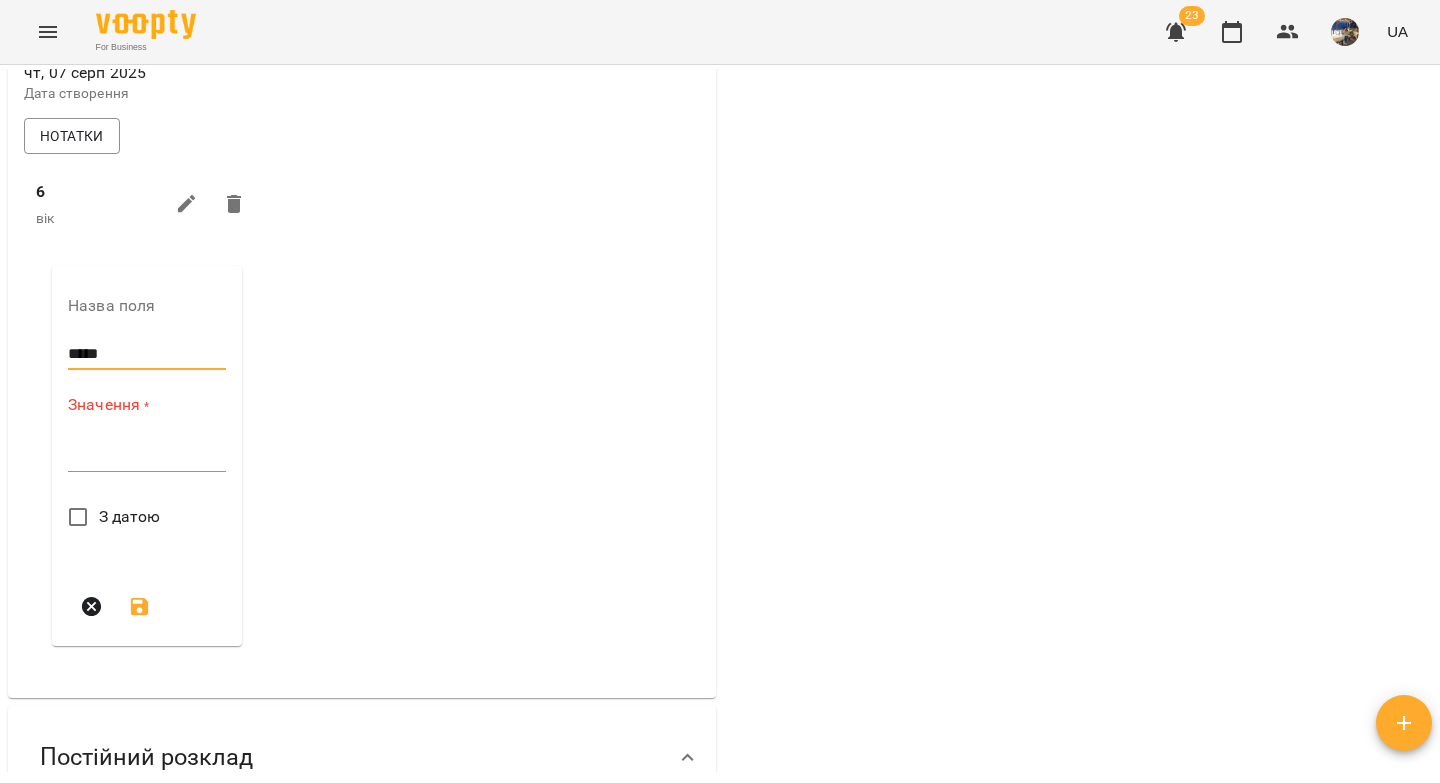 click on "*" at bounding box center (147, 456) 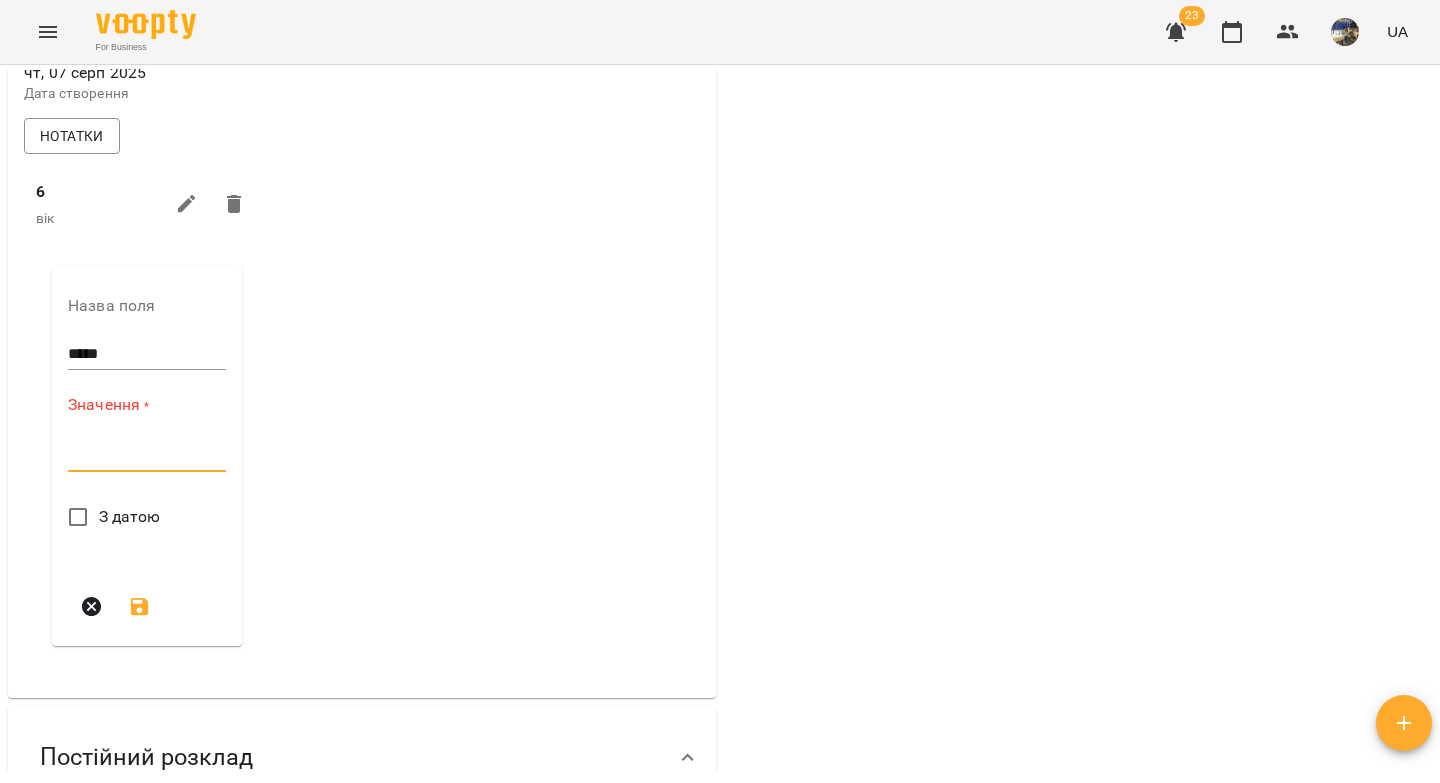 paste on "**********" 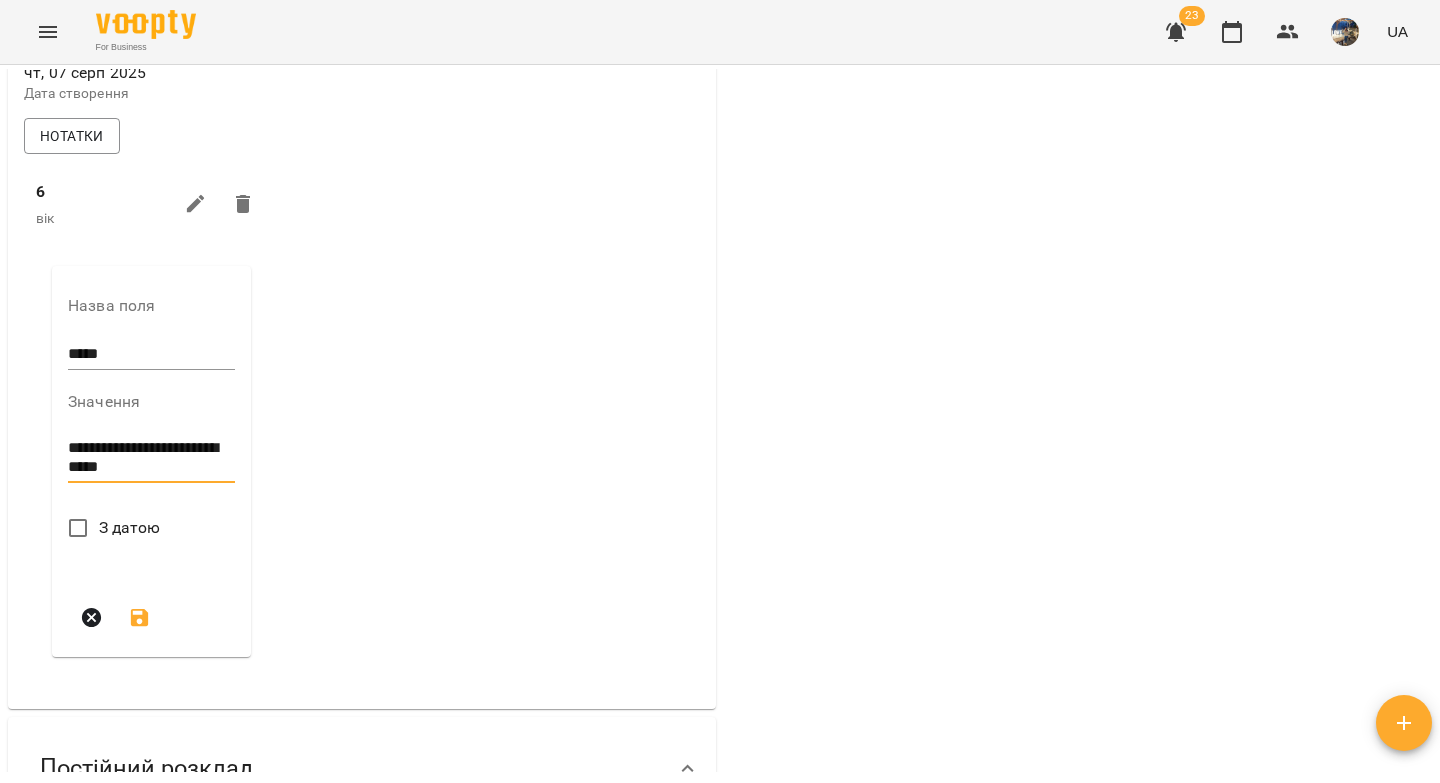 type on "**********" 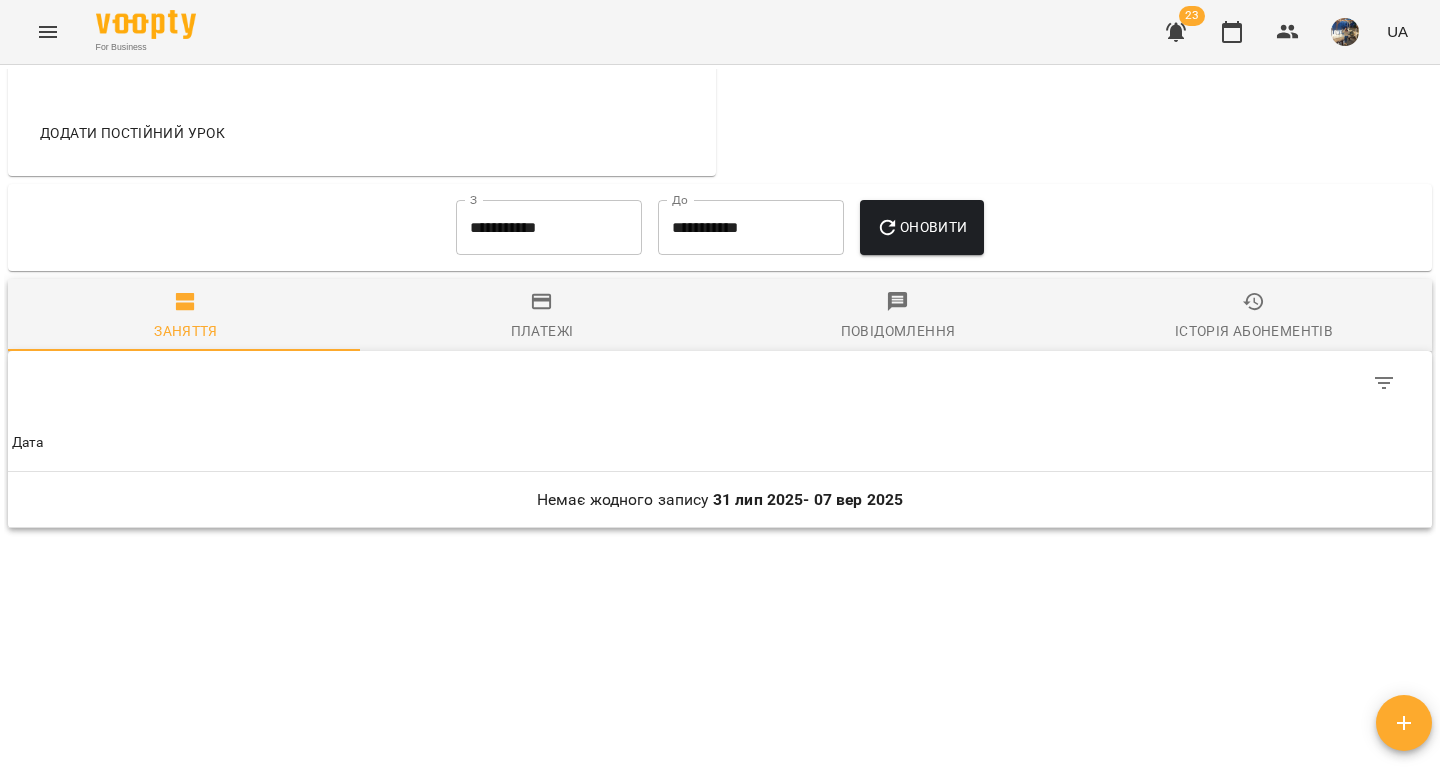 scroll, scrollTop: 1207, scrollLeft: 0, axis: vertical 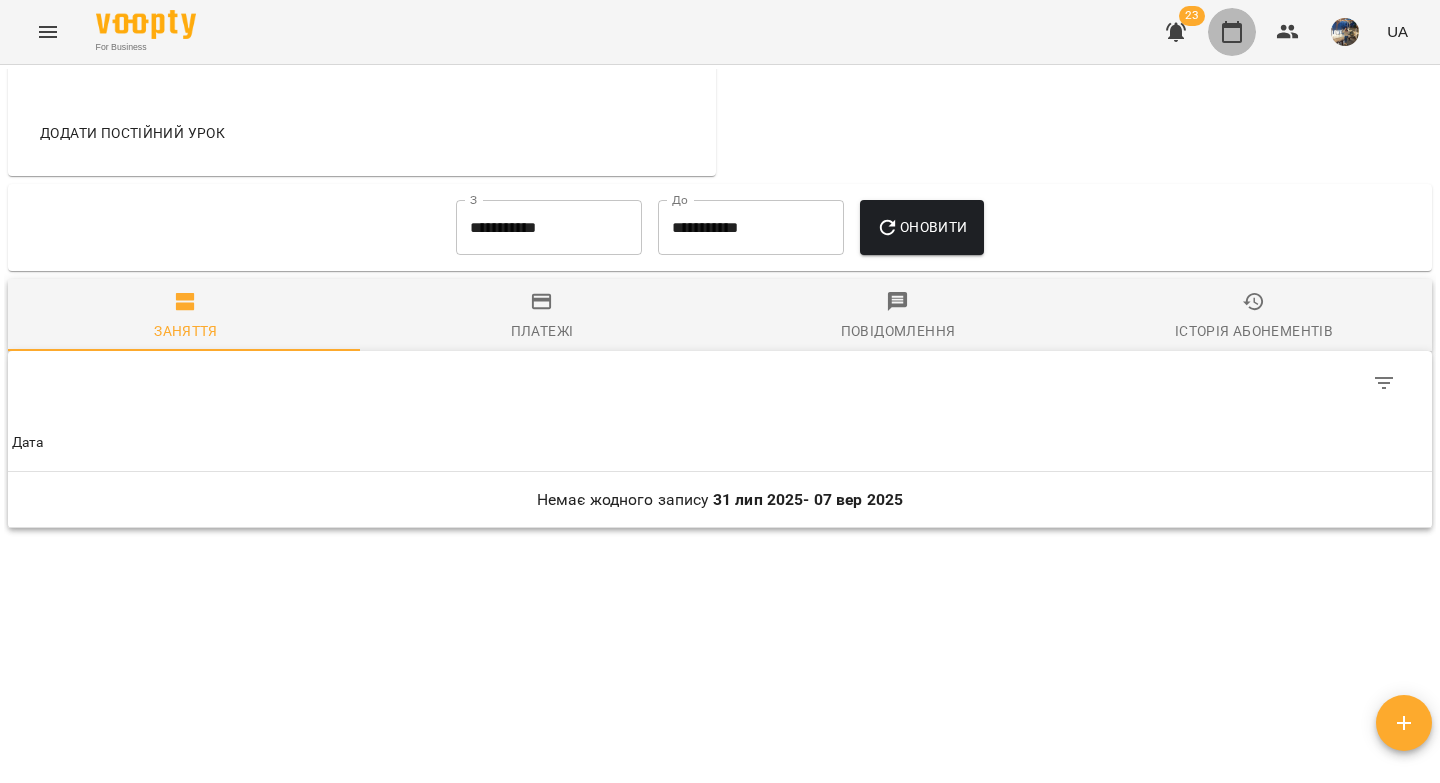 click 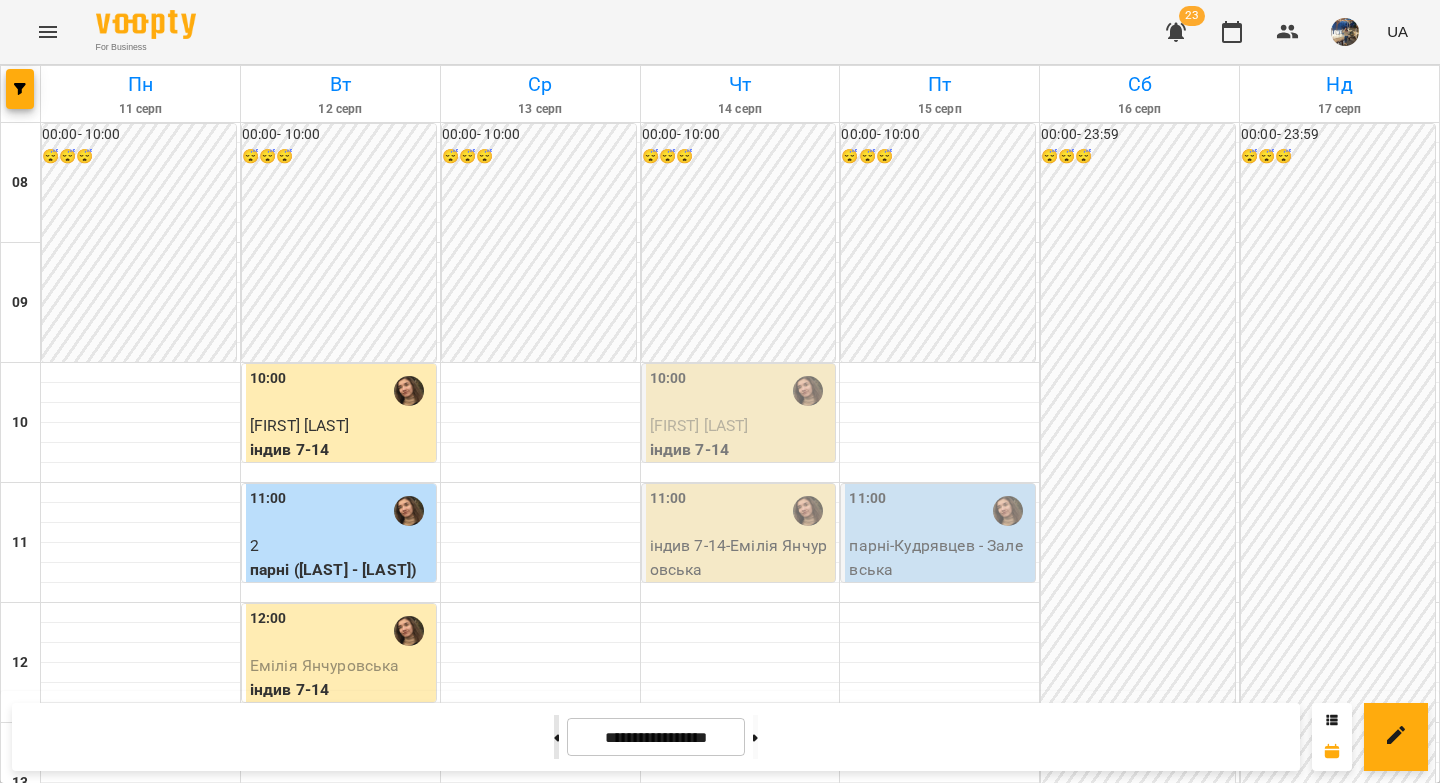click 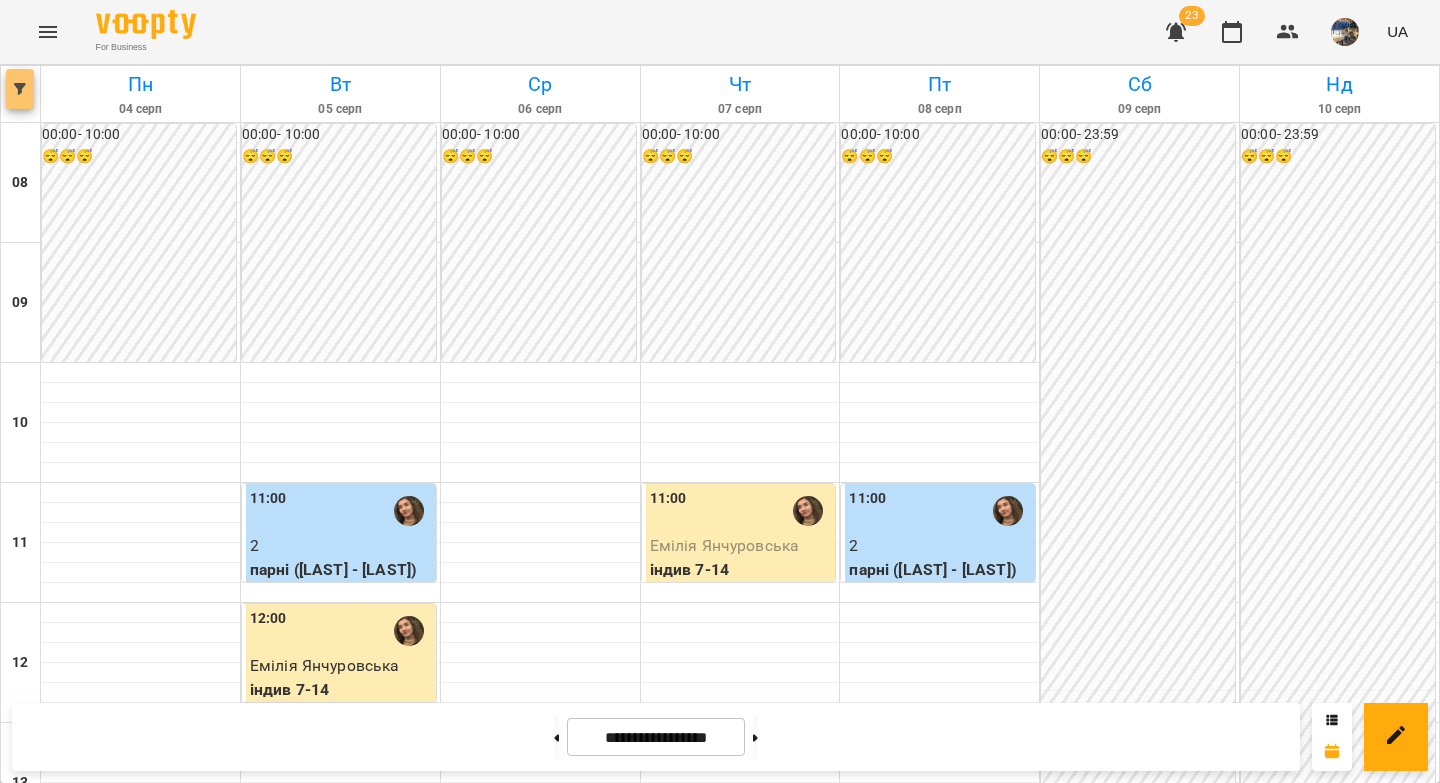 click 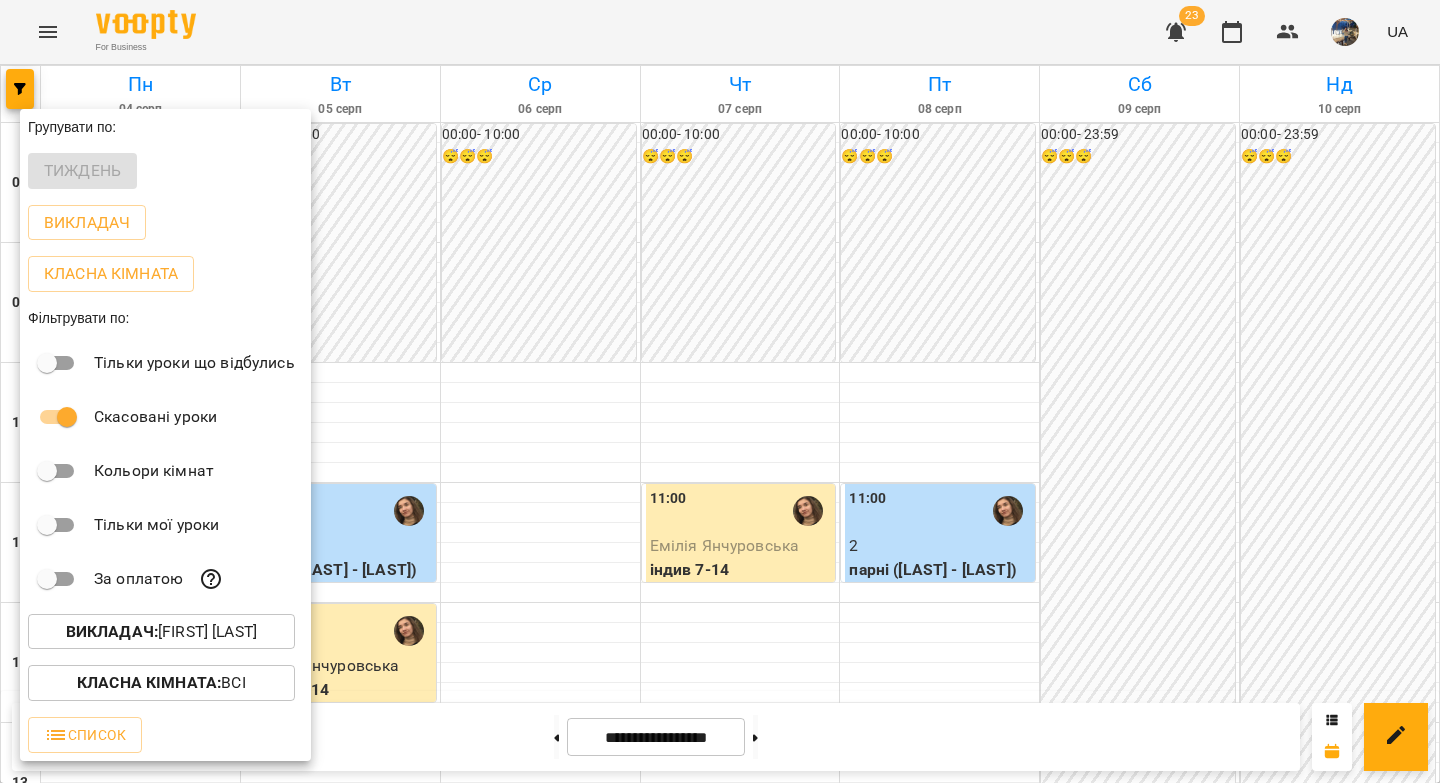 click on "Викладач :" at bounding box center (112, 631) 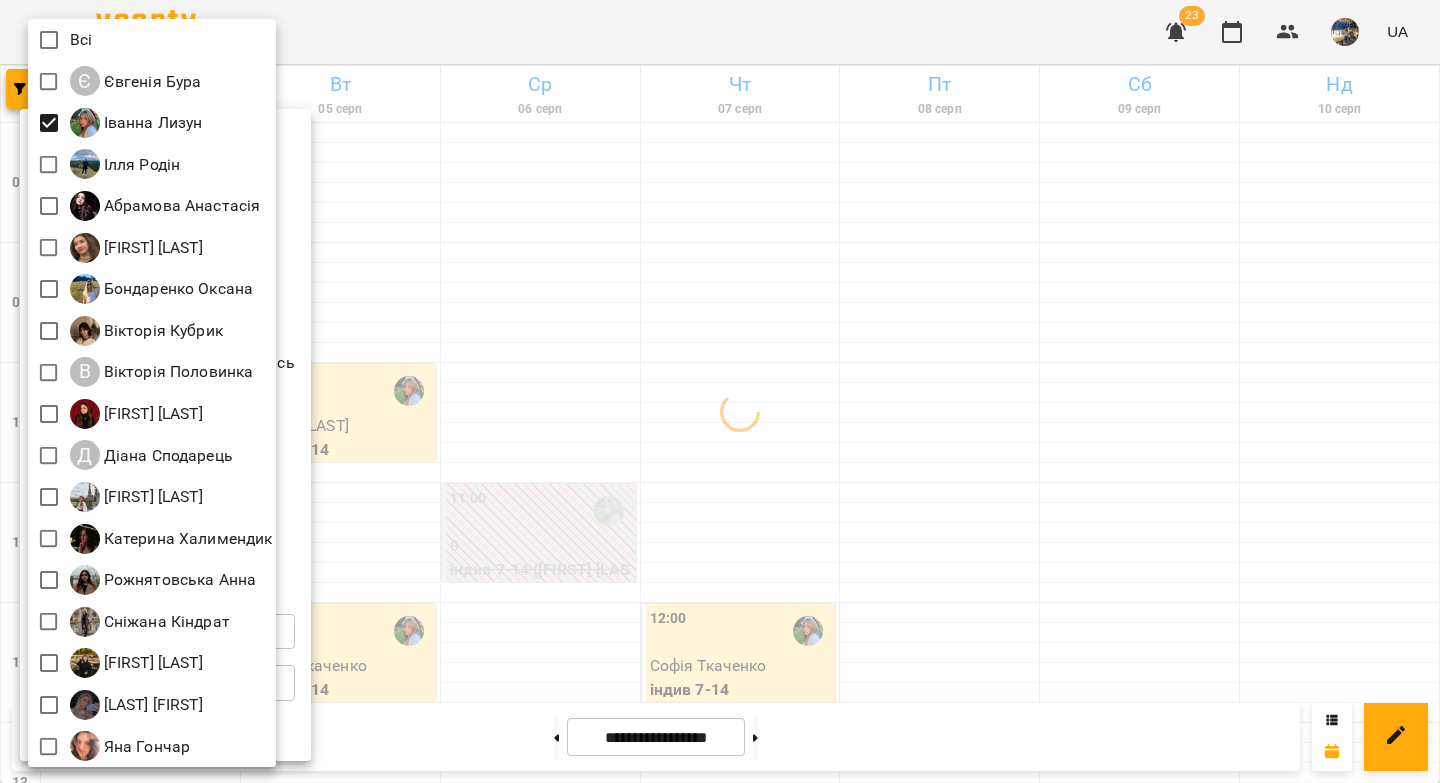 click at bounding box center [720, 391] 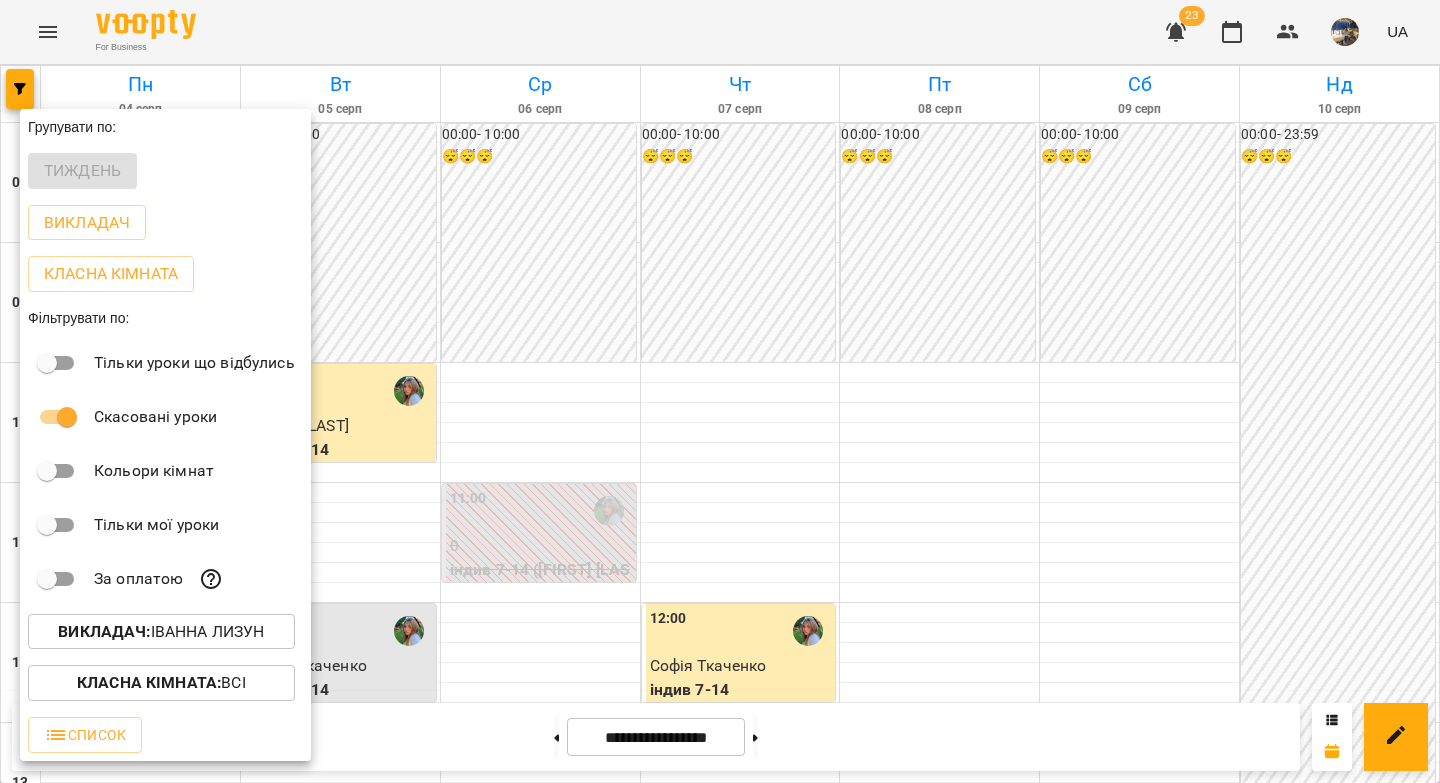 click at bounding box center (720, 391) 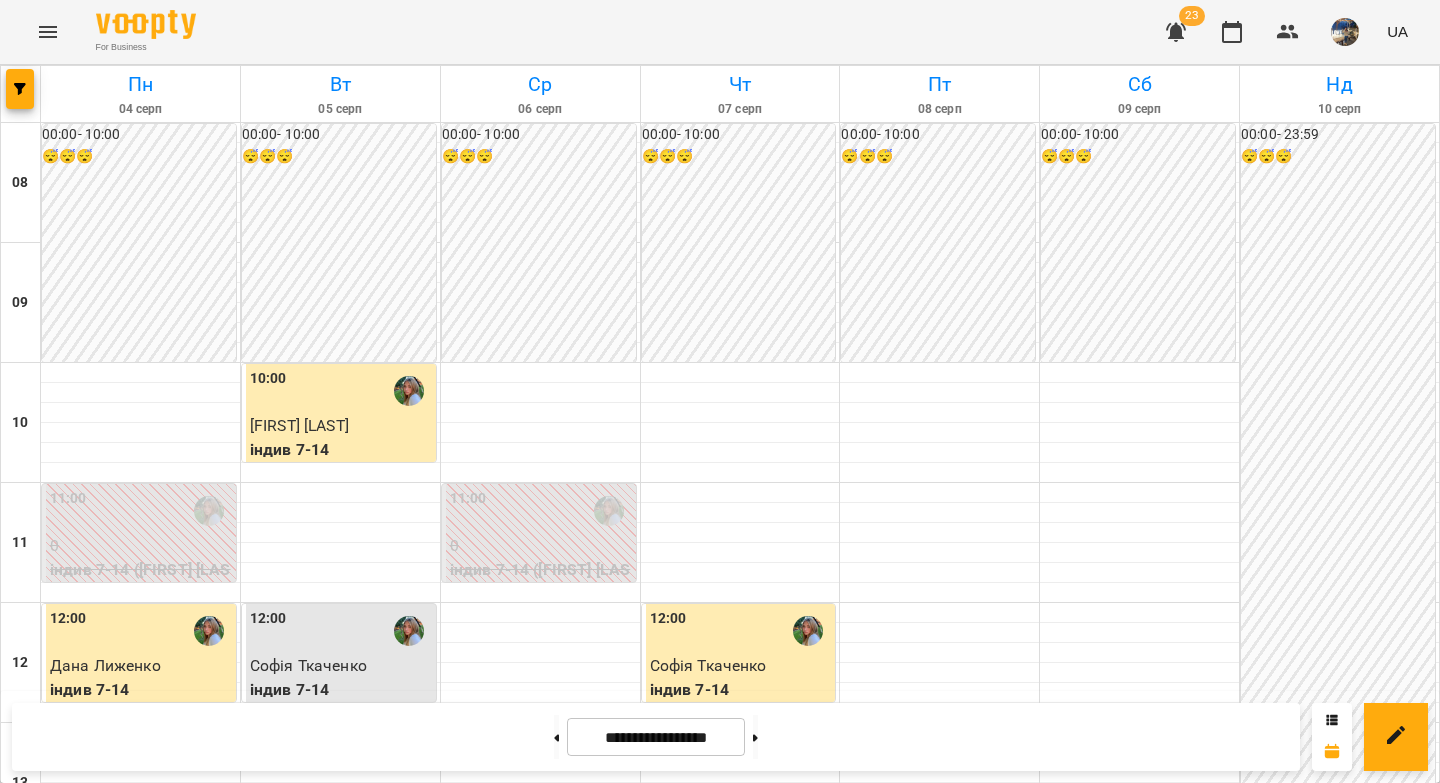 scroll, scrollTop: 897, scrollLeft: 0, axis: vertical 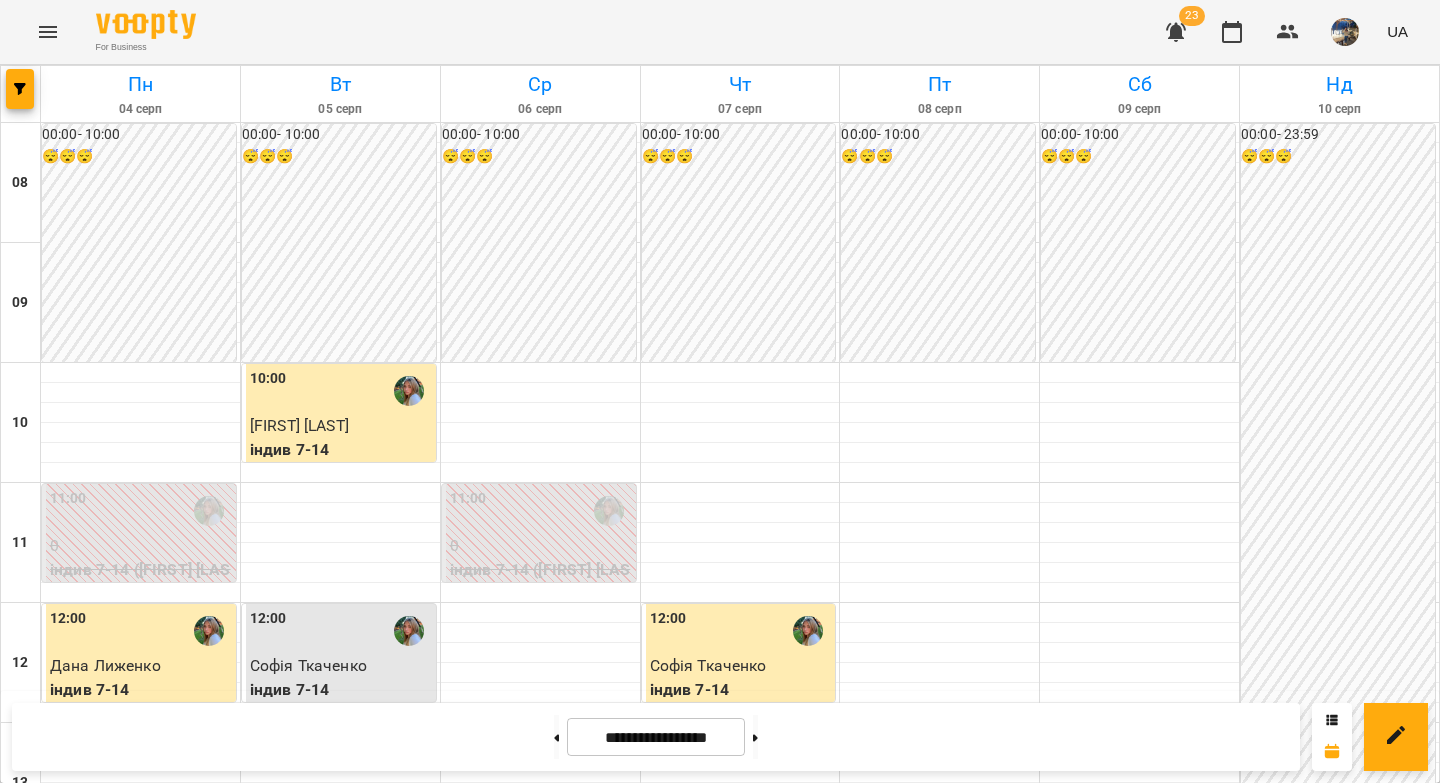 click at bounding box center [808, 1111] 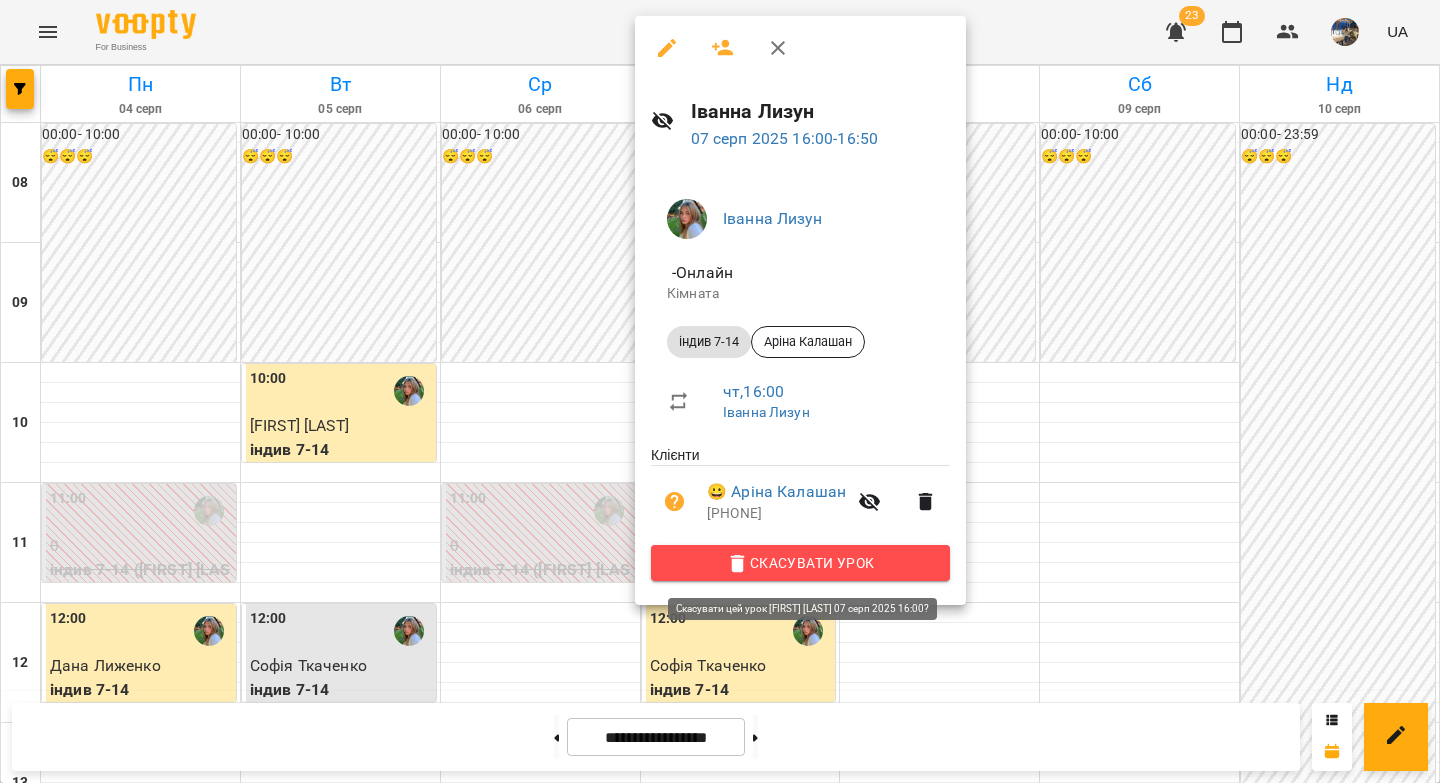 click 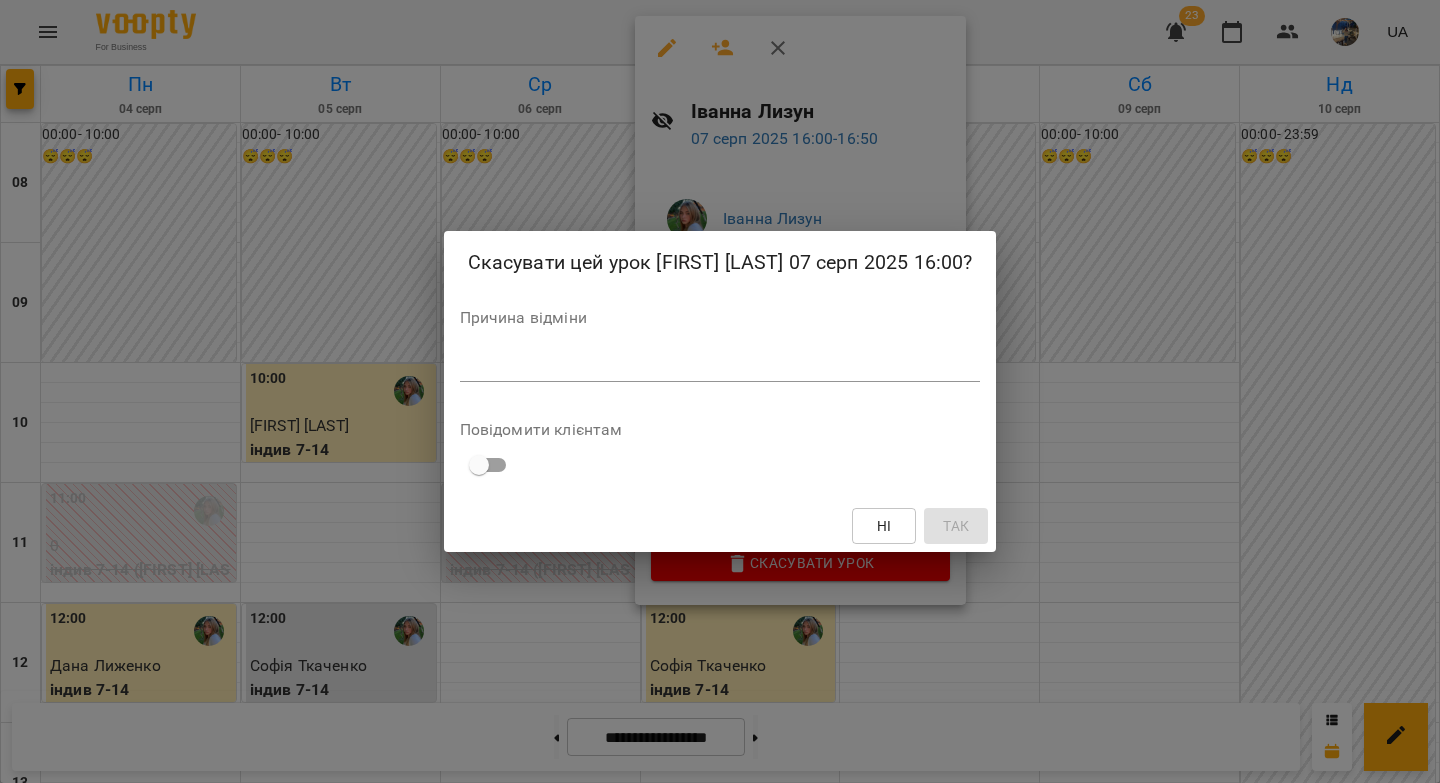 click at bounding box center (720, 365) 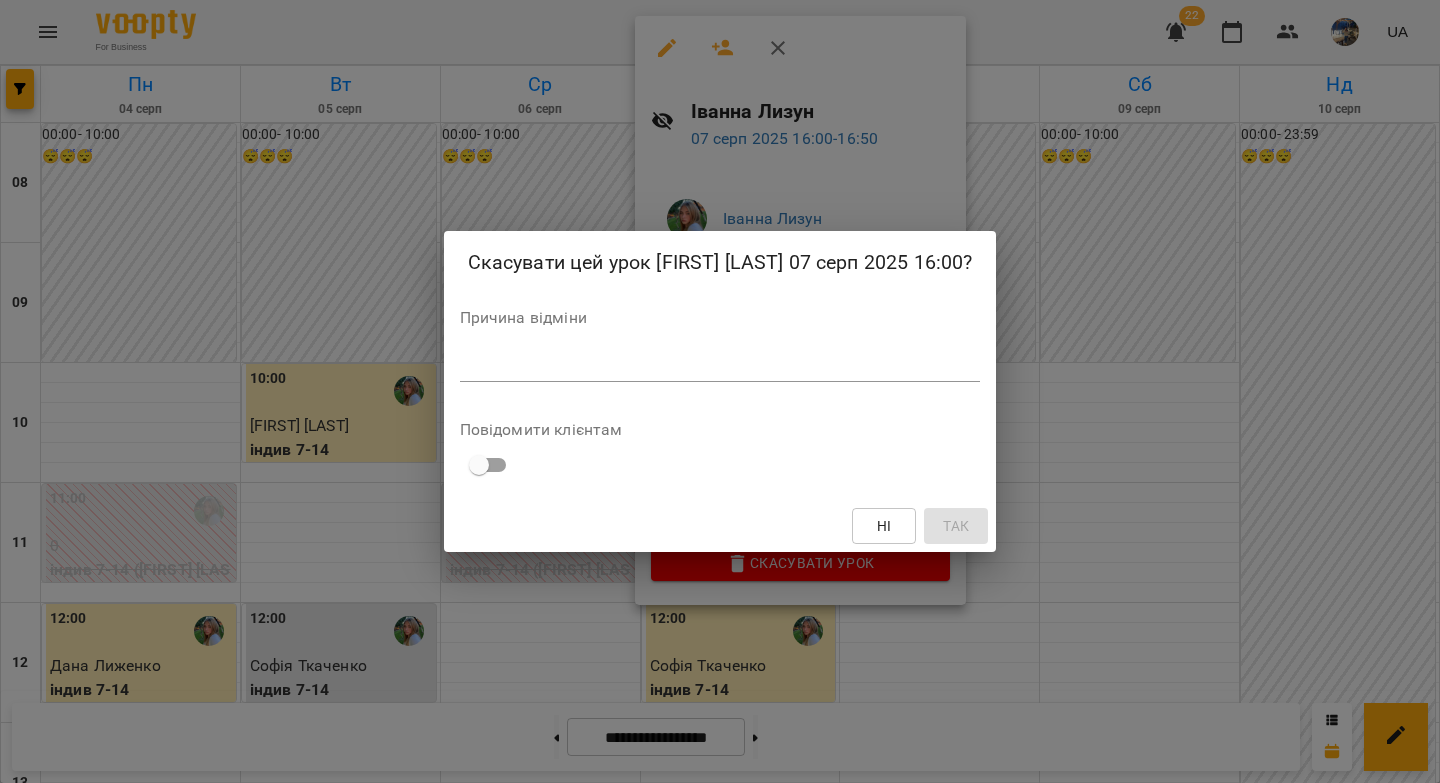 click on "Скасувати цей урок [FIRST] [LAST] 07 серп 2025 16:00? Причина відміни * Повідомити клієнтам Ні Так" at bounding box center (720, 391) 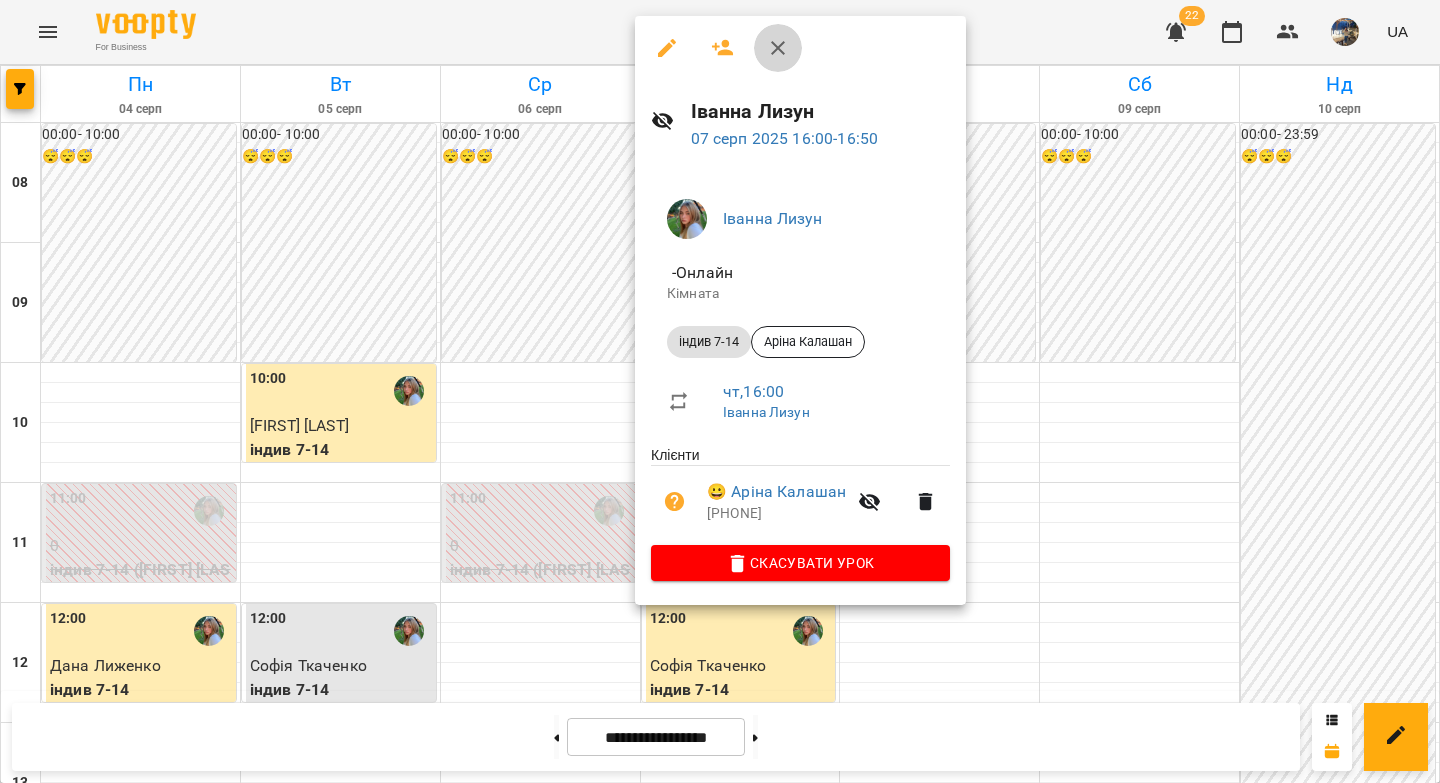 click 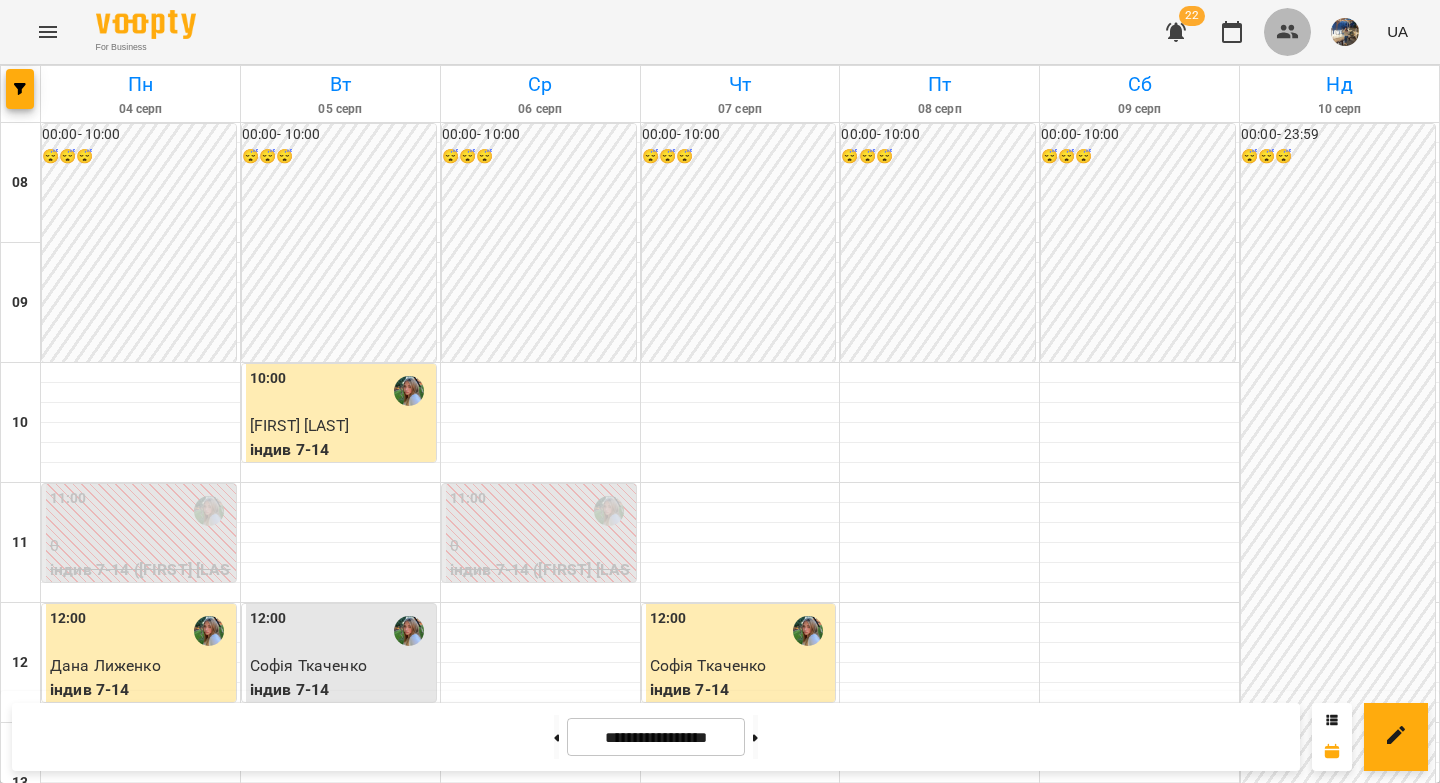 click 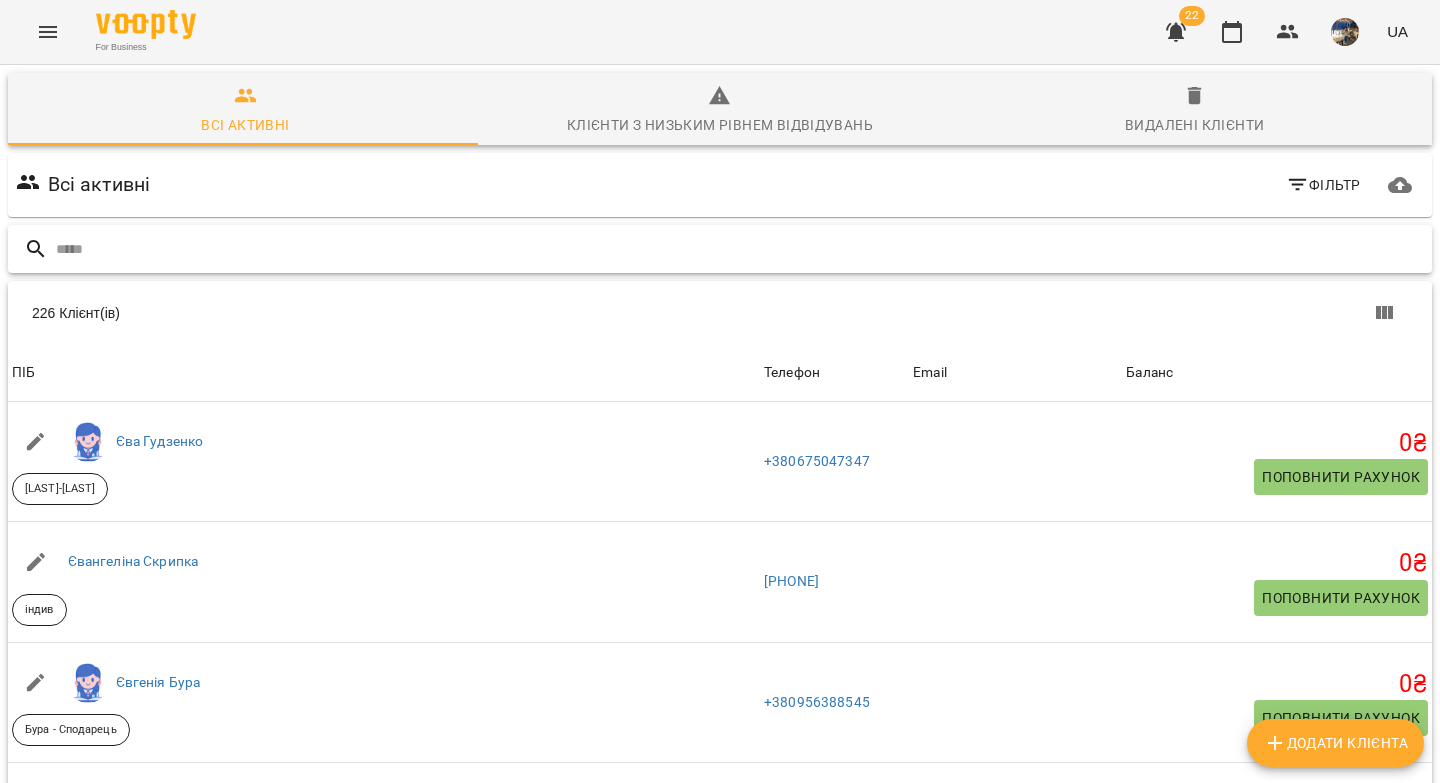 paste on "**********" 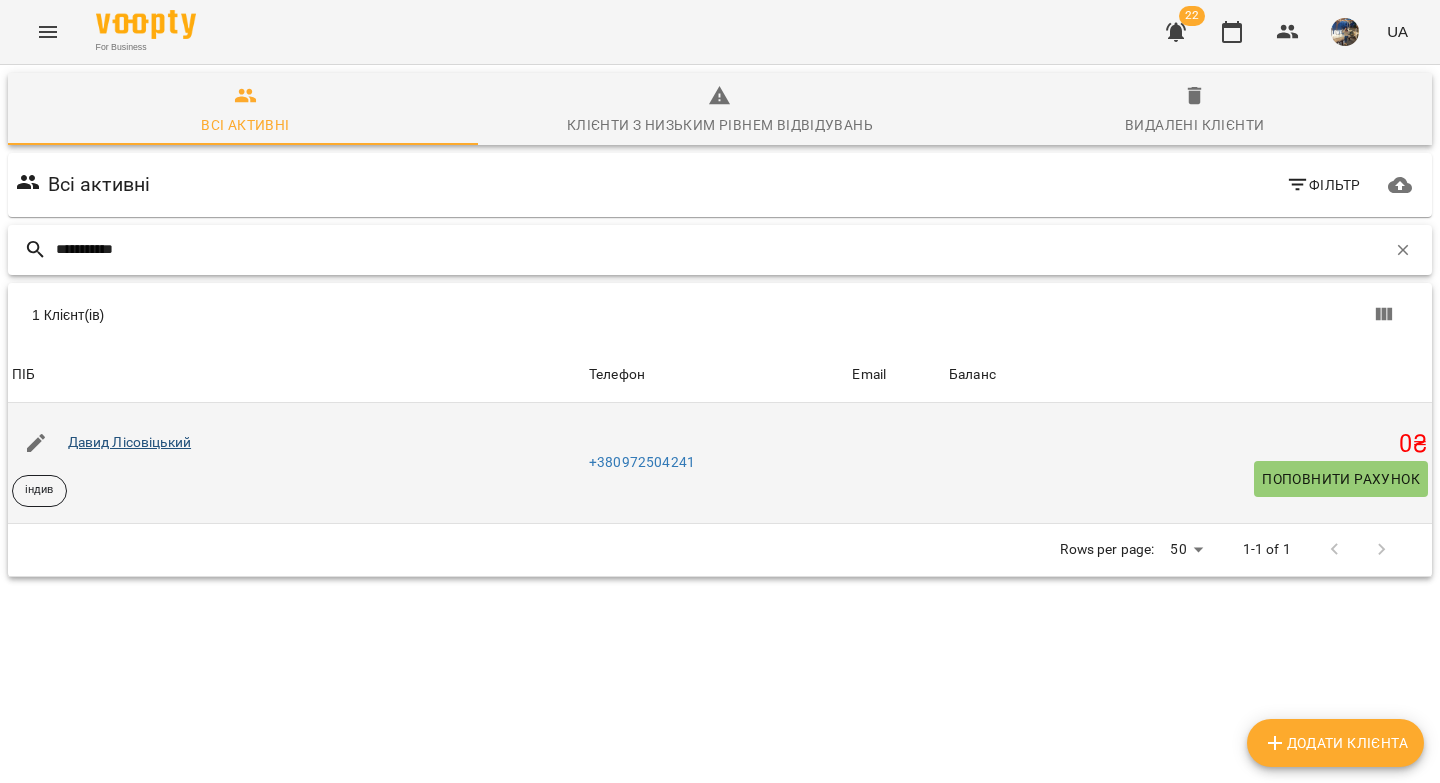 type on "**********" 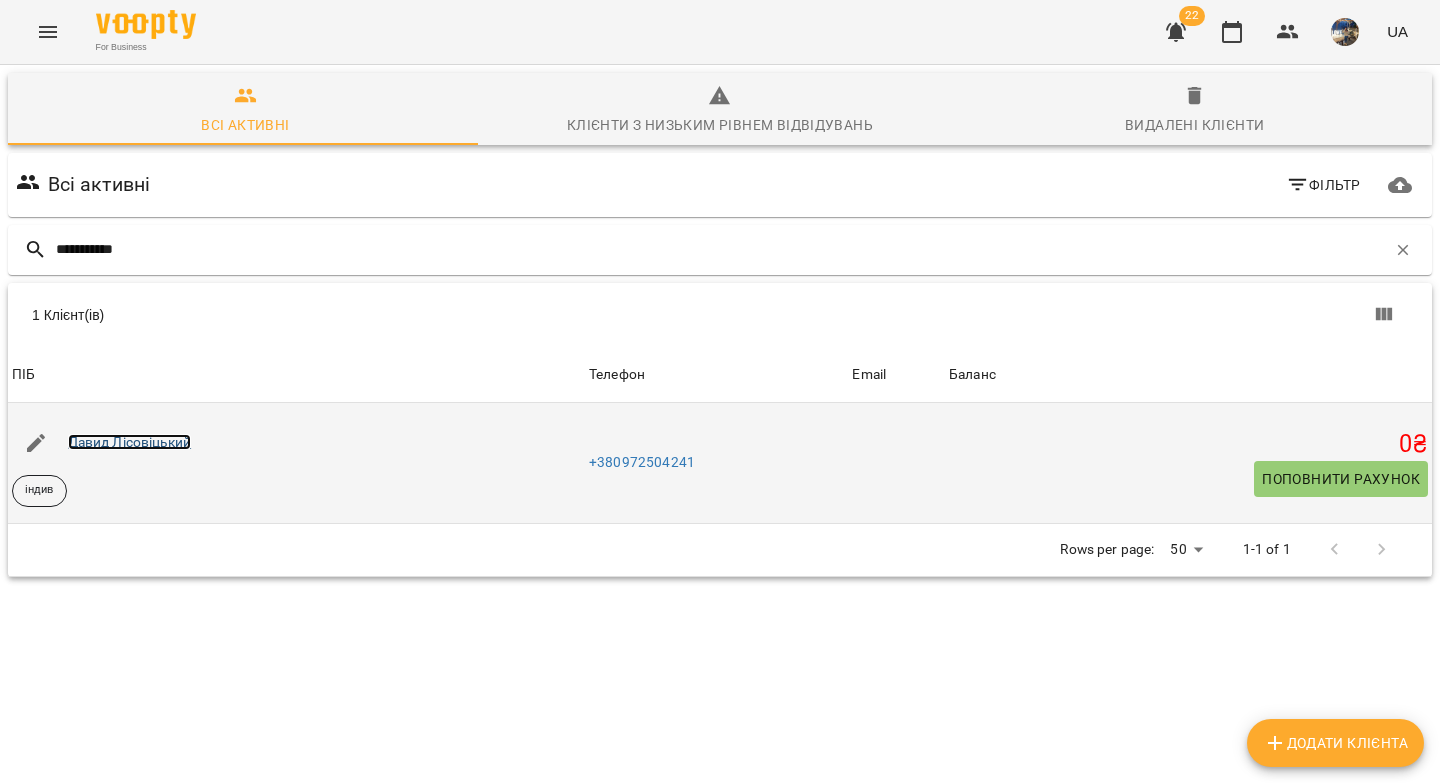 click on "Давид Лісовіцький" at bounding box center [130, 442] 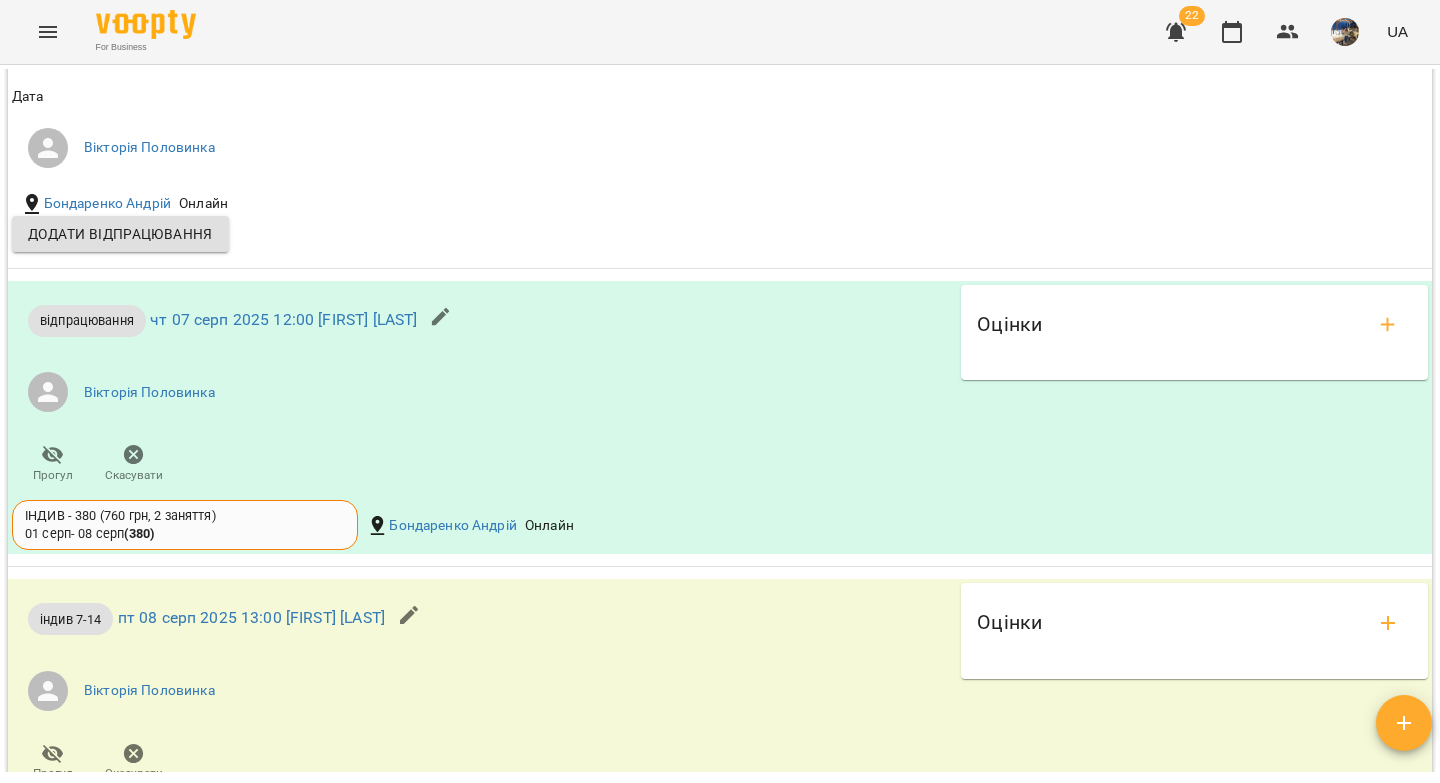 scroll, scrollTop: 1990, scrollLeft: 0, axis: vertical 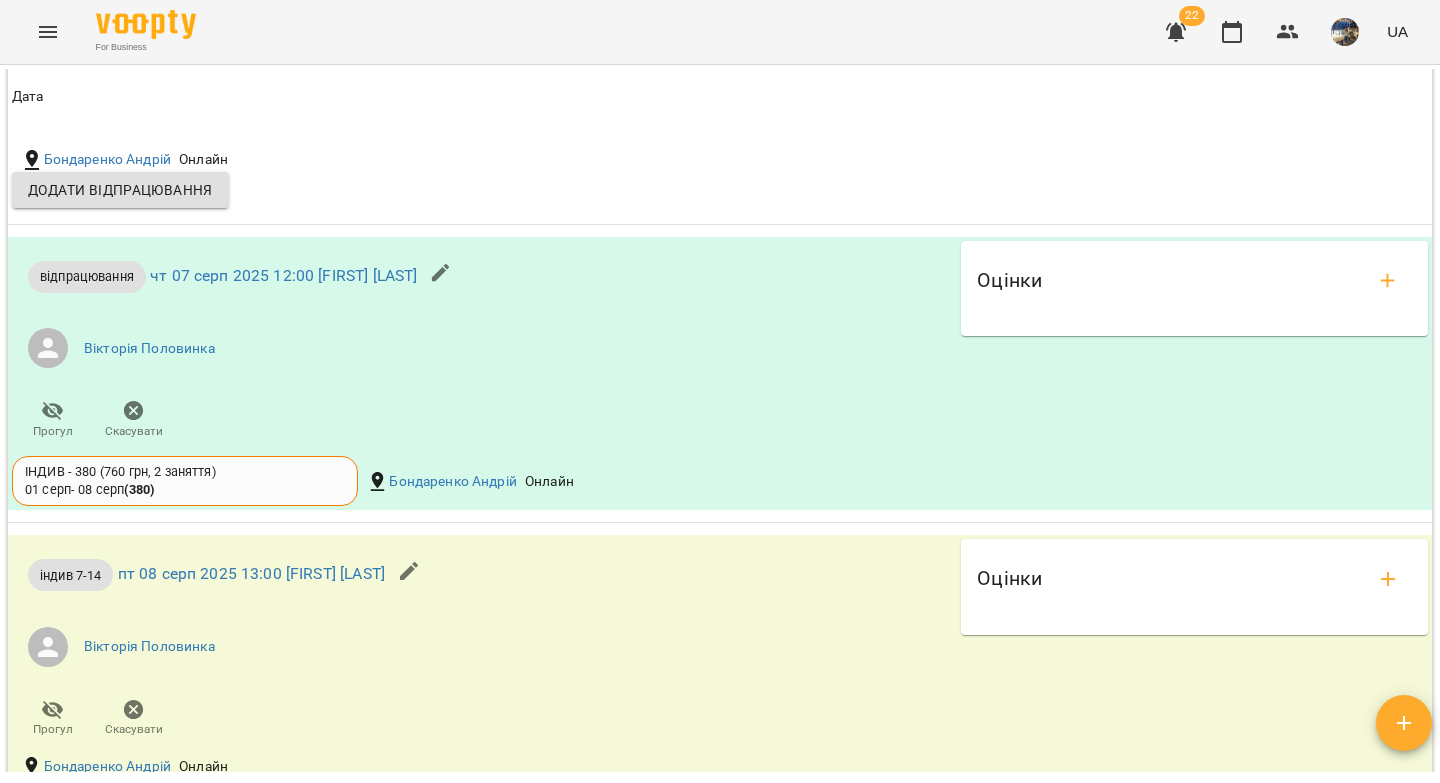 click 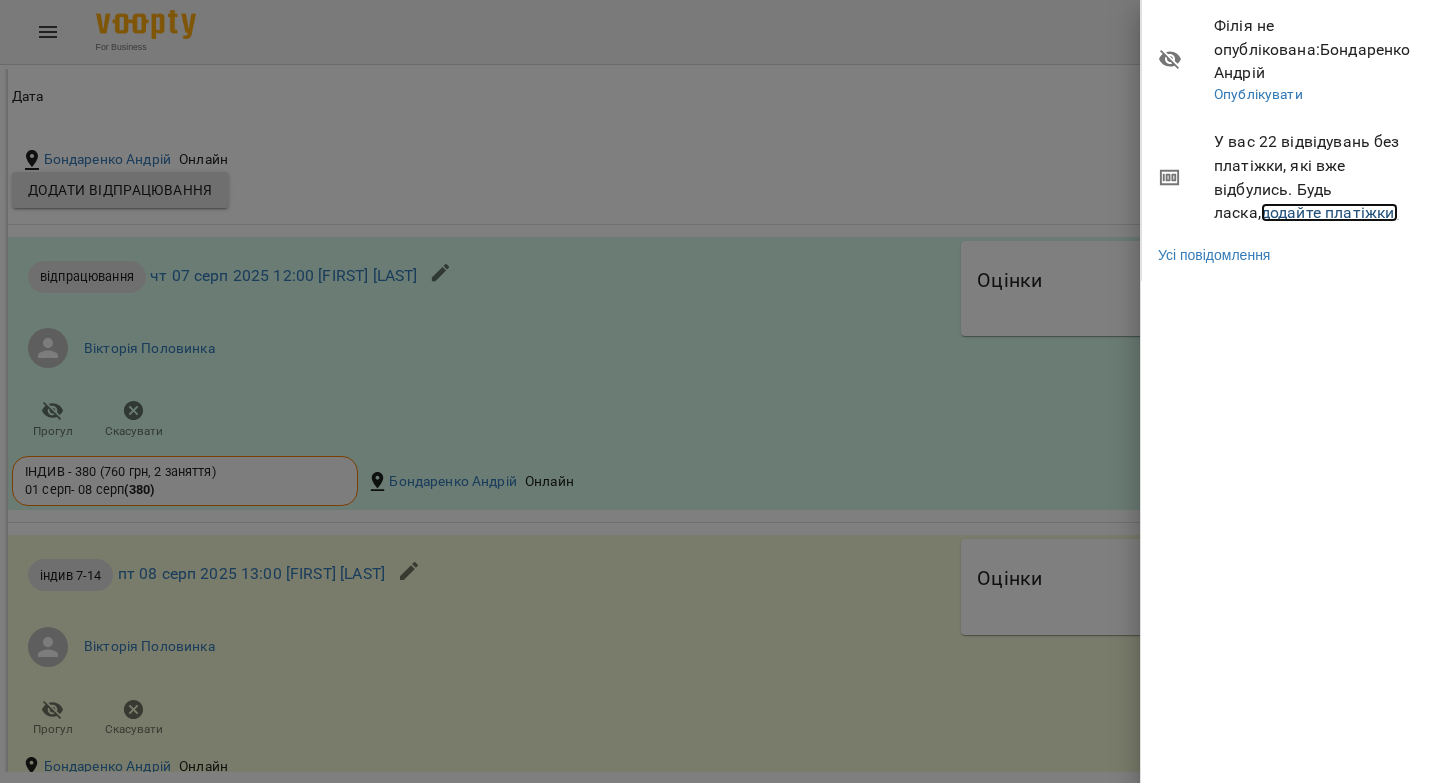 click on "додайте платіжки!" at bounding box center (1330, 212) 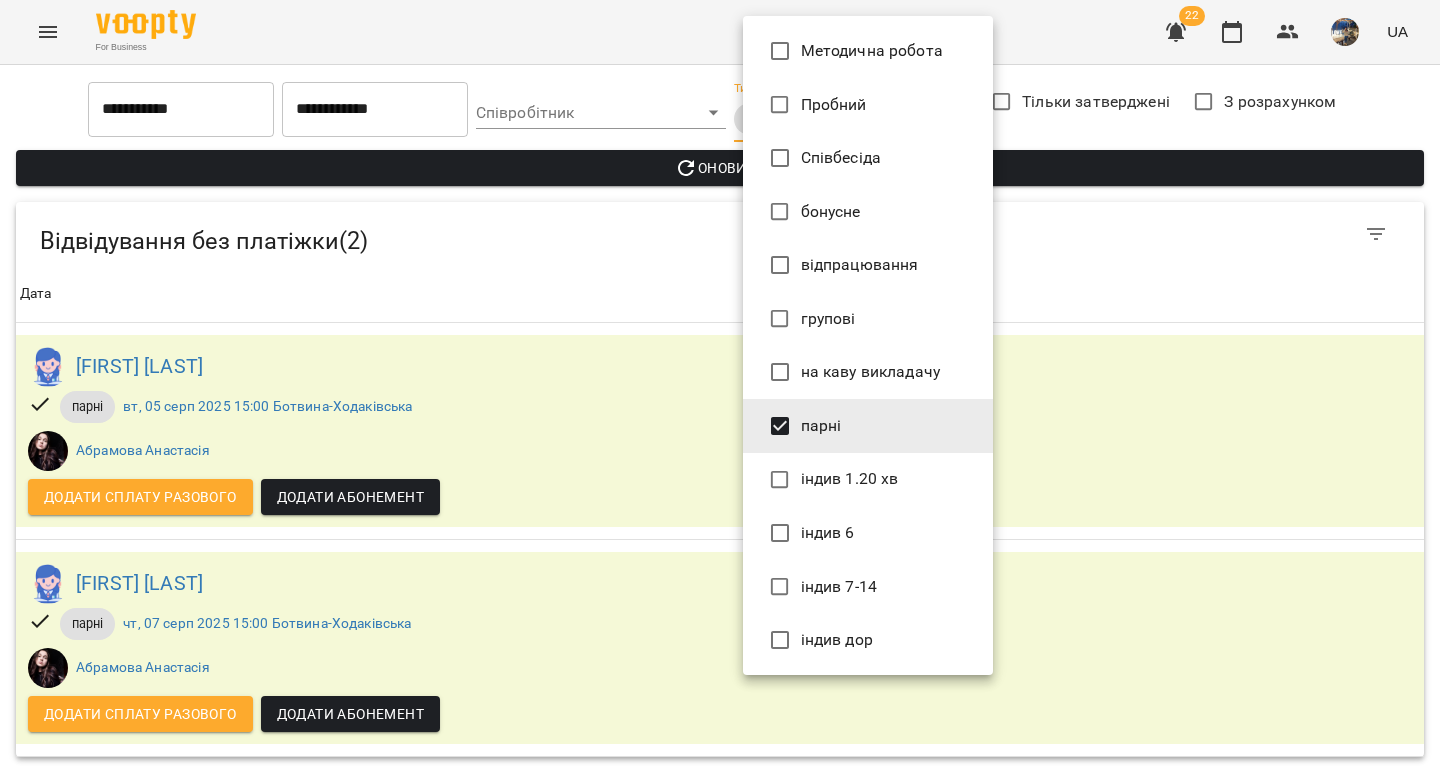 click on "**********" at bounding box center [720, 386] 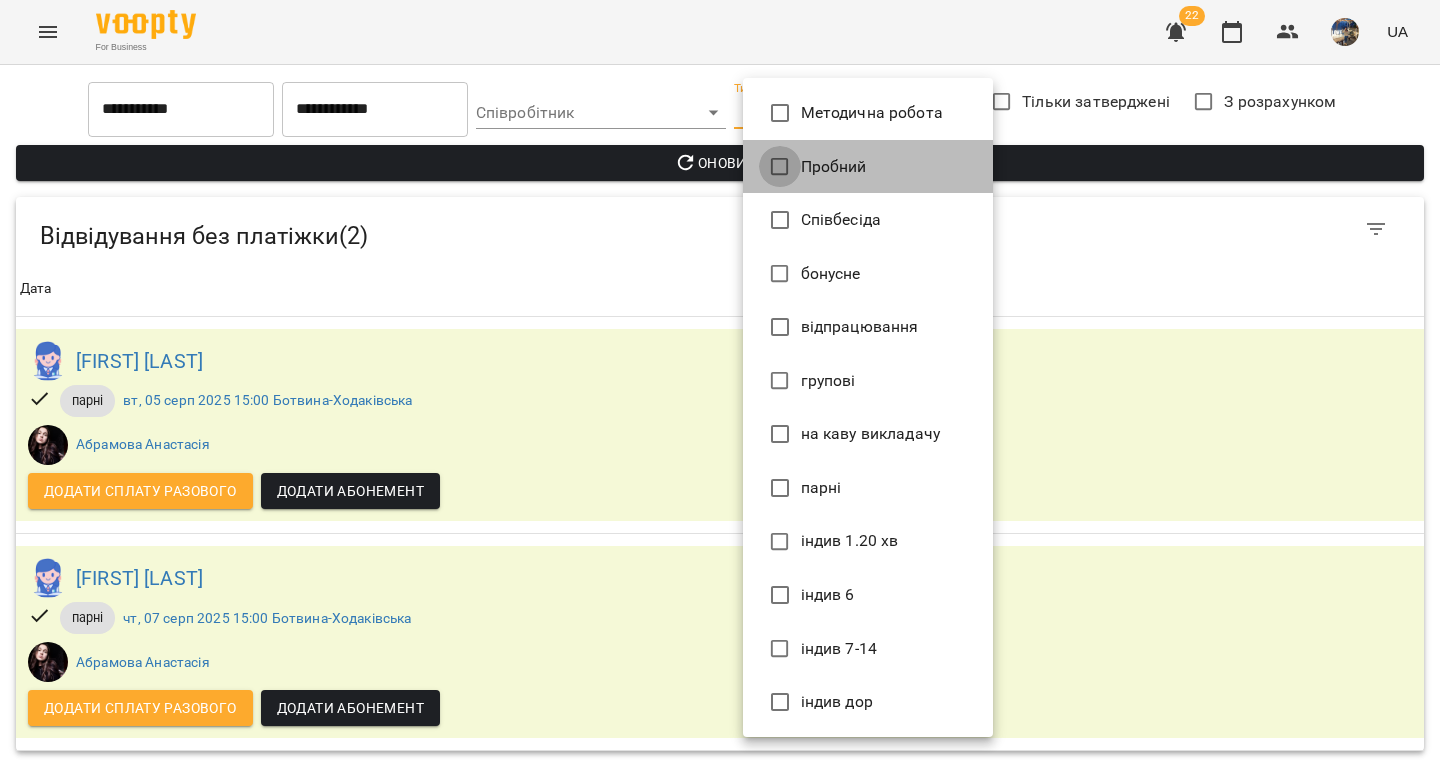 type on "*******" 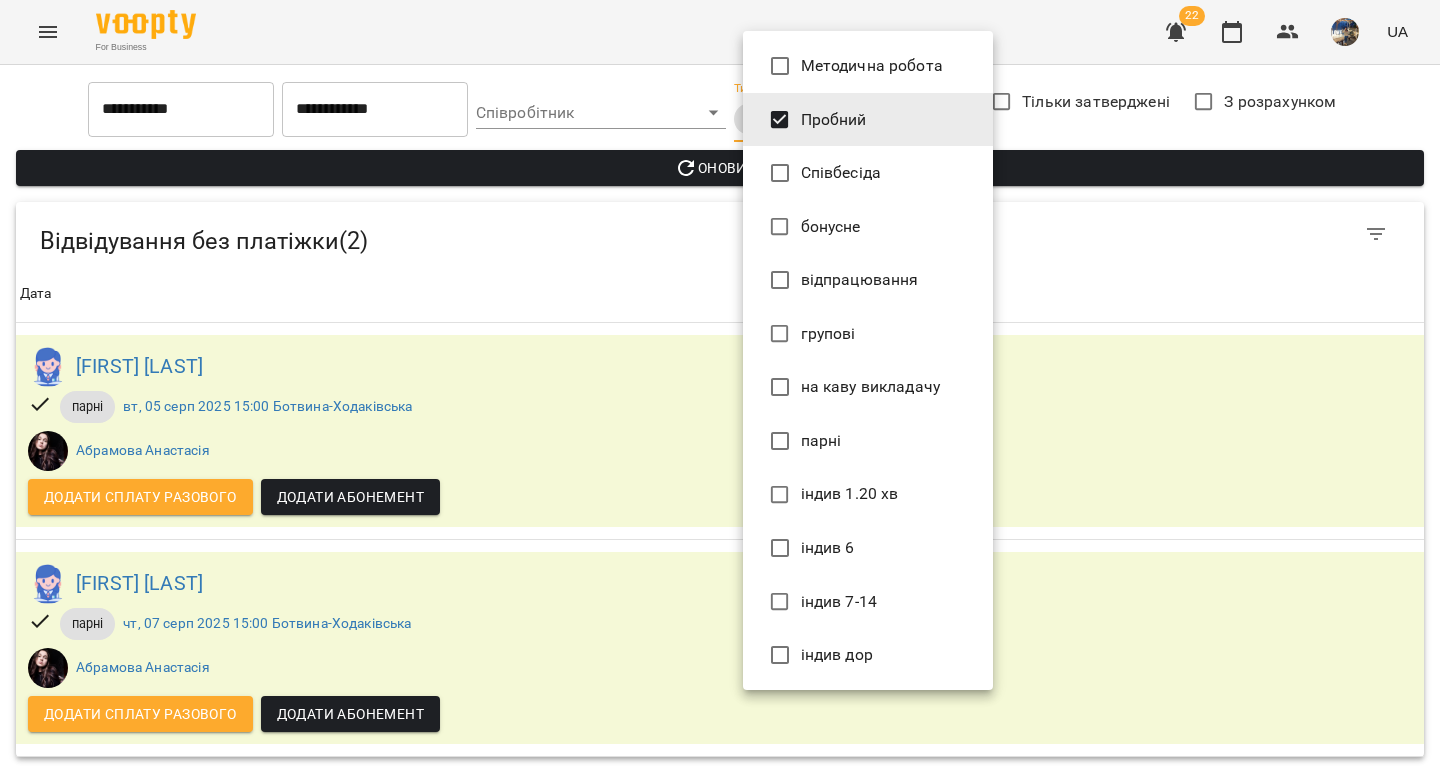click at bounding box center [720, 391] 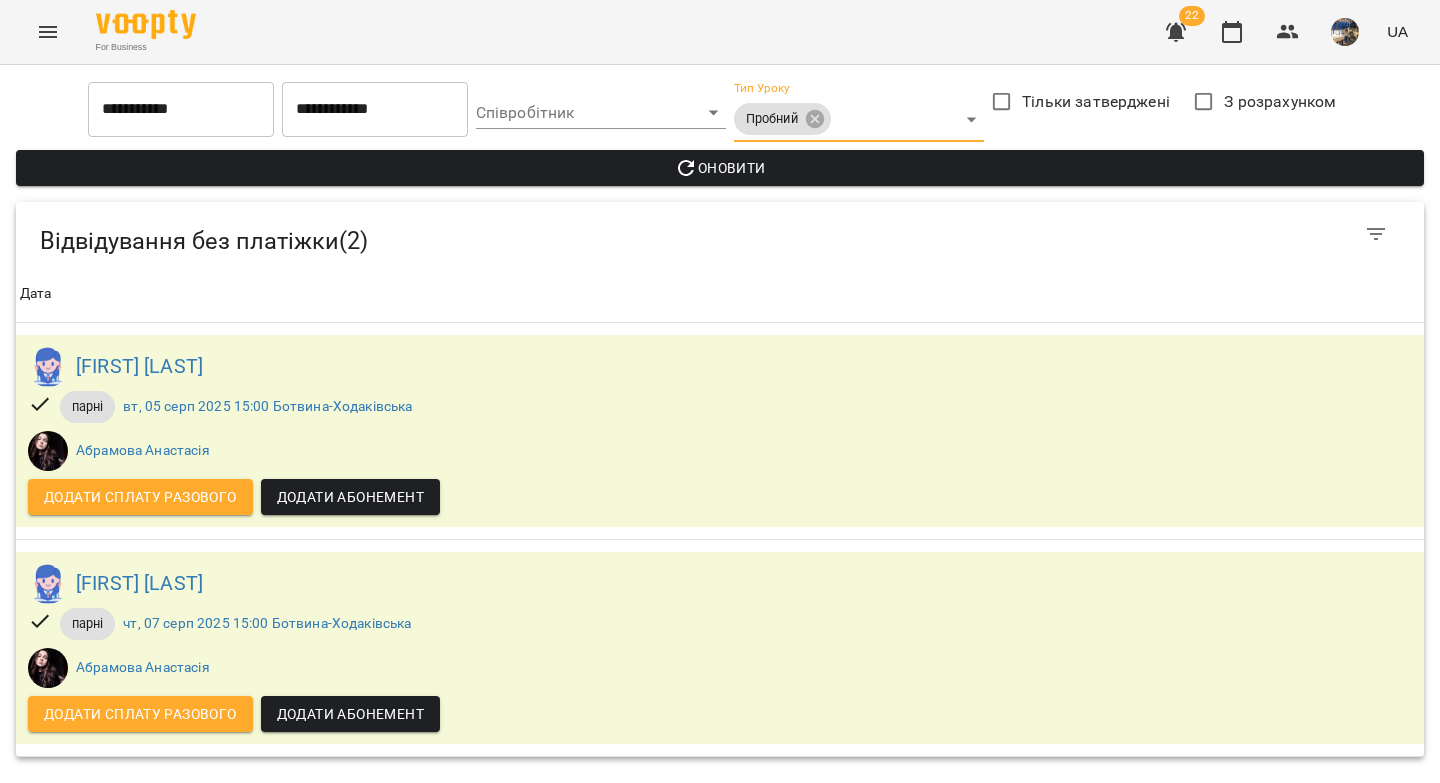 click on "Оновити" at bounding box center (720, 168) 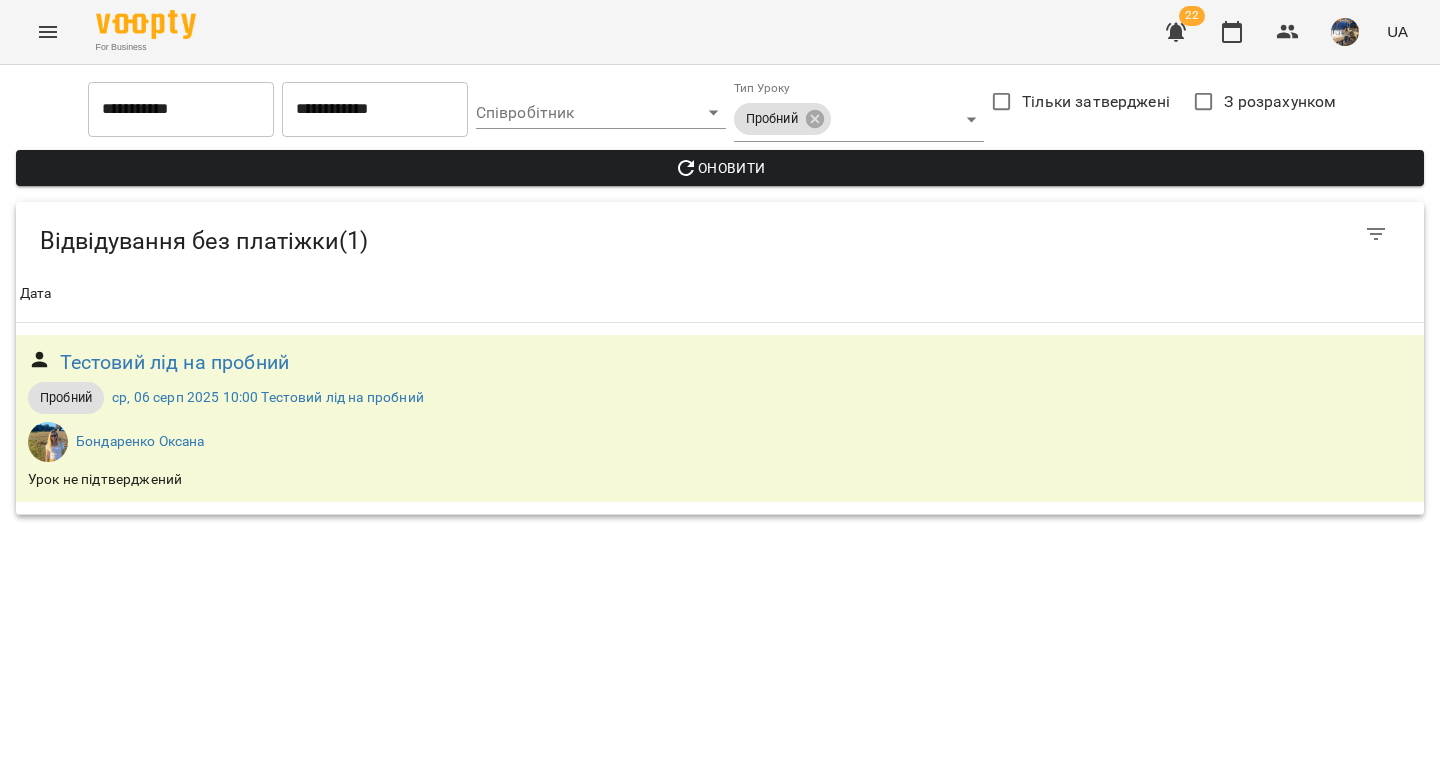 type 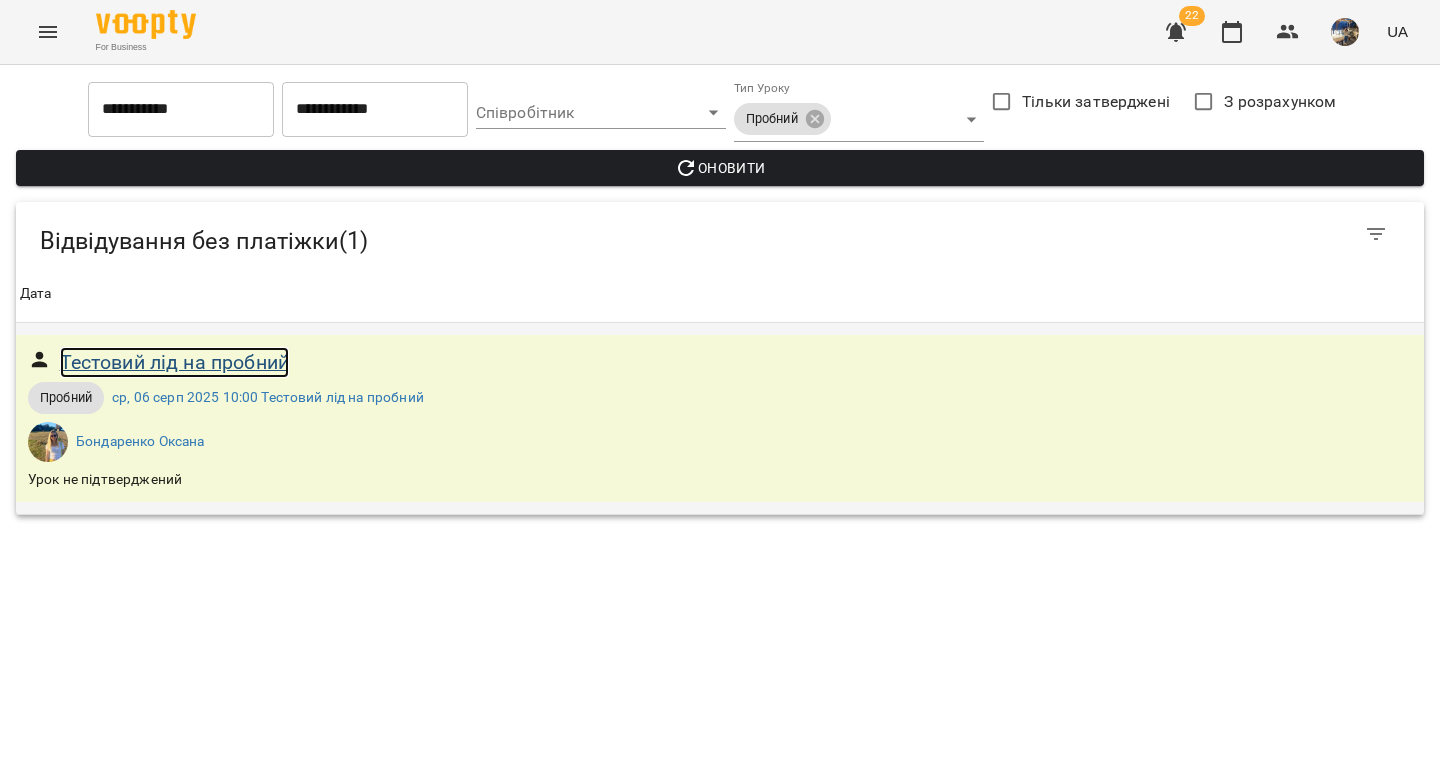 click on "Тестовий лід на пробний" at bounding box center (174, 362) 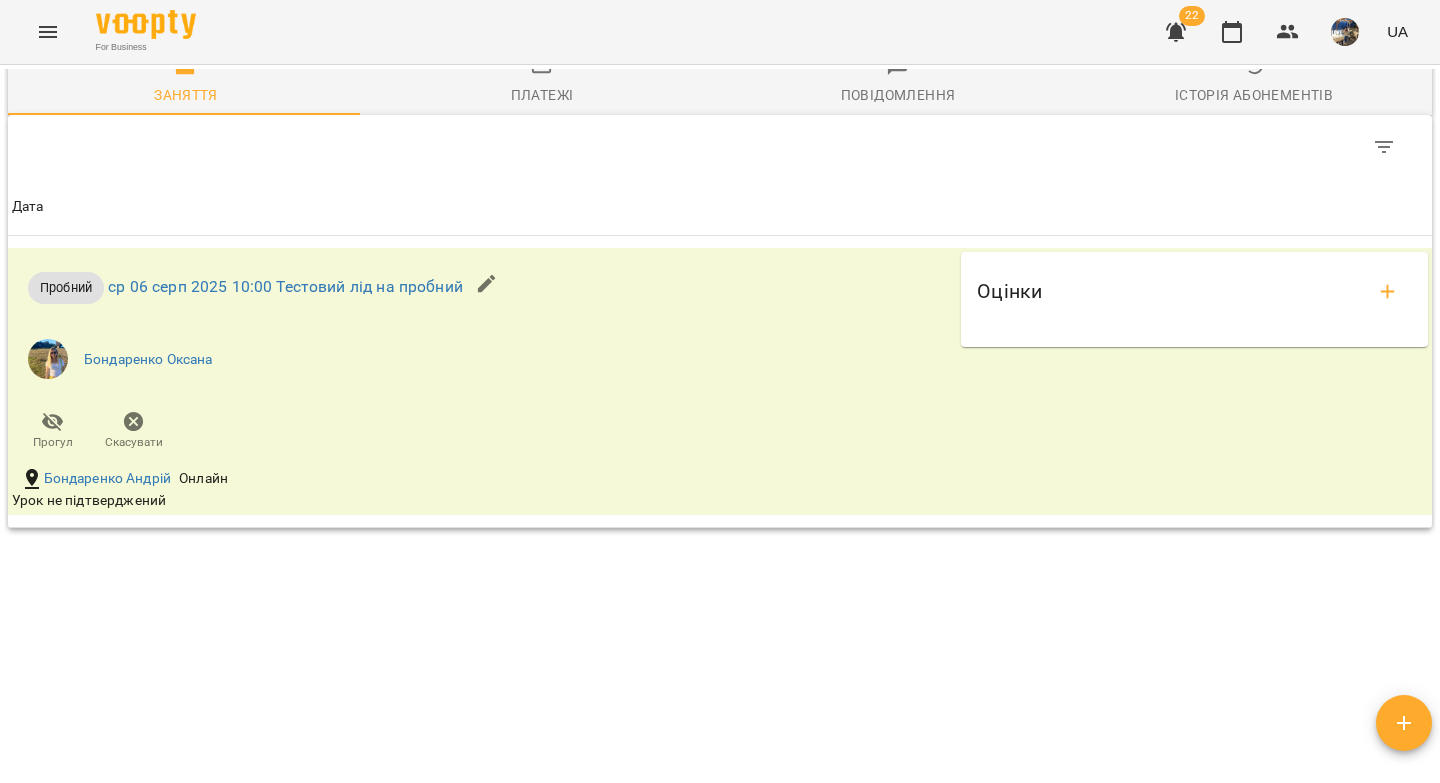 scroll, scrollTop: 1135, scrollLeft: 0, axis: vertical 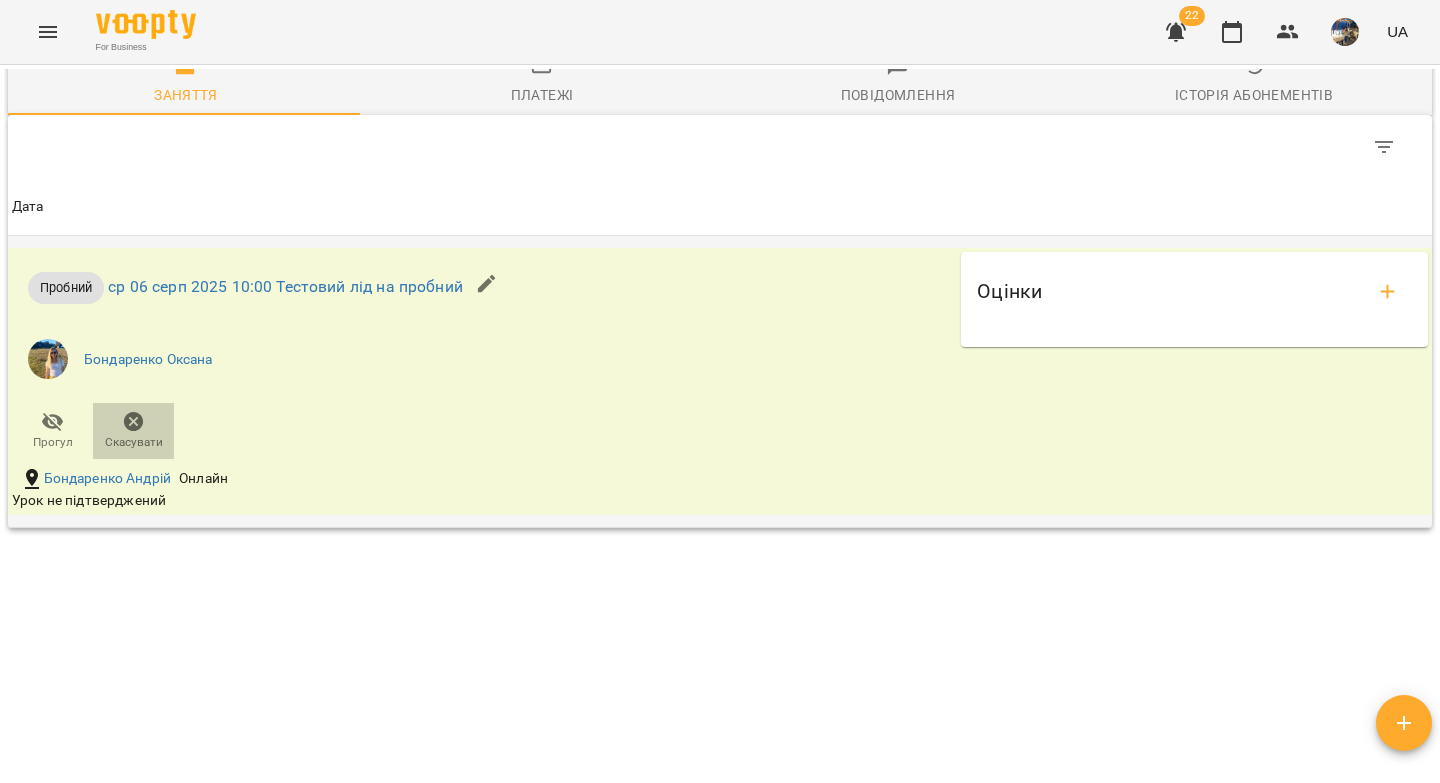 click 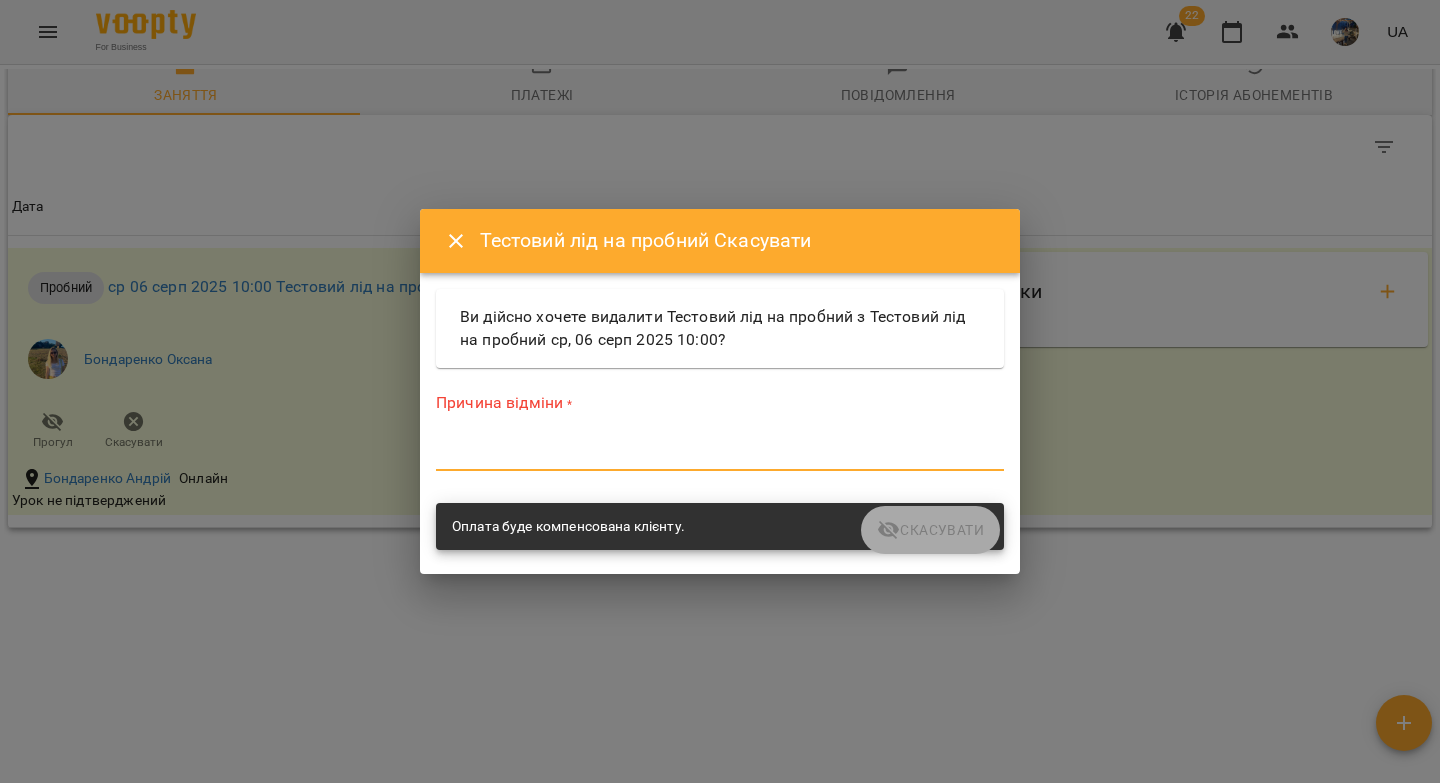 click at bounding box center [720, 454] 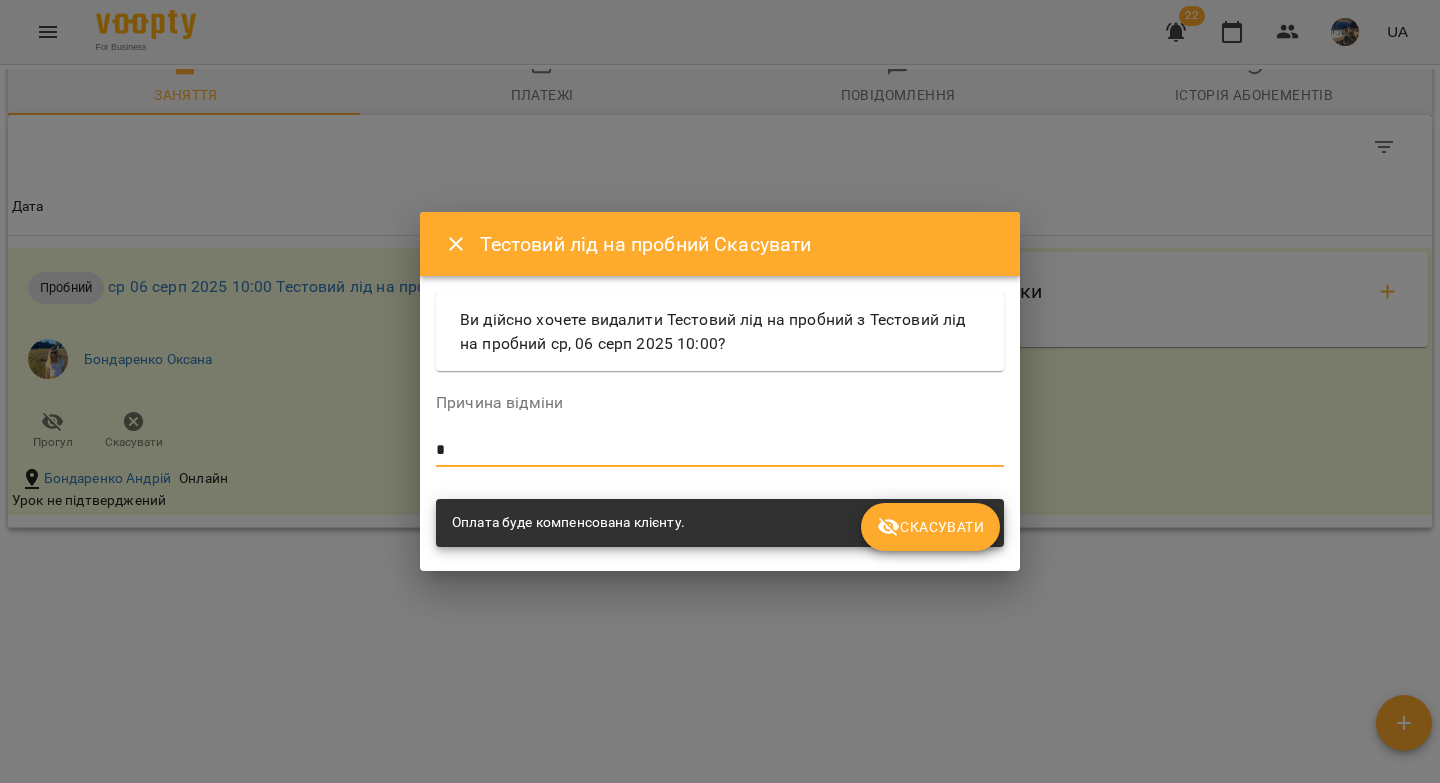 type on "*" 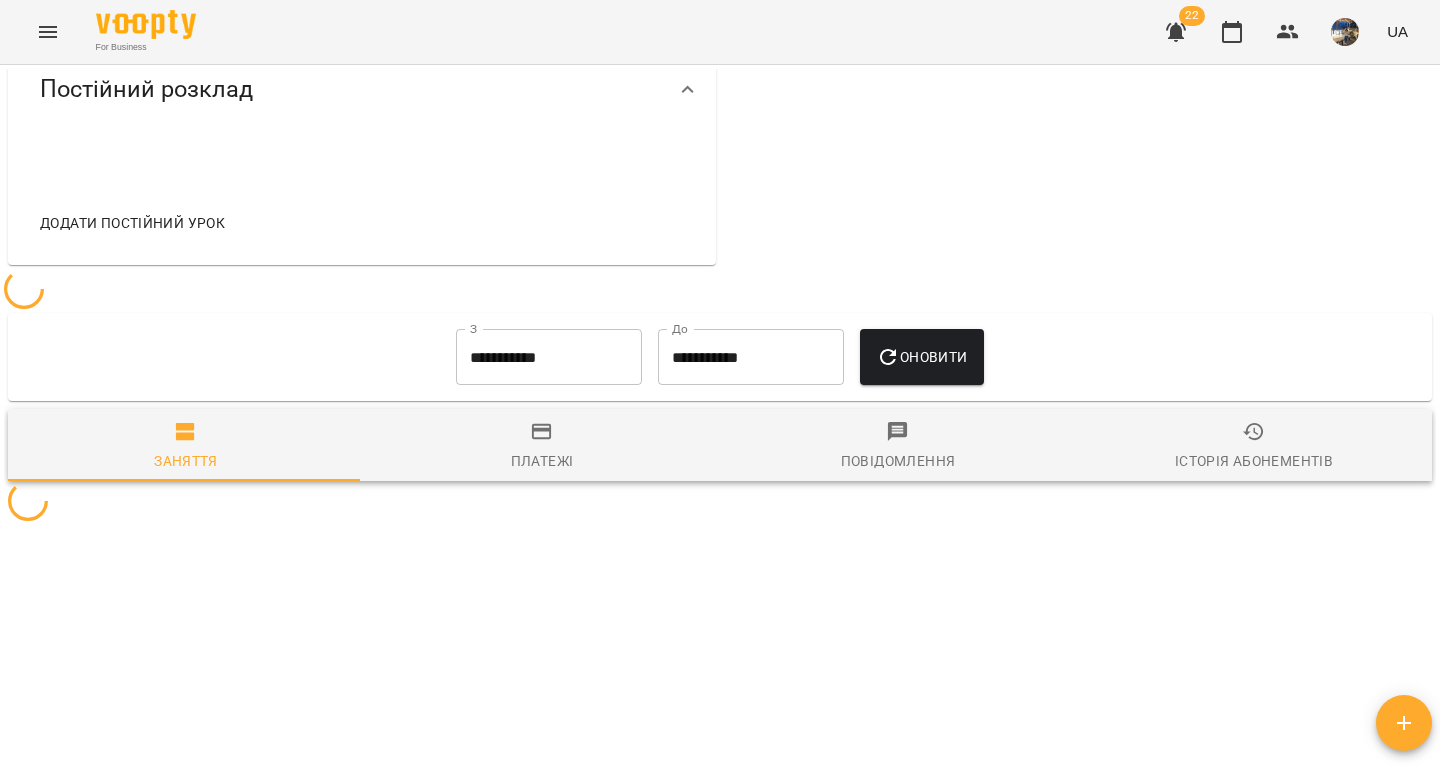scroll, scrollTop: 714, scrollLeft: 0, axis: vertical 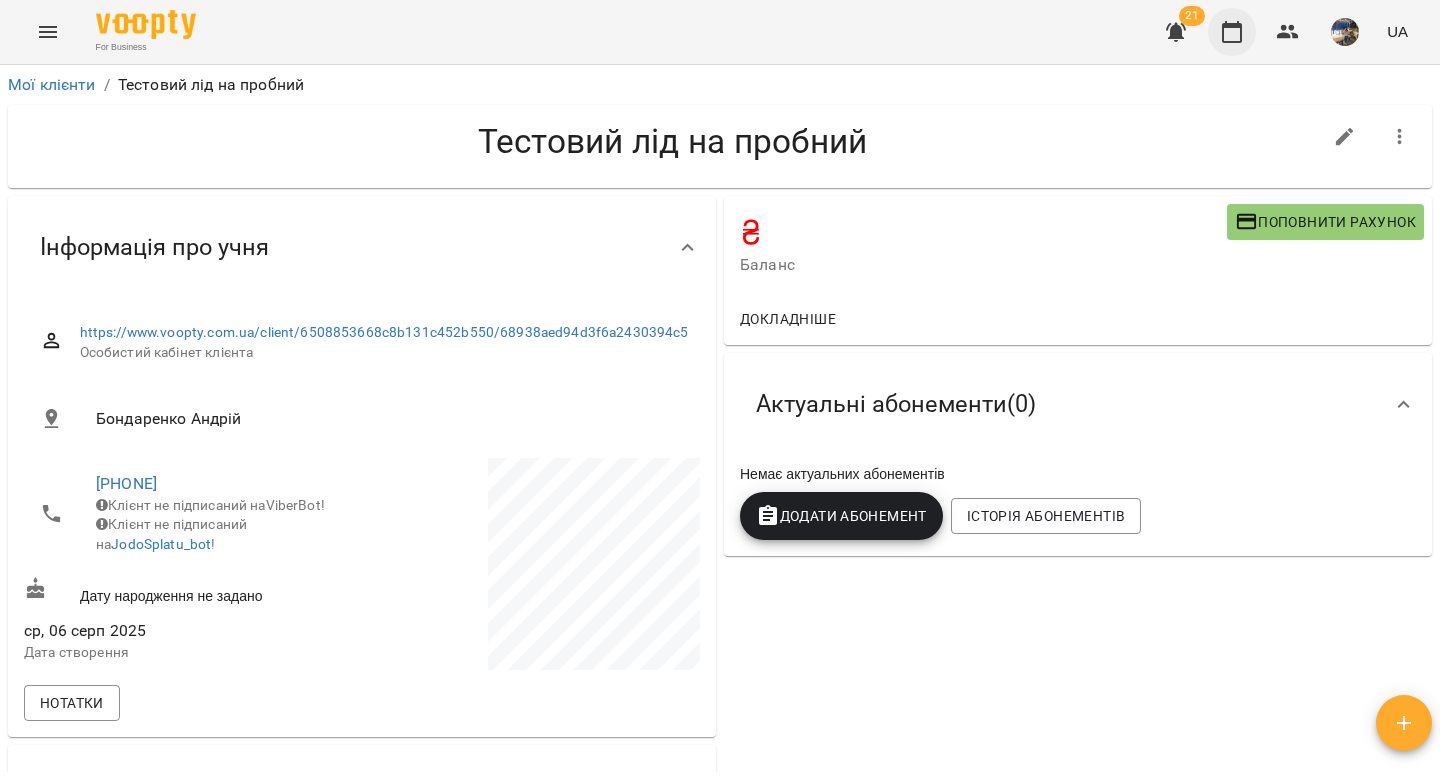 click 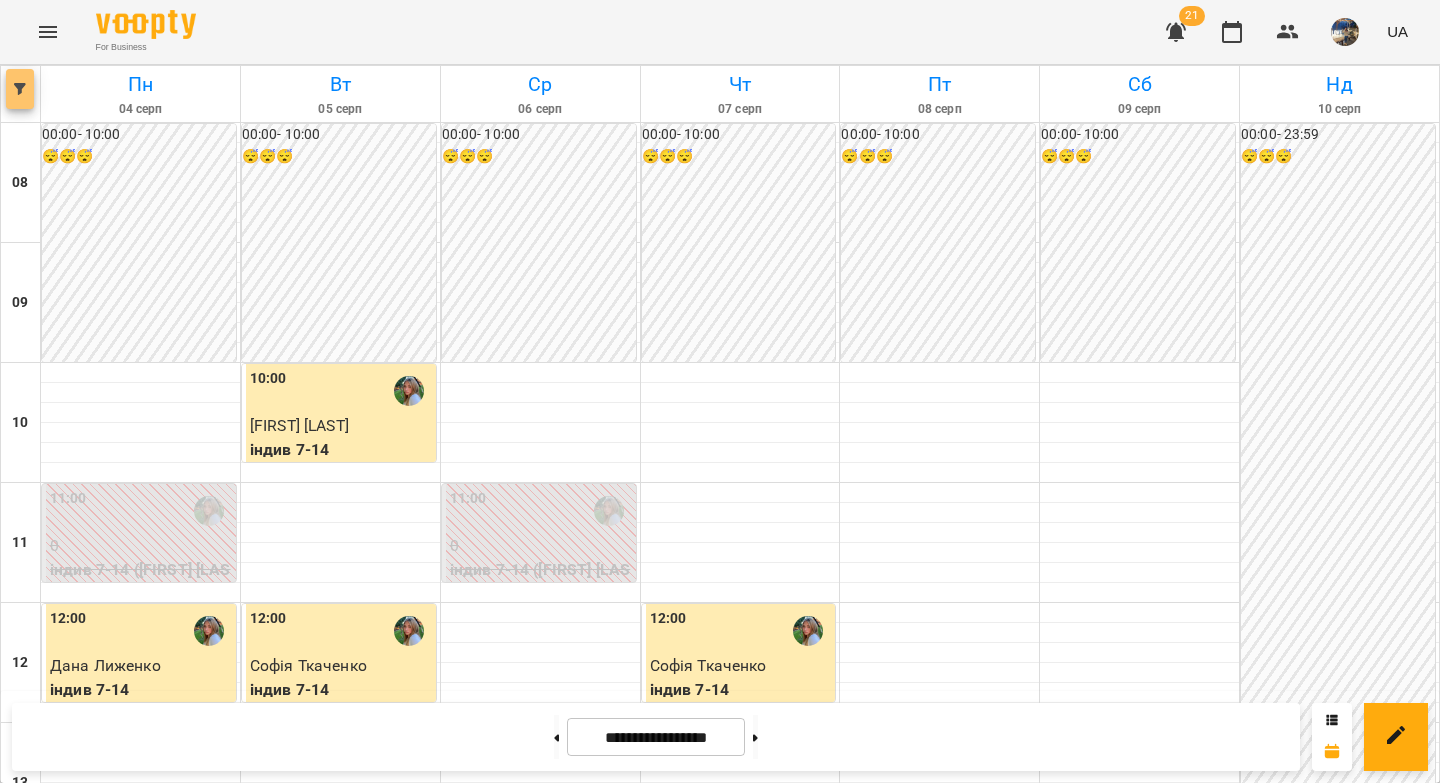 click at bounding box center (20, 89) 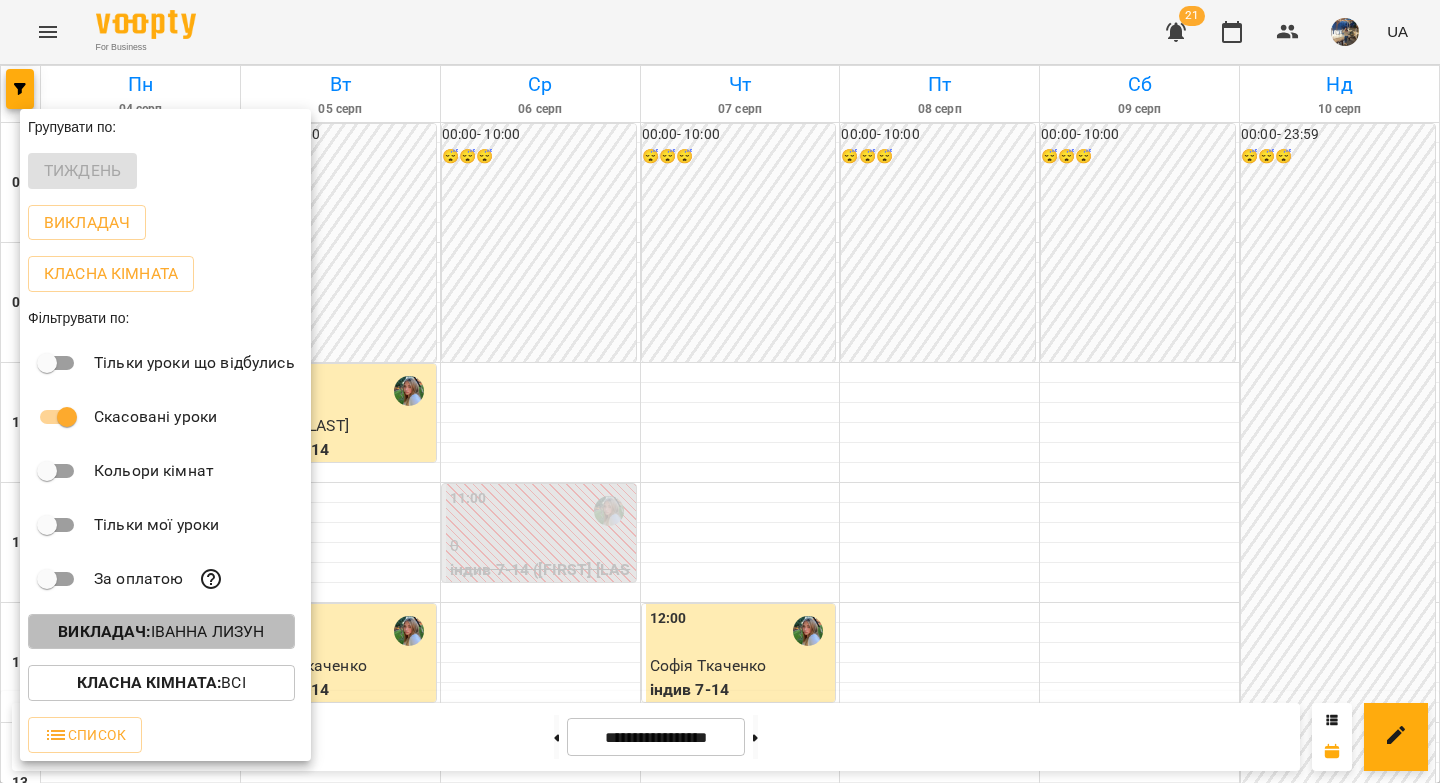 click on "Викладач :  Іванна Лизун" at bounding box center (161, 632) 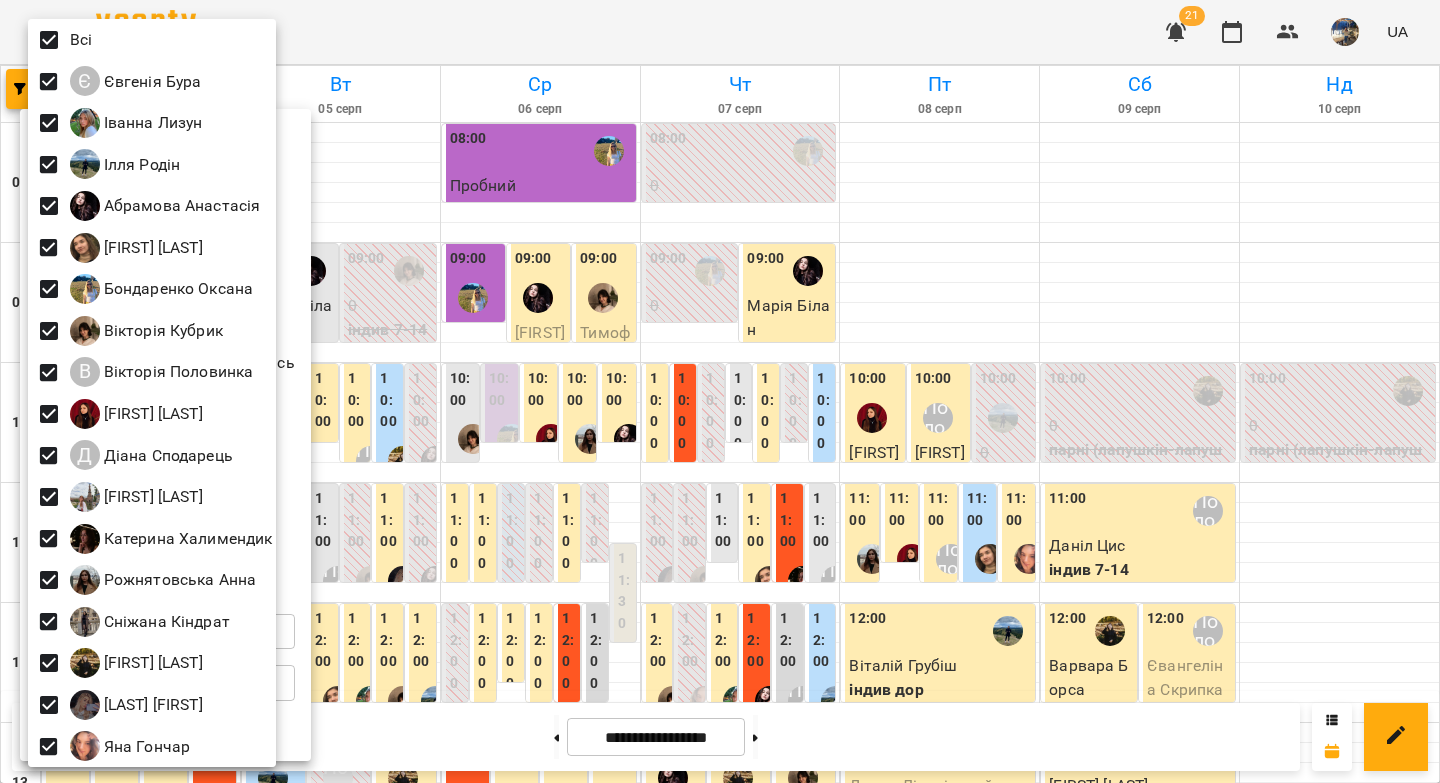 click at bounding box center [720, 391] 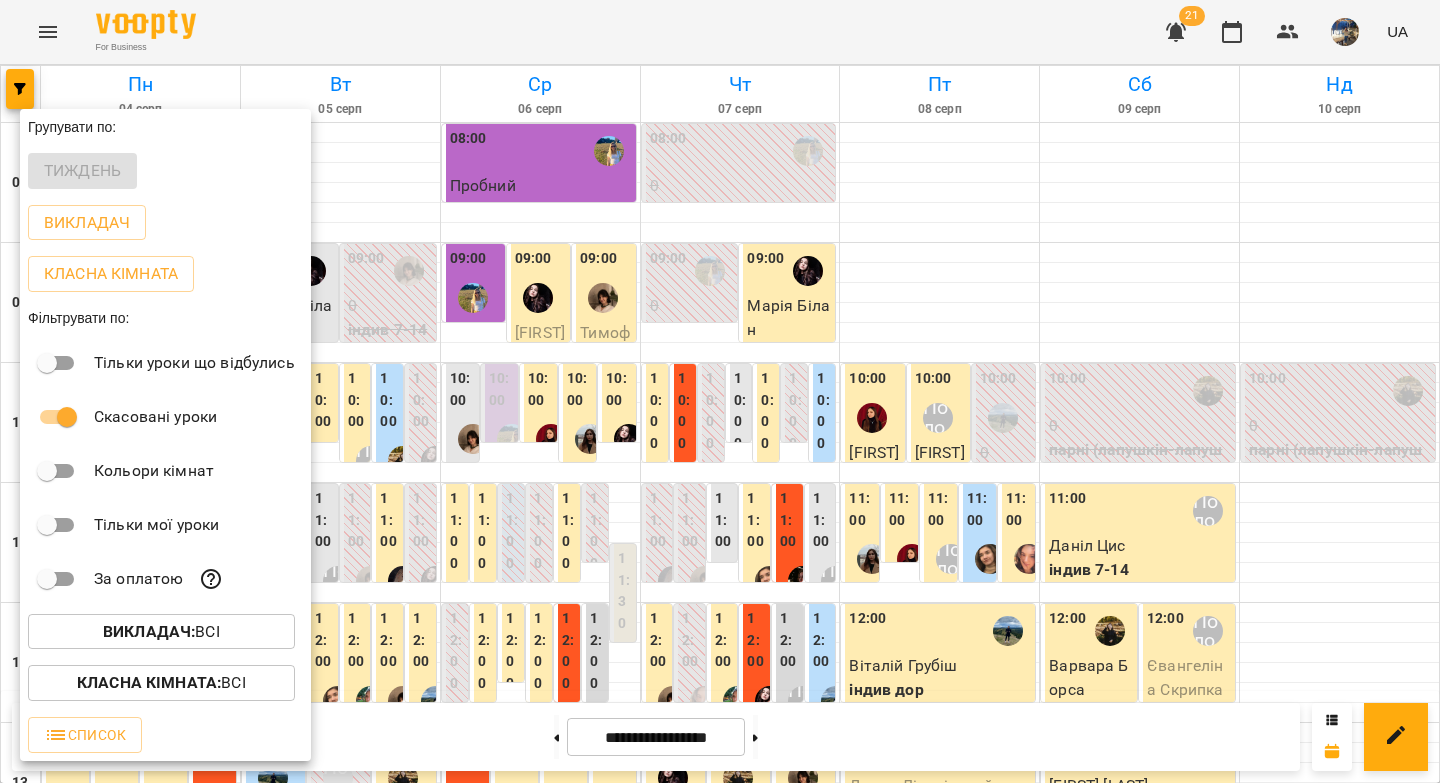 click at bounding box center (720, 391) 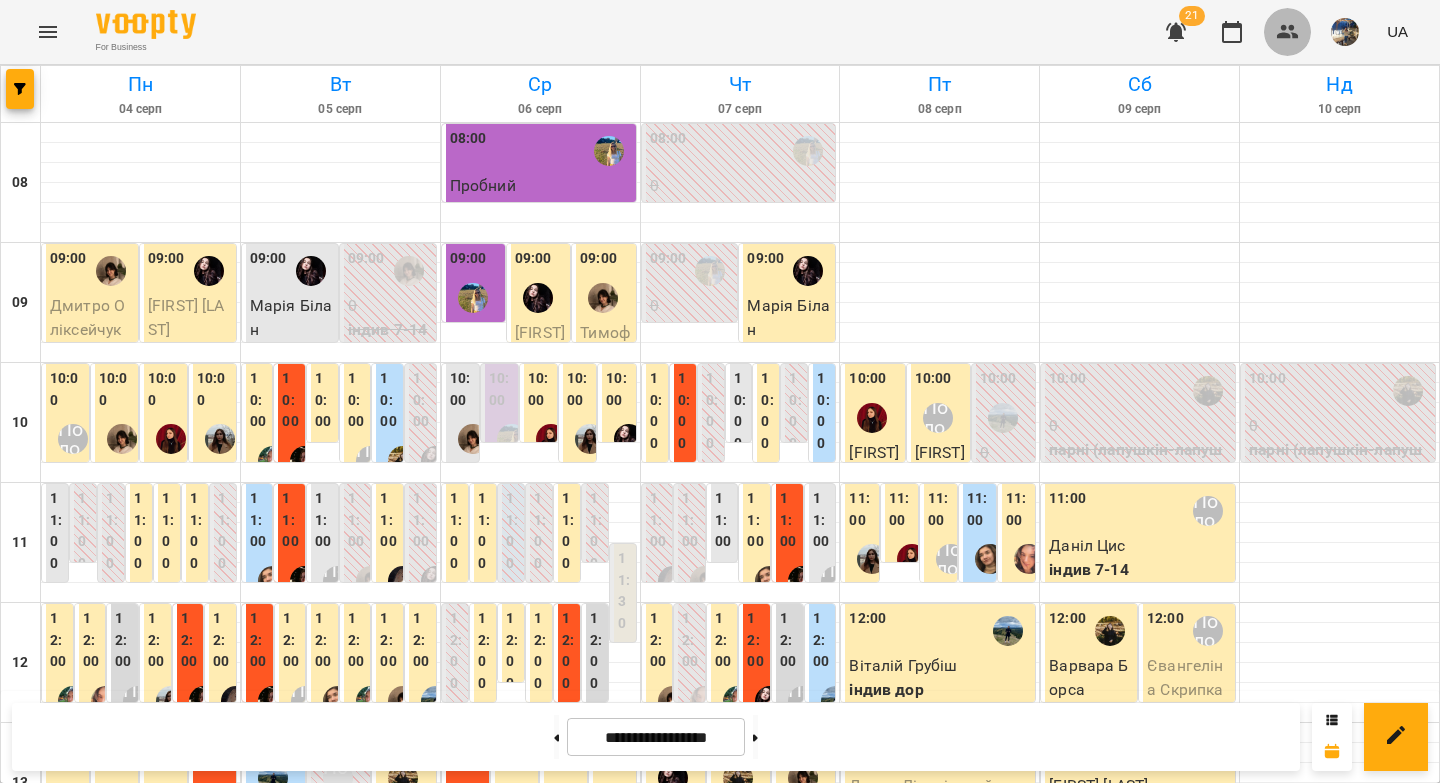 click 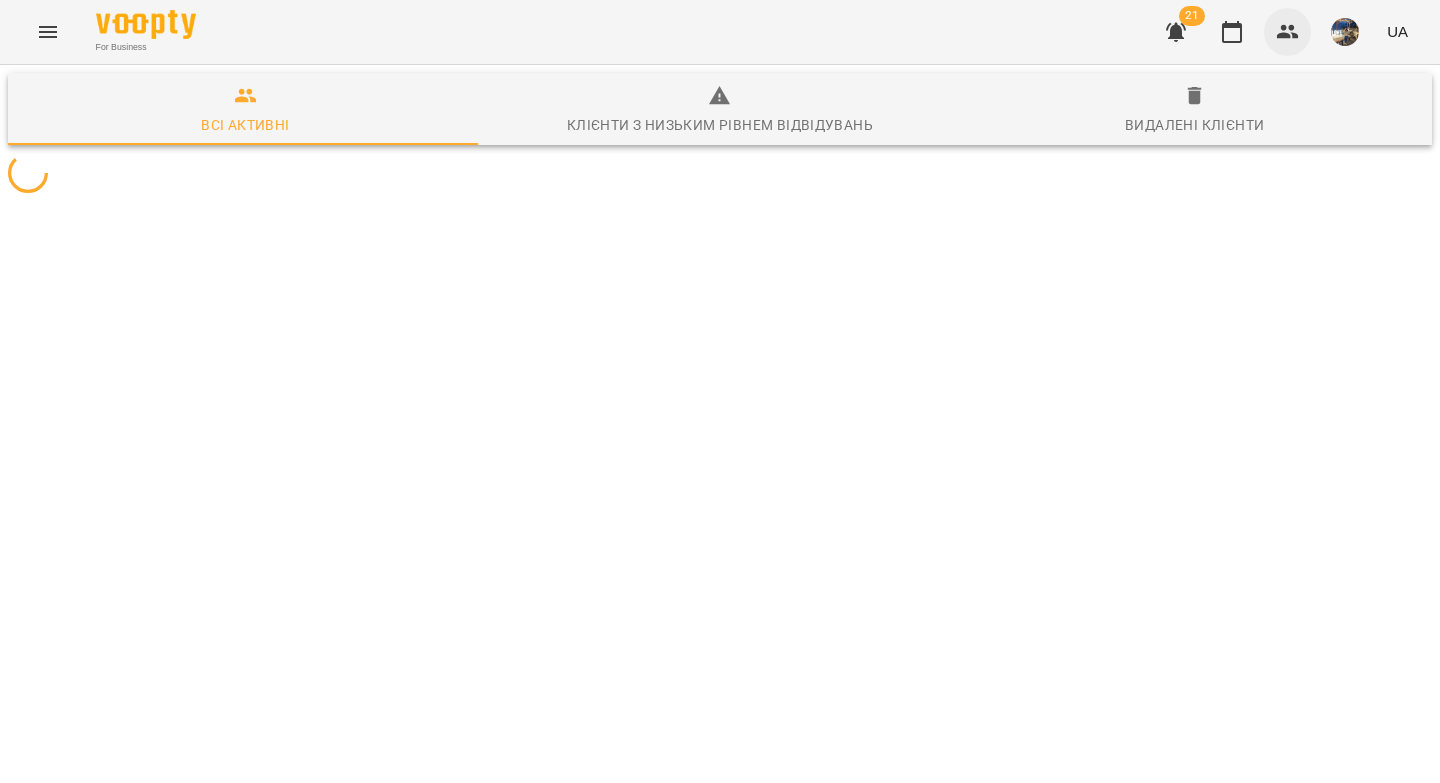 type 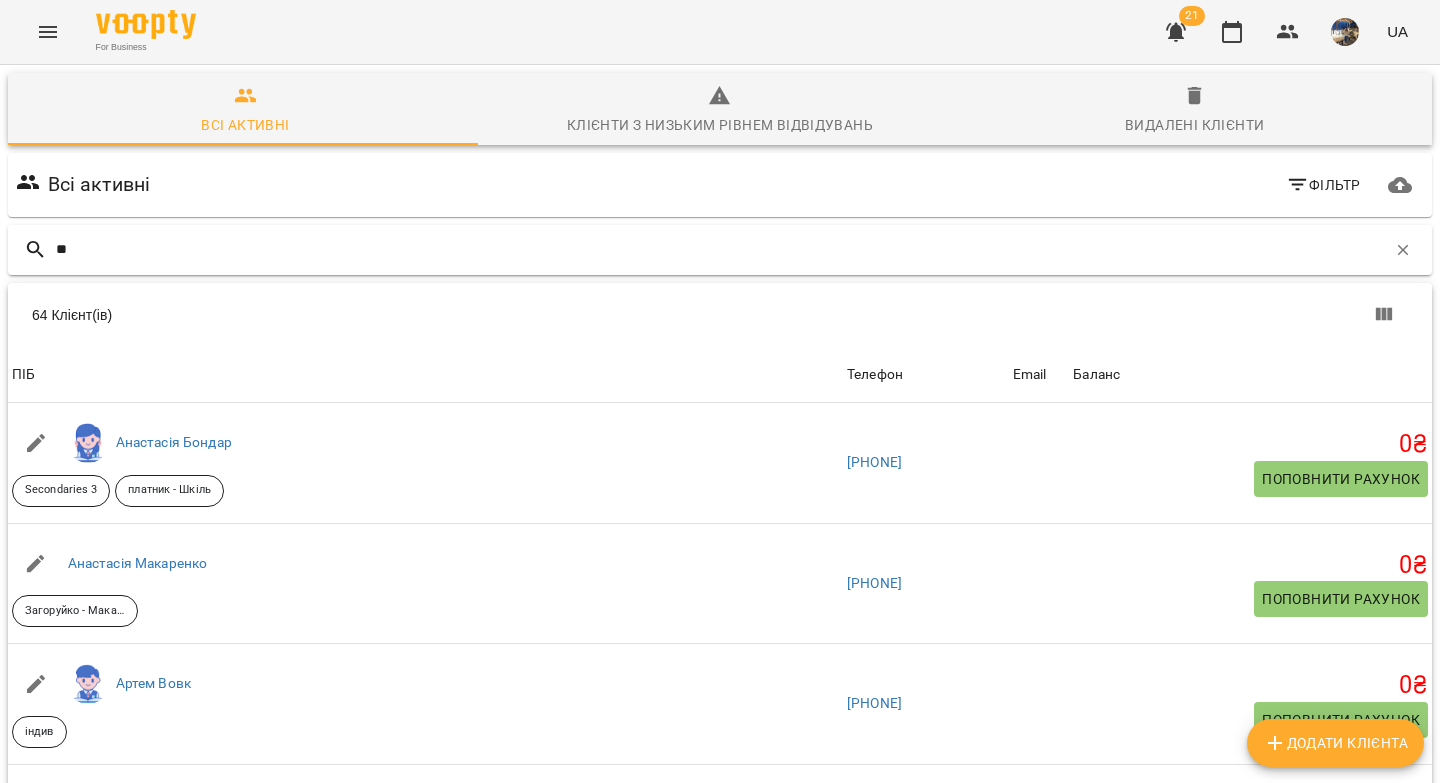 click on "**" at bounding box center (721, 249) 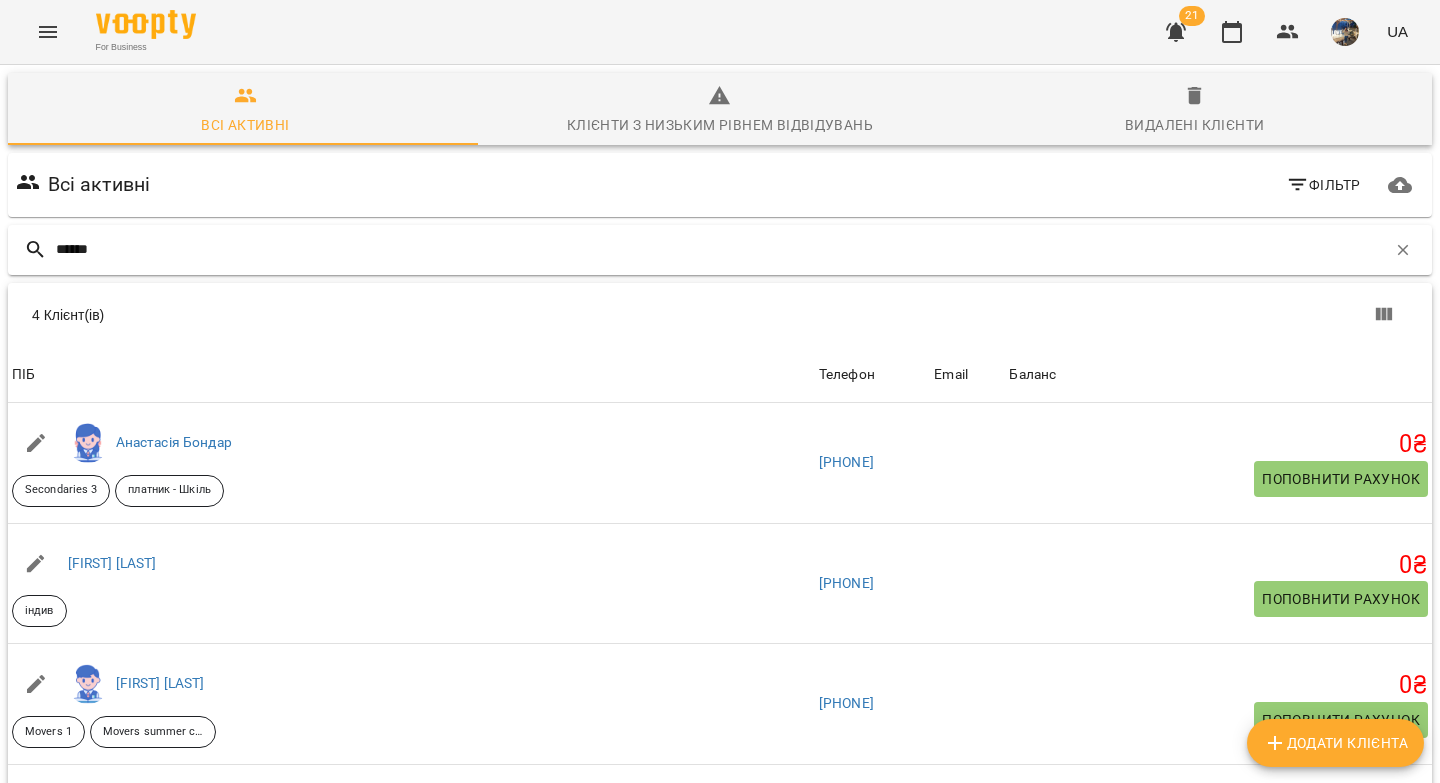 click on "******" at bounding box center [721, 249] 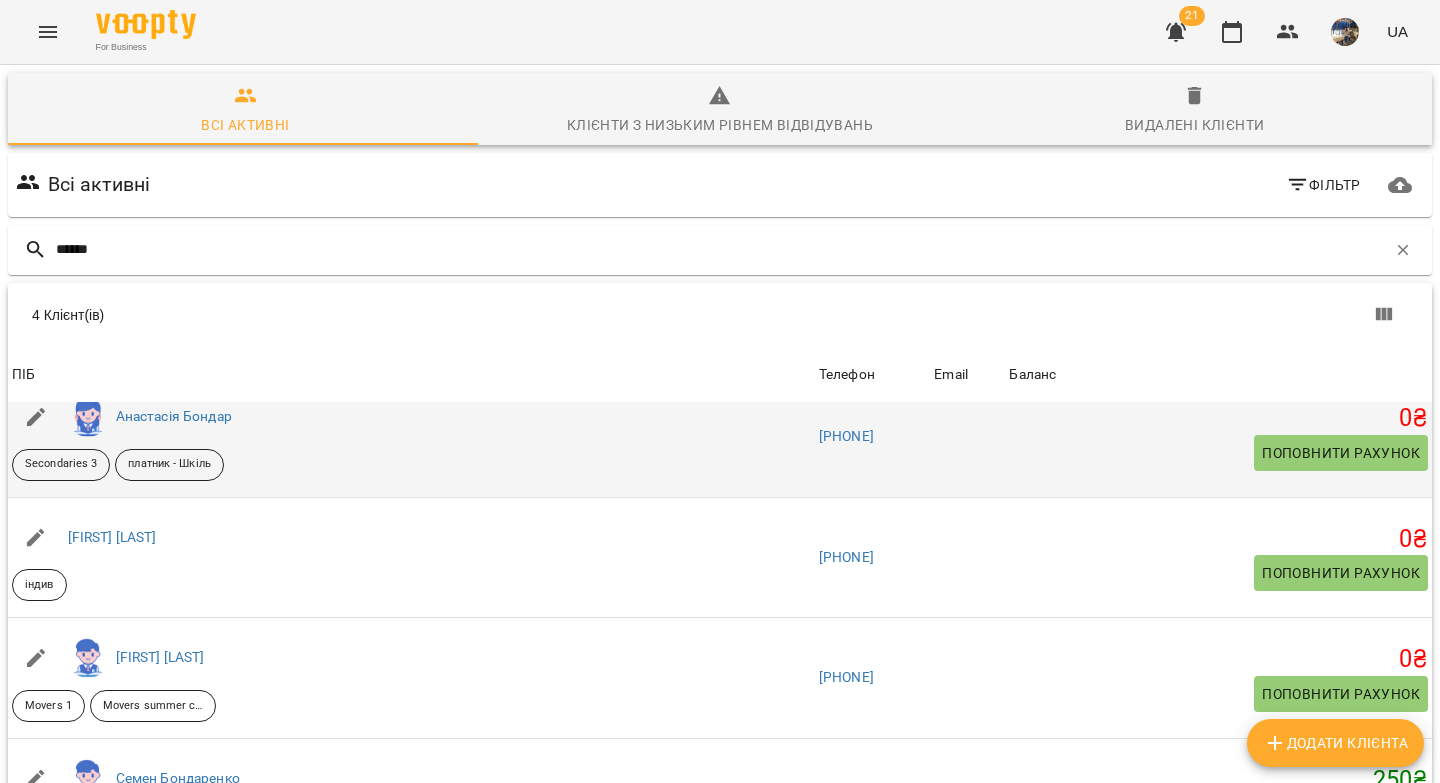 scroll, scrollTop: 39, scrollLeft: 0, axis: vertical 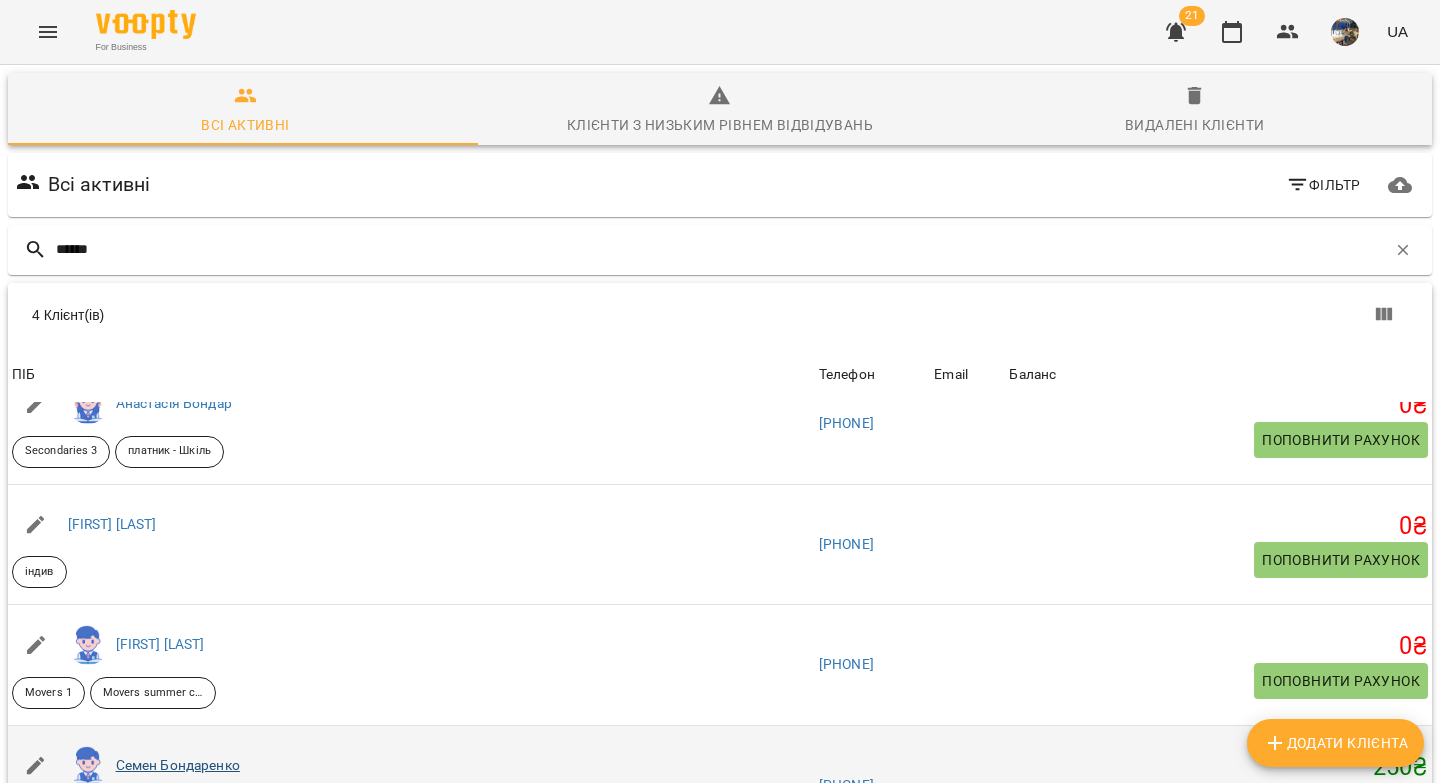 type on "******" 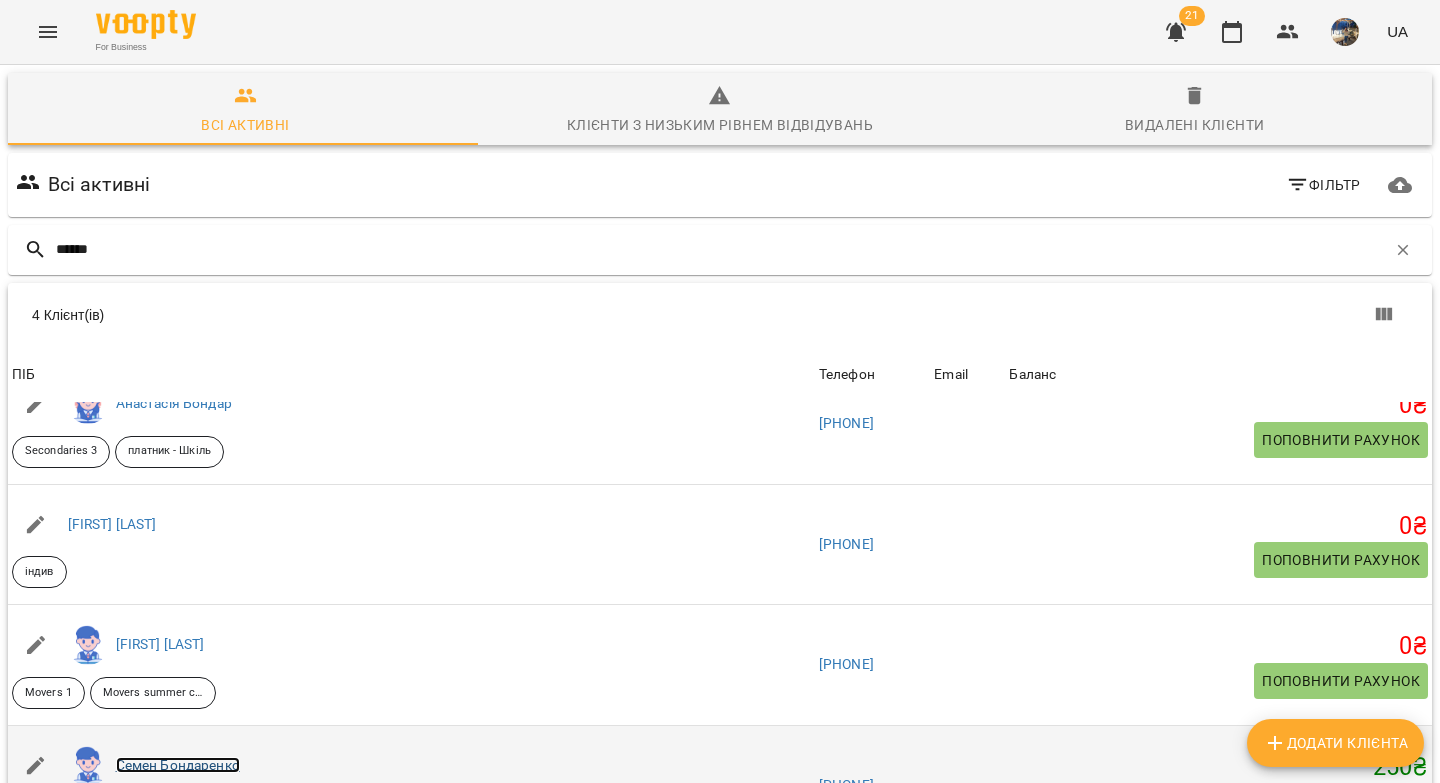 click on "Семен Бондаренко" at bounding box center (178, 765) 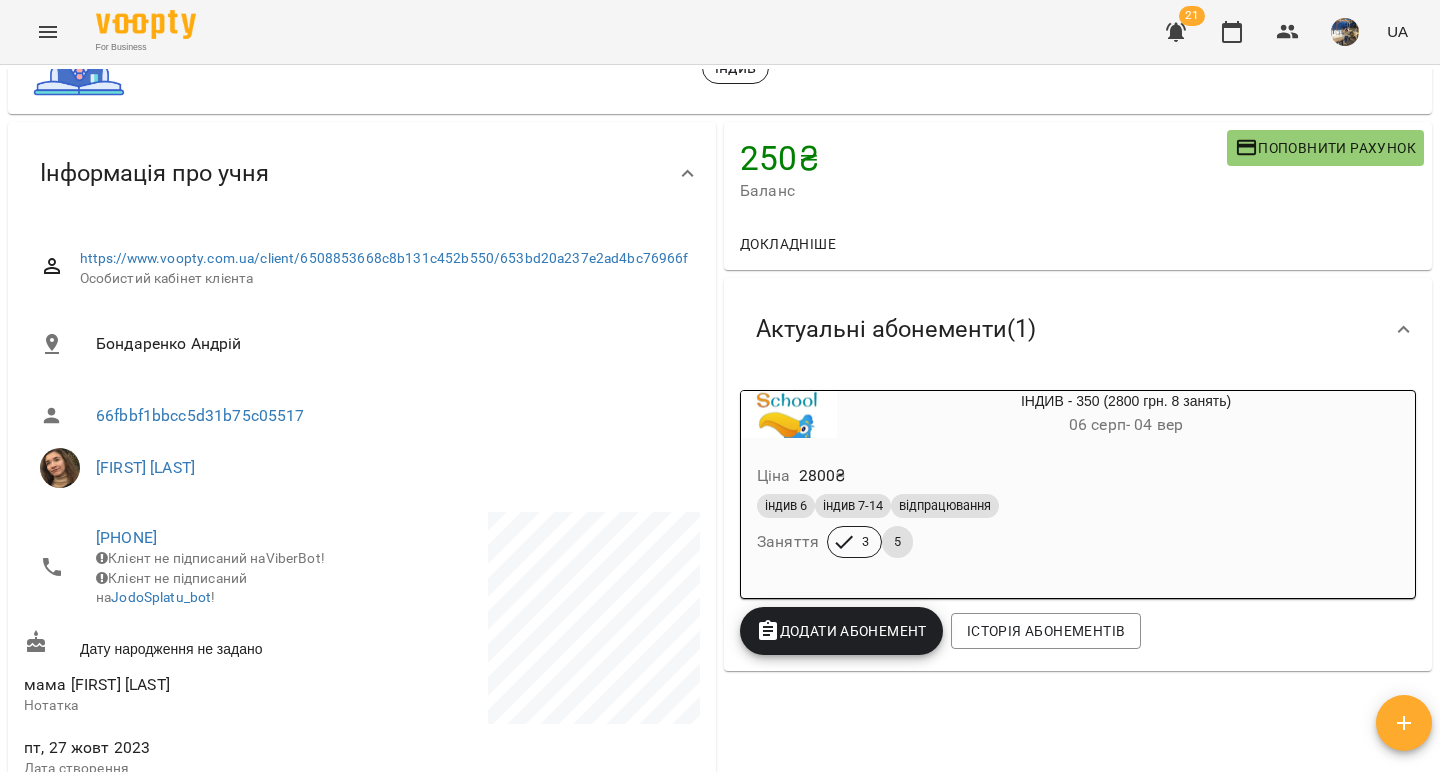scroll, scrollTop: 0, scrollLeft: 0, axis: both 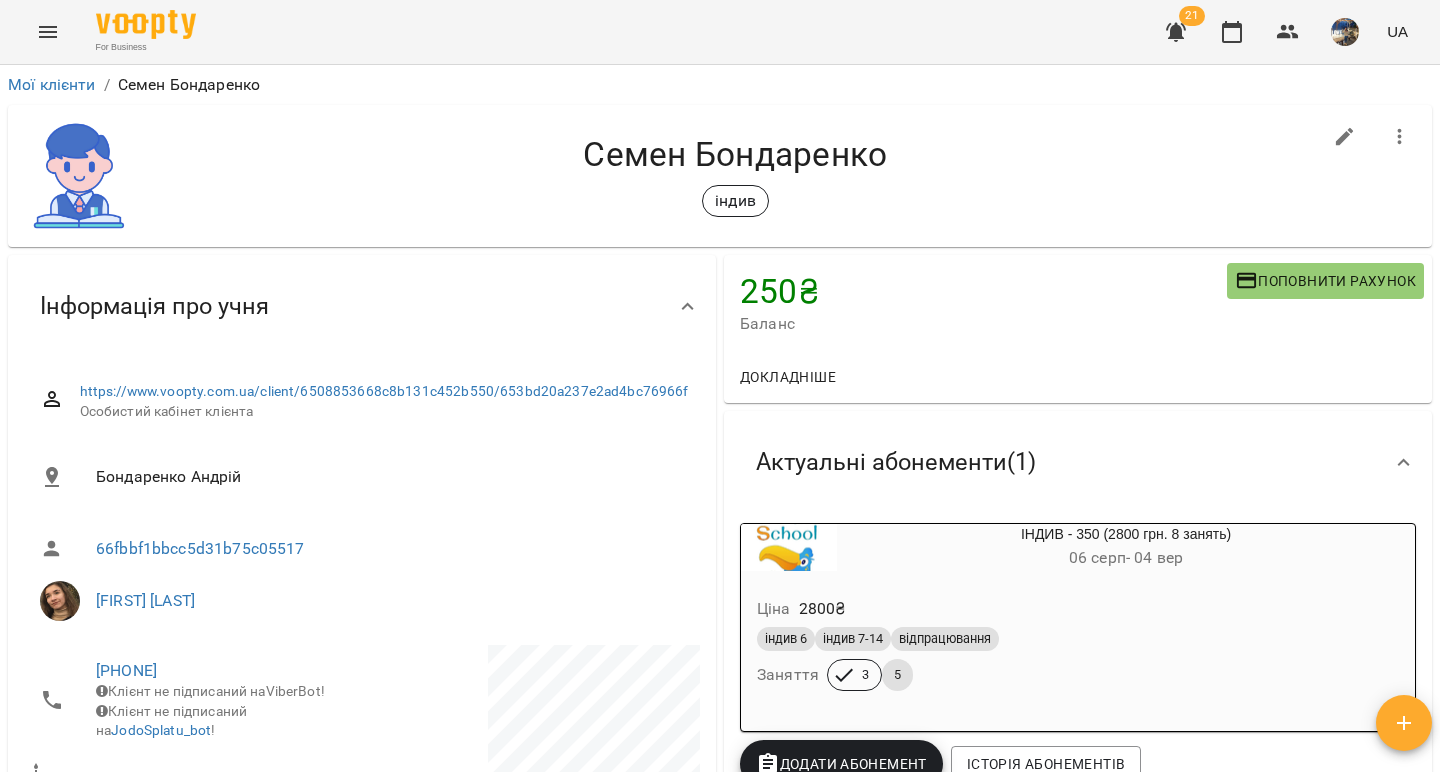 click on "Ціна 2800 ₴" at bounding box center [1078, 609] 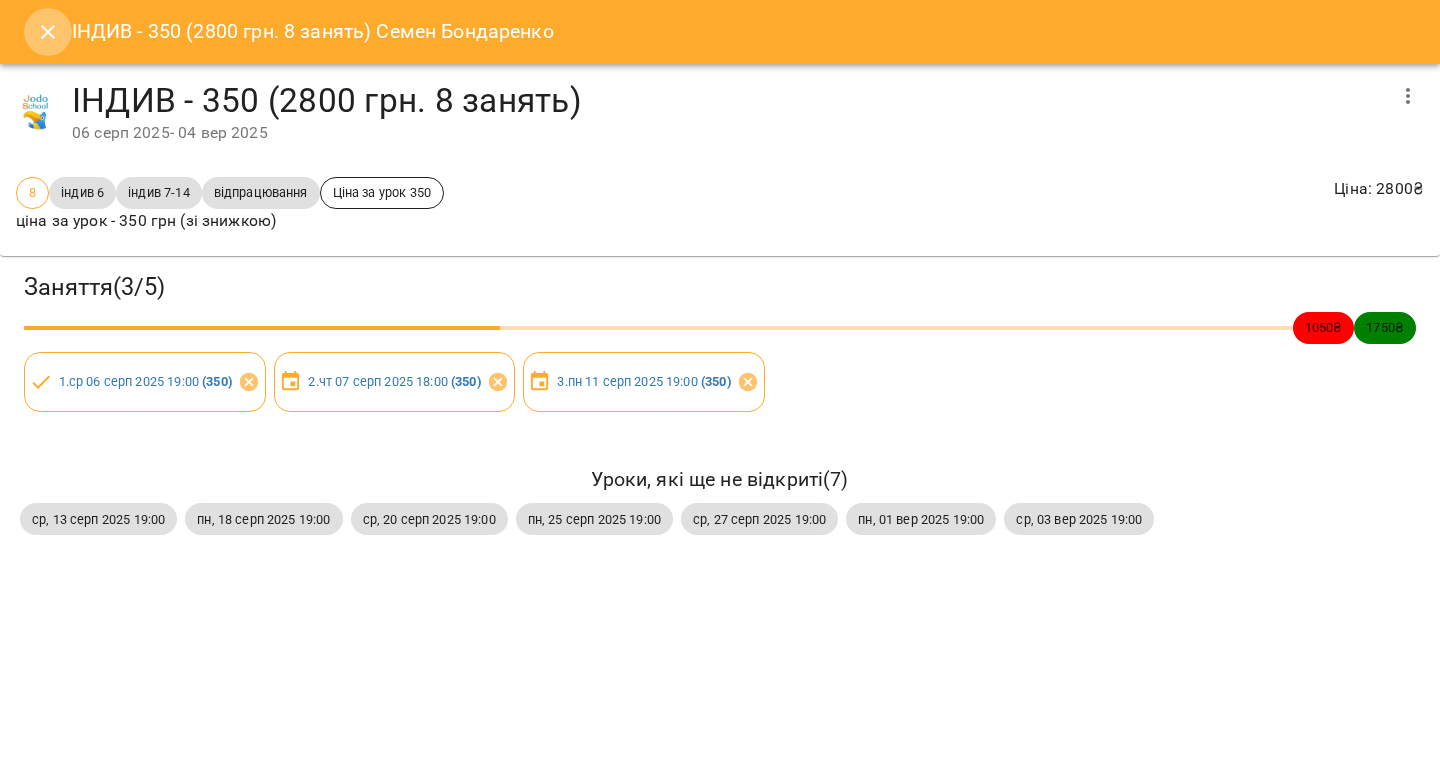 click at bounding box center (48, 32) 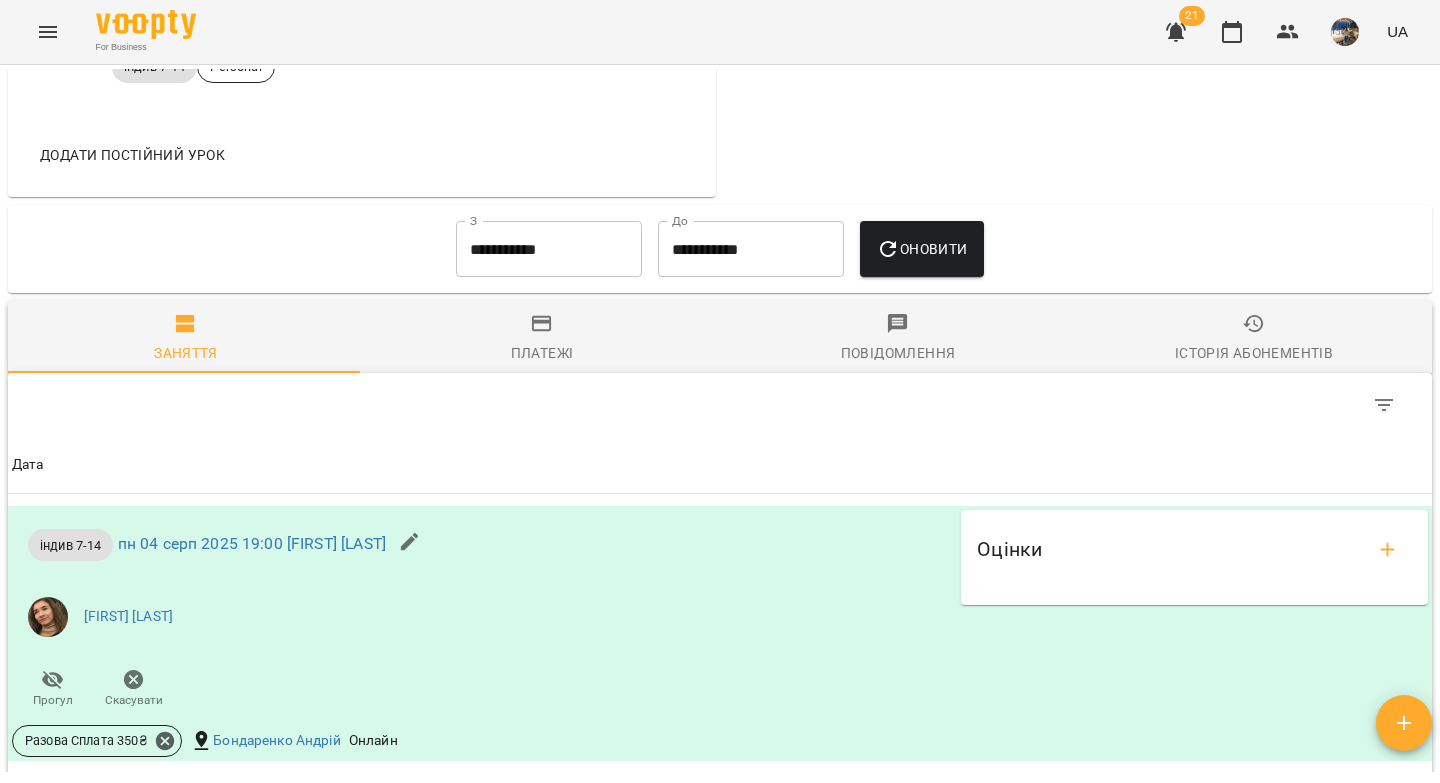scroll, scrollTop: 1359, scrollLeft: 0, axis: vertical 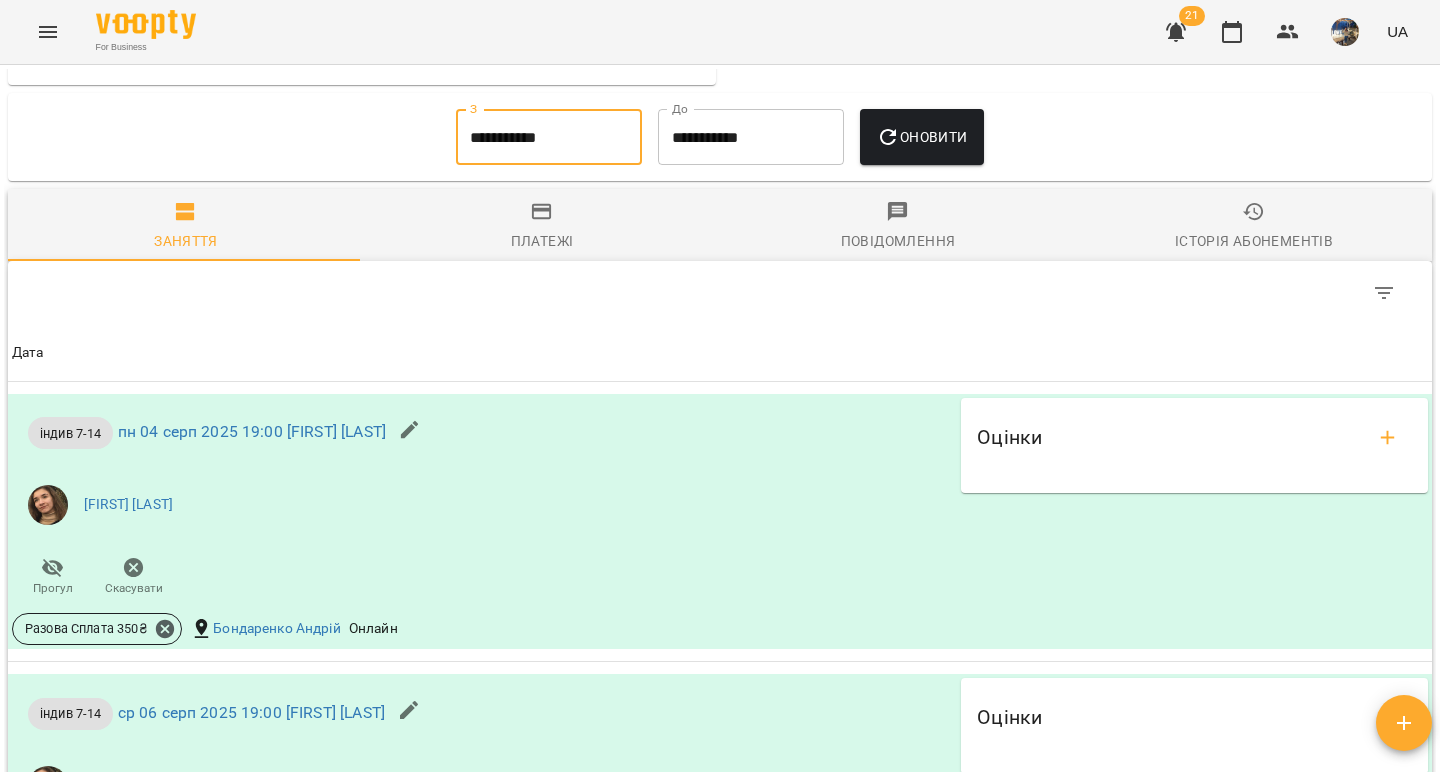 click on "**********" at bounding box center (549, 137) 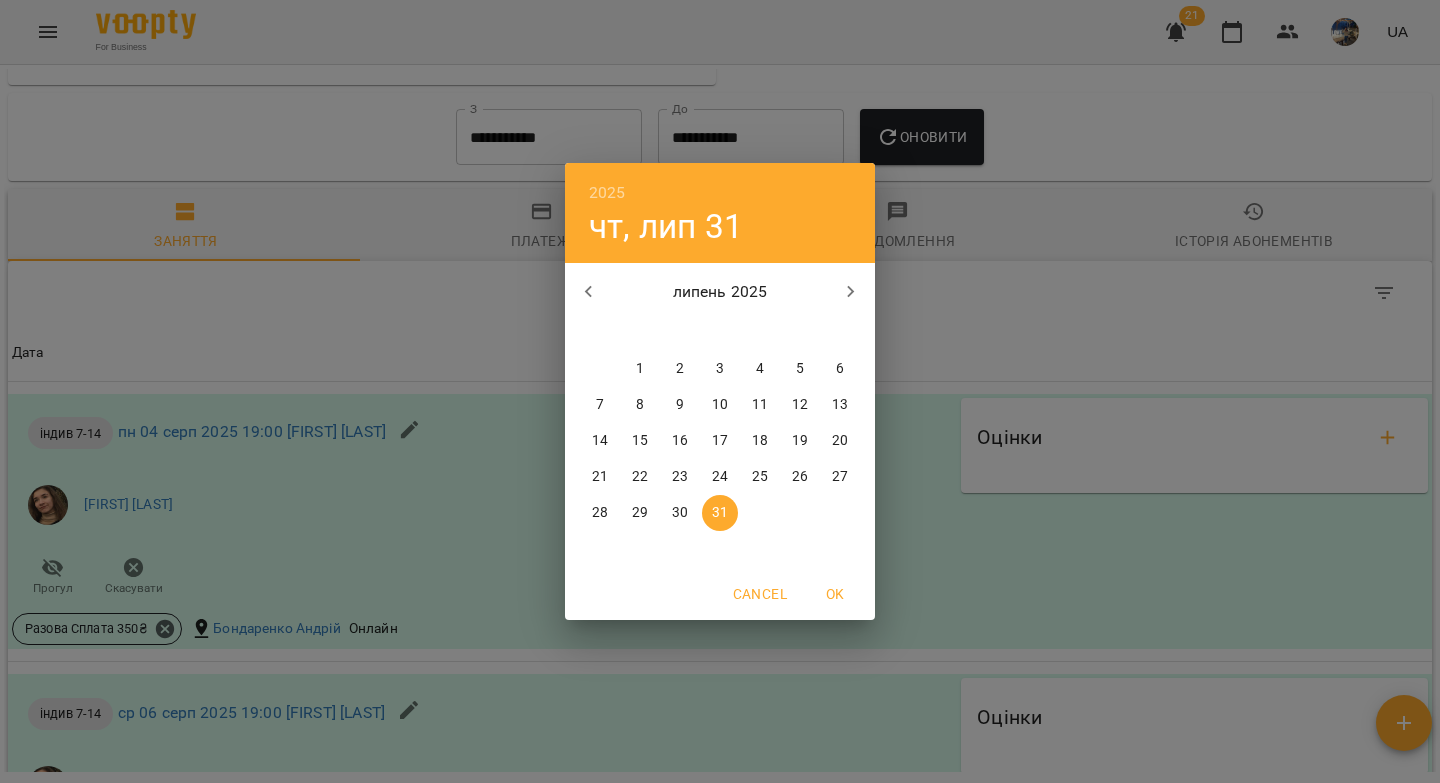click on "1" at bounding box center [640, 369] 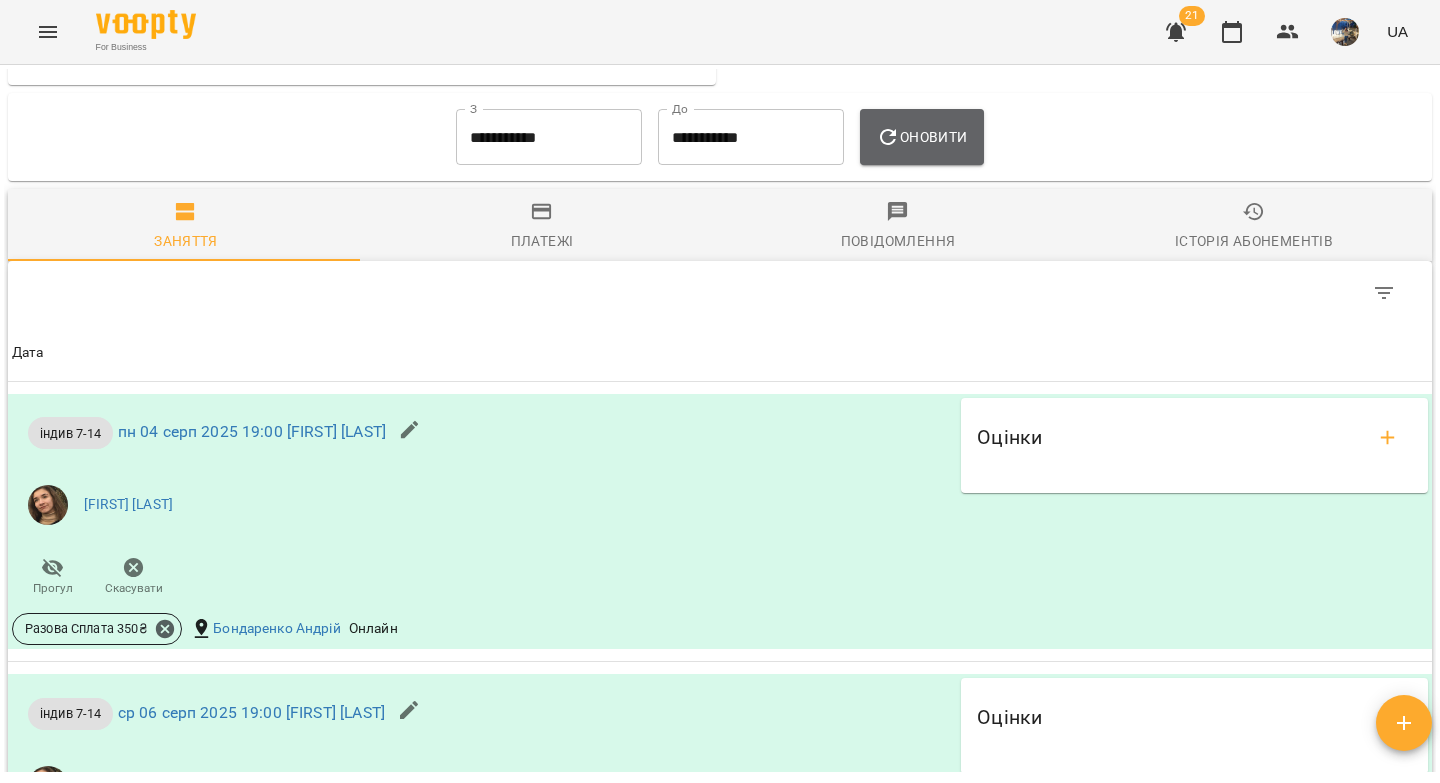 click on "Оновити" at bounding box center [921, 137] 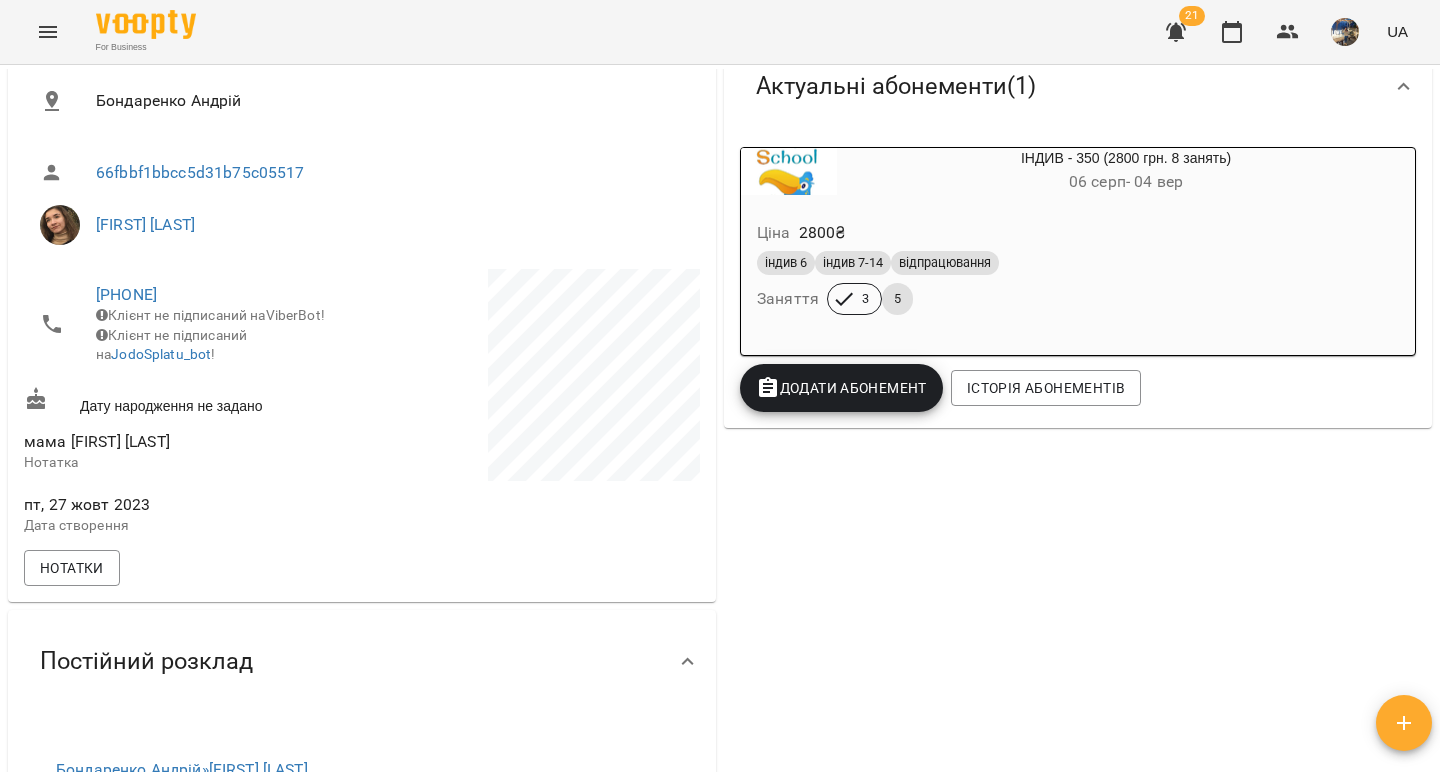 scroll, scrollTop: 94, scrollLeft: 0, axis: vertical 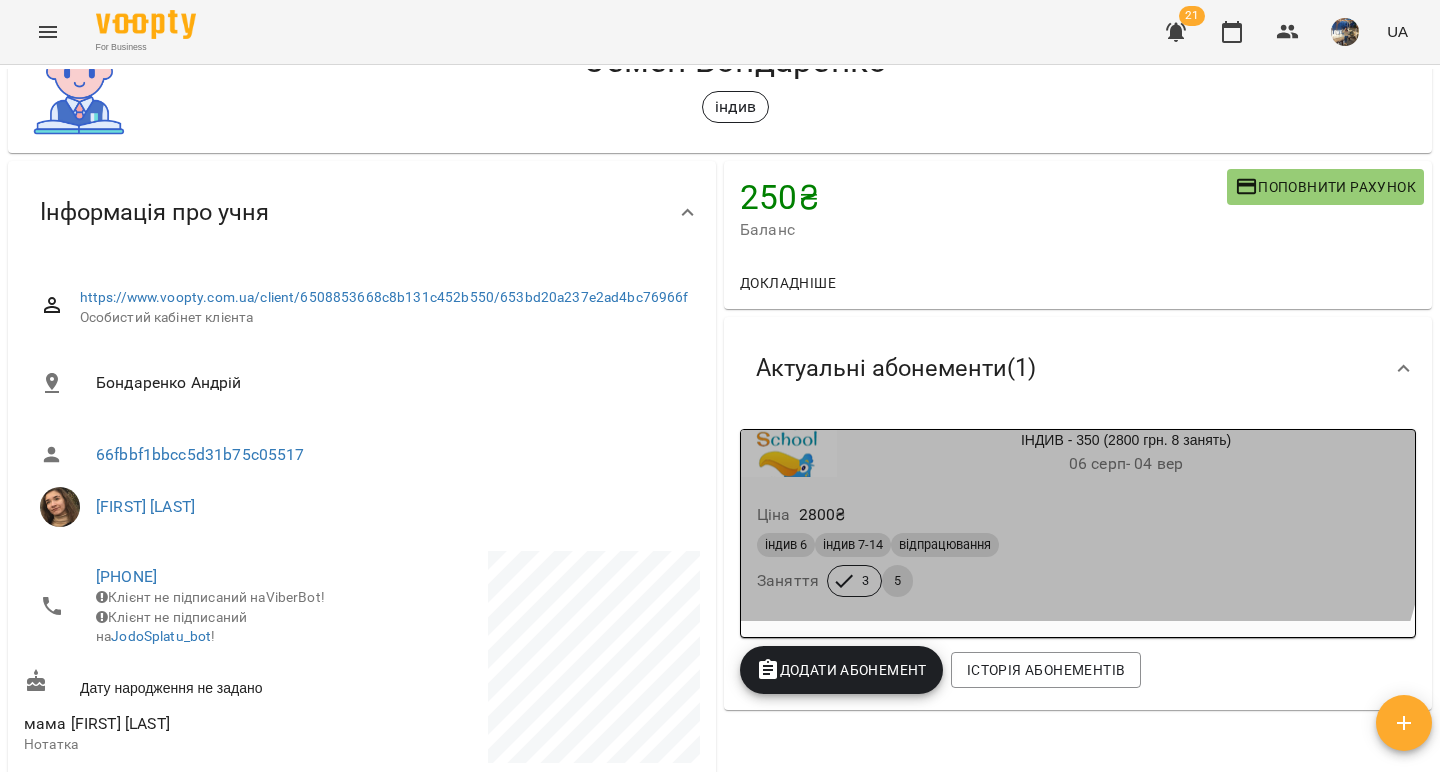 click on "Ціна 2800 ₴" at bounding box center [1078, 515] 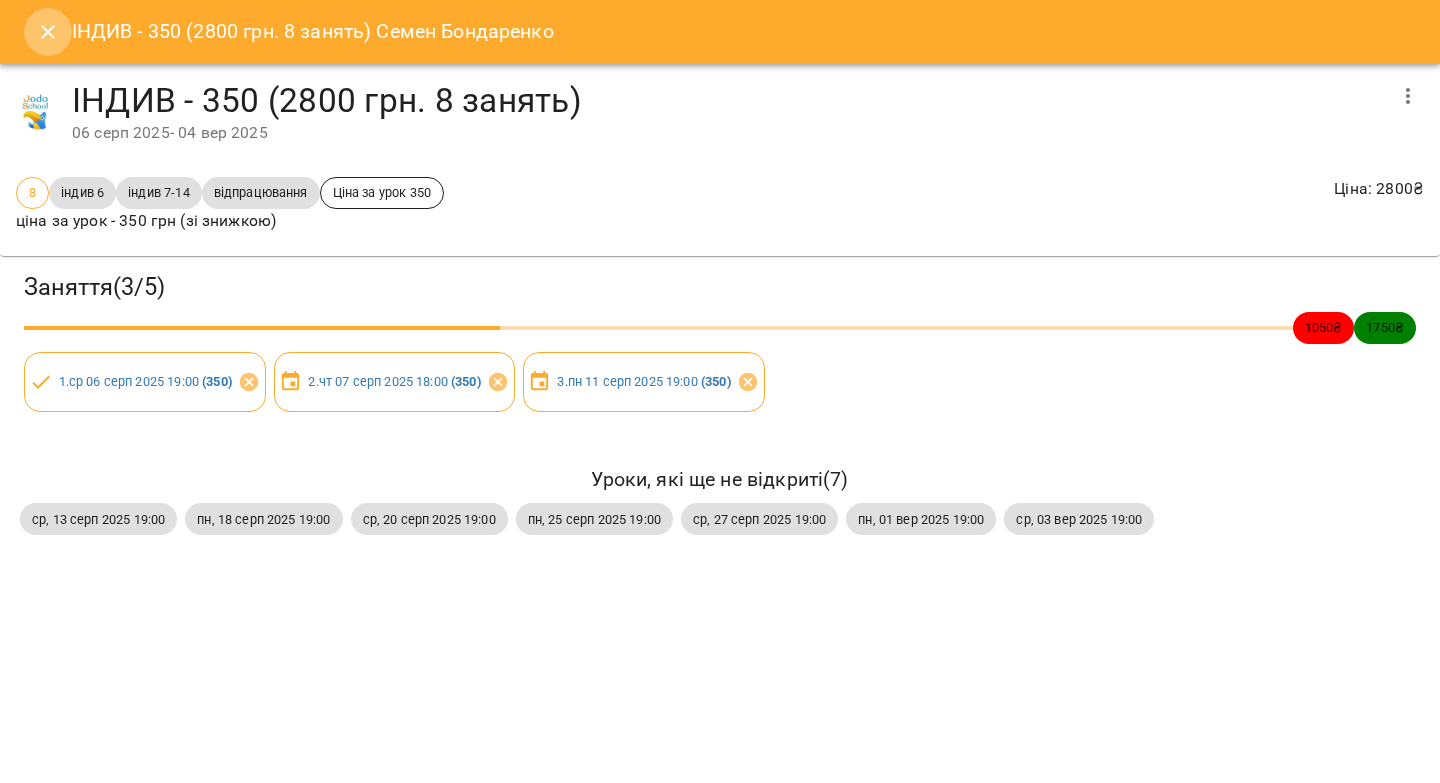 click 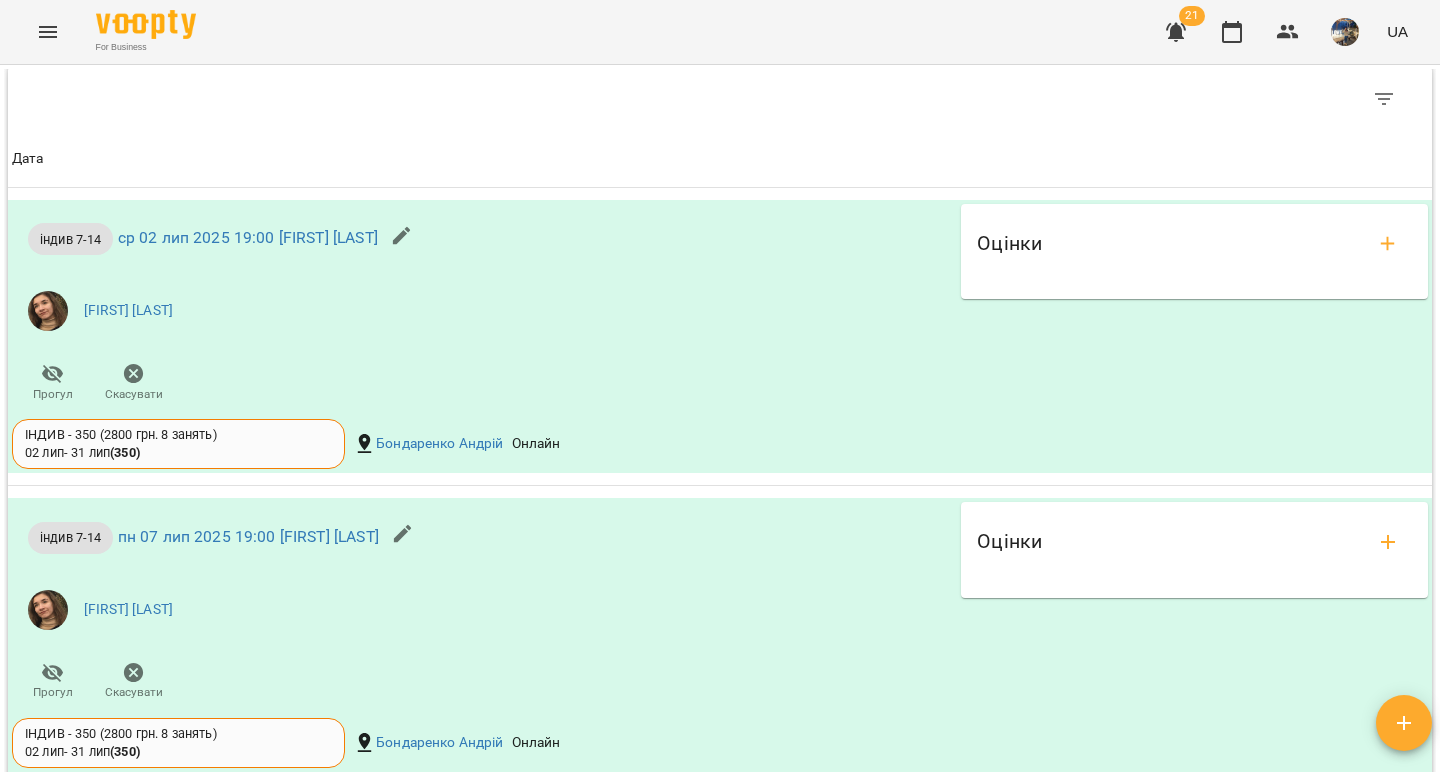scroll, scrollTop: 1317, scrollLeft: 0, axis: vertical 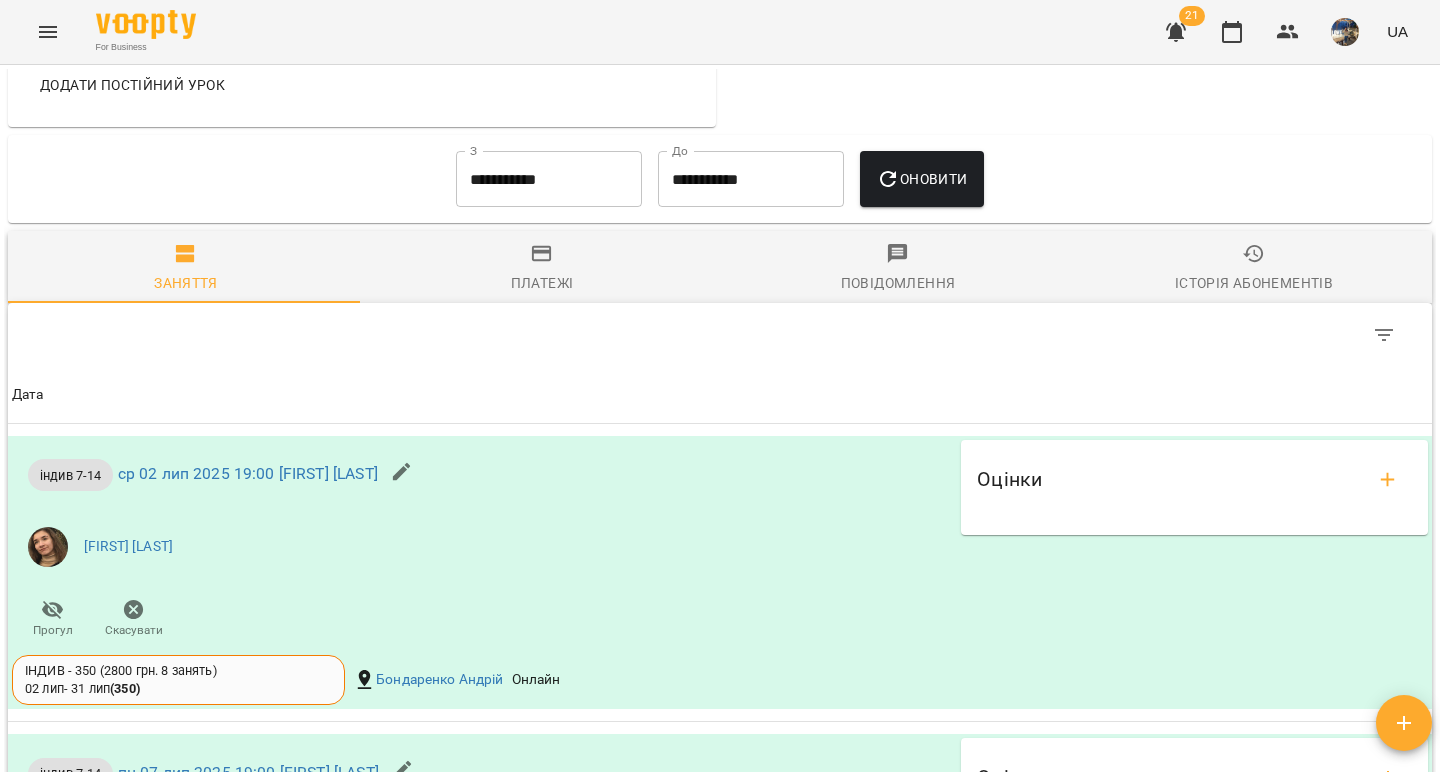 click on "Історія абонементів" at bounding box center [1254, 283] 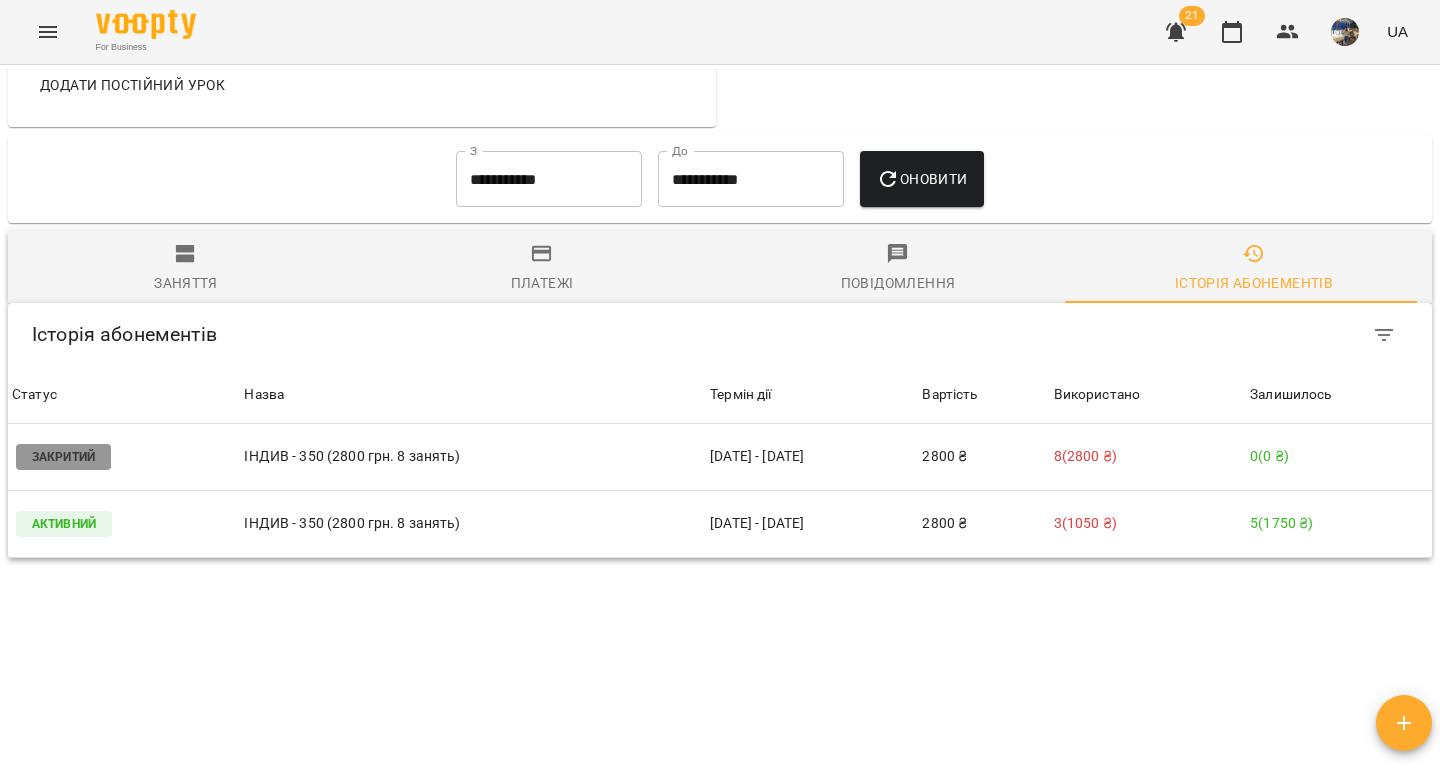 scroll, scrollTop: 1317, scrollLeft: 0, axis: vertical 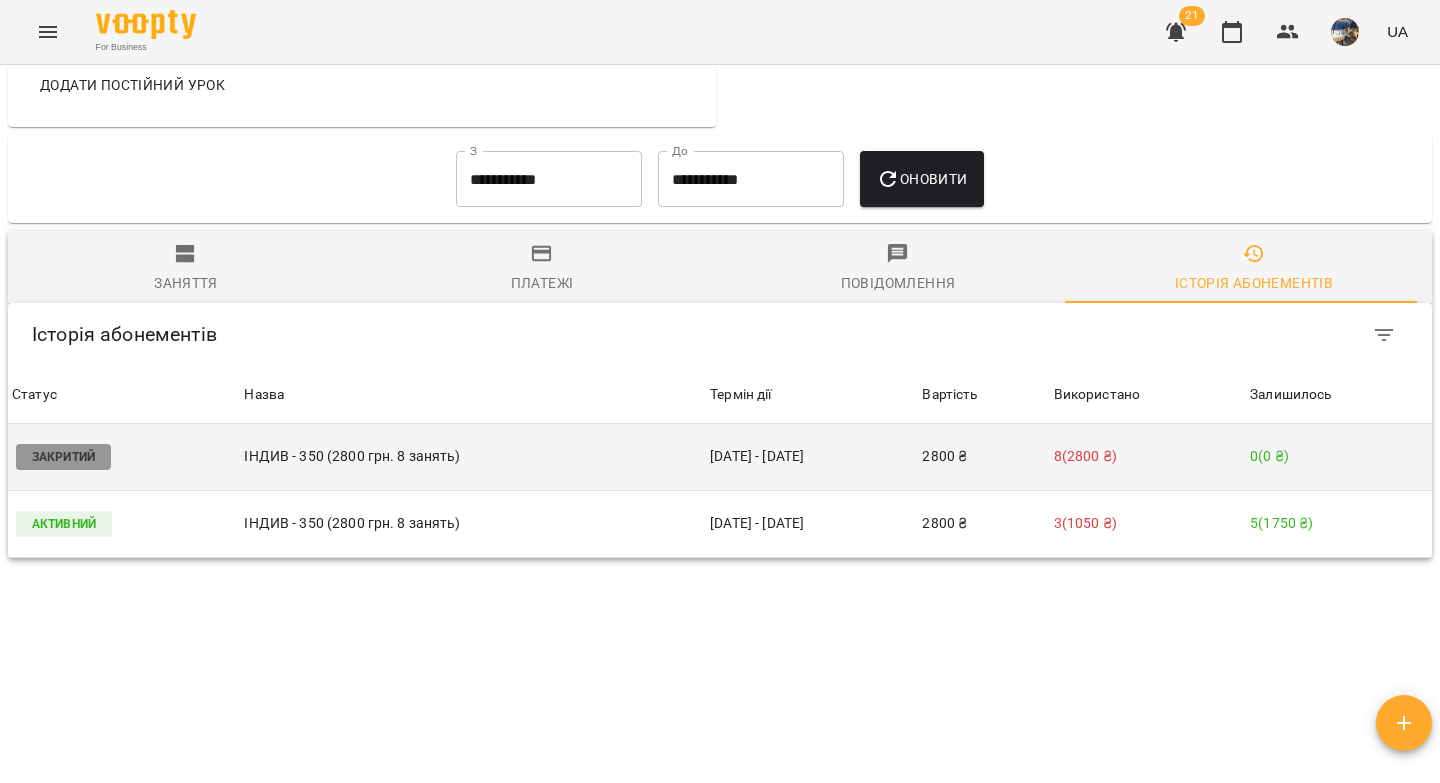 click on "2800 ₴" at bounding box center (983, 457) 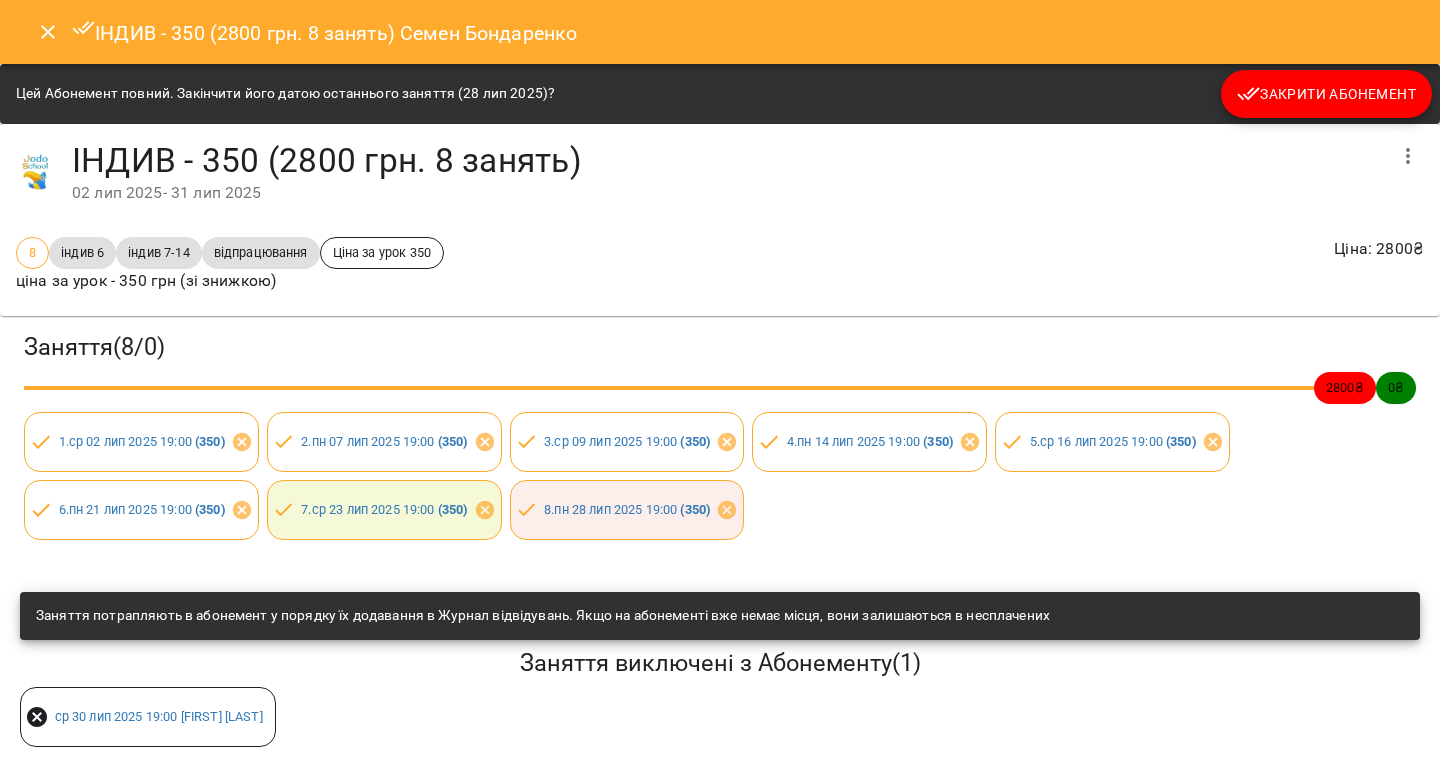 click 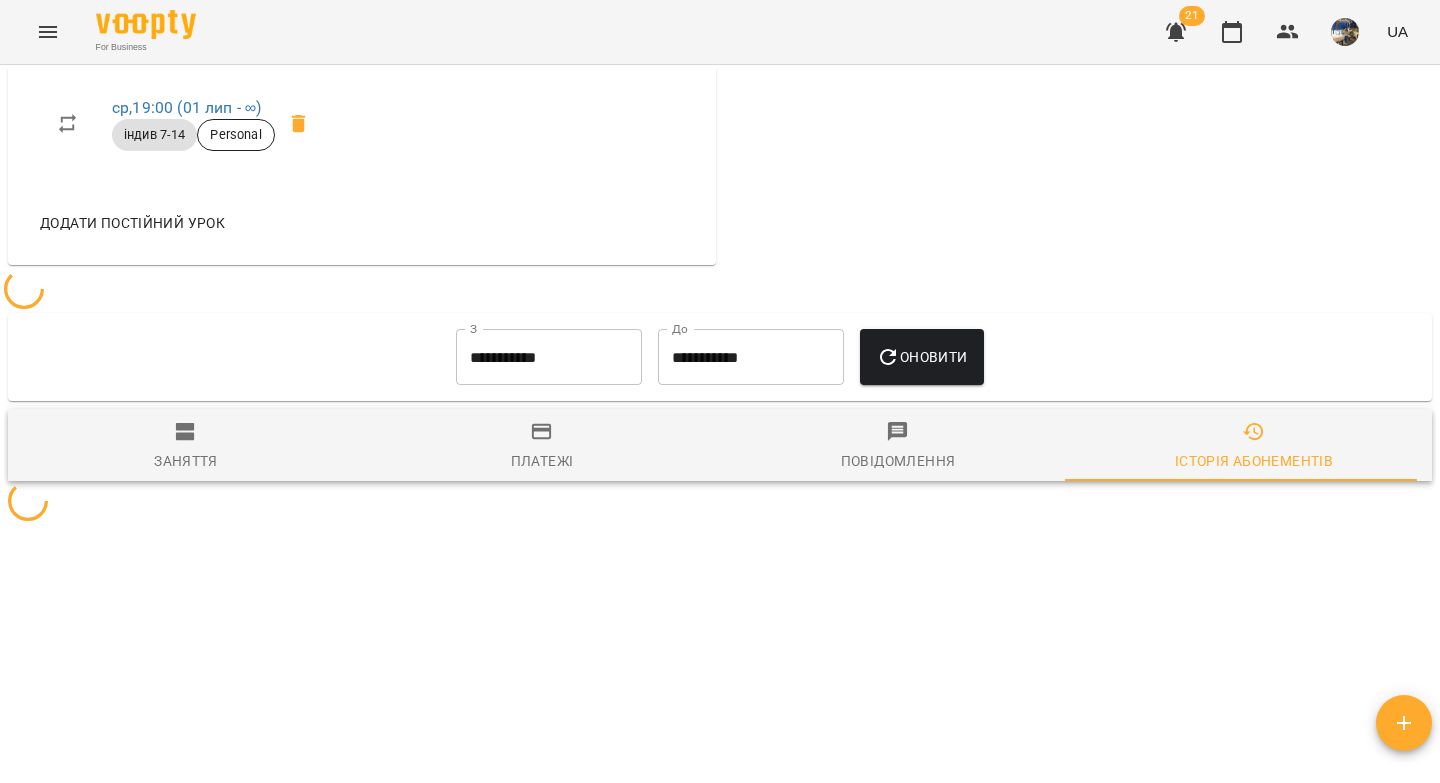 scroll, scrollTop: 1154, scrollLeft: 0, axis: vertical 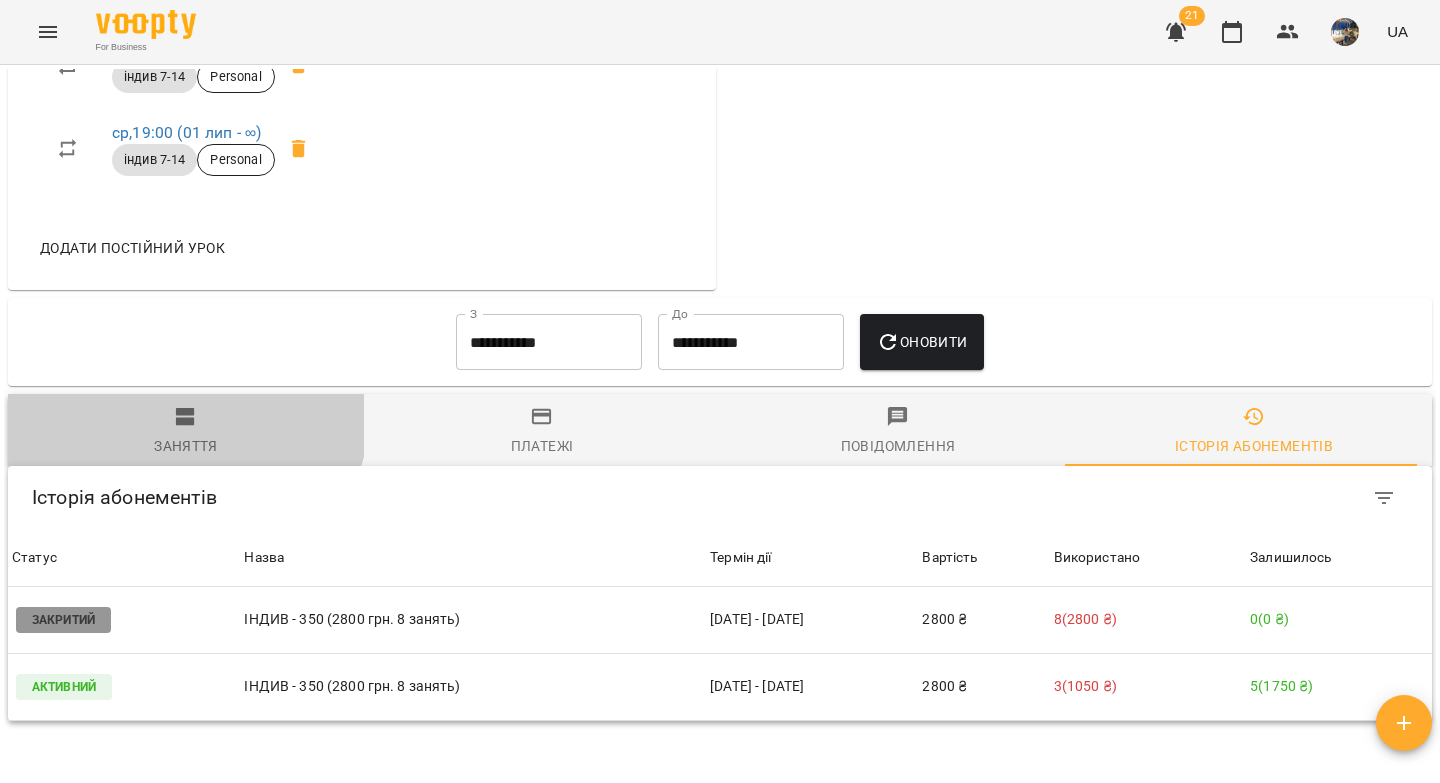 click 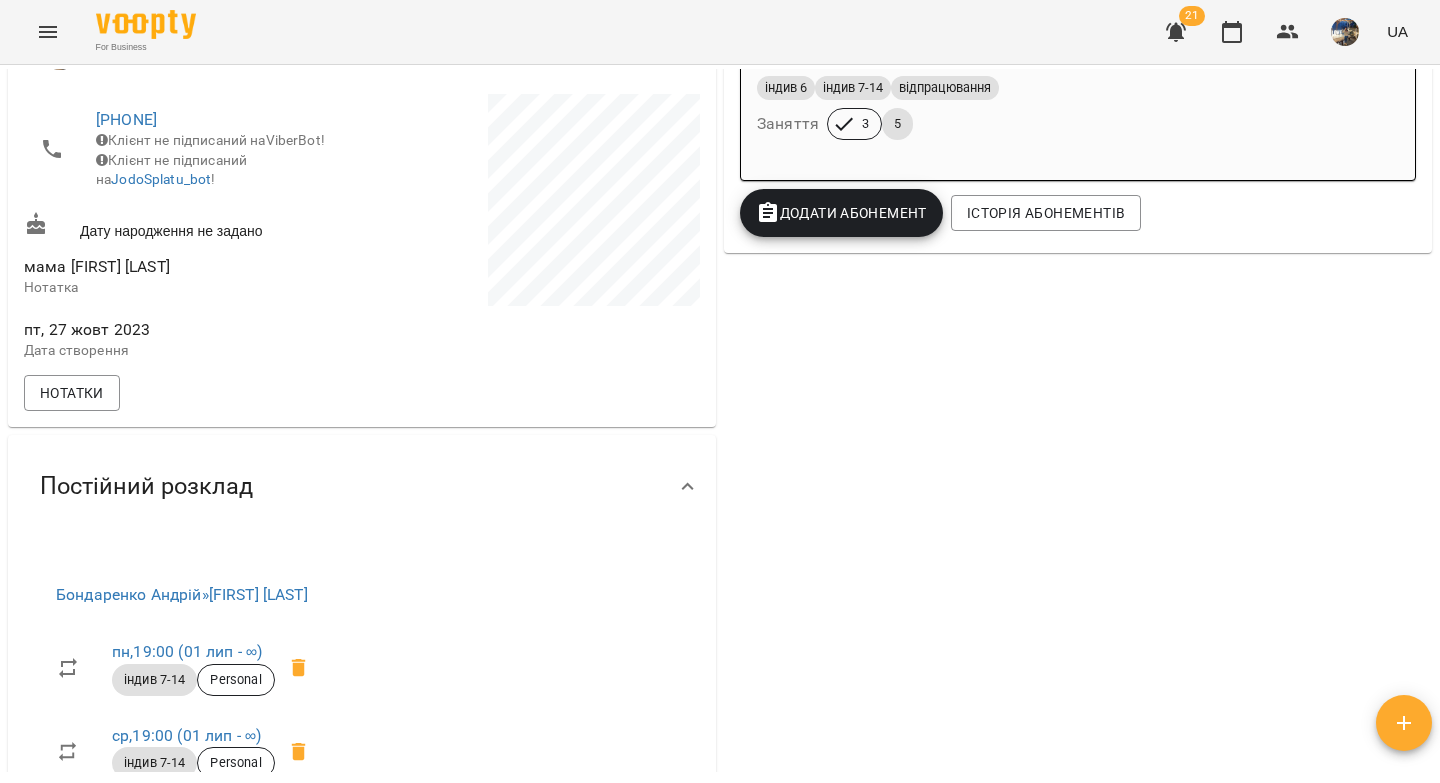 scroll, scrollTop: 271, scrollLeft: 0, axis: vertical 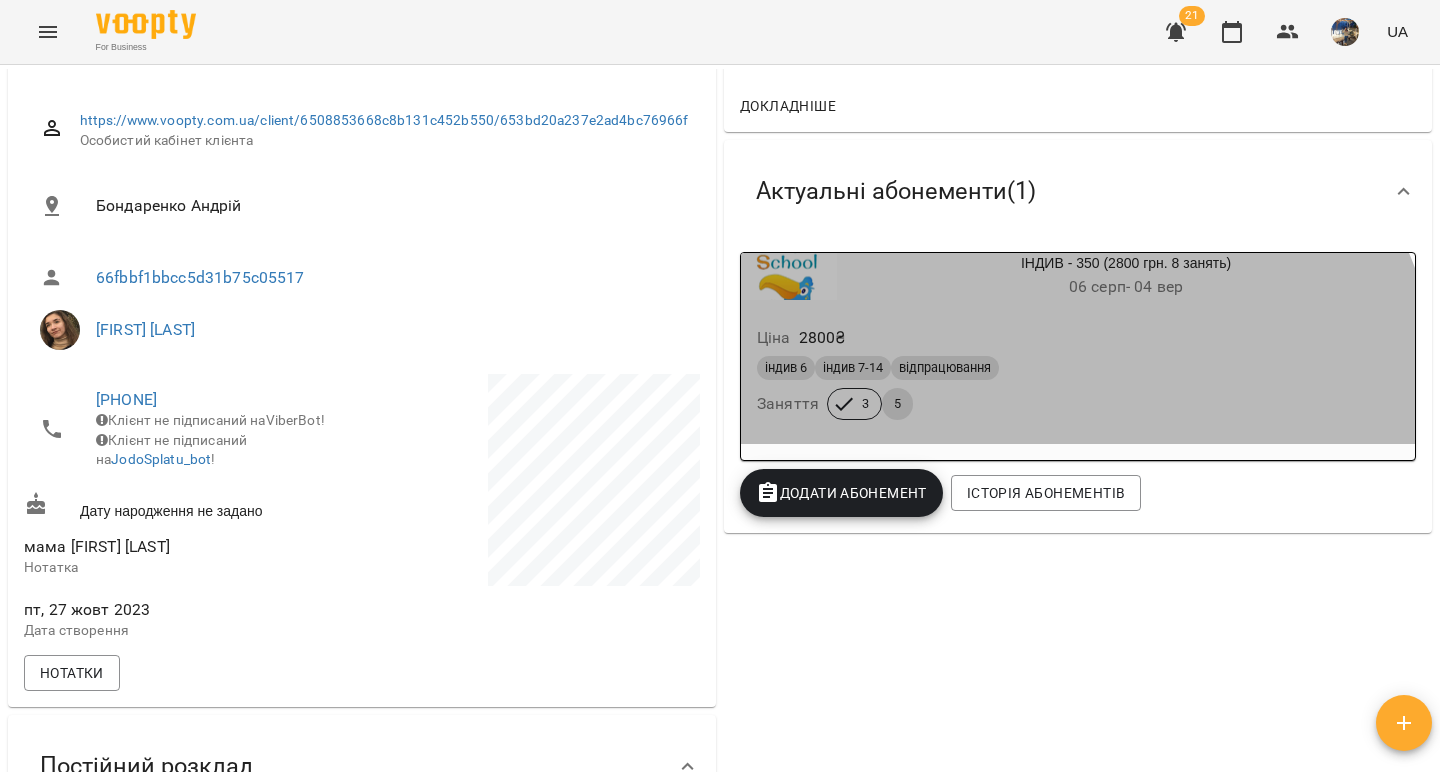 click on "індив 6 індив 7-14 відпрацювання Заняття 3 5" at bounding box center (1078, 388) 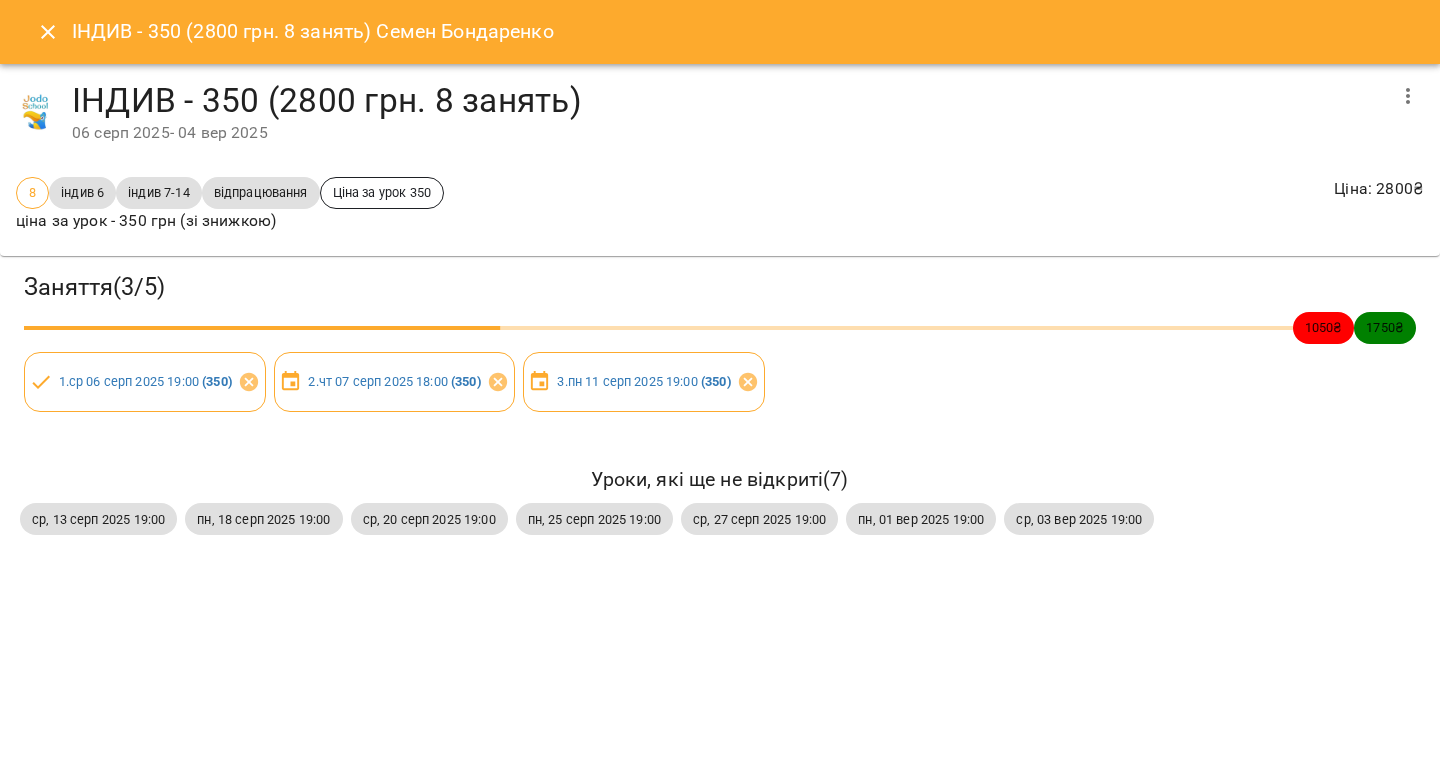 click 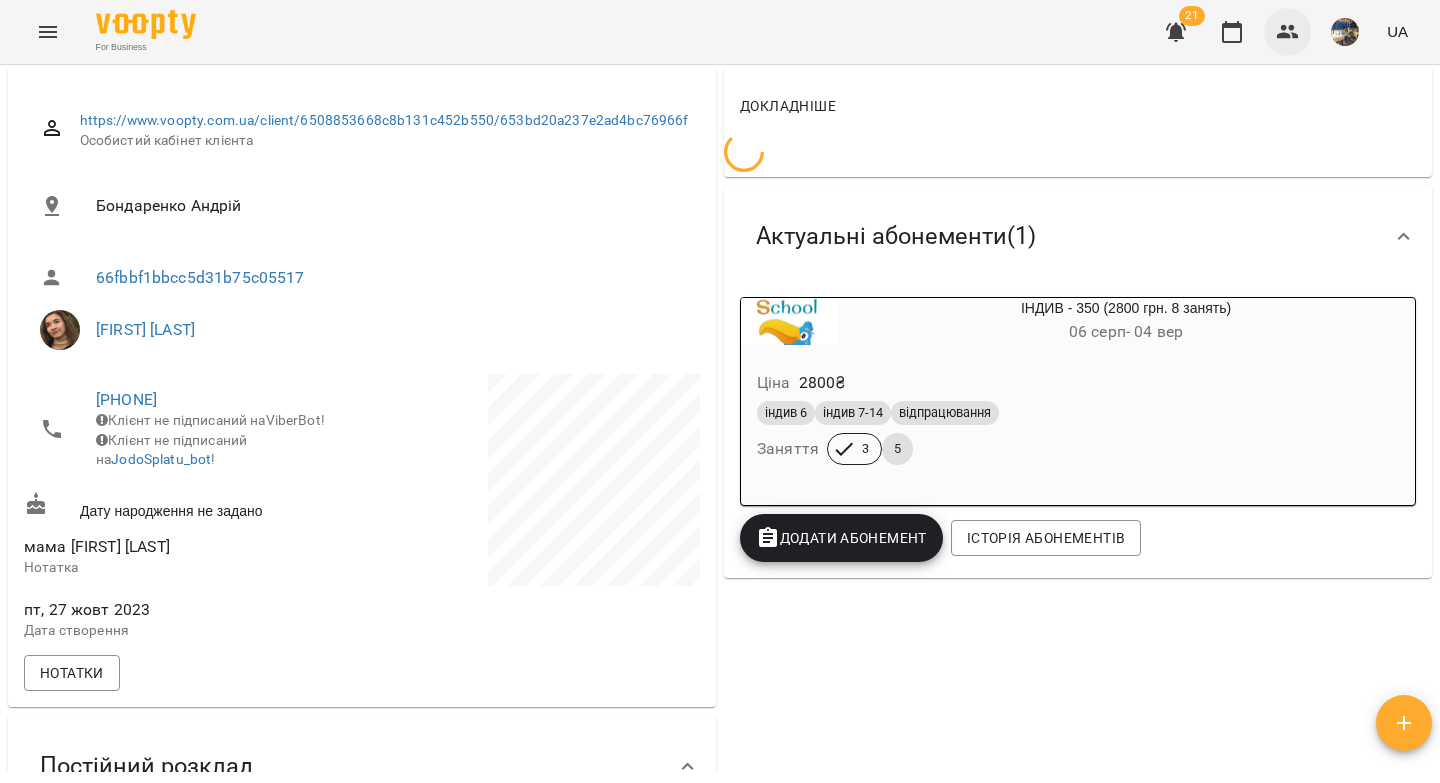 click 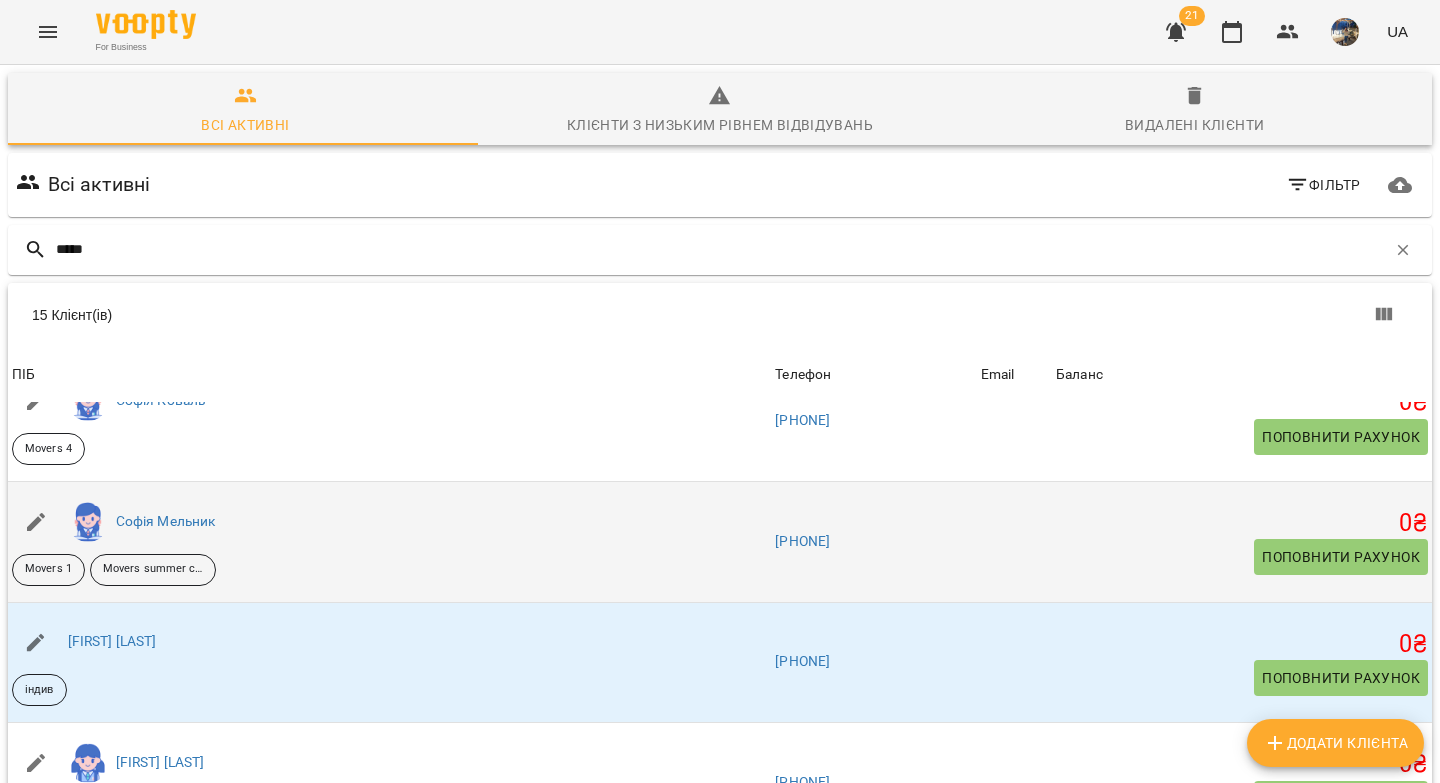 scroll, scrollTop: 548, scrollLeft: 0, axis: vertical 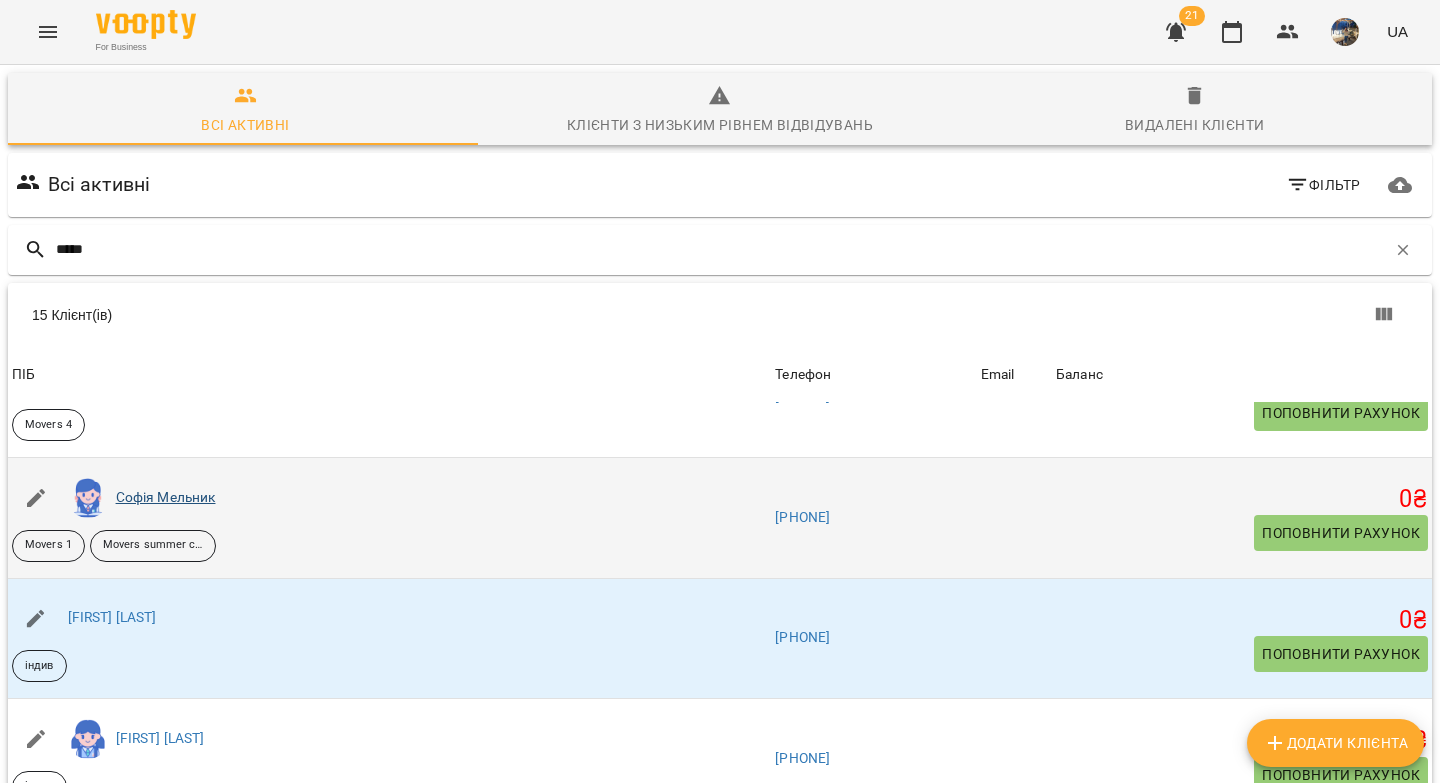 type on "*****" 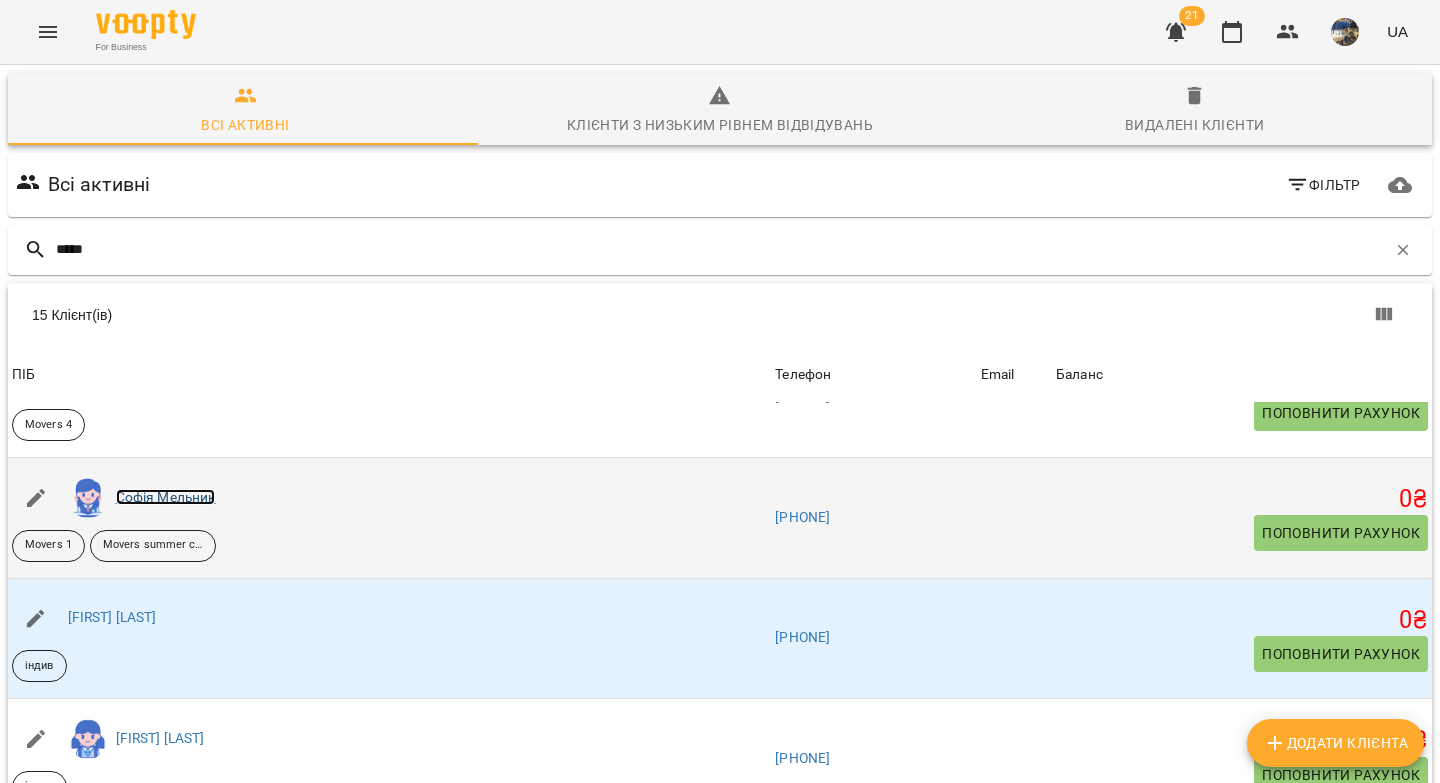 click on "Софія Мельник" at bounding box center (166, 497) 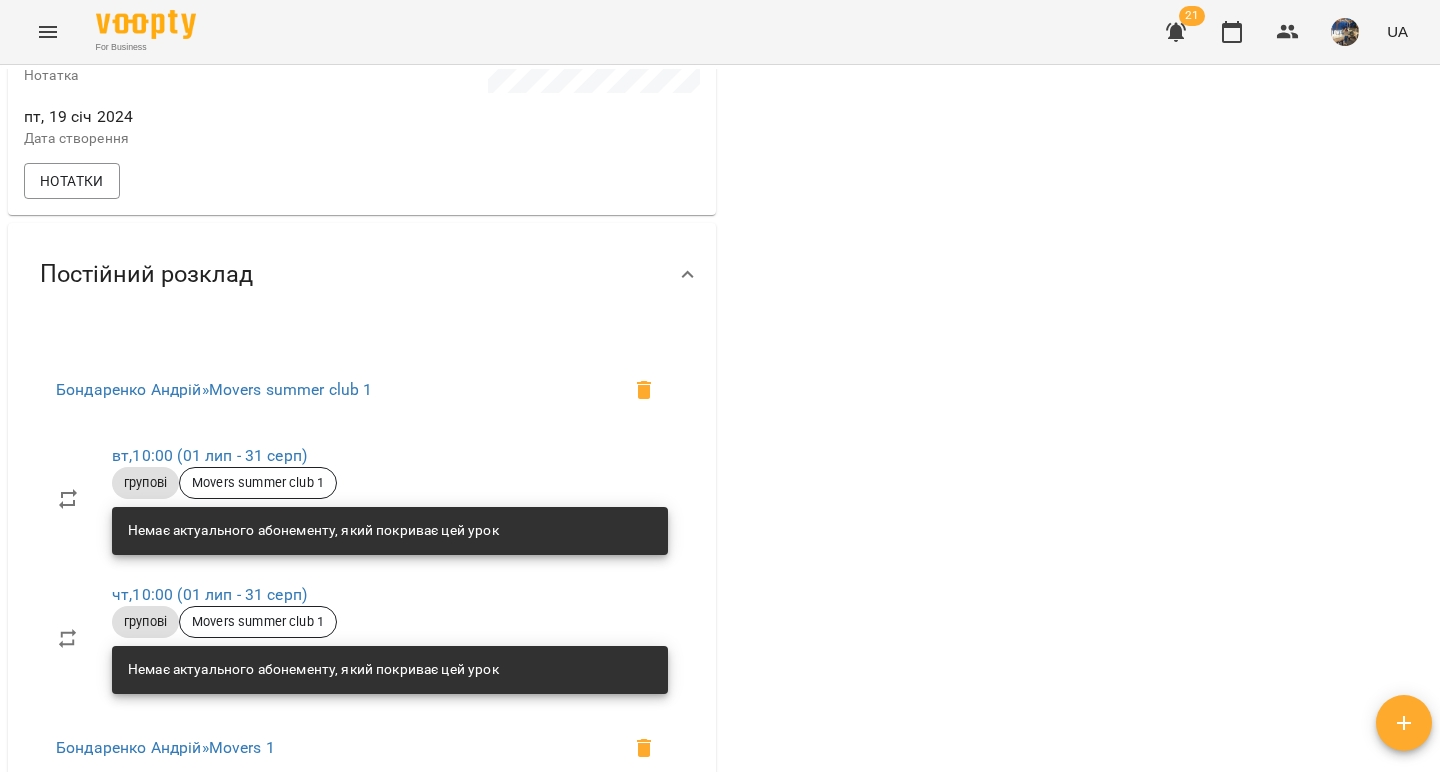 scroll, scrollTop: 0, scrollLeft: 0, axis: both 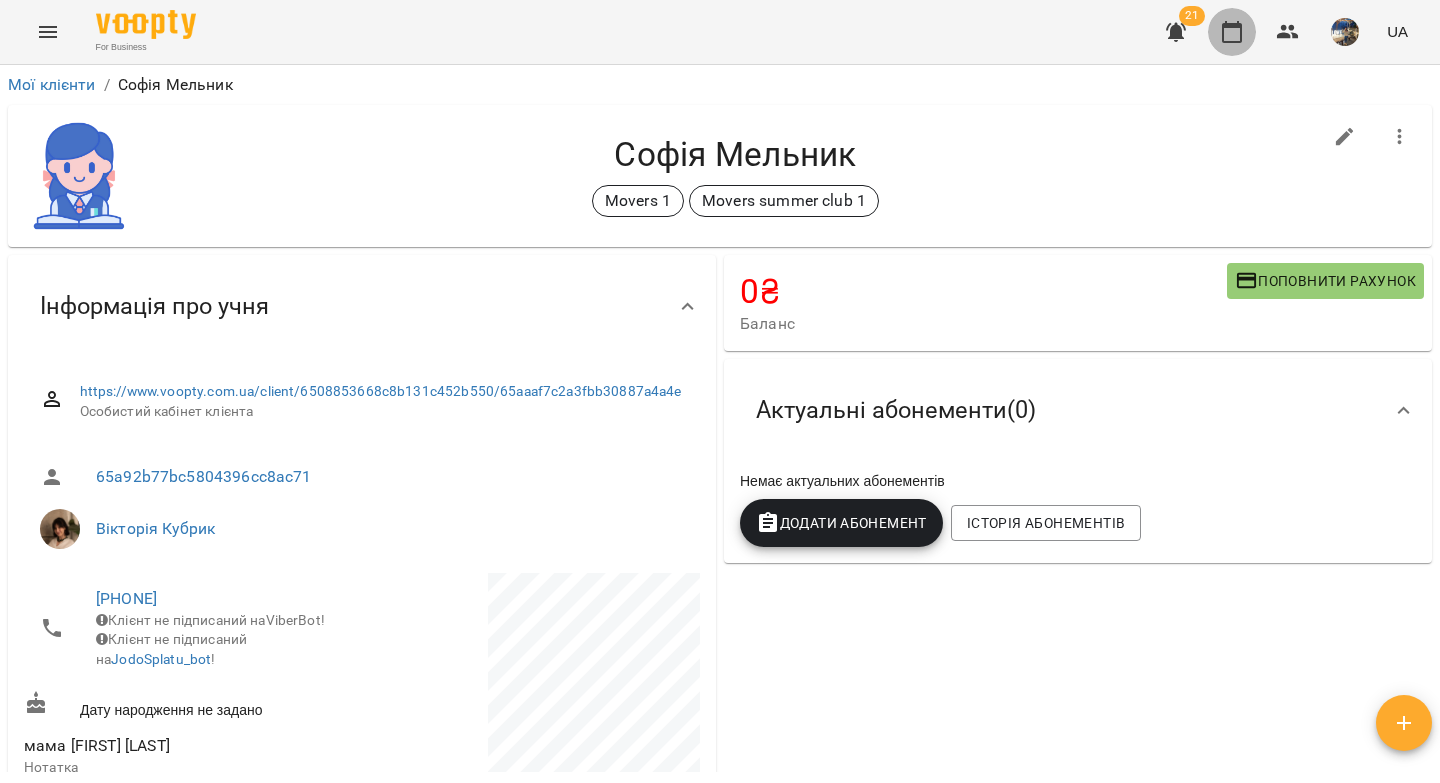 click 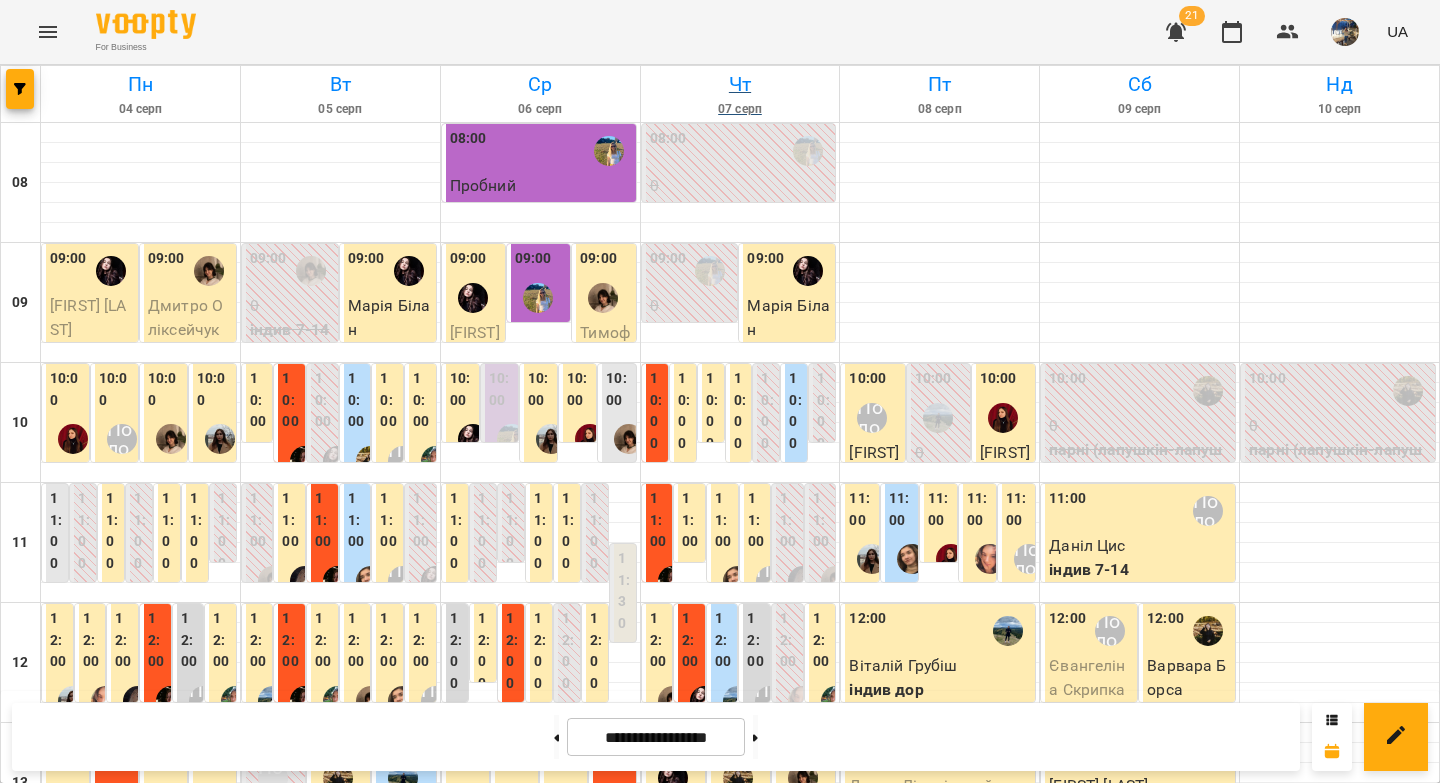 click on "Чт" at bounding box center (740, 84) 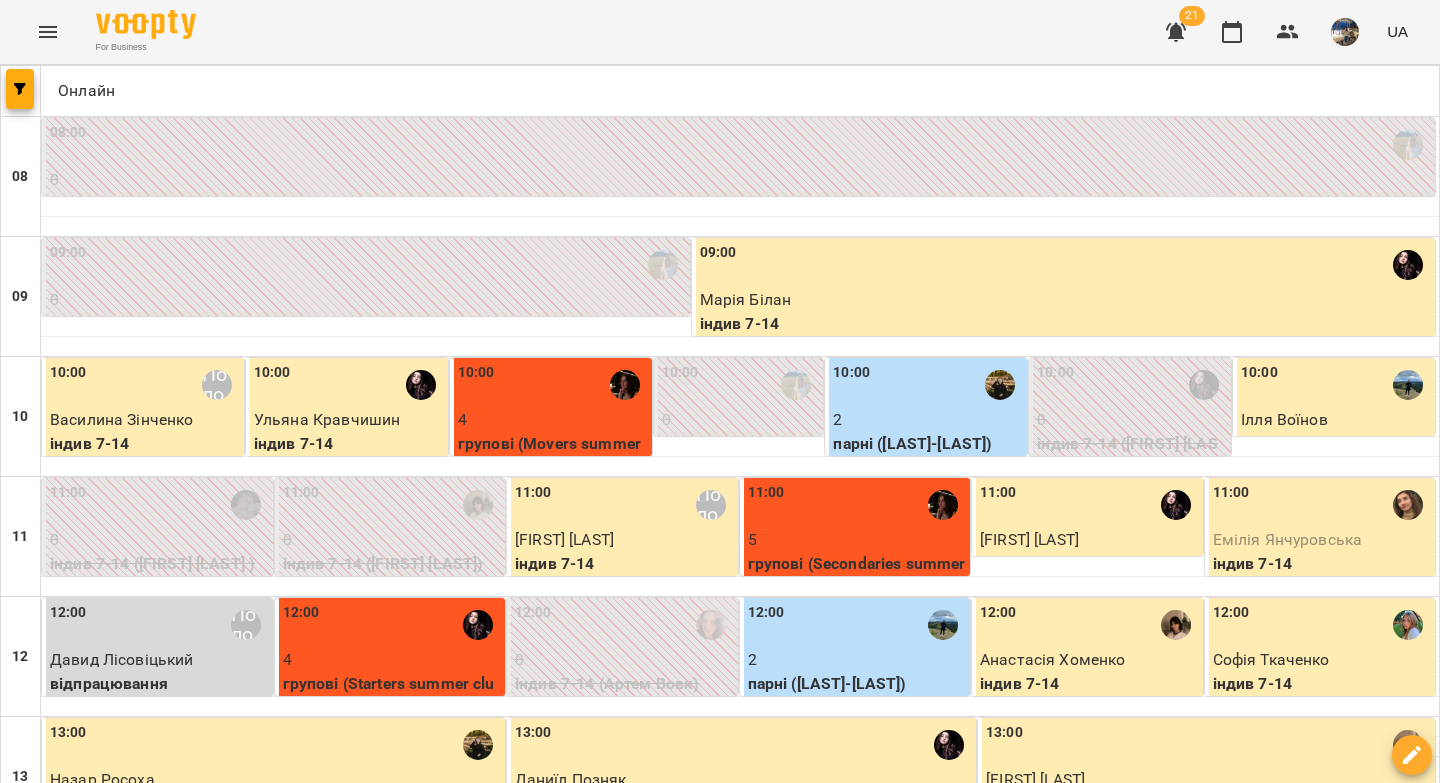 scroll, scrollTop: 169, scrollLeft: 0, axis: vertical 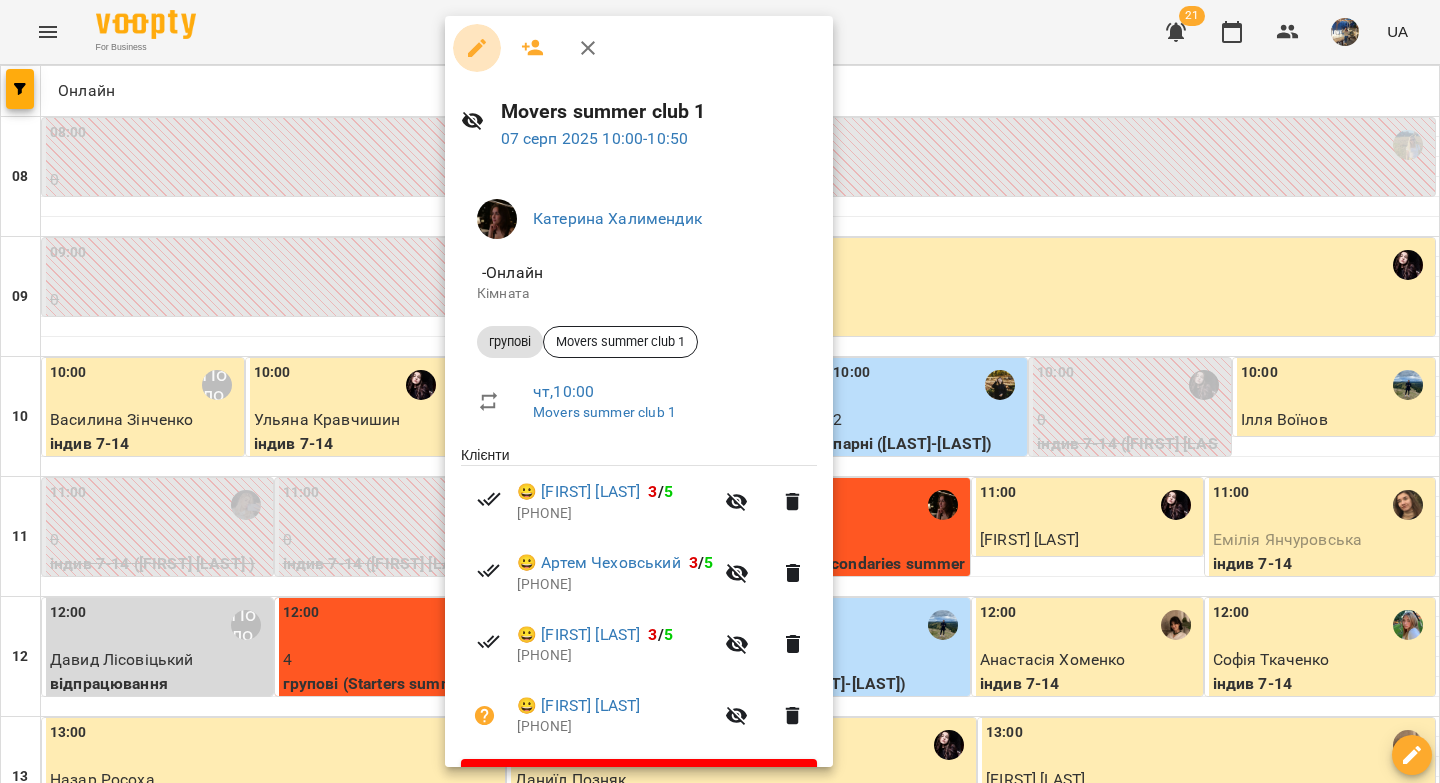 click 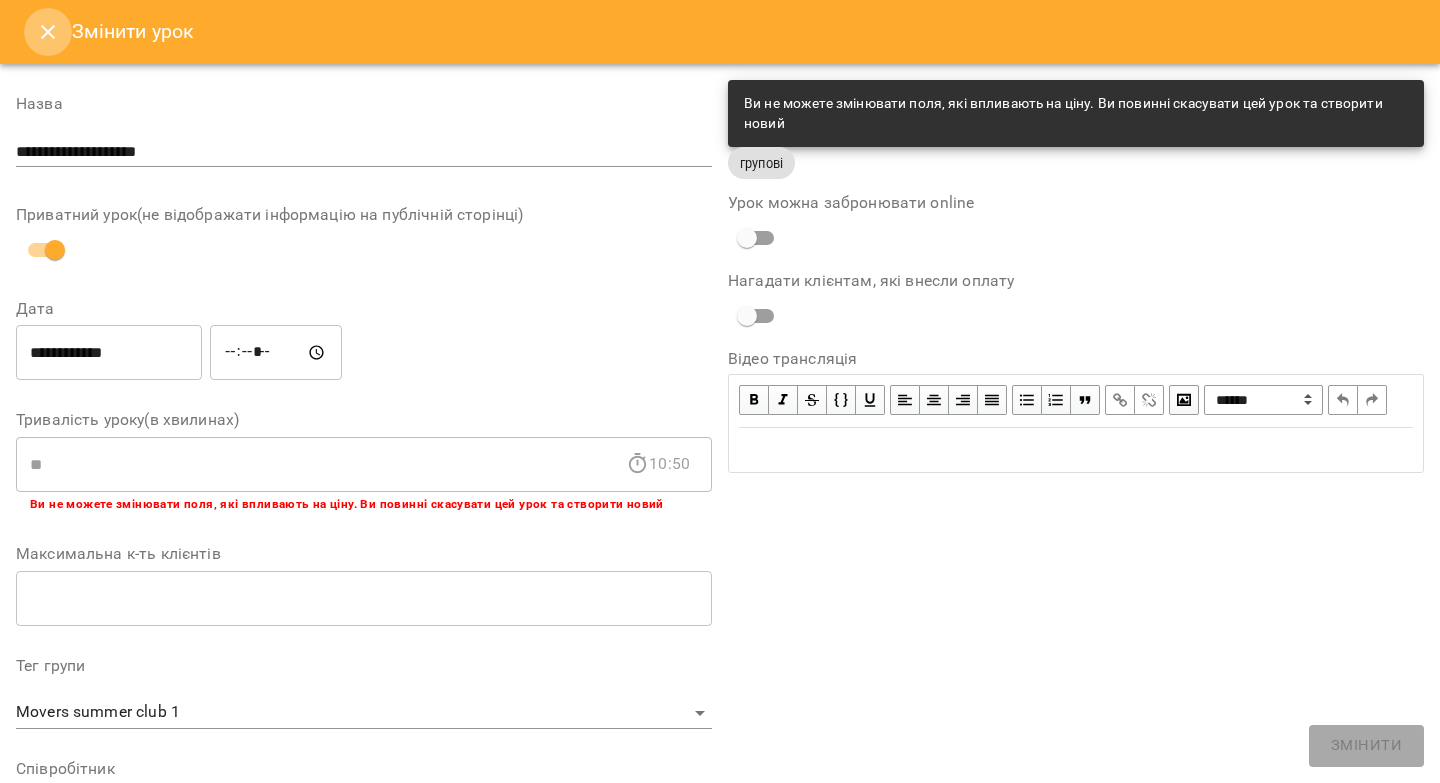 click 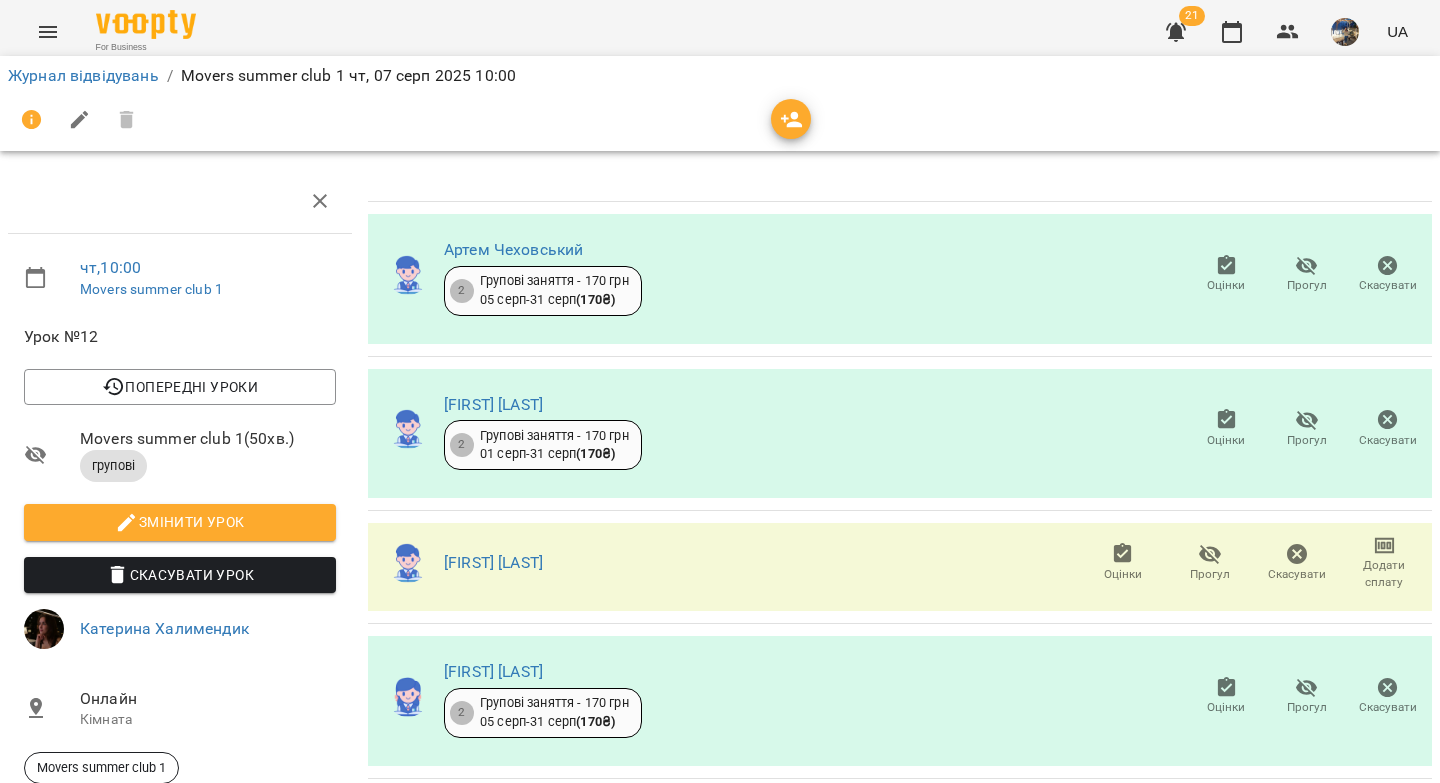 scroll, scrollTop: 0, scrollLeft: 0, axis: both 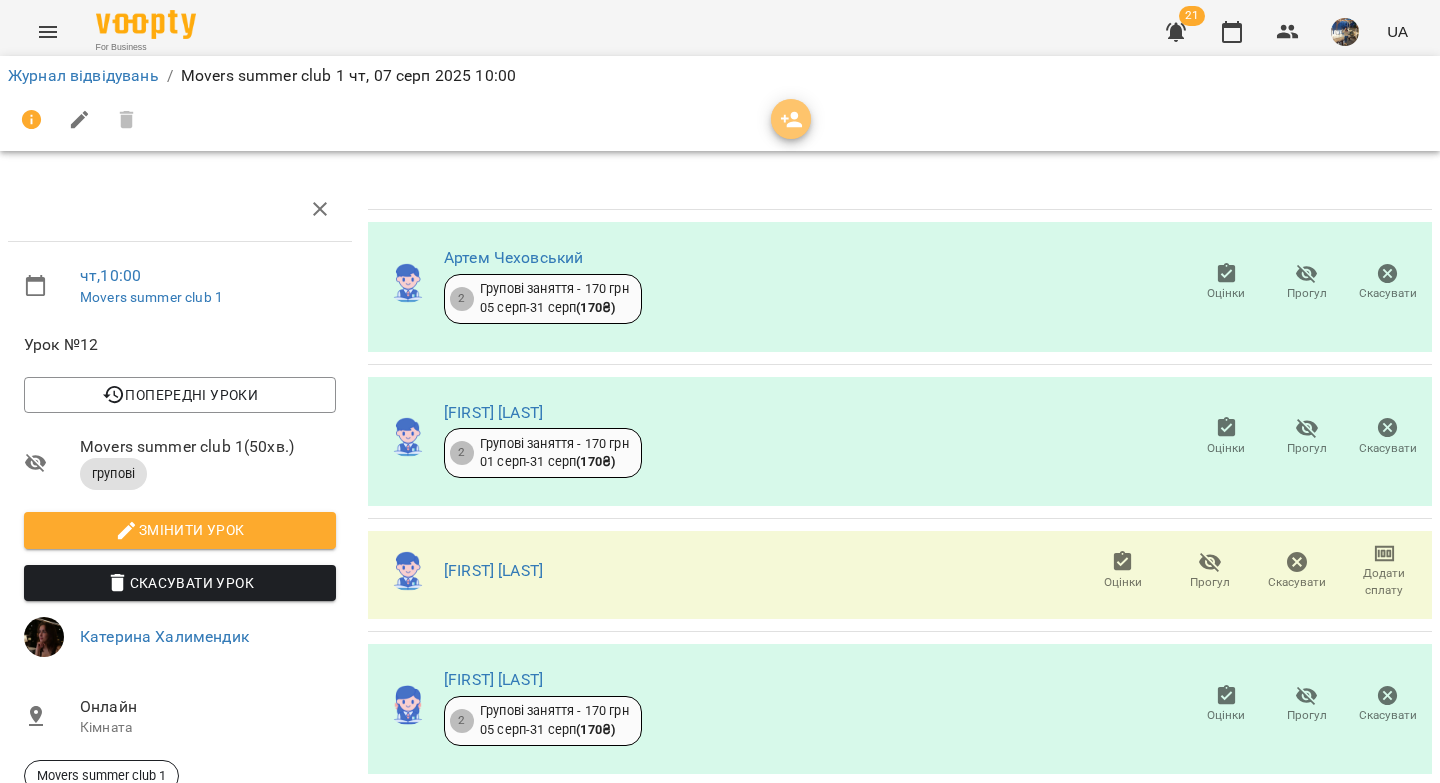 click 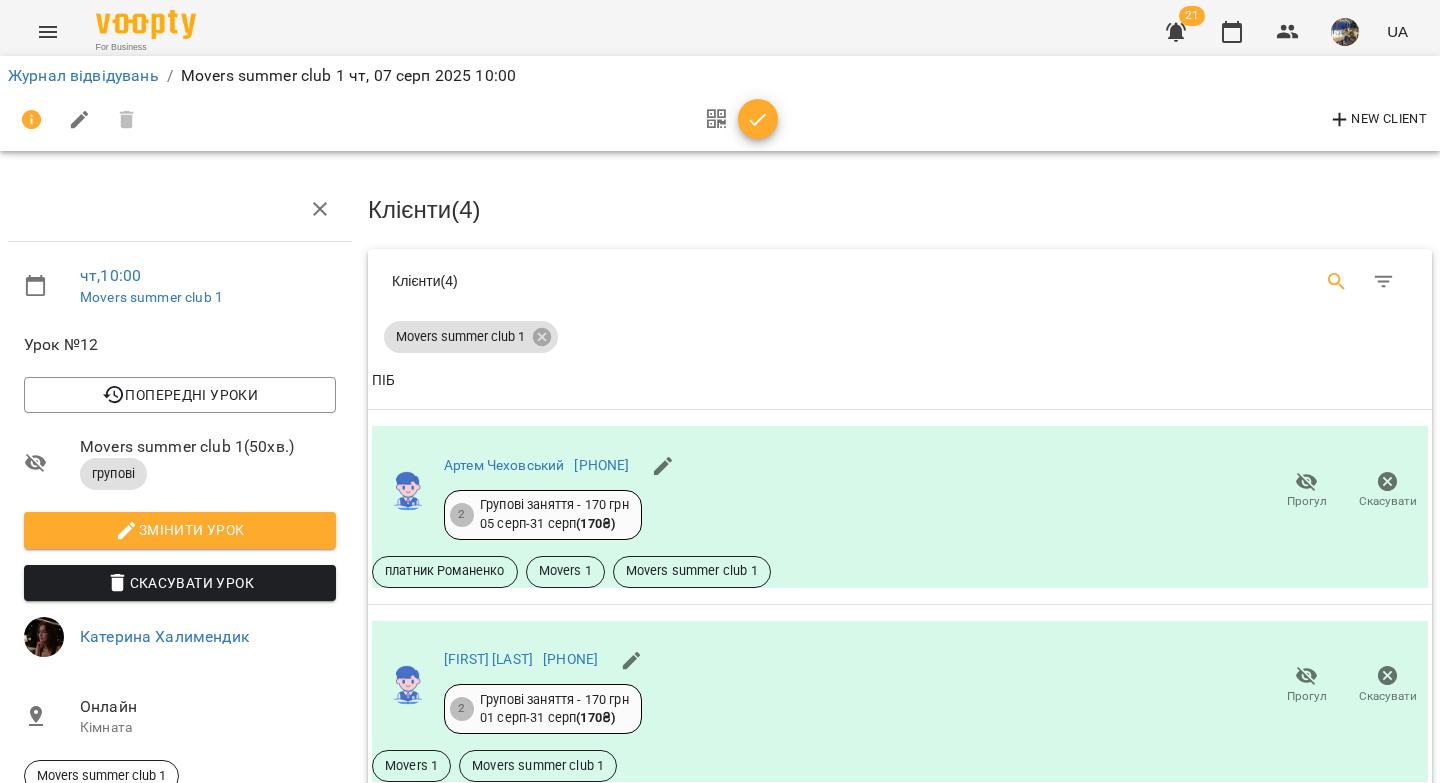 click 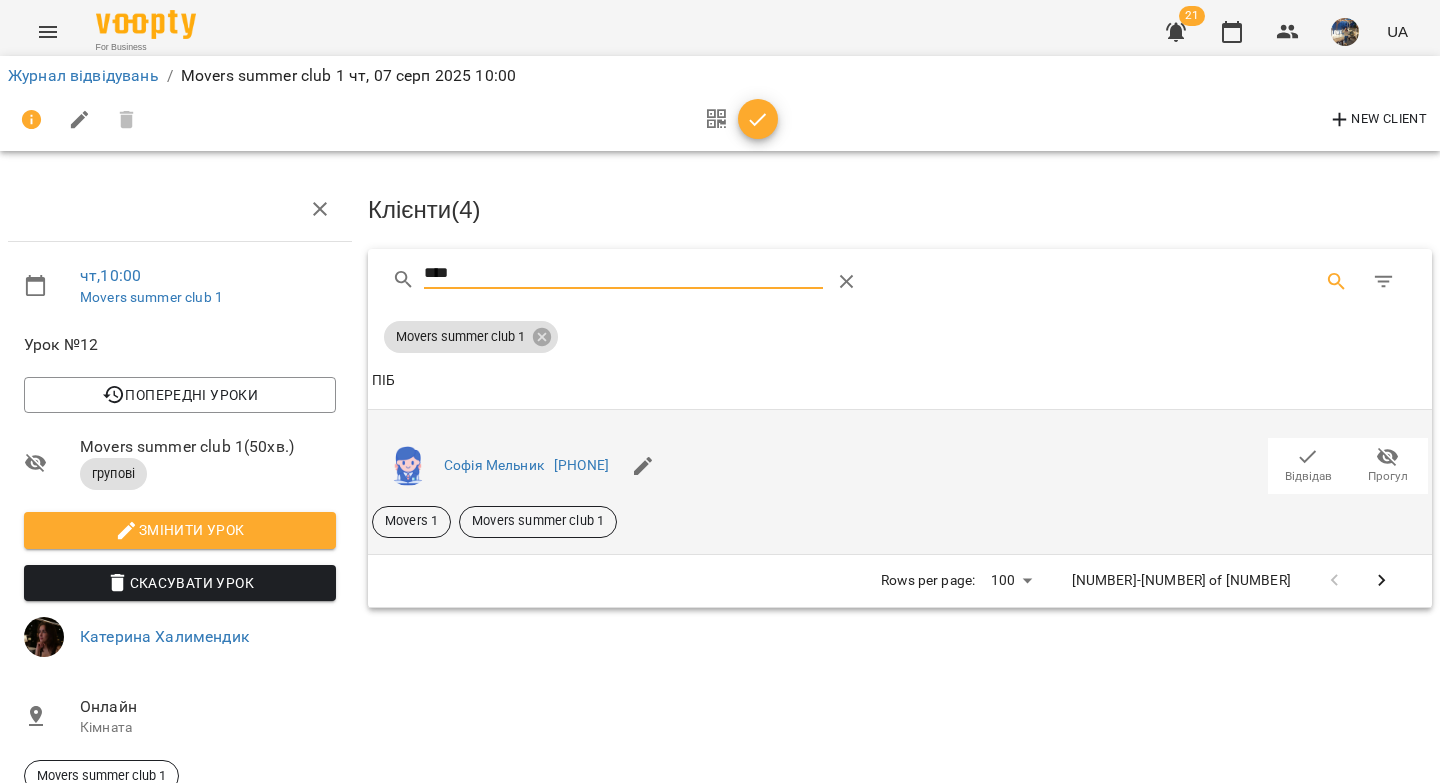 type on "****" 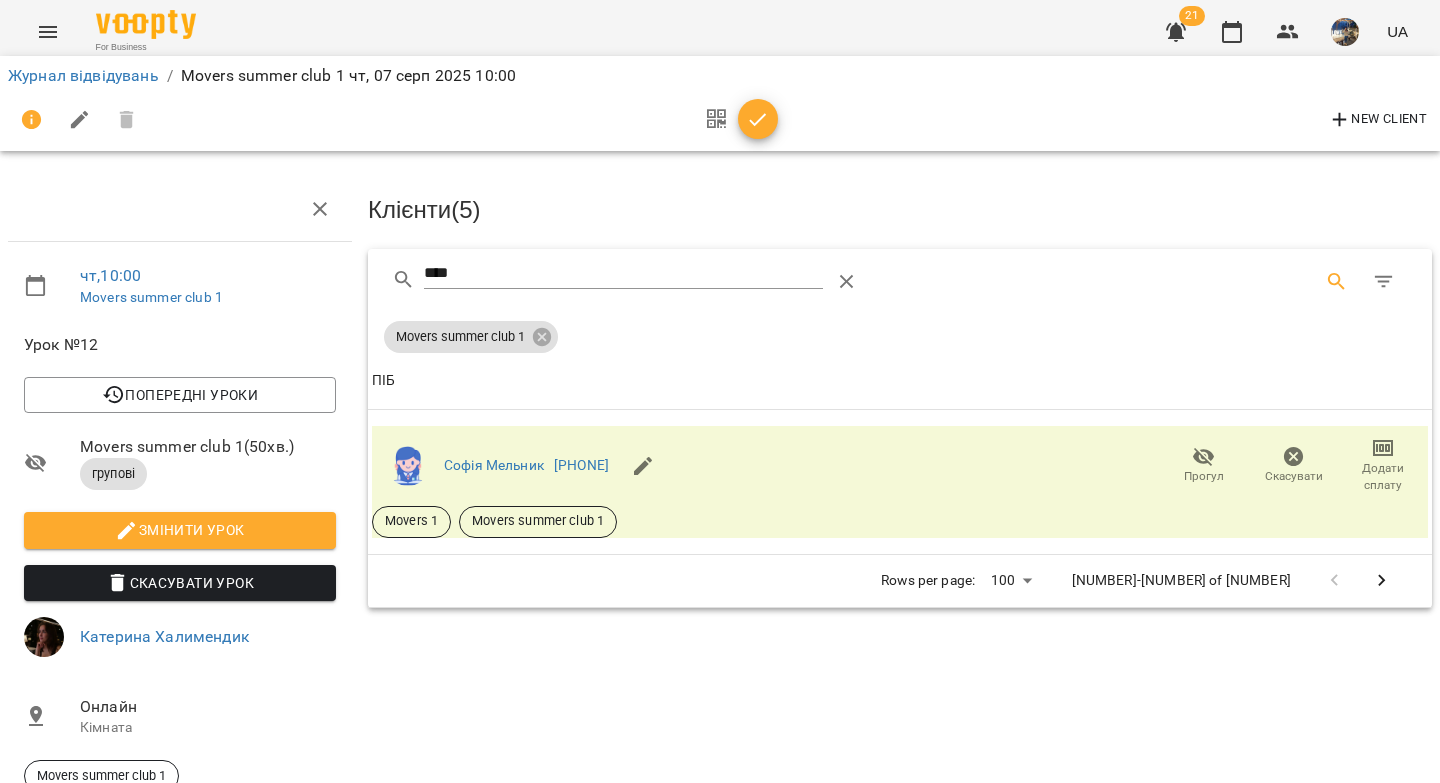 click 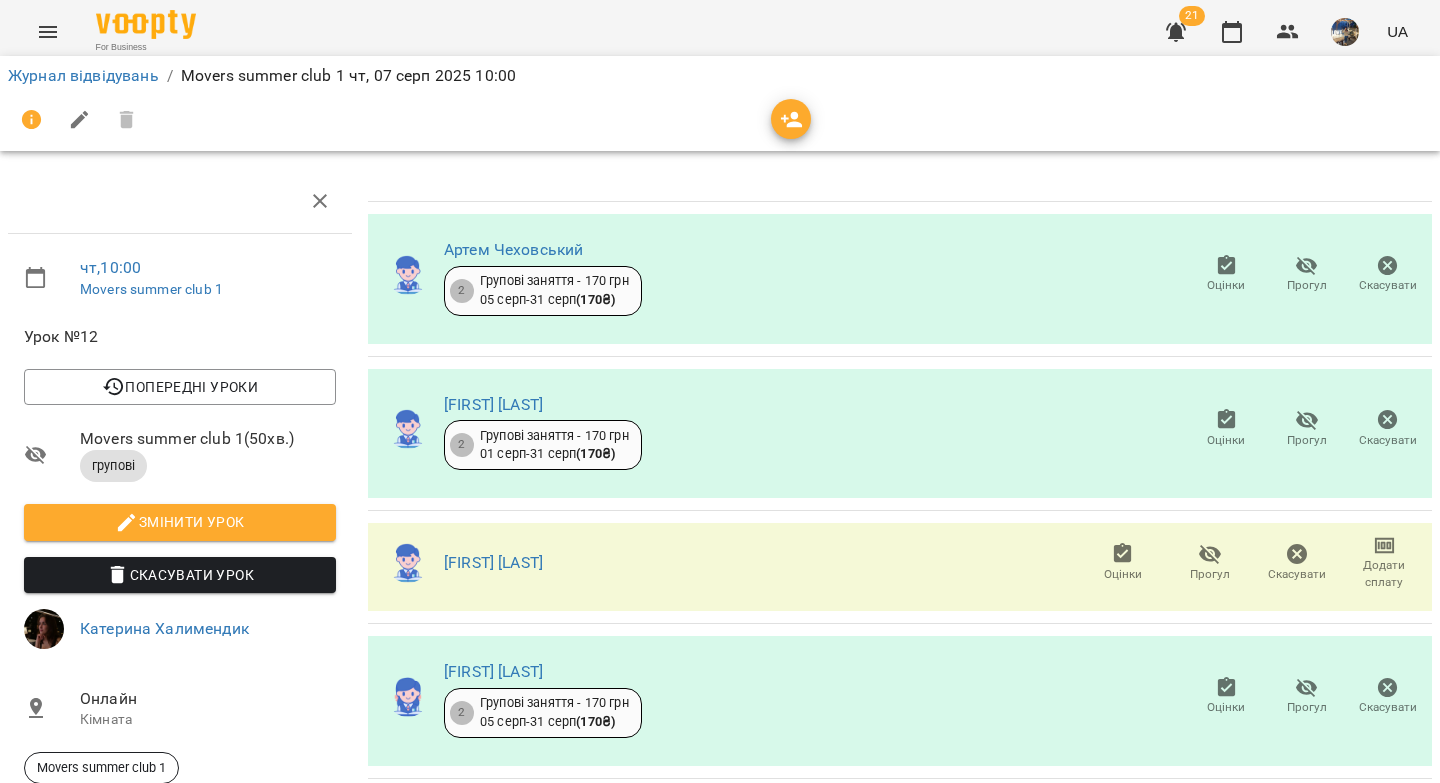 scroll, scrollTop: 152, scrollLeft: 0, axis: vertical 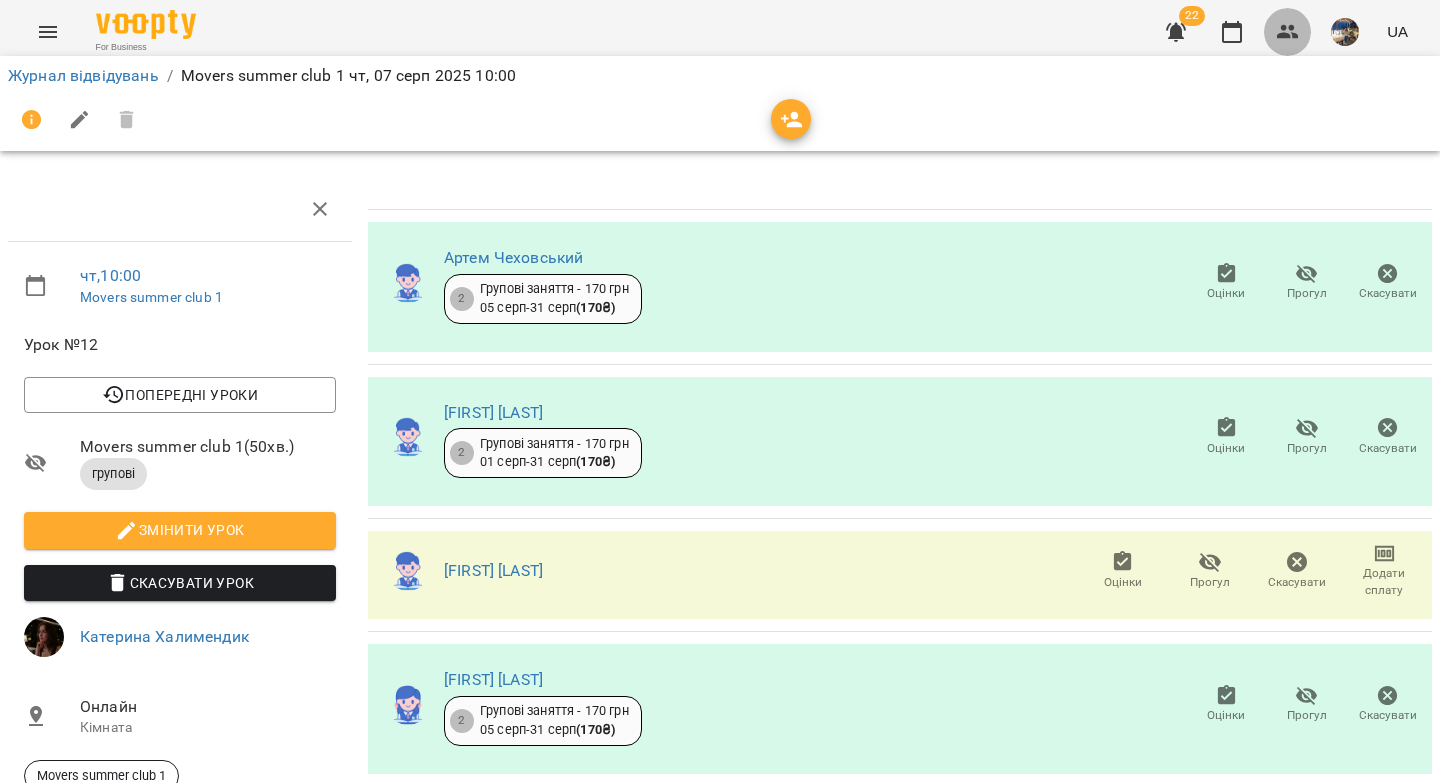 click 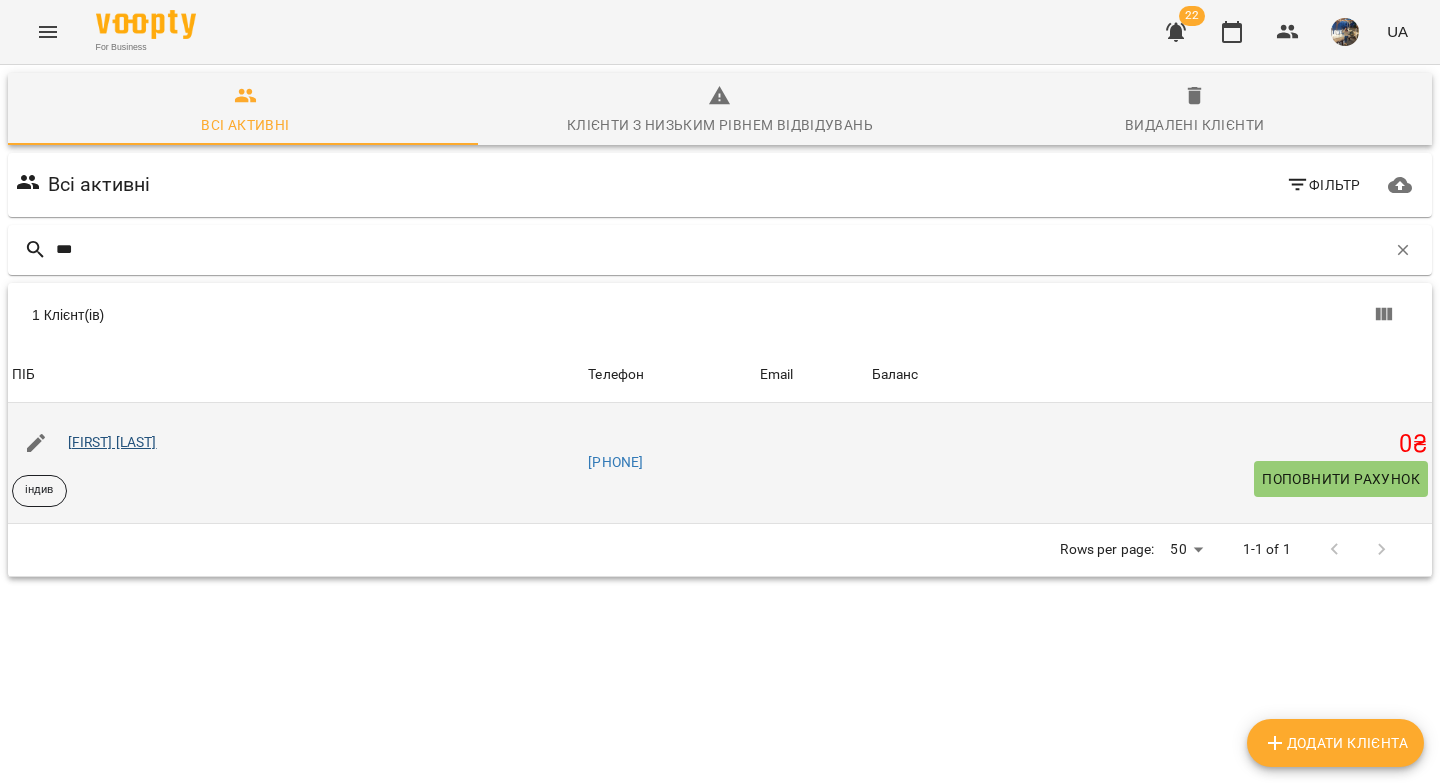 type on "***" 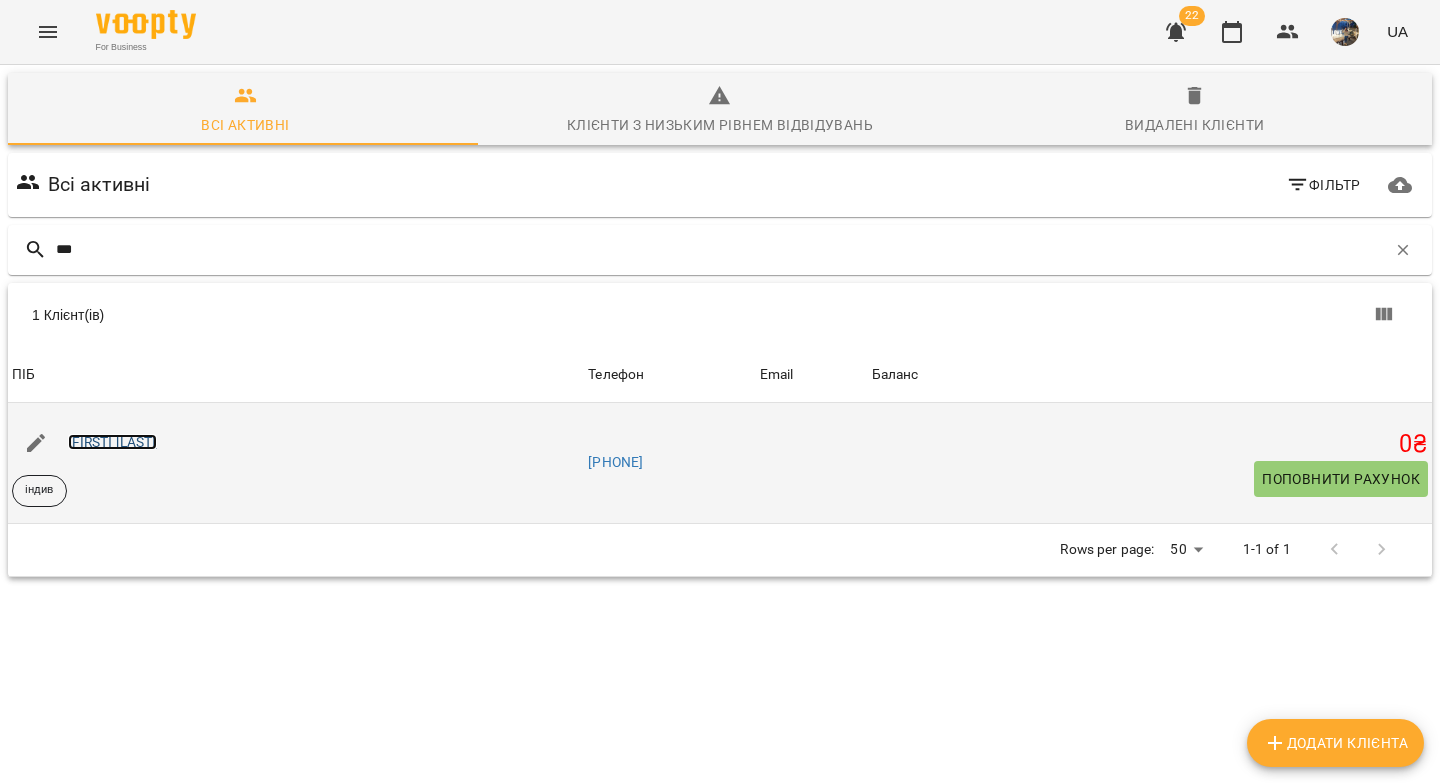 click on "Софія Плеханова" at bounding box center [112, 442] 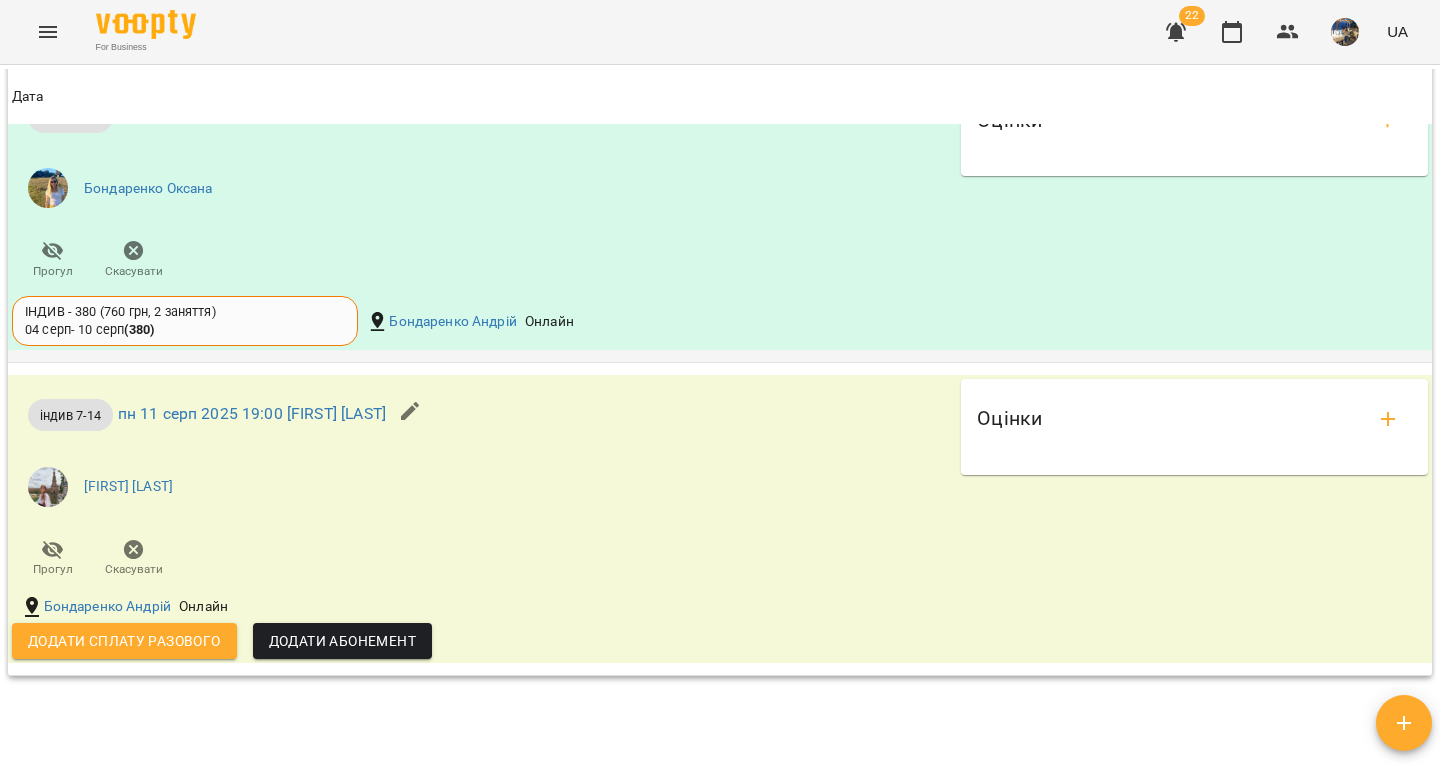 scroll, scrollTop: 1990, scrollLeft: 0, axis: vertical 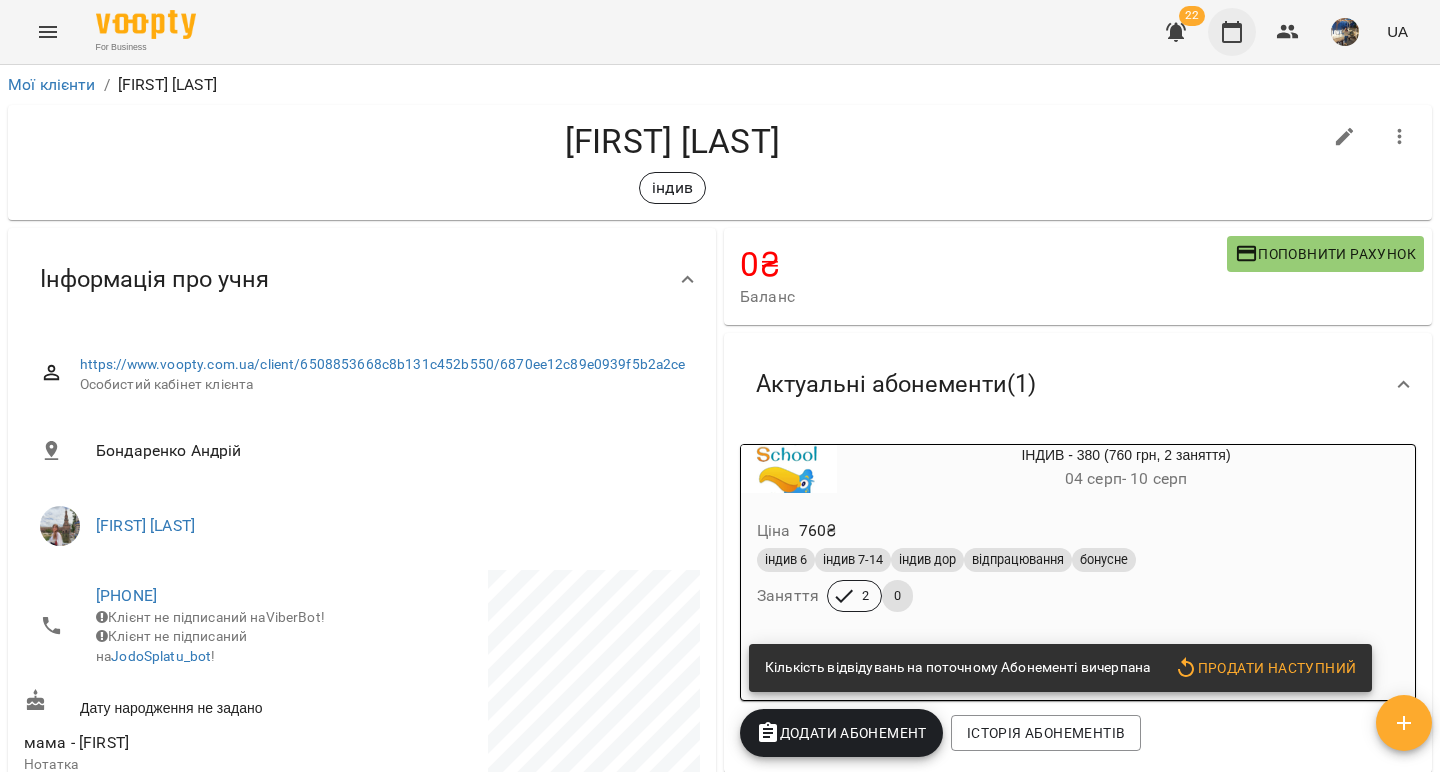 click 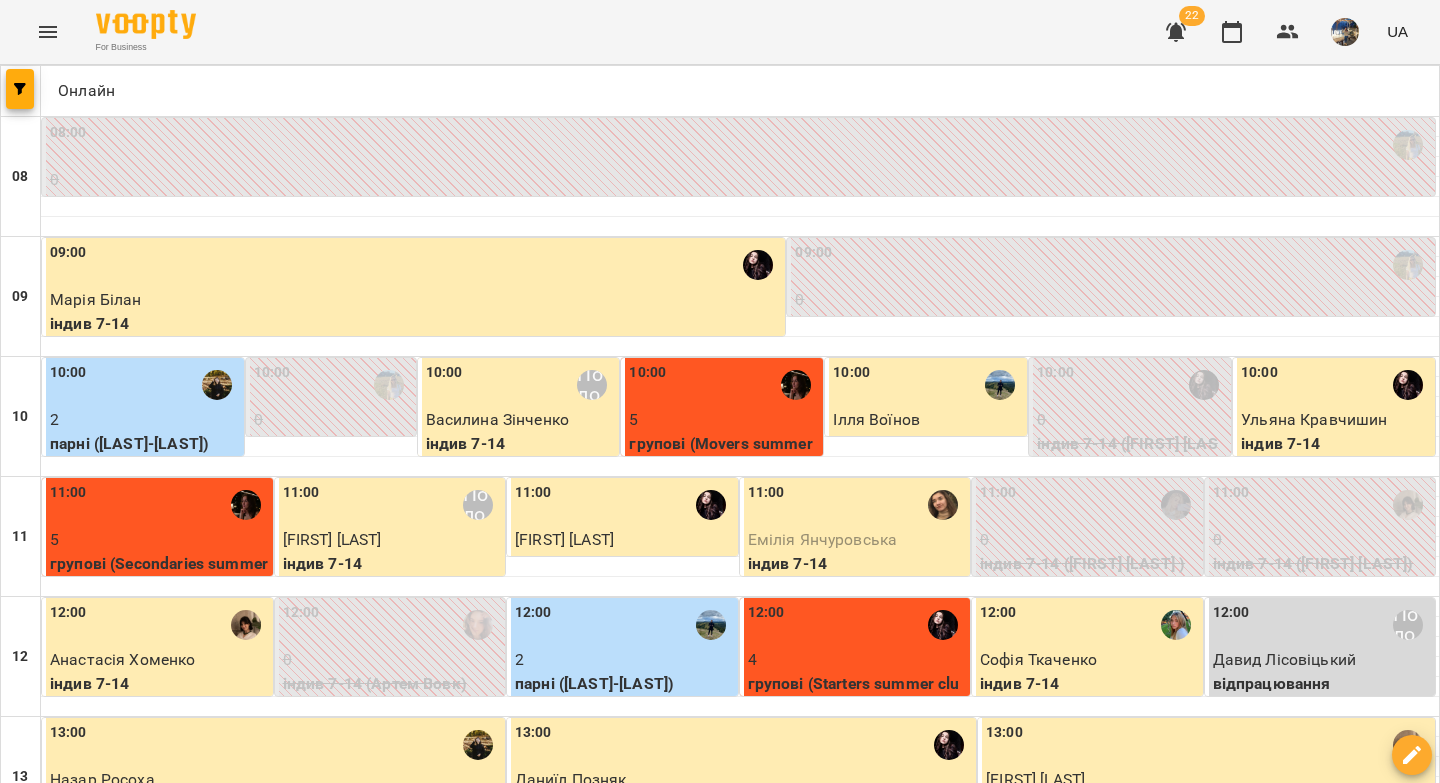 scroll, scrollTop: 0, scrollLeft: 0, axis: both 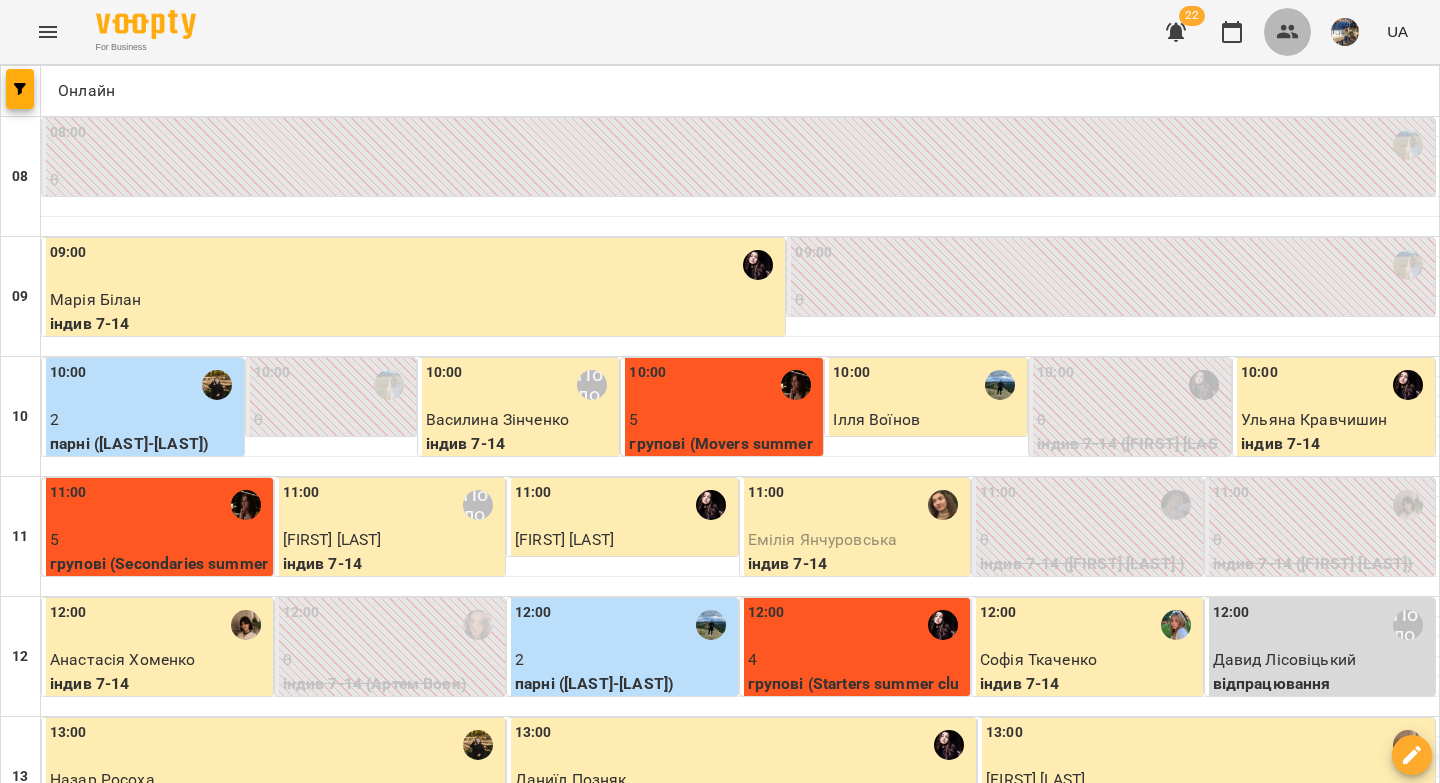 click 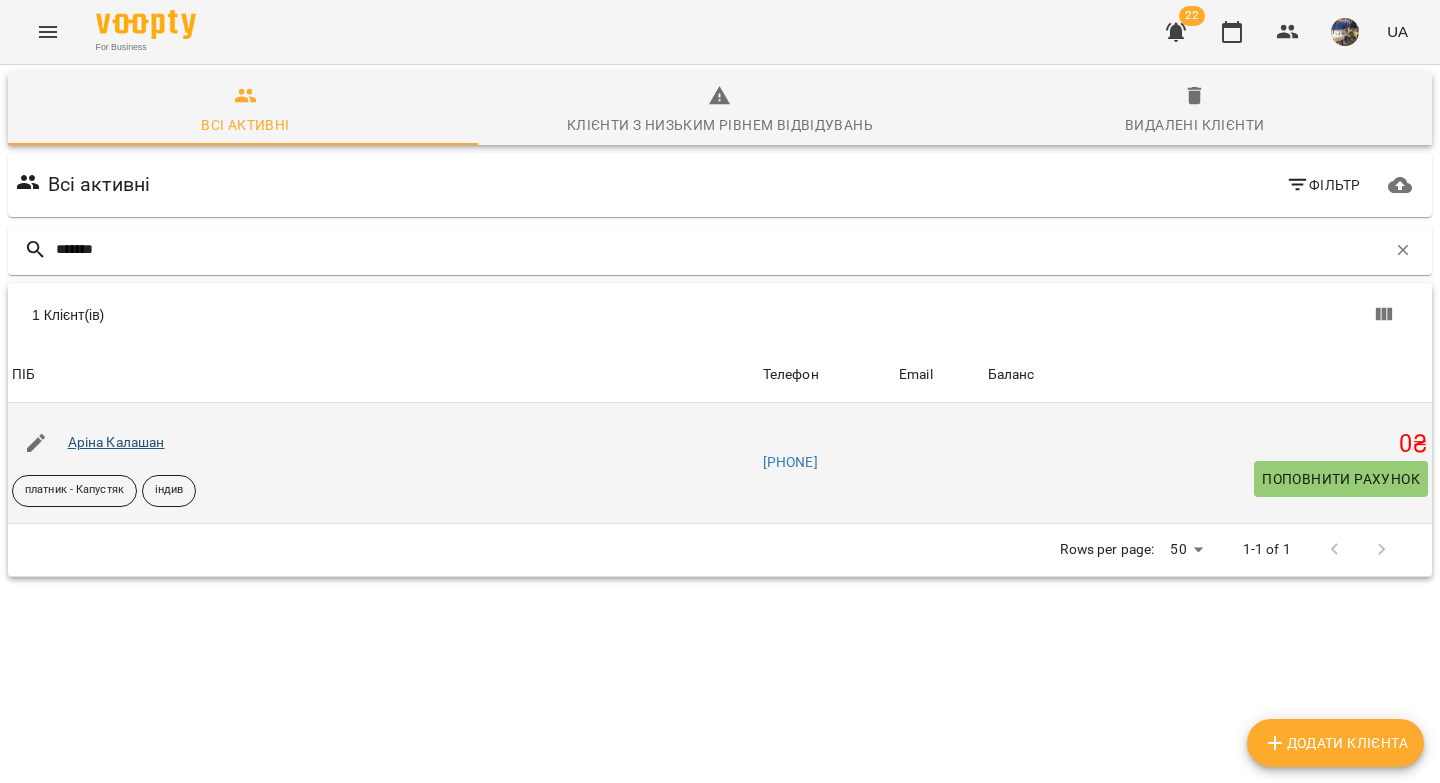 type on "*******" 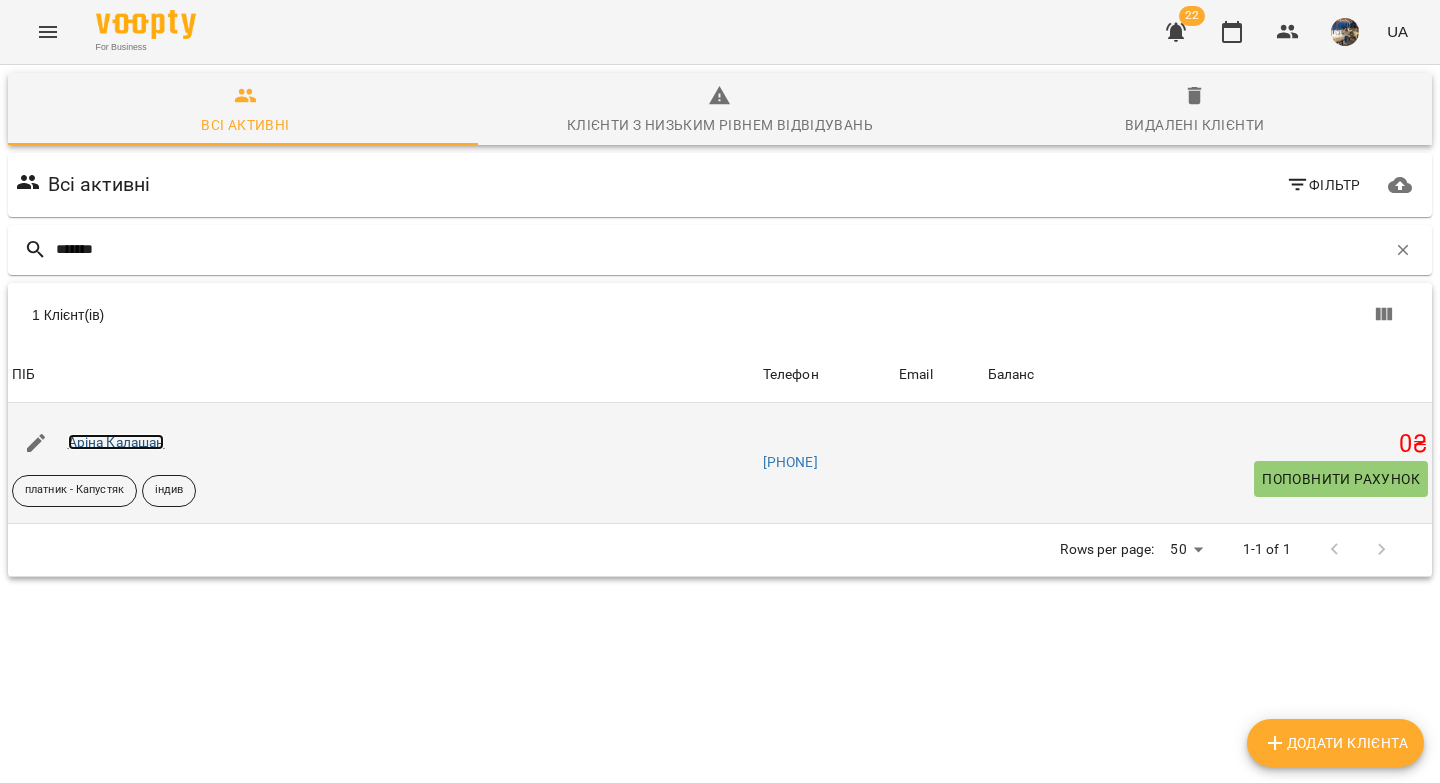 click on "Аріна Калашан" at bounding box center [116, 442] 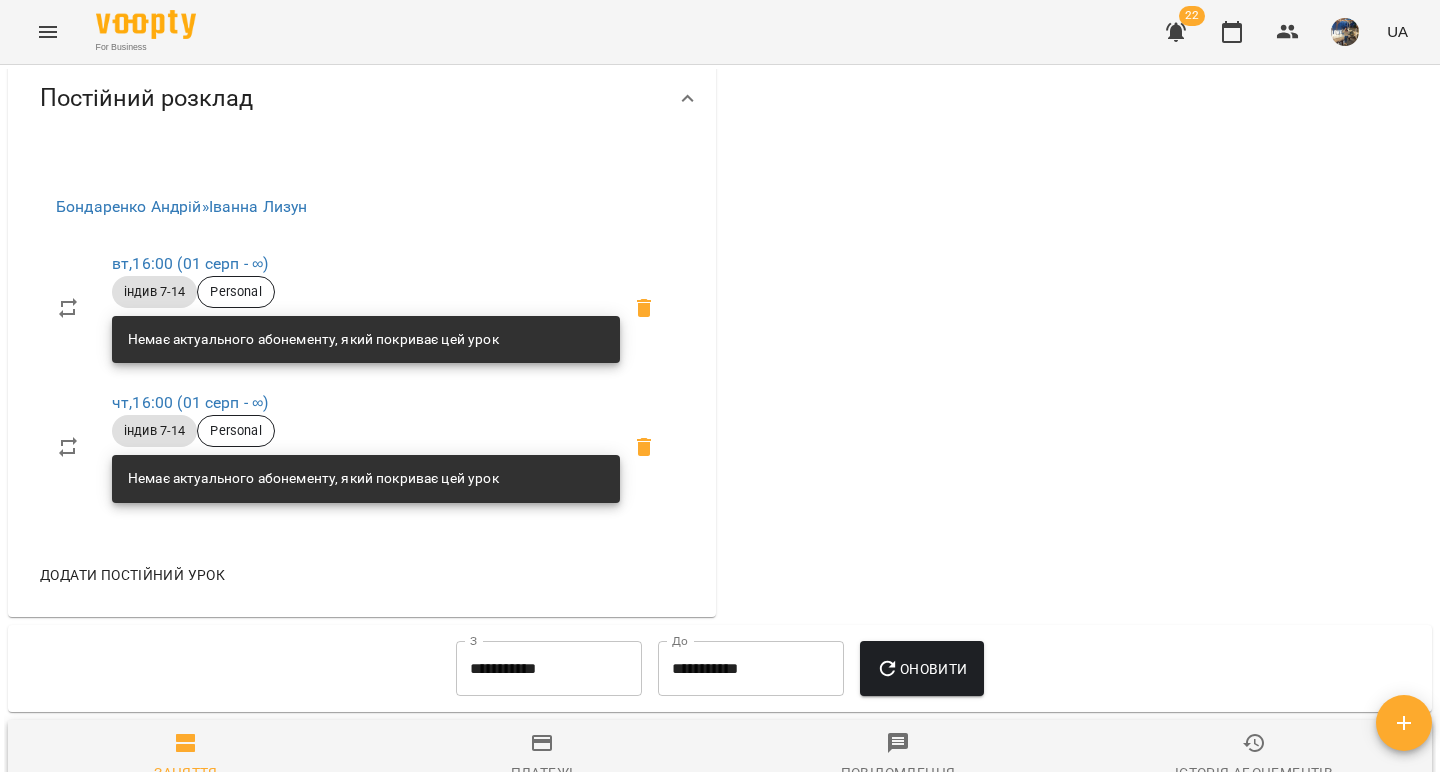 scroll, scrollTop: 837, scrollLeft: 0, axis: vertical 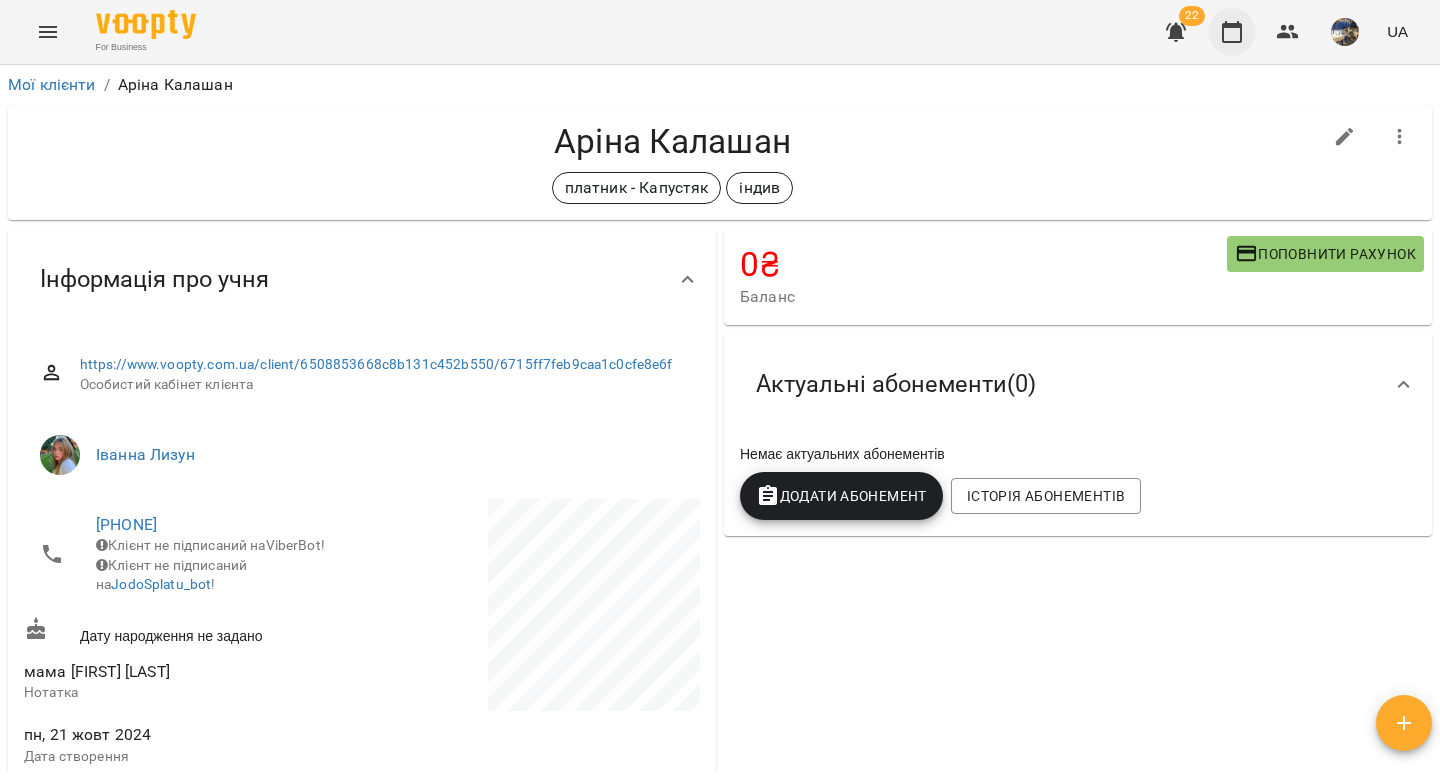click 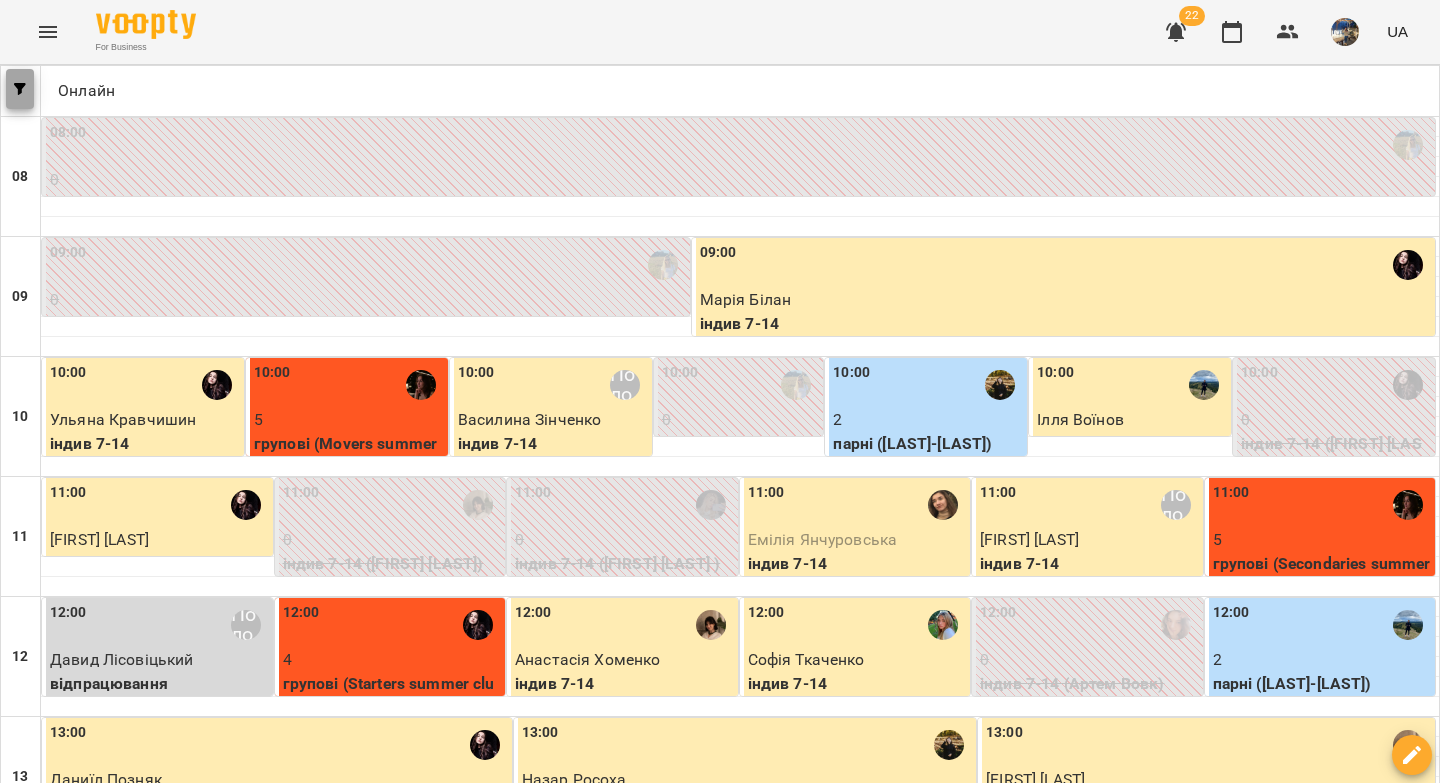 click 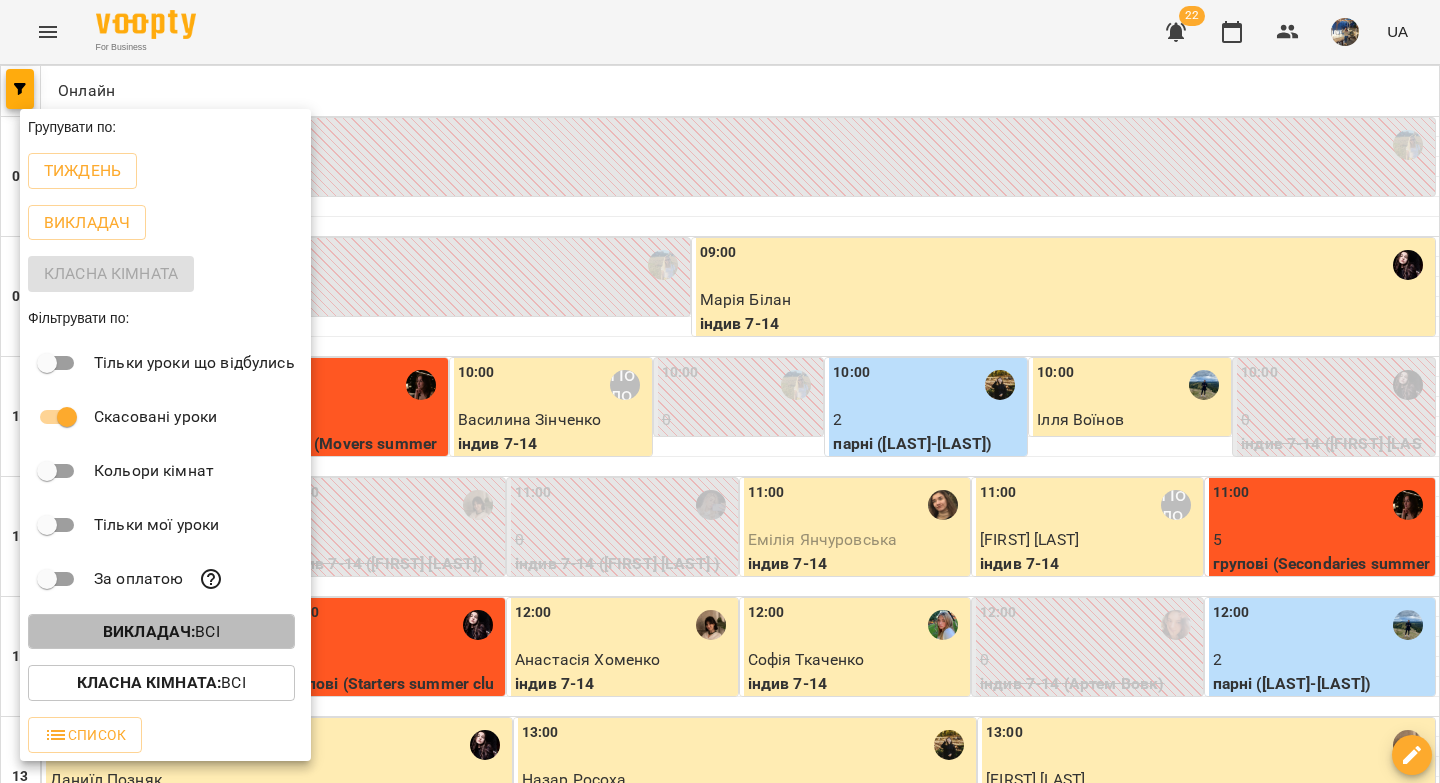click on "Викладач :" at bounding box center (149, 631) 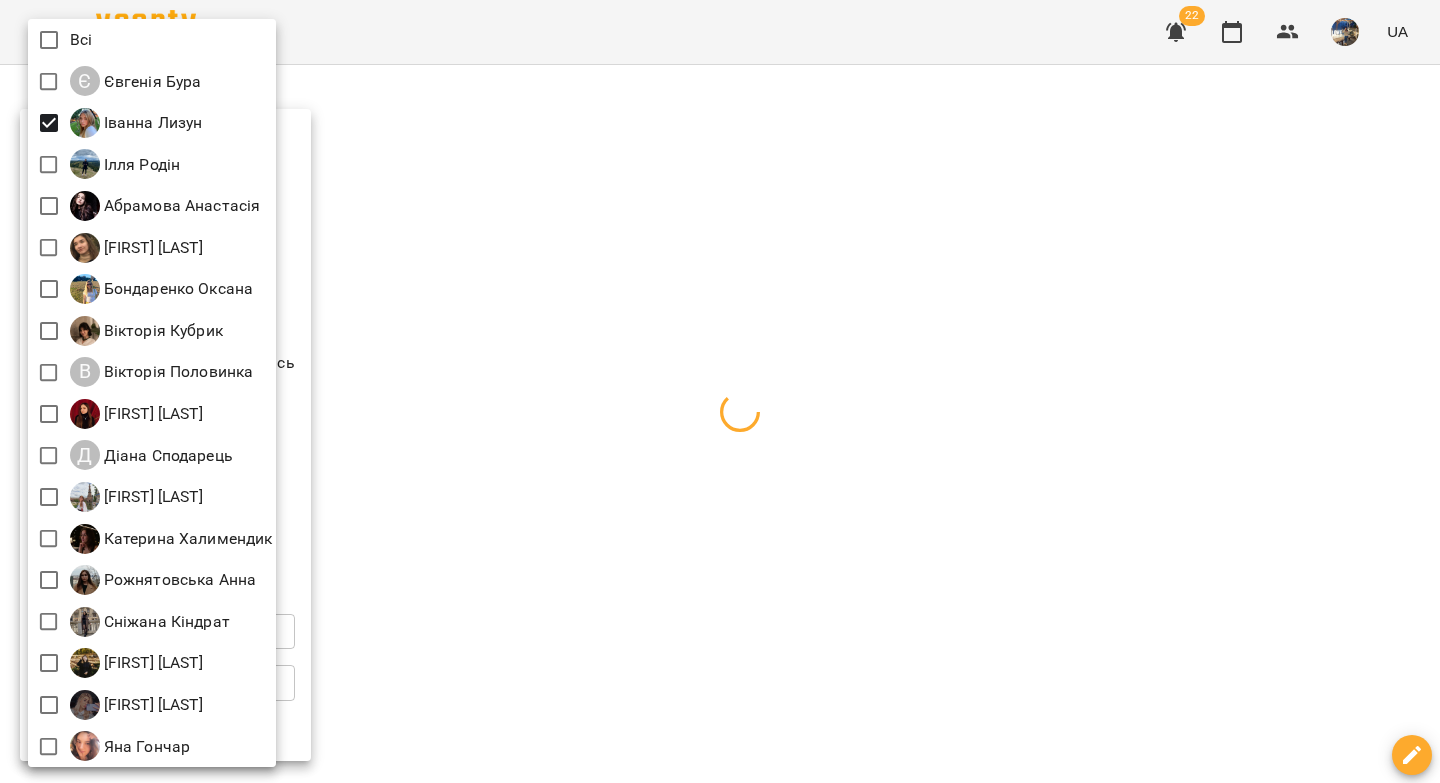click at bounding box center [720, 391] 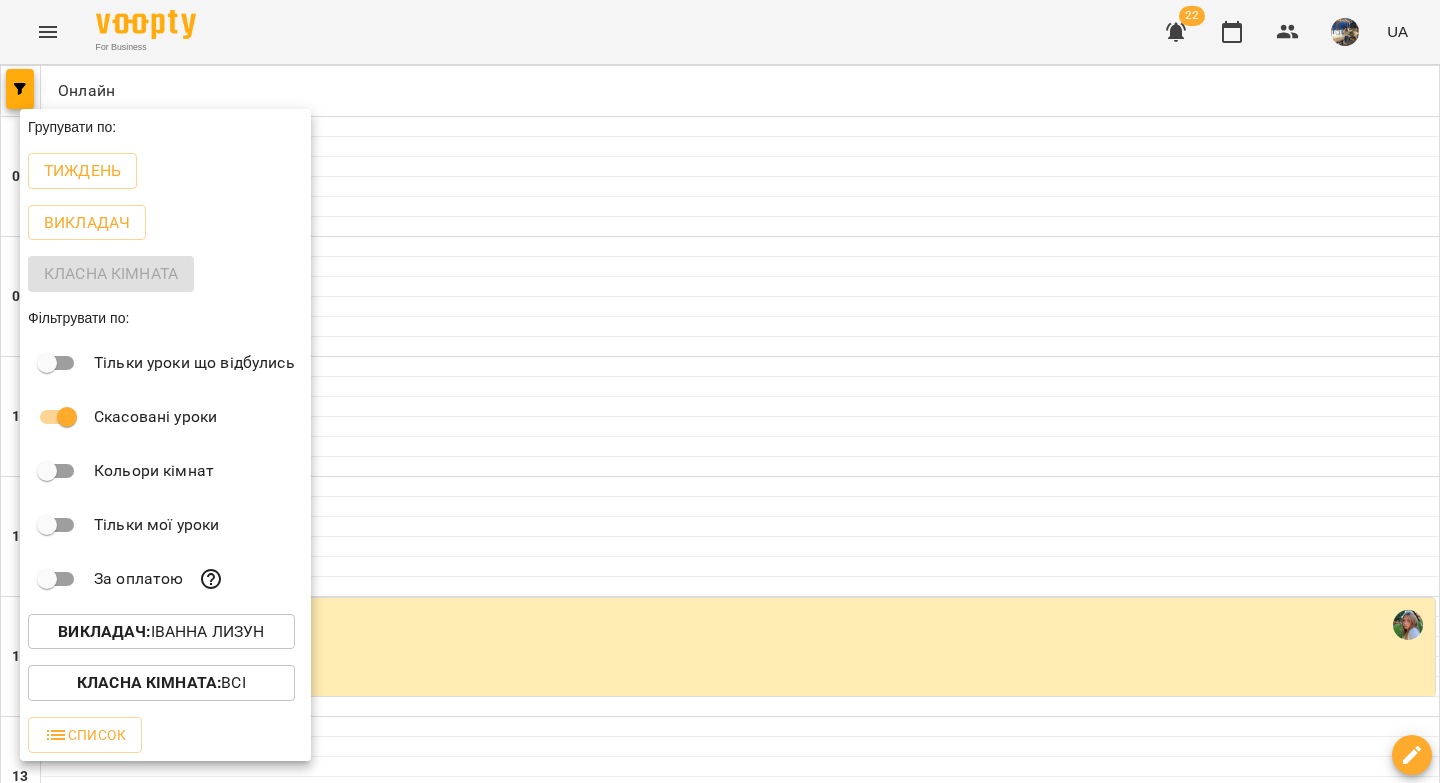 click at bounding box center (720, 391) 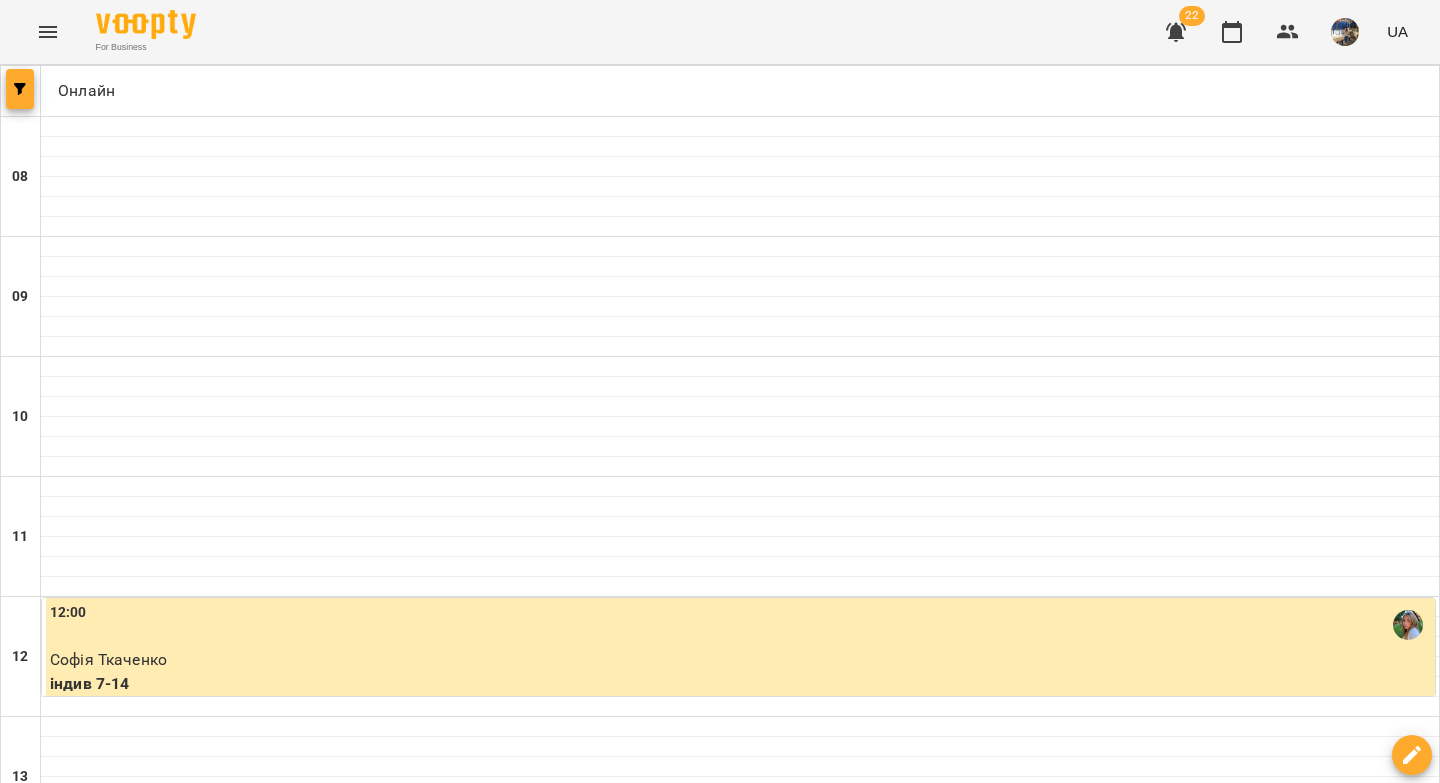 click at bounding box center (20, 89) 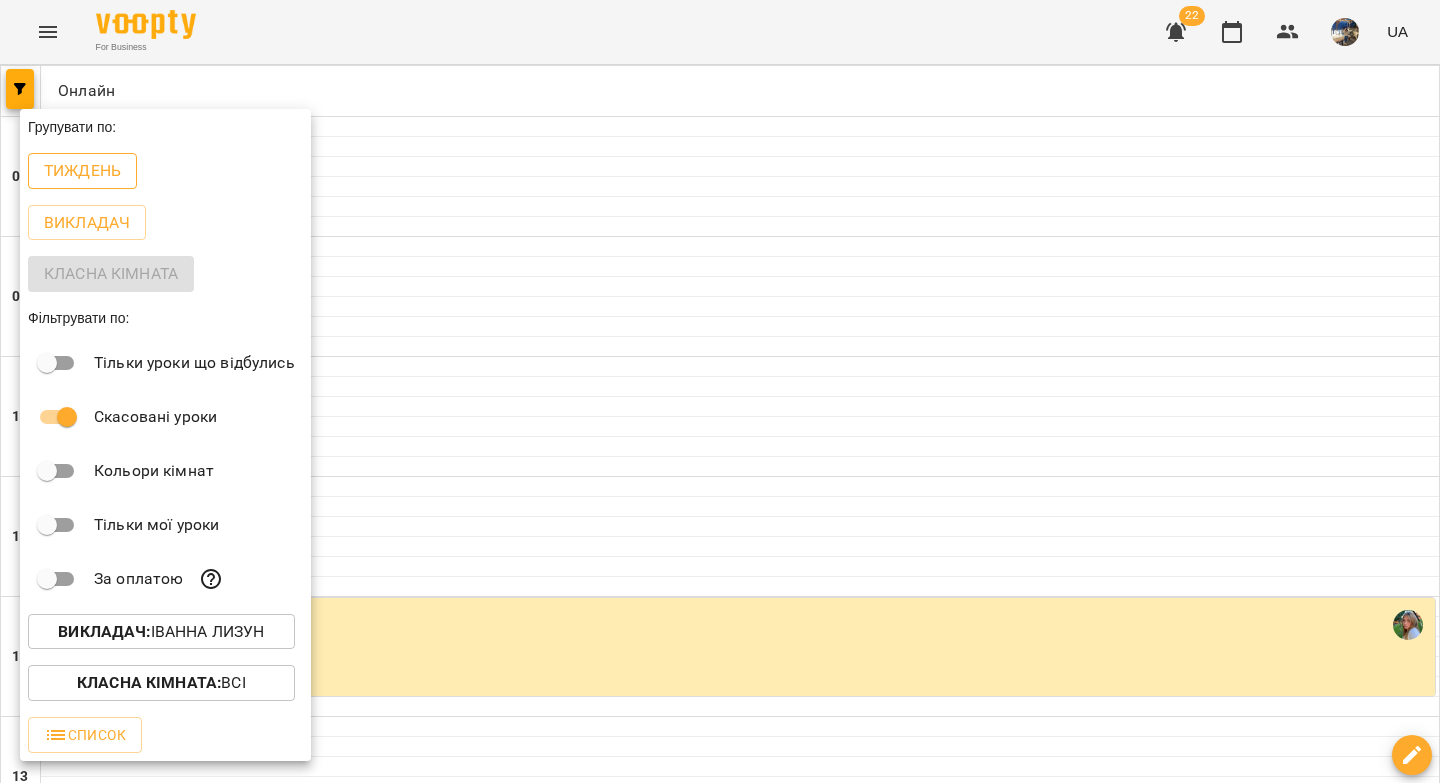 click on "Тиждень" at bounding box center [82, 171] 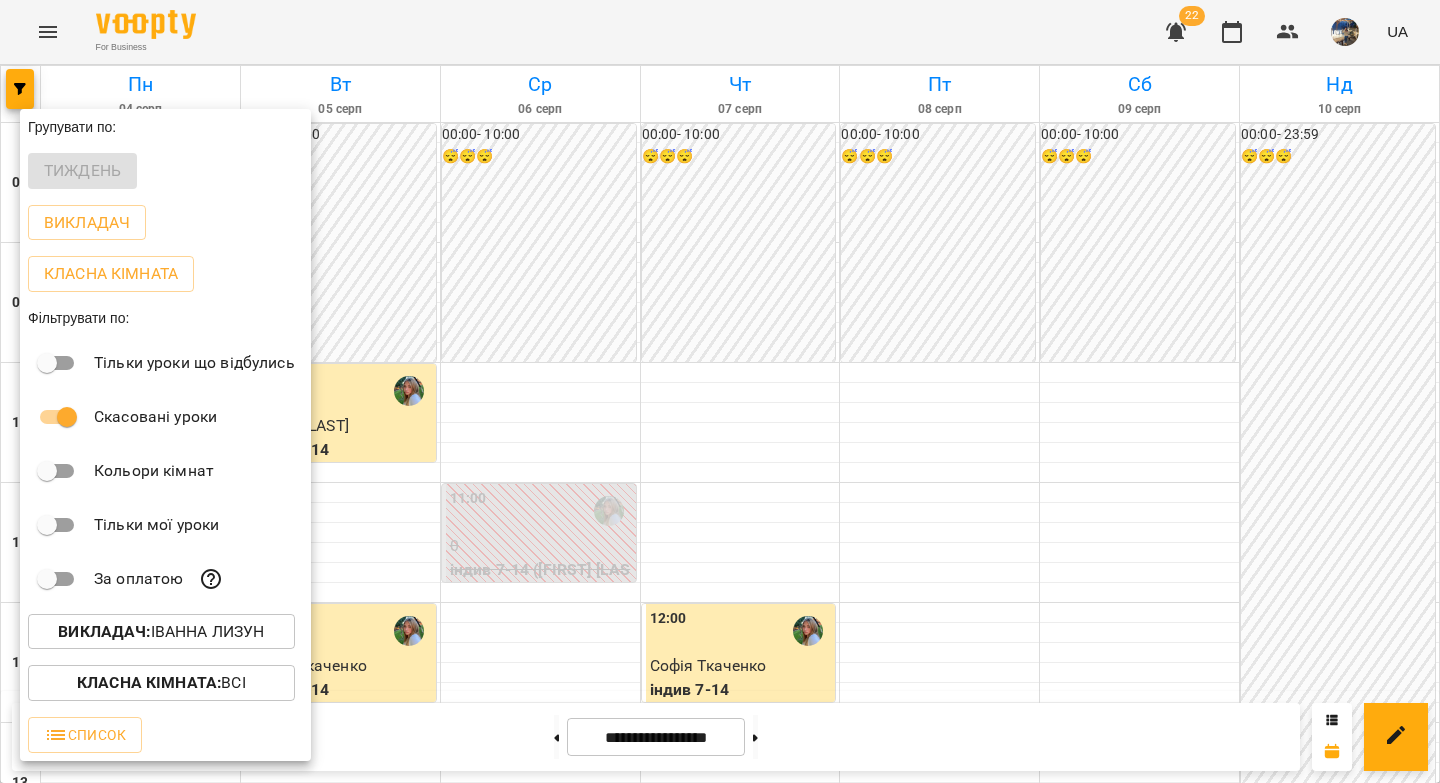 click at bounding box center [720, 391] 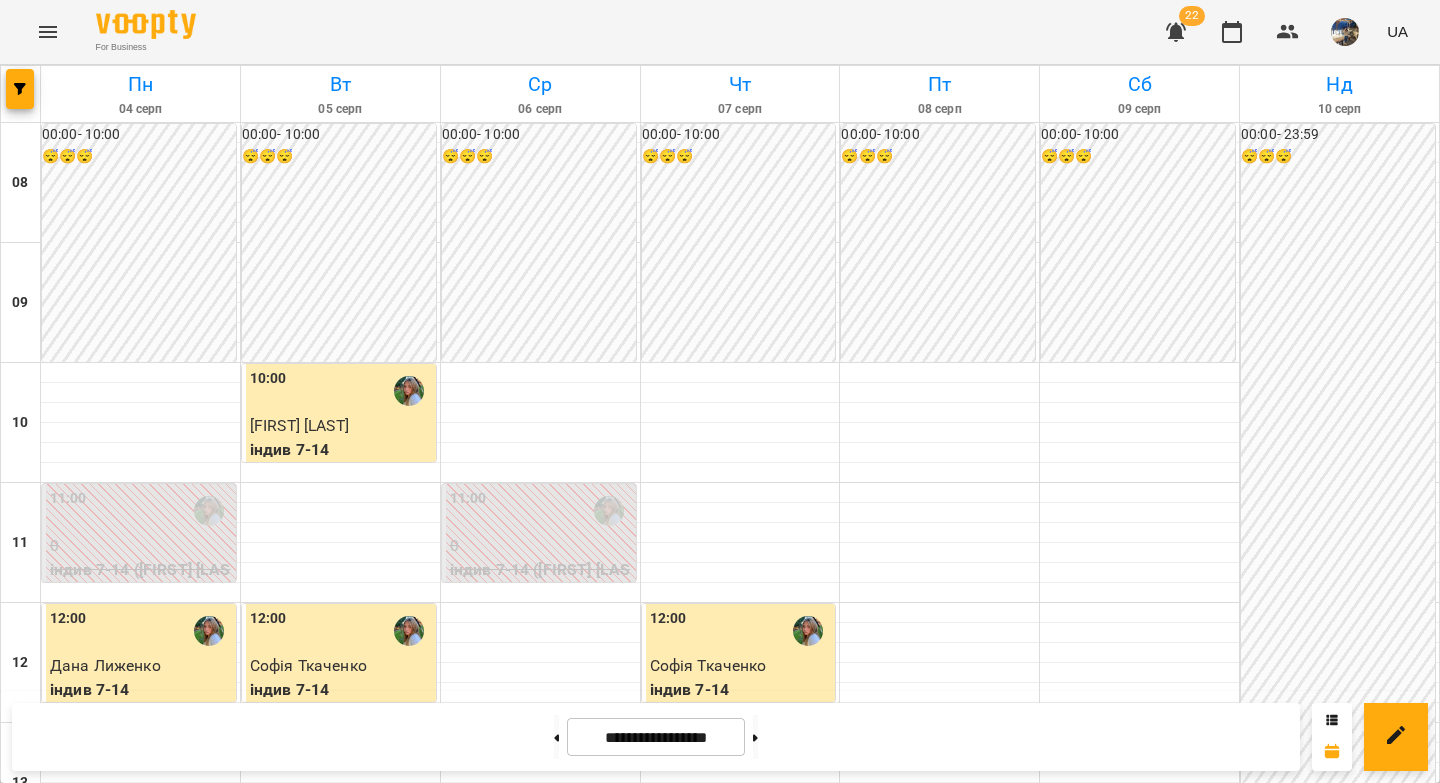 scroll, scrollTop: 779, scrollLeft: 0, axis: vertical 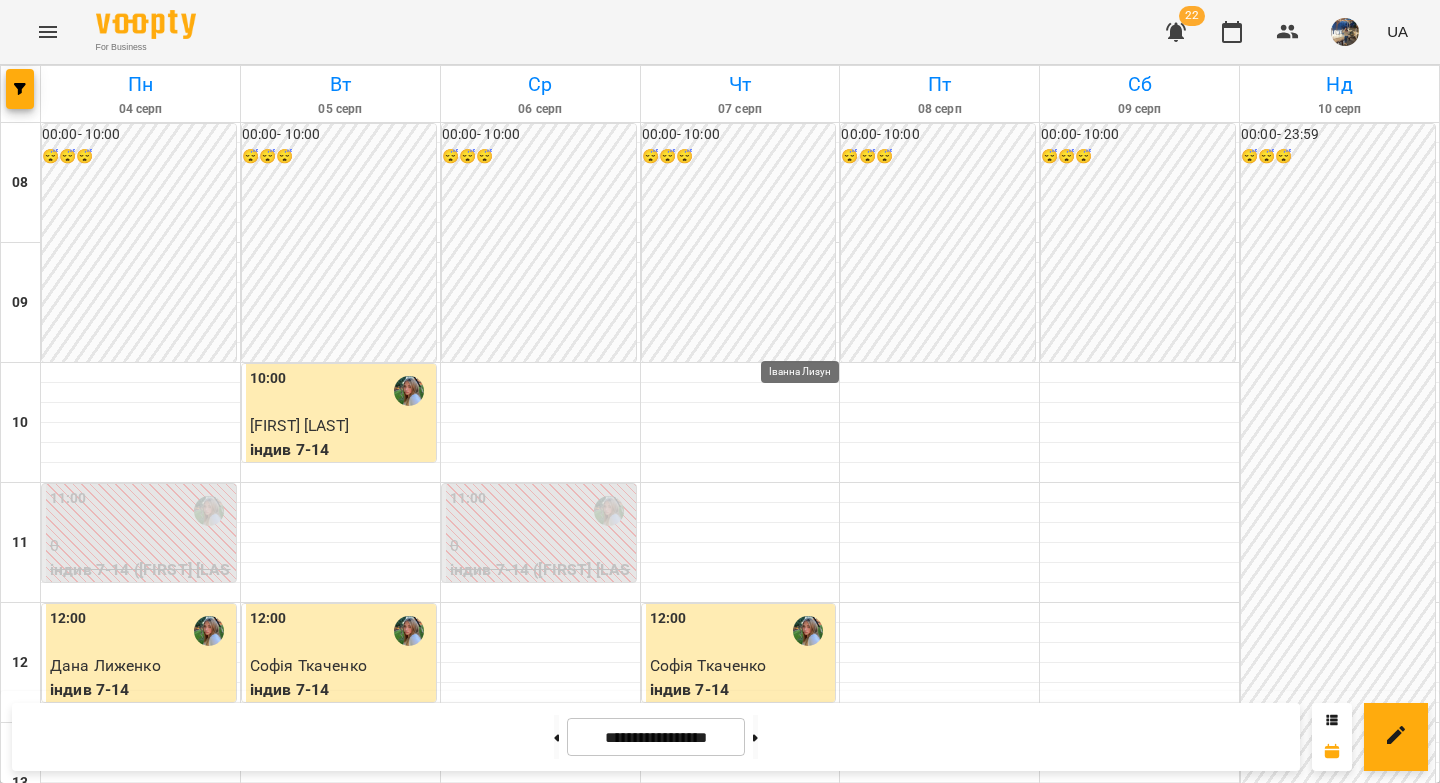 click at bounding box center (808, 1111) 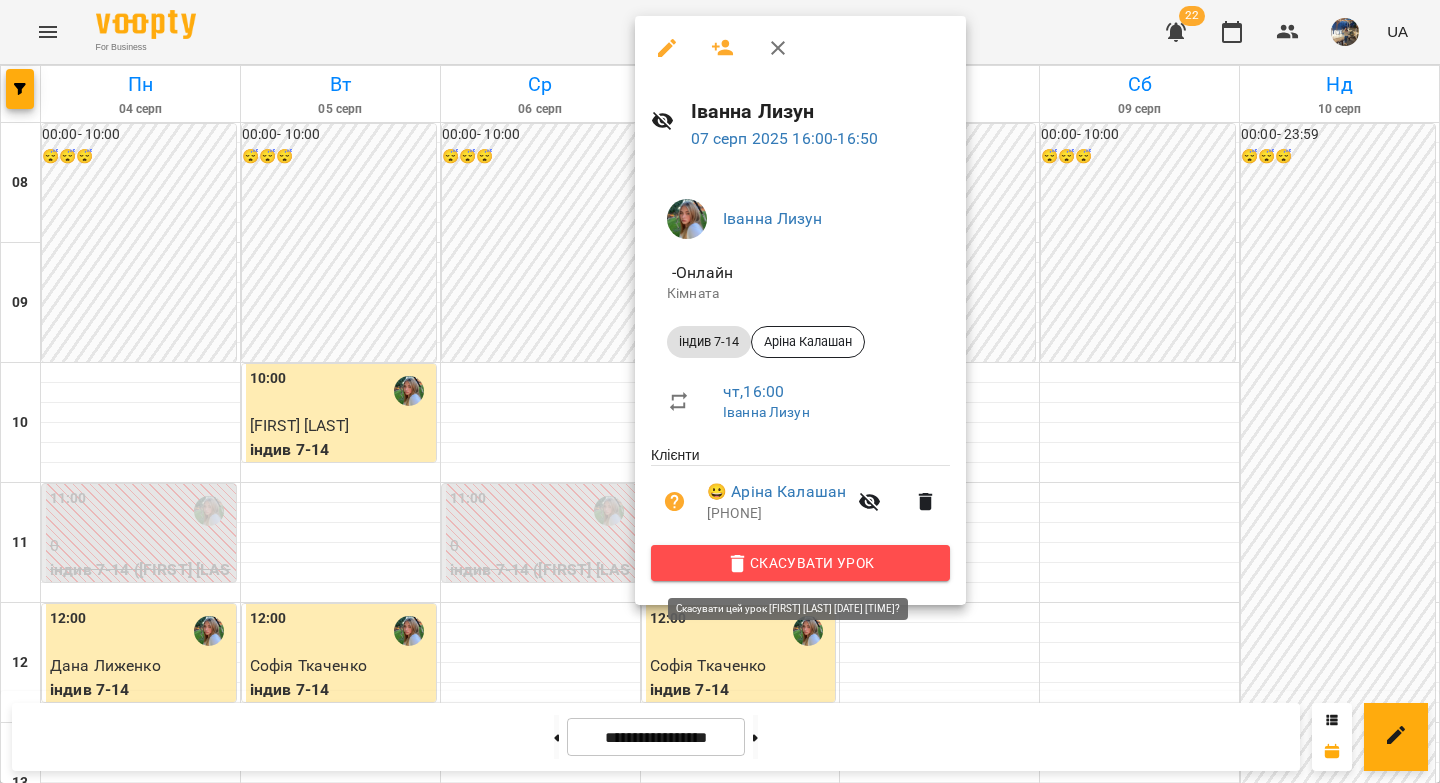 click on "Скасувати Урок" at bounding box center (800, 563) 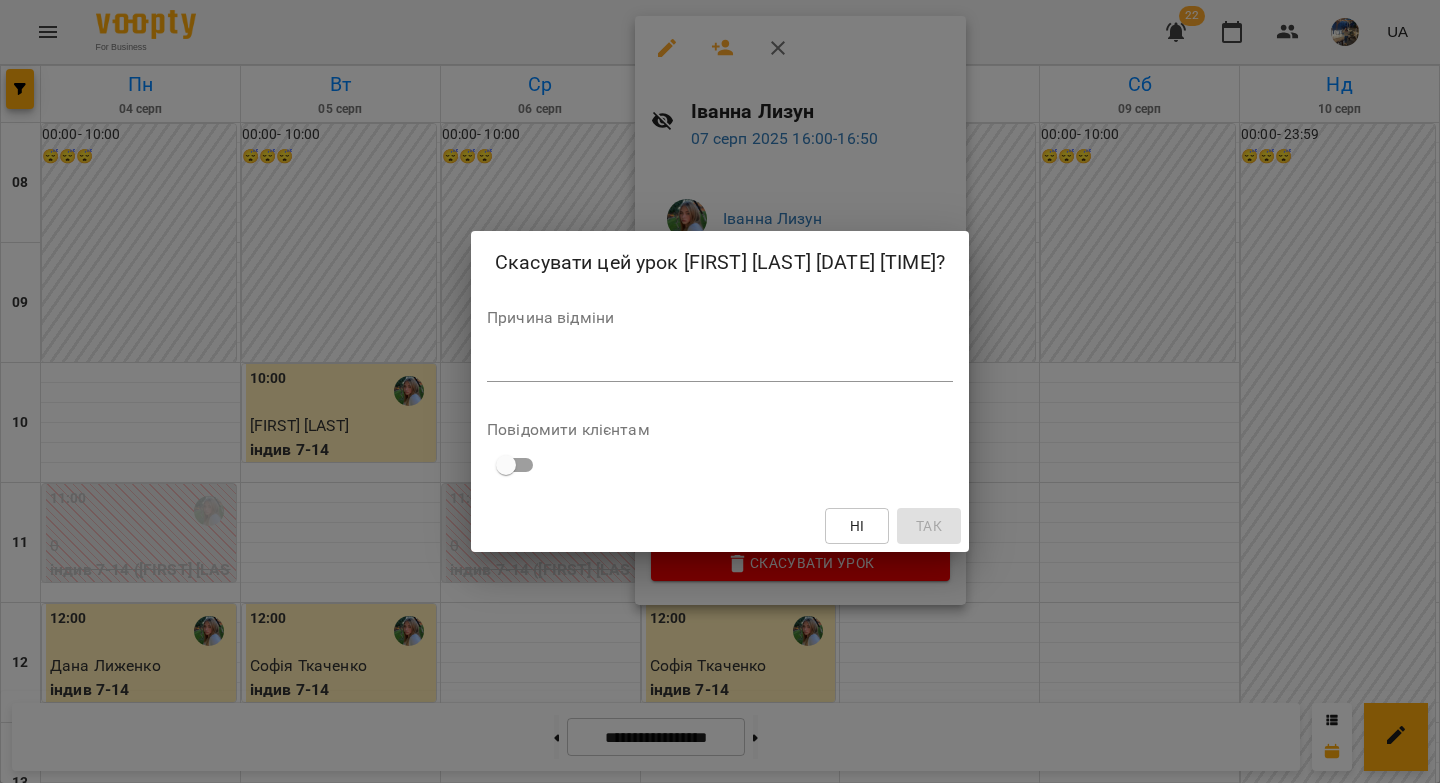 click on "*" at bounding box center (720, 366) 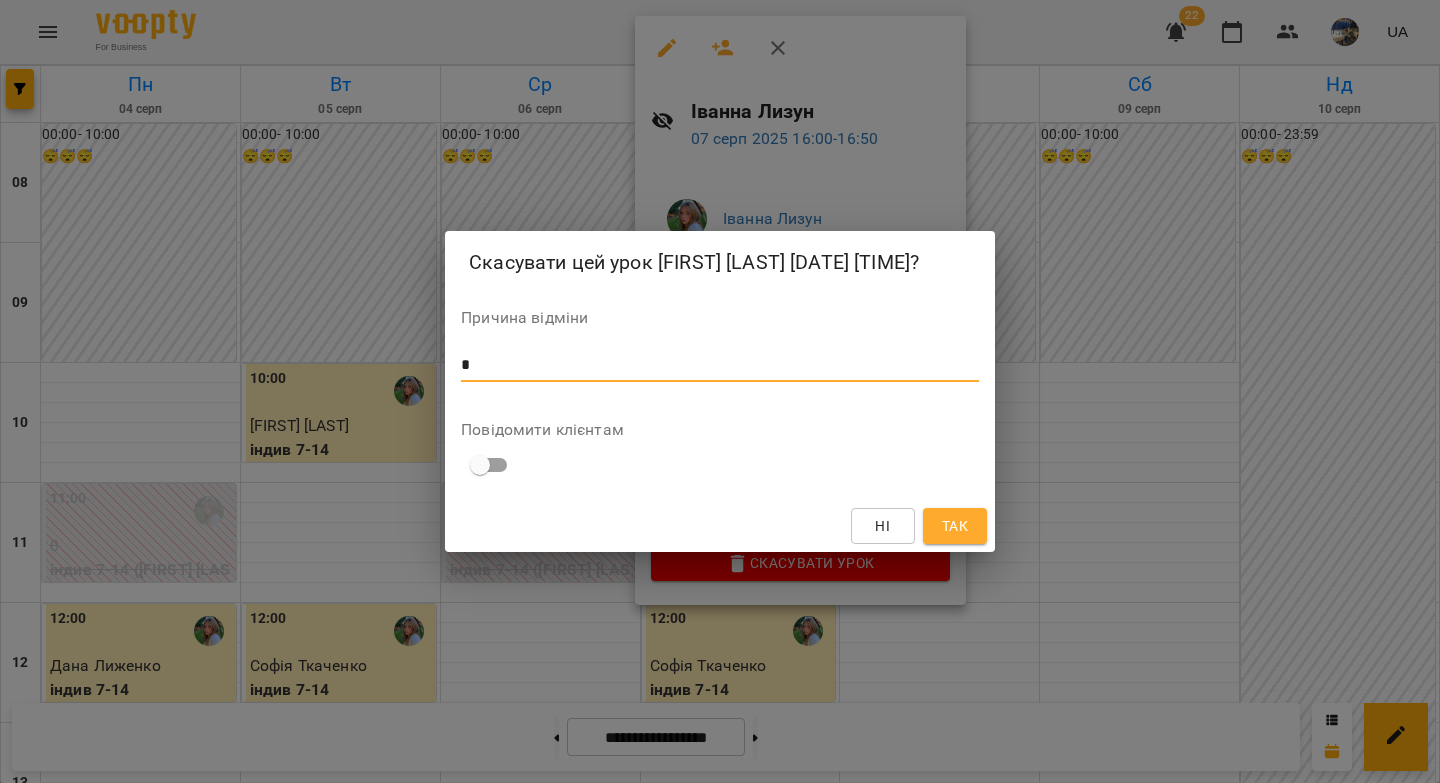 type on "*" 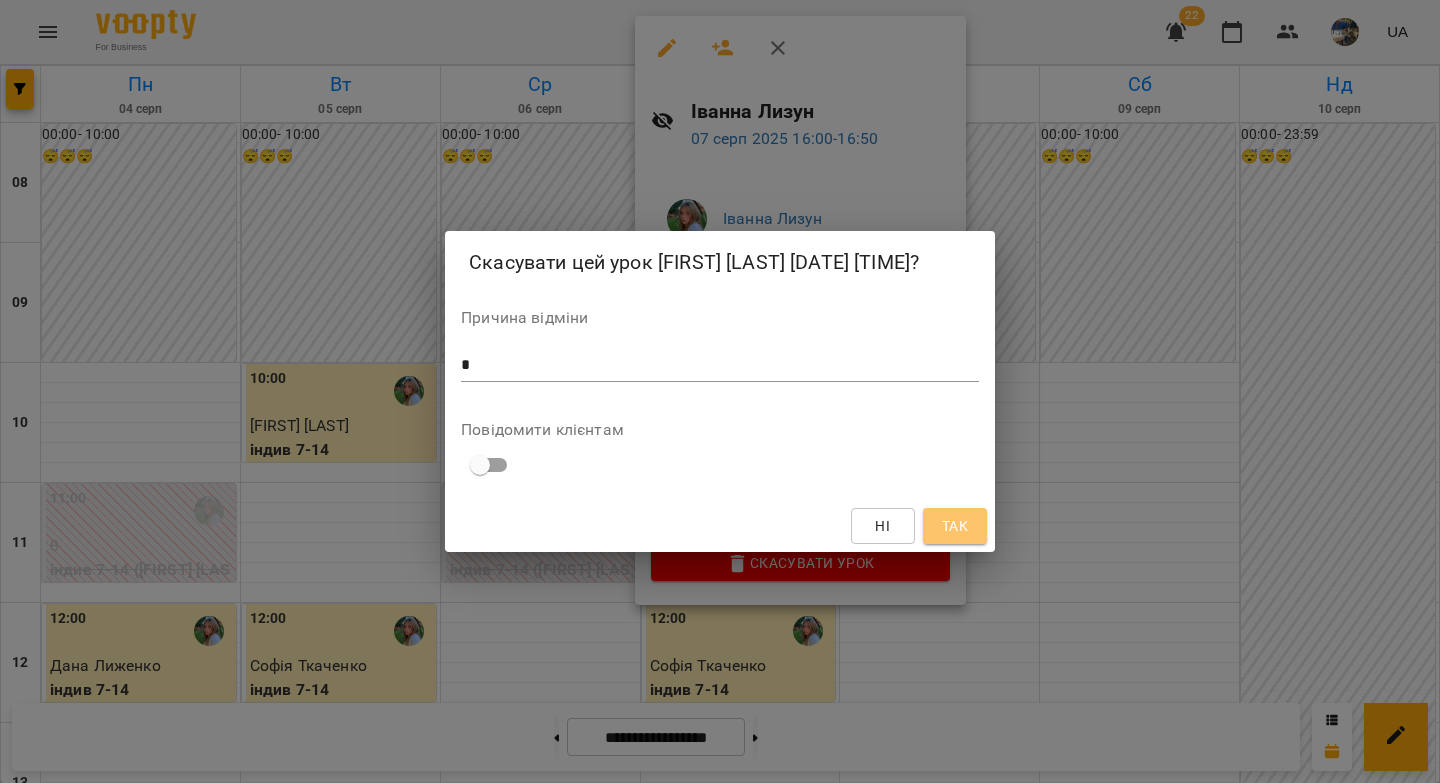 click on "Так" at bounding box center (955, 526) 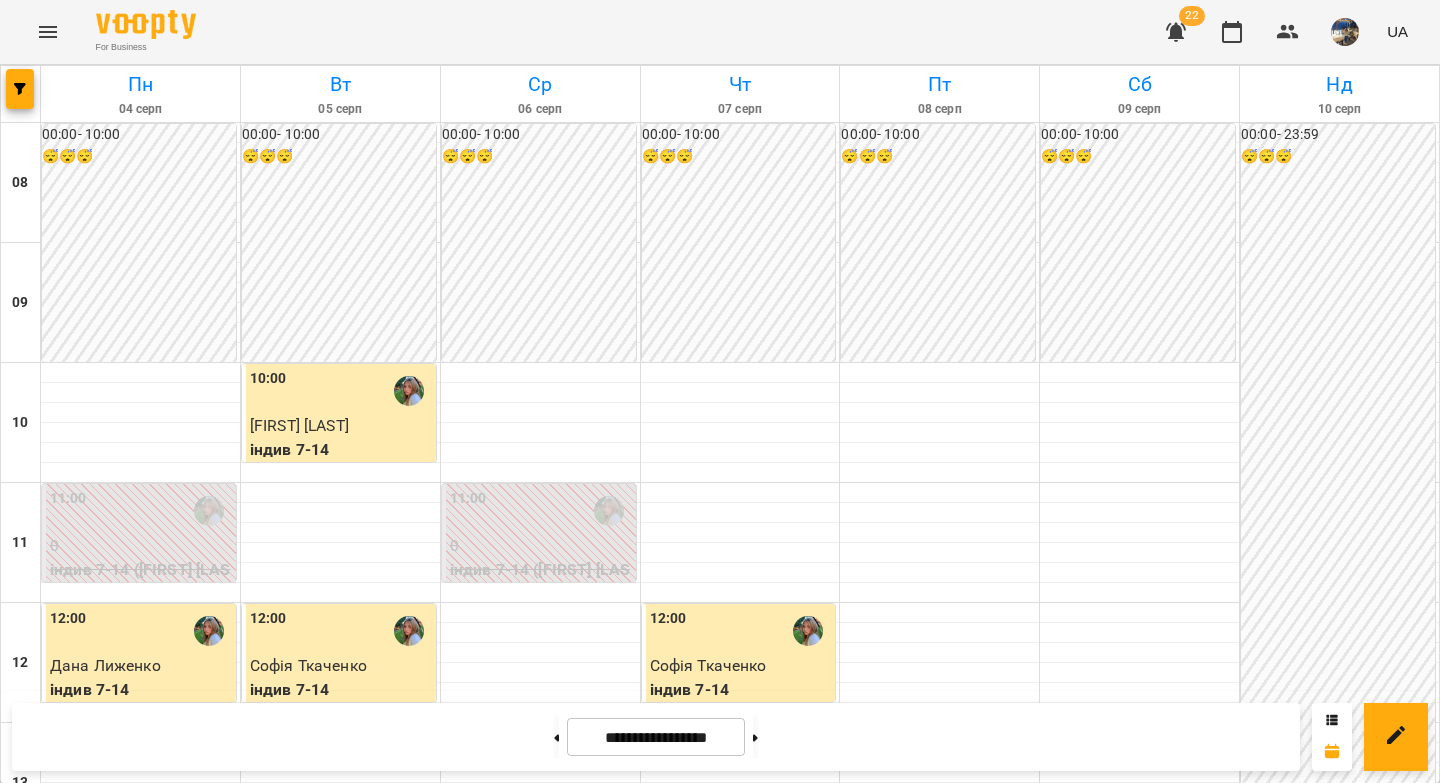 drag, startPoint x: 781, startPoint y: 734, endPoint x: 782, endPoint y: 698, distance: 36.013885 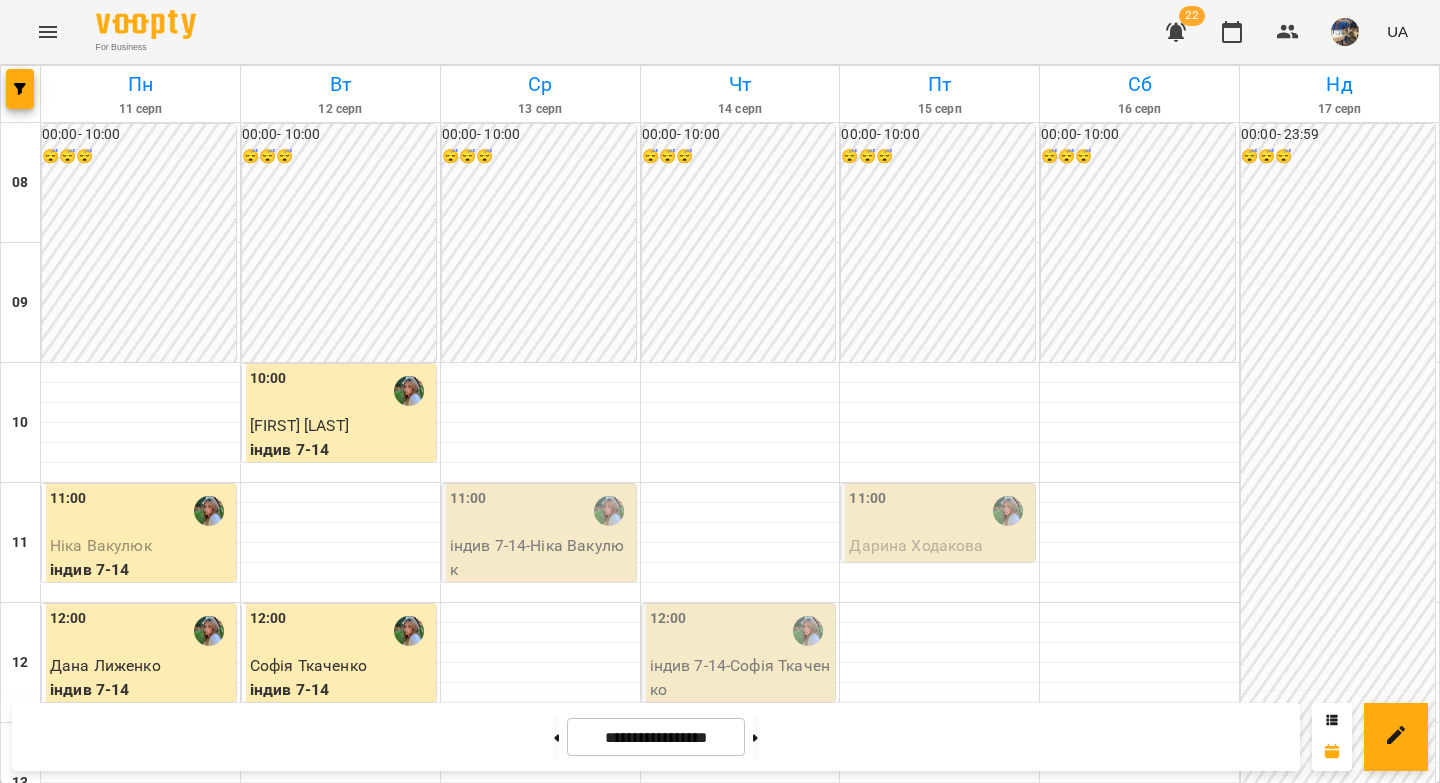 scroll, scrollTop: 641, scrollLeft: 0, axis: vertical 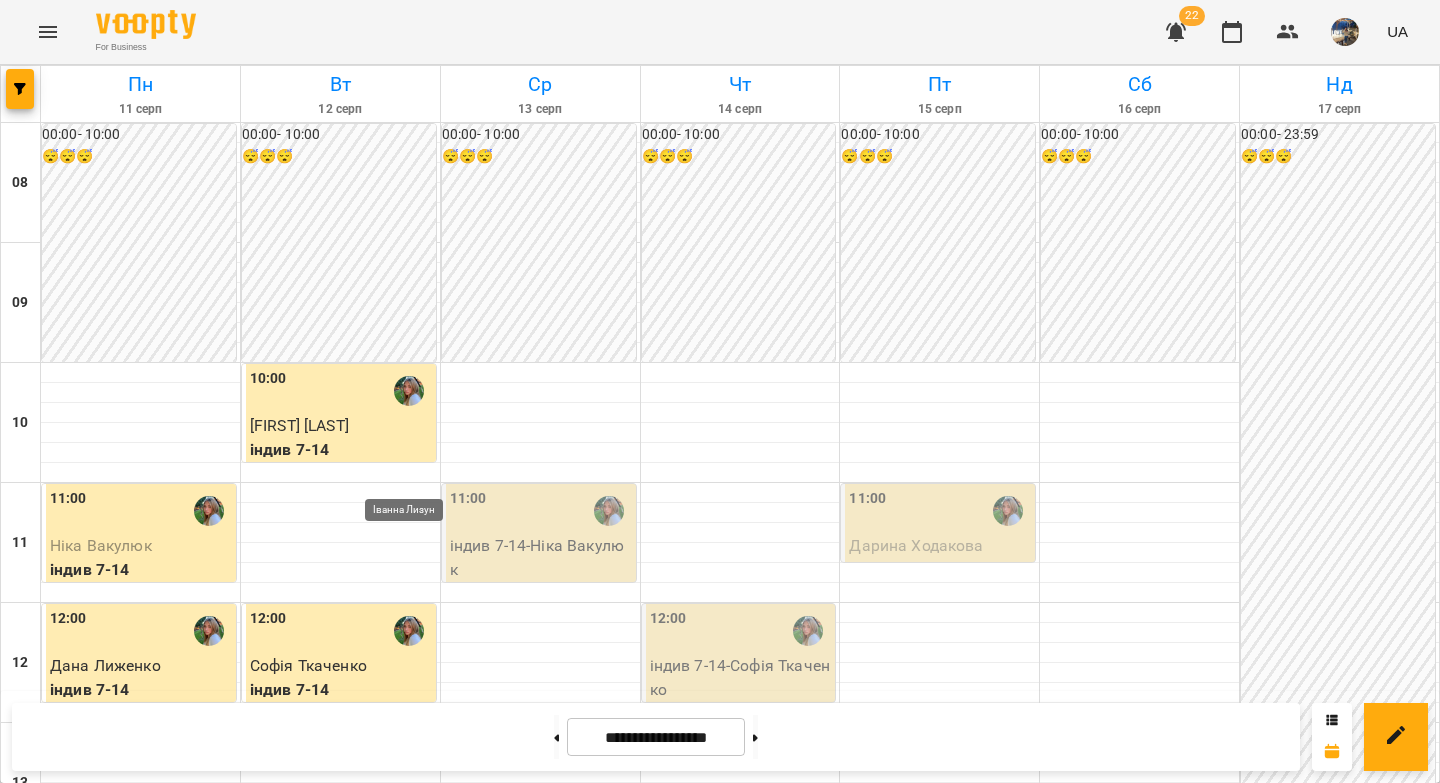 click at bounding box center [409, 1111] 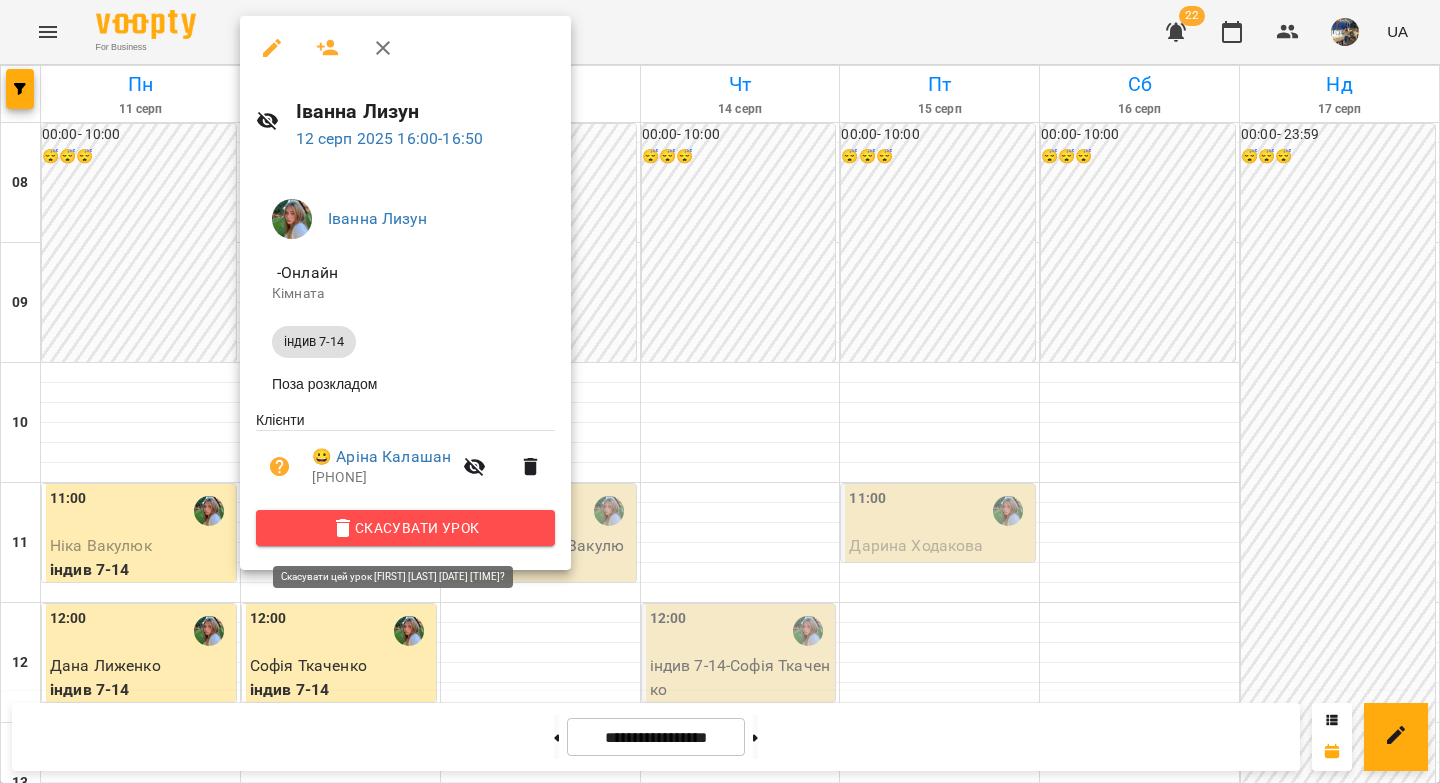 click on "Скасувати Урок" at bounding box center (405, 528) 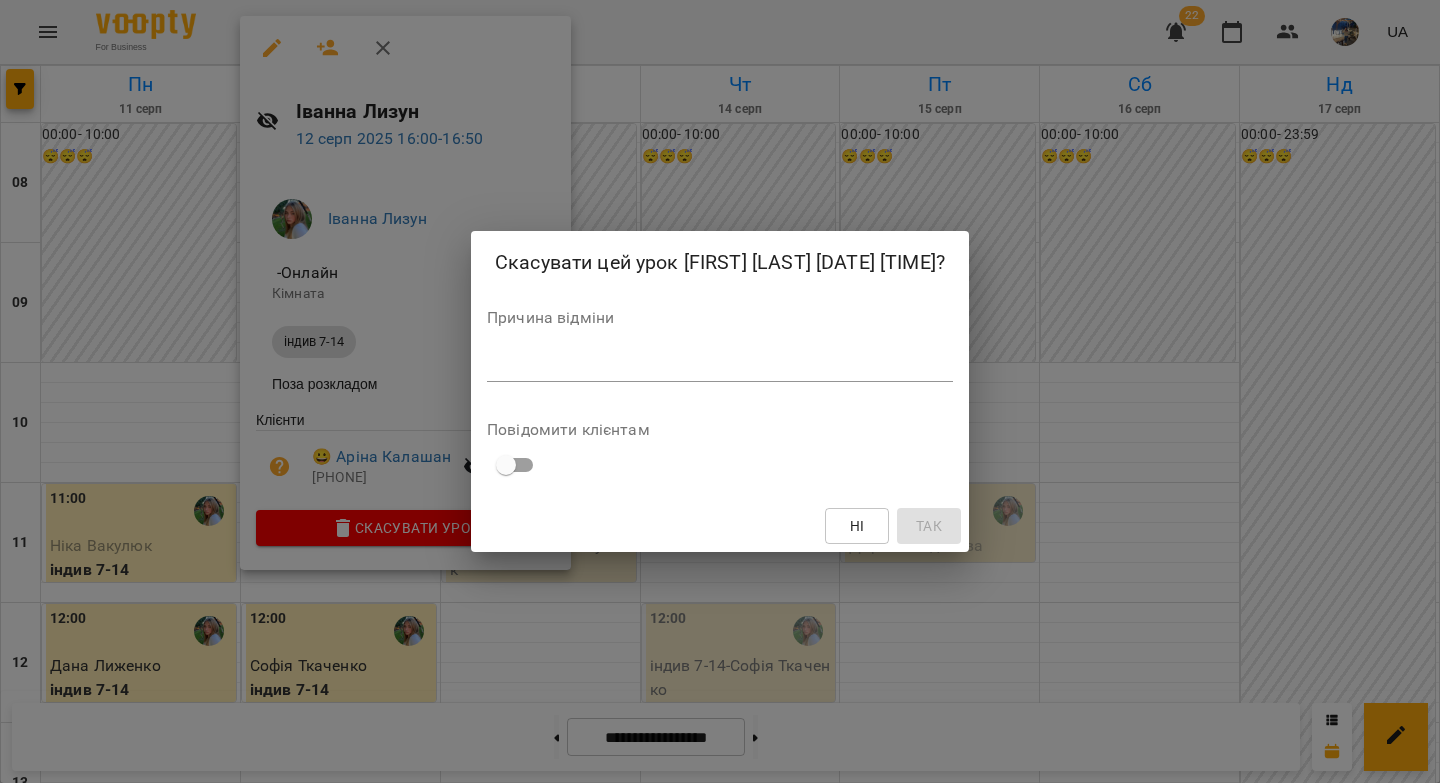 click at bounding box center [720, 365] 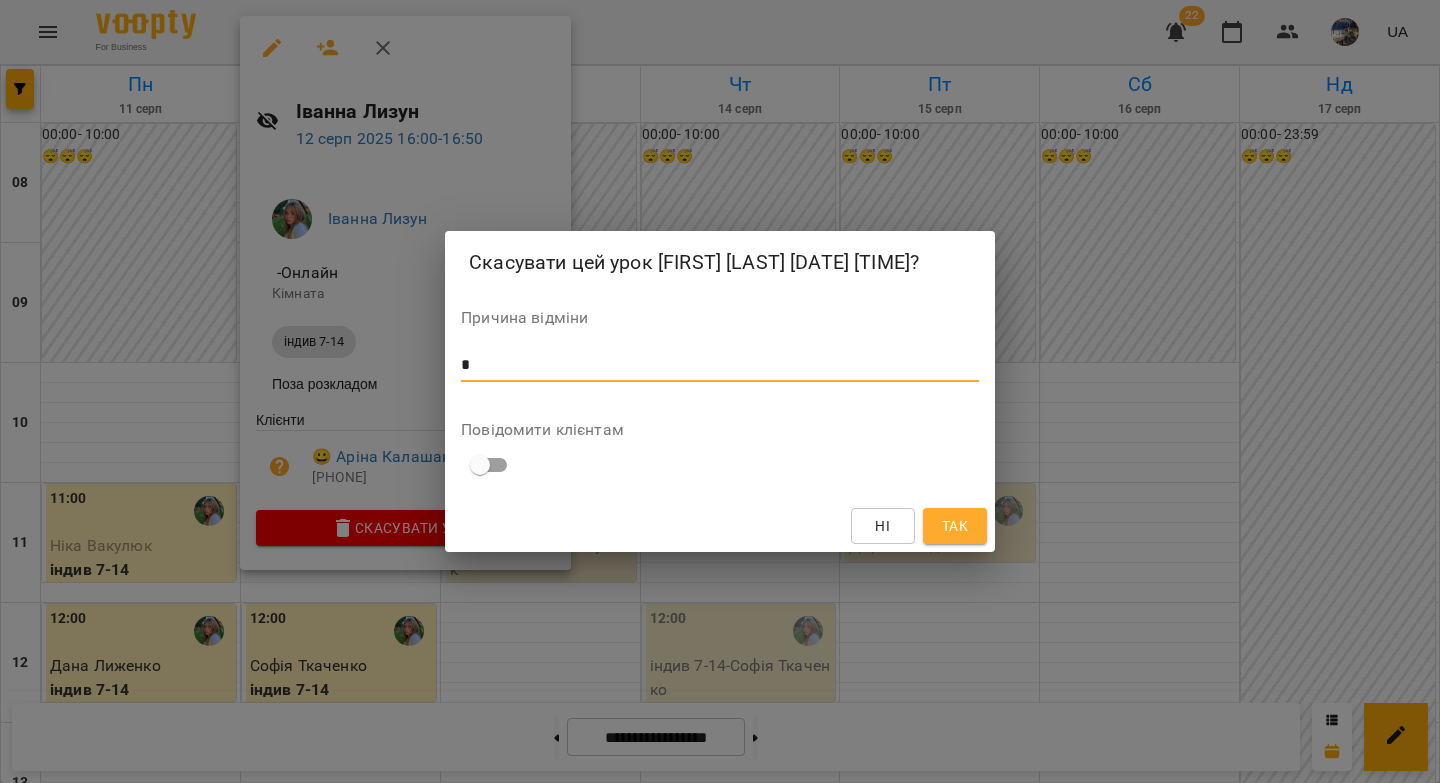 type on "*" 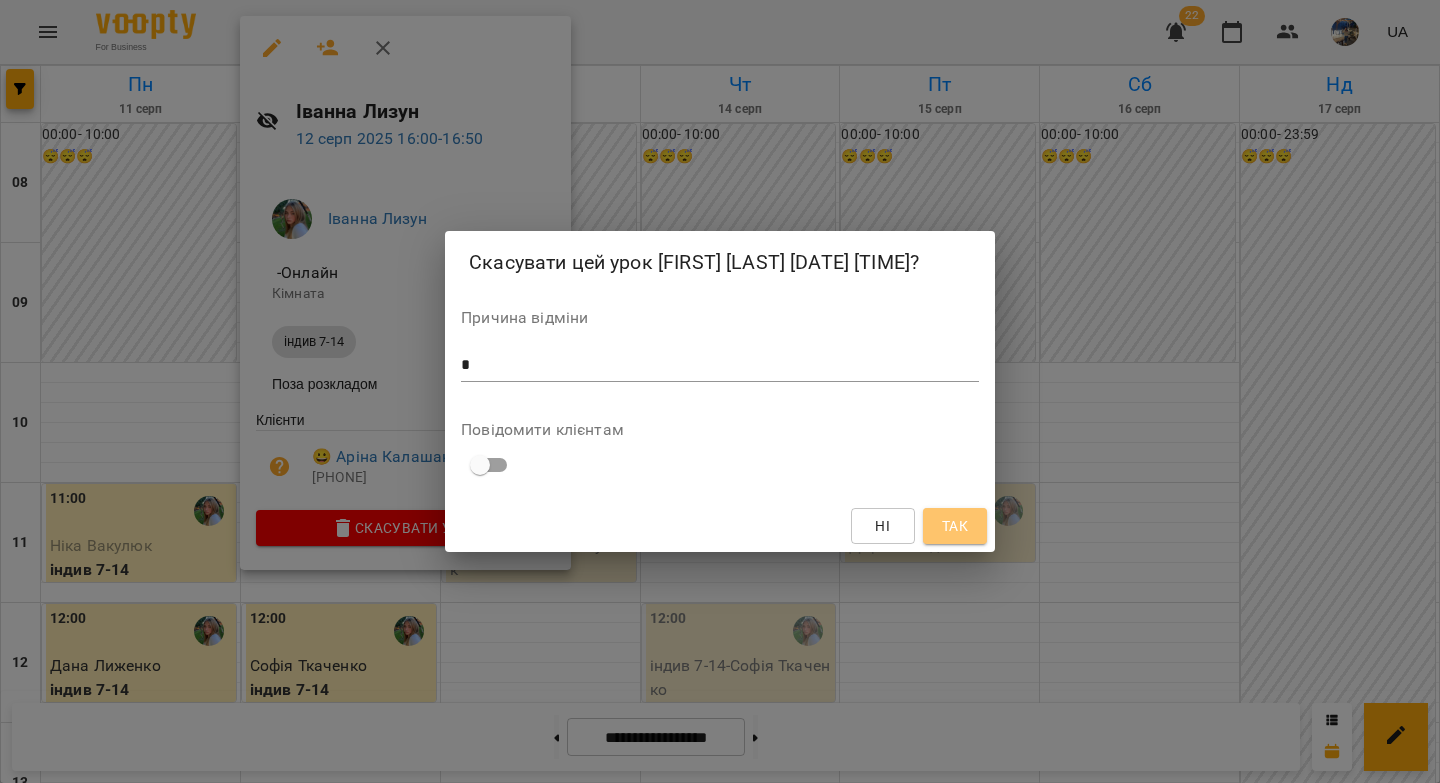 click on "Так" at bounding box center (955, 526) 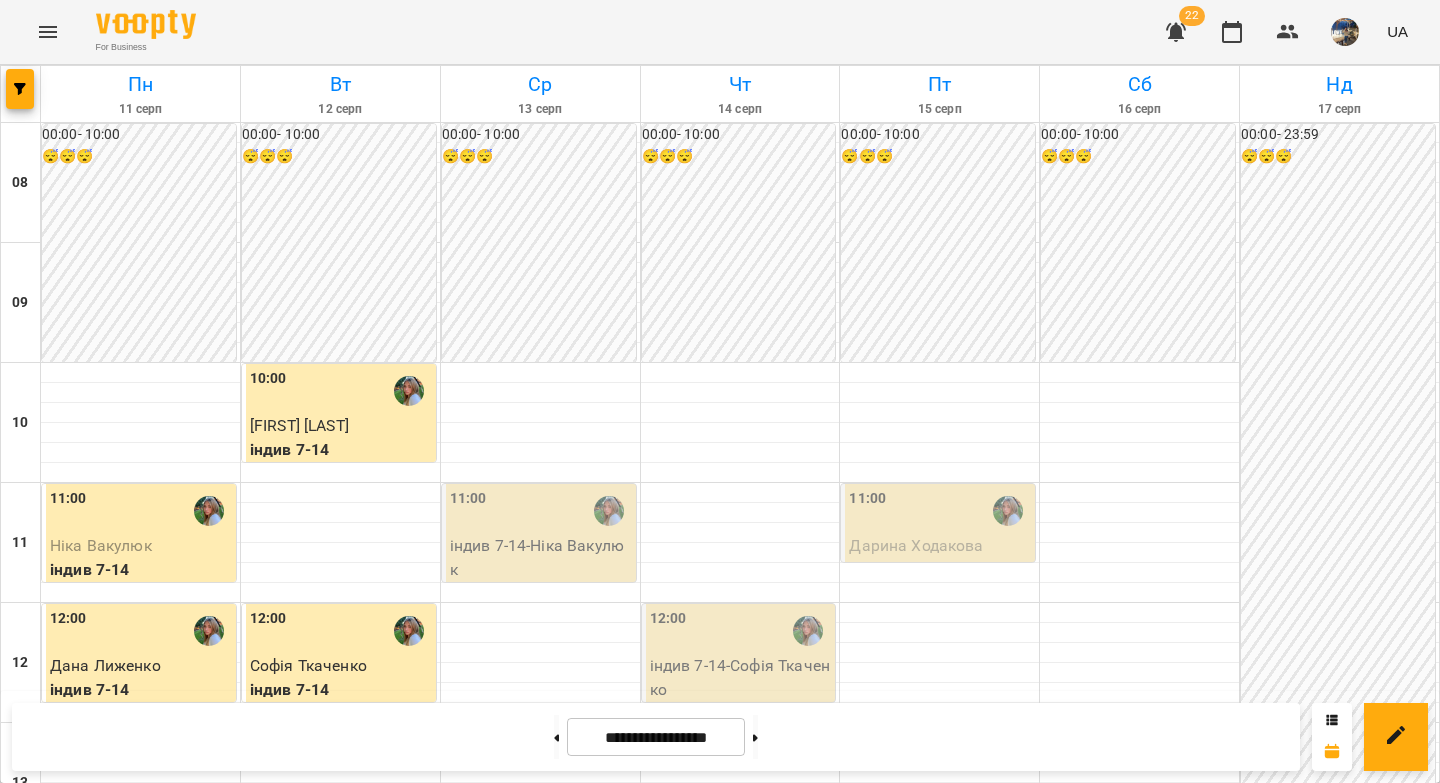 scroll, scrollTop: 0, scrollLeft: 0, axis: both 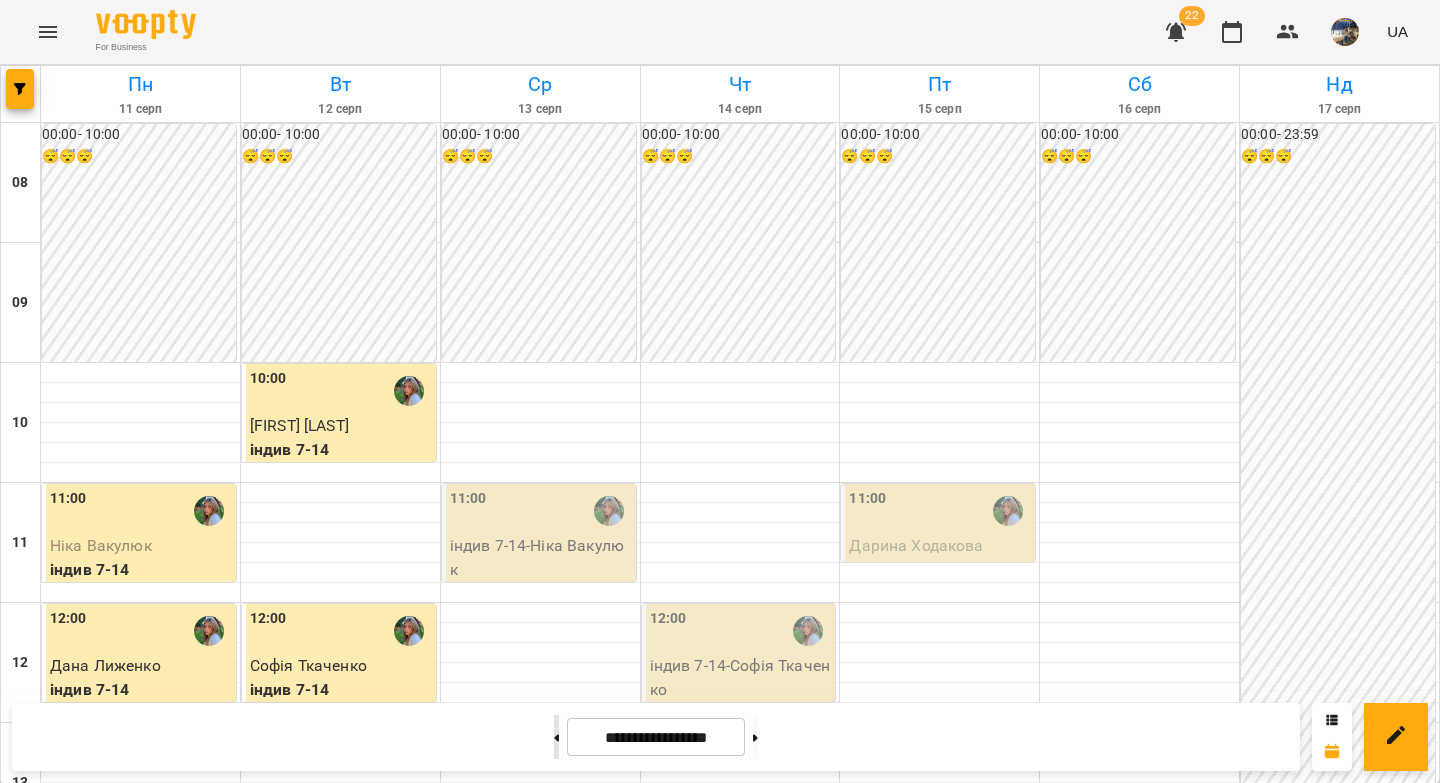 click at bounding box center [556, 737] 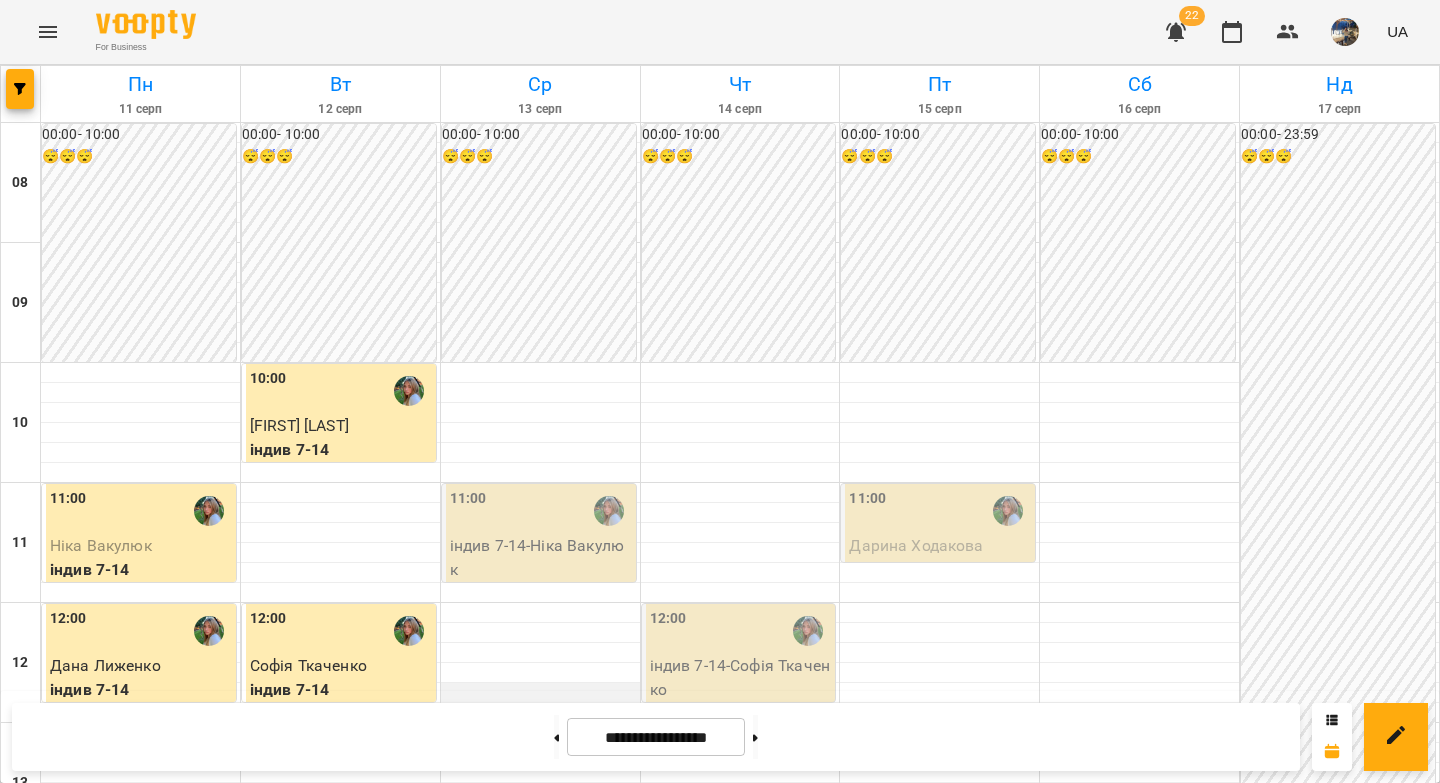 type on "**********" 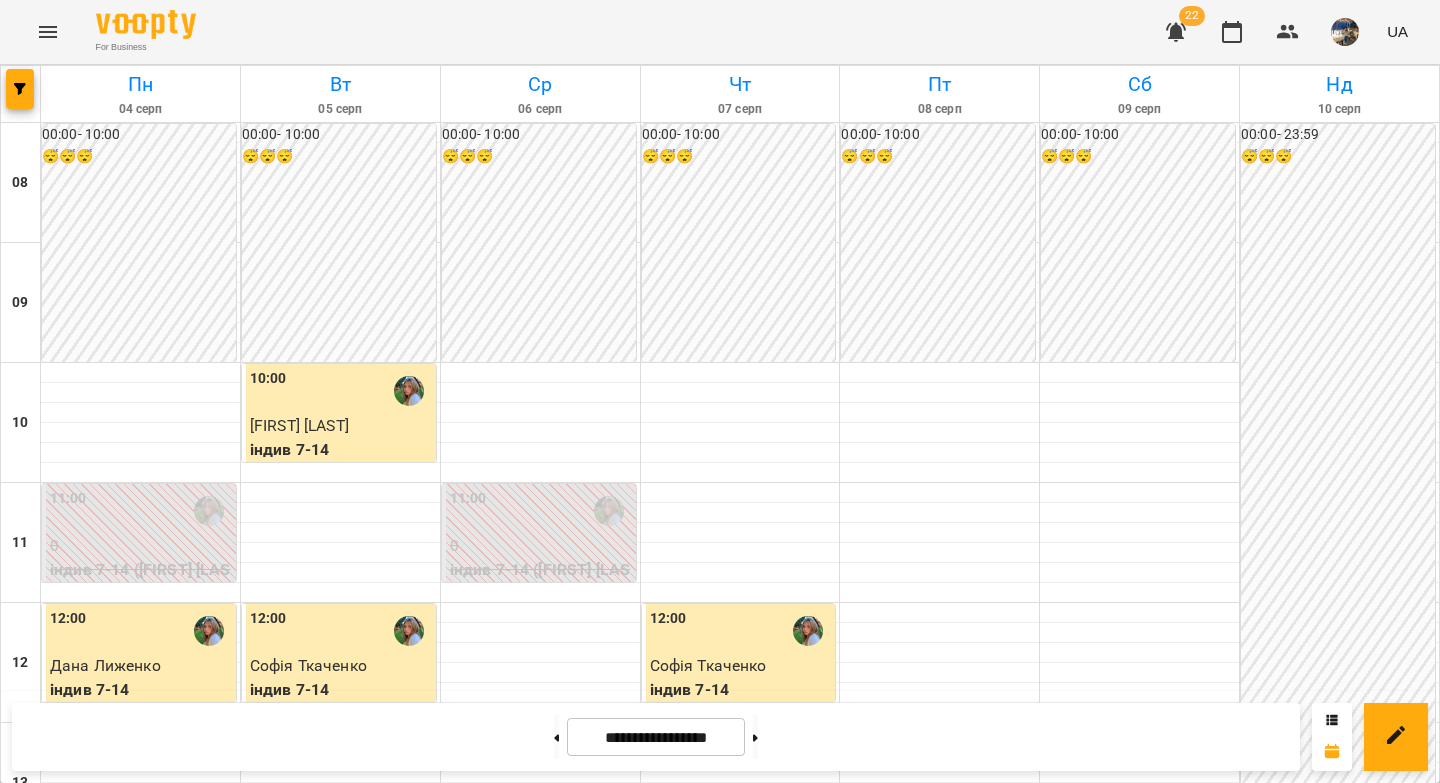scroll, scrollTop: 972, scrollLeft: 0, axis: vertical 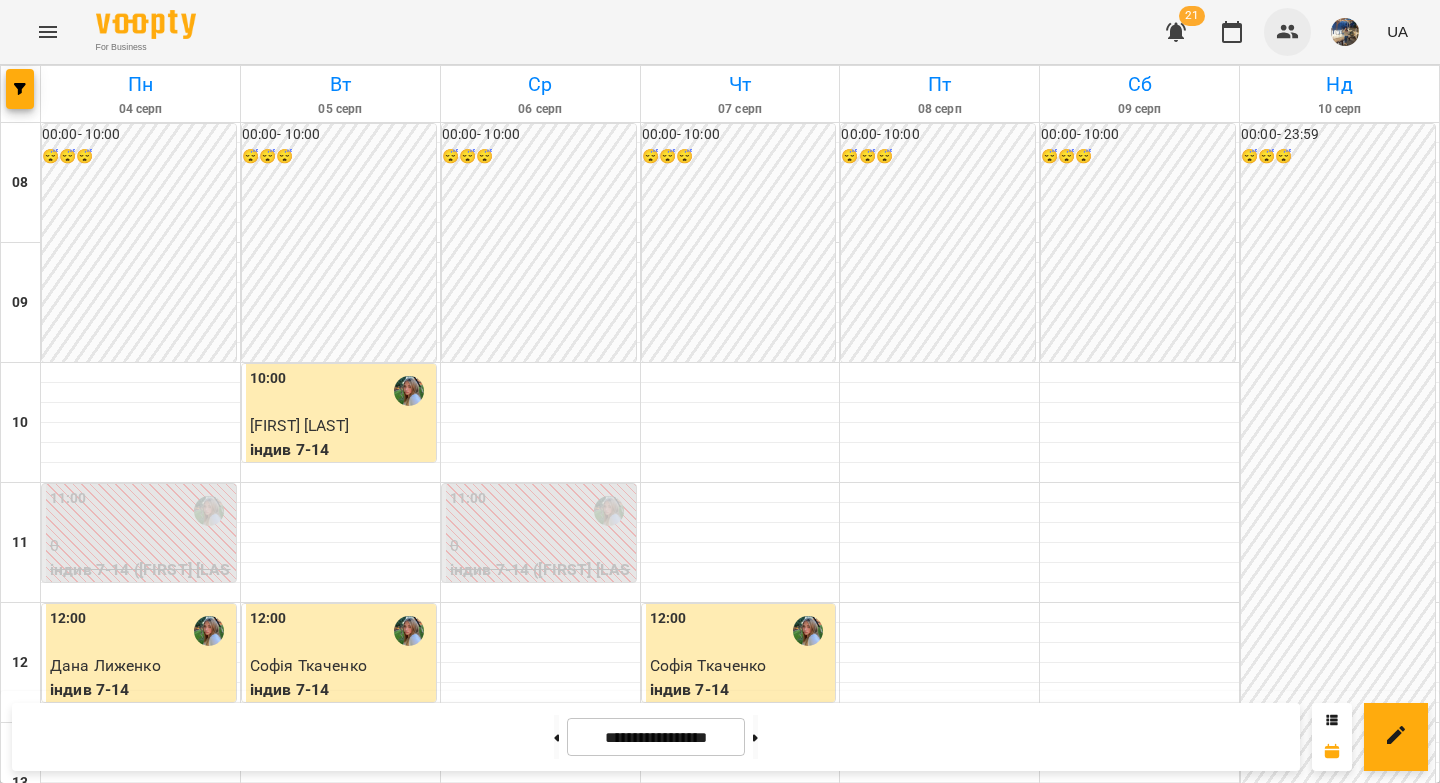 click 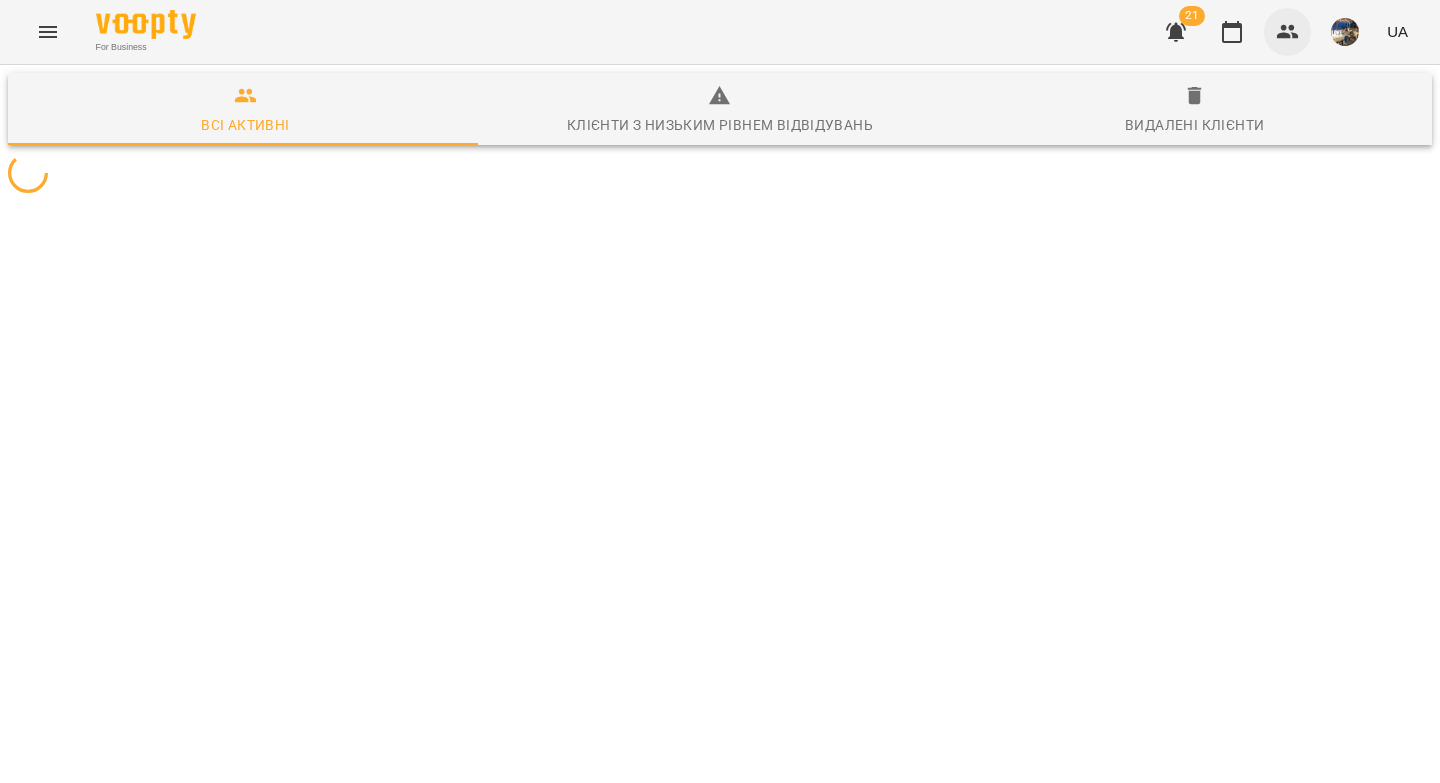 type 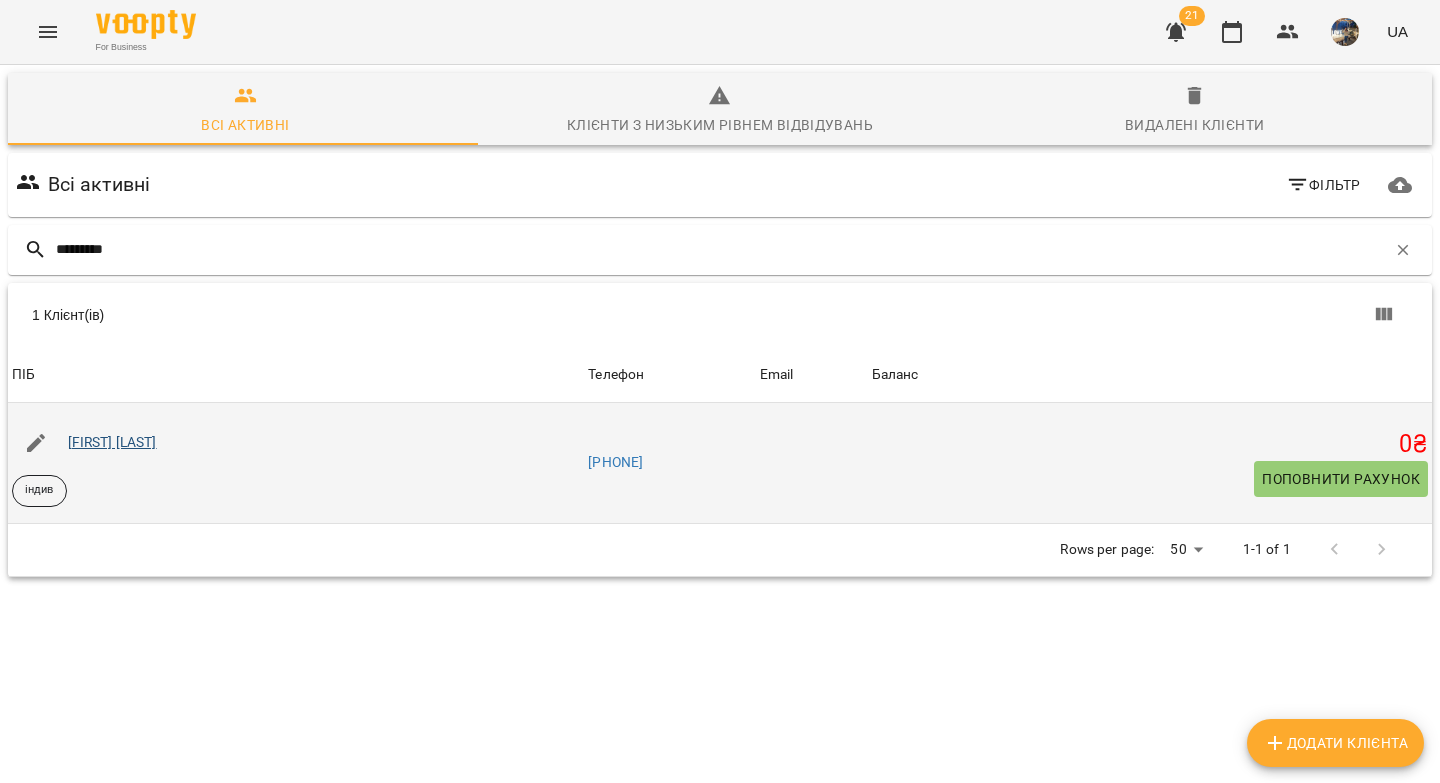 type on "*********" 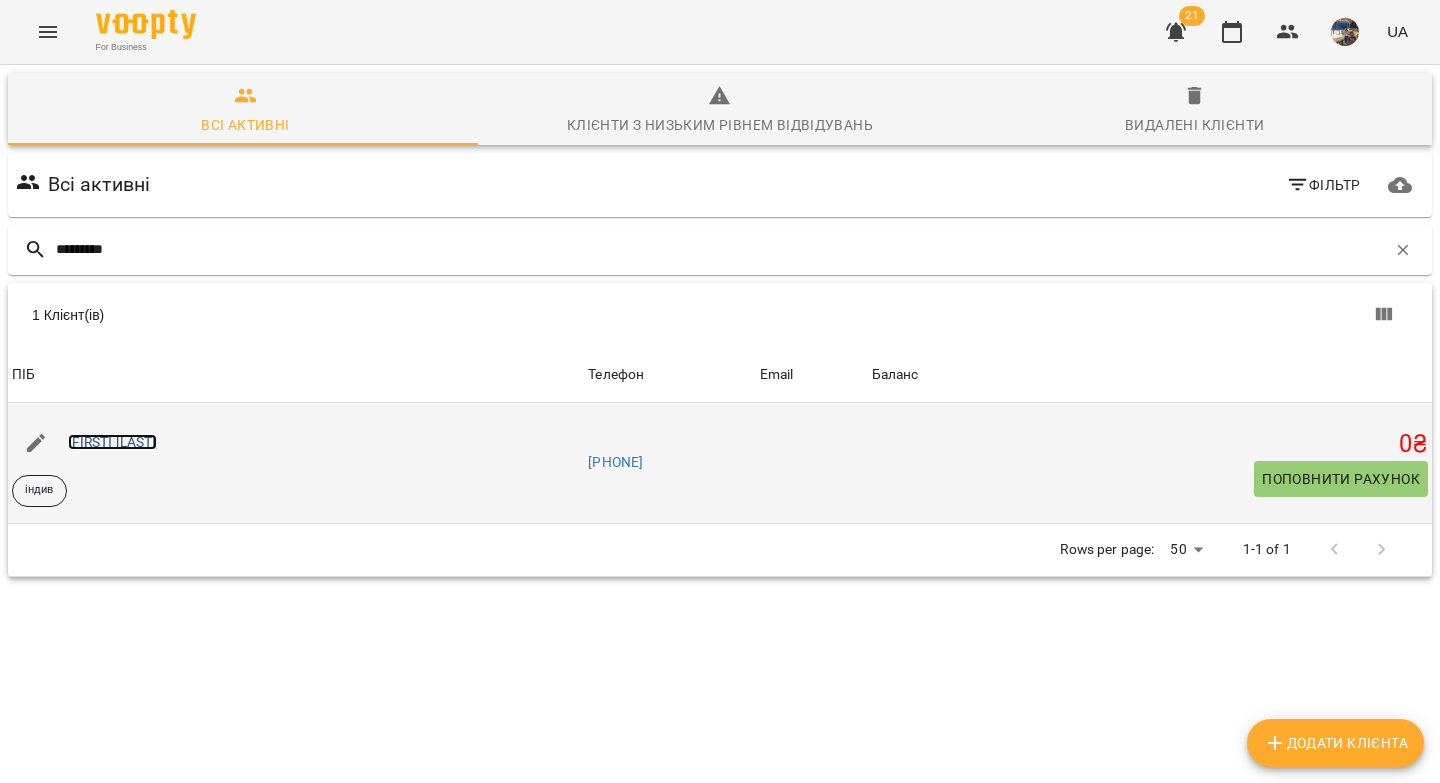 click on "[FIRST] [LAST]" at bounding box center [112, 442] 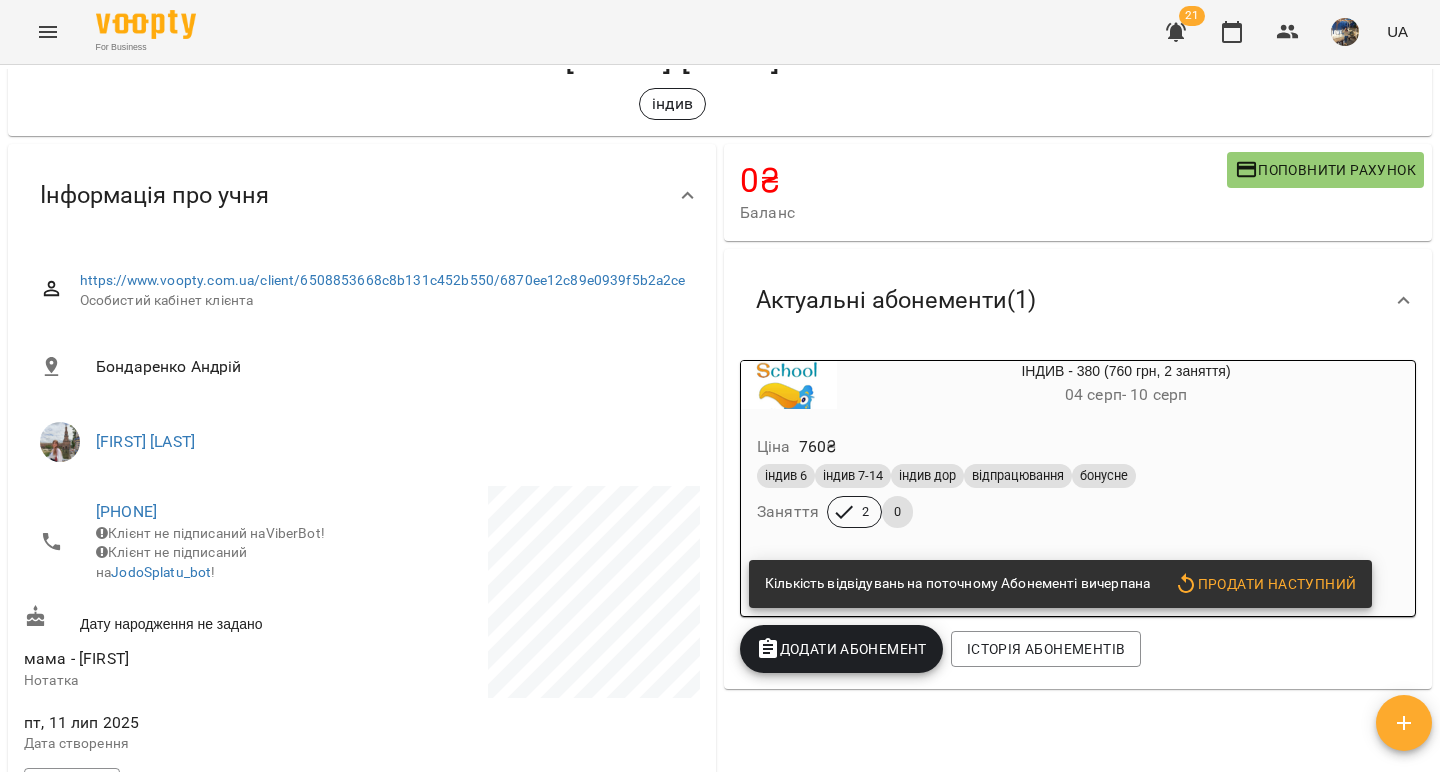 scroll, scrollTop: 121, scrollLeft: 0, axis: vertical 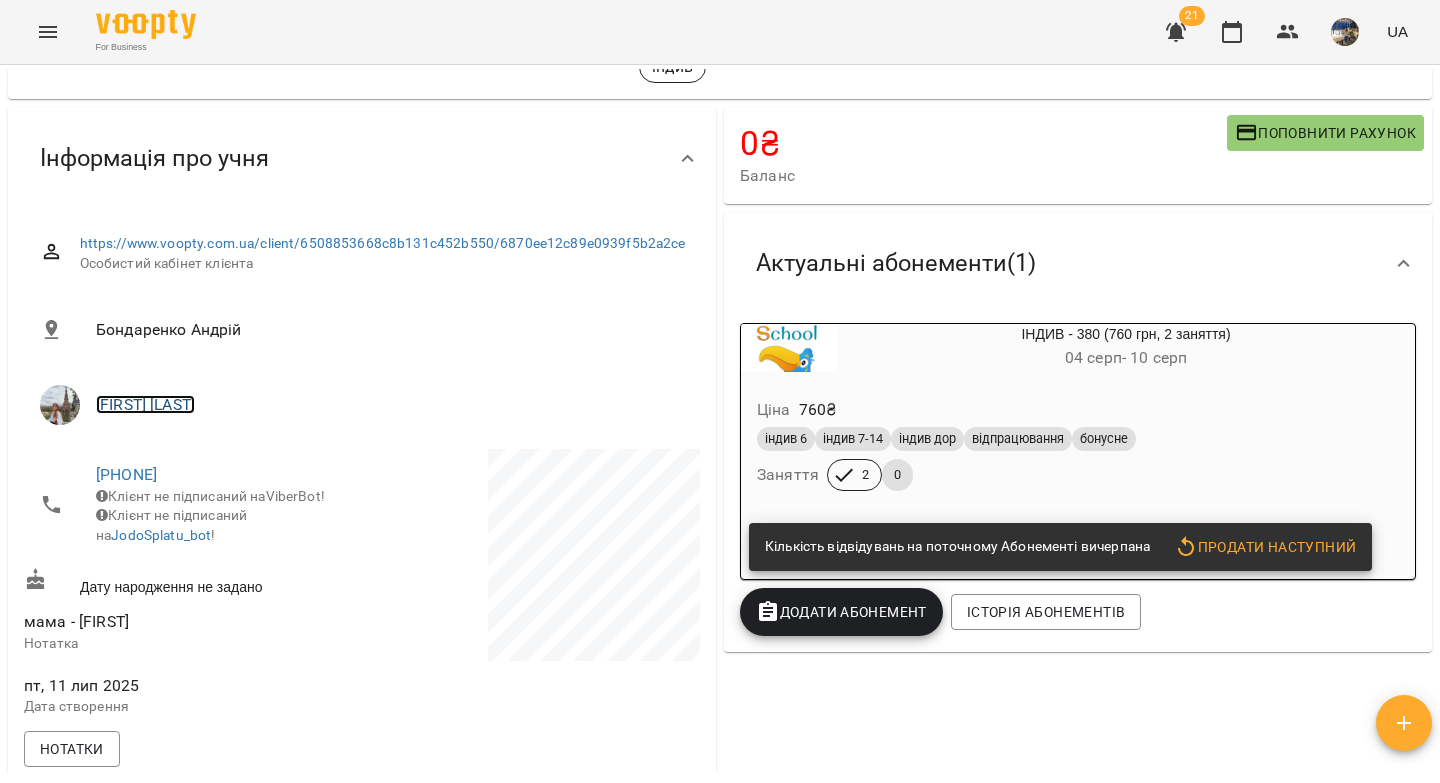 click on "[FIRST] [LAST]" at bounding box center [145, 404] 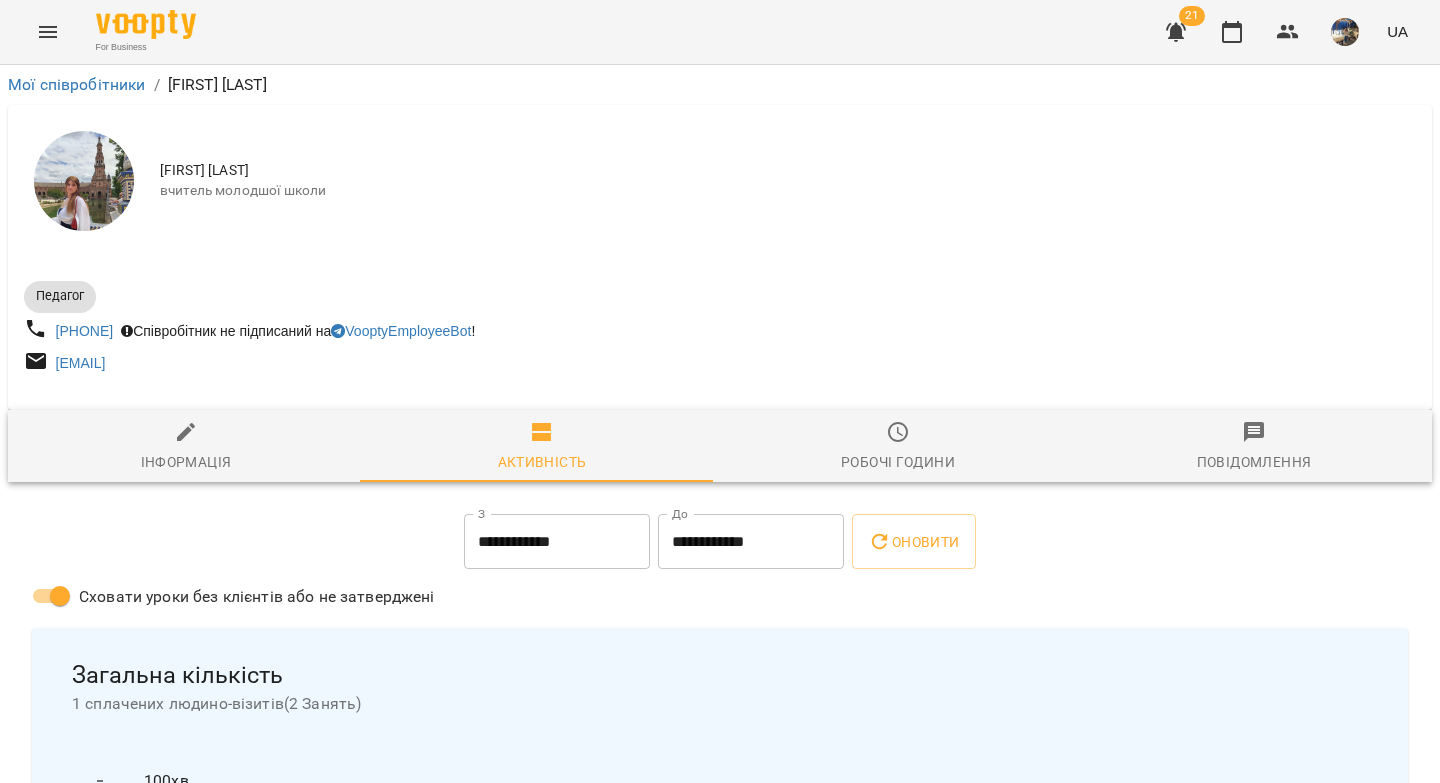 click 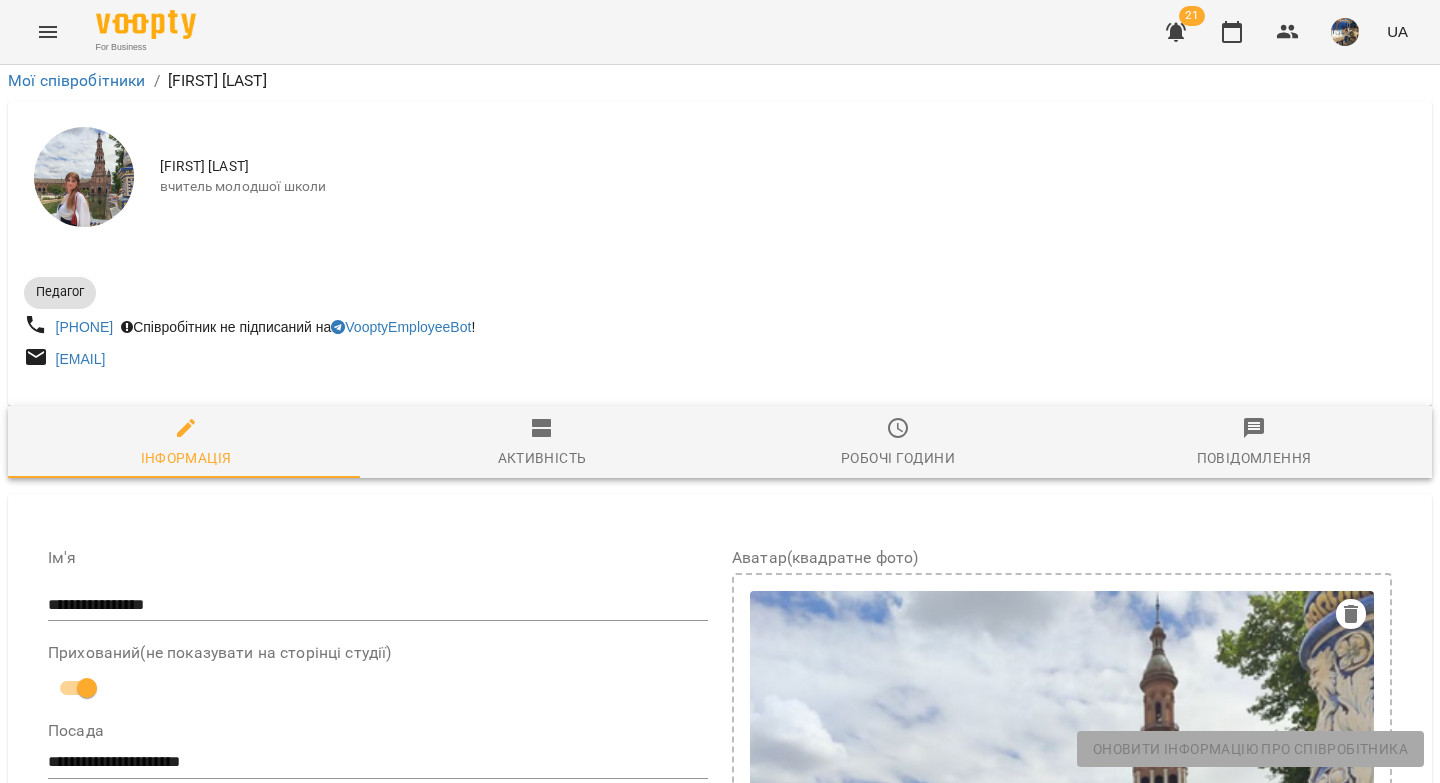 scroll, scrollTop: 786, scrollLeft: 0, axis: vertical 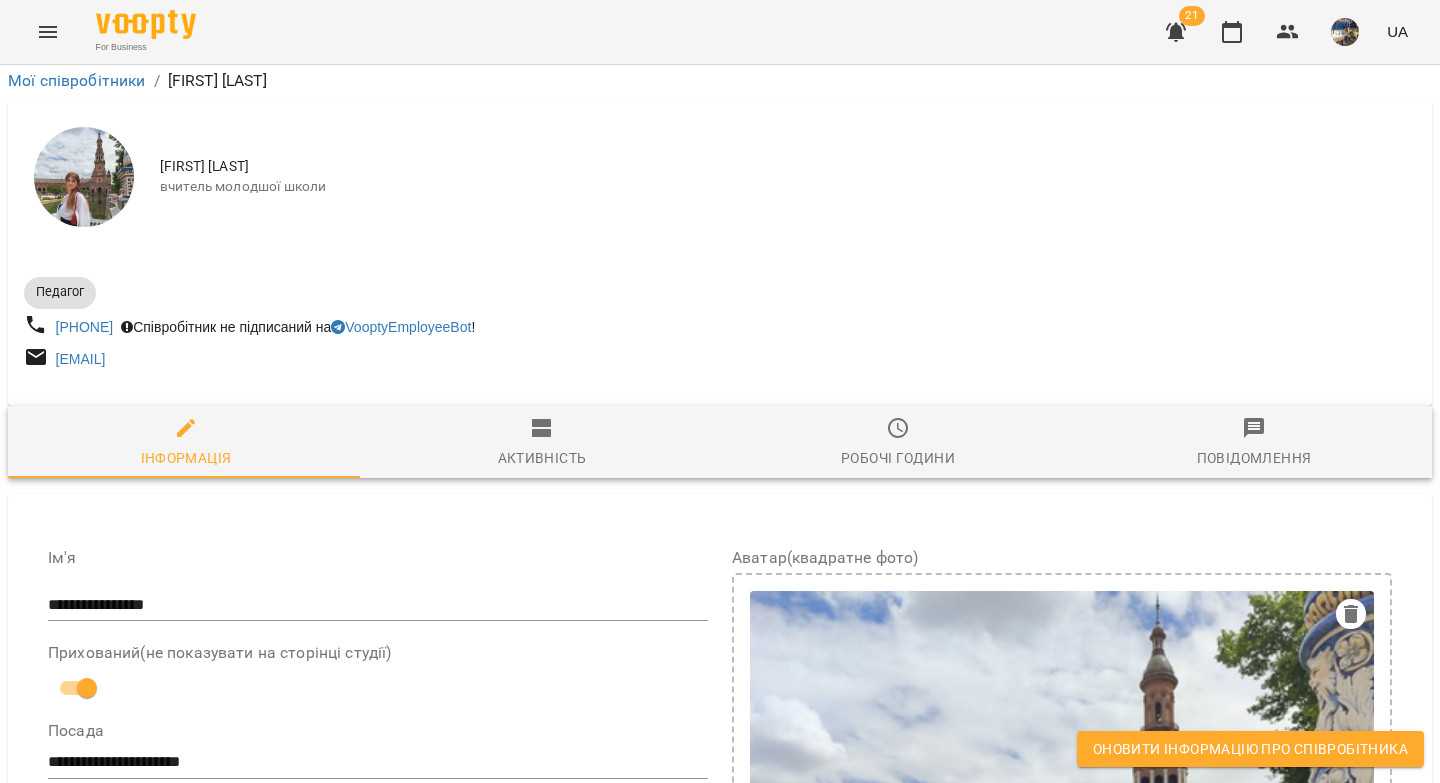 drag, startPoint x: 372, startPoint y: 363, endPoint x: 98, endPoint y: 337, distance: 275.2308 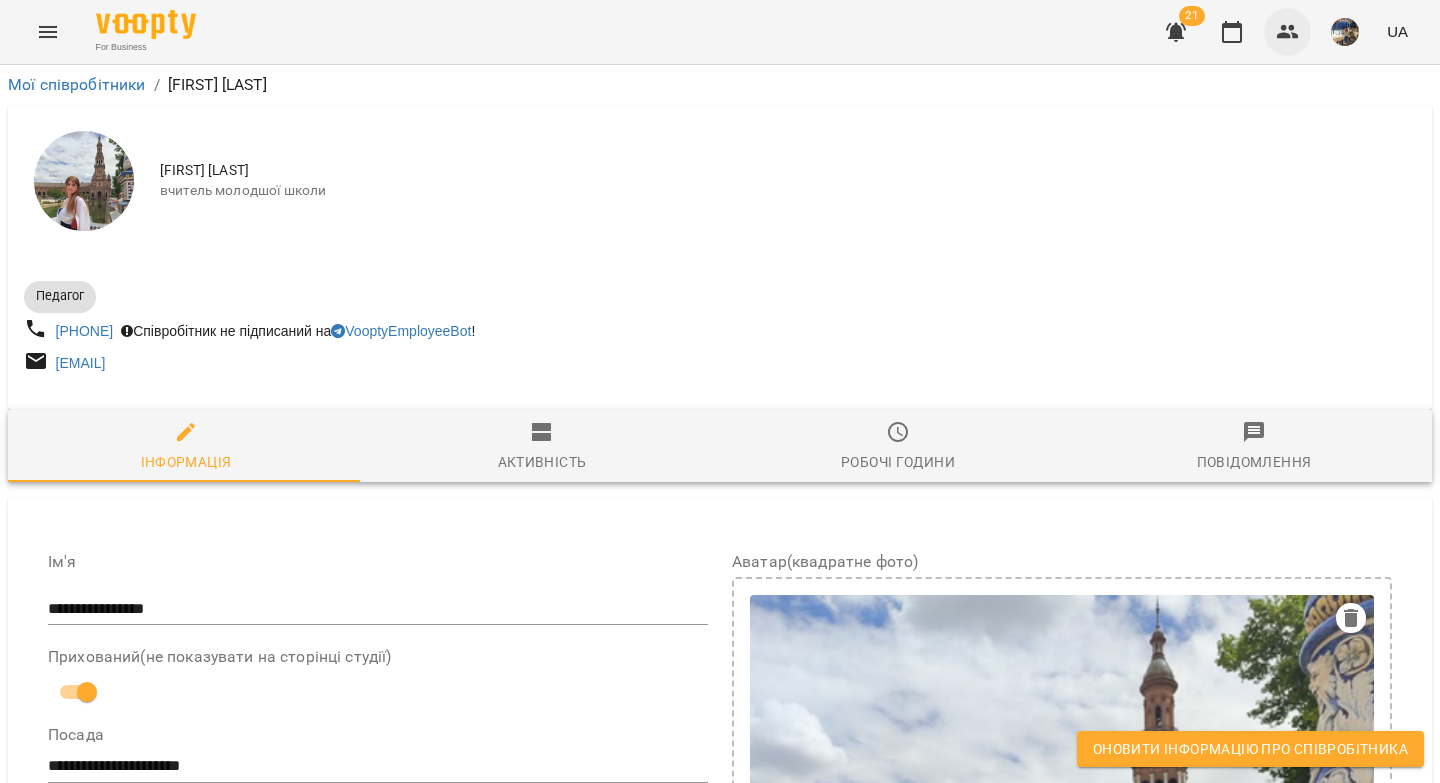 click 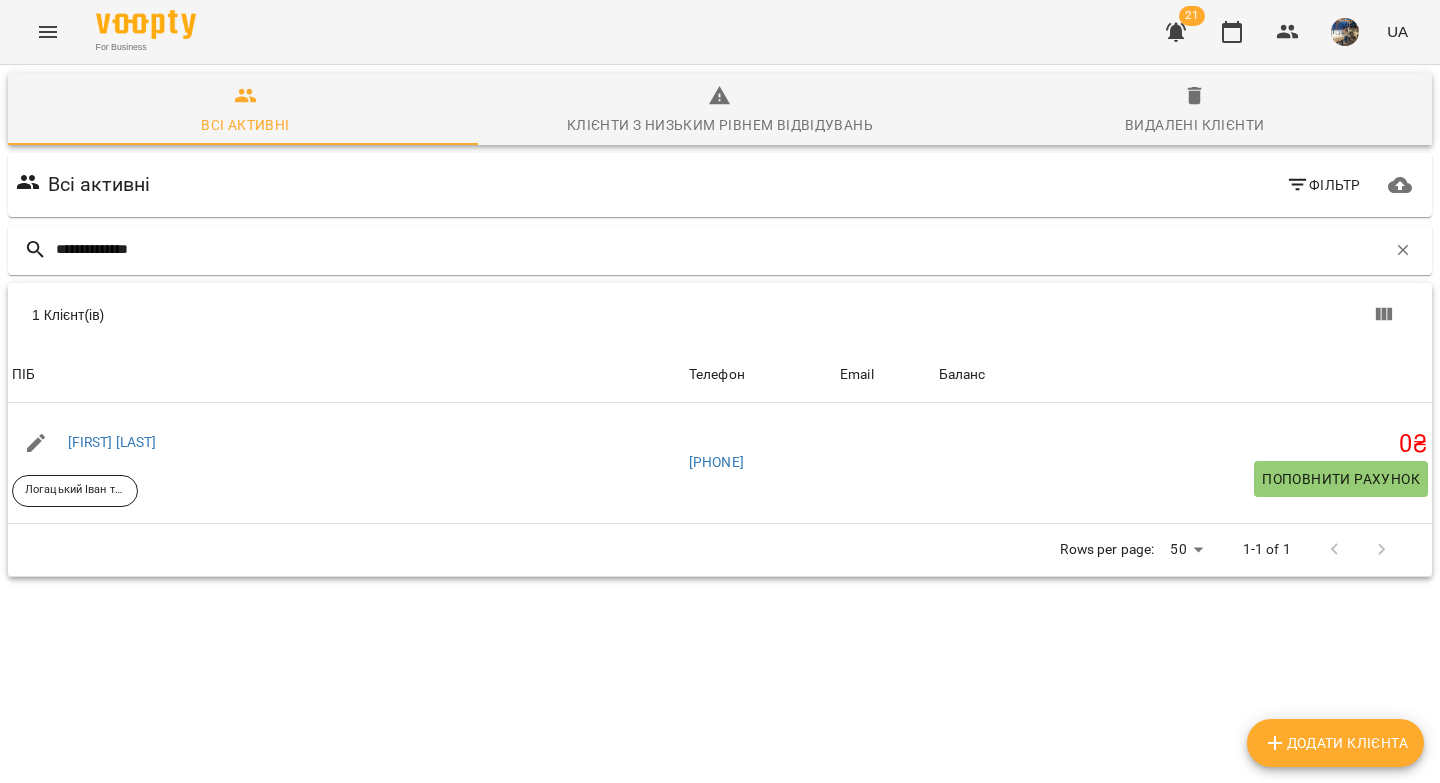 type on "**********" 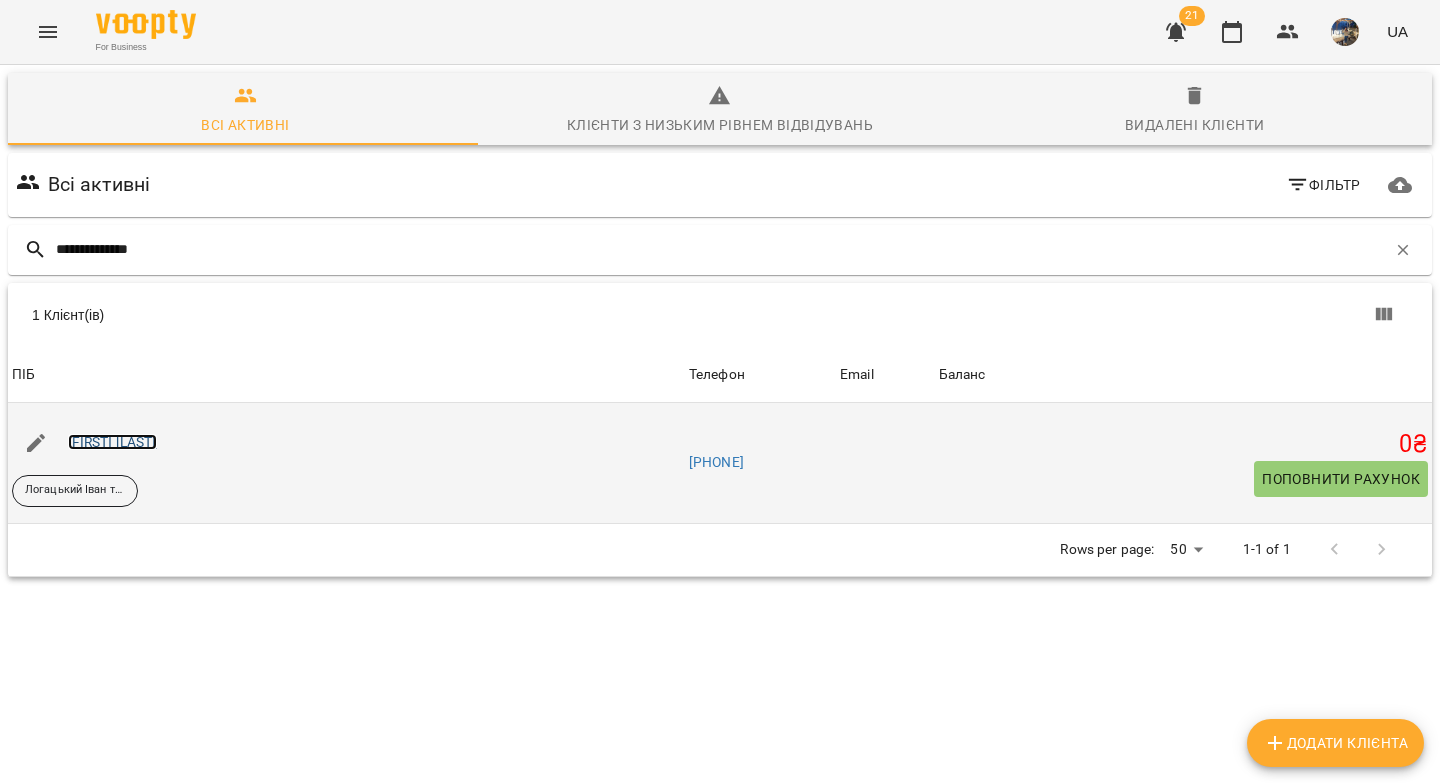 click on "[LAST] [FIRST]" at bounding box center (112, 442) 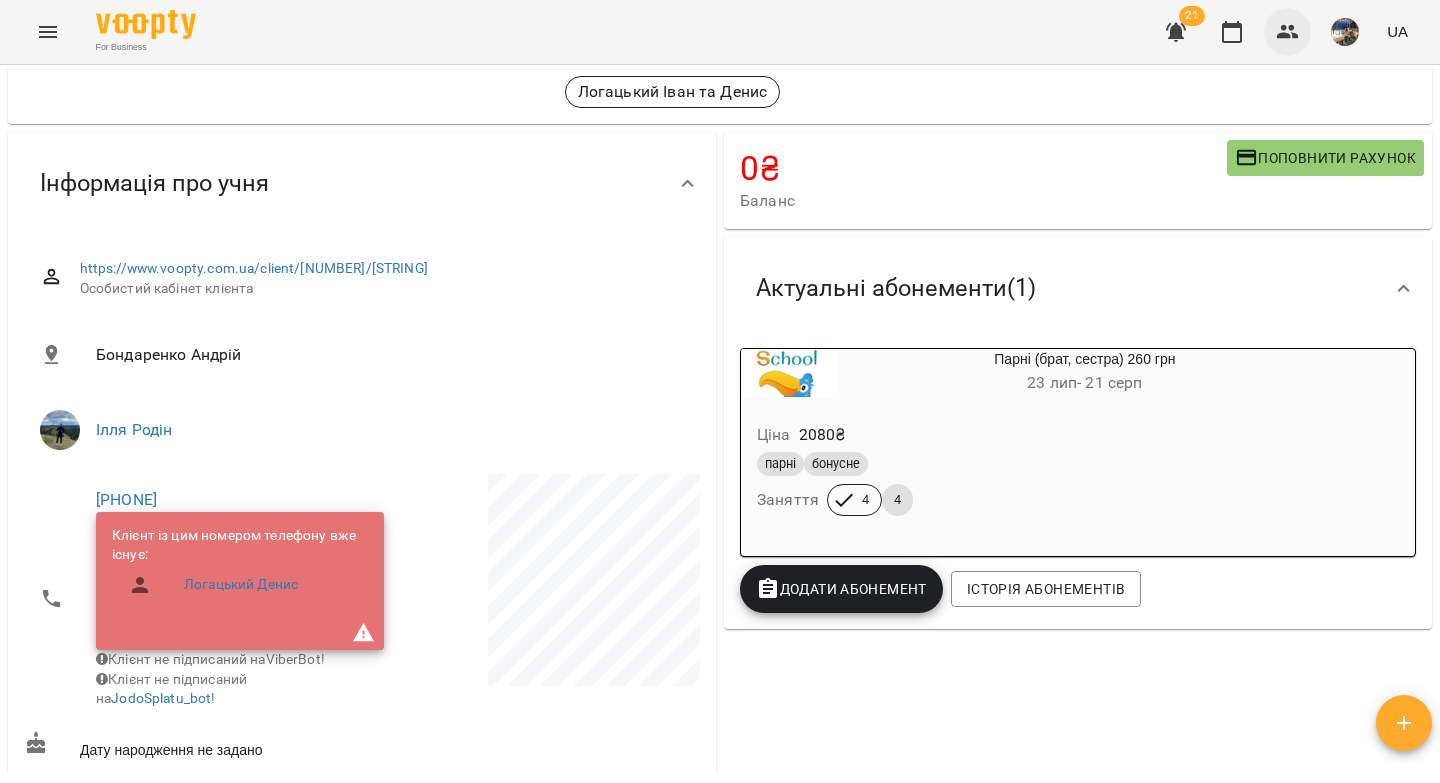 scroll, scrollTop: 0, scrollLeft: 0, axis: both 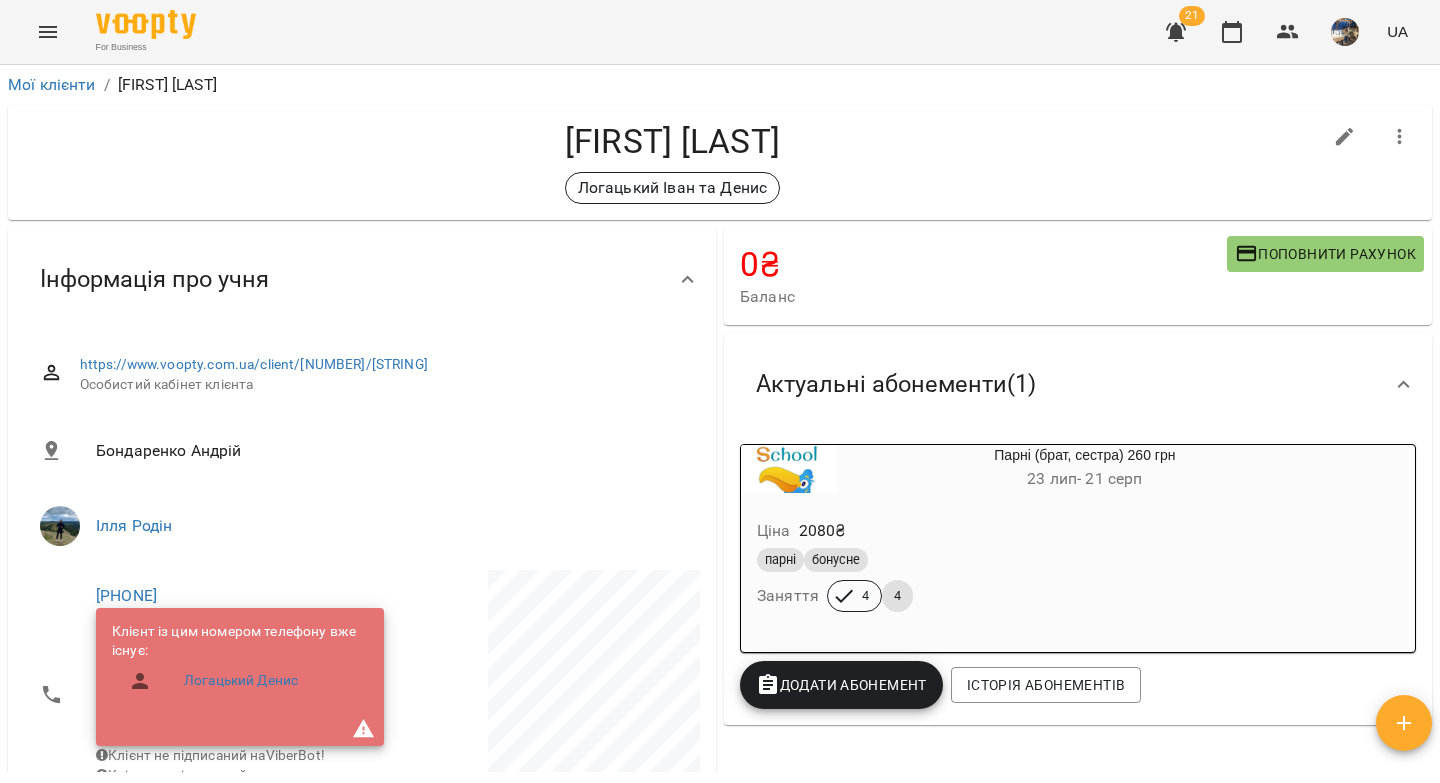 click 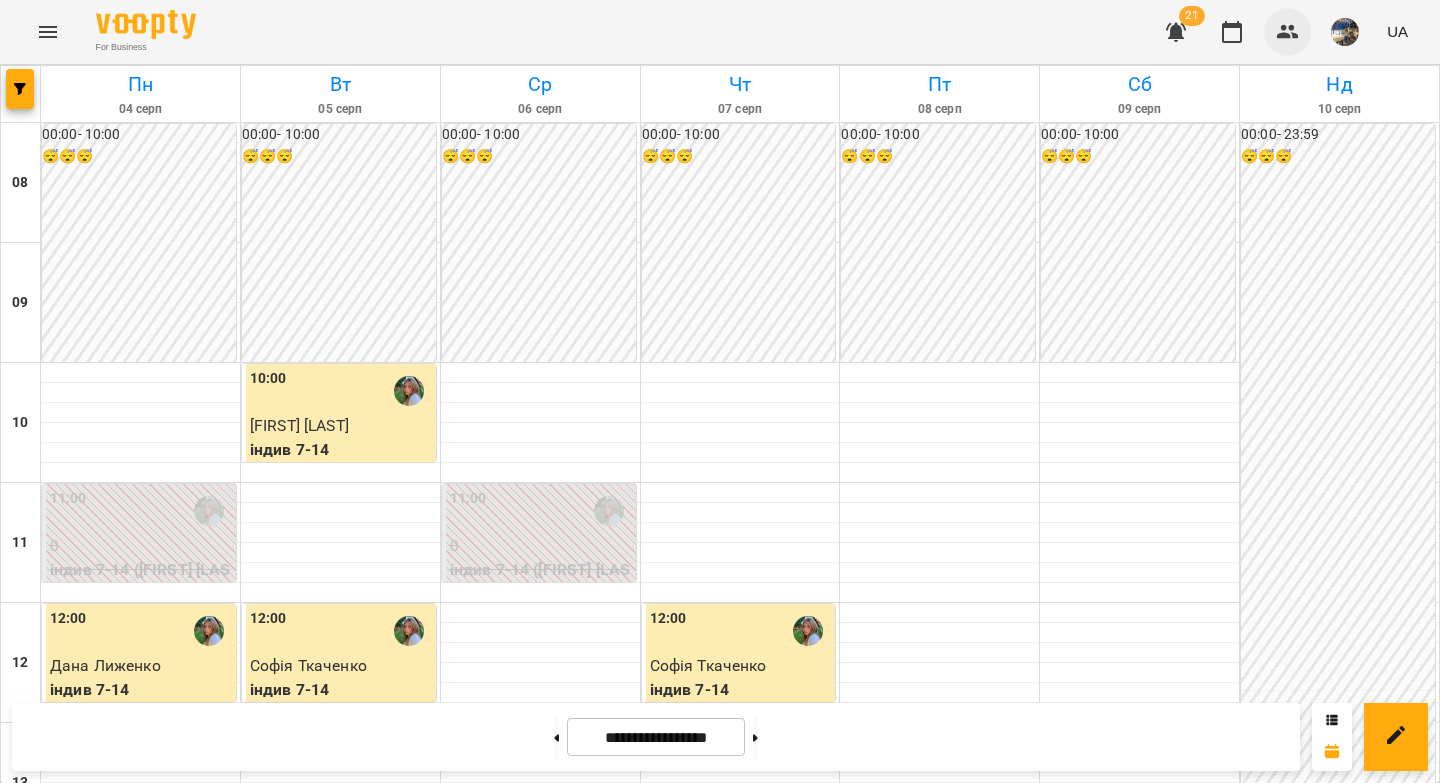 click 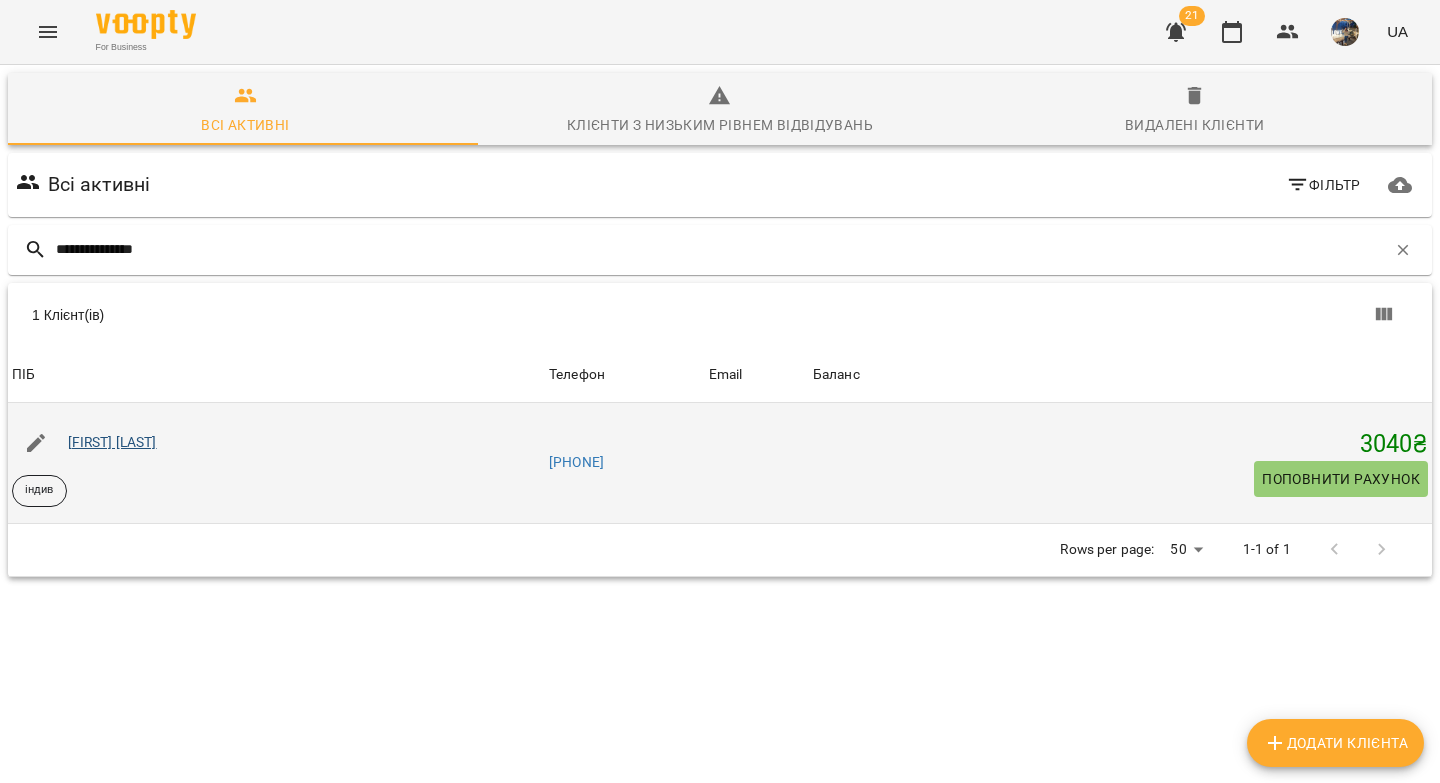 type on "**********" 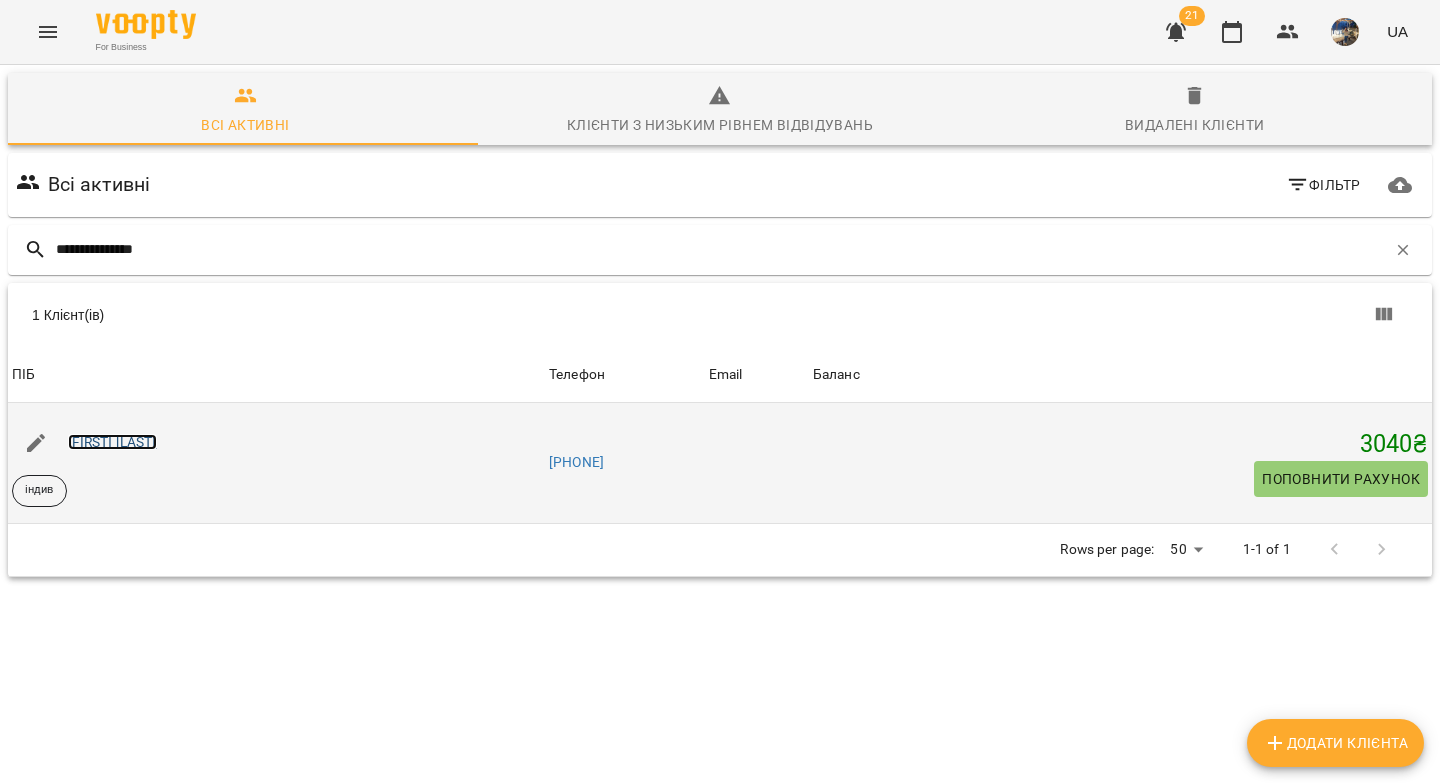 click on "[FIRST] [LAST]" at bounding box center [112, 442] 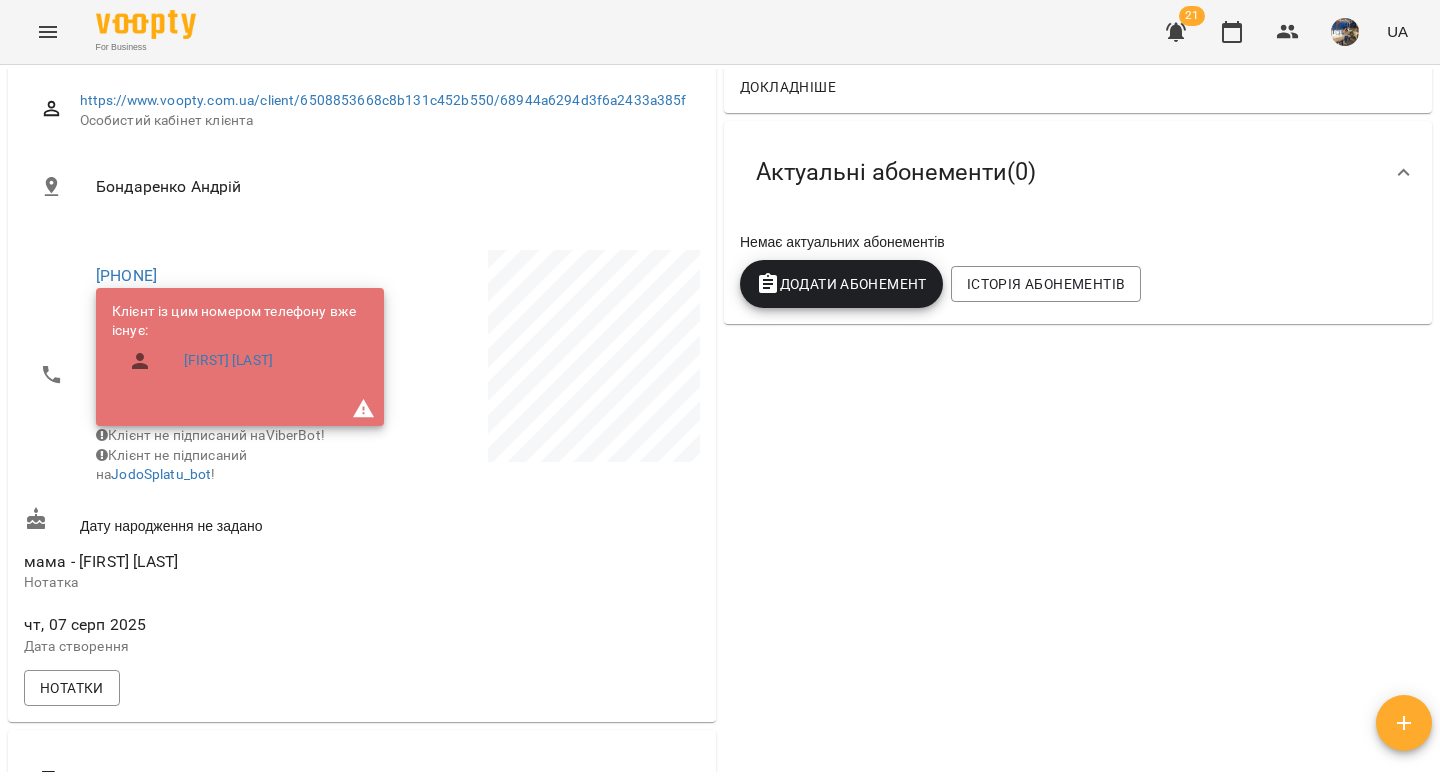 scroll, scrollTop: 525, scrollLeft: 0, axis: vertical 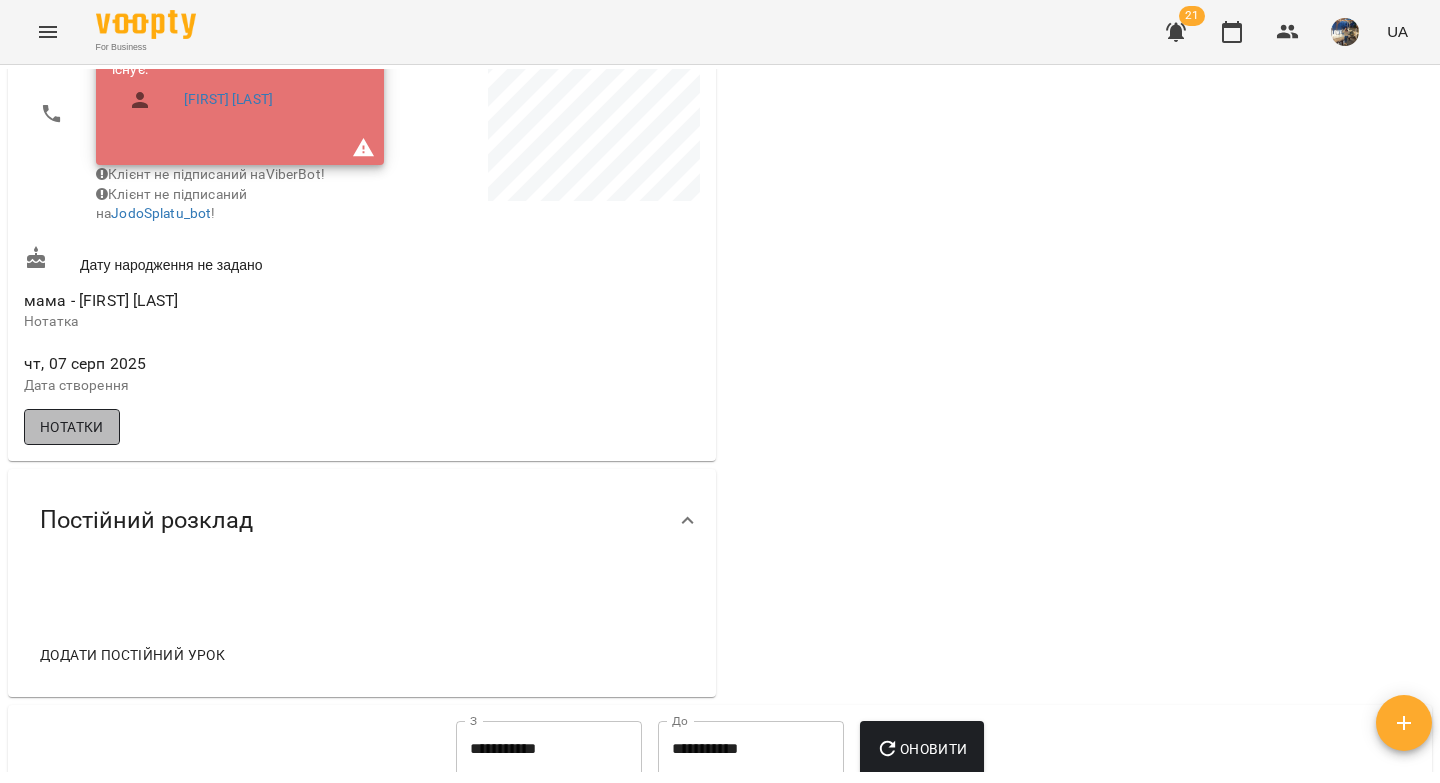click on "Нотатки" at bounding box center [72, 427] 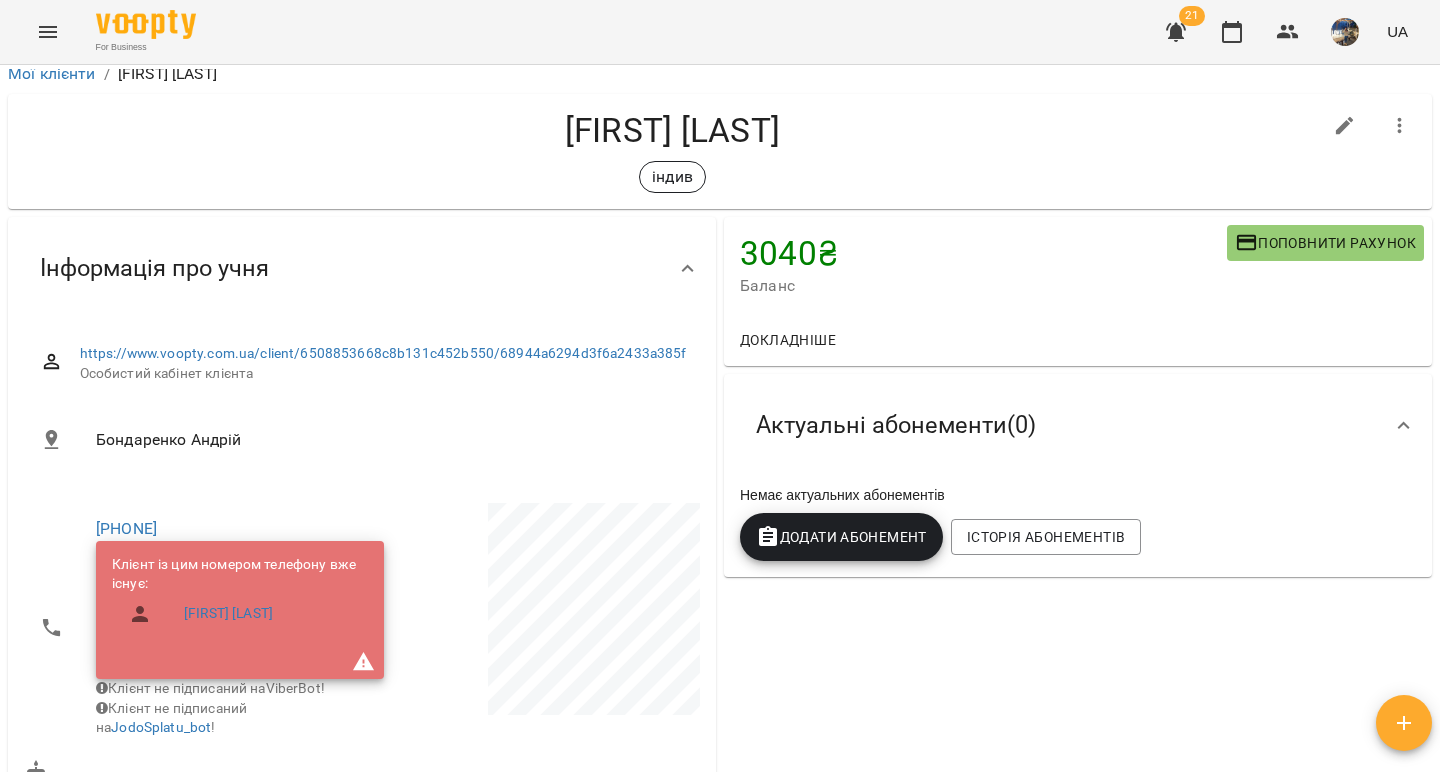 scroll, scrollTop: 0, scrollLeft: 0, axis: both 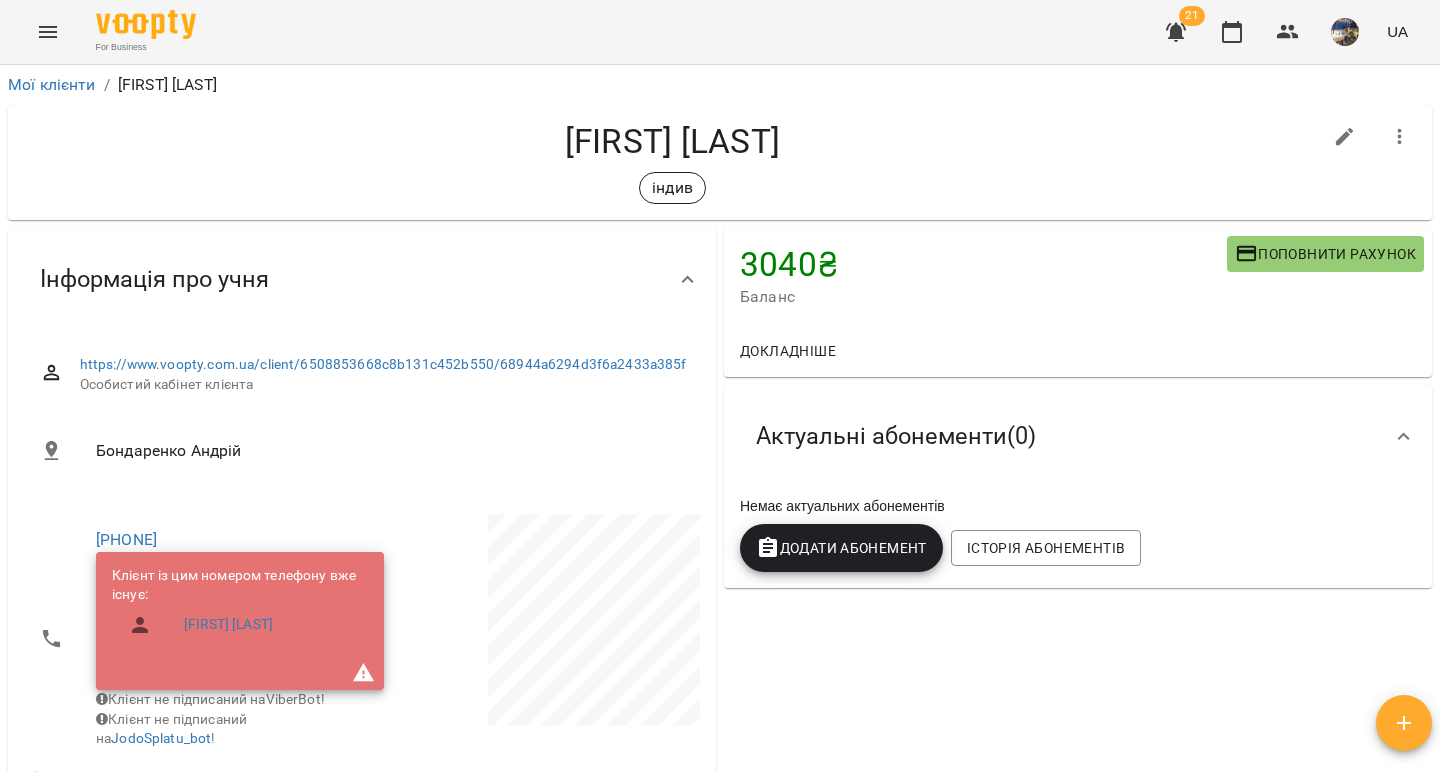 click 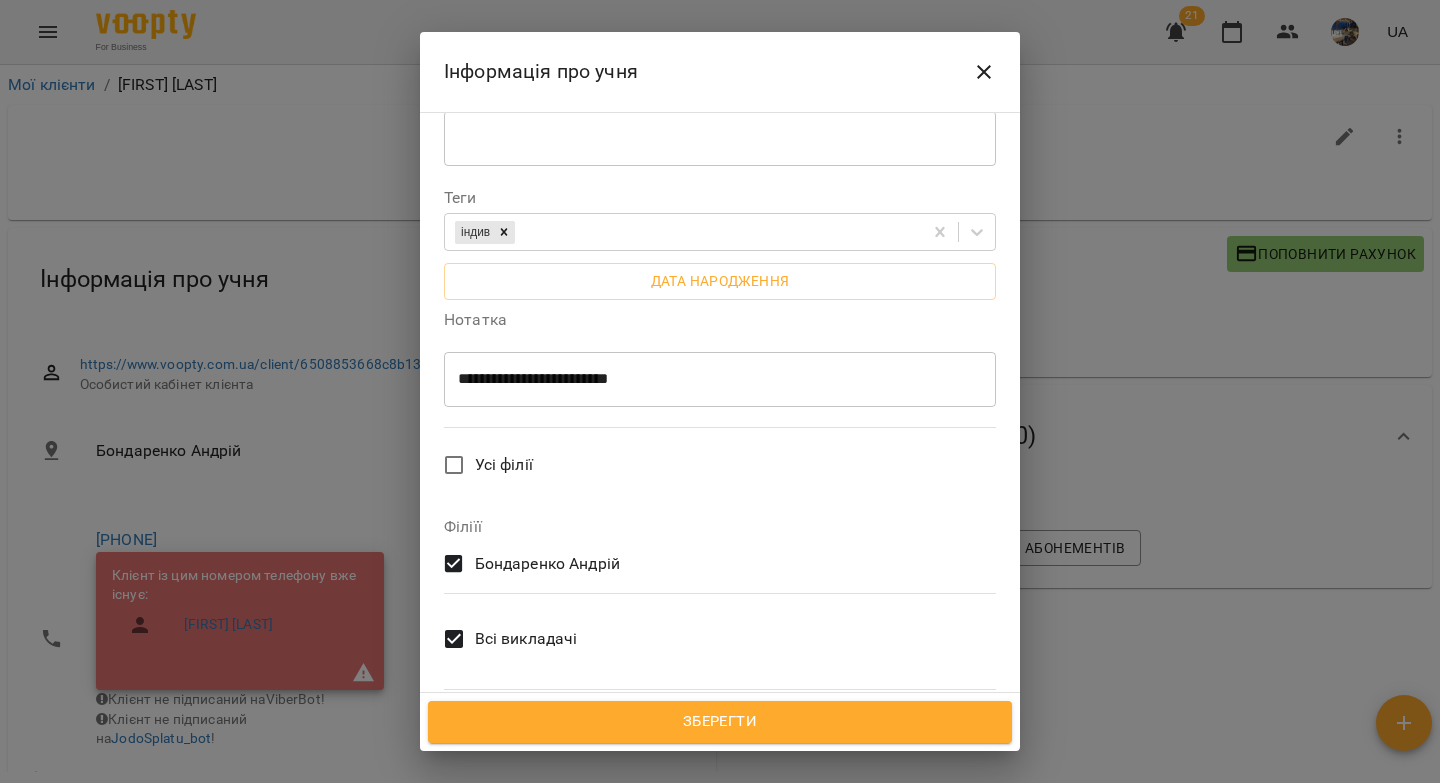 scroll, scrollTop: 517, scrollLeft: 0, axis: vertical 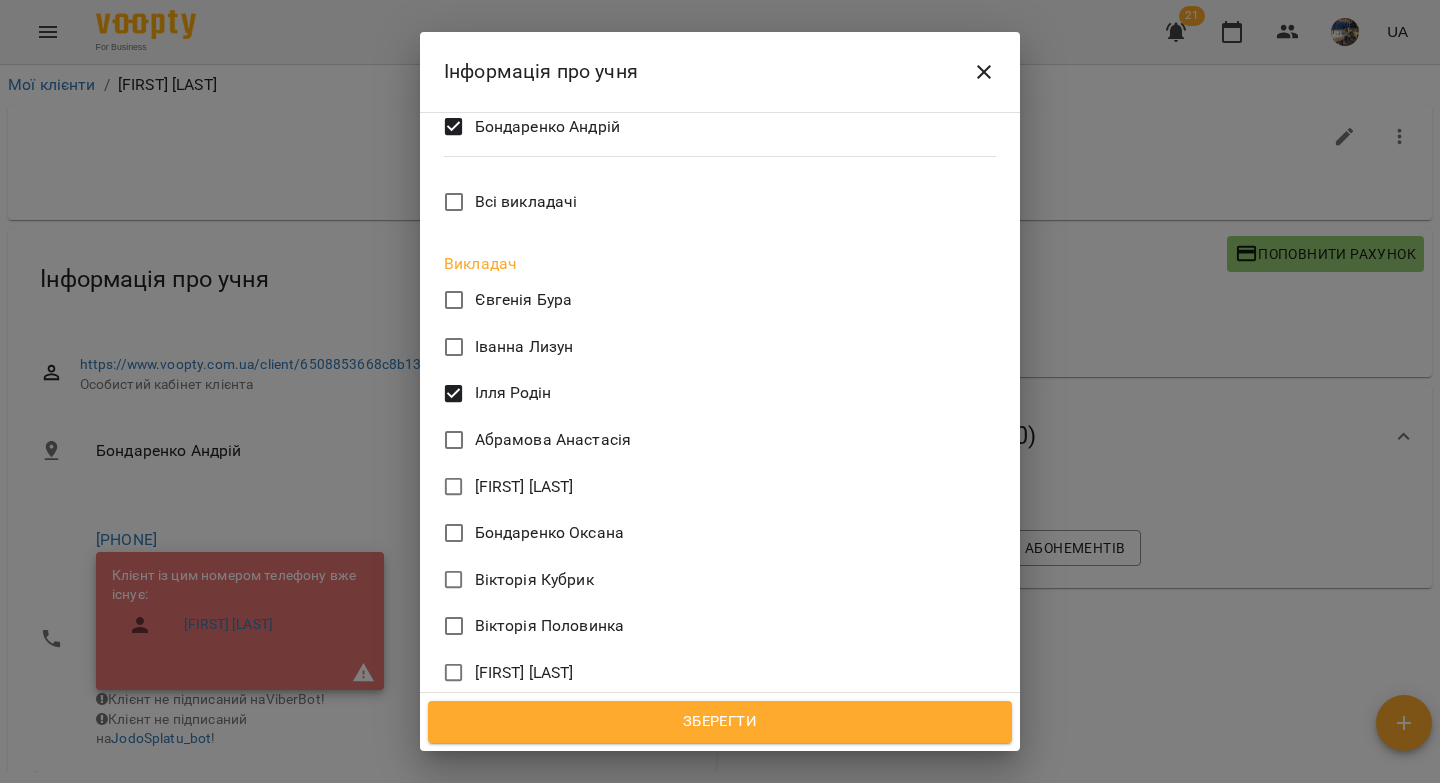 drag, startPoint x: 731, startPoint y: 720, endPoint x: 751, endPoint y: 701, distance: 27.58623 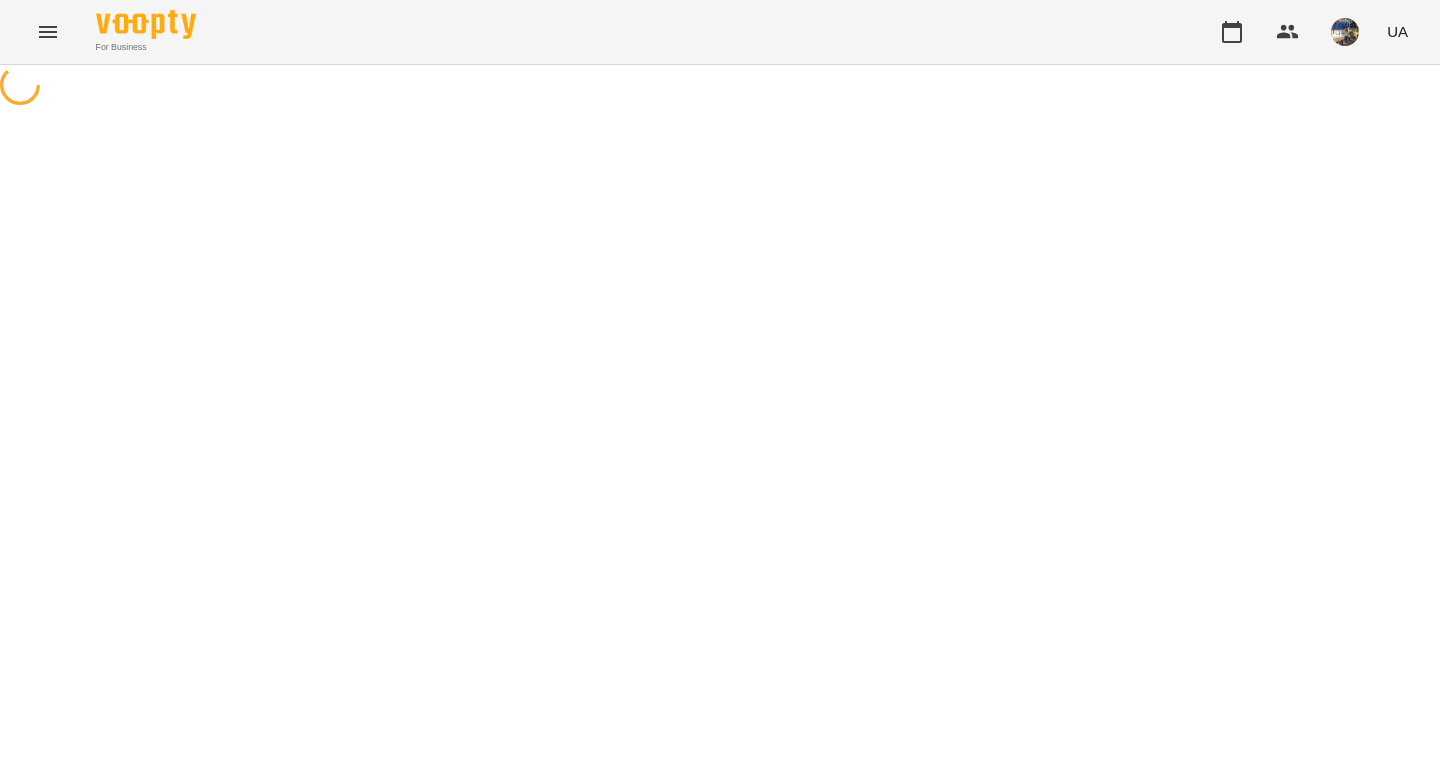 scroll, scrollTop: 0, scrollLeft: 0, axis: both 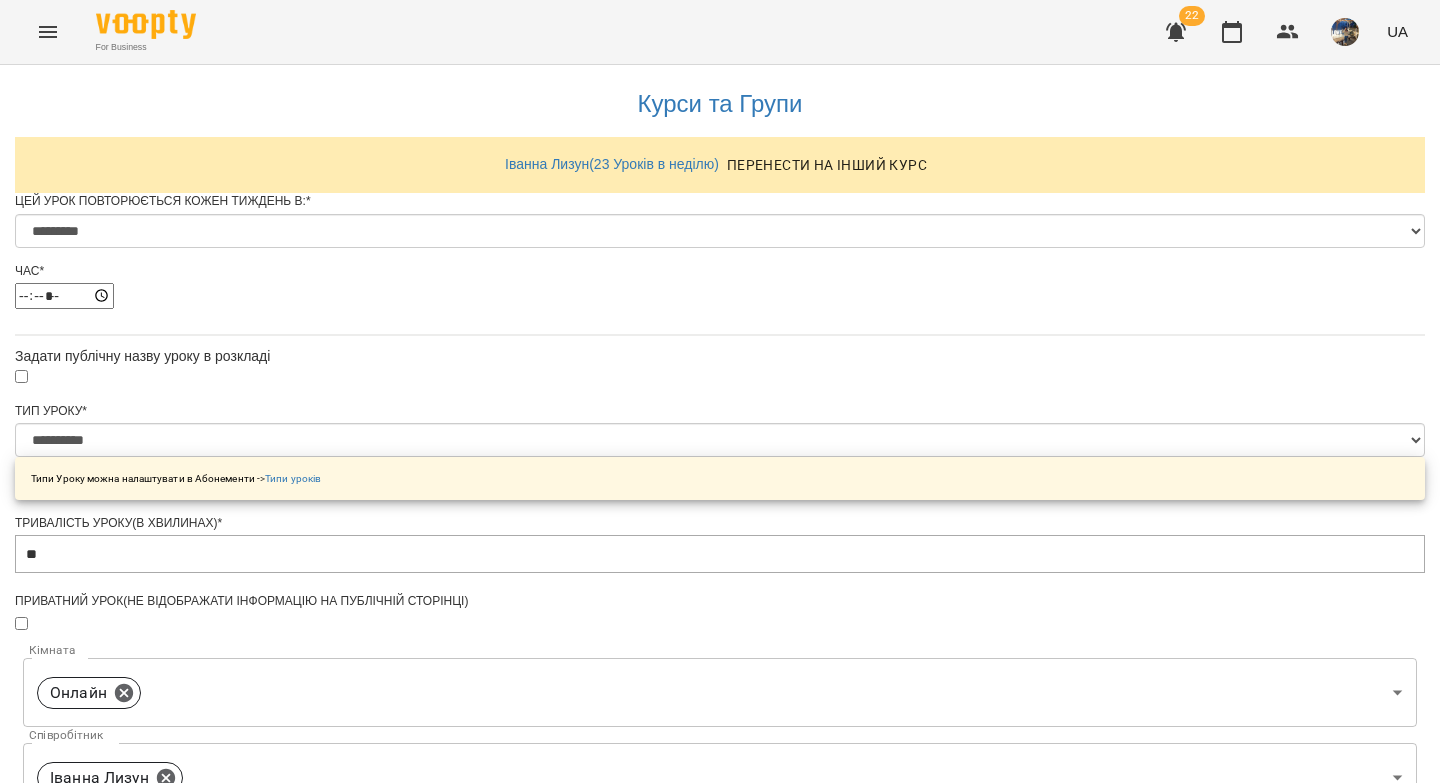 click on "**********" at bounding box center (108, 1326) 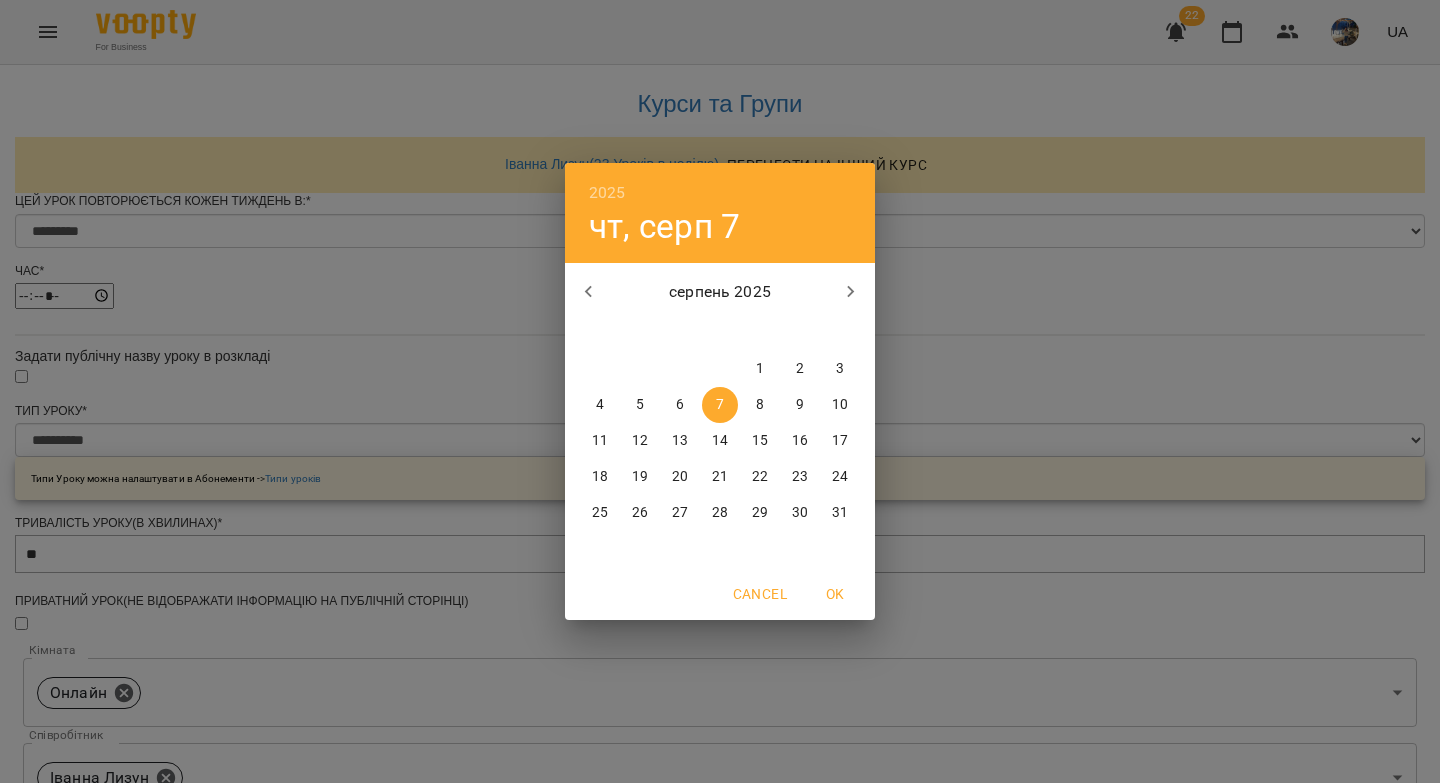 click on "10" at bounding box center [840, 405] 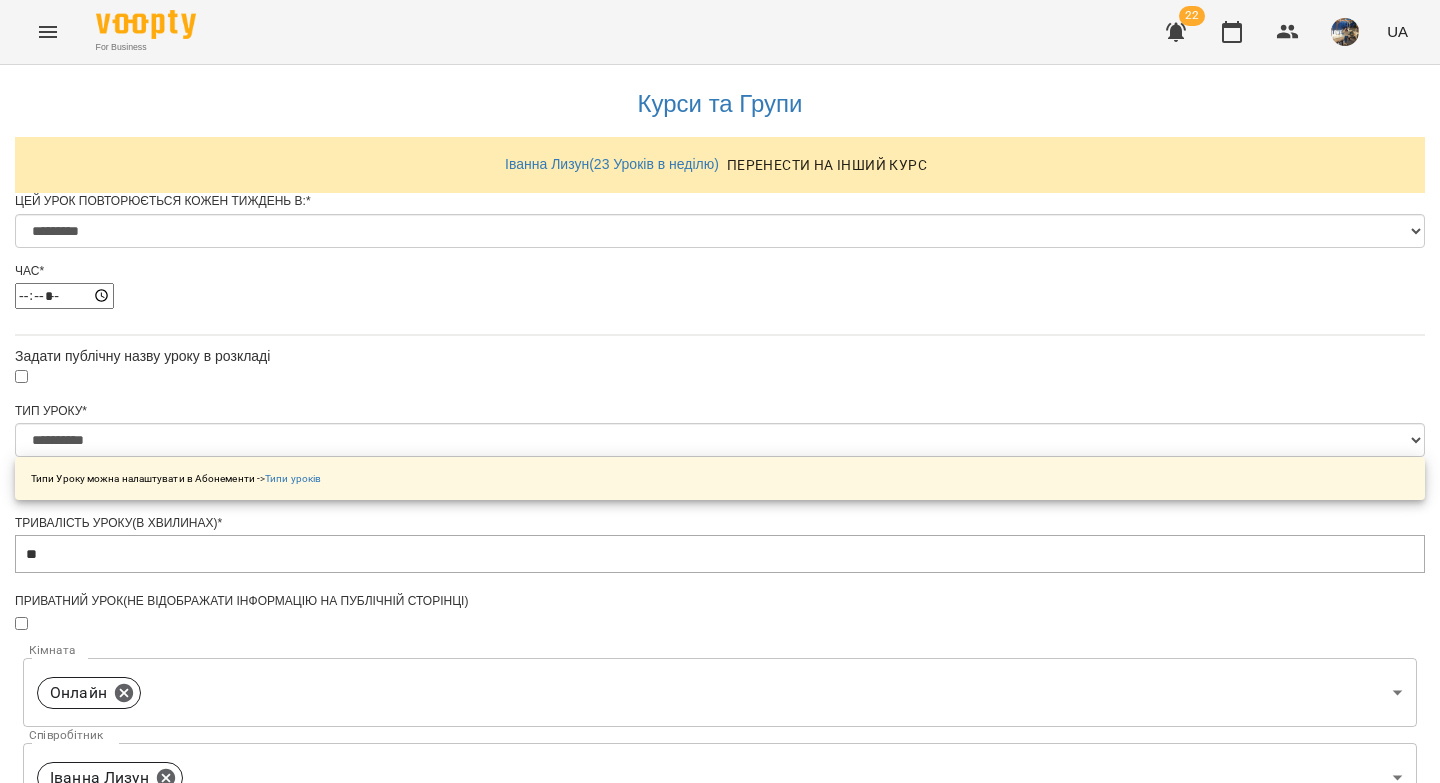drag, startPoint x: 693, startPoint y: 730, endPoint x: 689, endPoint y: 708, distance: 22.36068 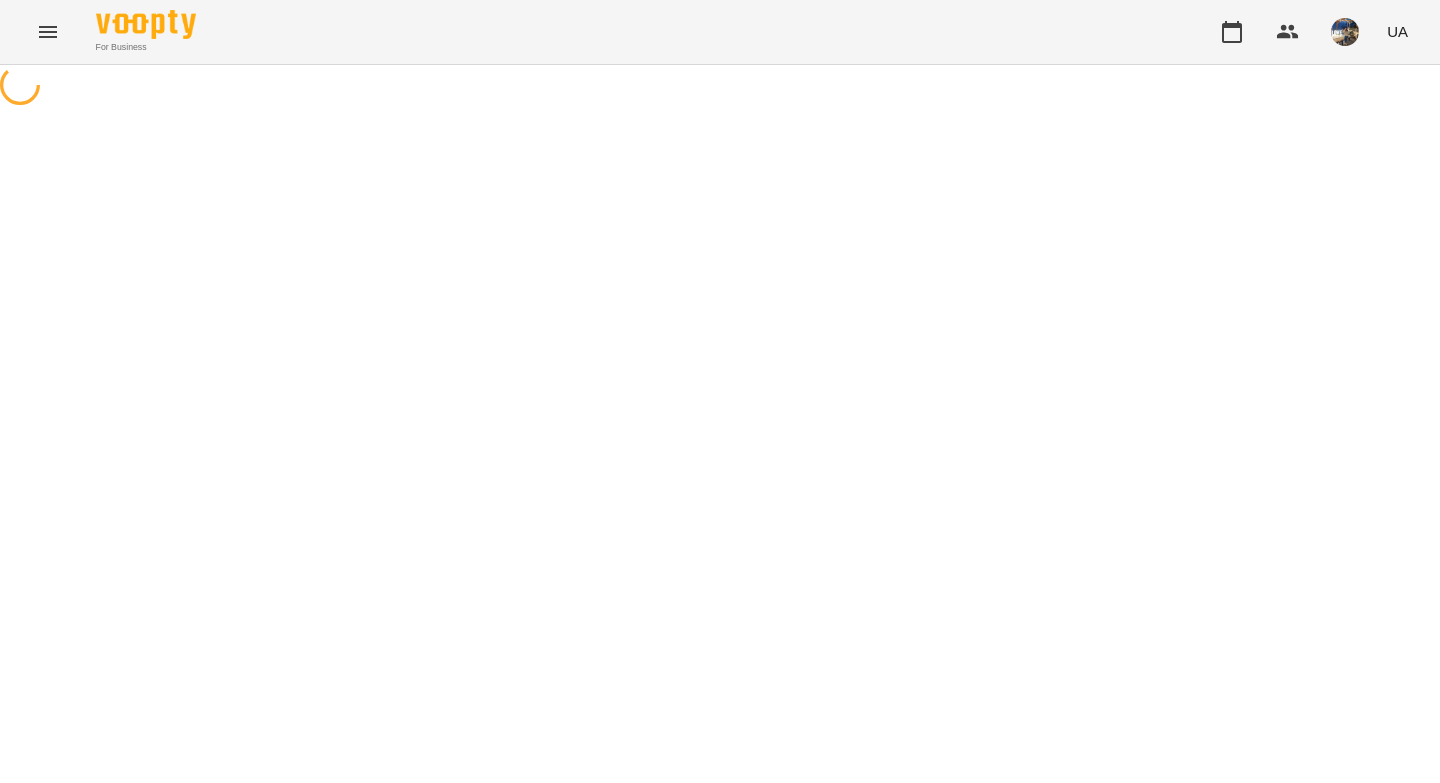 select on "*" 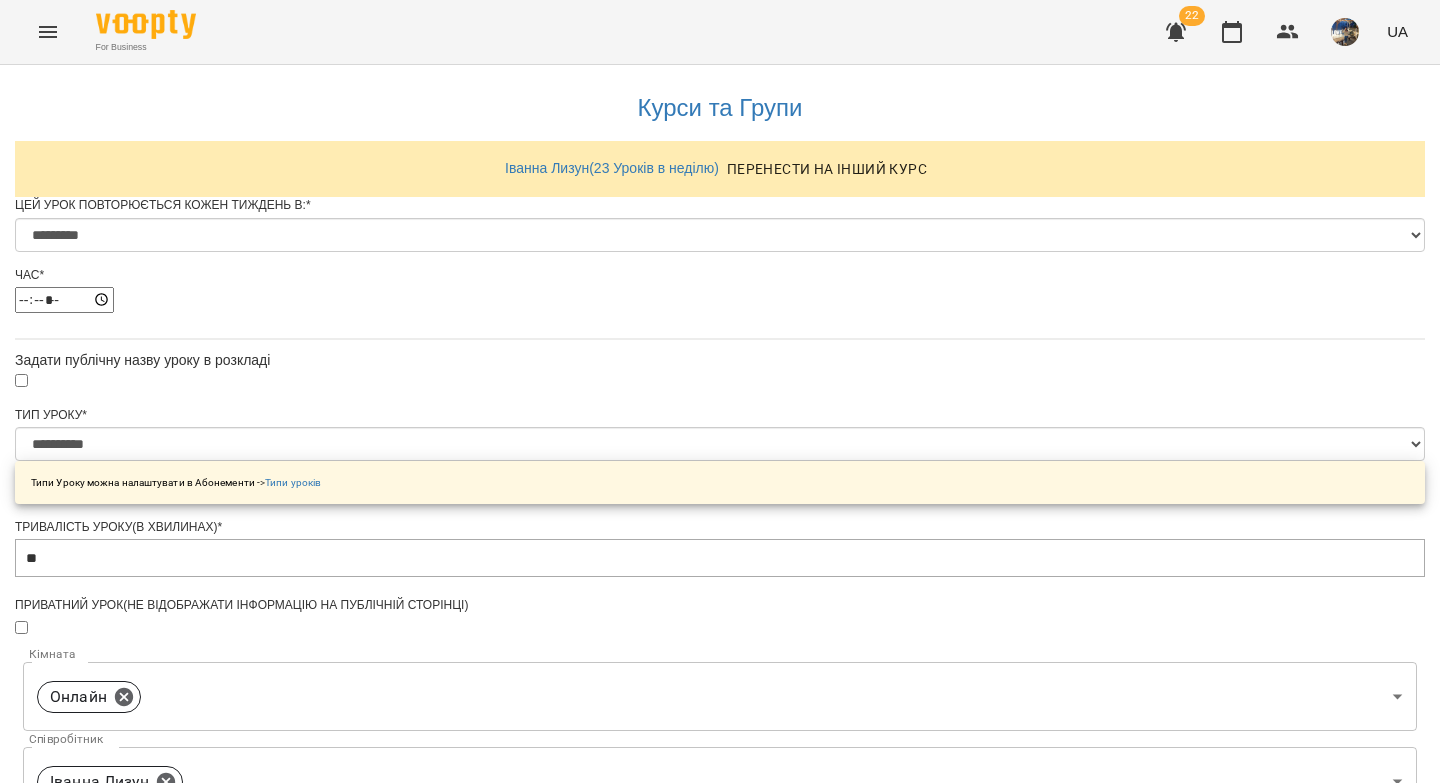 scroll, scrollTop: 0, scrollLeft: 0, axis: both 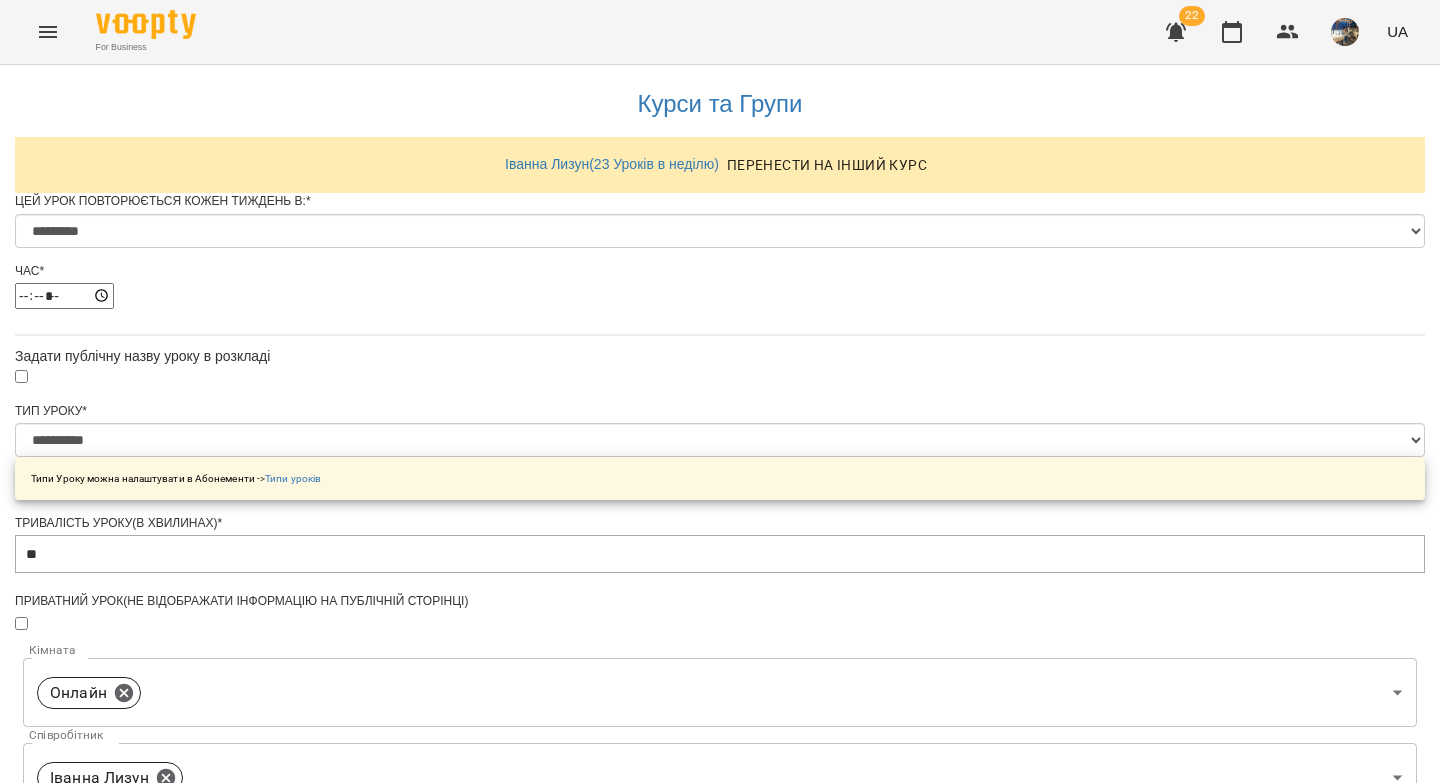 click on "**********" at bounding box center [108, 1326] 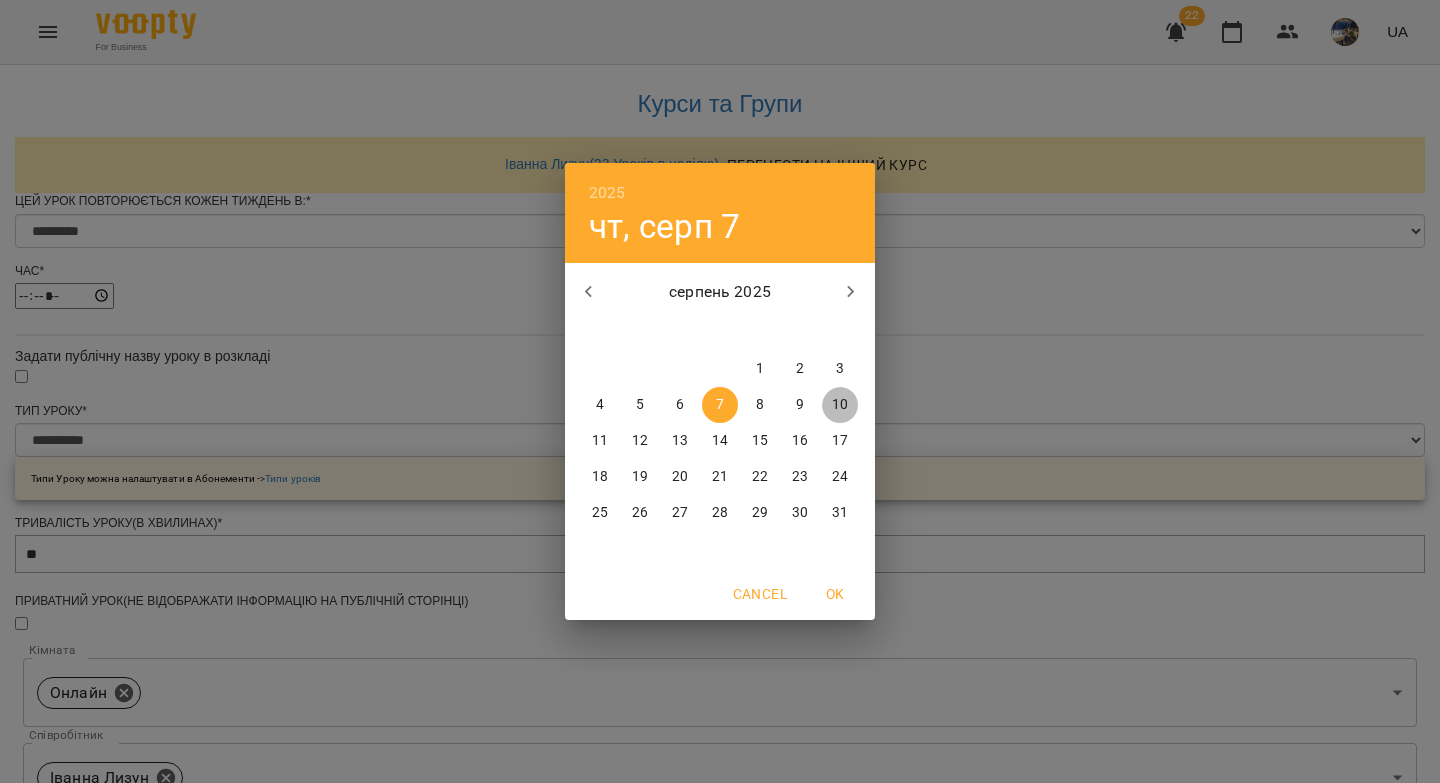 click on "10" at bounding box center (840, 405) 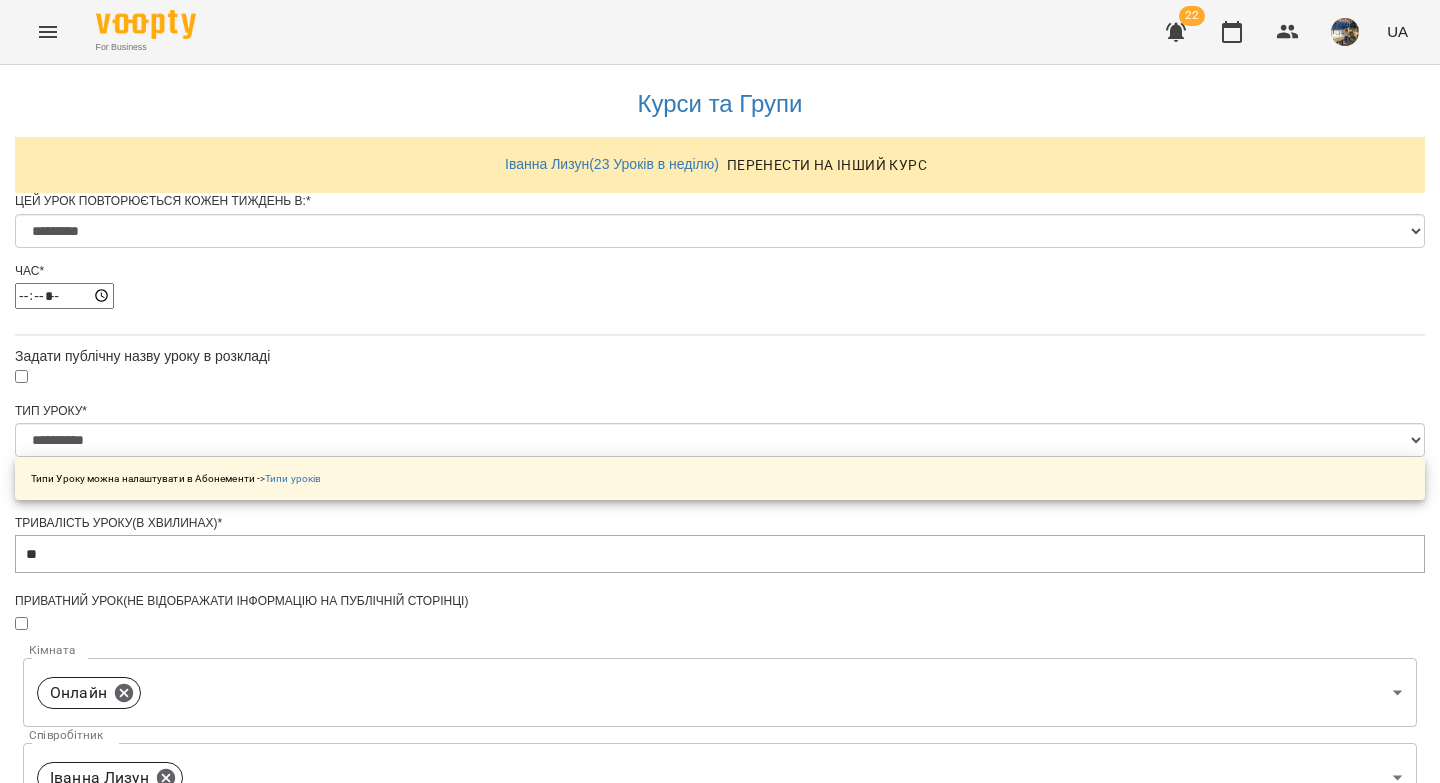 click on "Зберегти" at bounding box center (720, 1443) 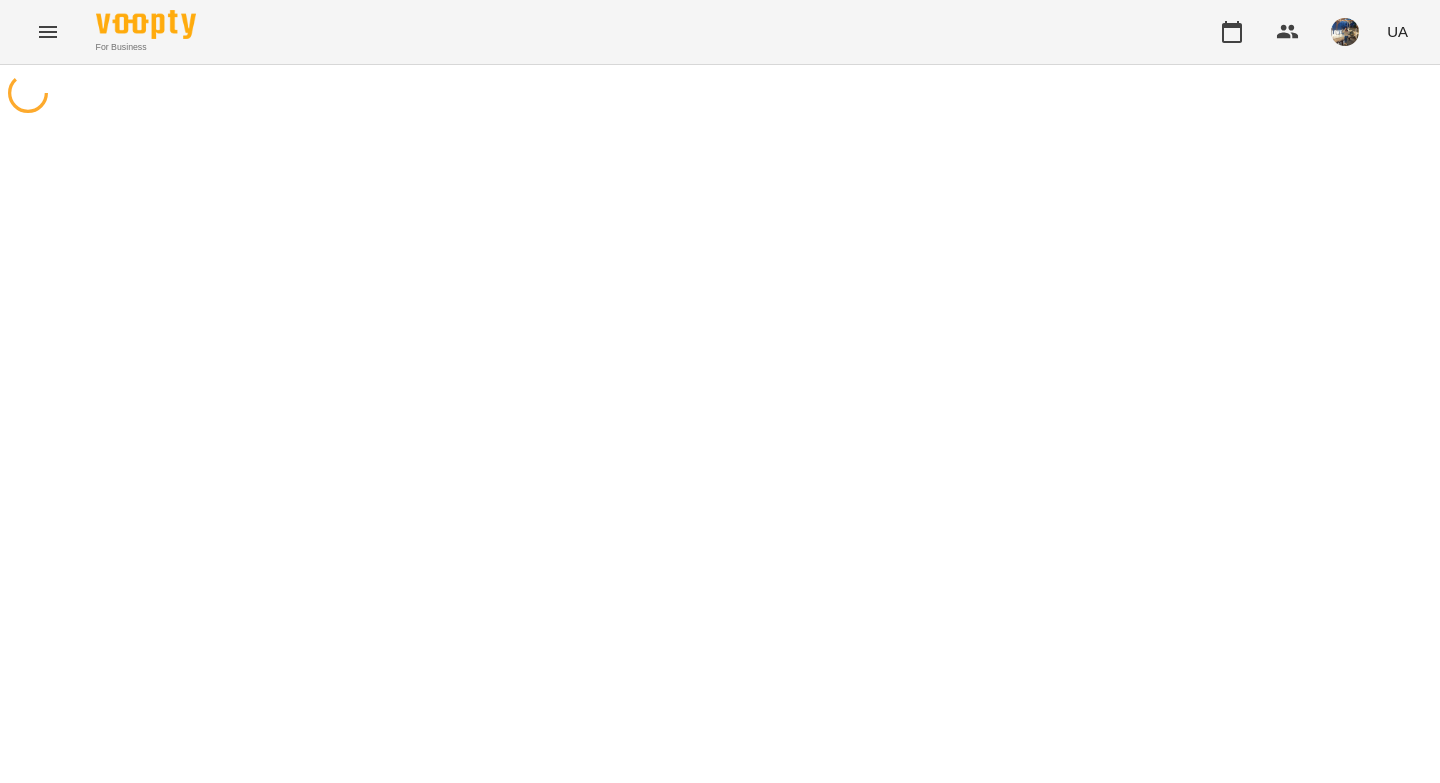 scroll, scrollTop: 0, scrollLeft: 0, axis: both 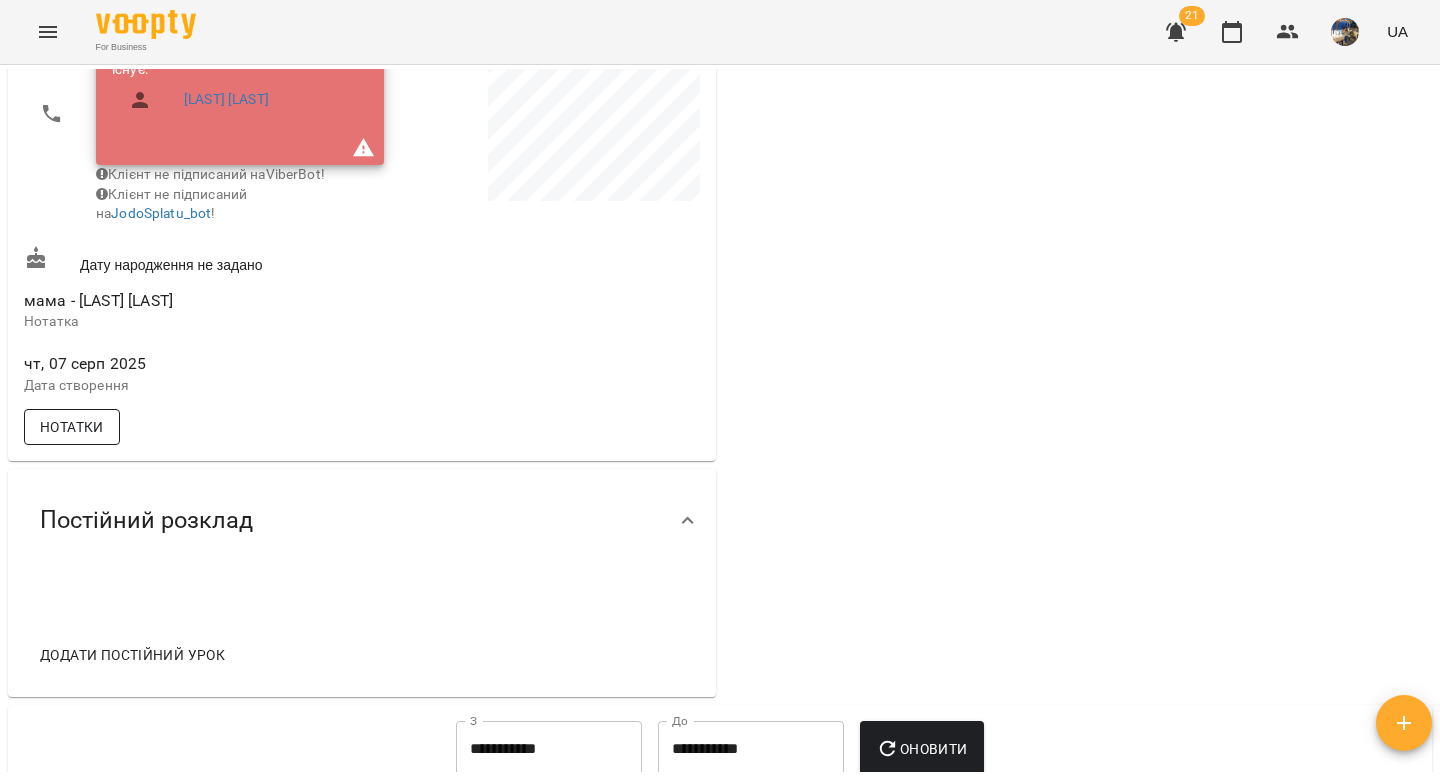 click on "Нотатки" at bounding box center [72, 427] 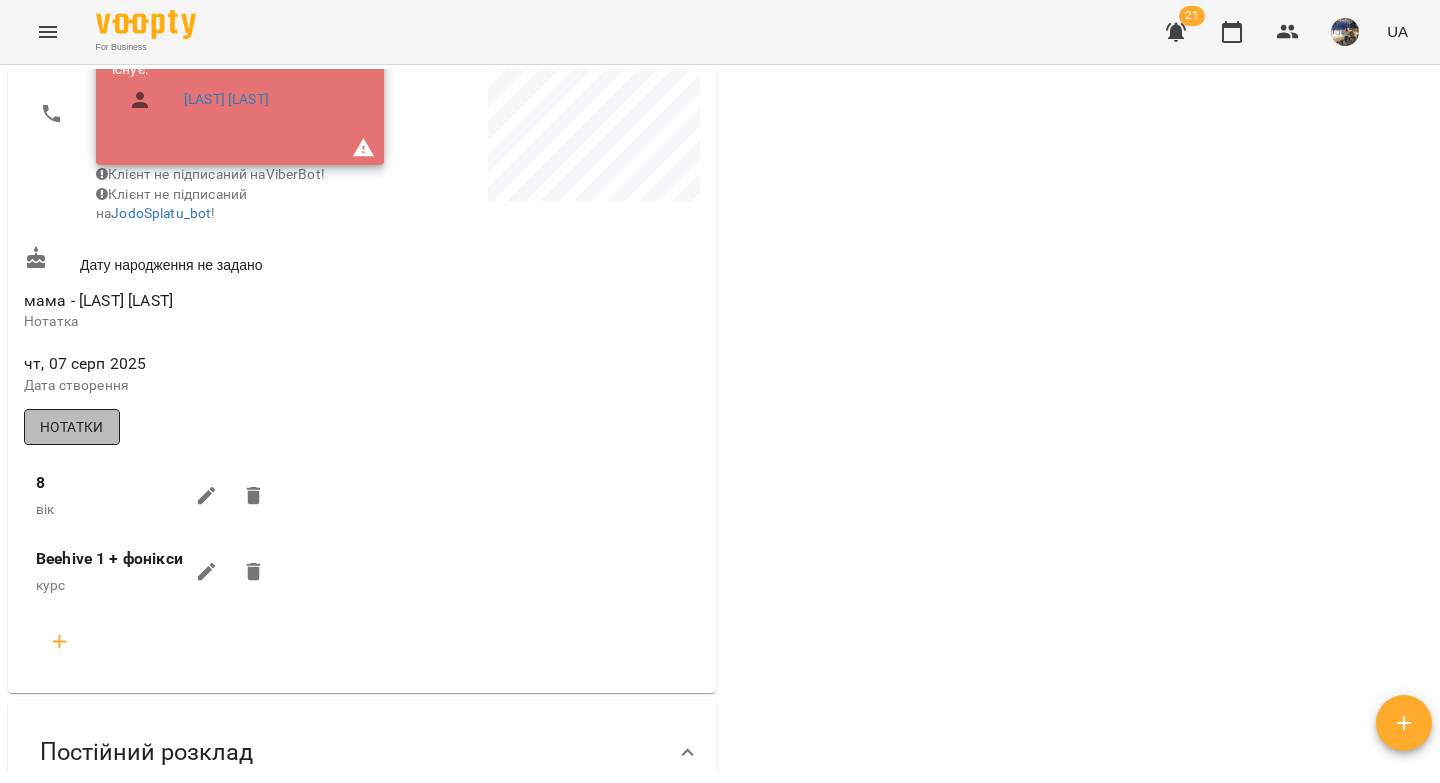 click on "Нотатки" at bounding box center (72, 427) 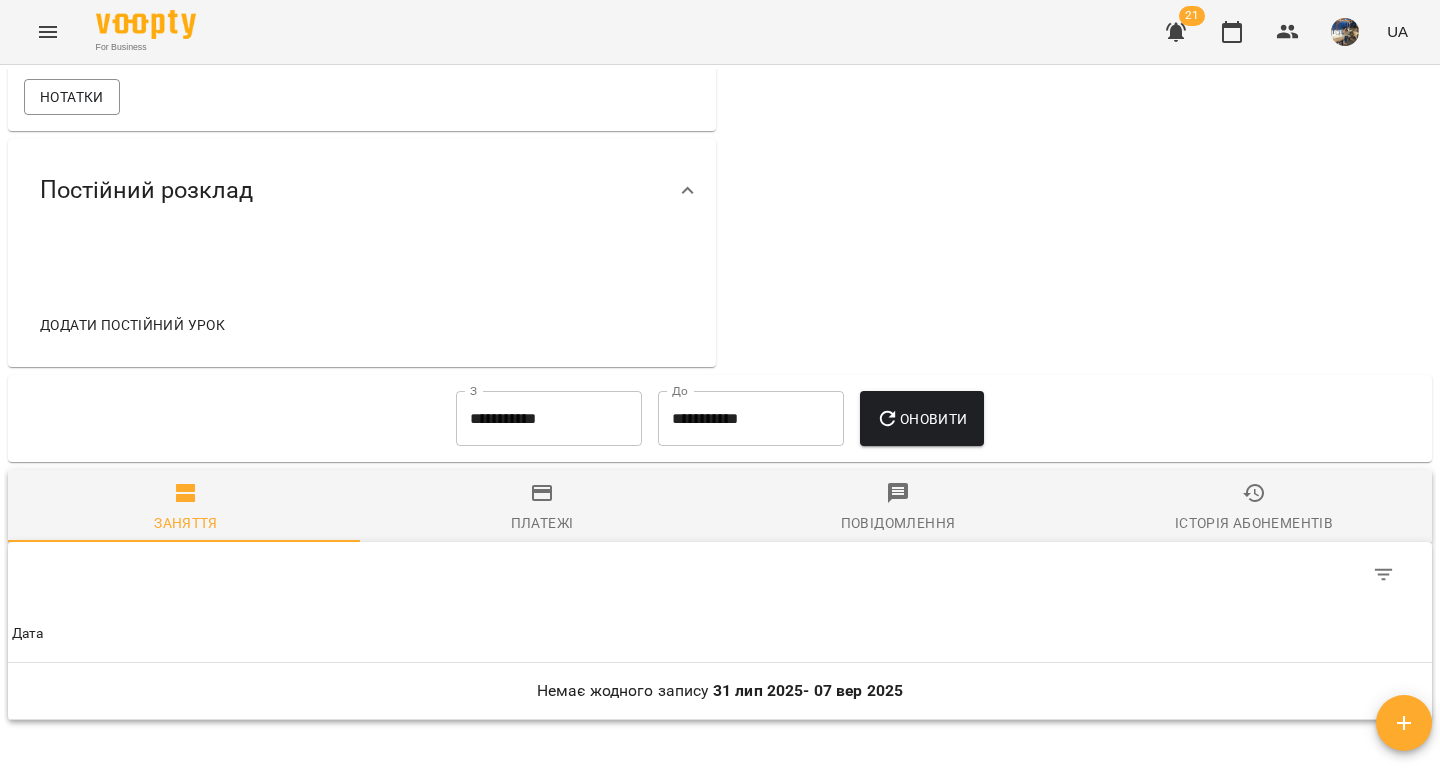 scroll, scrollTop: 920, scrollLeft: 0, axis: vertical 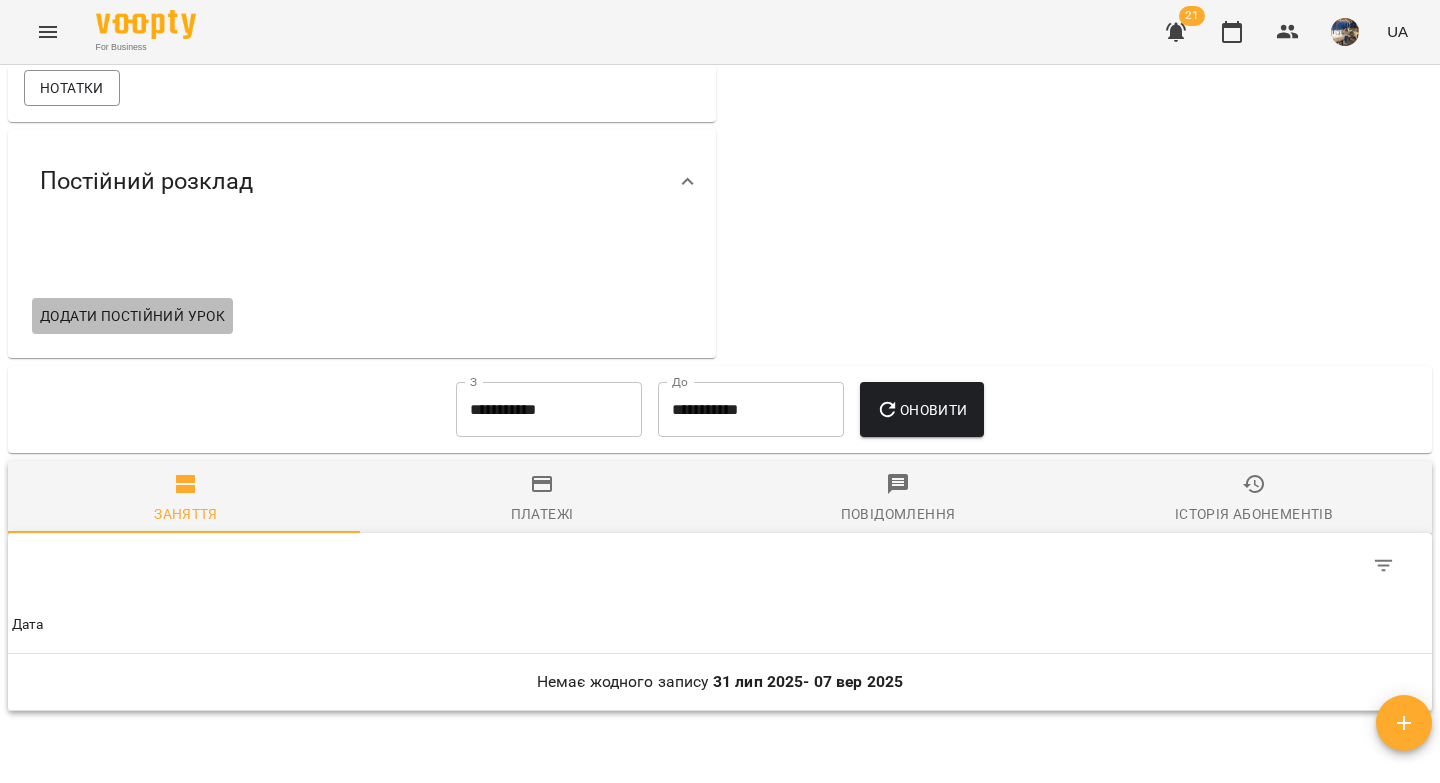click on "Додати постійний урок" at bounding box center (132, 316) 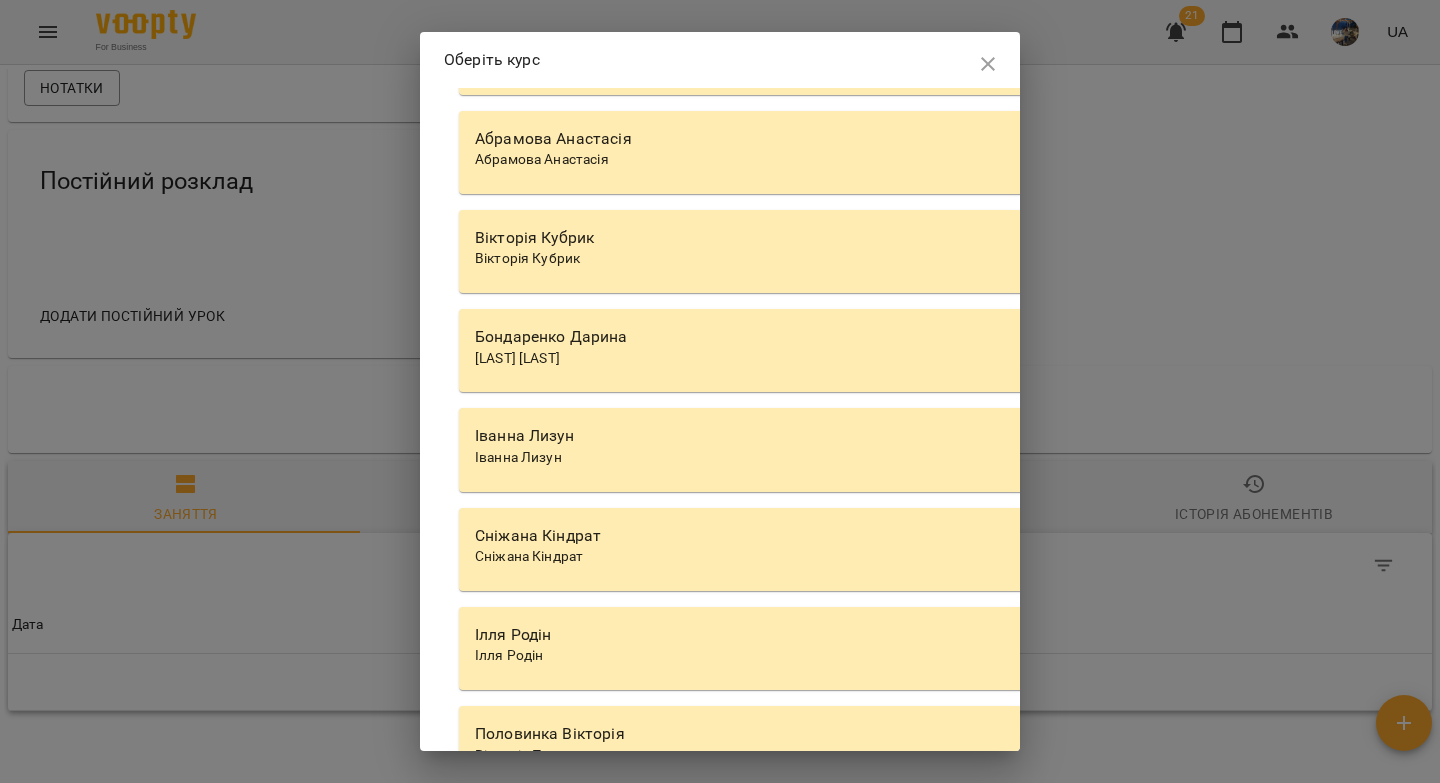 scroll, scrollTop: 6689, scrollLeft: 0, axis: vertical 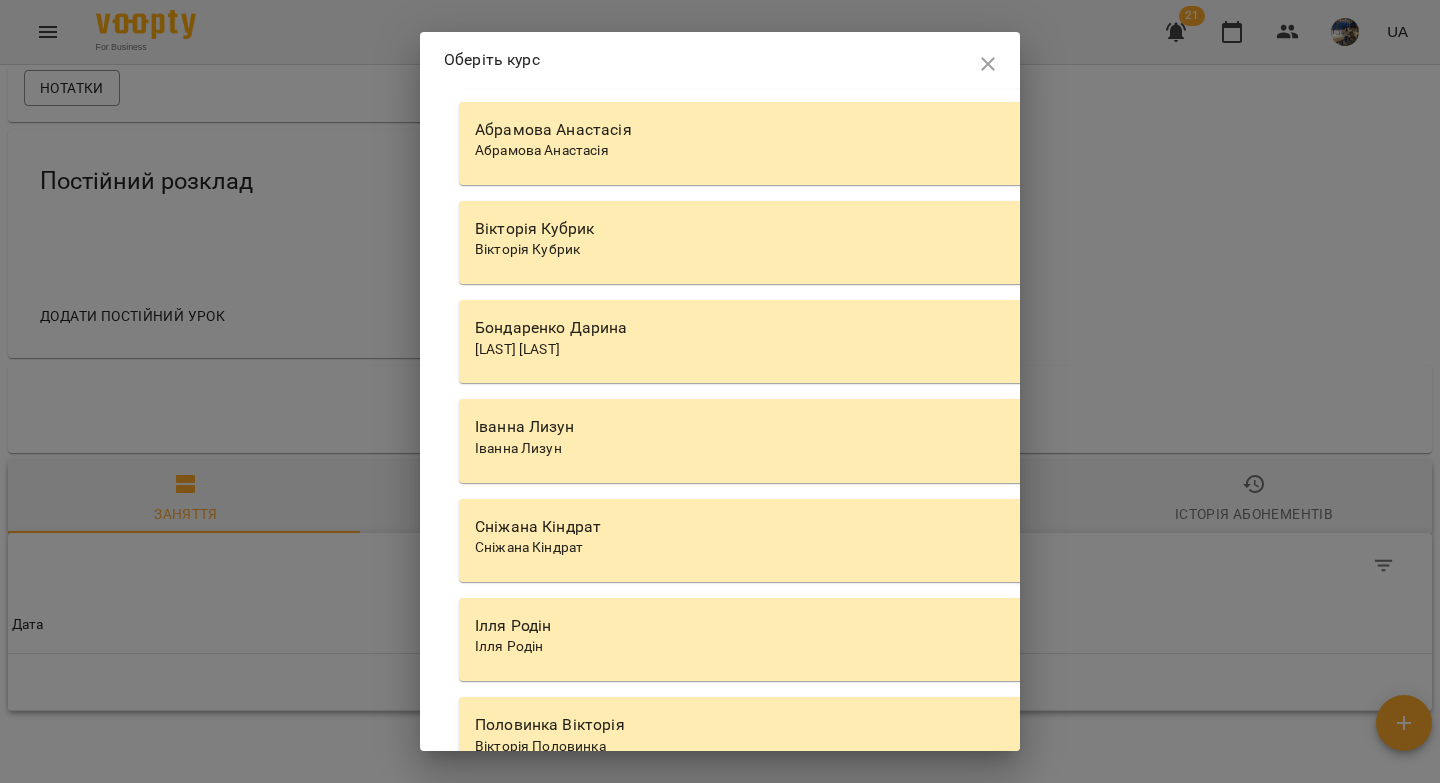 drag, startPoint x: 553, startPoint y: 638, endPoint x: 642, endPoint y: 606, distance: 94.57801 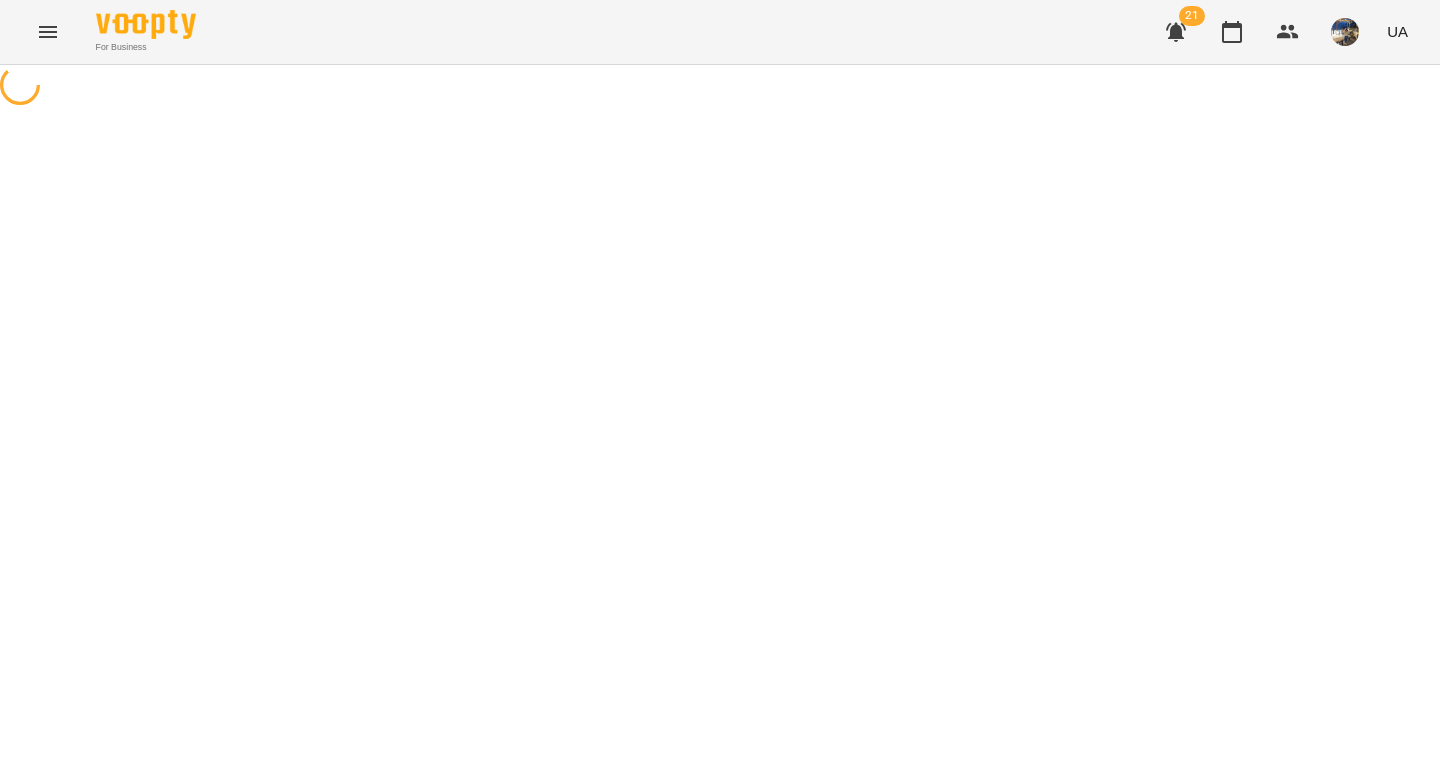 select on "********" 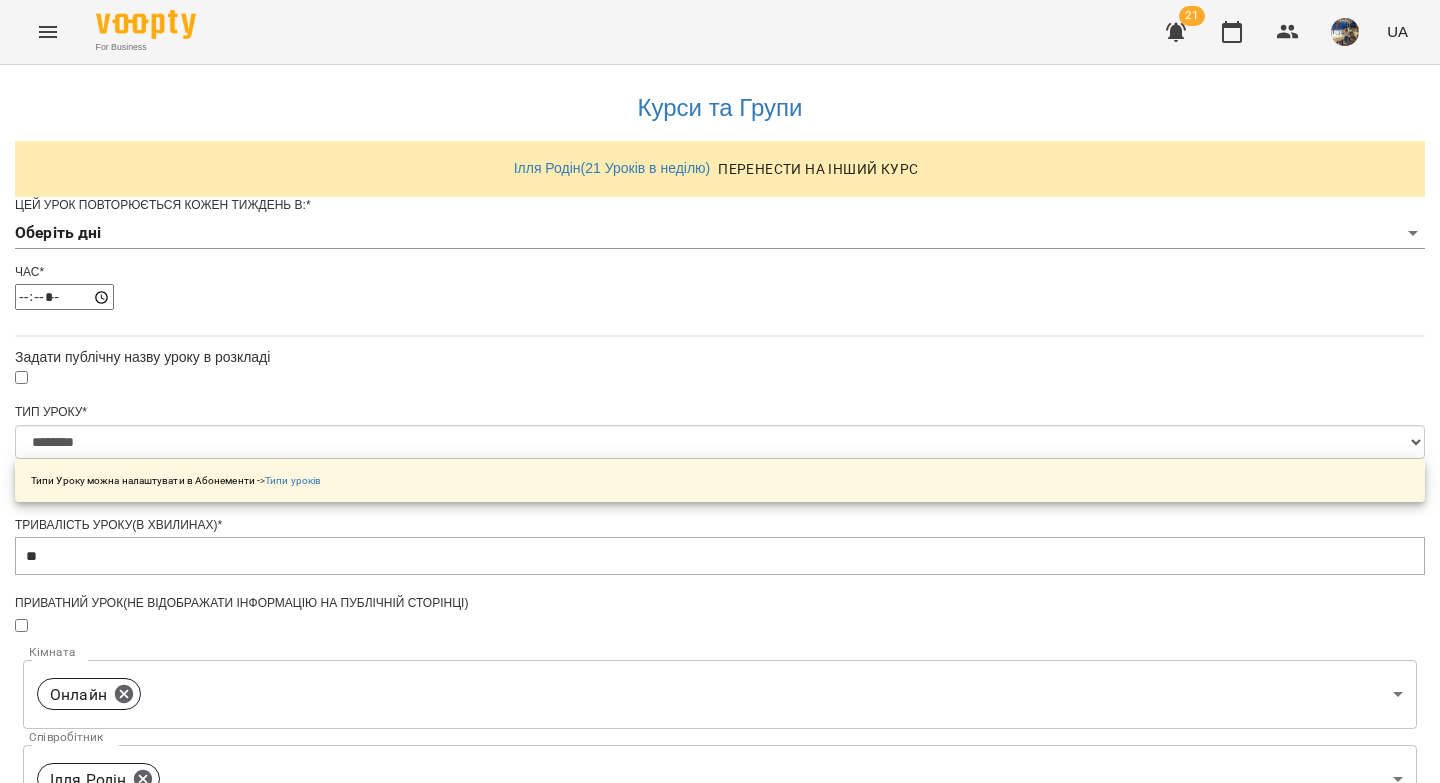 click on "**********" at bounding box center [720, 644] 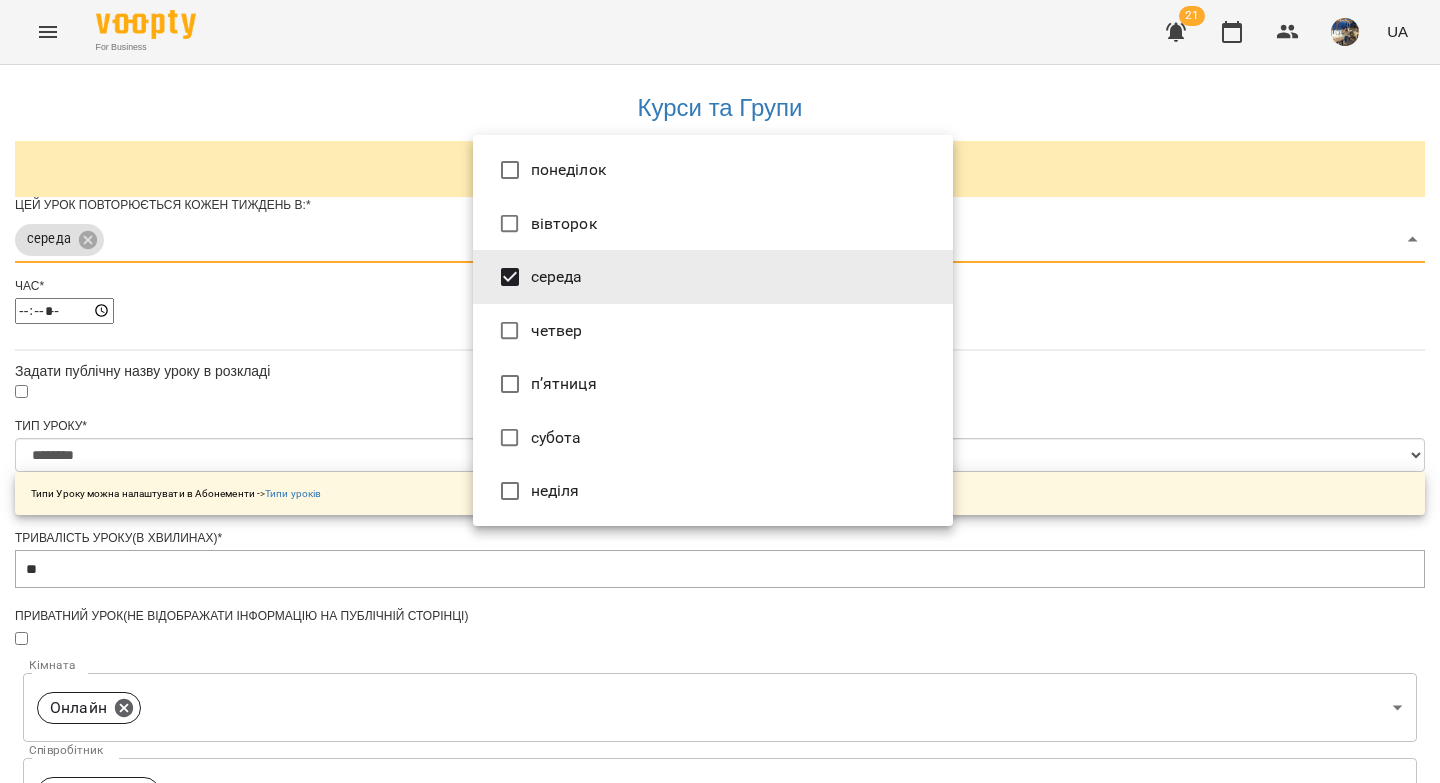 type on "***" 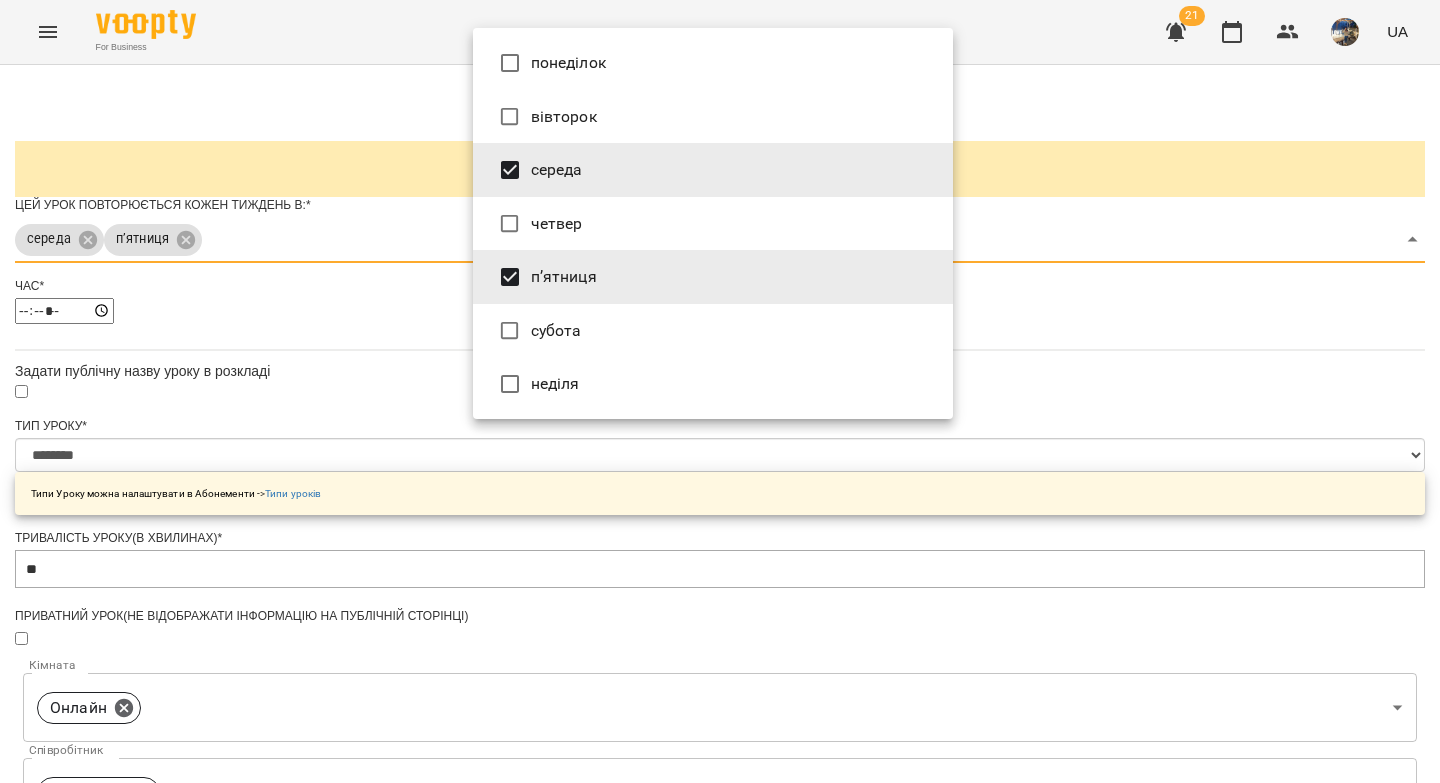 click at bounding box center (720, 391) 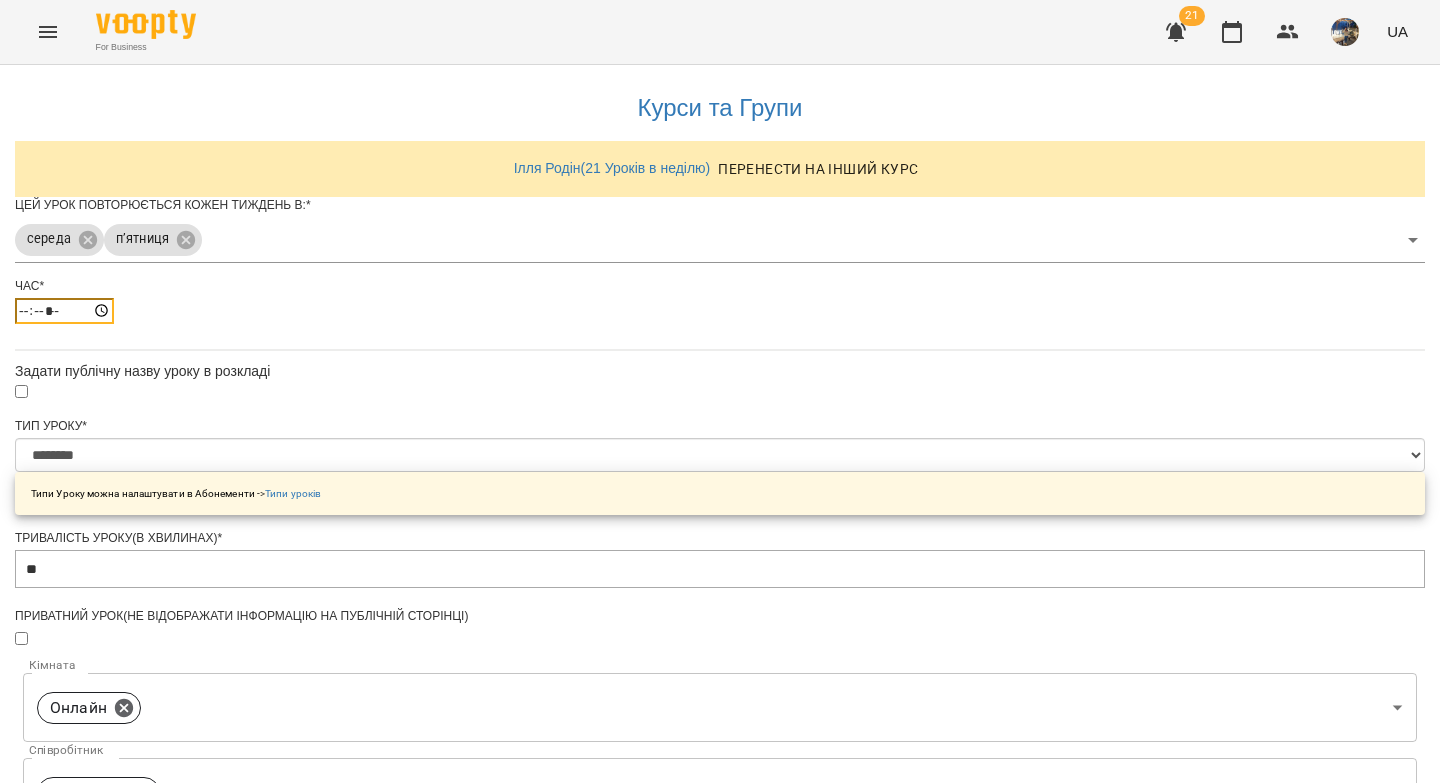 click on "*****" at bounding box center [64, 311] 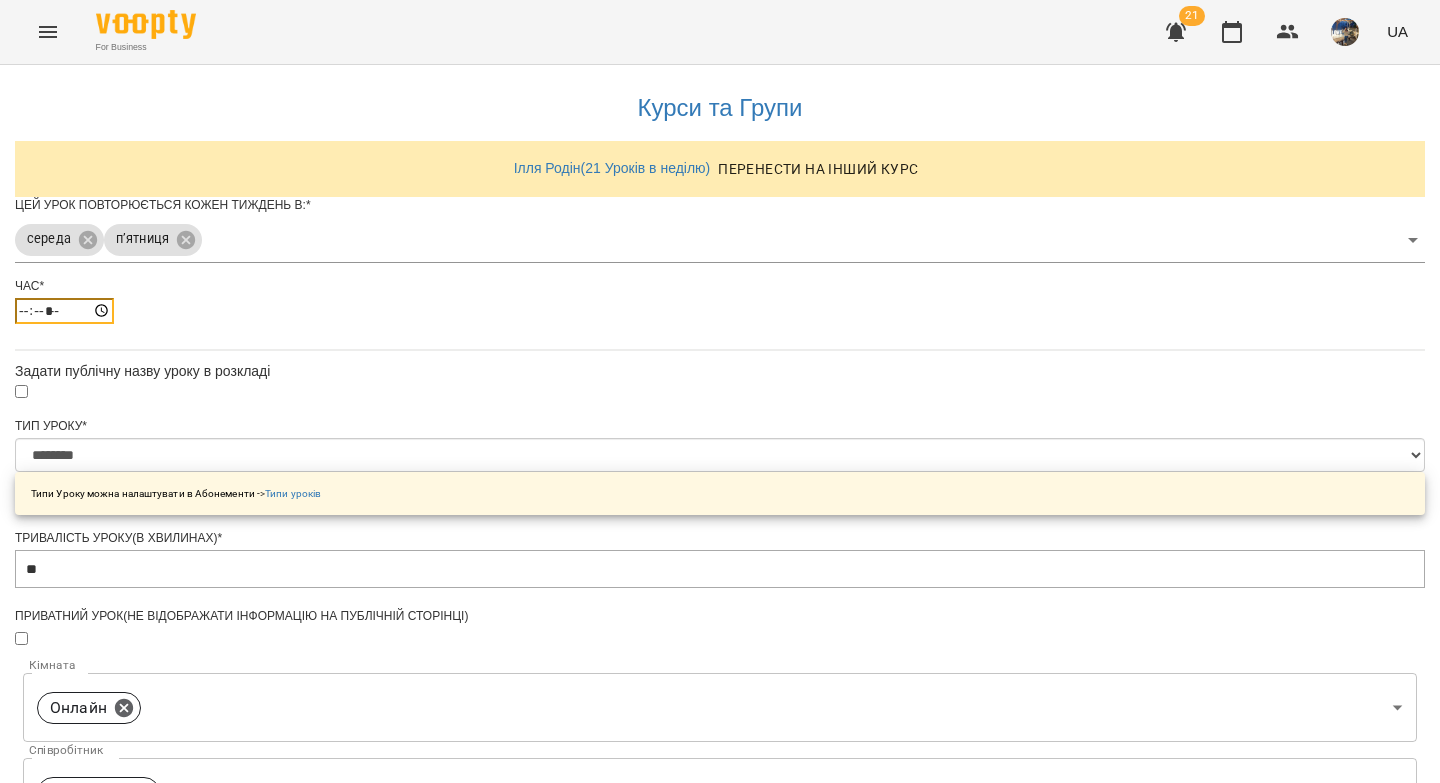 type on "*****" 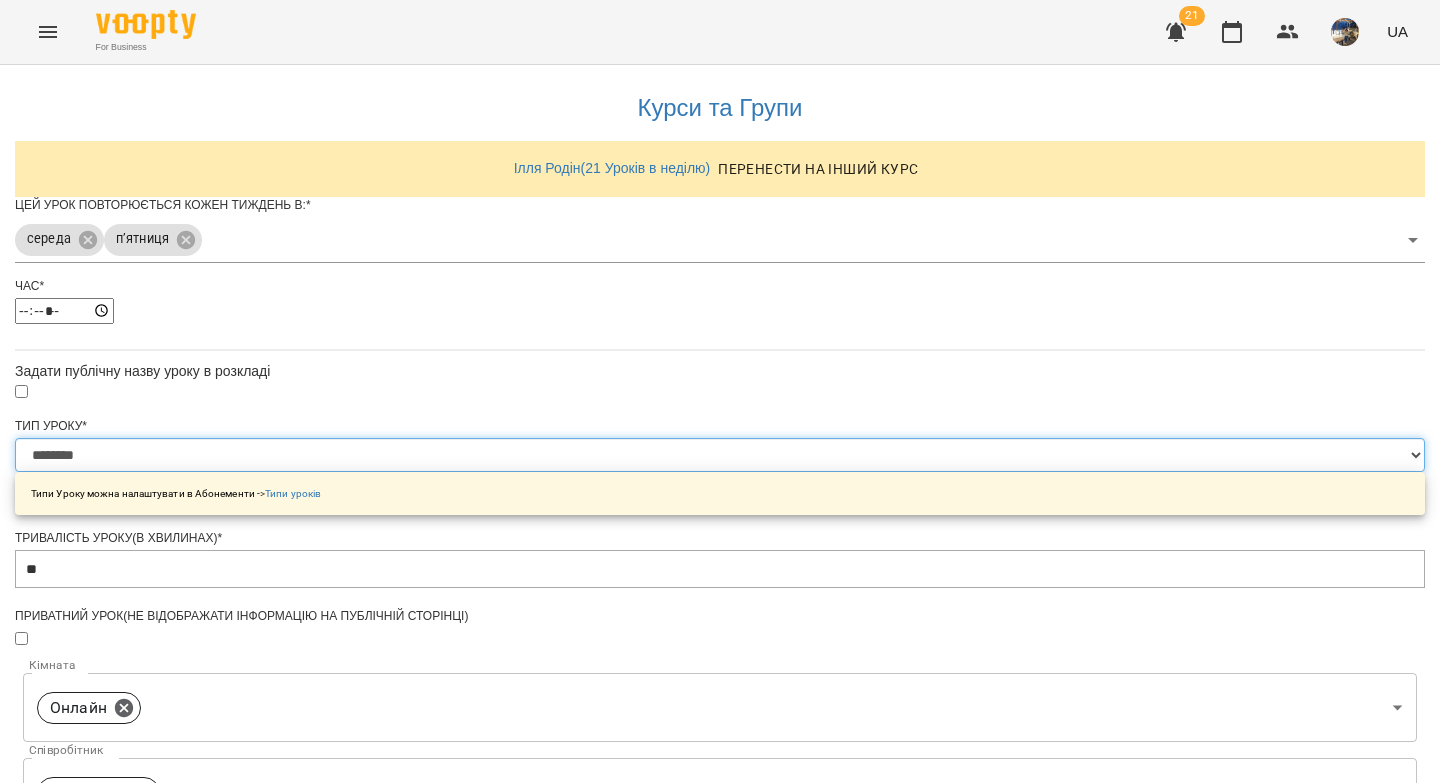 click on "**********" at bounding box center (720, 455) 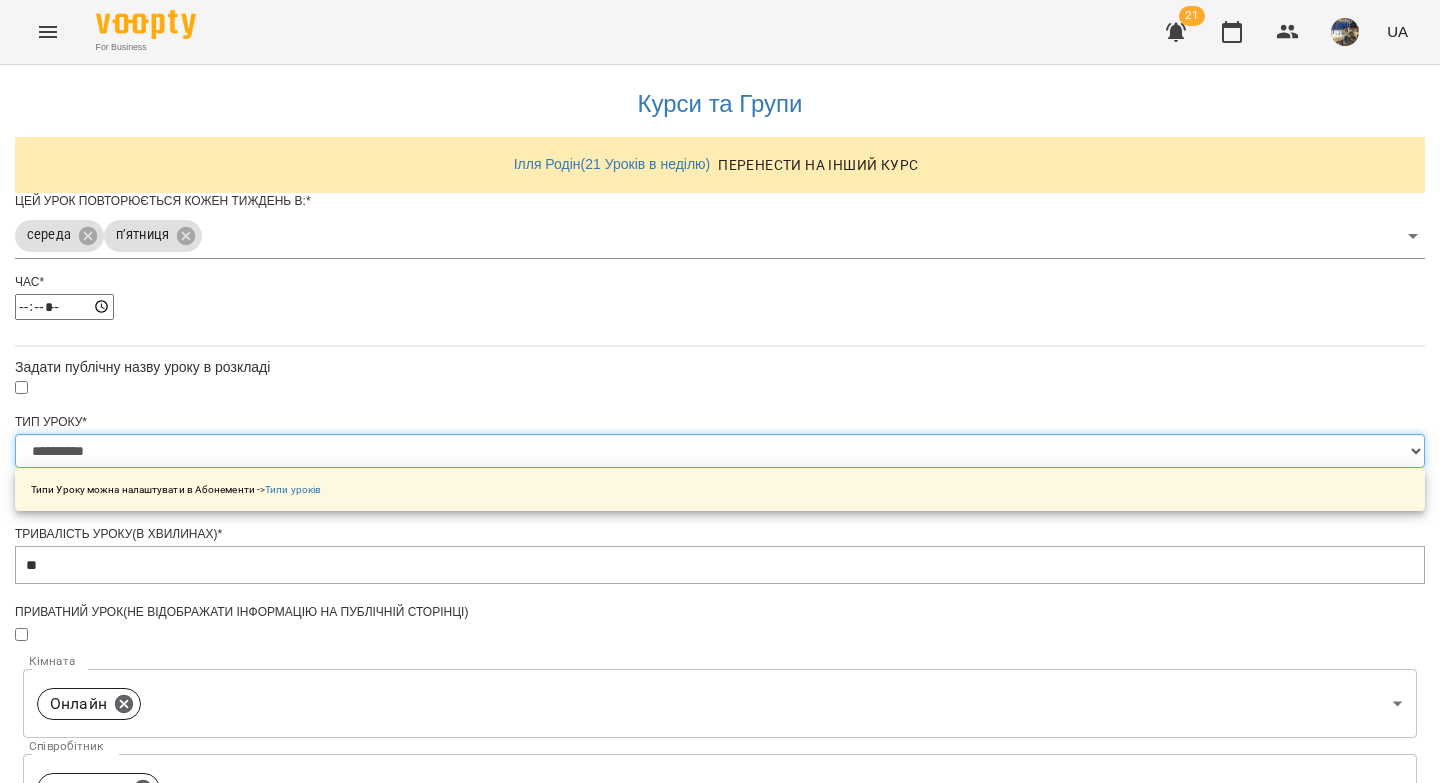 scroll, scrollTop: 665, scrollLeft: 0, axis: vertical 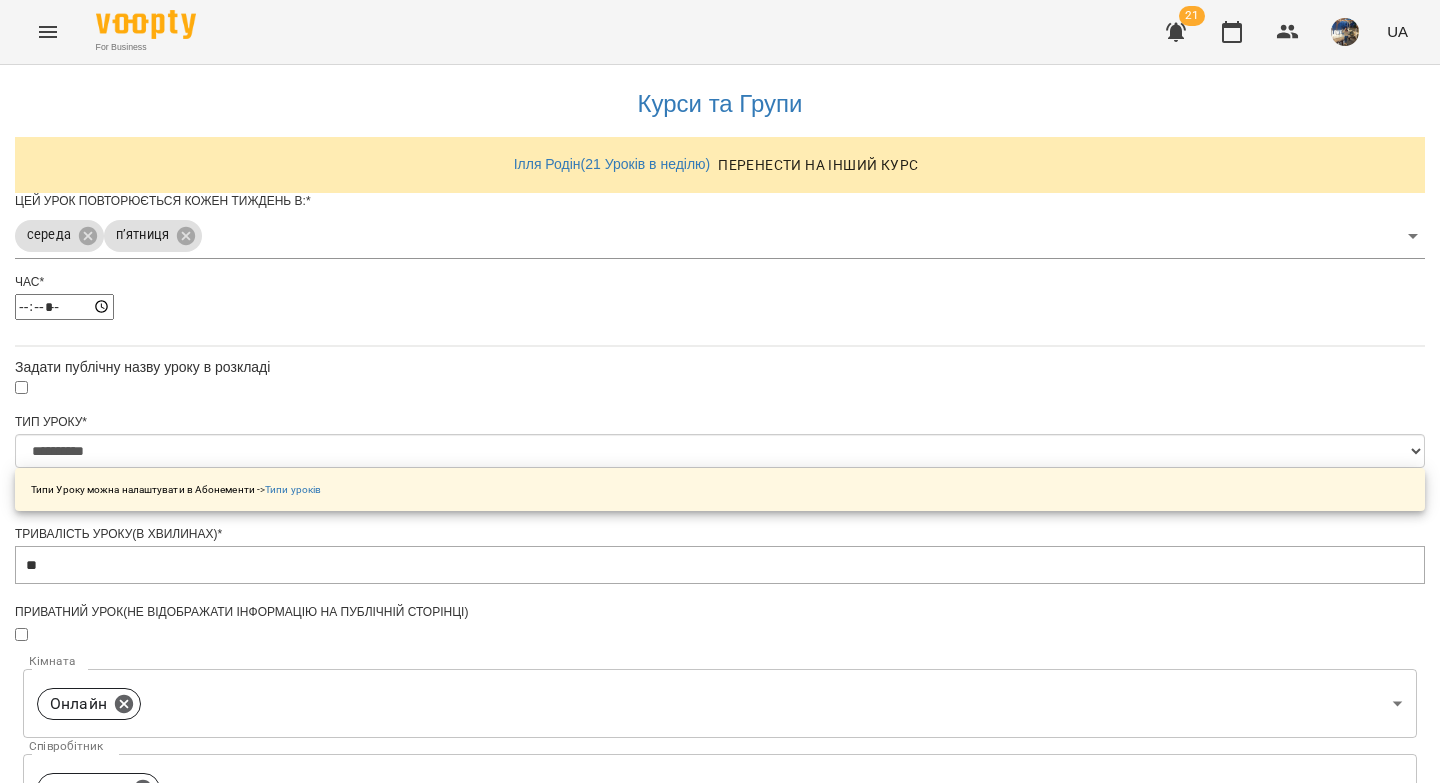 click on "**********" at bounding box center [108, 1225] 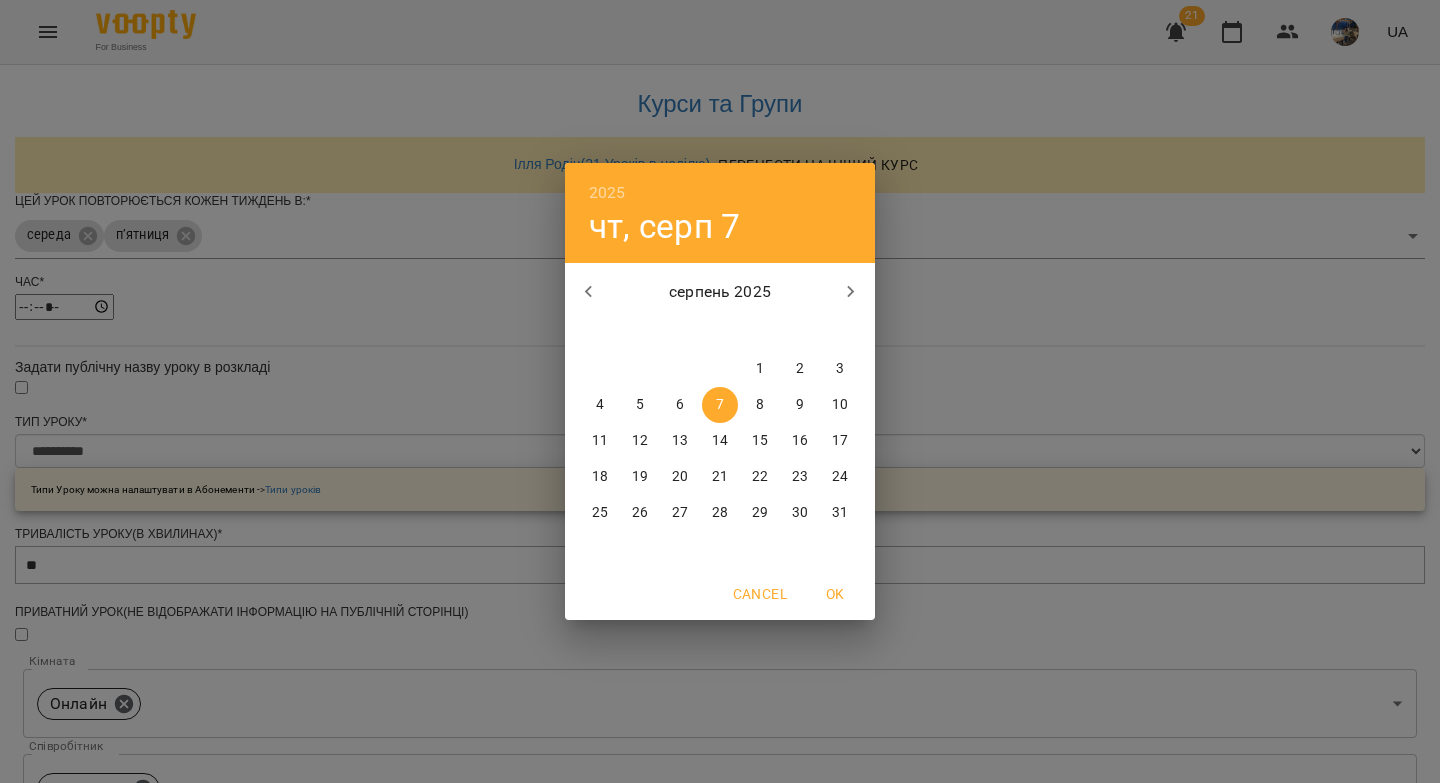 click on "8" at bounding box center [760, 405] 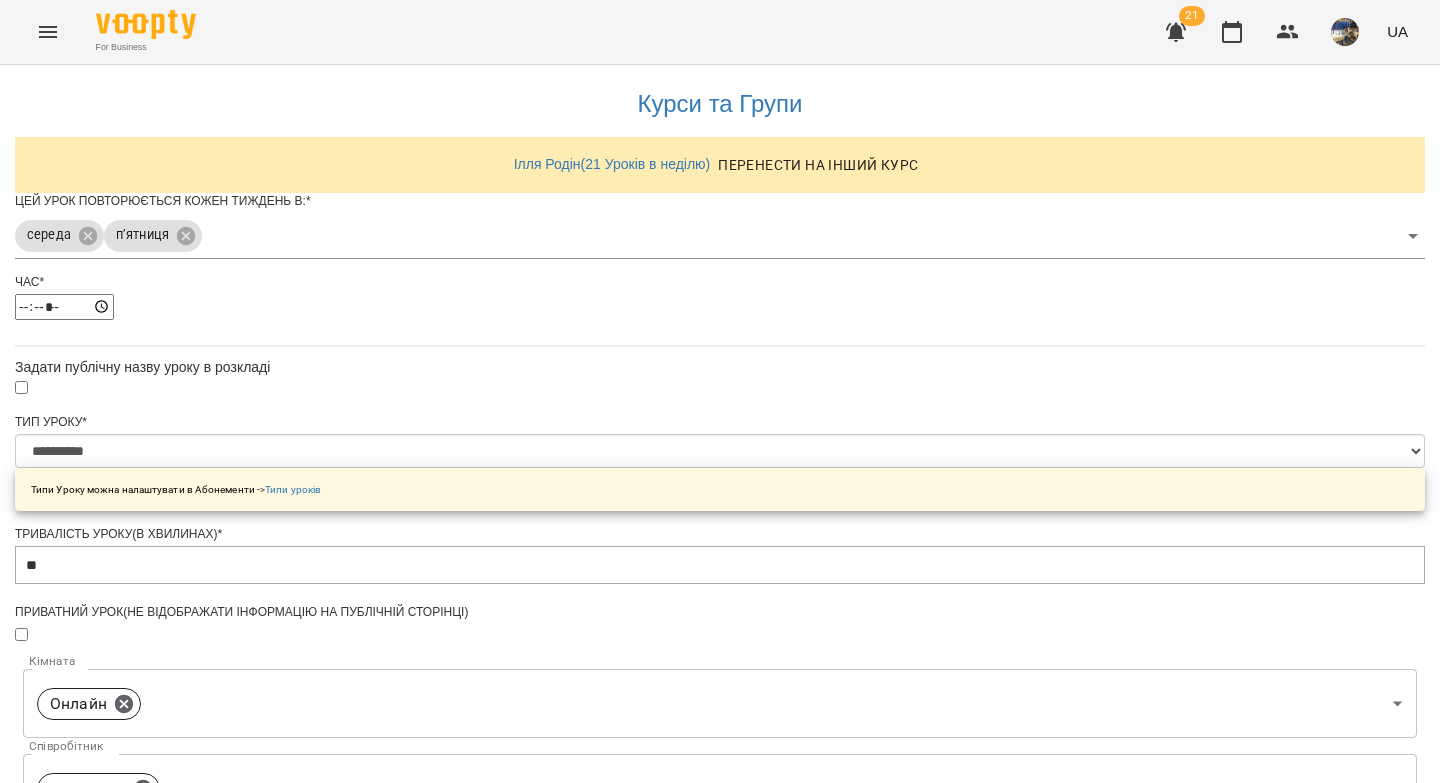 click on "Зберегти" at bounding box center (720, 1327) 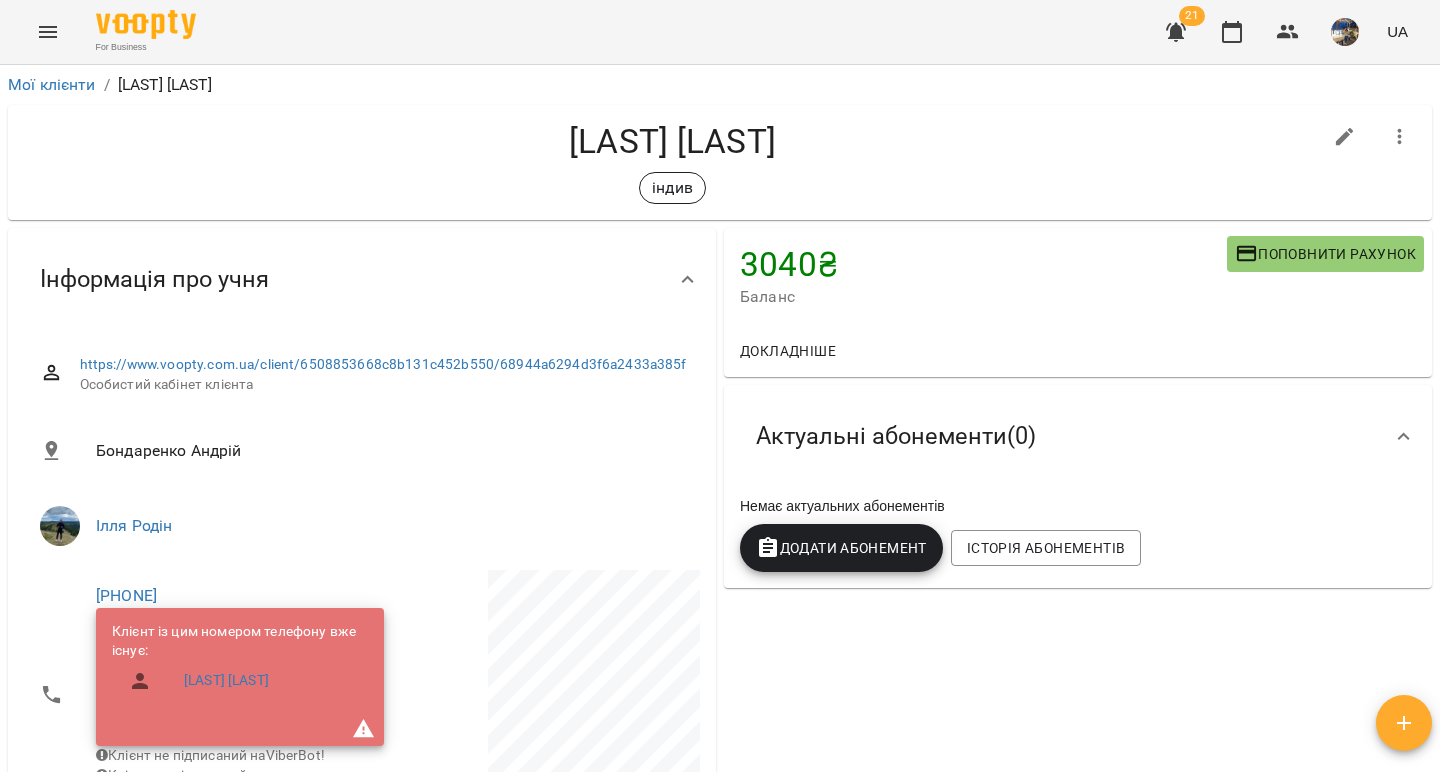 click on "Додати Абонемент" at bounding box center [841, 548] 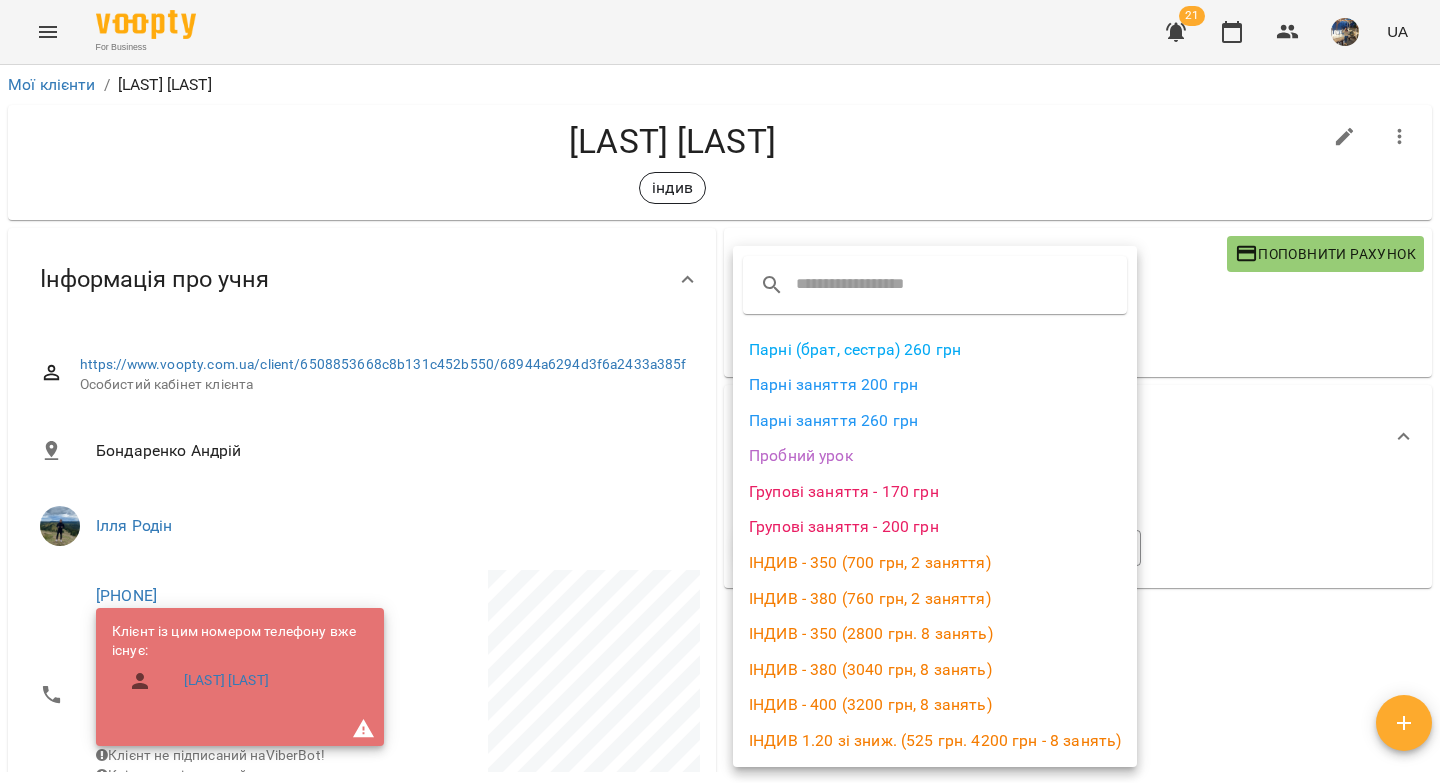 click on "ІНДИВ - 380 (3040 грн, 8 занять)" at bounding box center [935, 670] 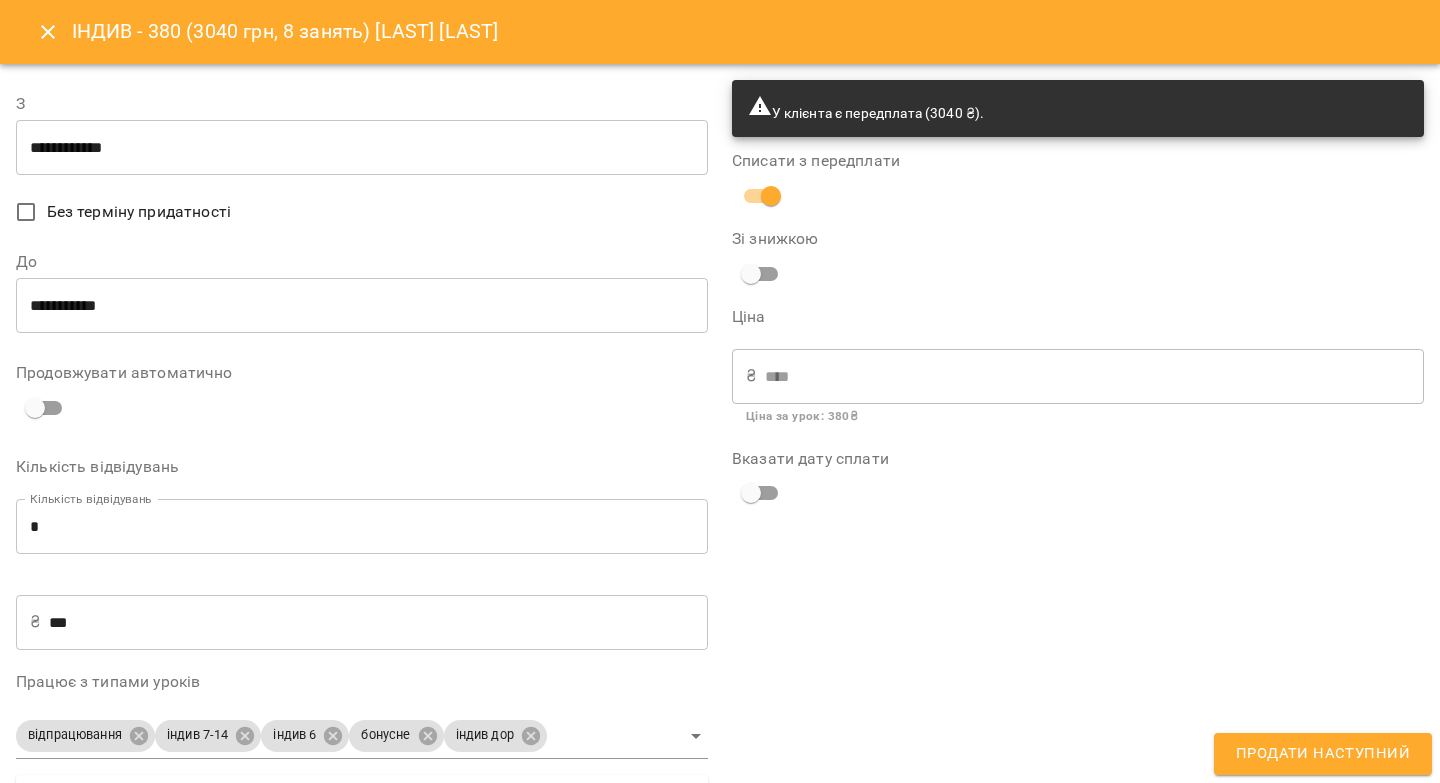 click on "**********" at bounding box center (362, 148) 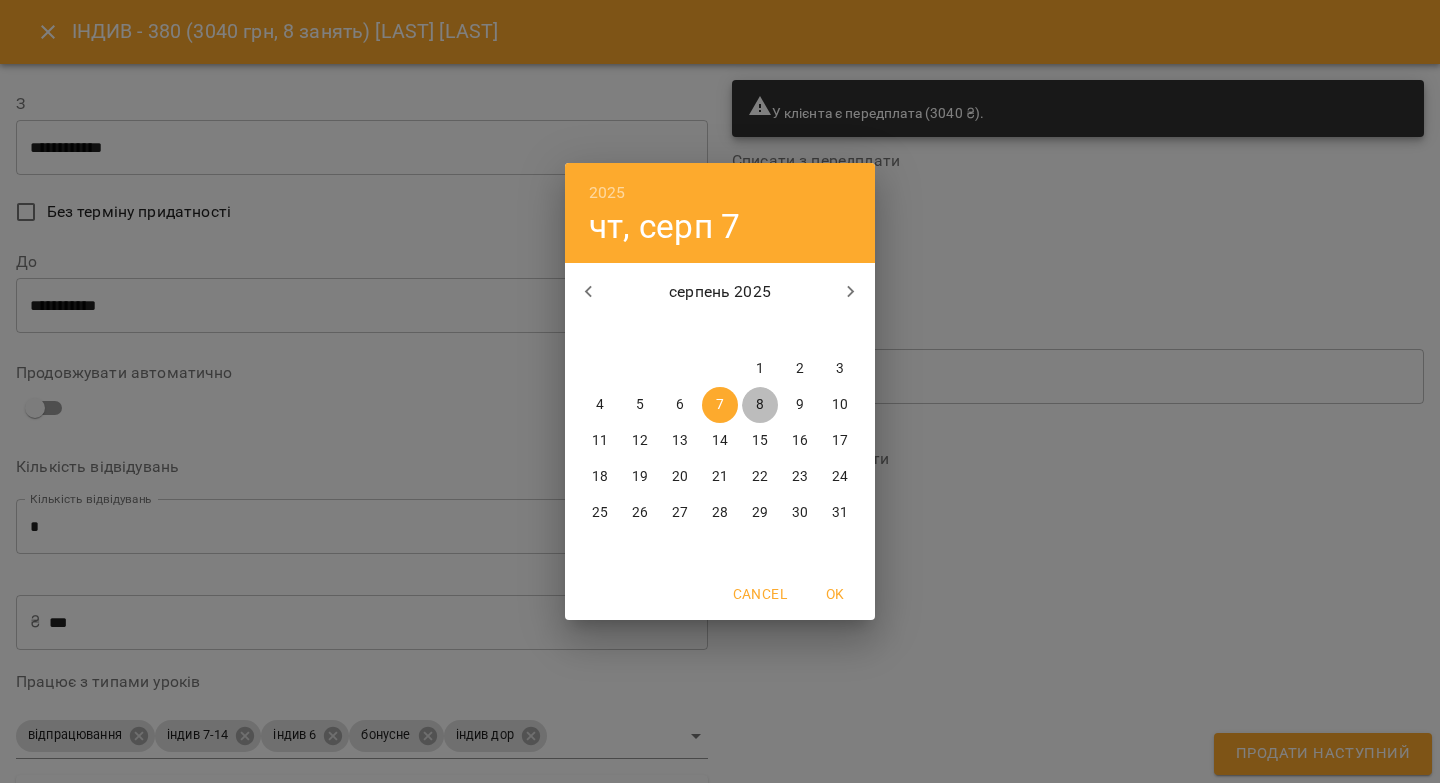 click on "8" at bounding box center (760, 405) 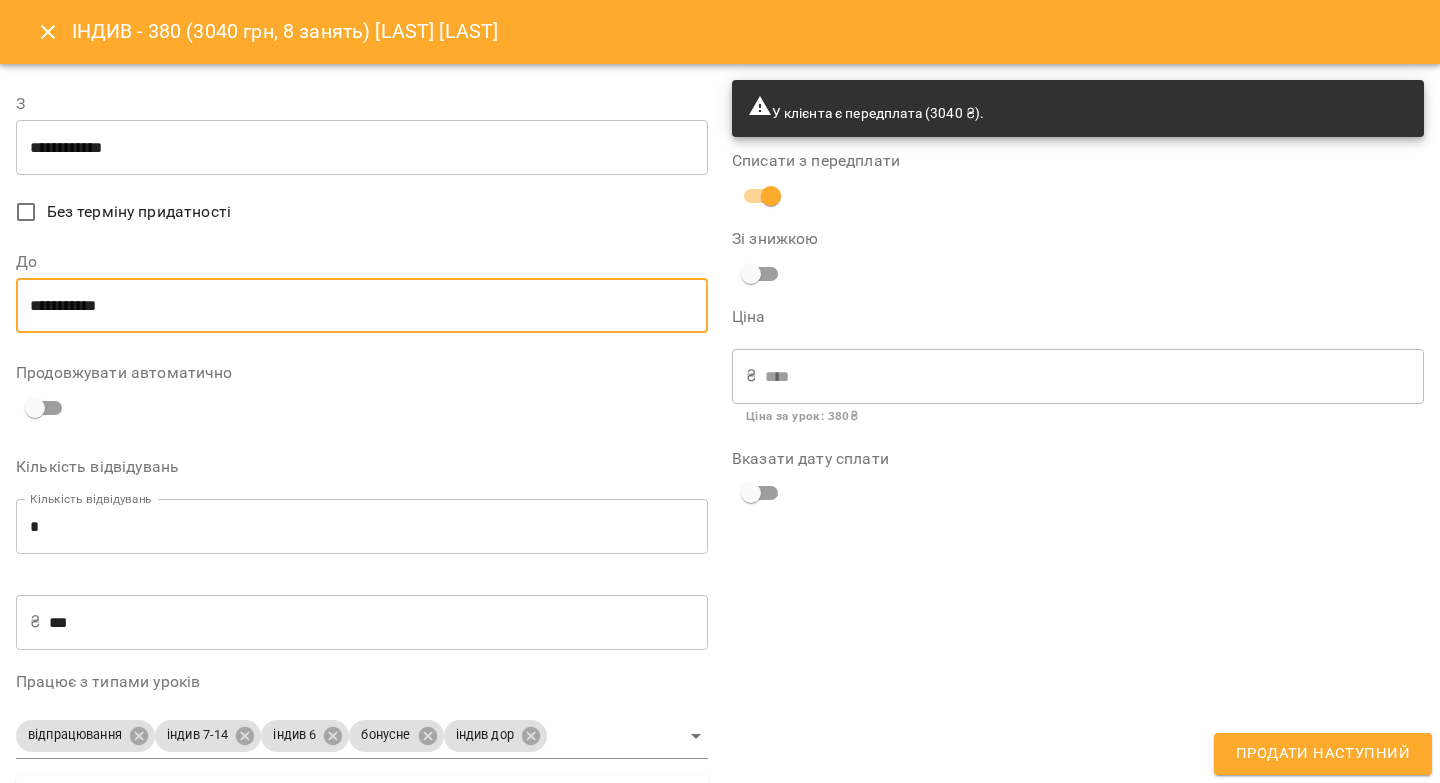click on "**********" at bounding box center [362, 306] 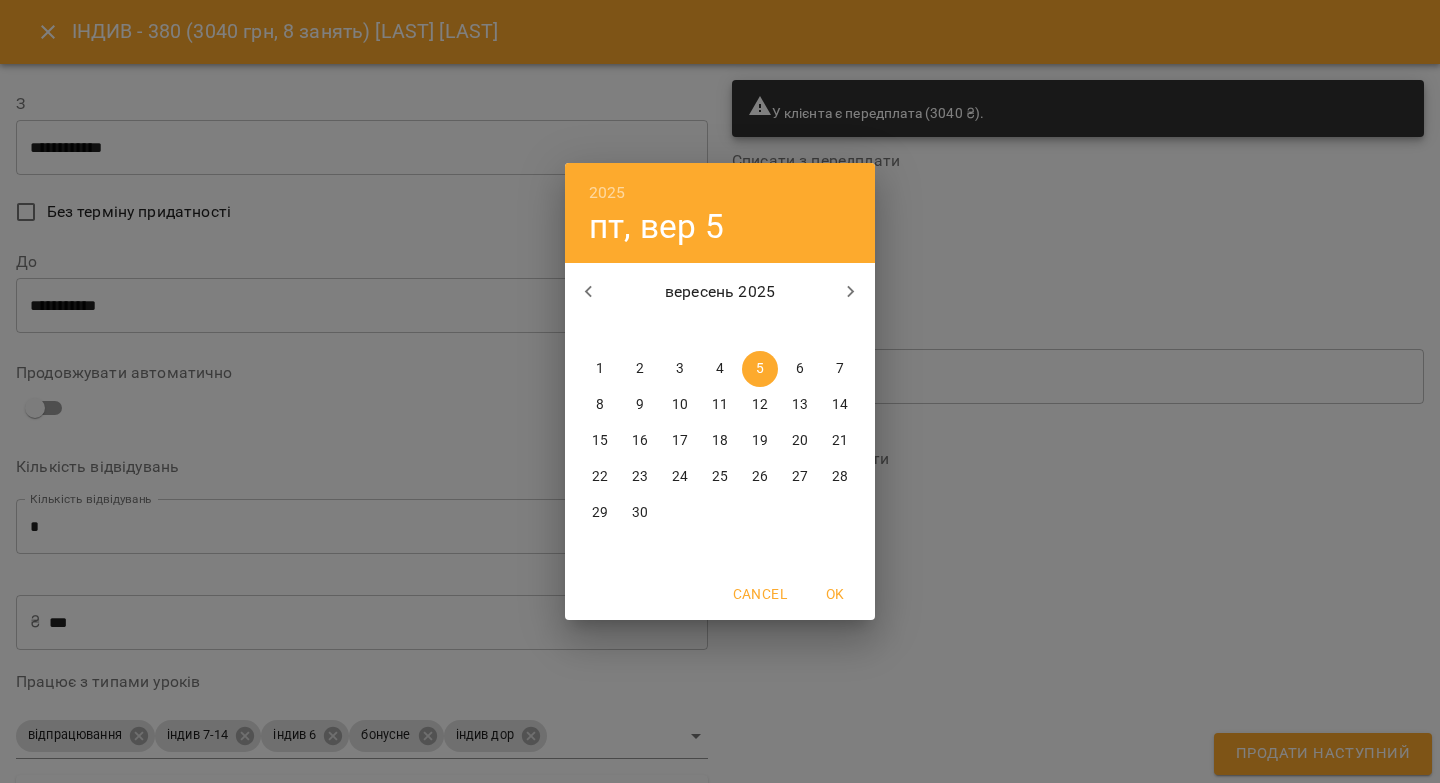 click on "6" at bounding box center (800, 369) 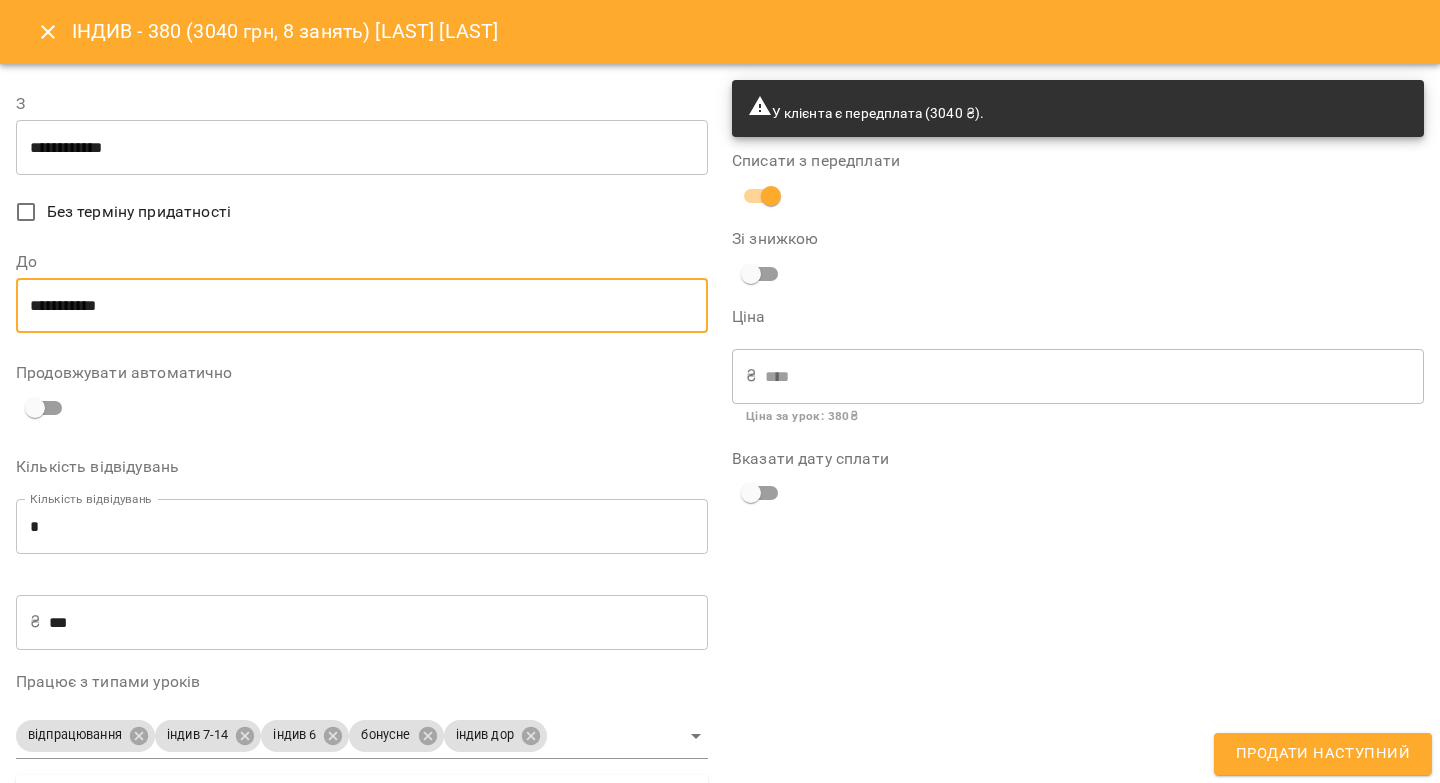 click on "Продати наступний" at bounding box center [1323, 754] 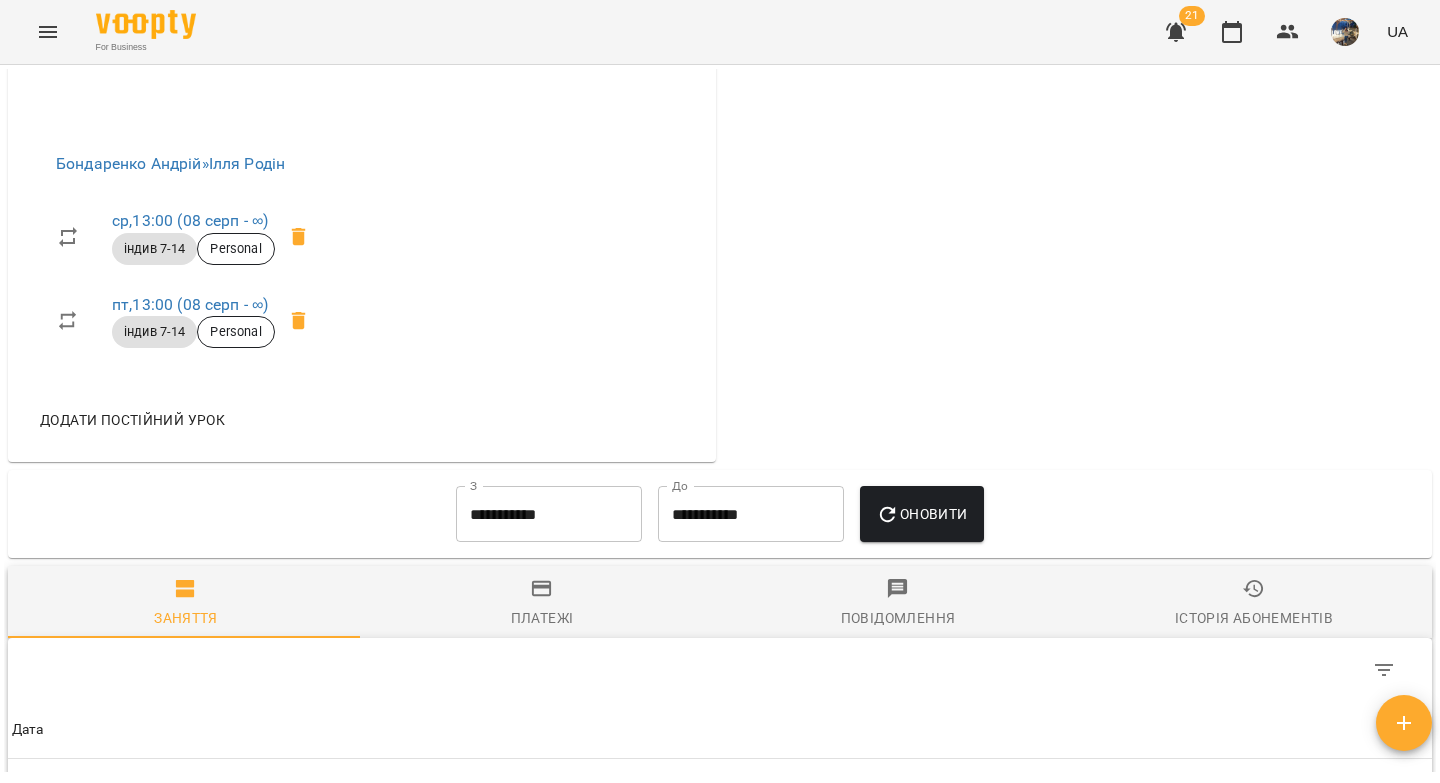 scroll, scrollTop: 0, scrollLeft: 0, axis: both 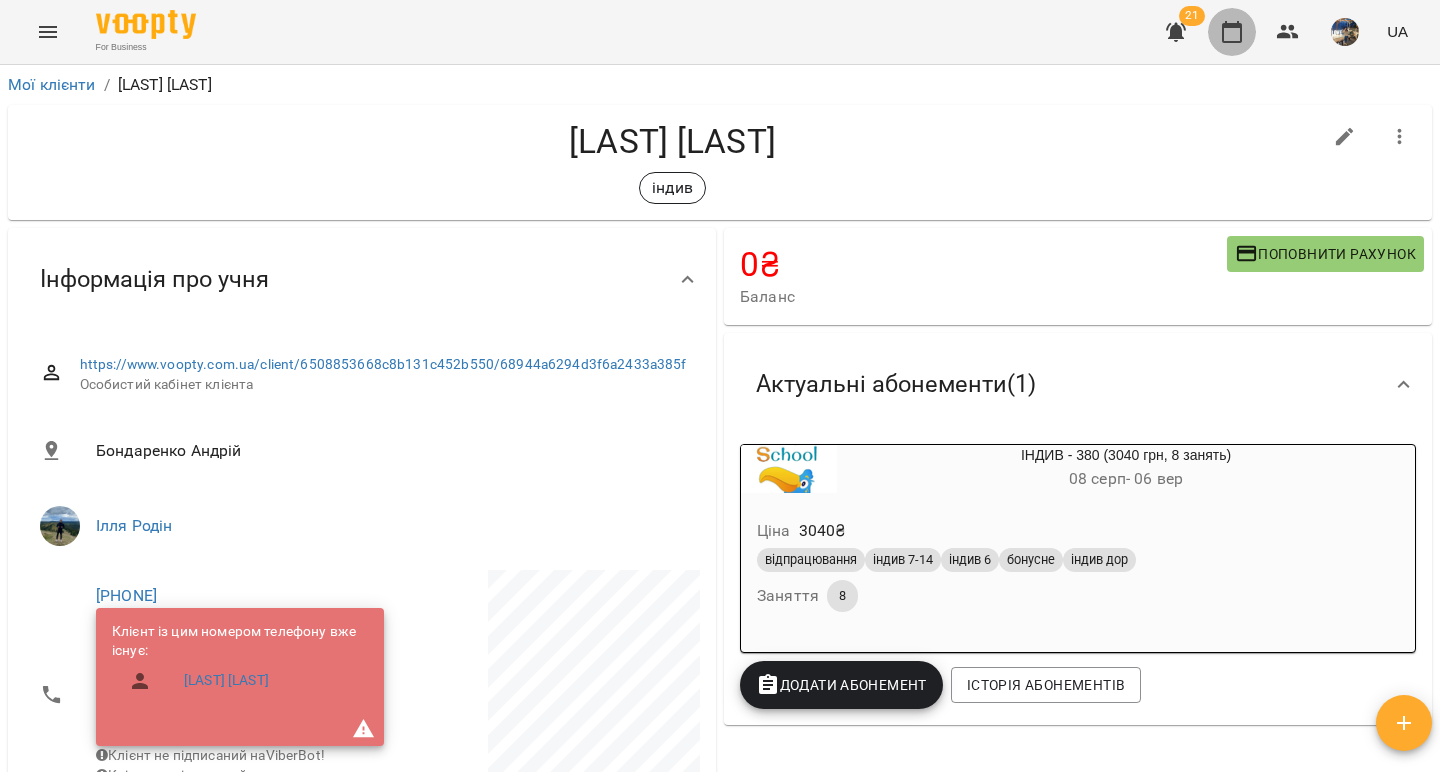 click at bounding box center [1232, 32] 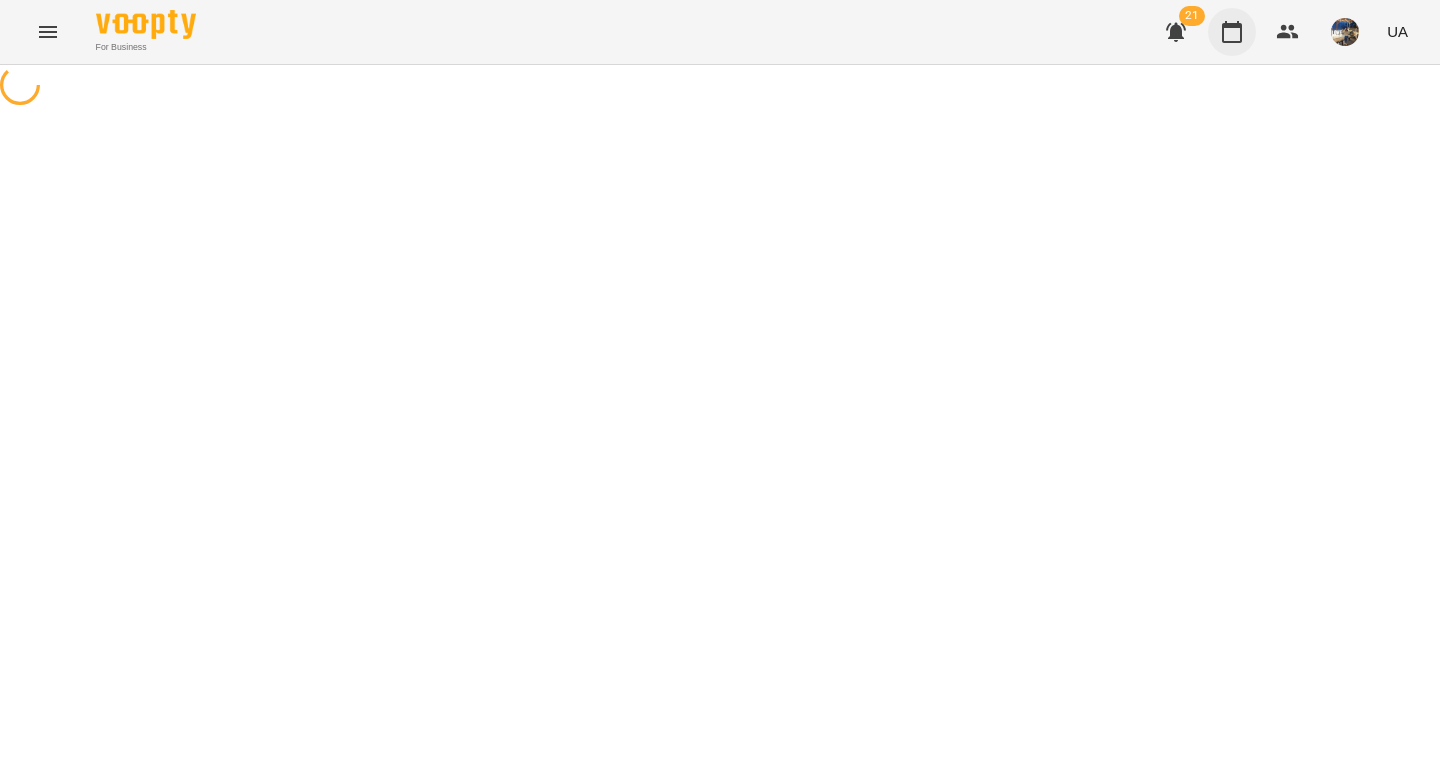 scroll, scrollTop: 0, scrollLeft: 0, axis: both 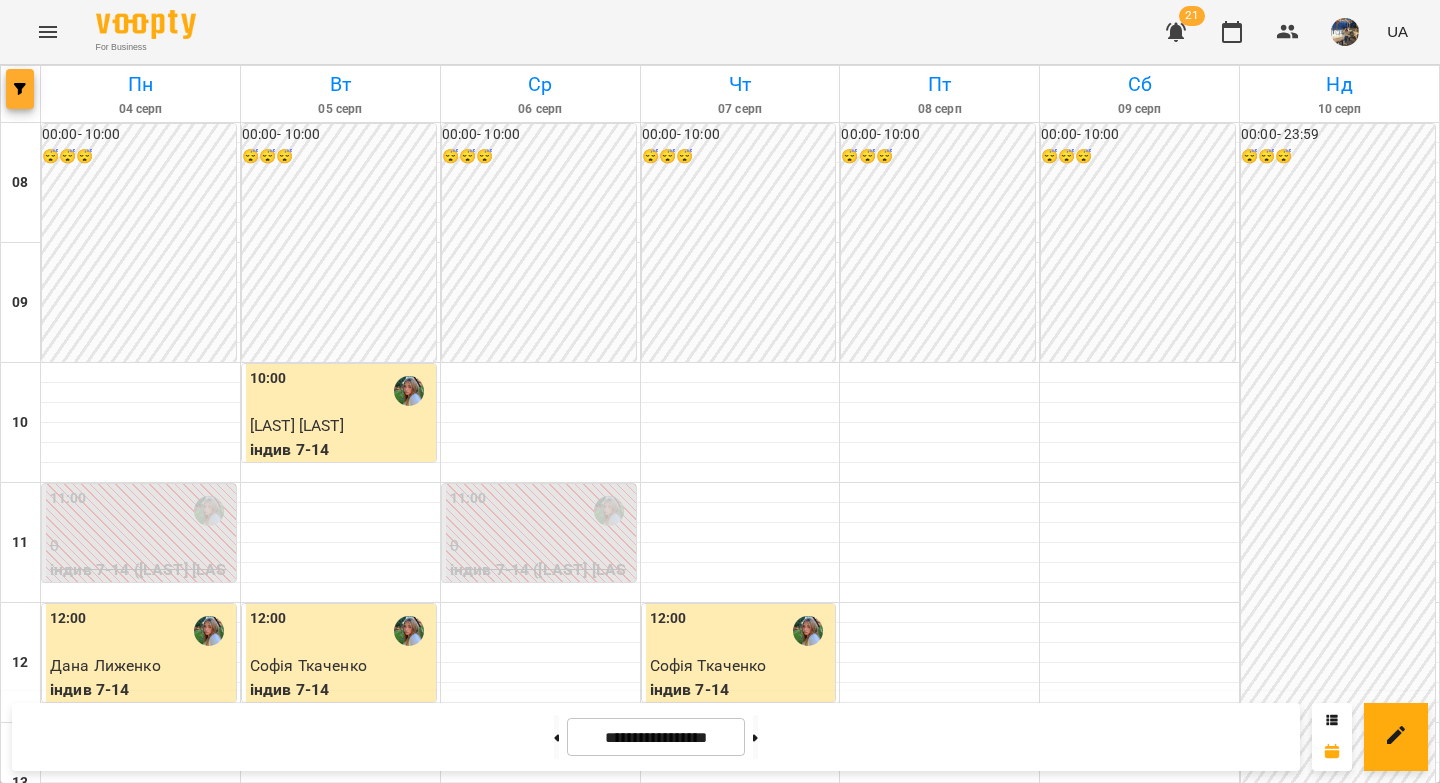 click at bounding box center [20, 89] 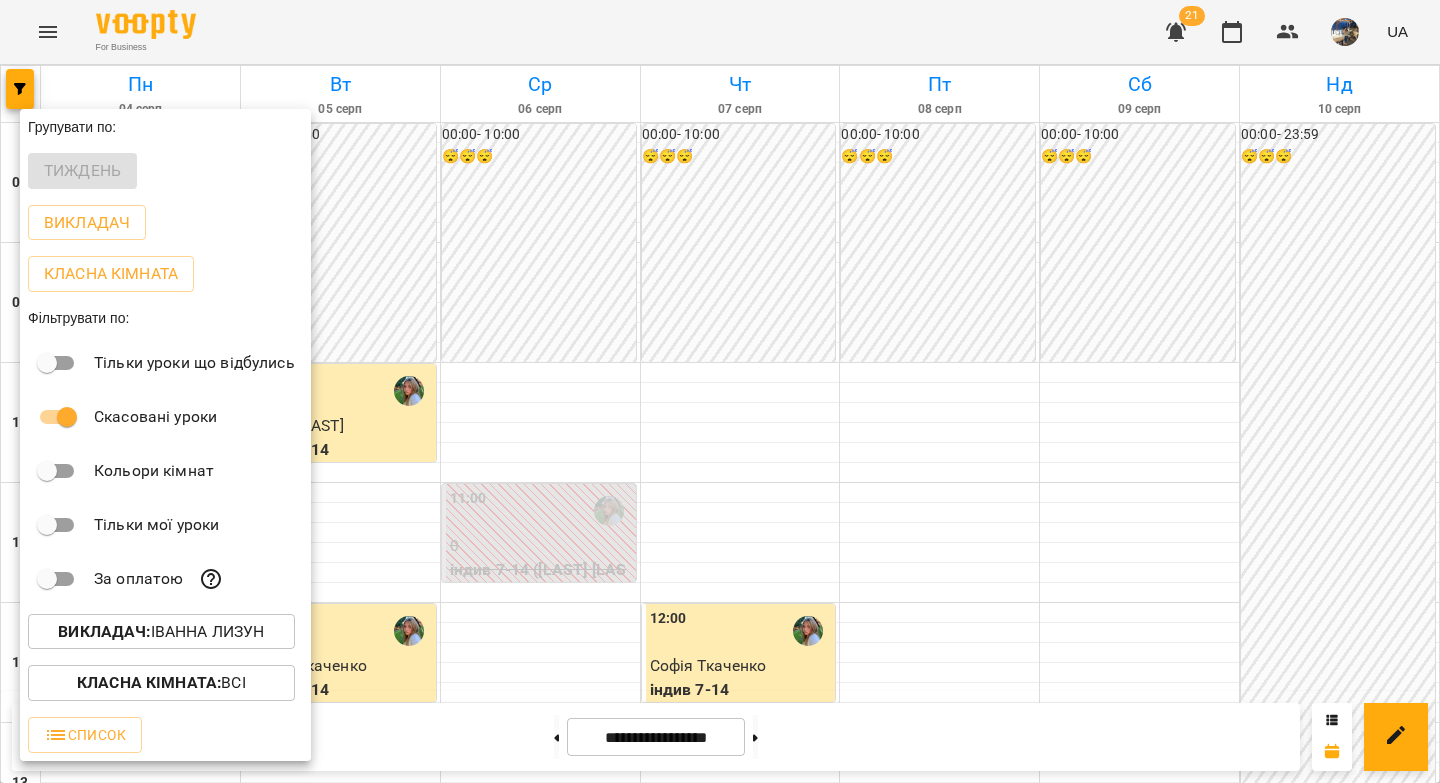 click on "Викладач :" at bounding box center [104, 631] 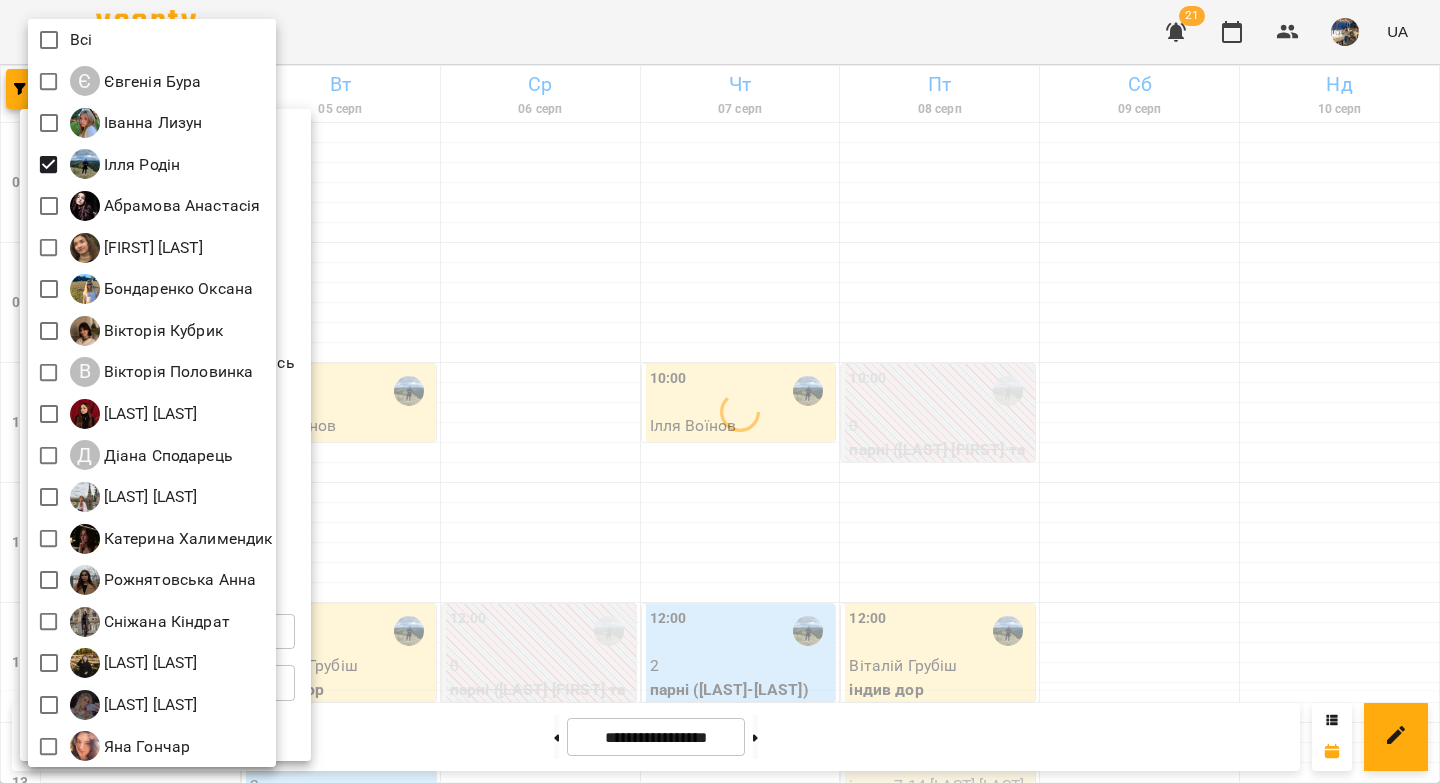 click at bounding box center [720, 391] 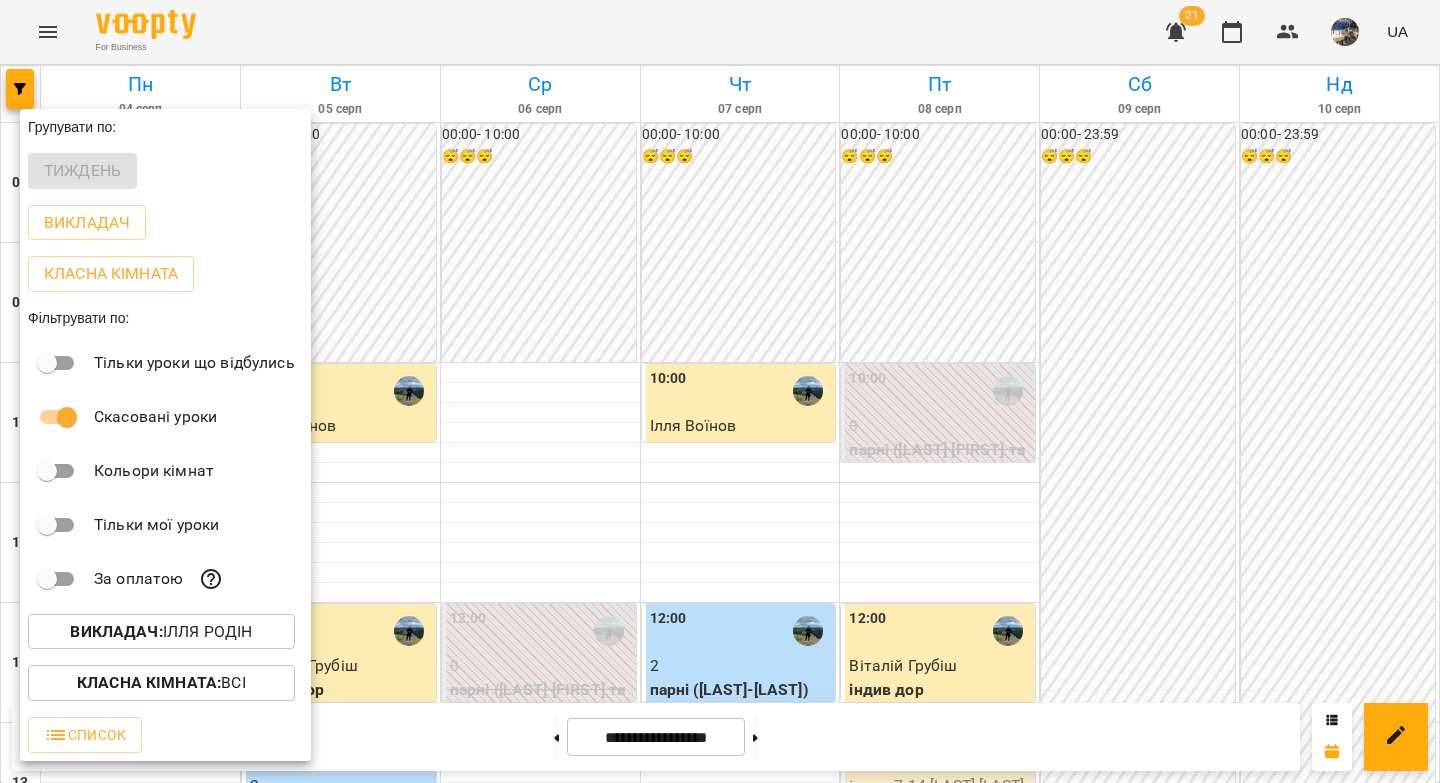 click at bounding box center [720, 391] 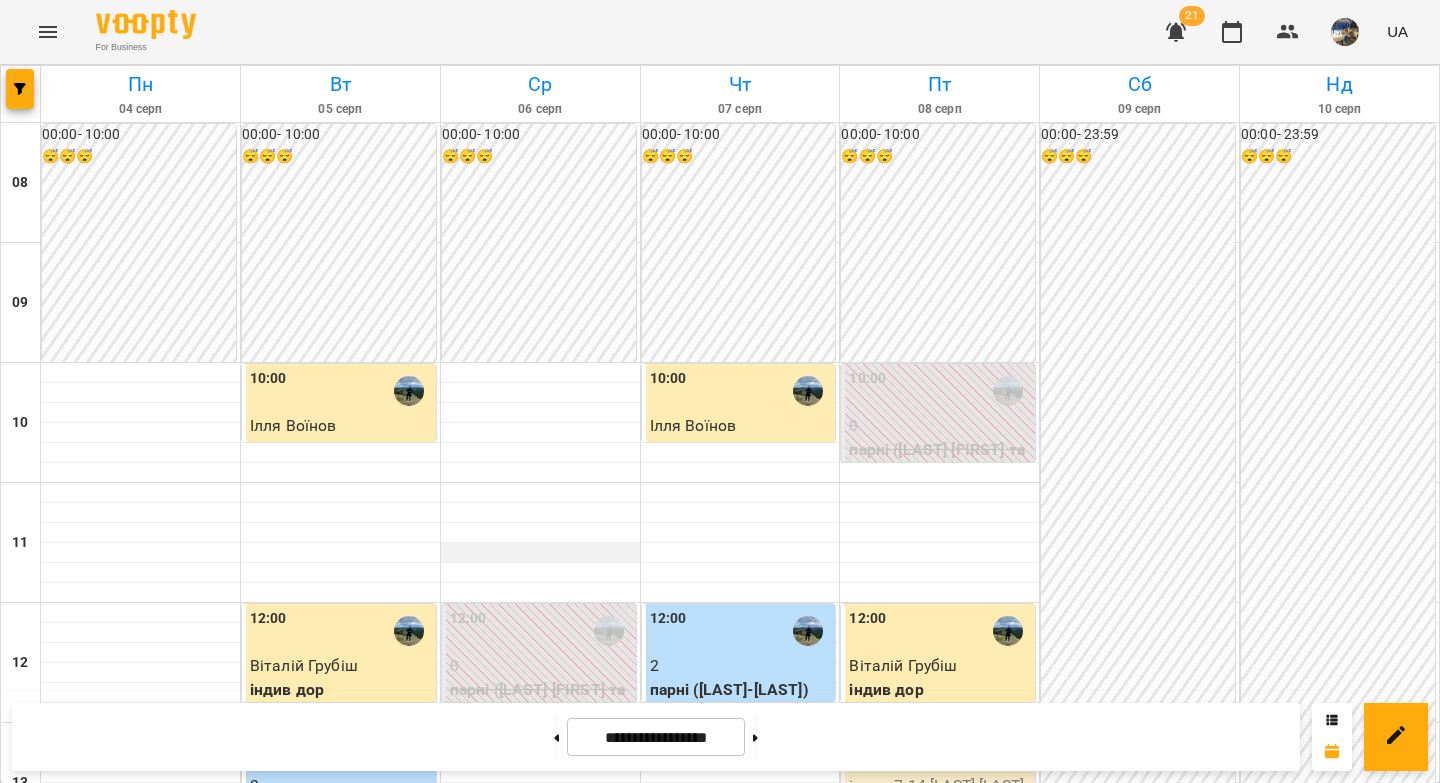 scroll, scrollTop: 349, scrollLeft: 0, axis: vertical 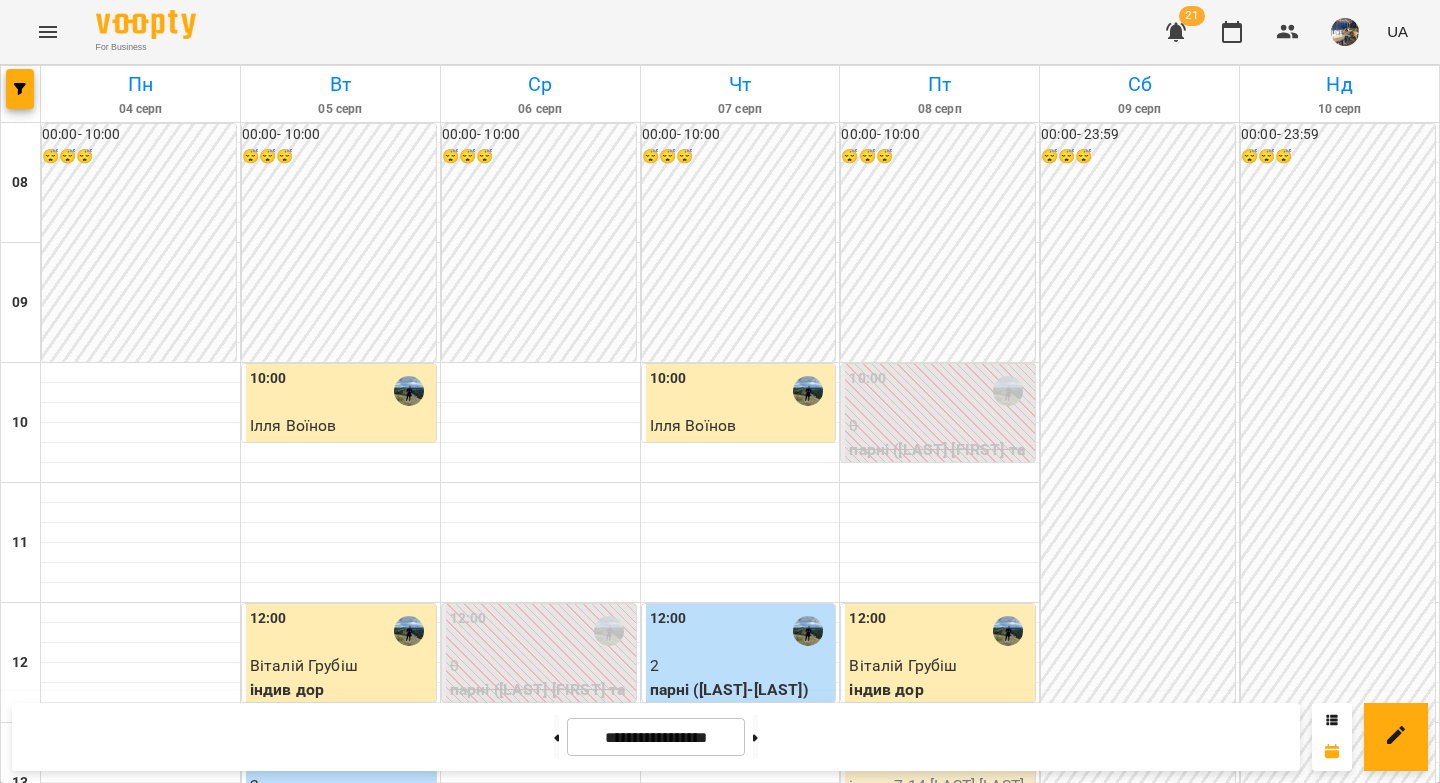 click on "індив 7-14 - Даромір Врагова" at bounding box center (940, 786) 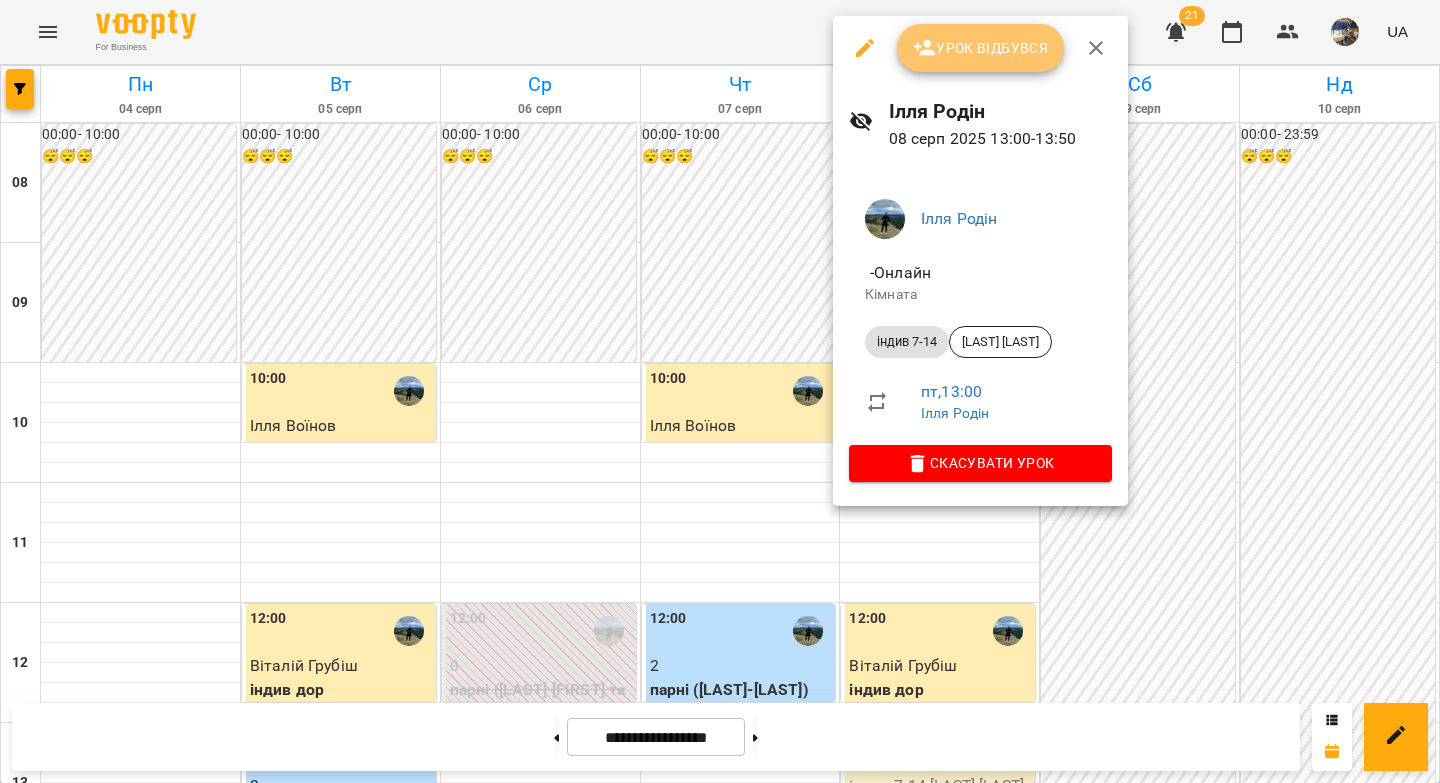 click on "Урок відбувся" at bounding box center (981, 48) 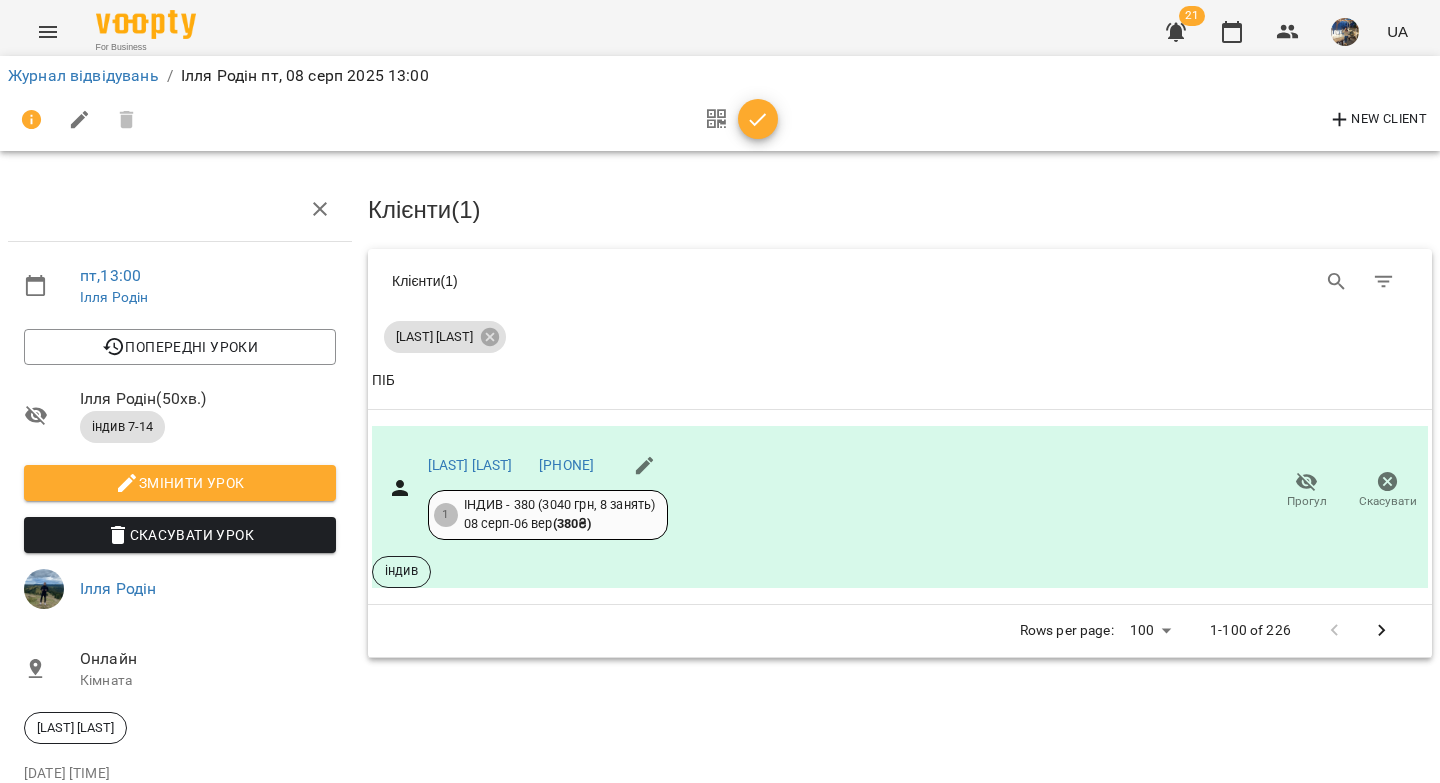 click 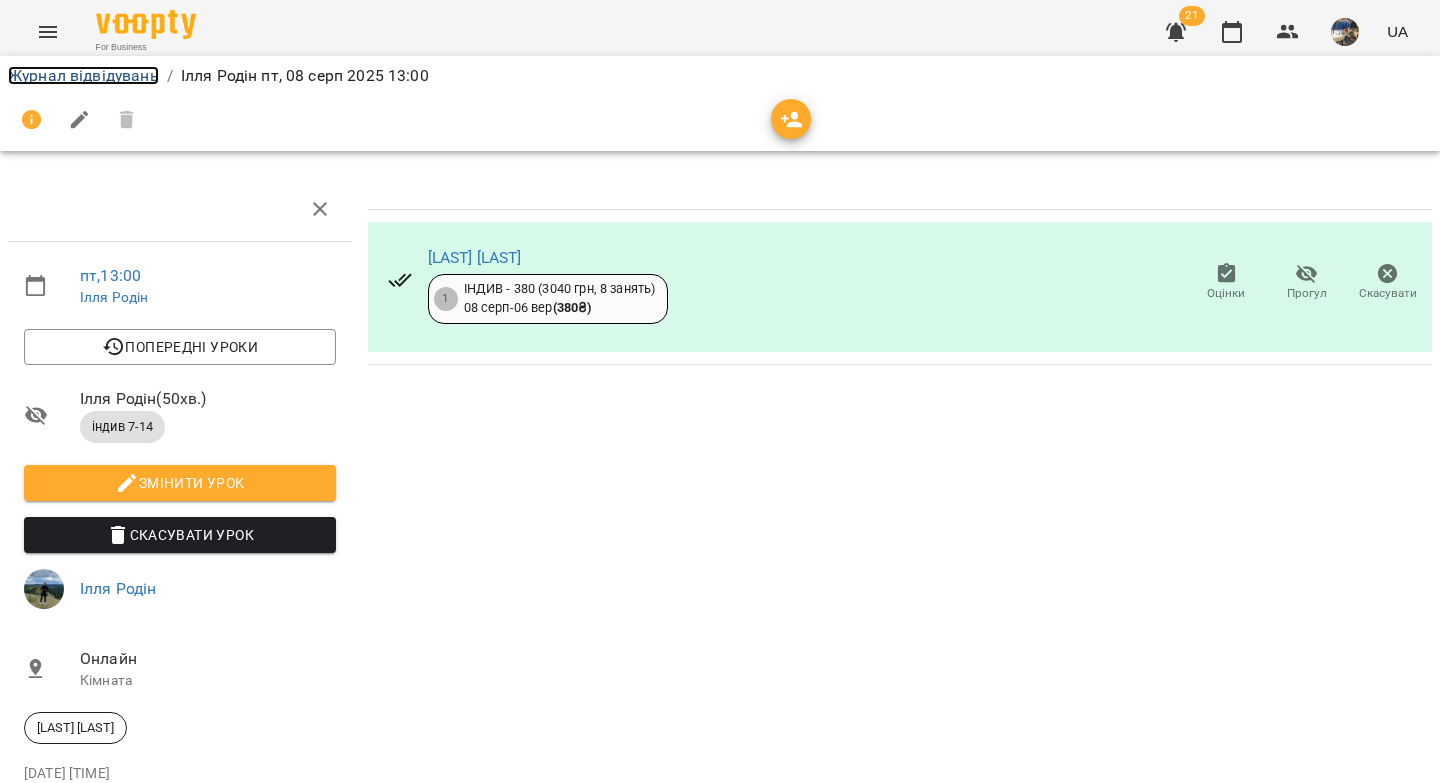 click on "Журнал відвідувань" at bounding box center [83, 75] 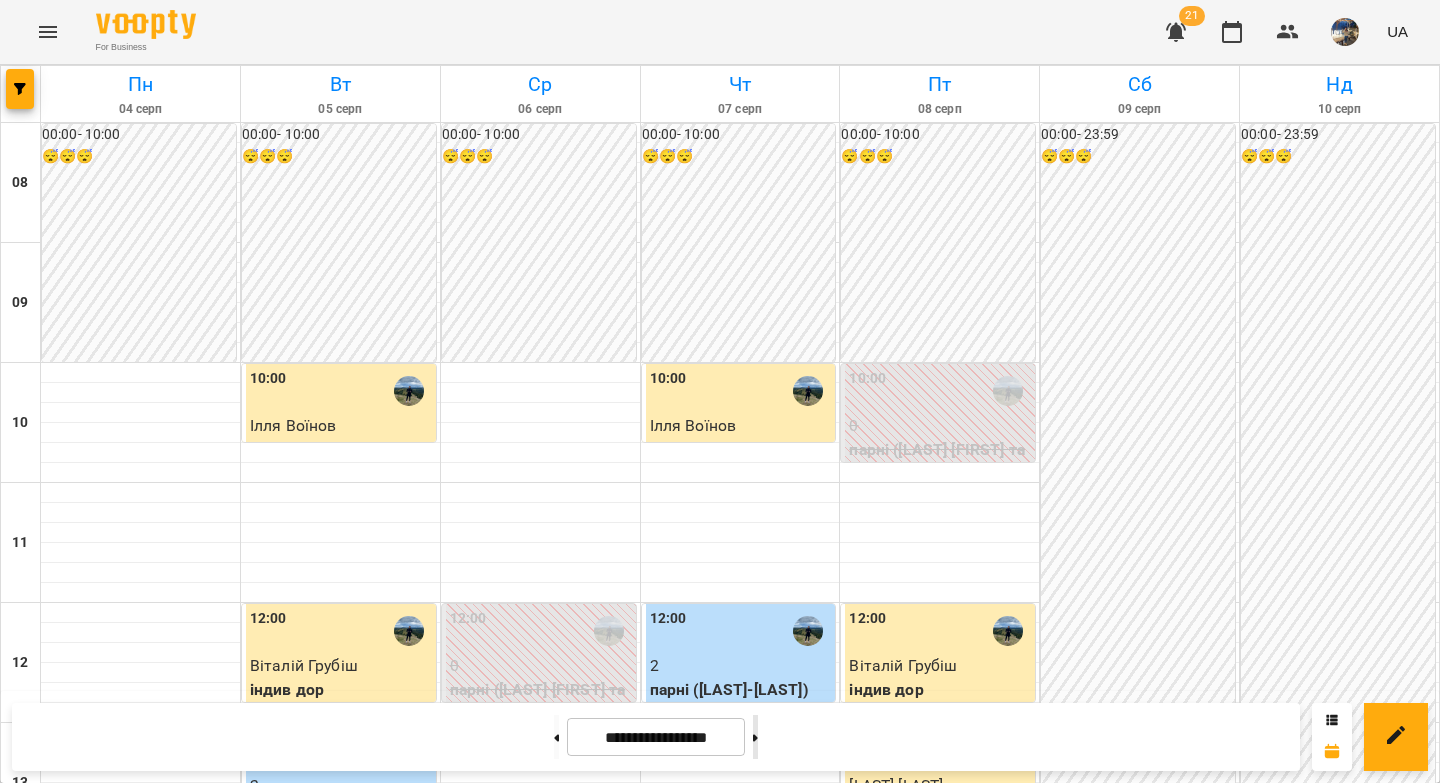 click at bounding box center (755, 737) 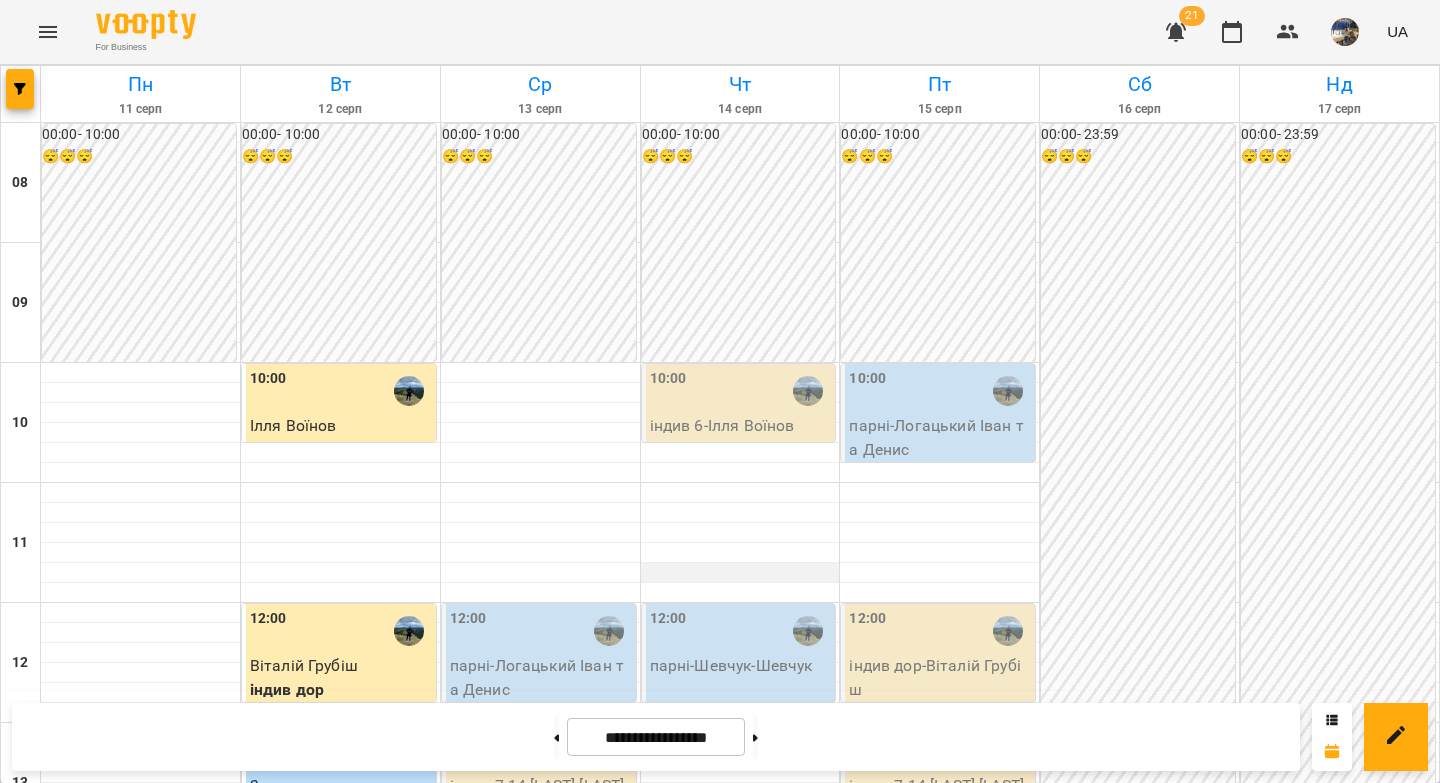 scroll, scrollTop: 363, scrollLeft: 0, axis: vertical 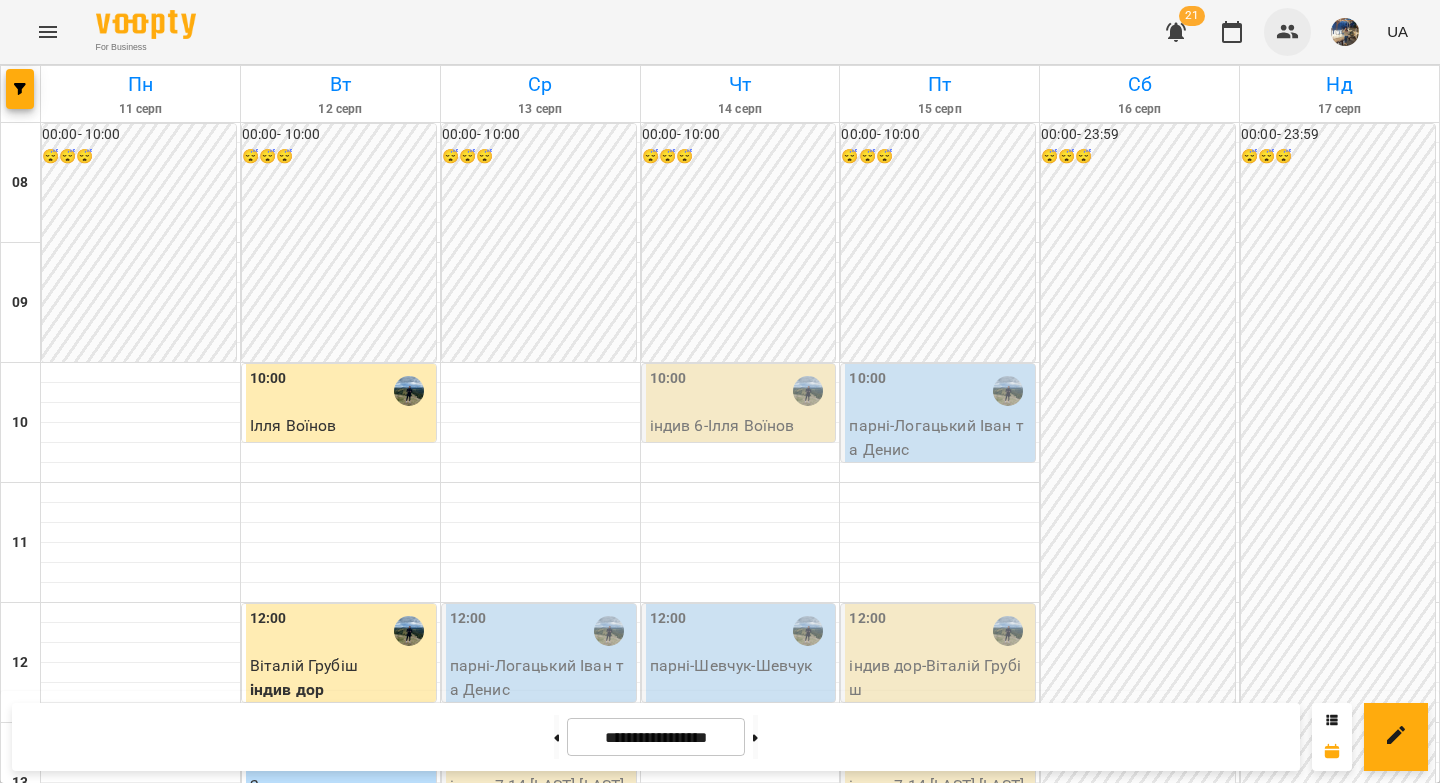 click 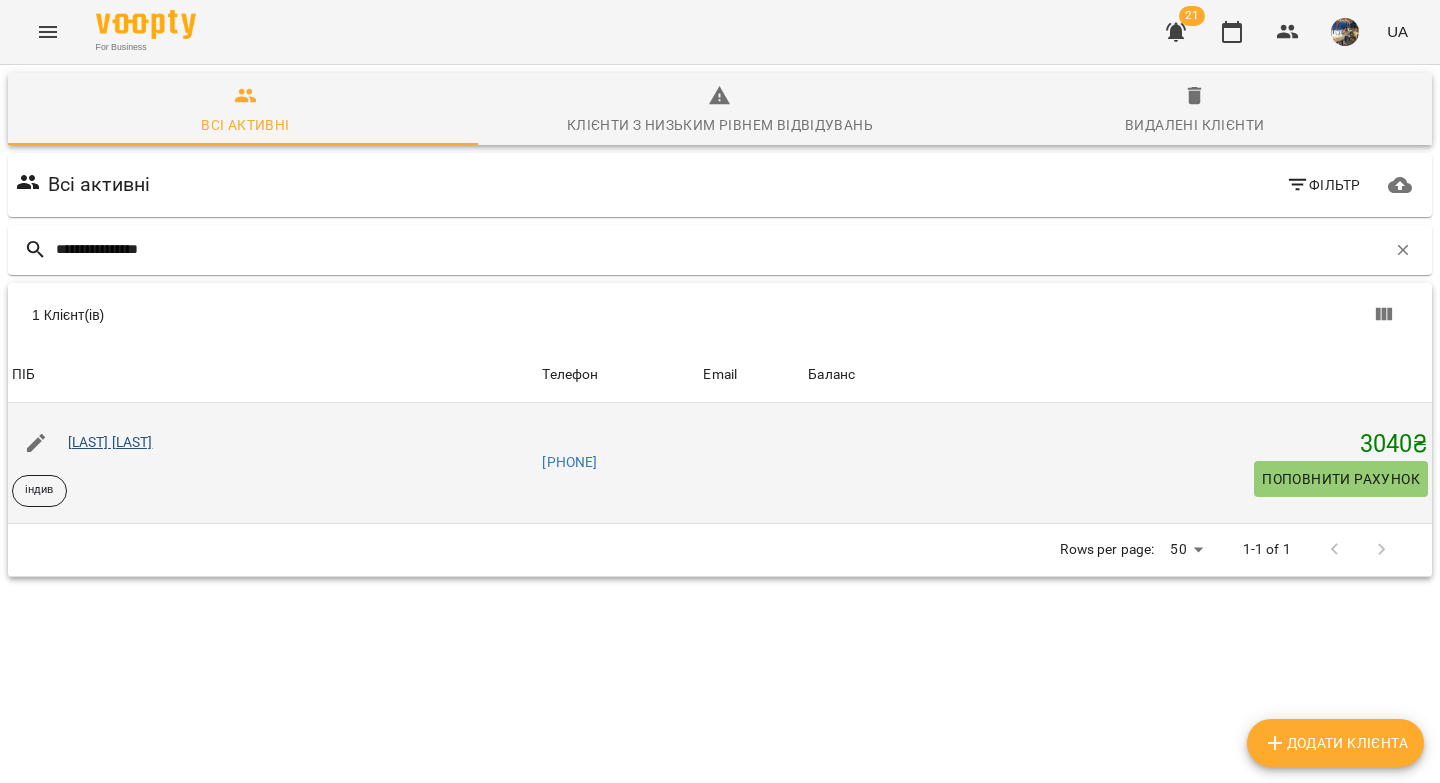 type on "**********" 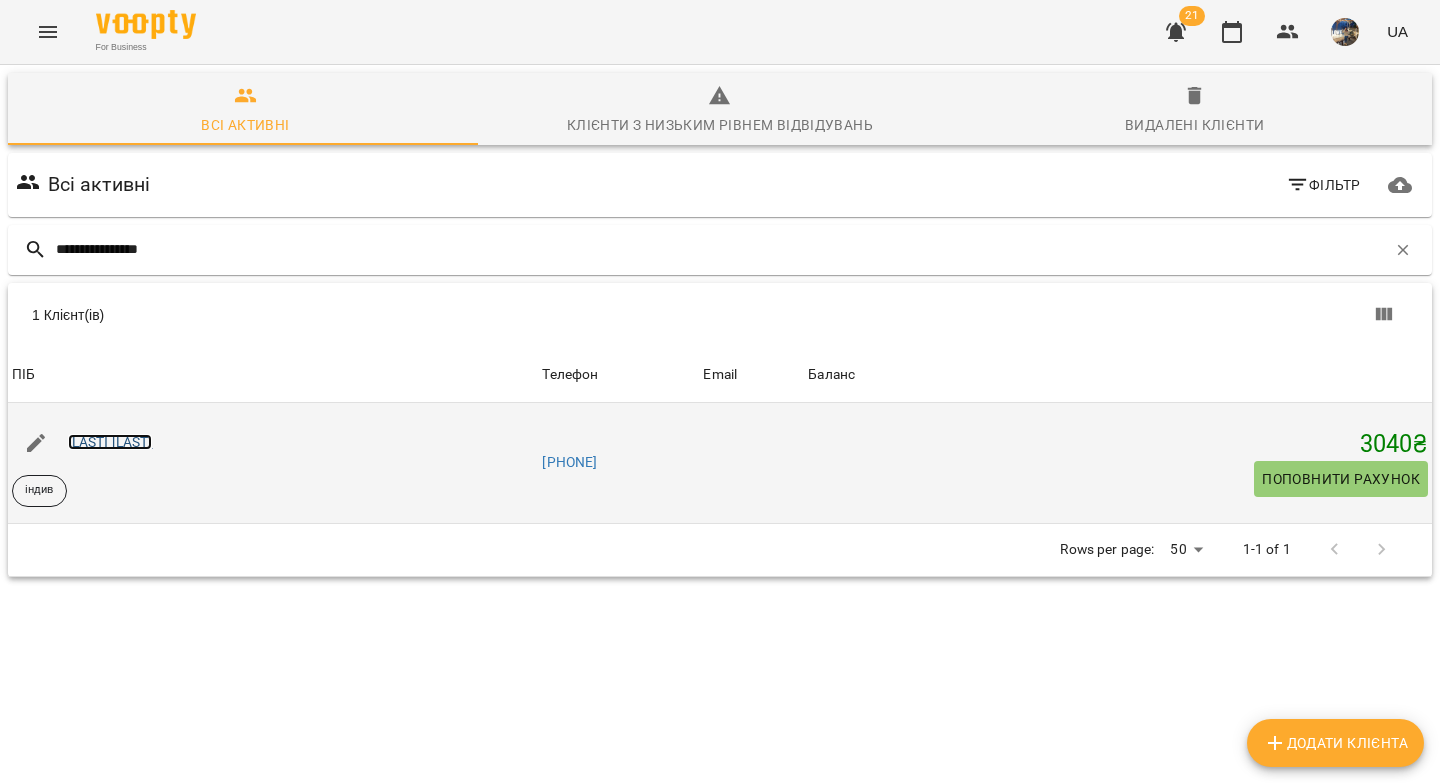 click on "Леопольд Врагова" at bounding box center (110, 442) 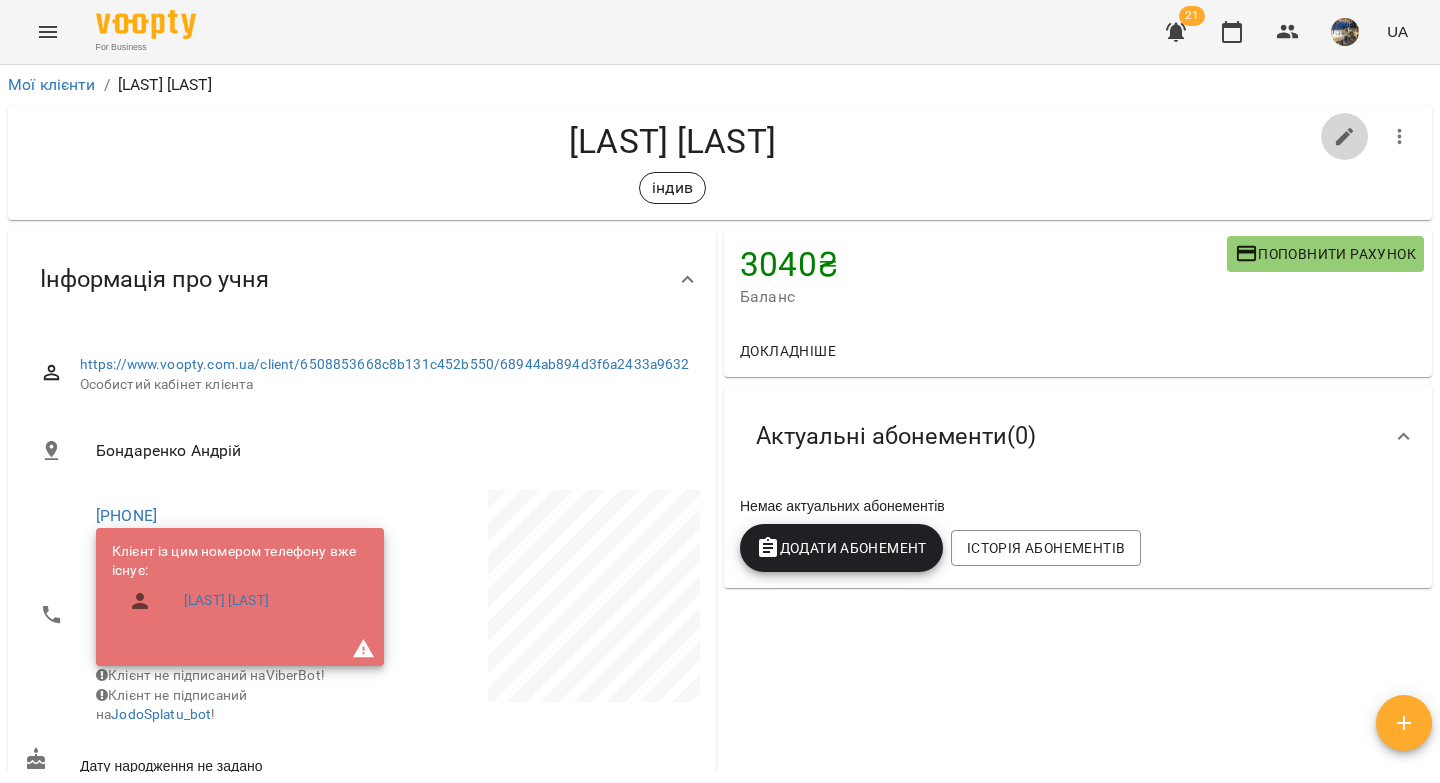 click 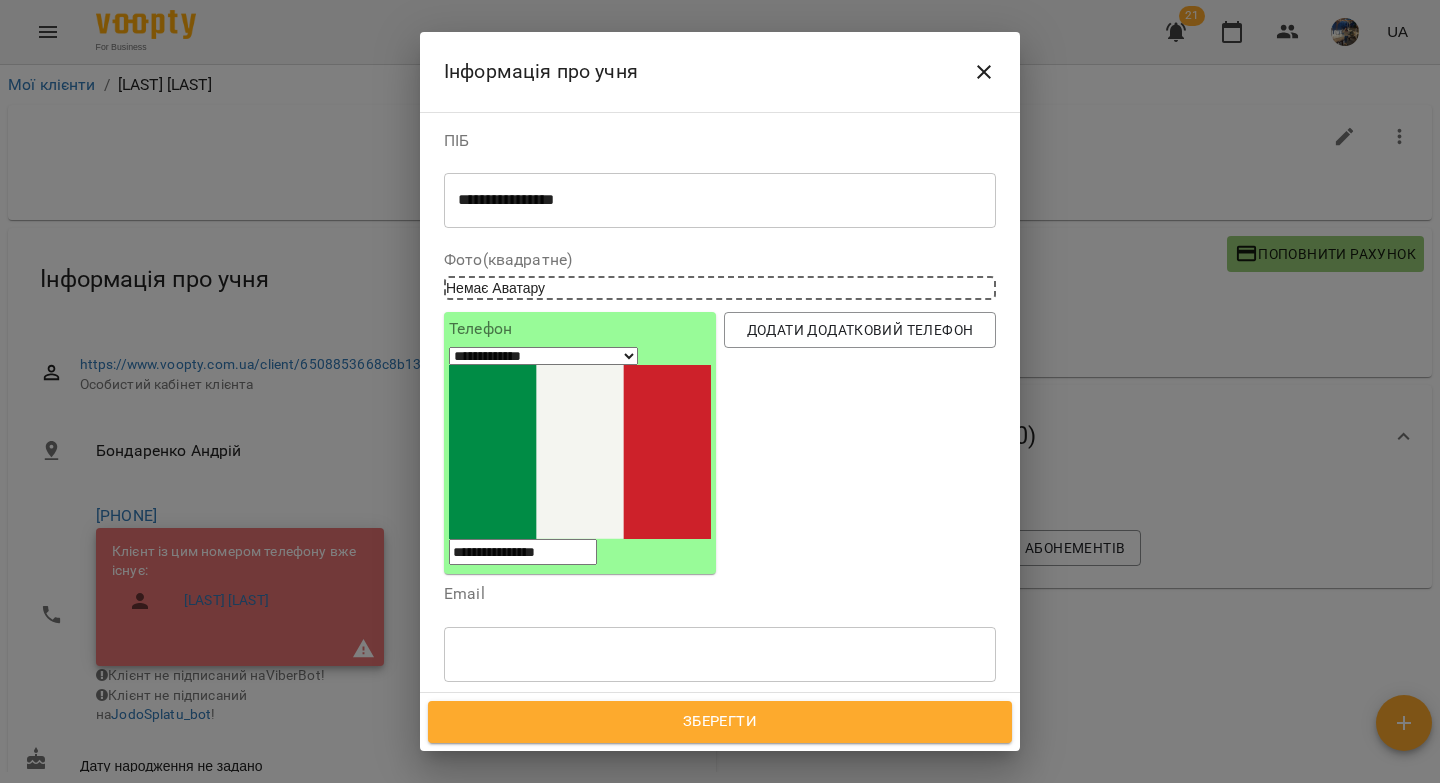 click on "**********" at bounding box center (712, 200) 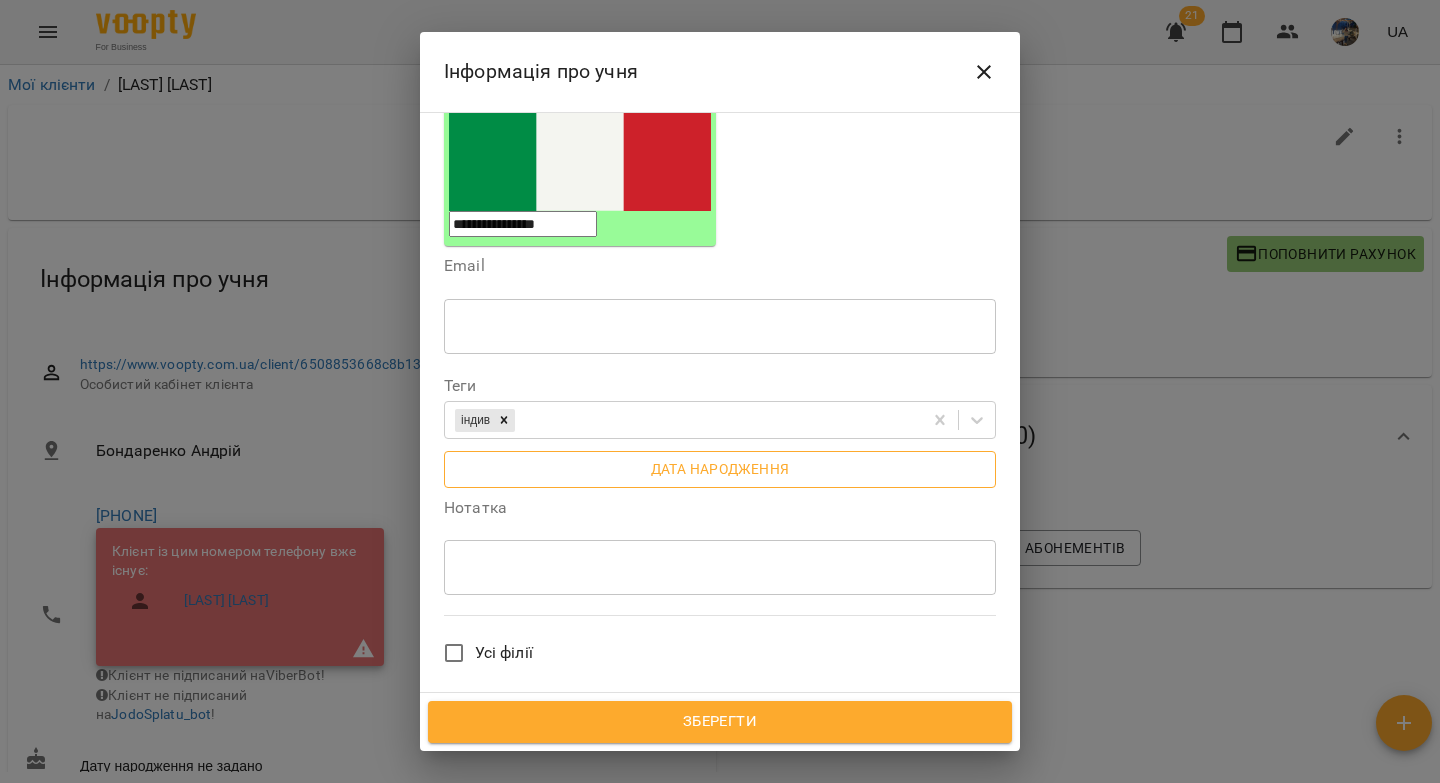 scroll, scrollTop: 335, scrollLeft: 0, axis: vertical 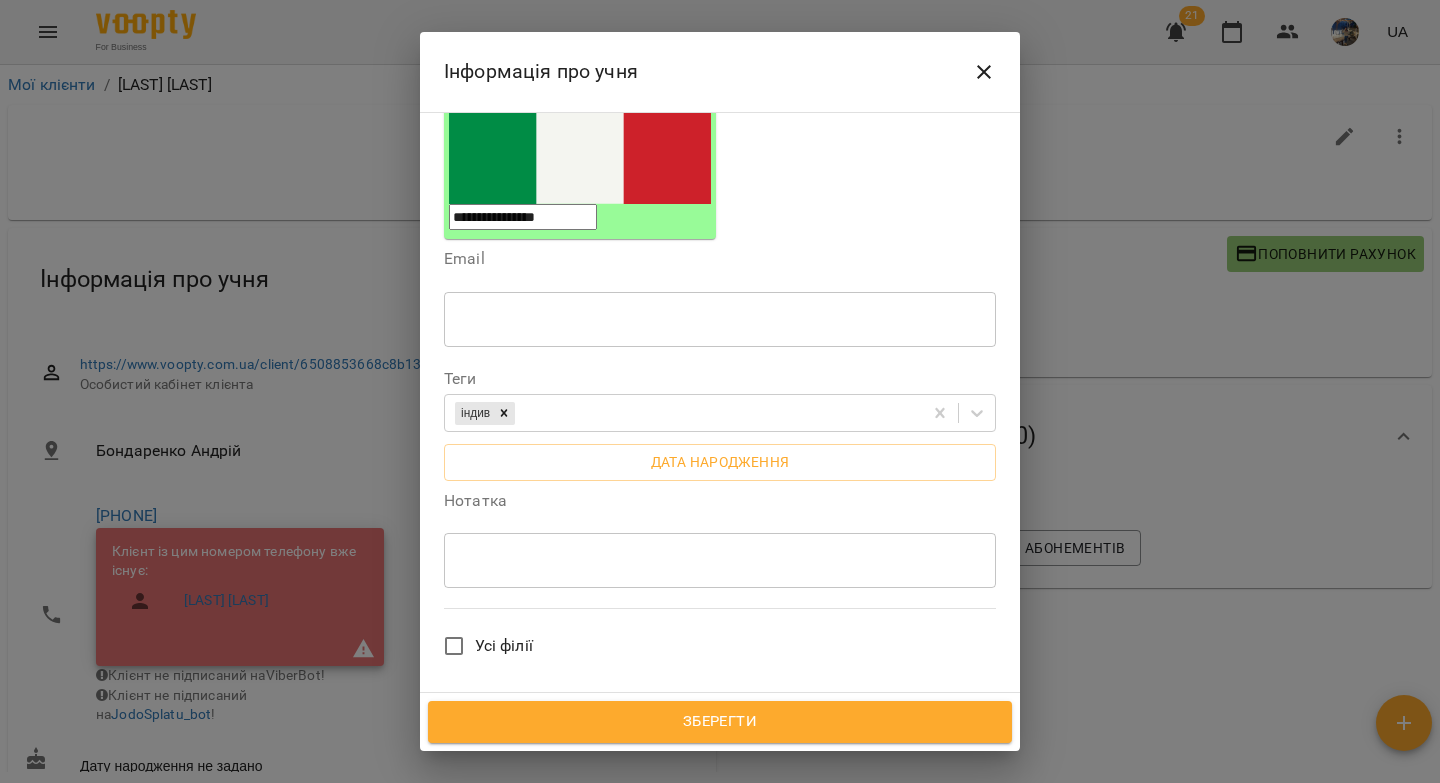 type on "**********" 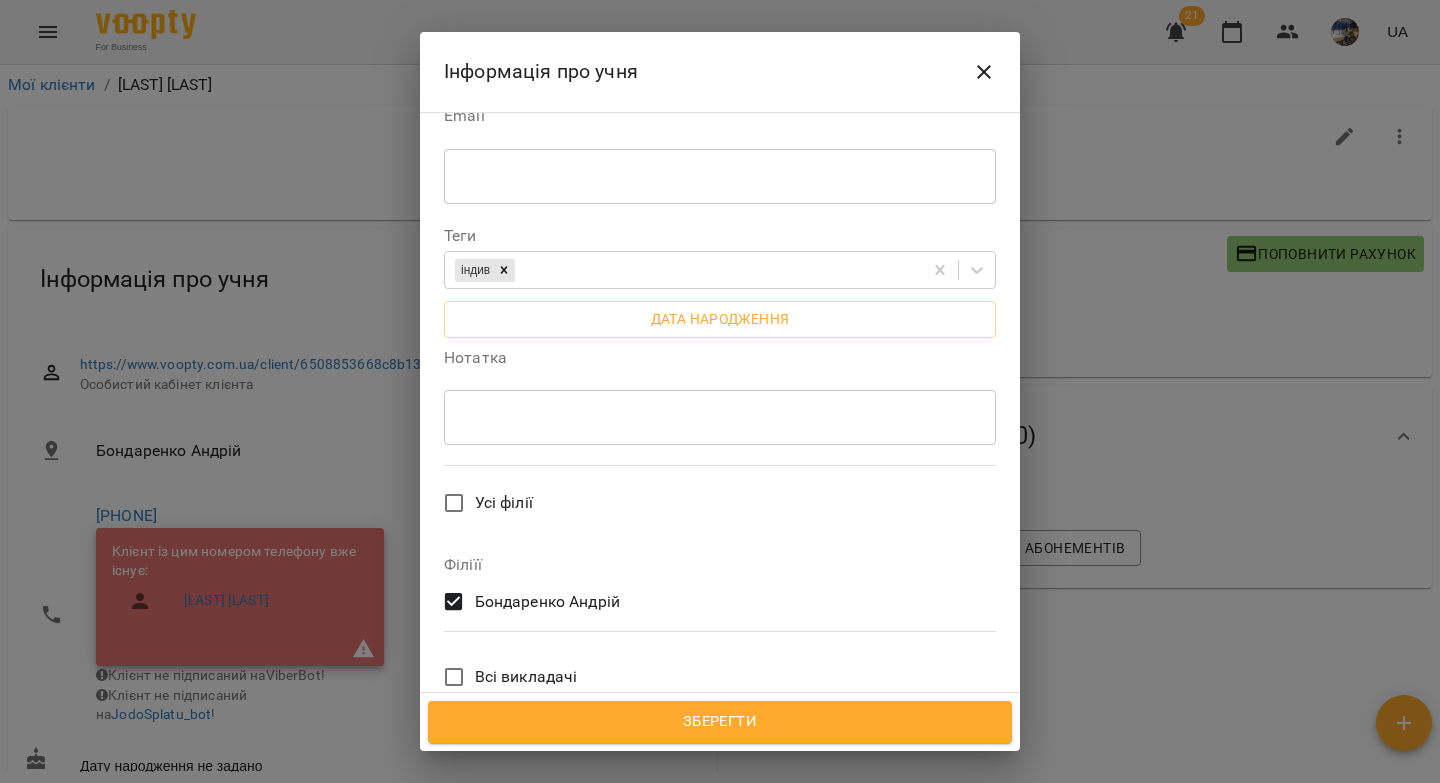 scroll, scrollTop: 583, scrollLeft: 0, axis: vertical 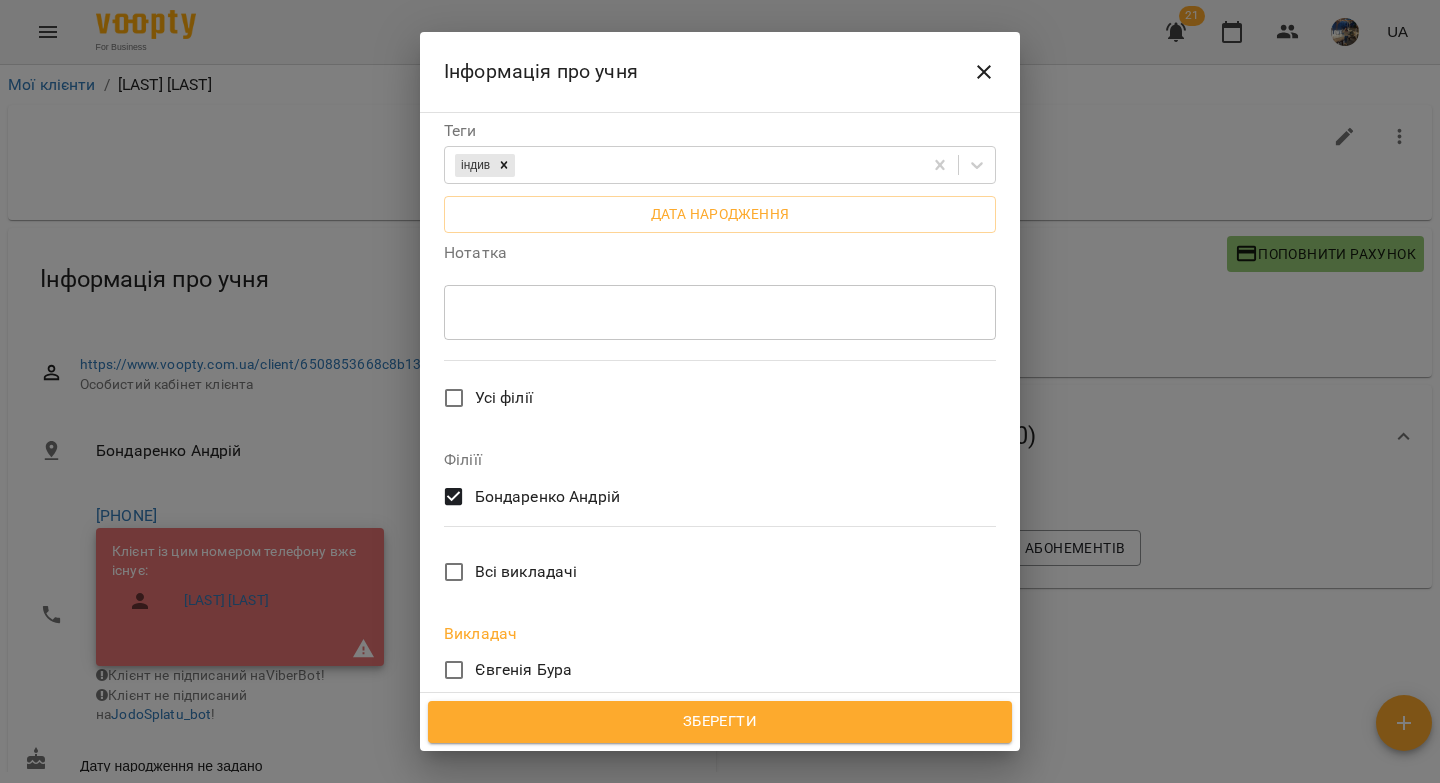 click on "Зберегти" at bounding box center (720, 722) 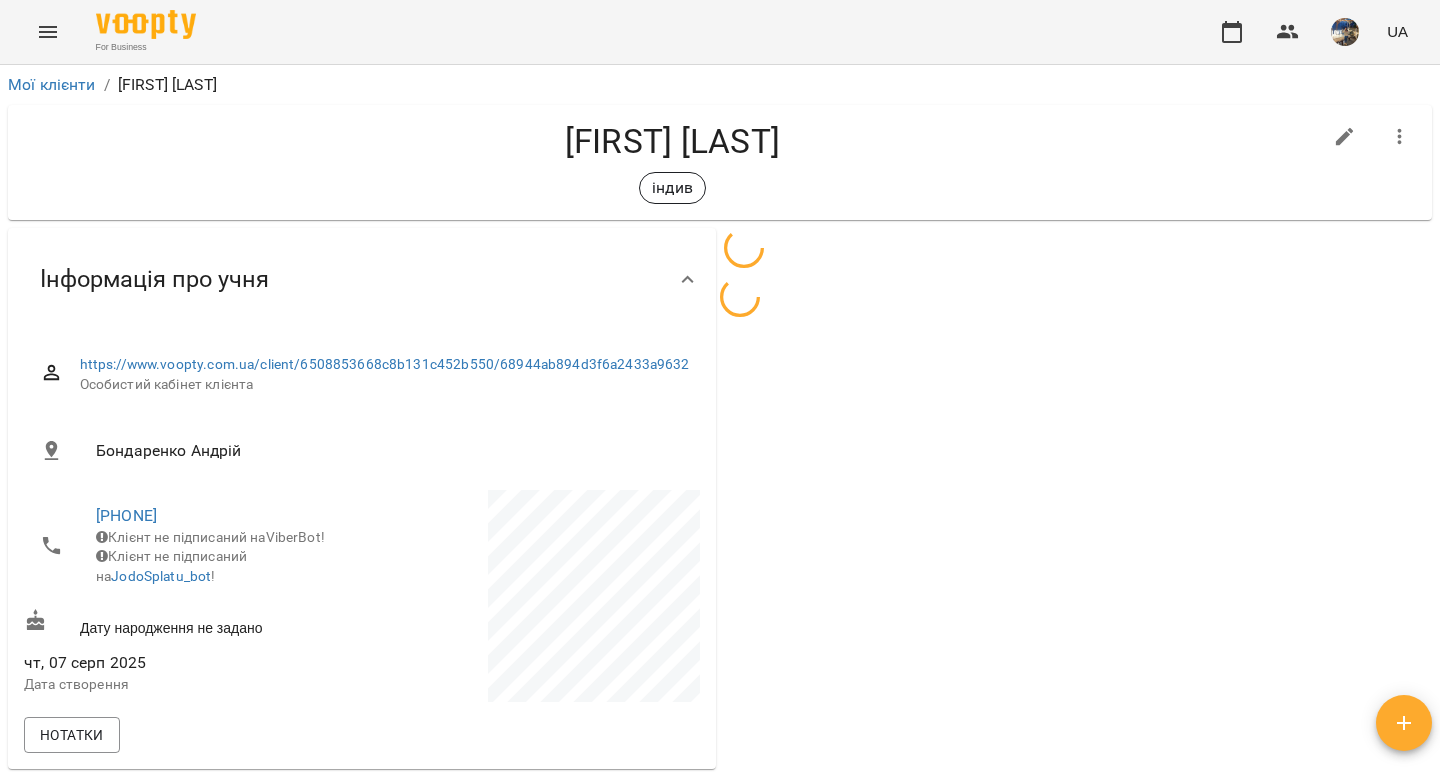 scroll, scrollTop: 0, scrollLeft: 0, axis: both 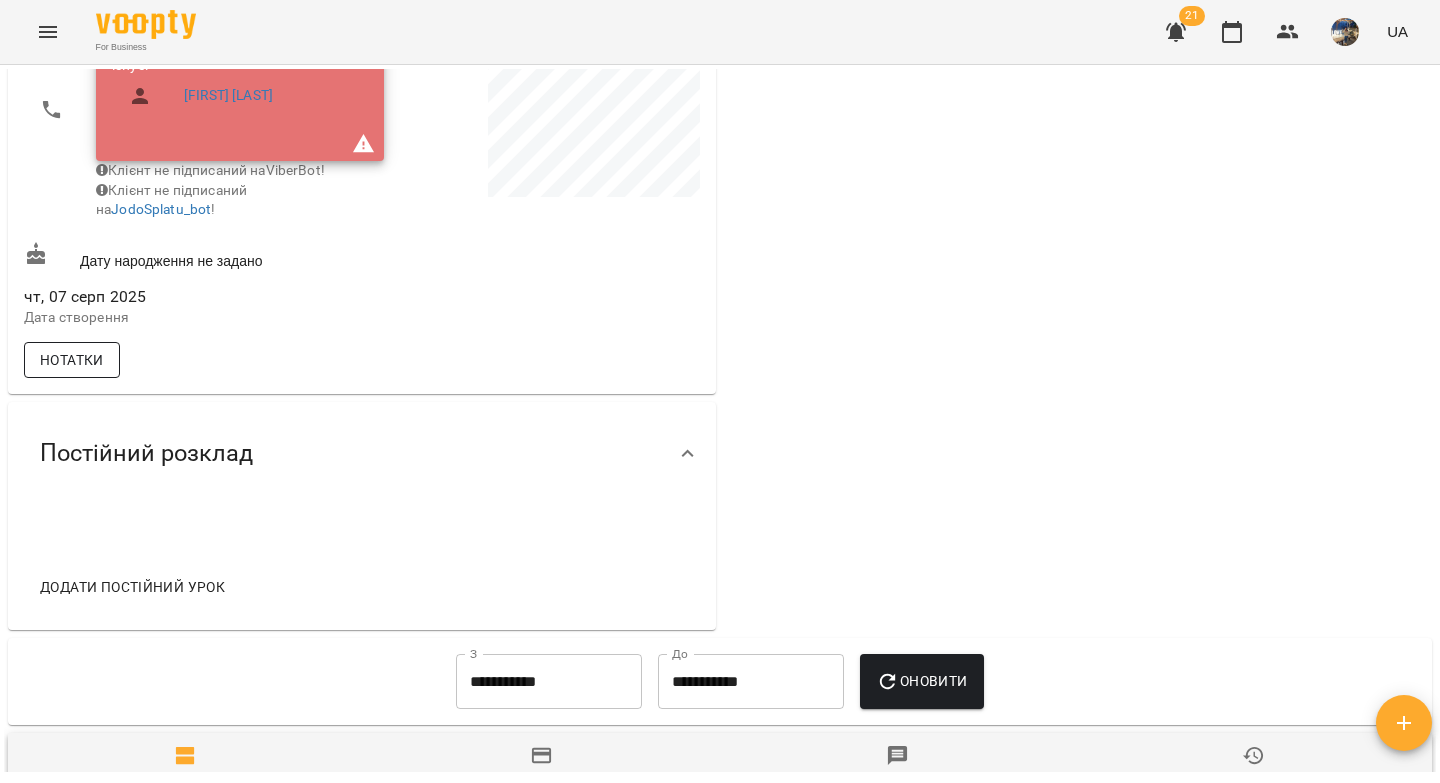 click on "Нотатки" at bounding box center (72, 360) 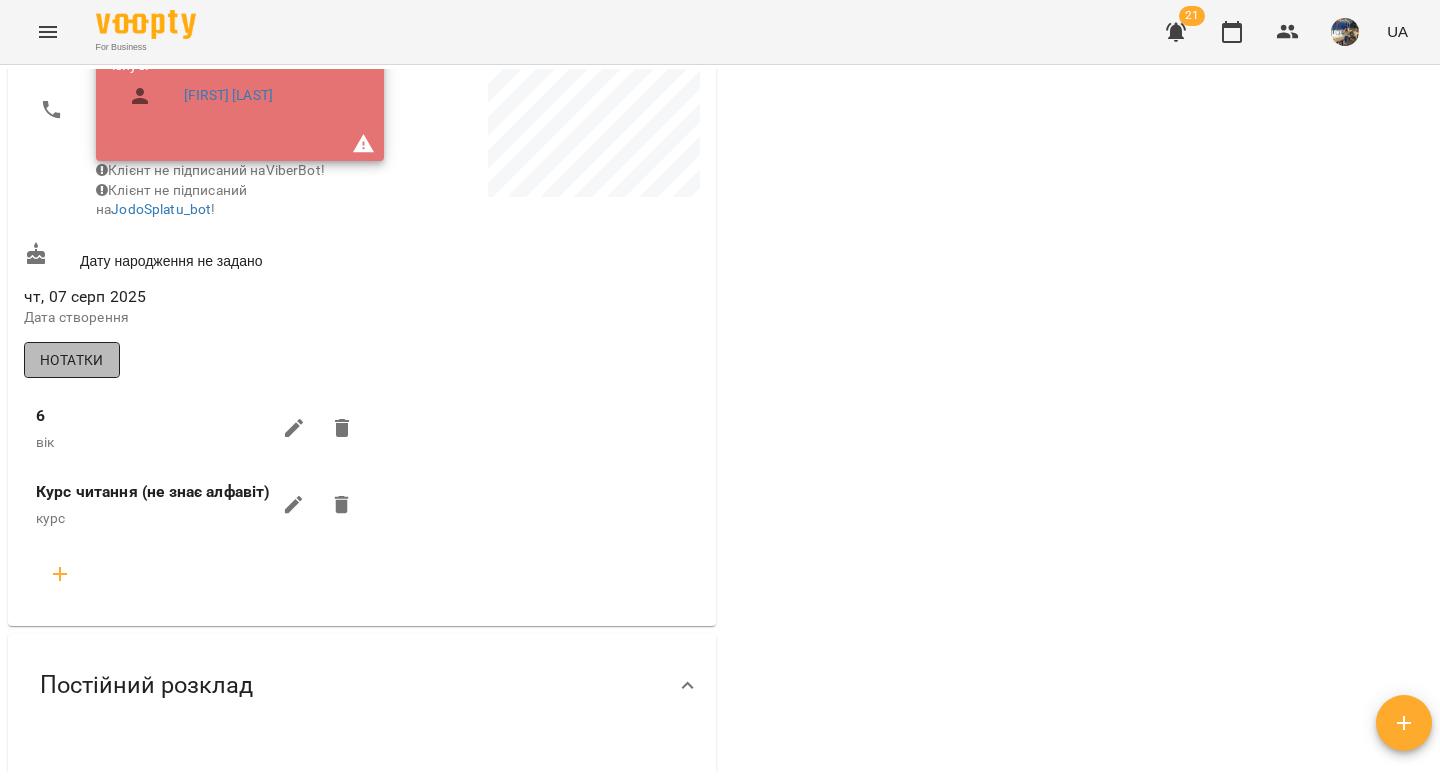 click on "Нотатки" at bounding box center [72, 360] 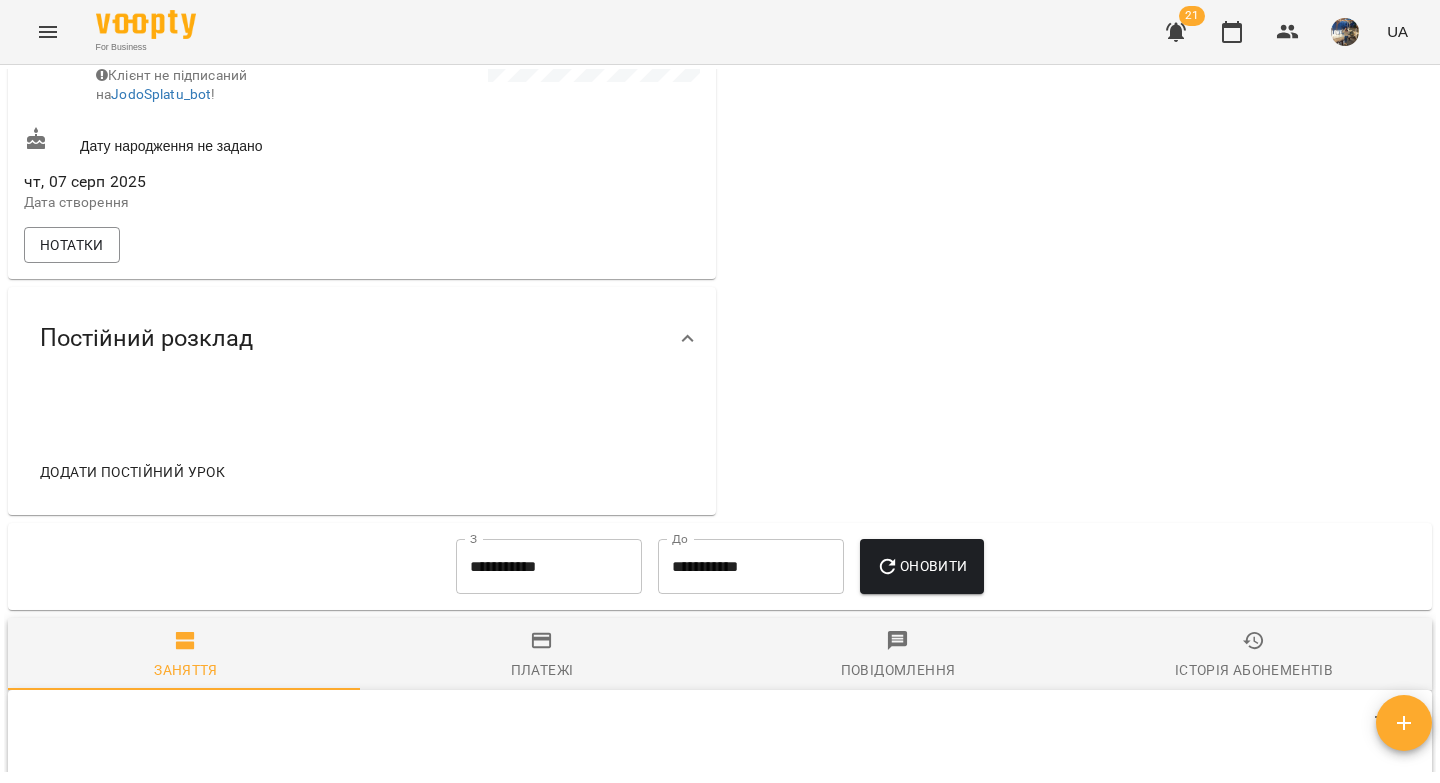 scroll, scrollTop: 704, scrollLeft: 0, axis: vertical 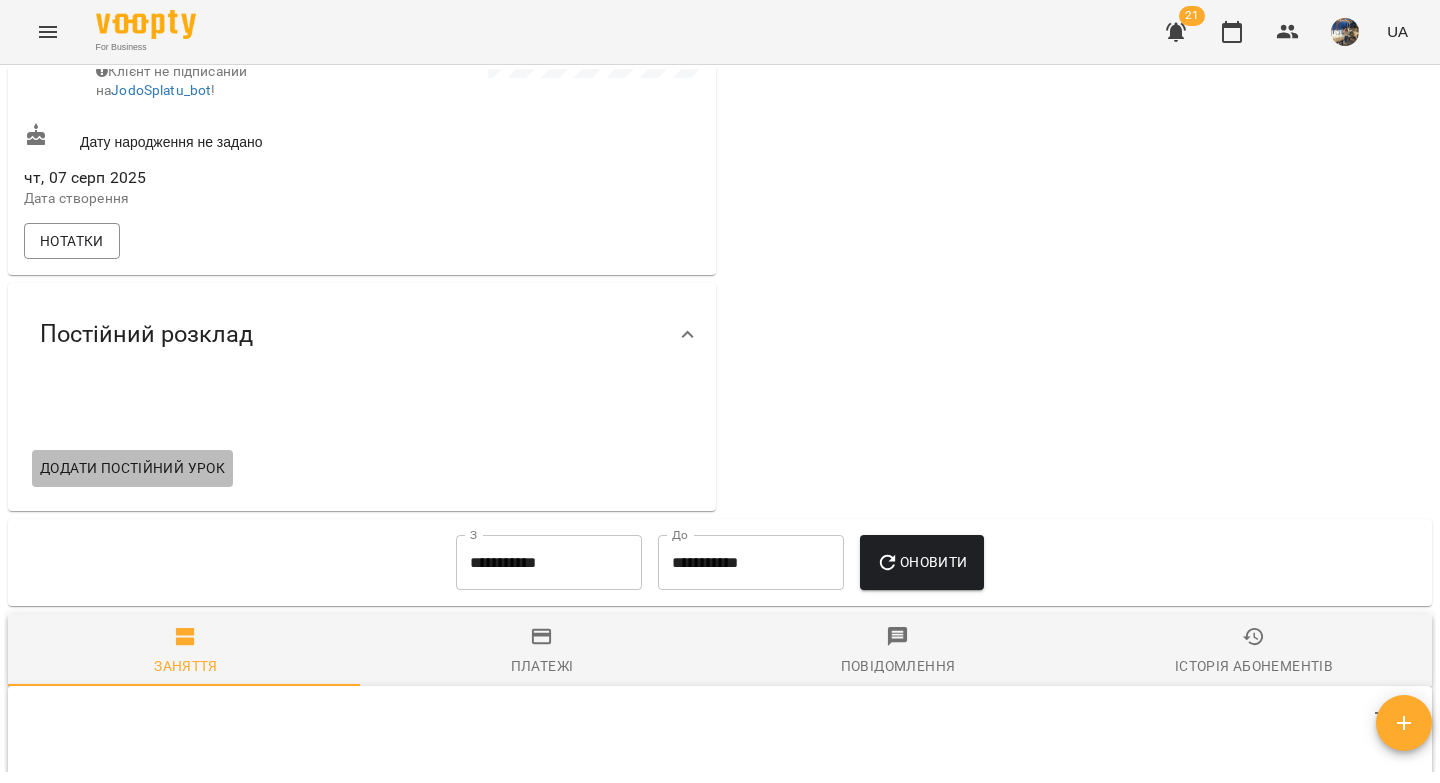 click on "Додати постійний урок" at bounding box center [132, 468] 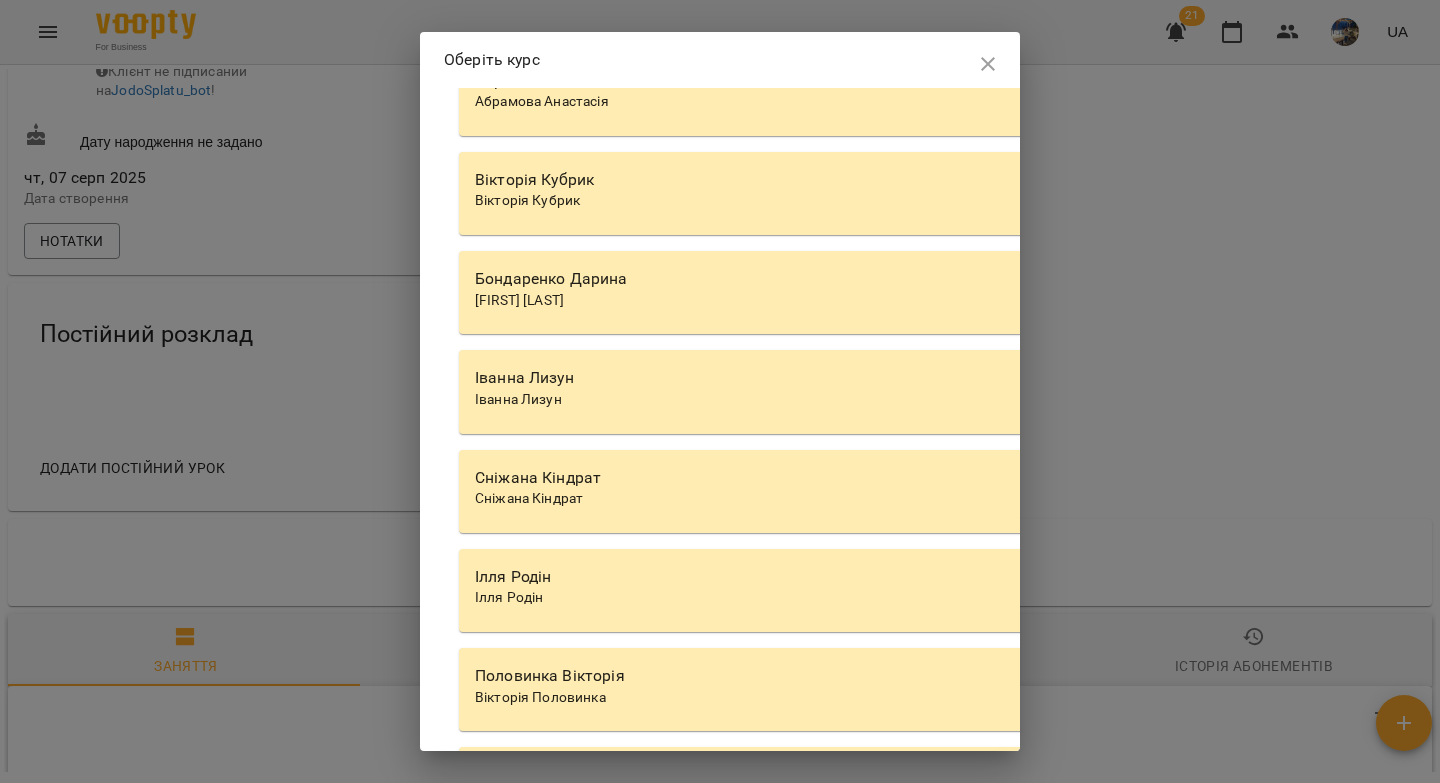 scroll, scrollTop: 6759, scrollLeft: 0, axis: vertical 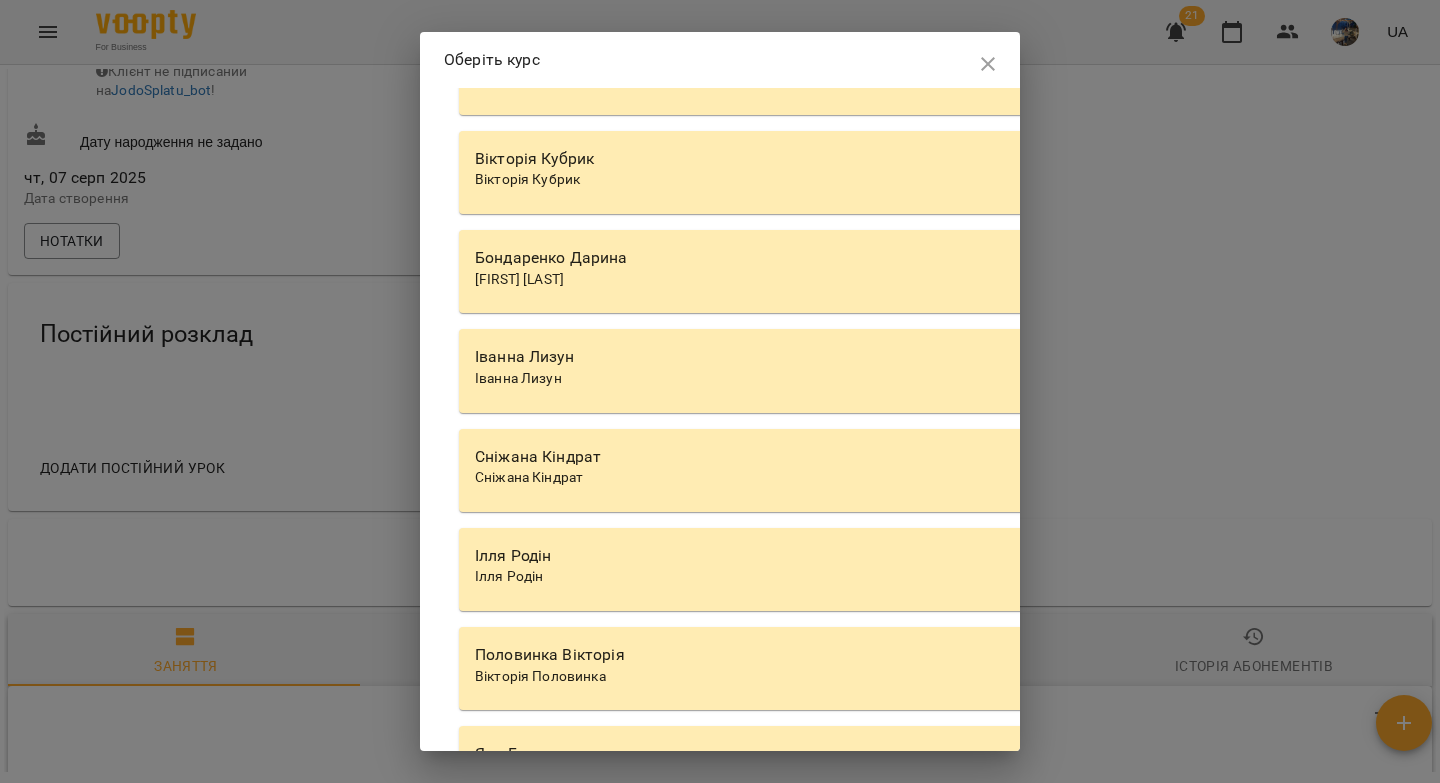 click on "Іванна Лизун" at bounding box center [1029, 357] 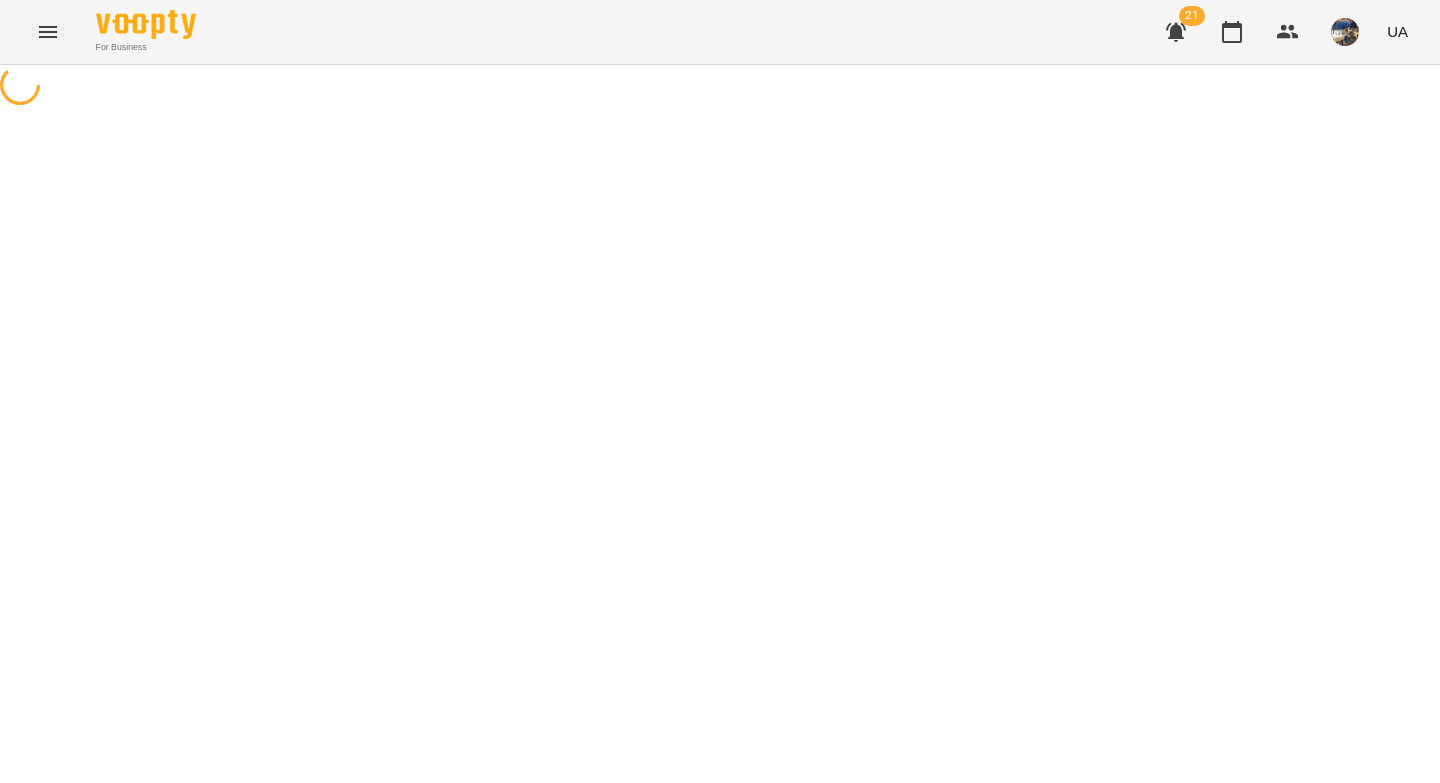 select on "********" 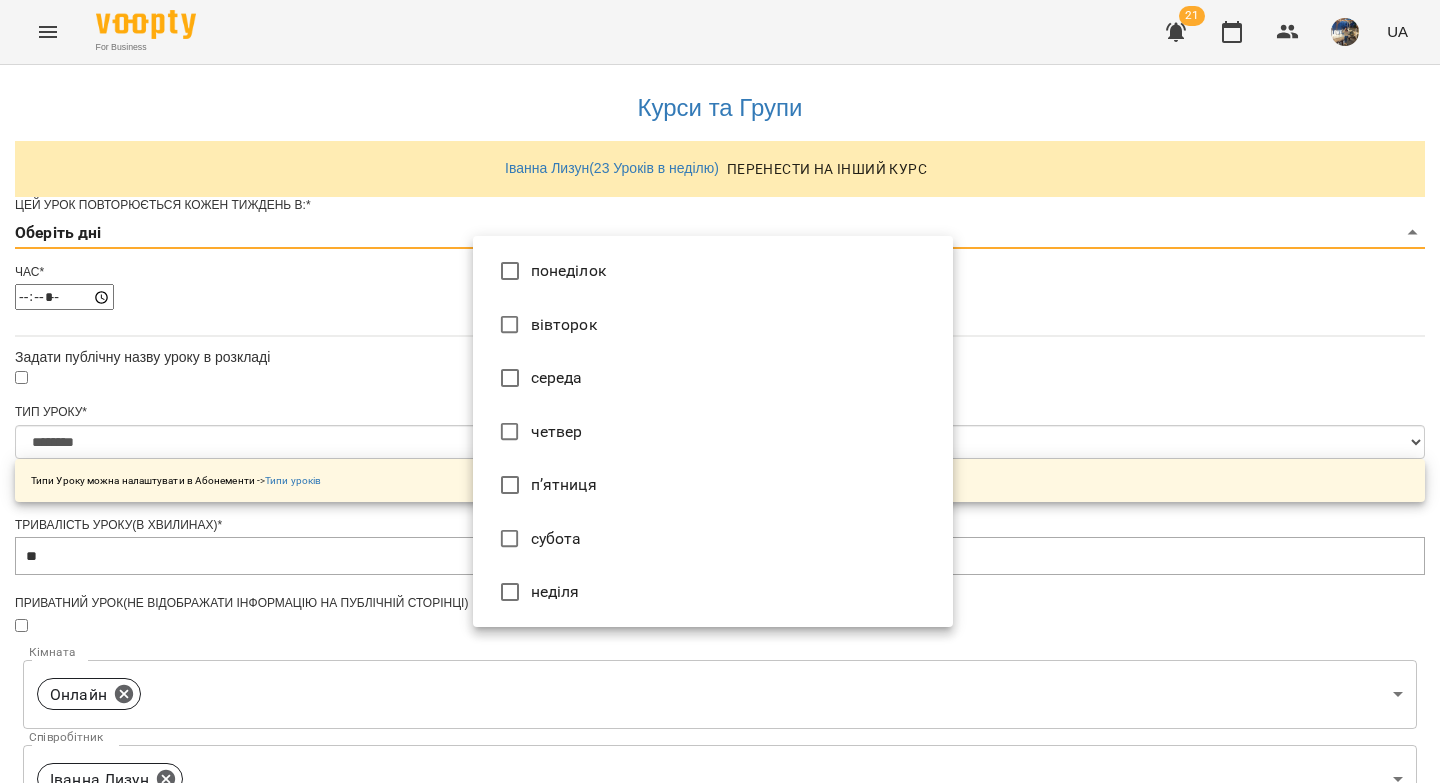 click on "**********" at bounding box center (720, 644) 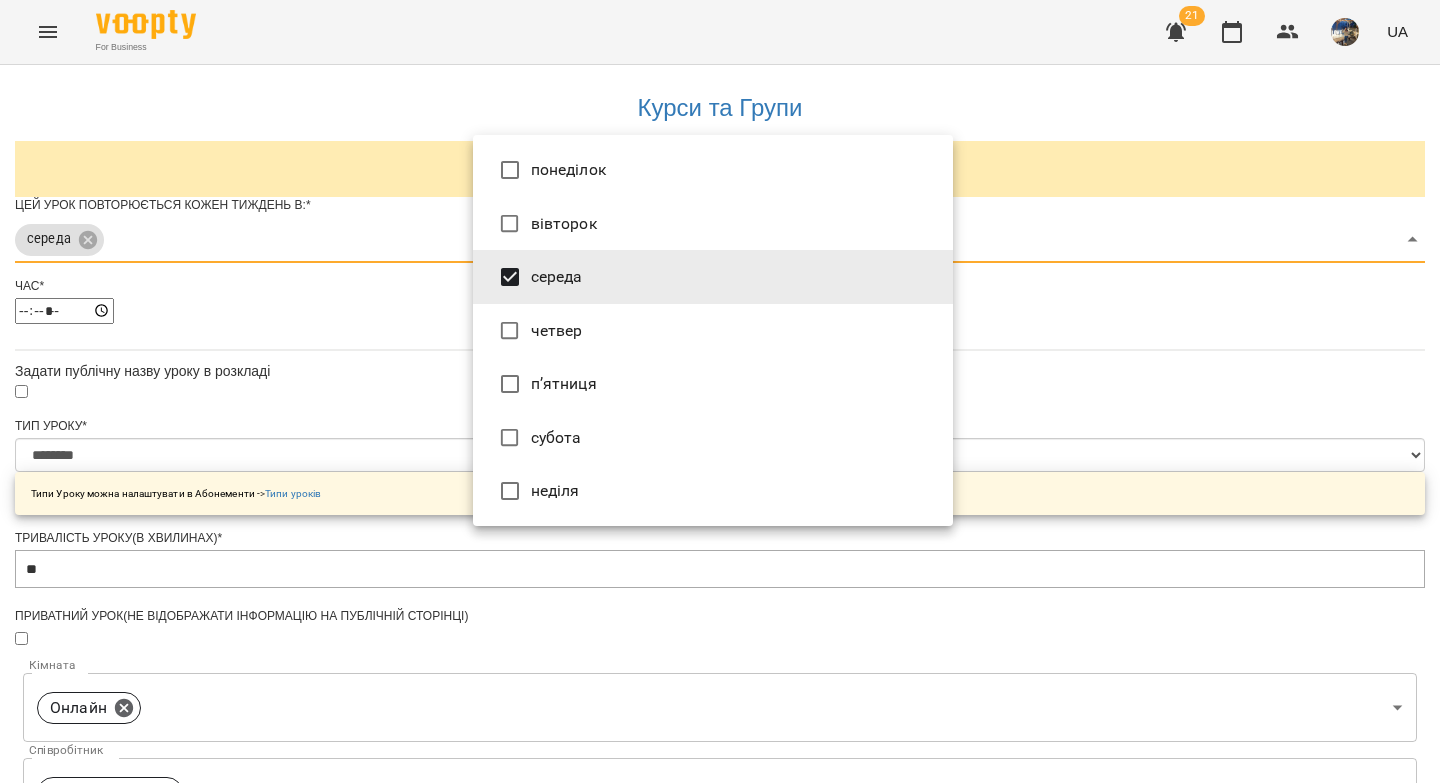 type on "***" 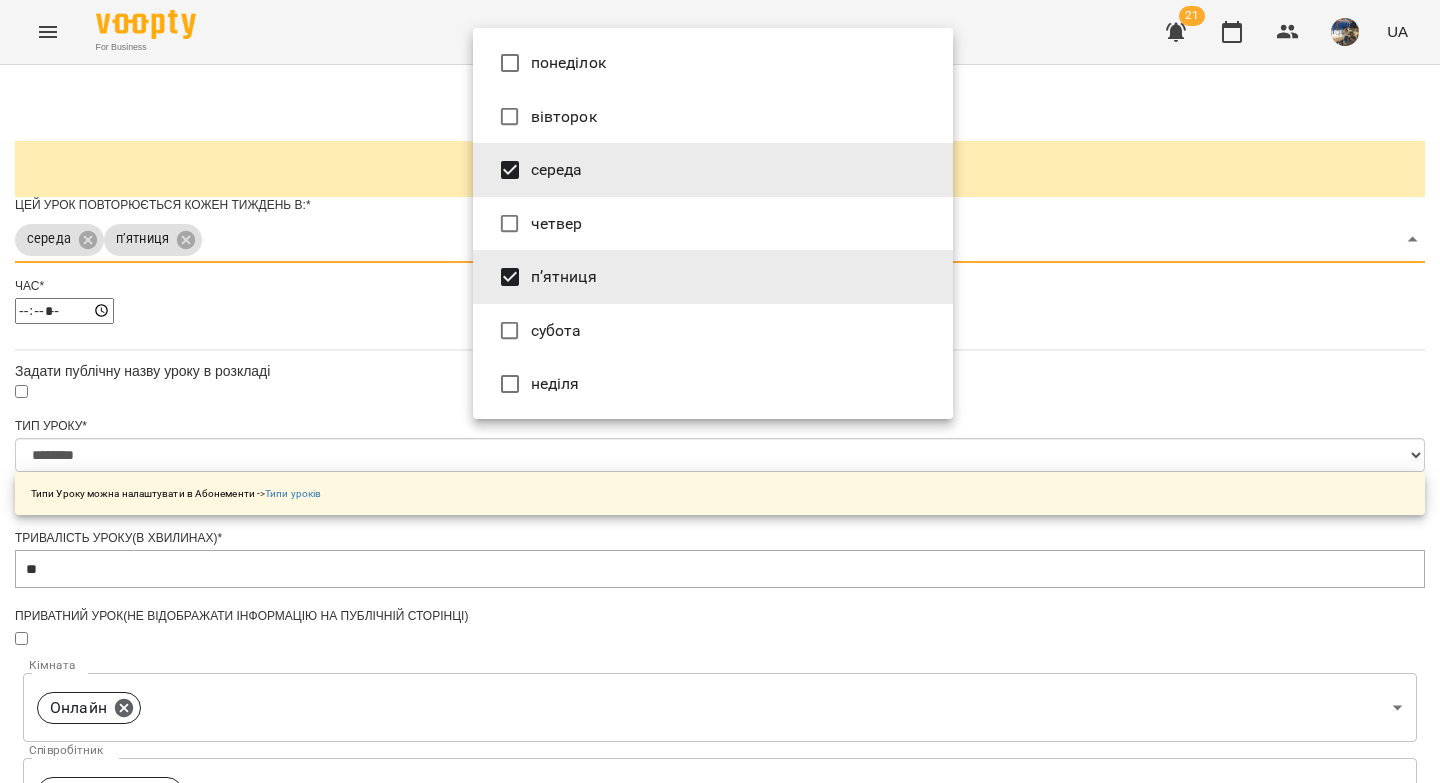 click at bounding box center [720, 391] 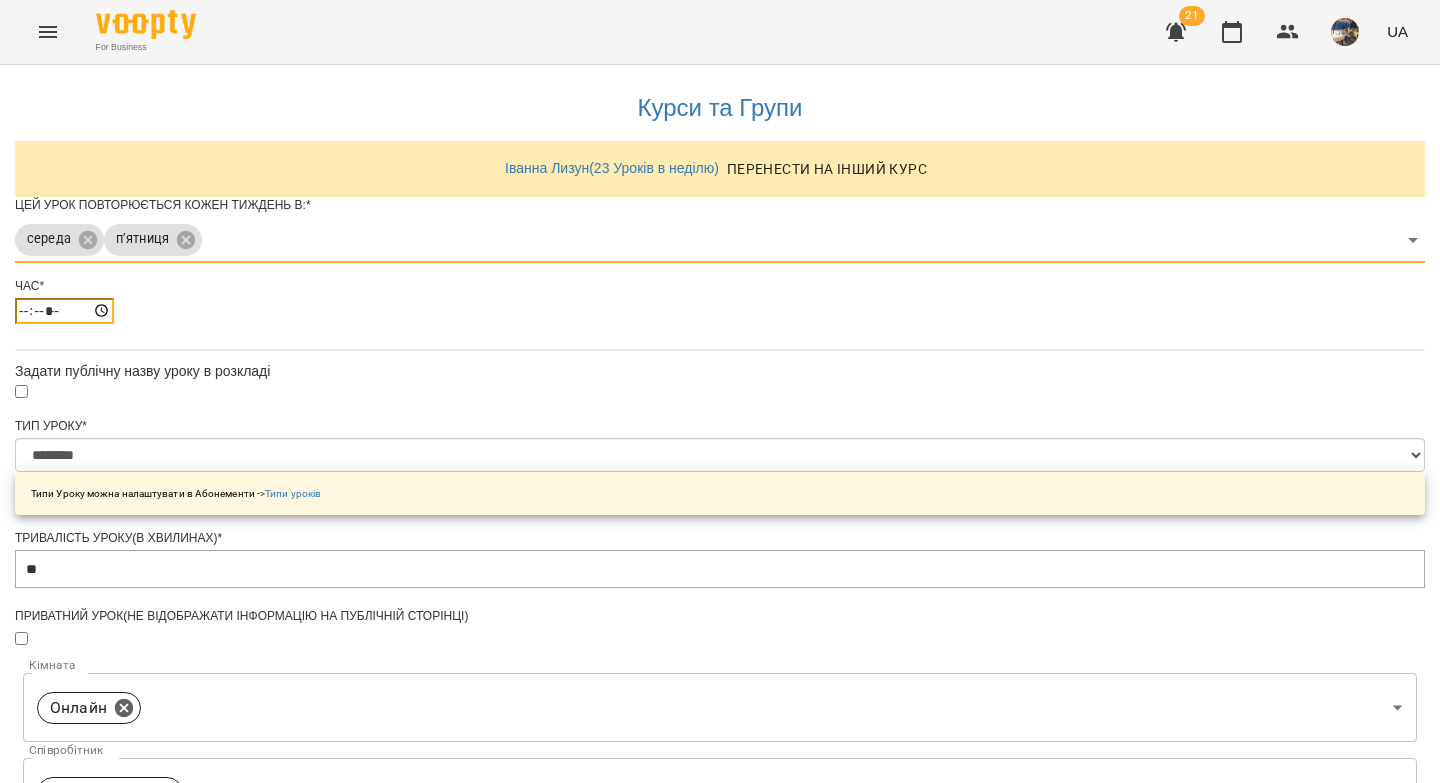 click on "*****" at bounding box center [64, 311] 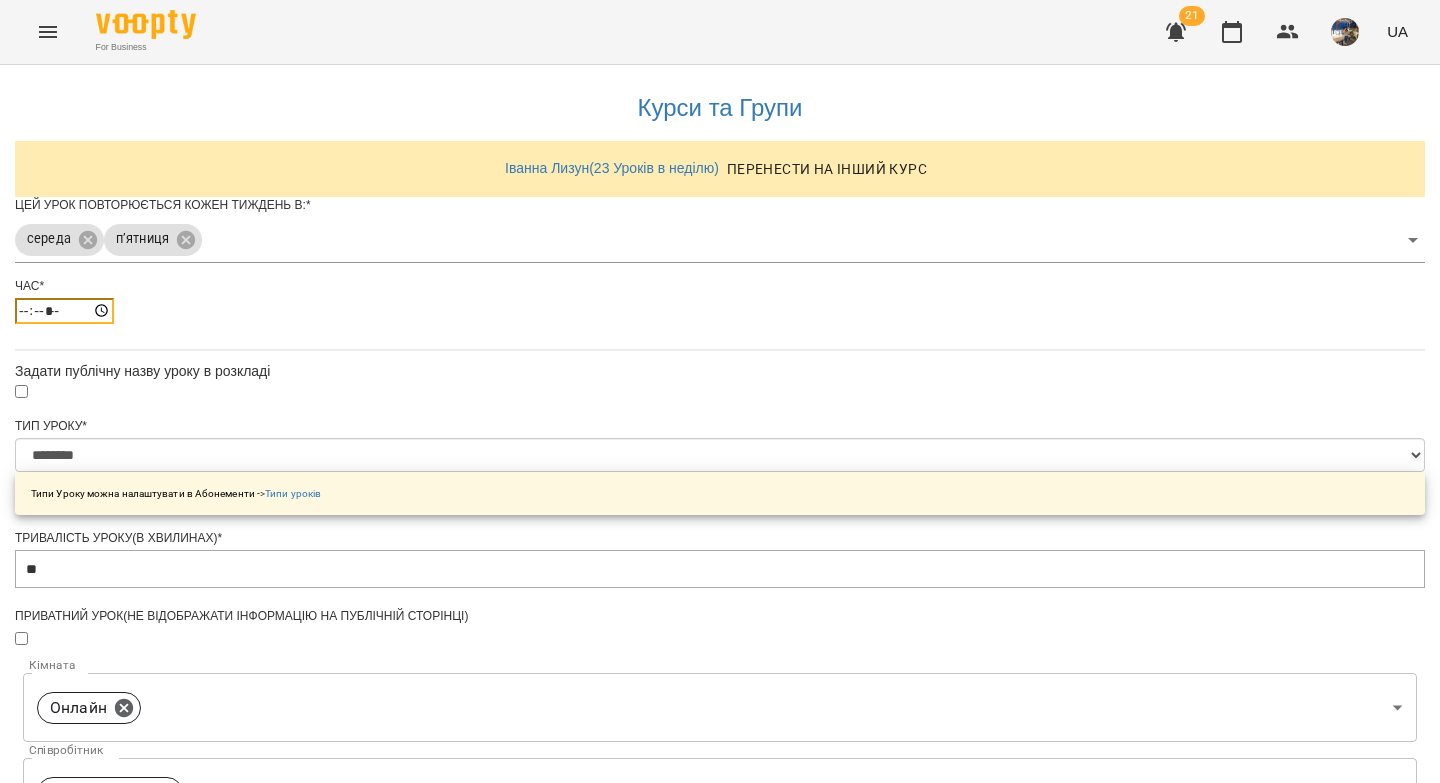type on "*****" 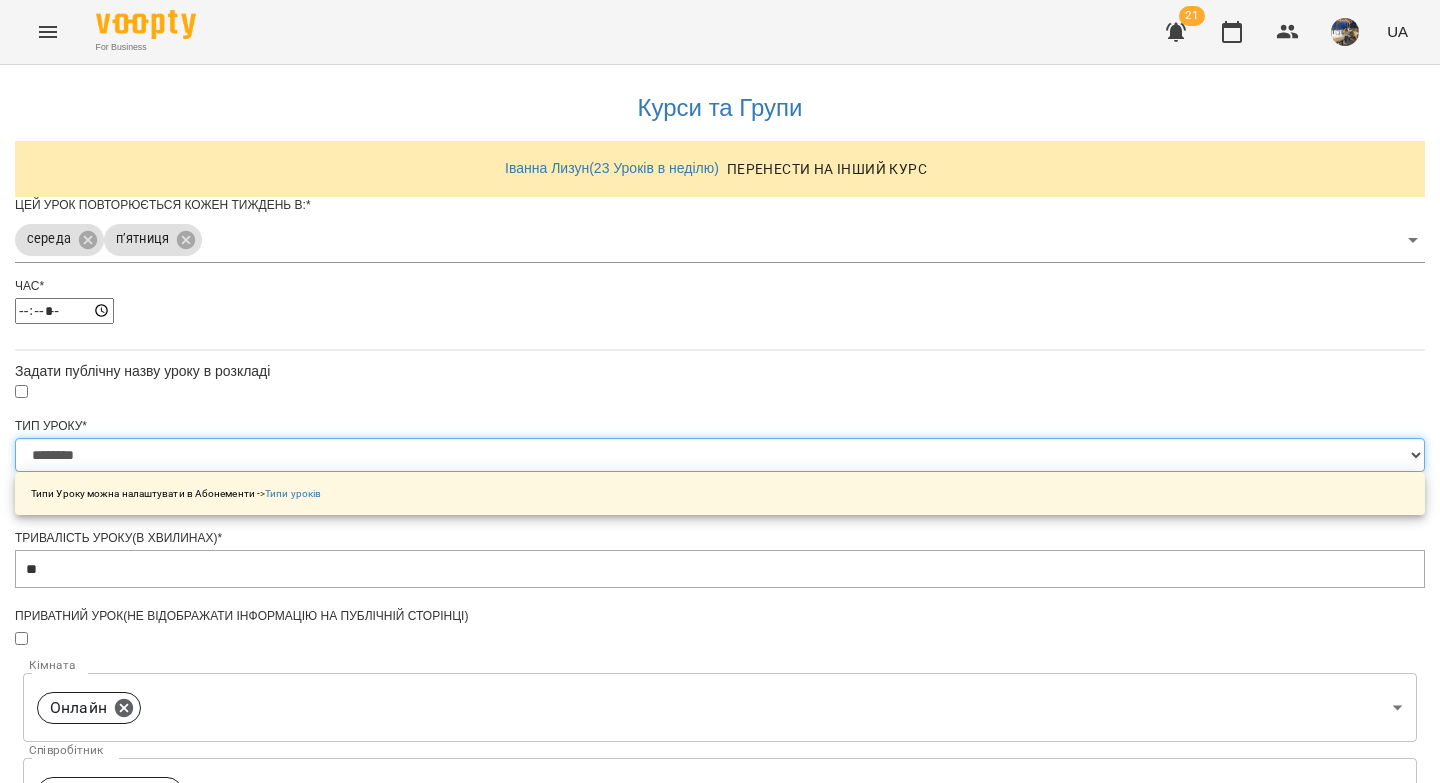 click on "**********" at bounding box center [720, 455] 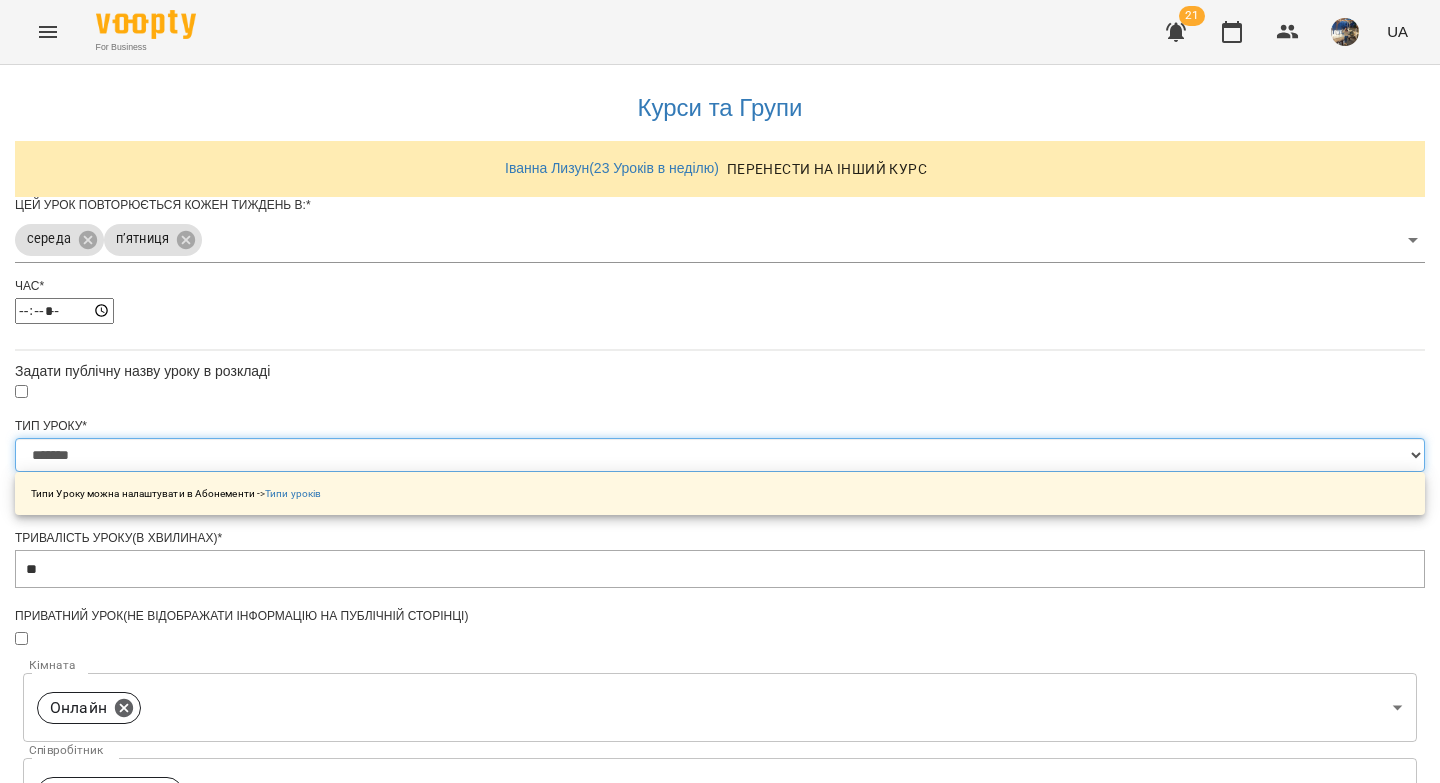 type on "**" 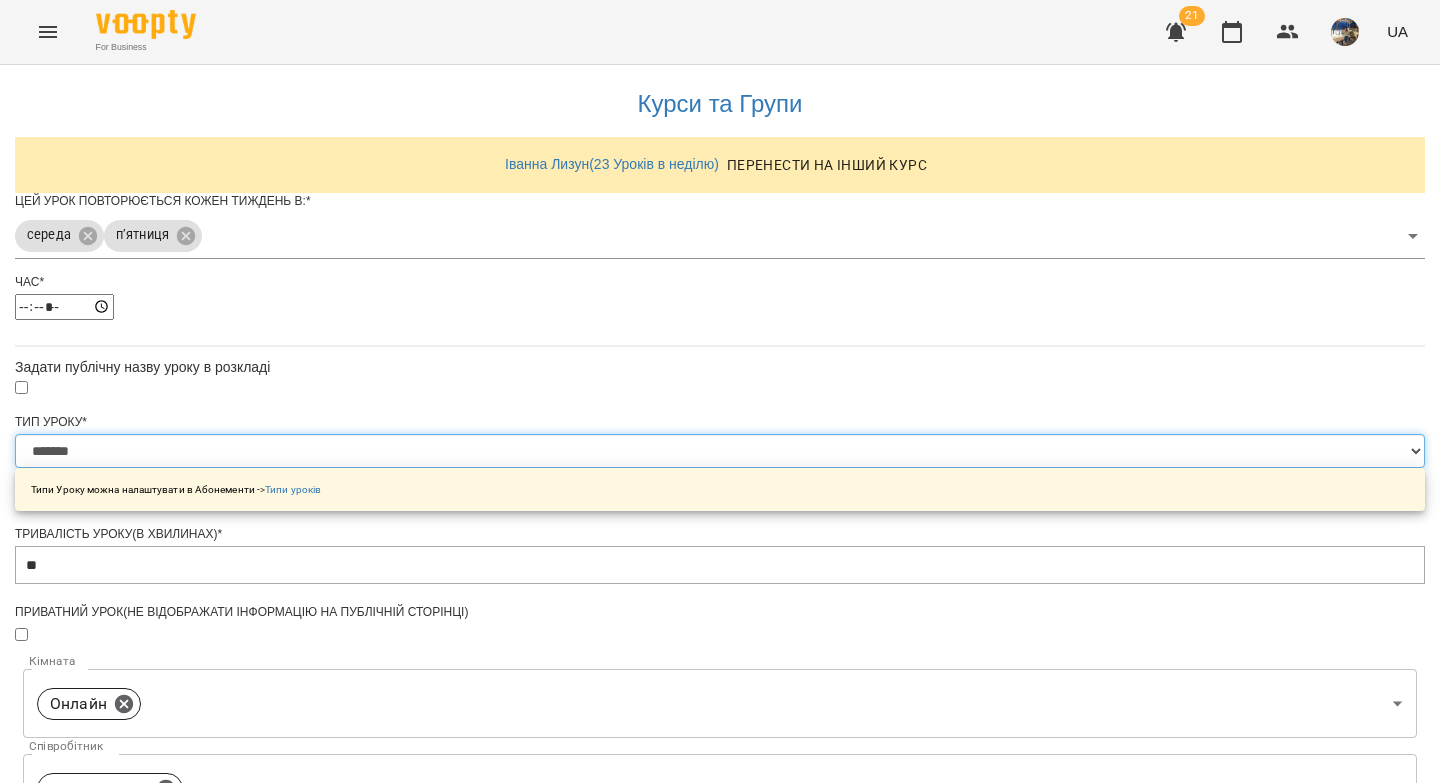 scroll, scrollTop: 665, scrollLeft: 0, axis: vertical 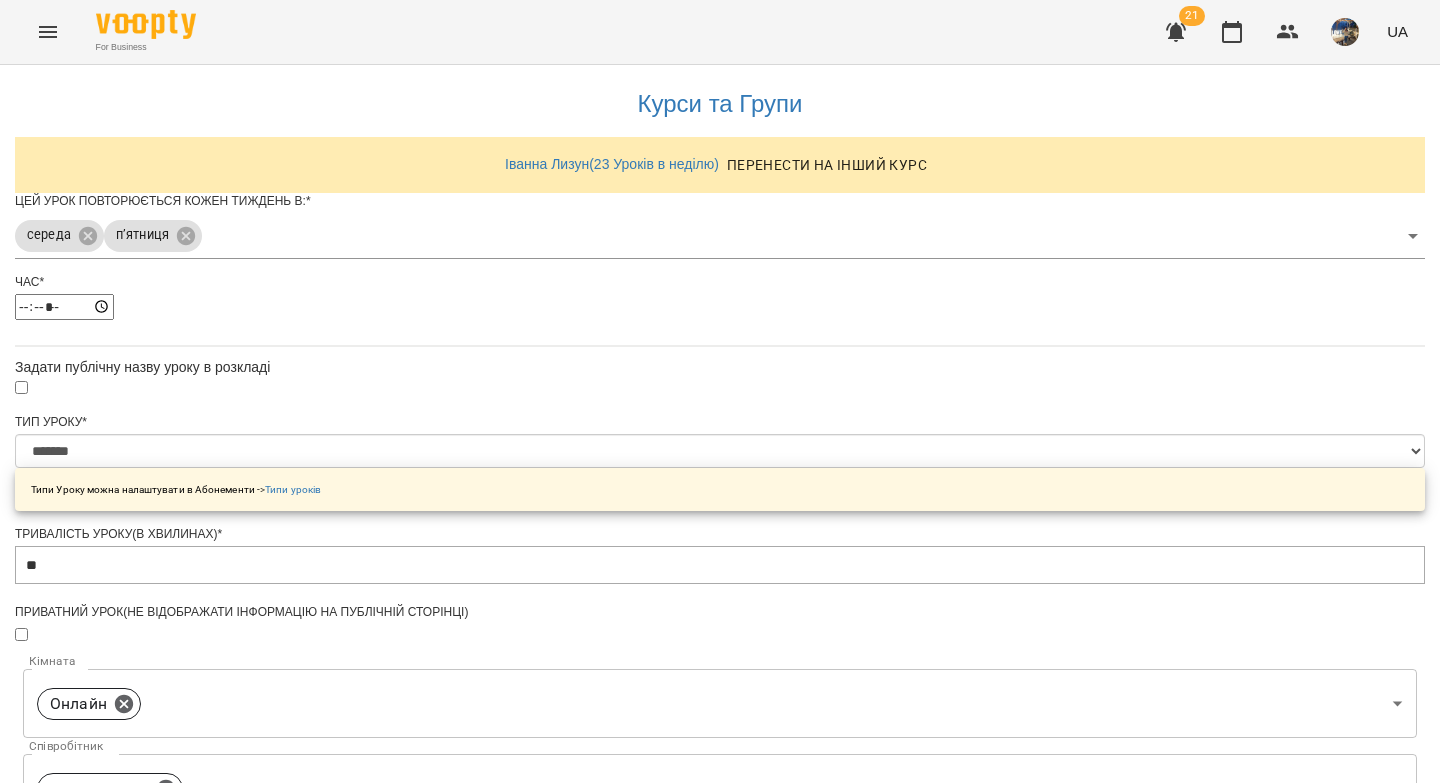 click on "**********" at bounding box center [108, 1225] 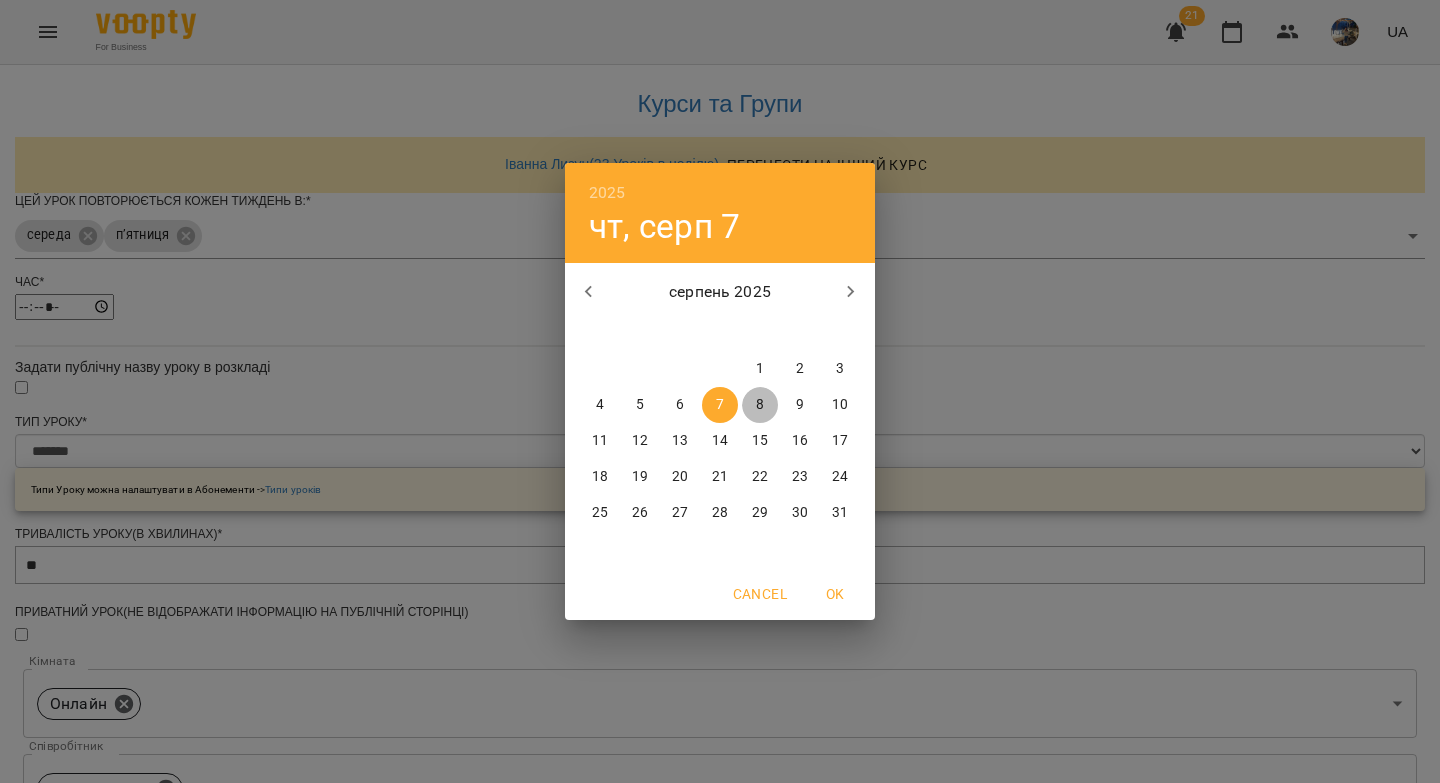 click on "8" at bounding box center [760, 405] 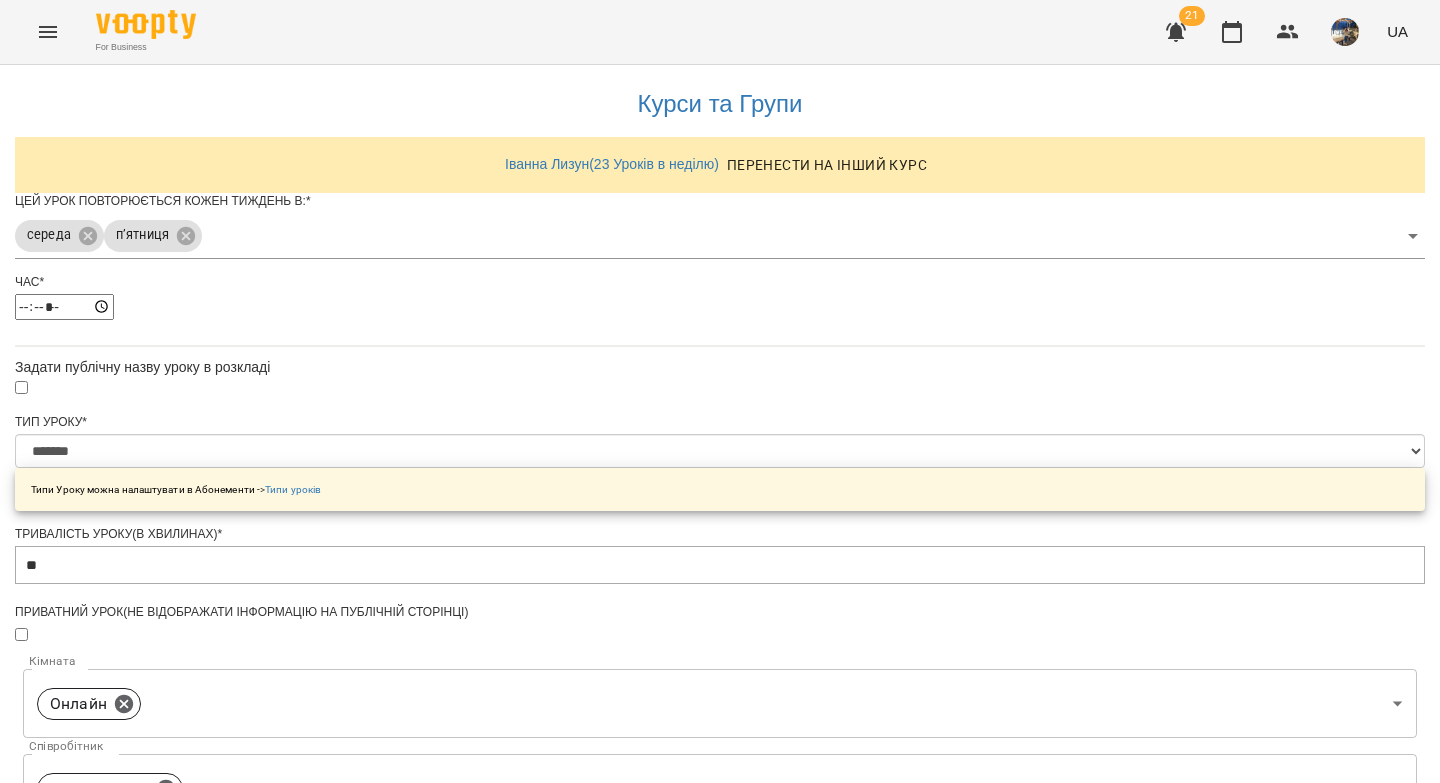 click on "Зберегти" at bounding box center [720, 1327] 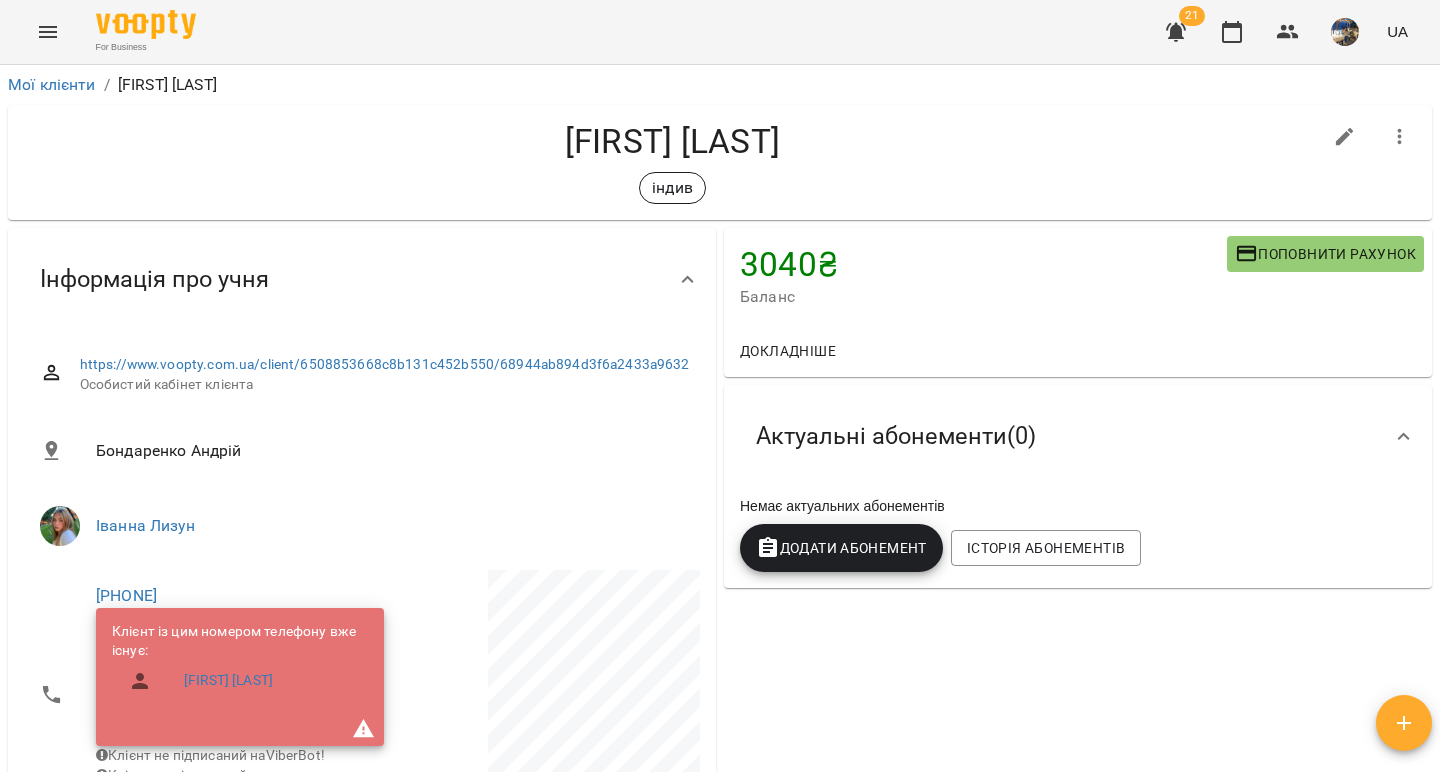 click on "Додати Абонемент" at bounding box center (841, 548) 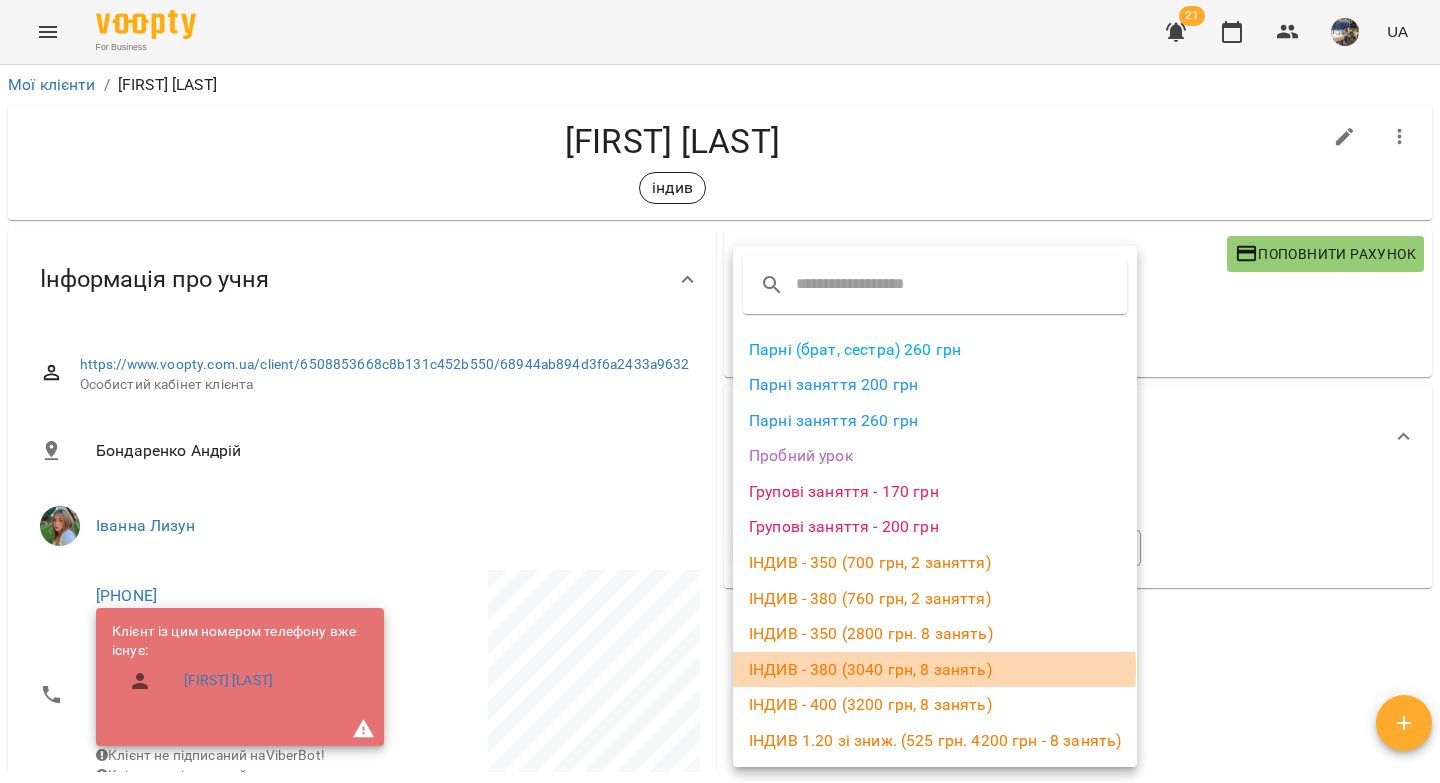 click on "ІНДИВ - 380 (3040 грн, 8 занять)" at bounding box center [935, 670] 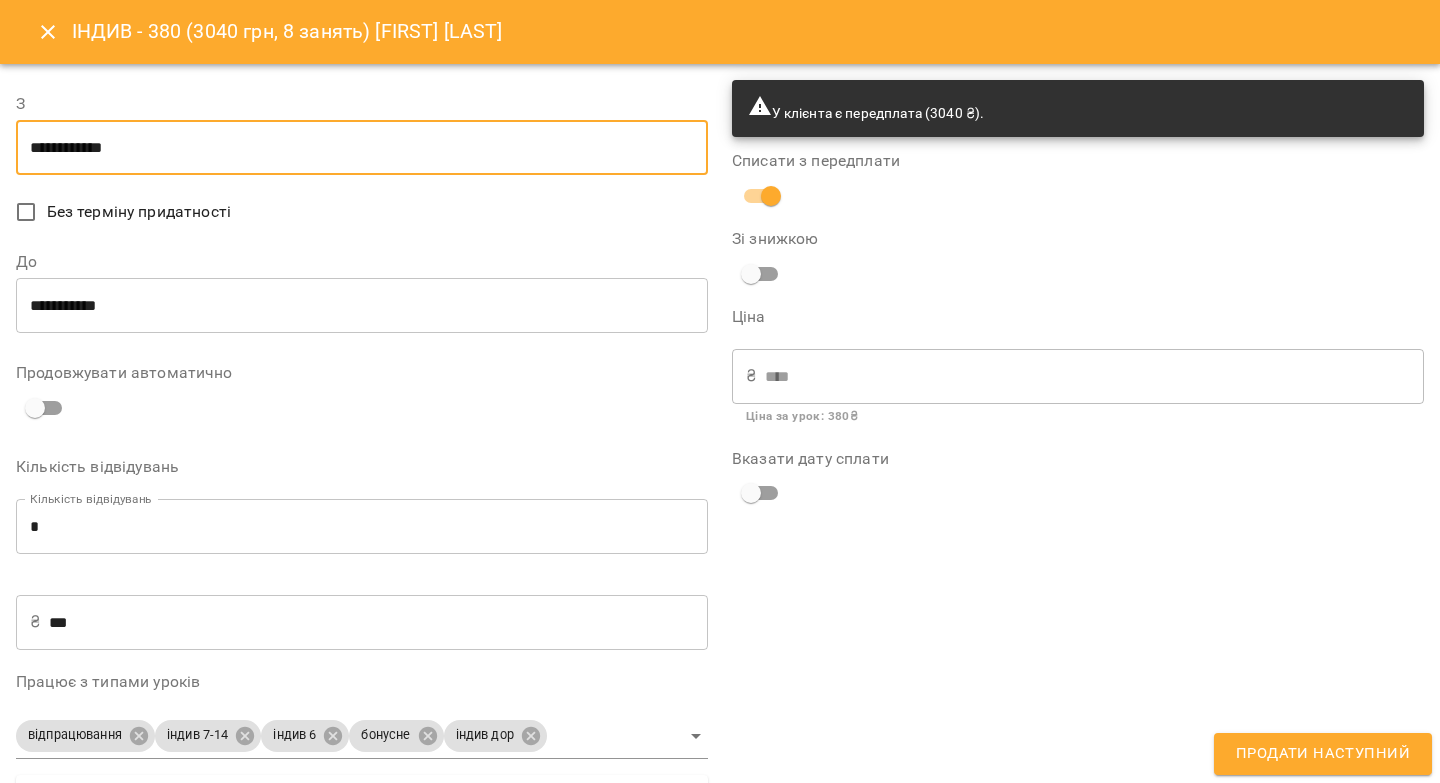 click on "**********" at bounding box center (362, 148) 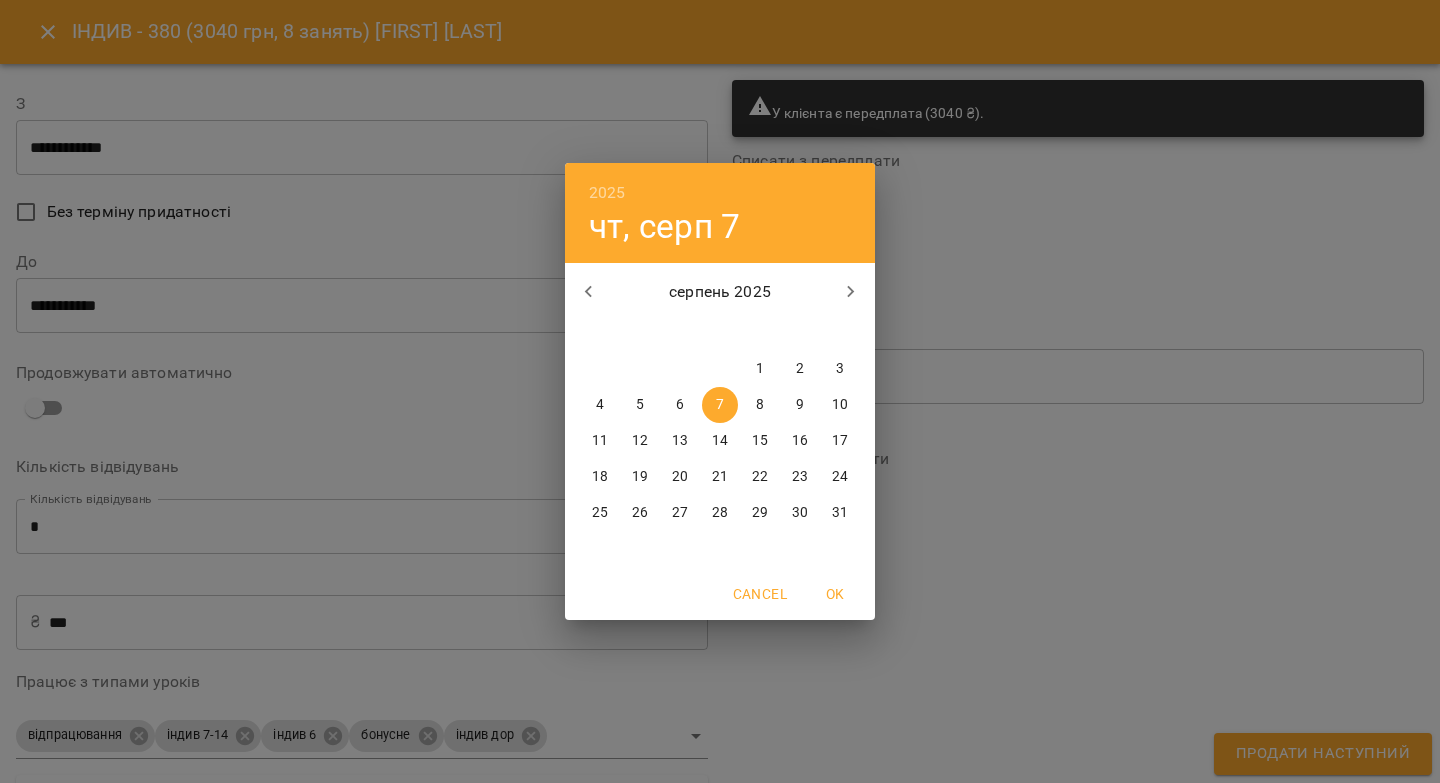 click on "8" at bounding box center (760, 405) 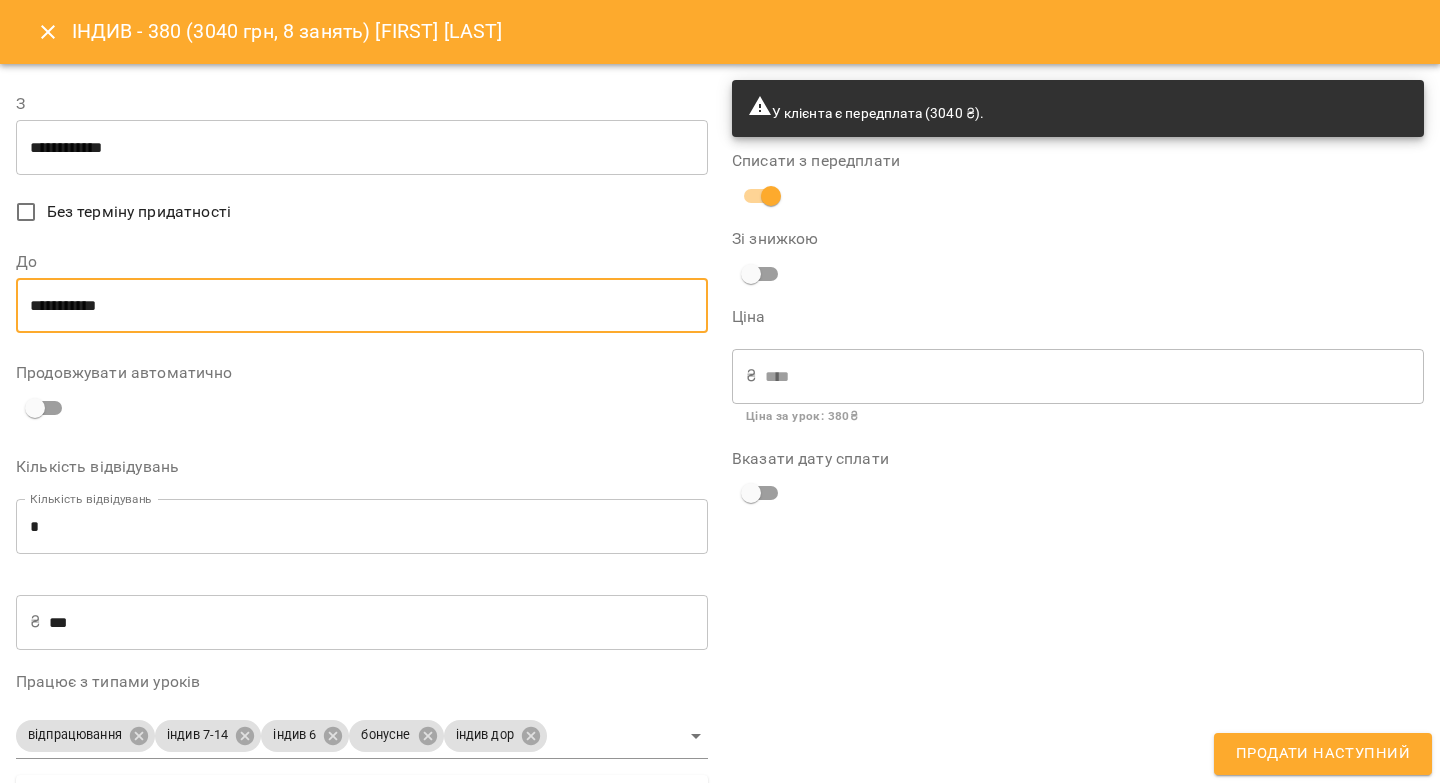 click on "**********" at bounding box center [362, 306] 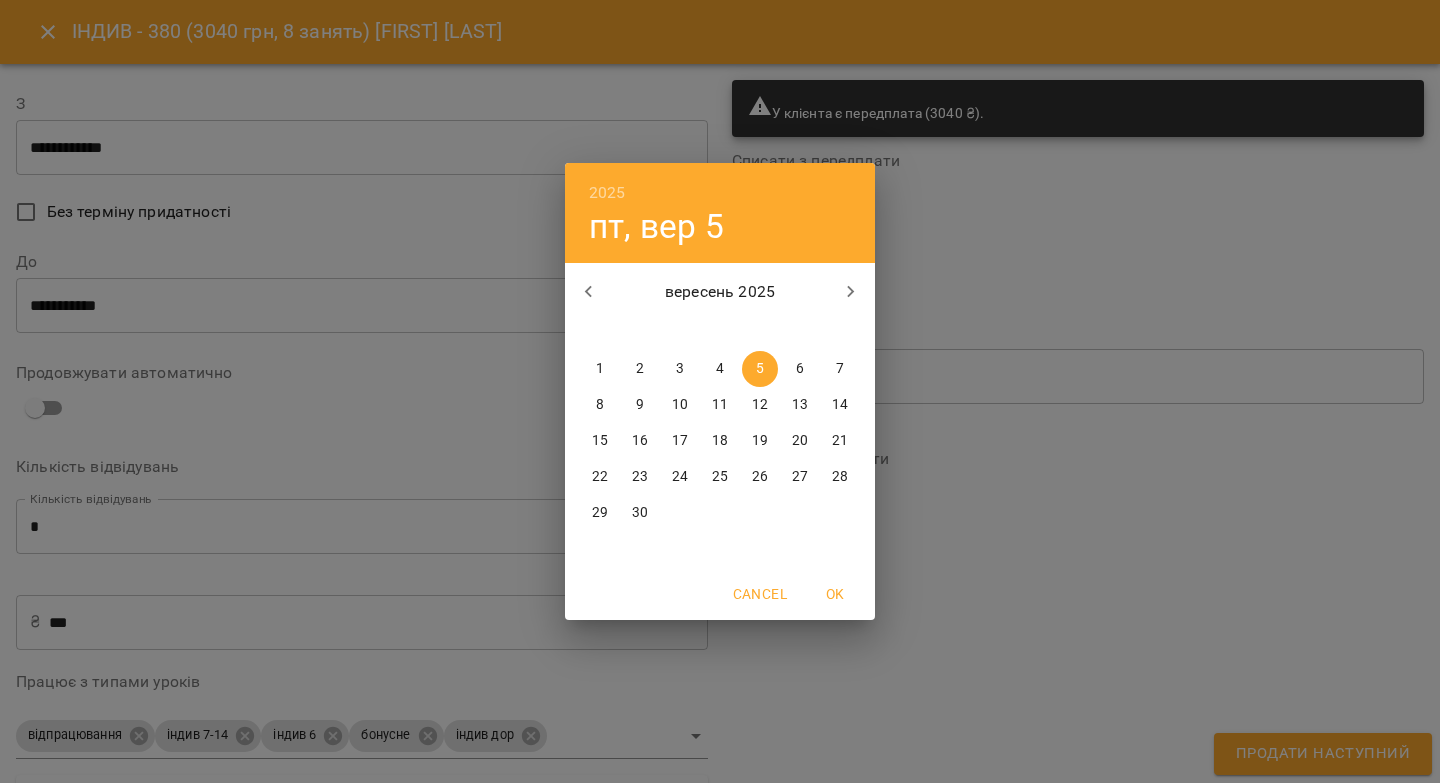 click on "6" at bounding box center [800, 369] 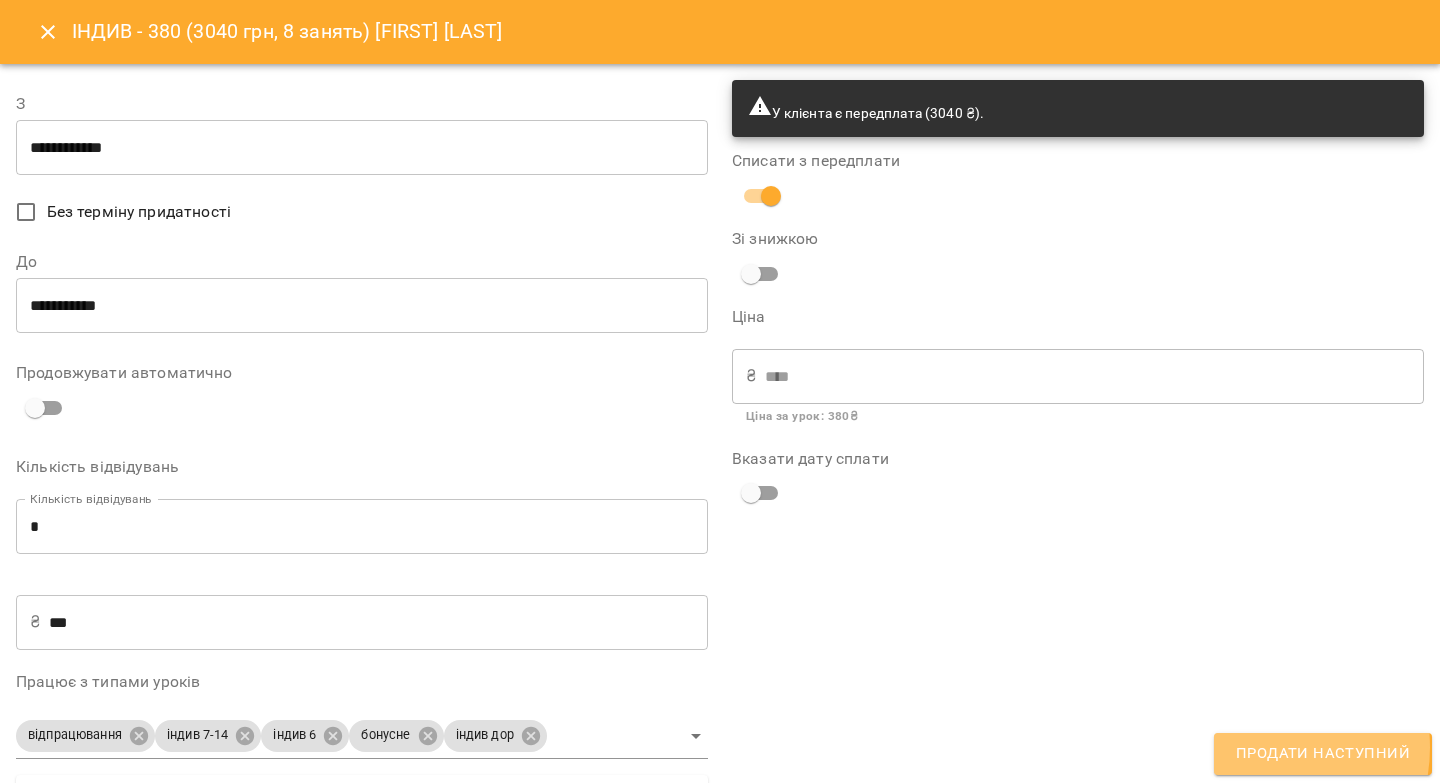 drag, startPoint x: 1260, startPoint y: 747, endPoint x: 1248, endPoint y: 675, distance: 72.99315 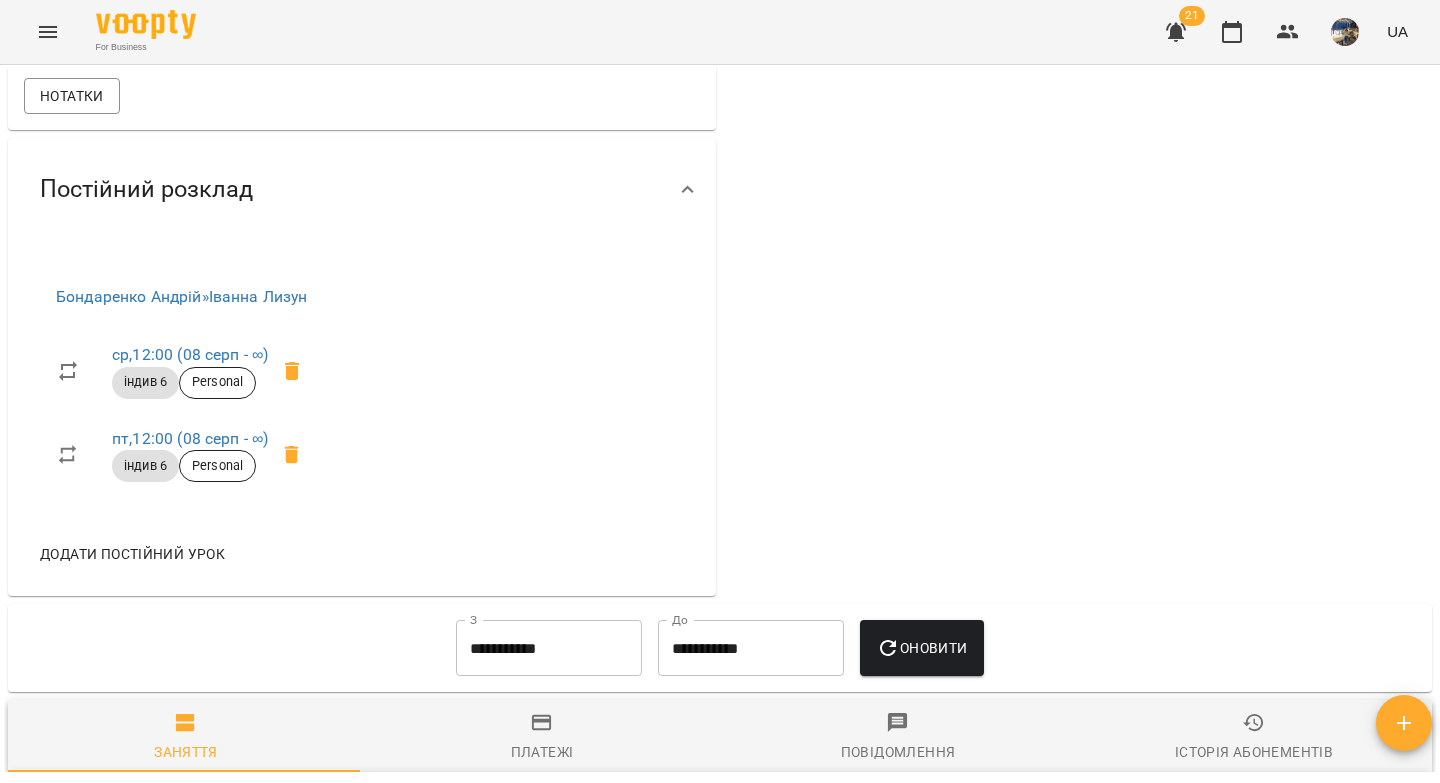 scroll, scrollTop: 0, scrollLeft: 0, axis: both 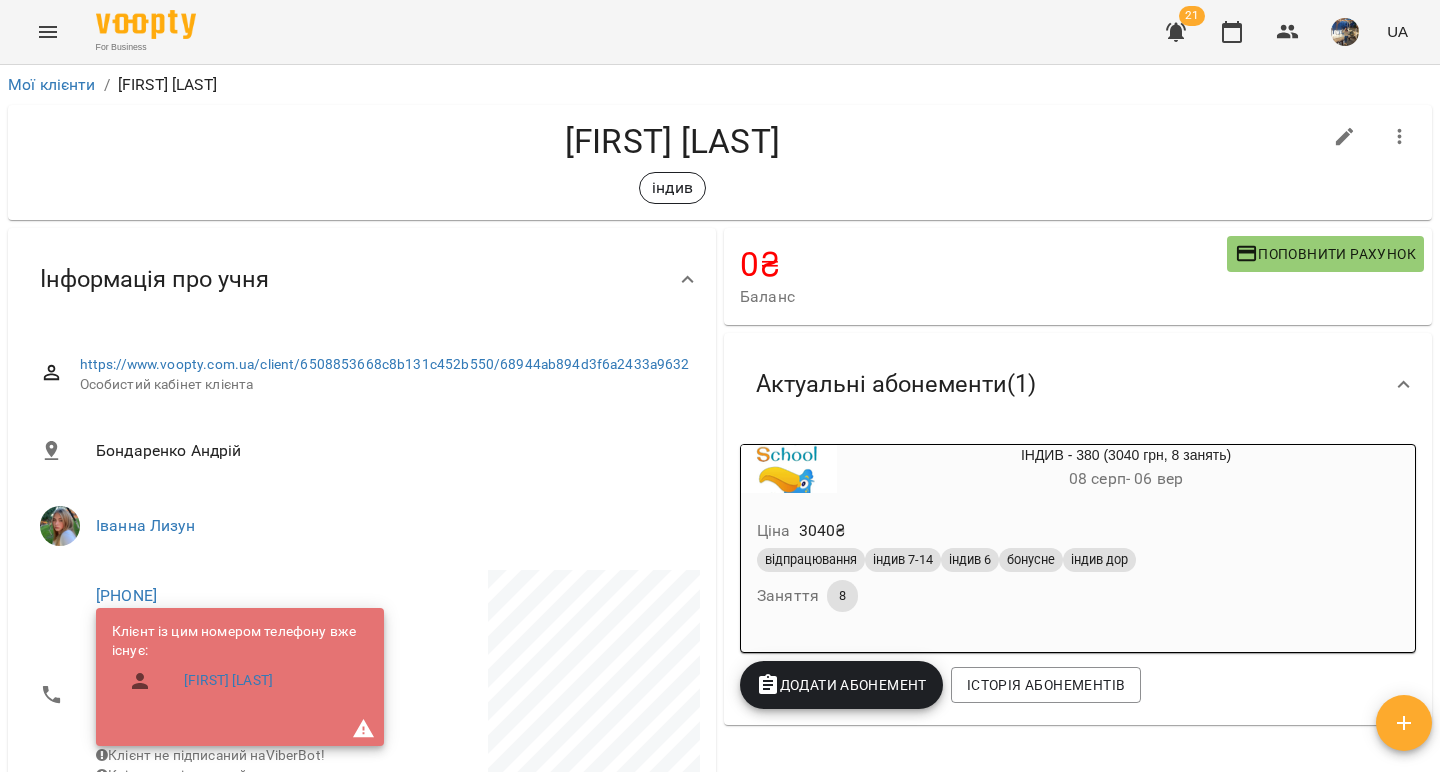 drag, startPoint x: 719, startPoint y: 146, endPoint x: 538, endPoint y: 157, distance: 181.33394 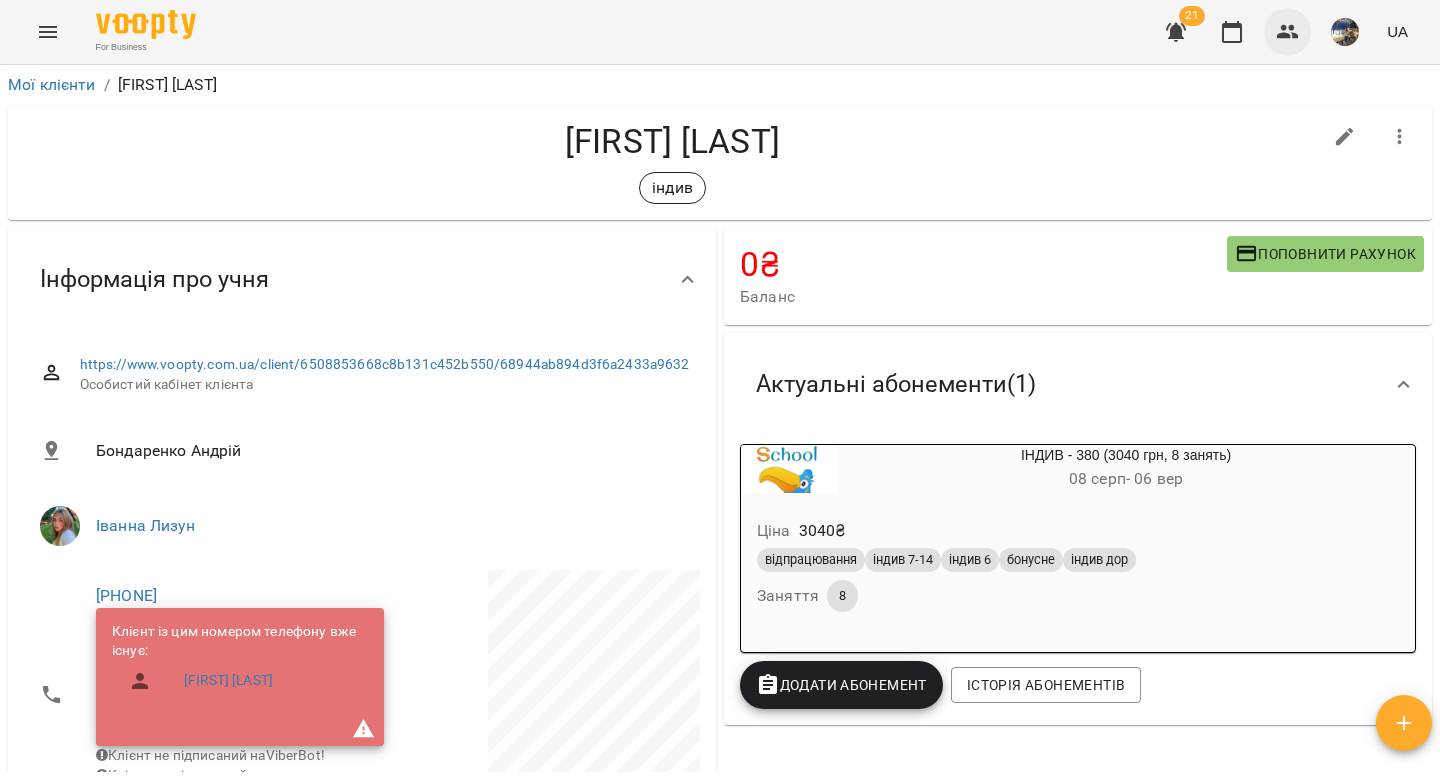 click 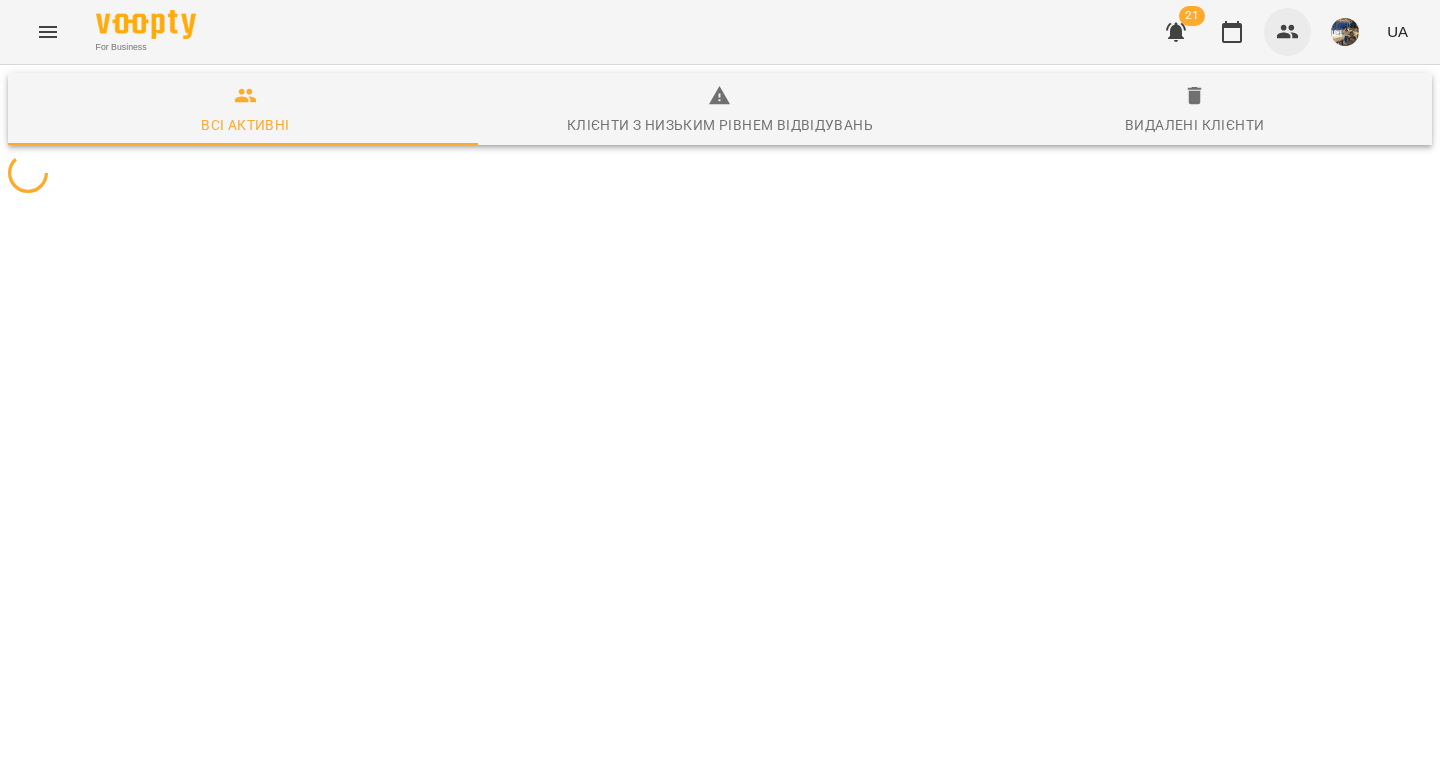 scroll, scrollTop: 0, scrollLeft: 0, axis: both 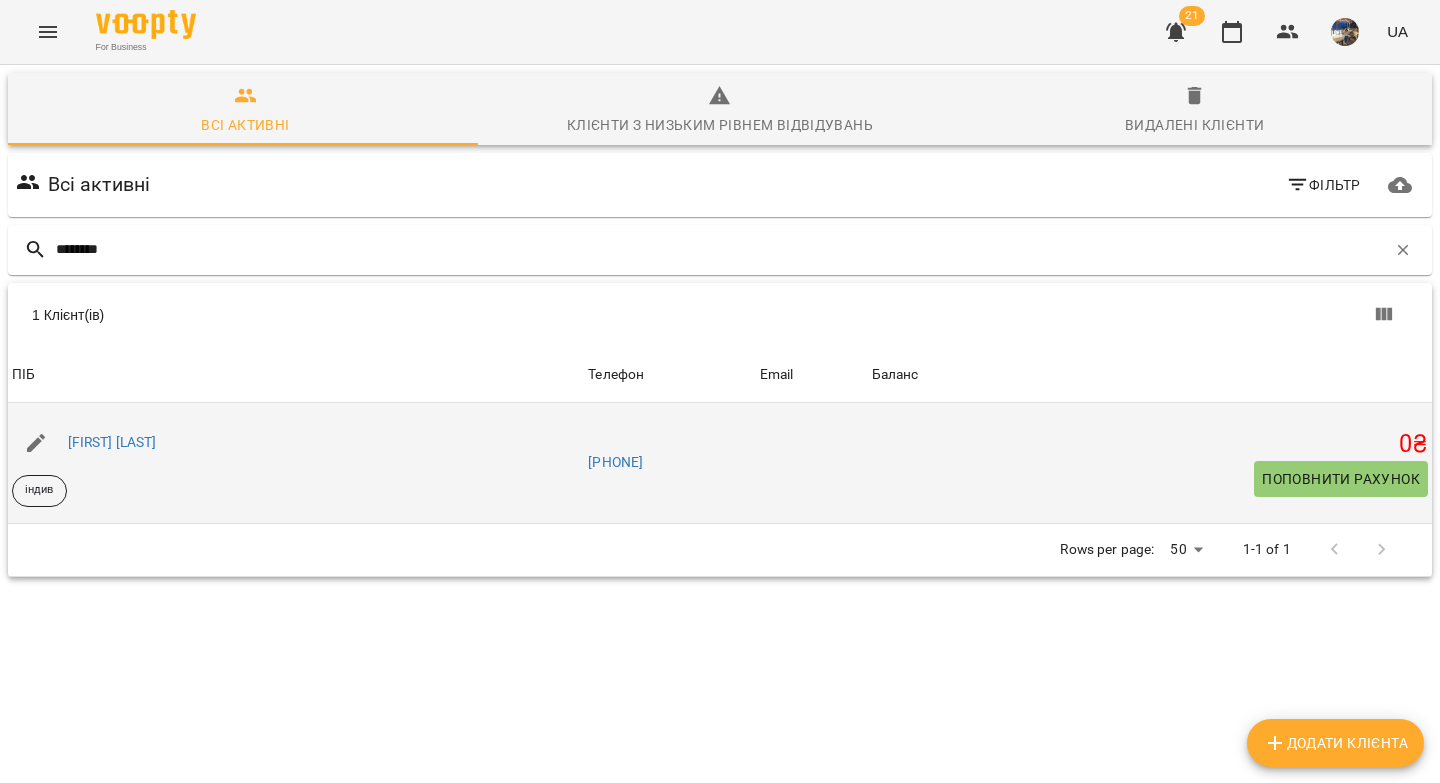 type on "*******" 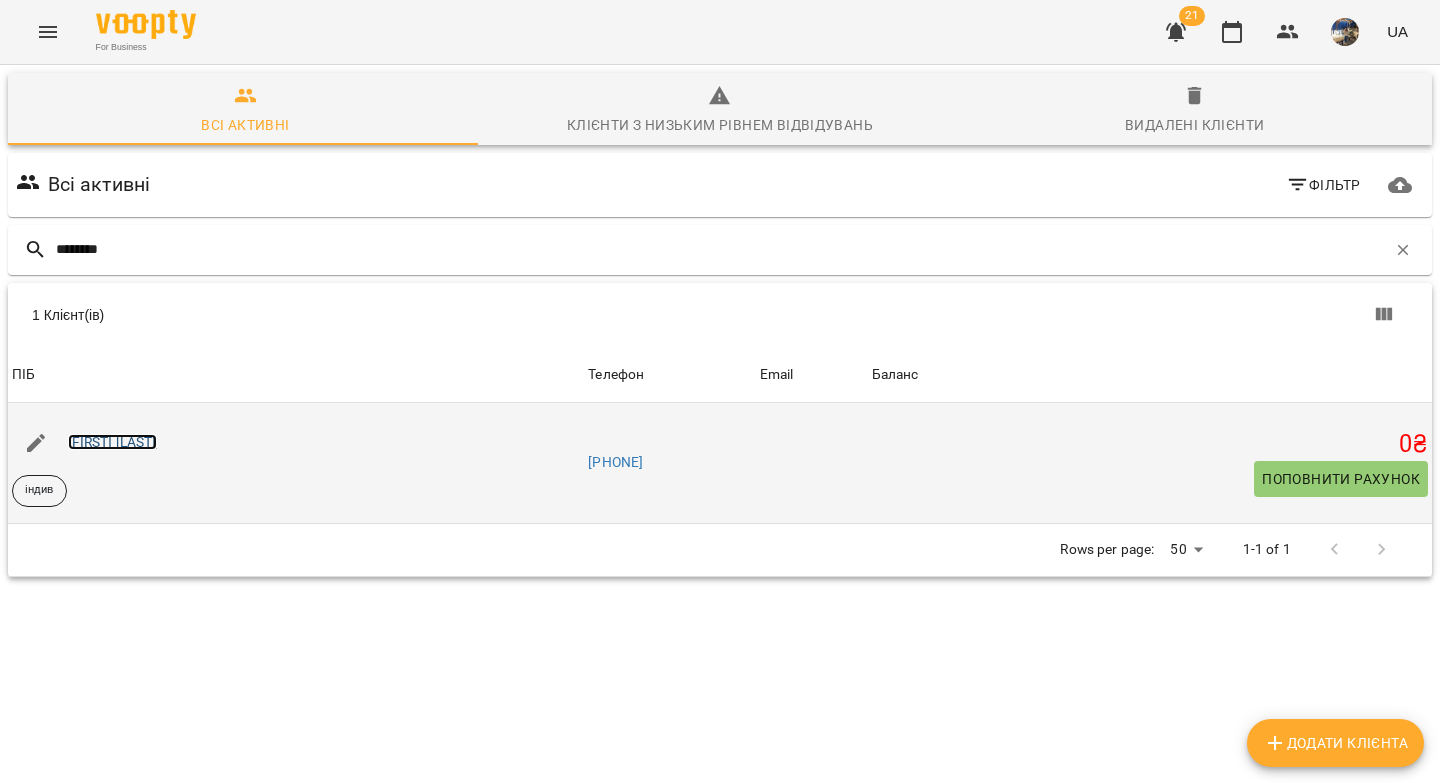 click on "[FIRST] [LAST]" at bounding box center [112, 442] 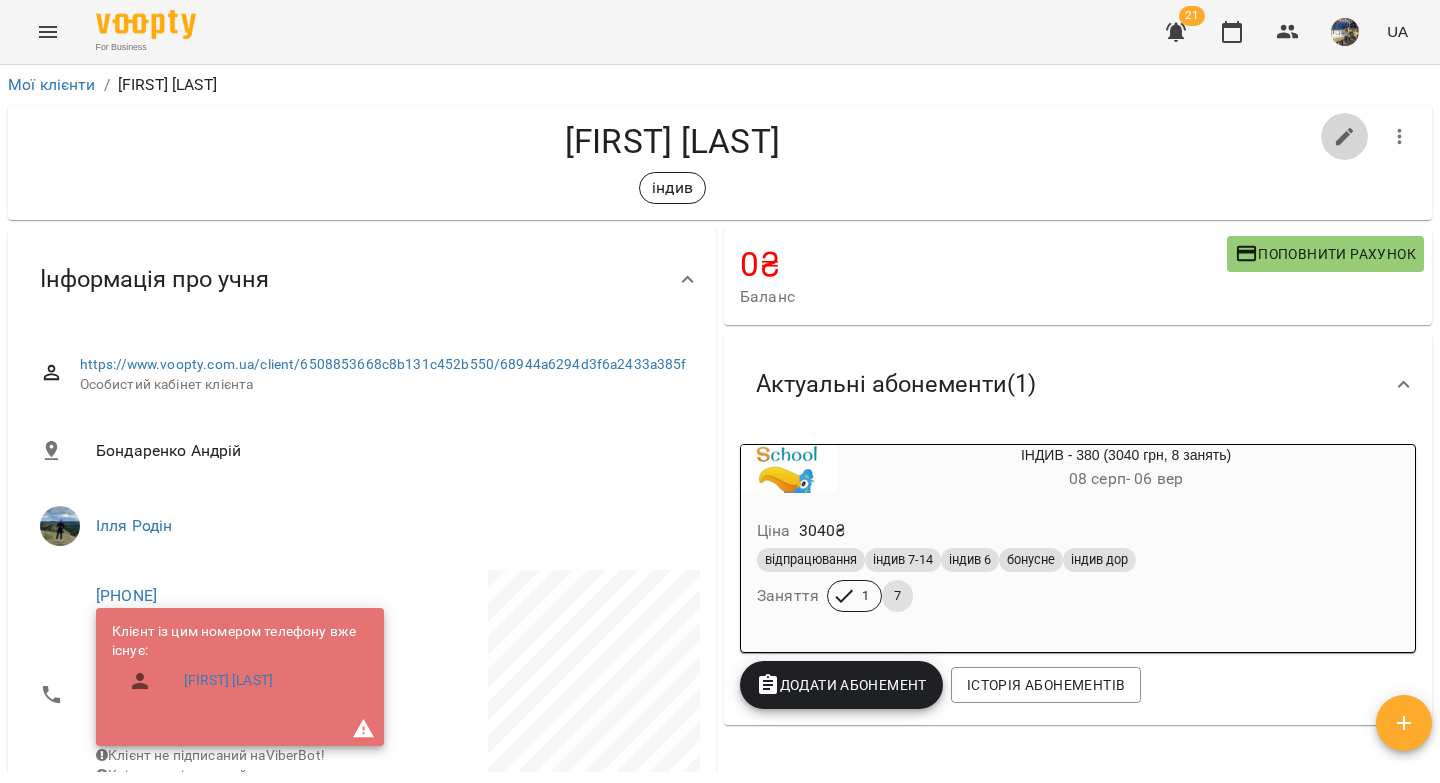 click 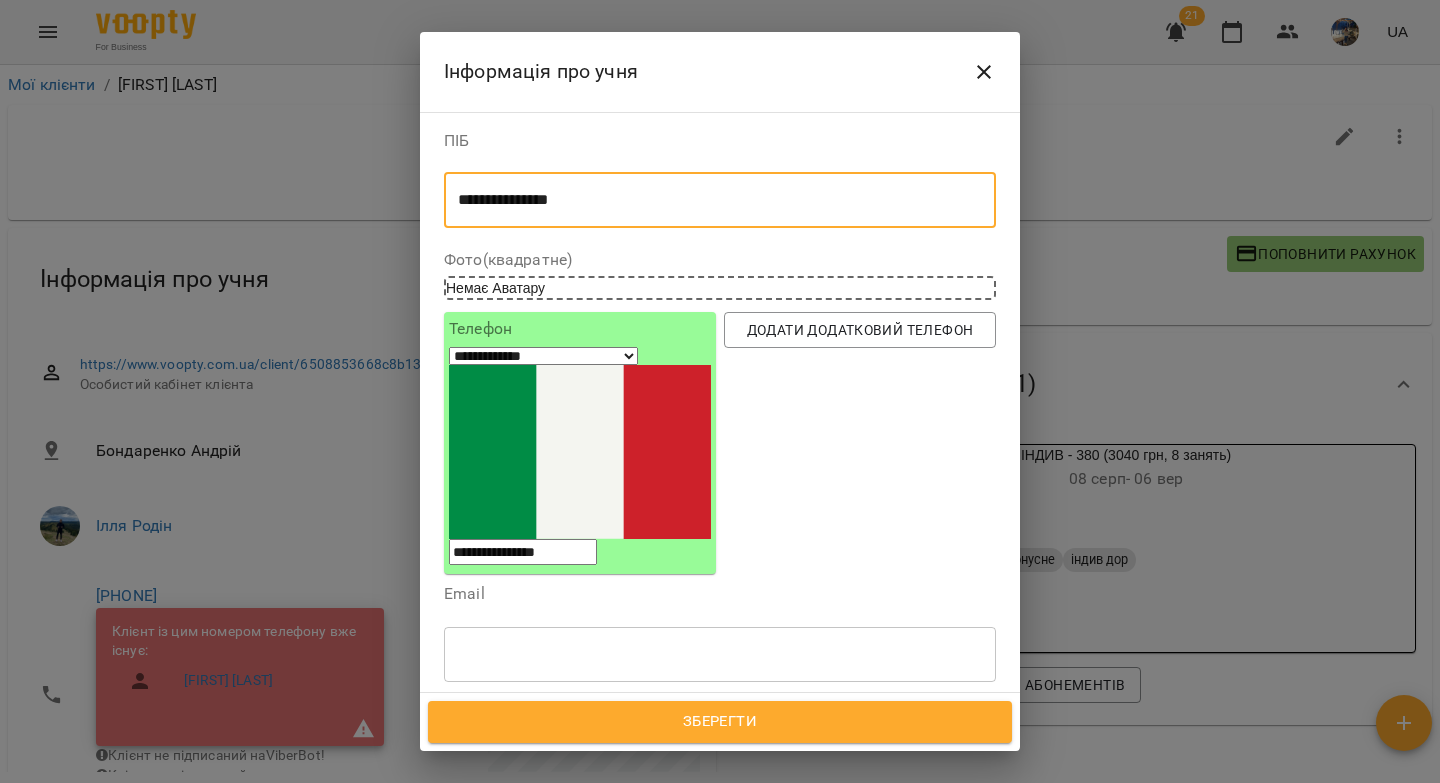 click on "**********" at bounding box center (712, 200) 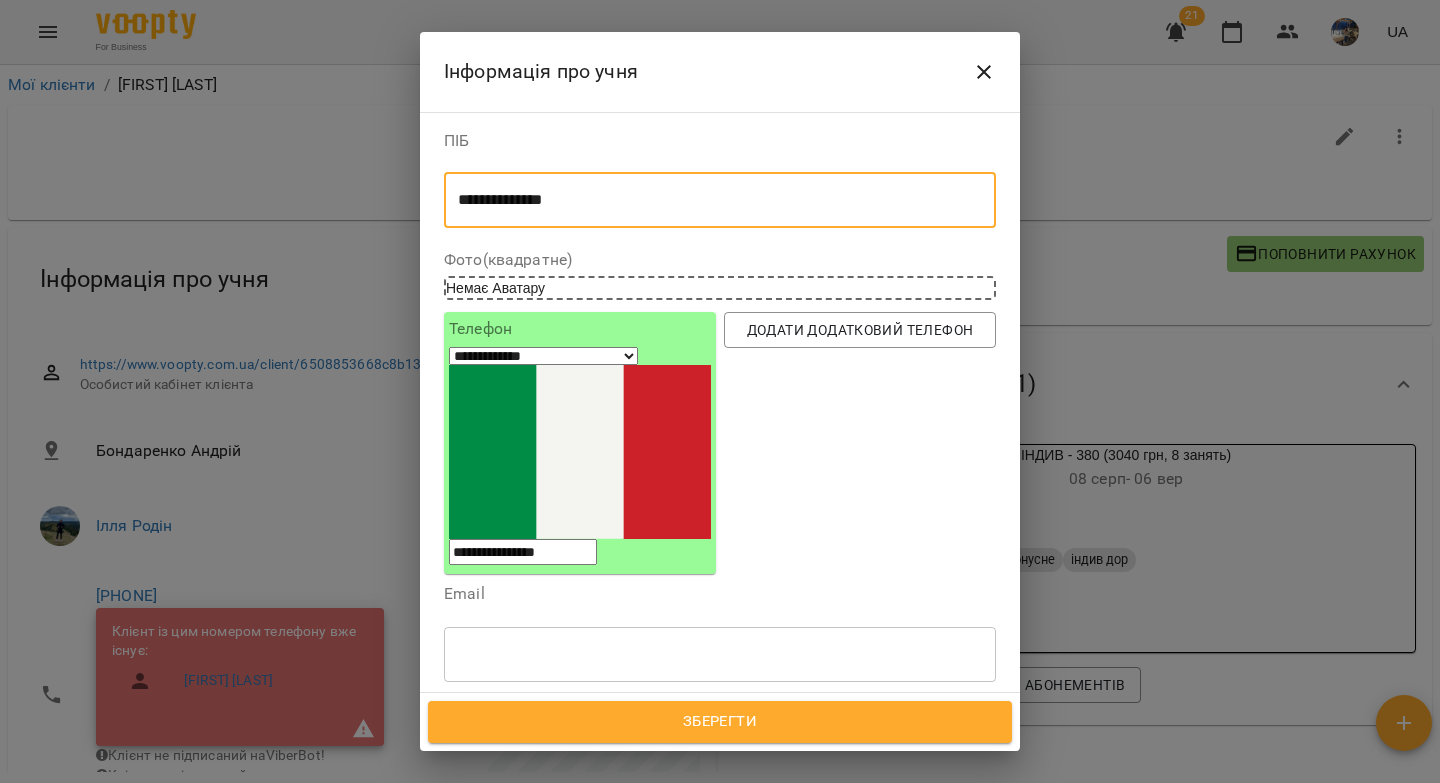 type on "**********" 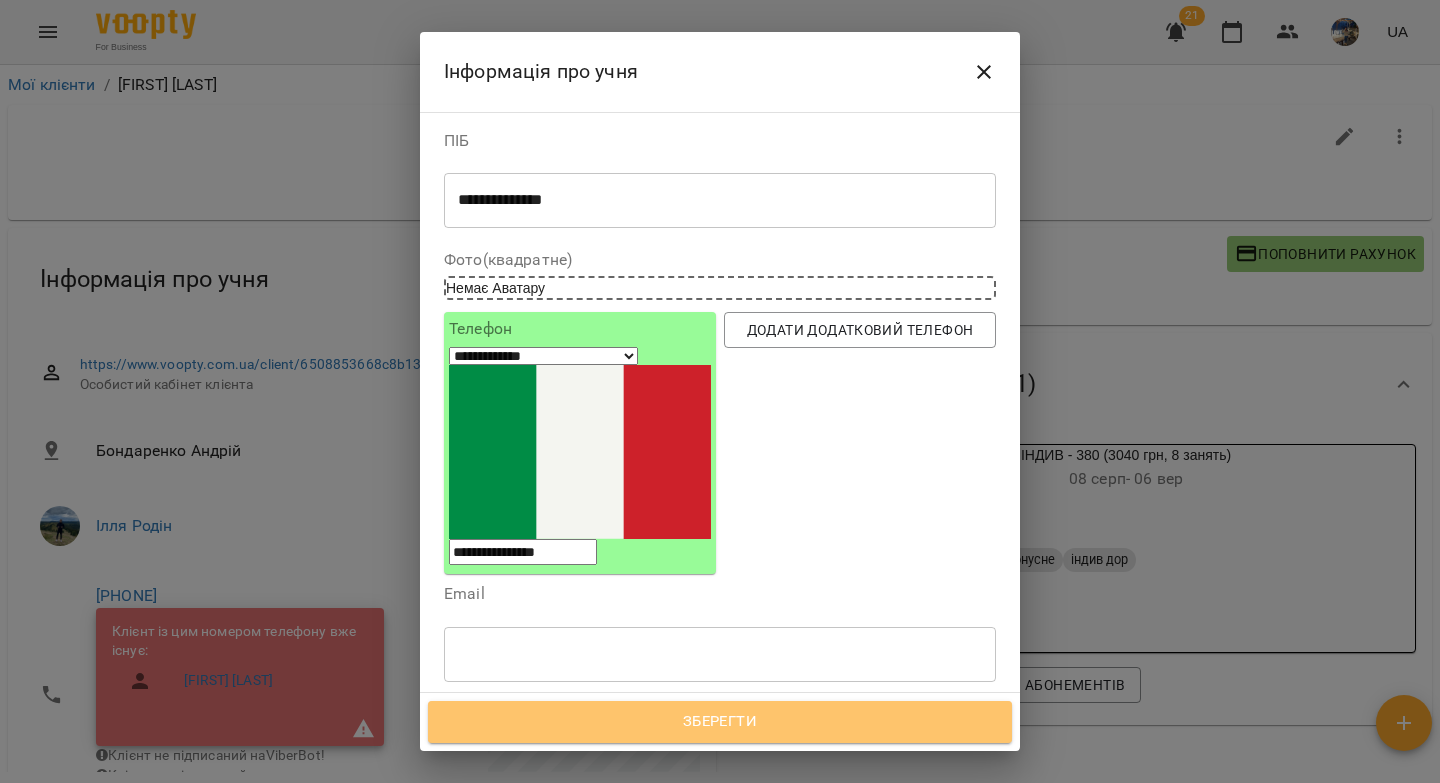 click on "Зберегти" at bounding box center (720, 722) 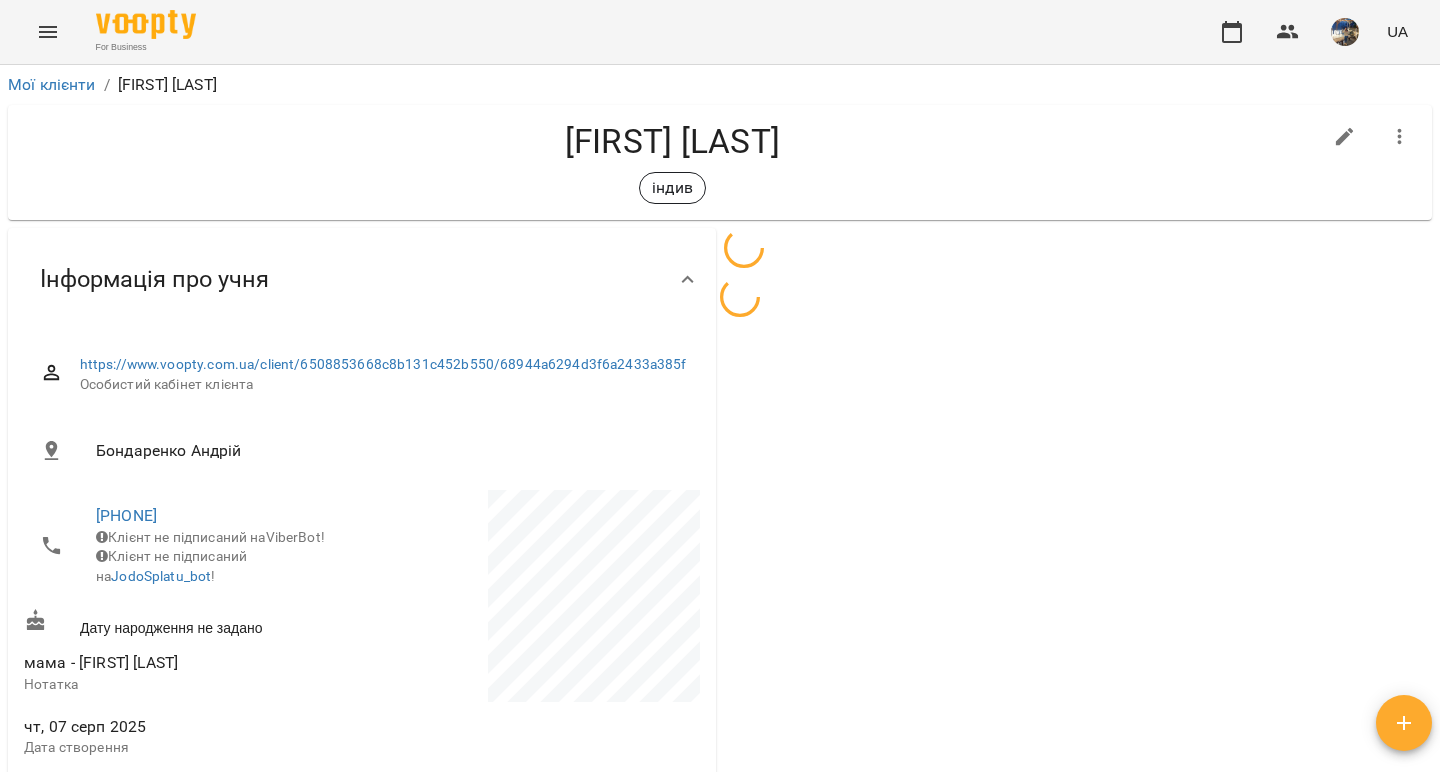scroll, scrollTop: 0, scrollLeft: 0, axis: both 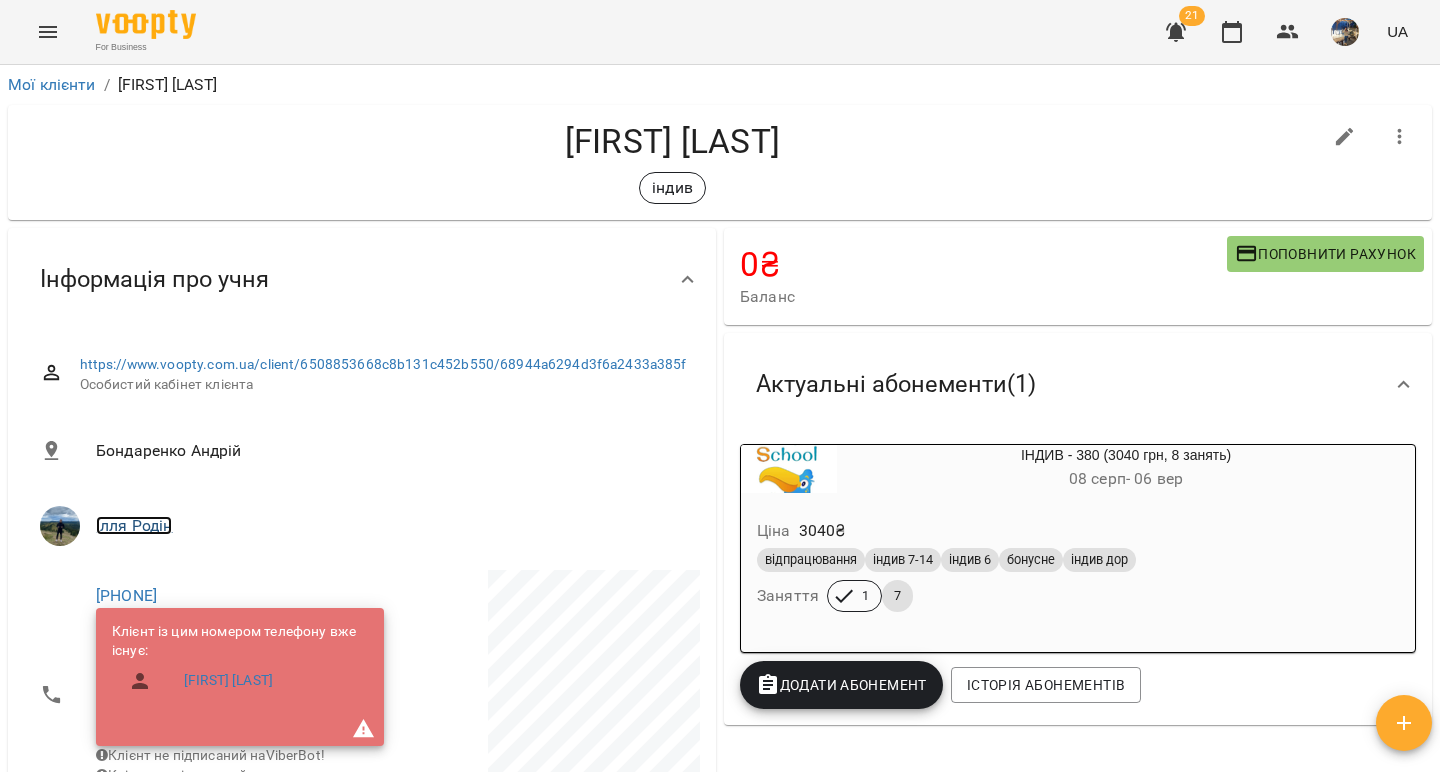 drag, startPoint x: 114, startPoint y: 530, endPoint x: 356, endPoint y: 251, distance: 369.33047 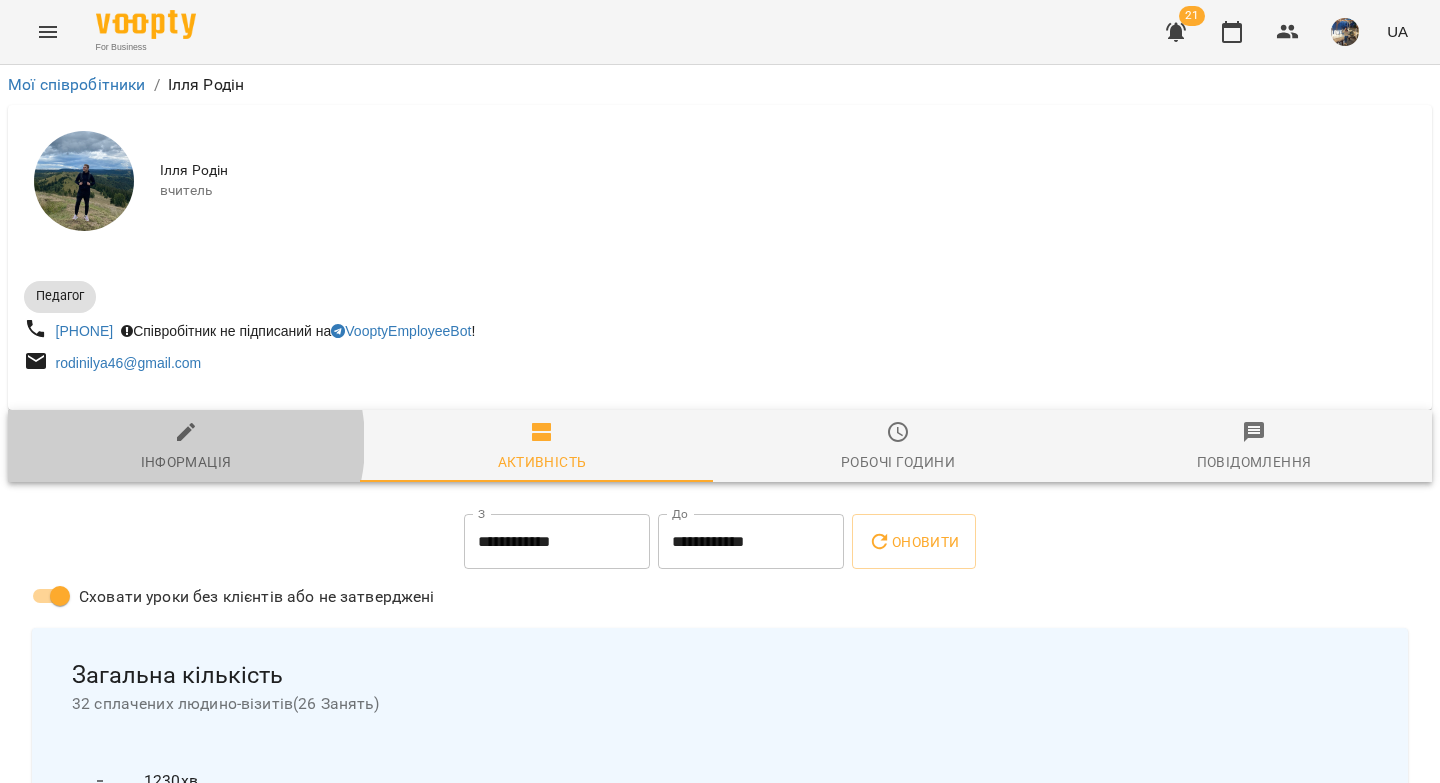 click 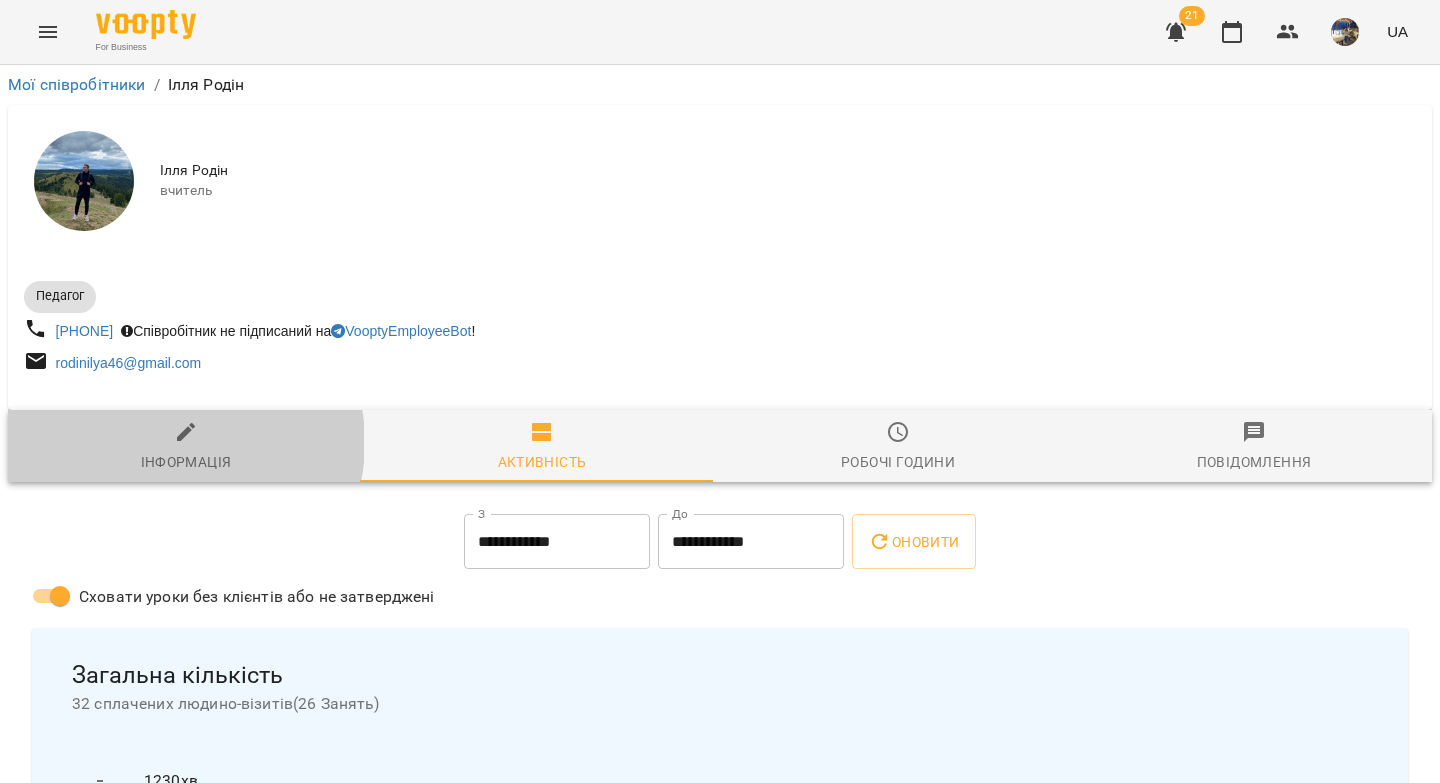 select on "**" 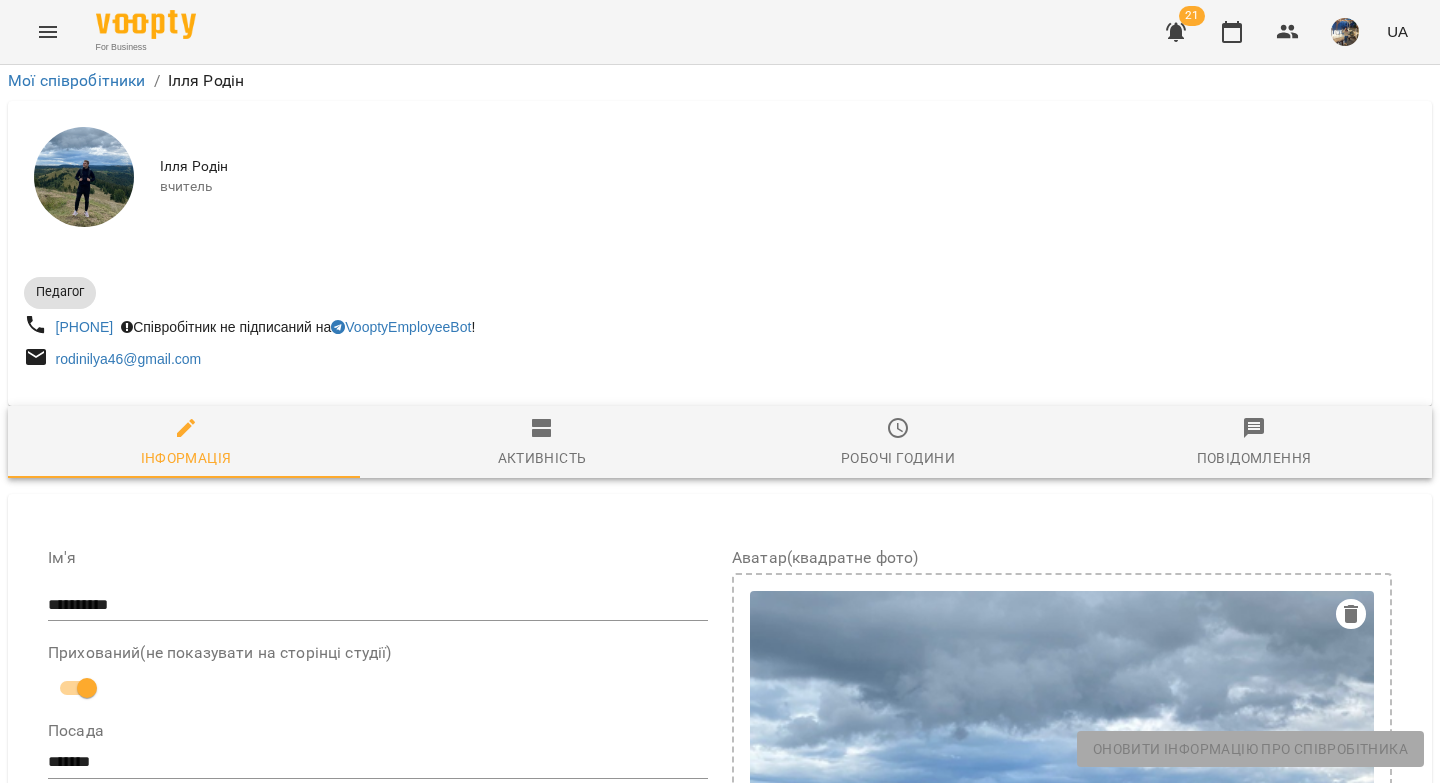 scroll, scrollTop: 837, scrollLeft: 0, axis: vertical 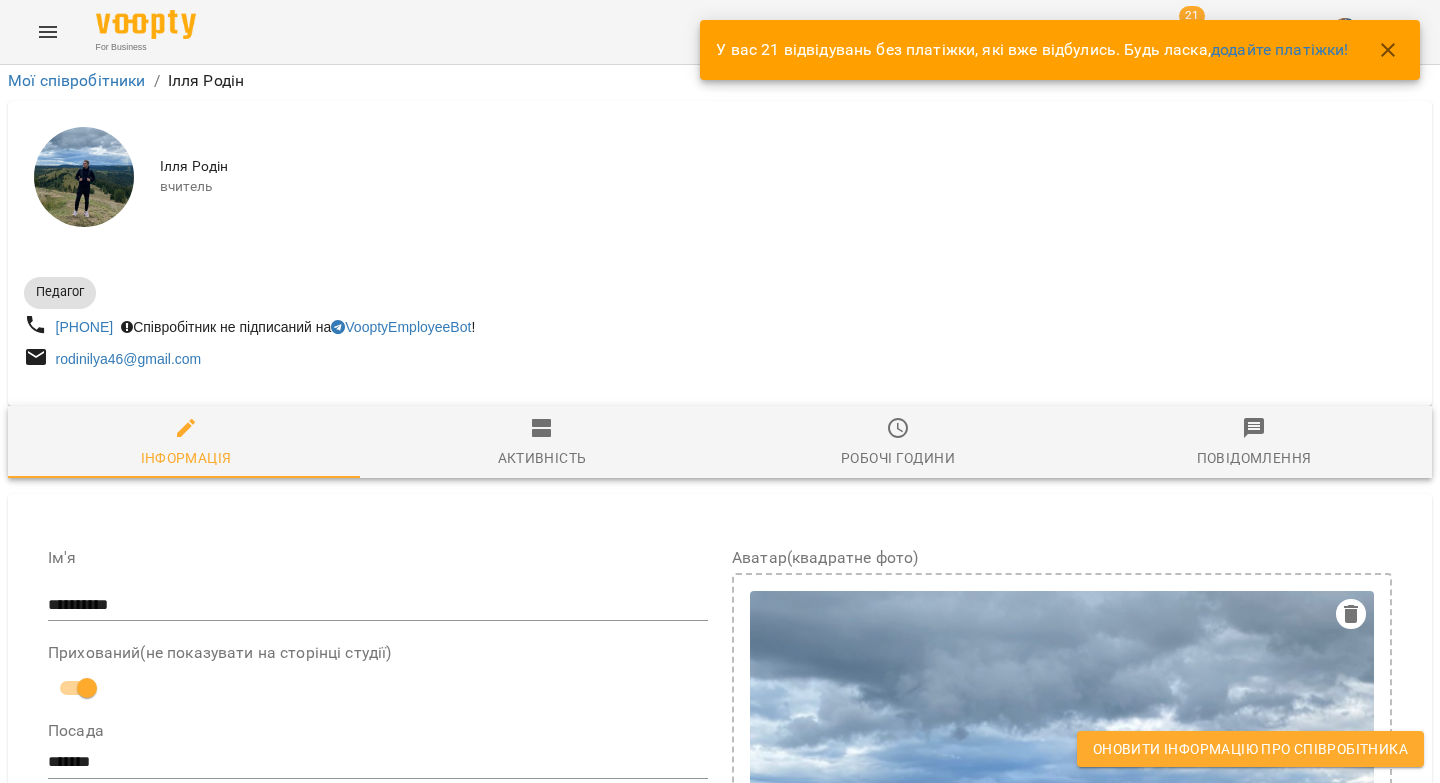 drag, startPoint x: 399, startPoint y: 311, endPoint x: 113, endPoint y: 294, distance: 286.5048 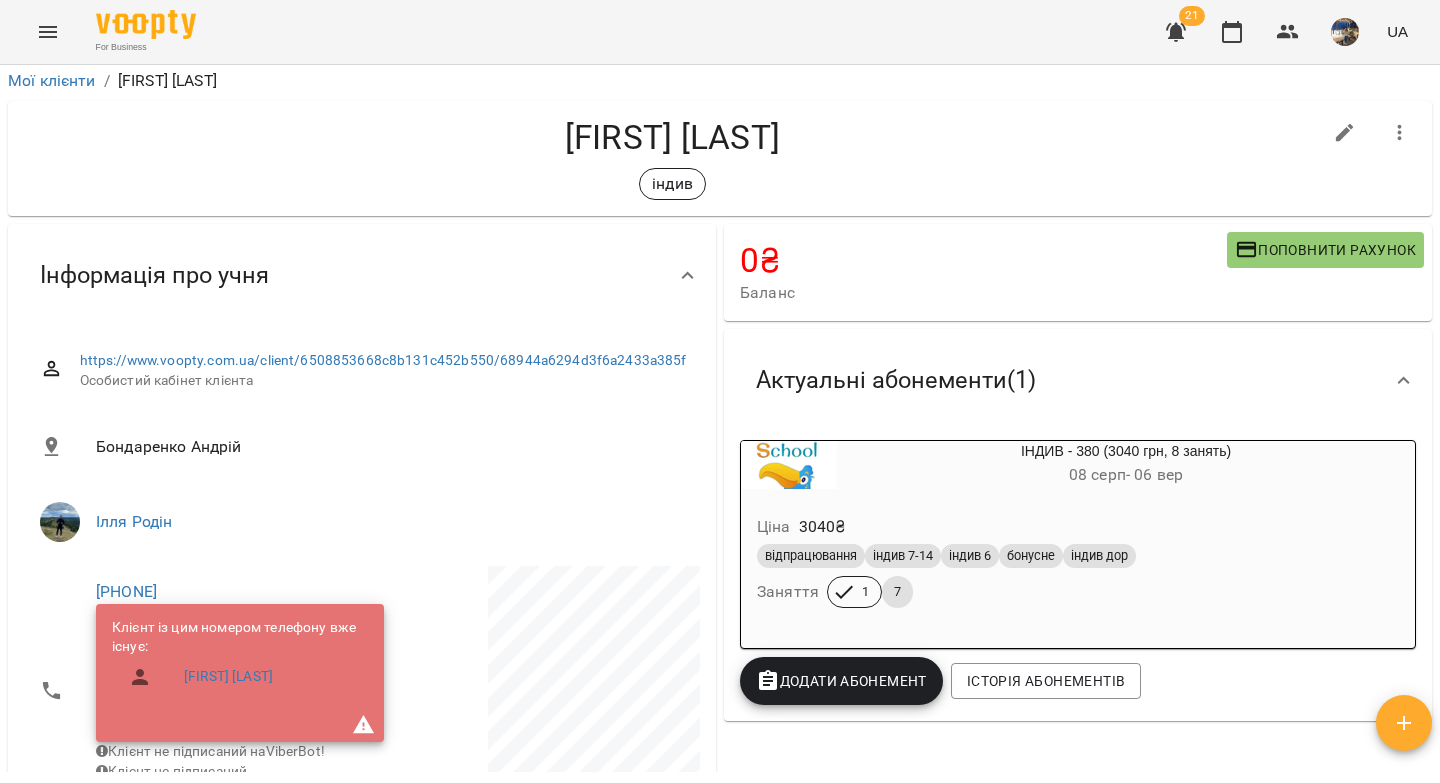 scroll, scrollTop: 0, scrollLeft: 0, axis: both 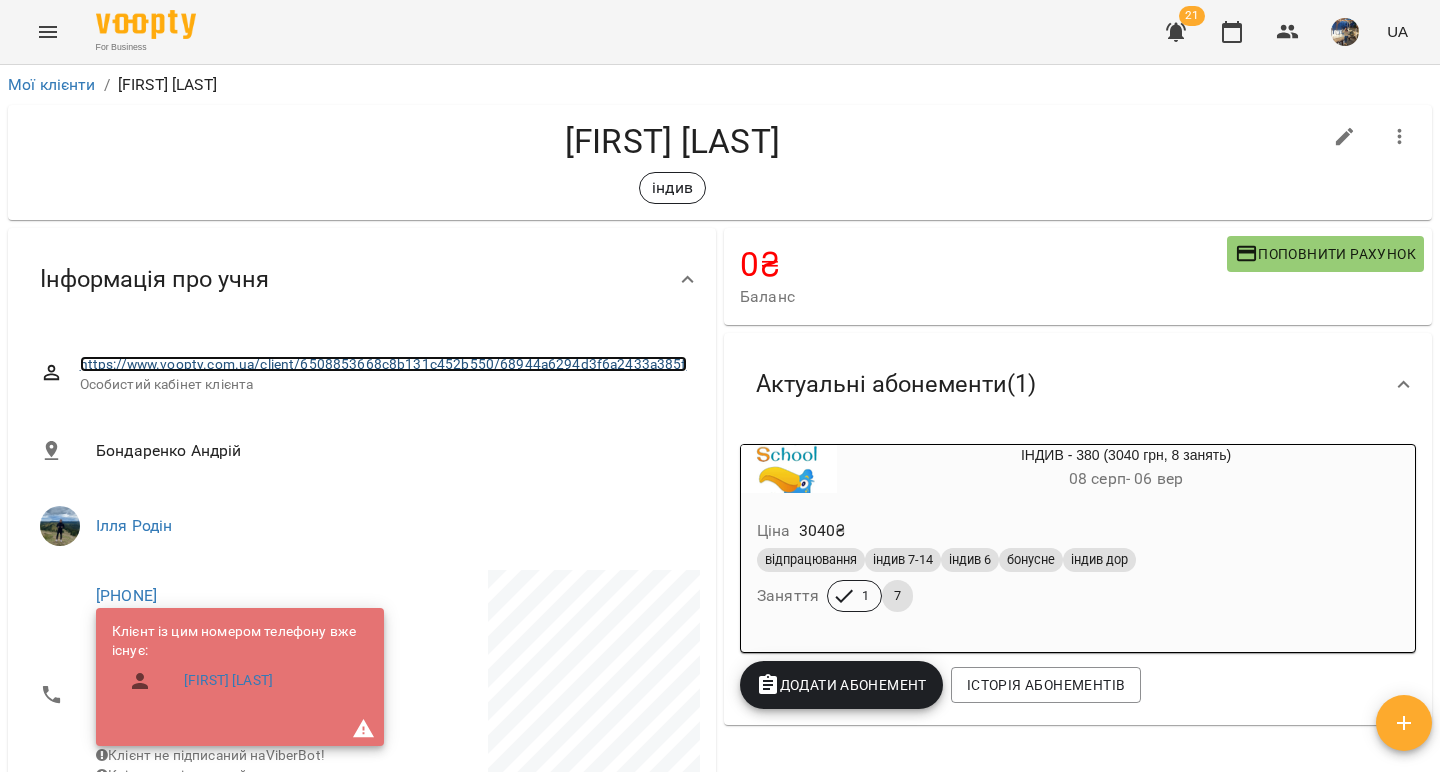 click on "https://www.voopty.com.ua/client/6508853668c8b131c452b550/68944a6294d3f6a2433a385f" at bounding box center [383, 364] 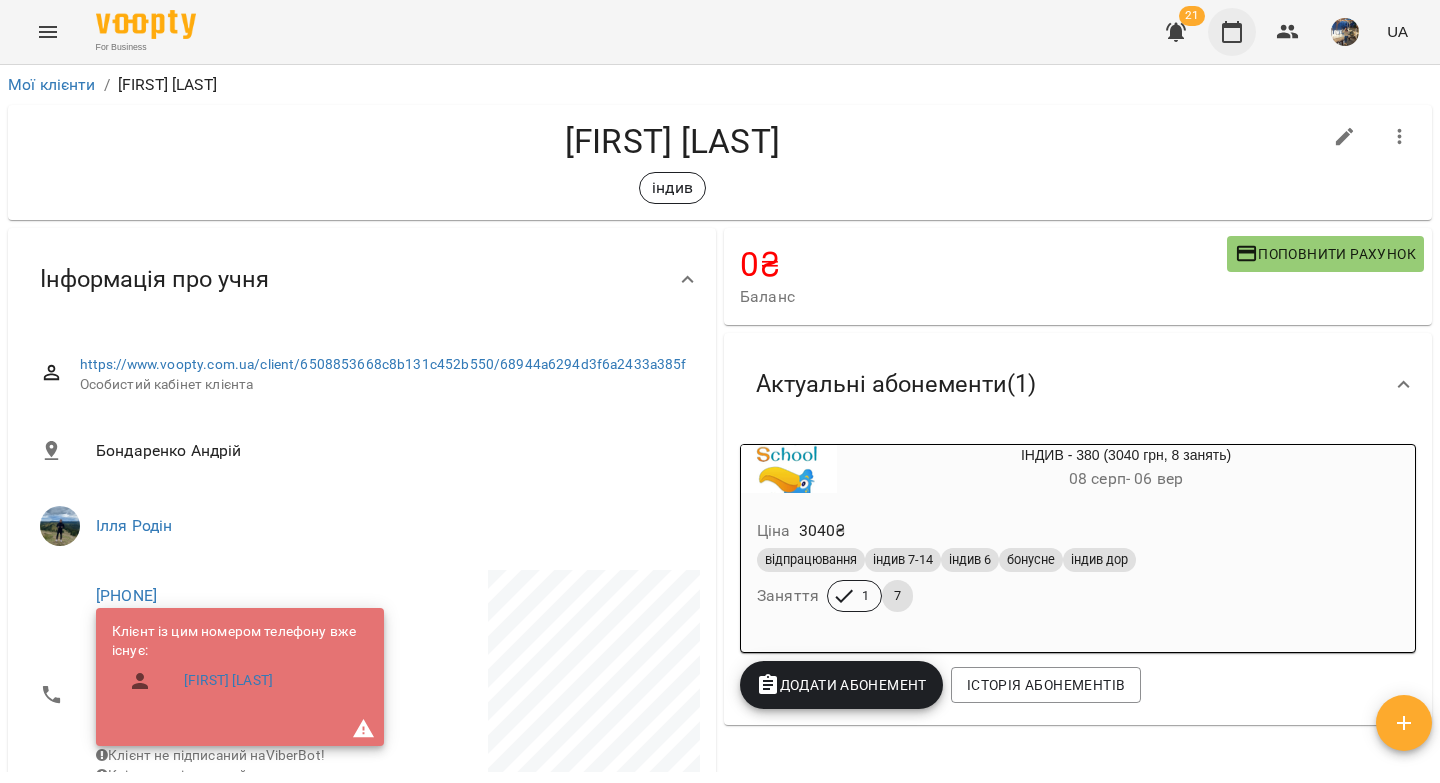 click 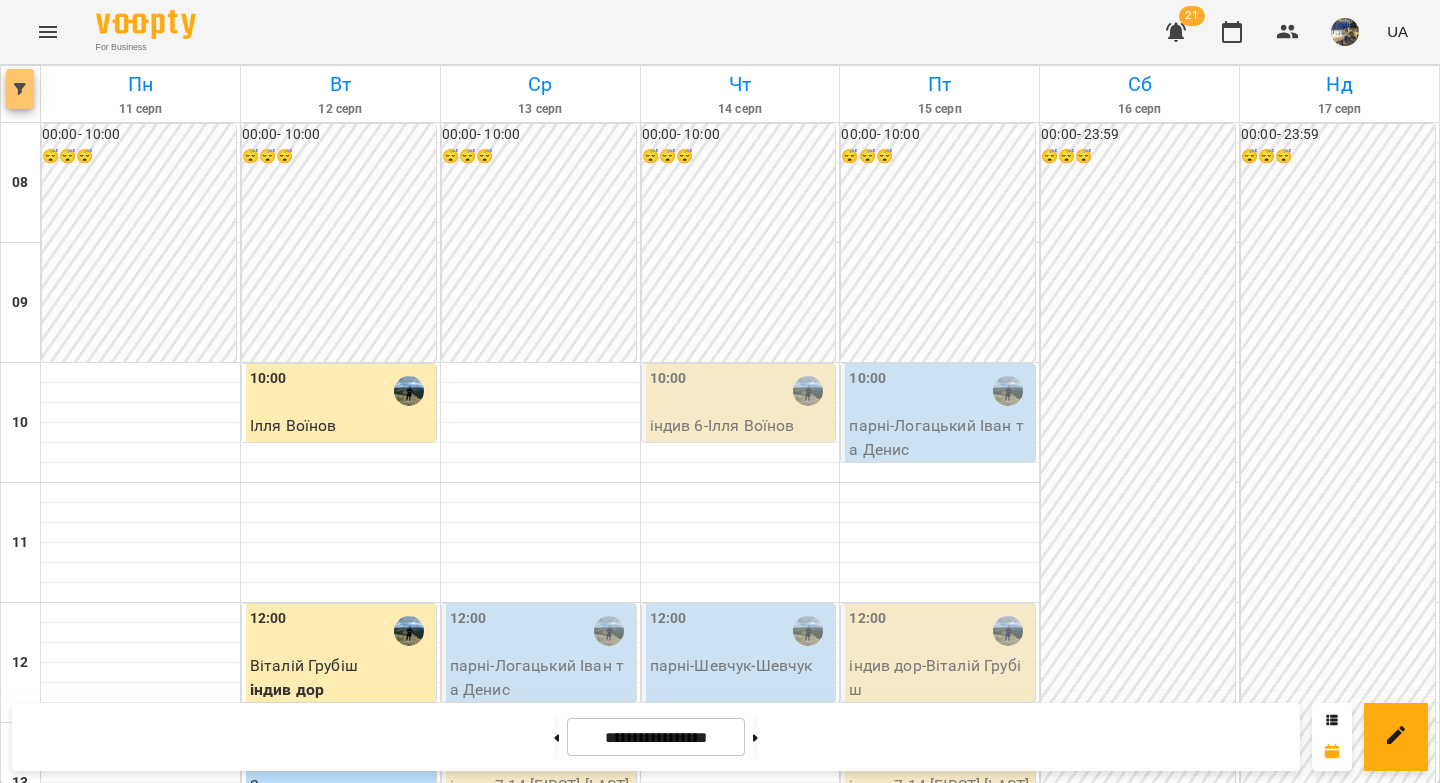 click at bounding box center [20, 89] 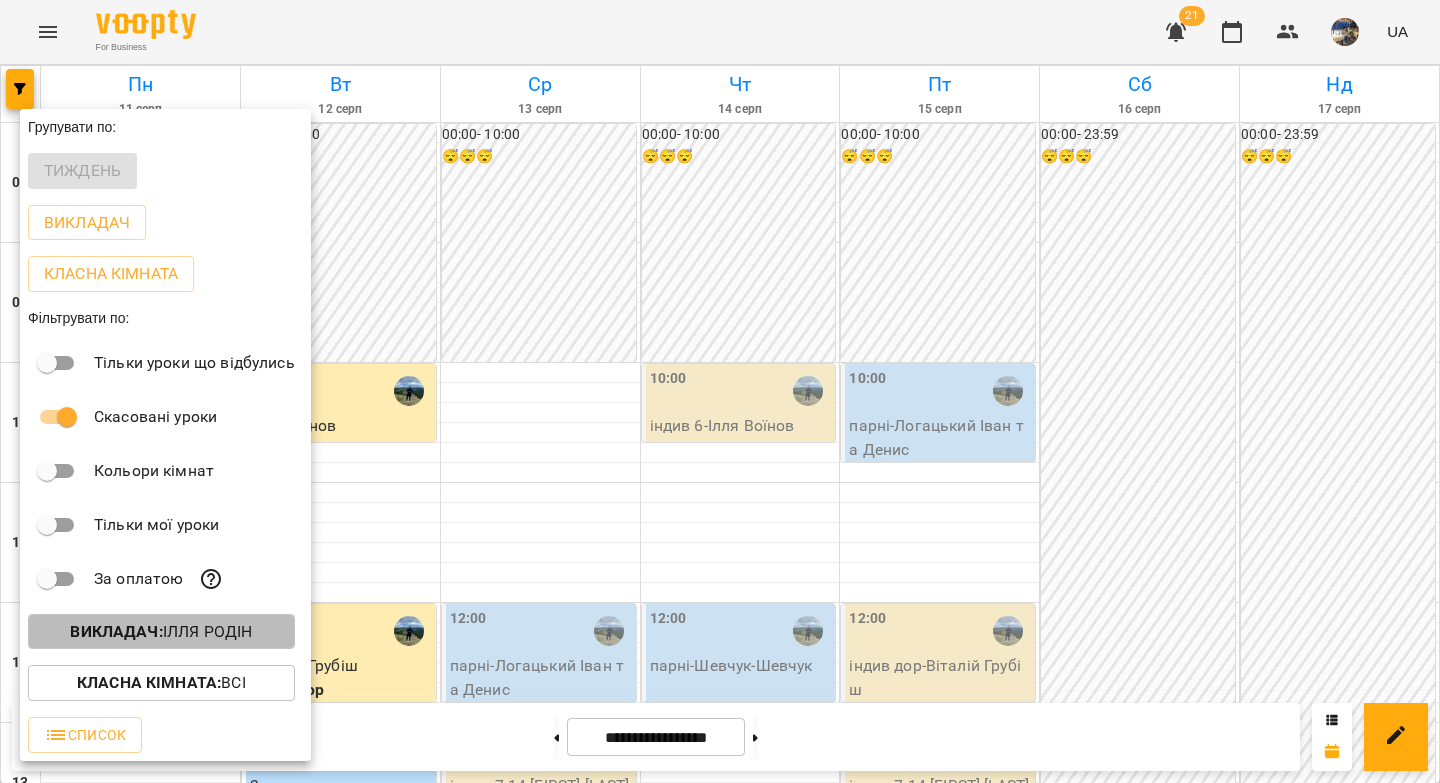 click on "Викладач : [FIRST] [LAST]" at bounding box center (161, 632) 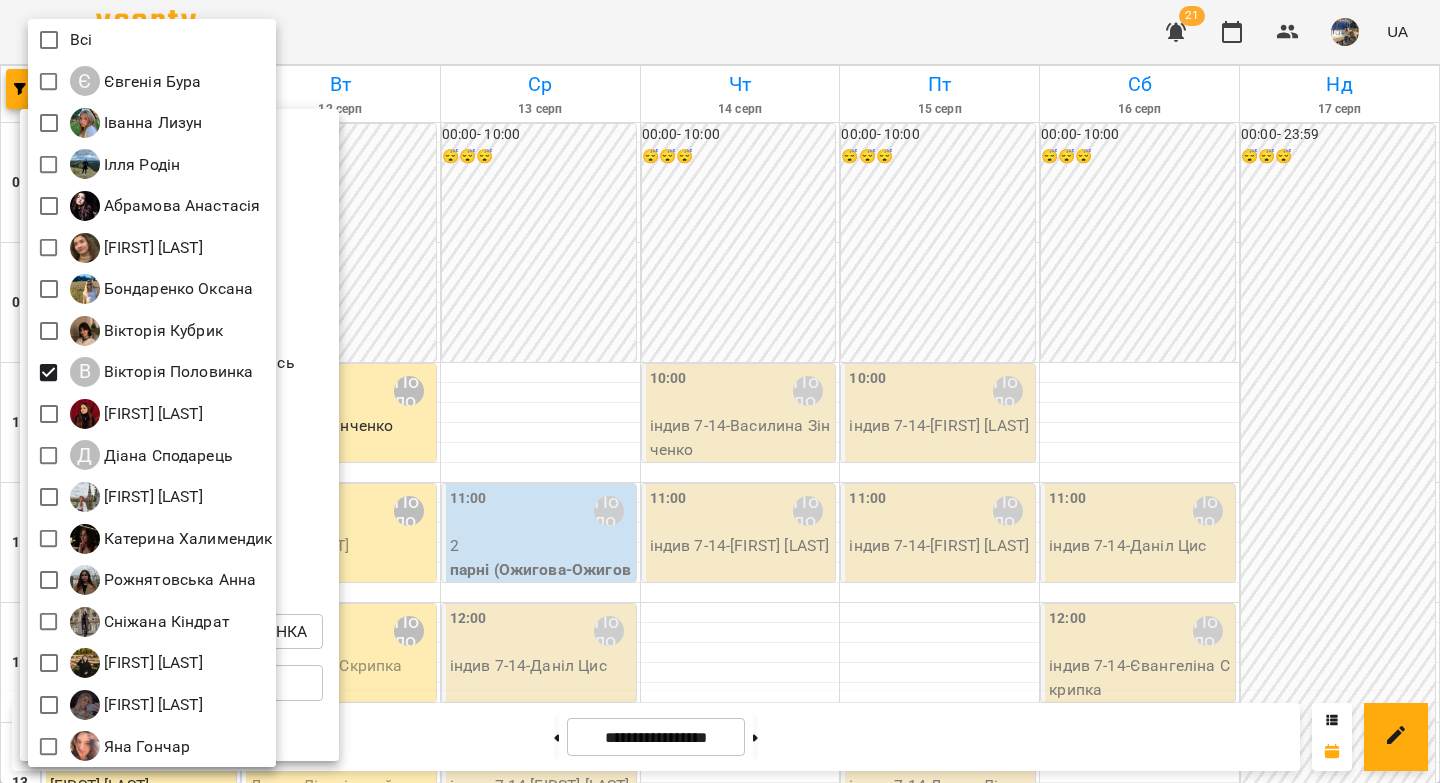 click at bounding box center [720, 391] 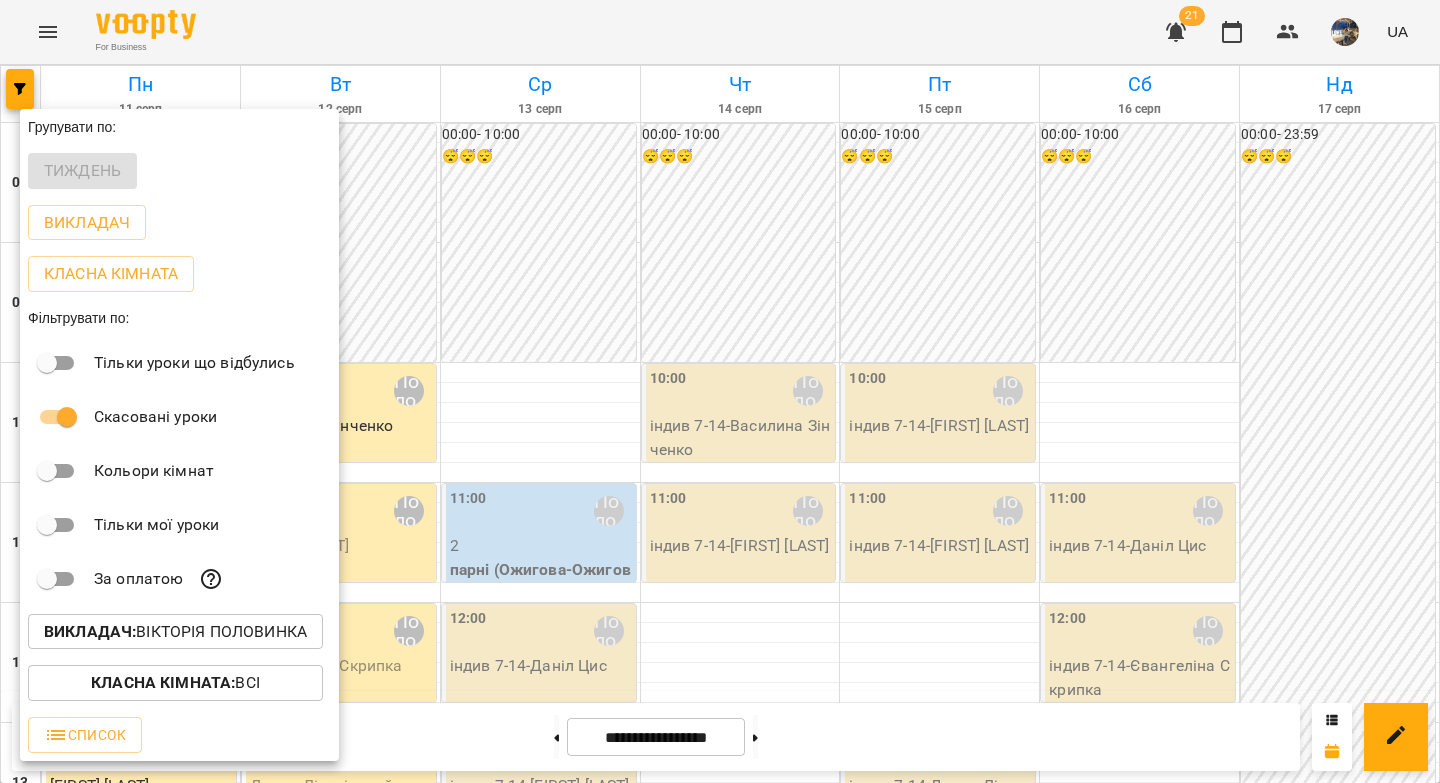 click at bounding box center [720, 391] 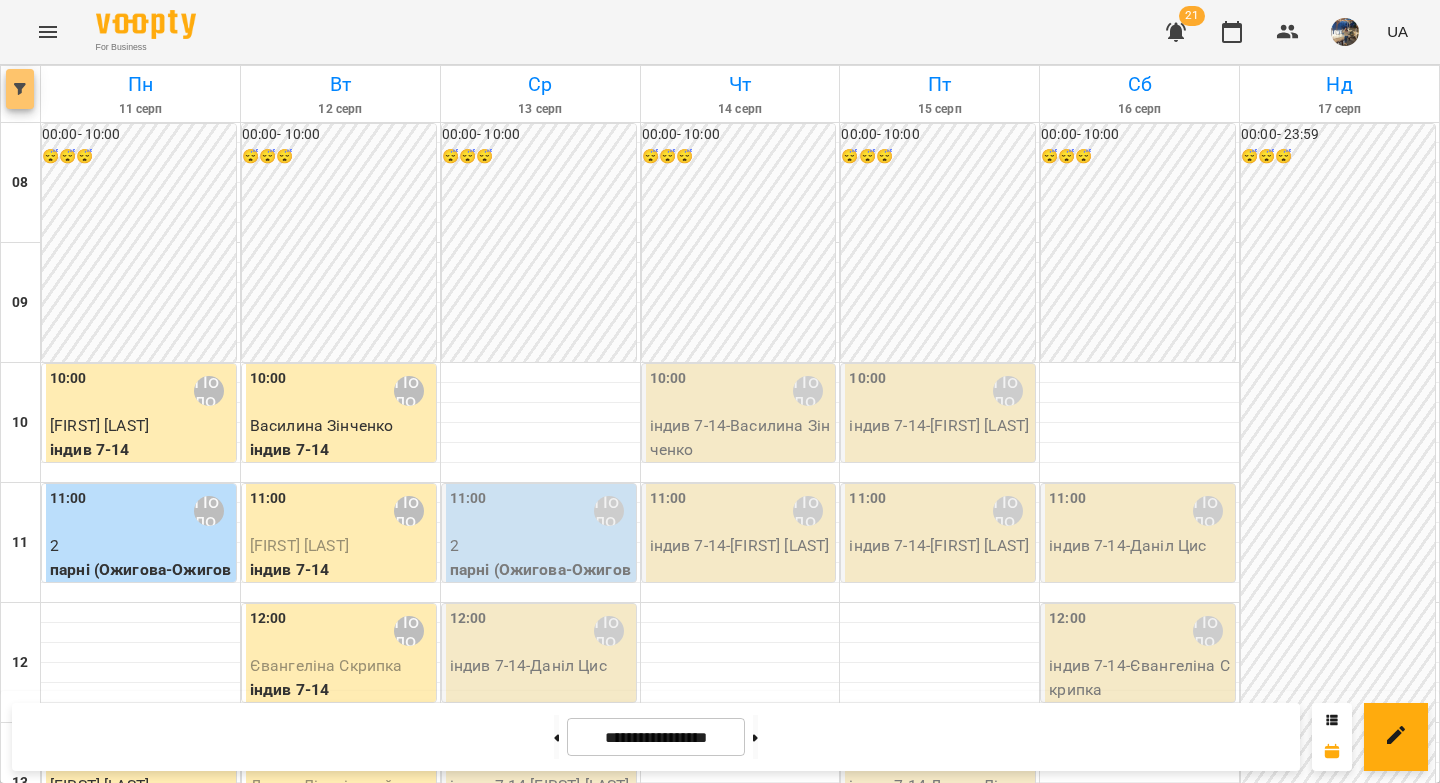 click 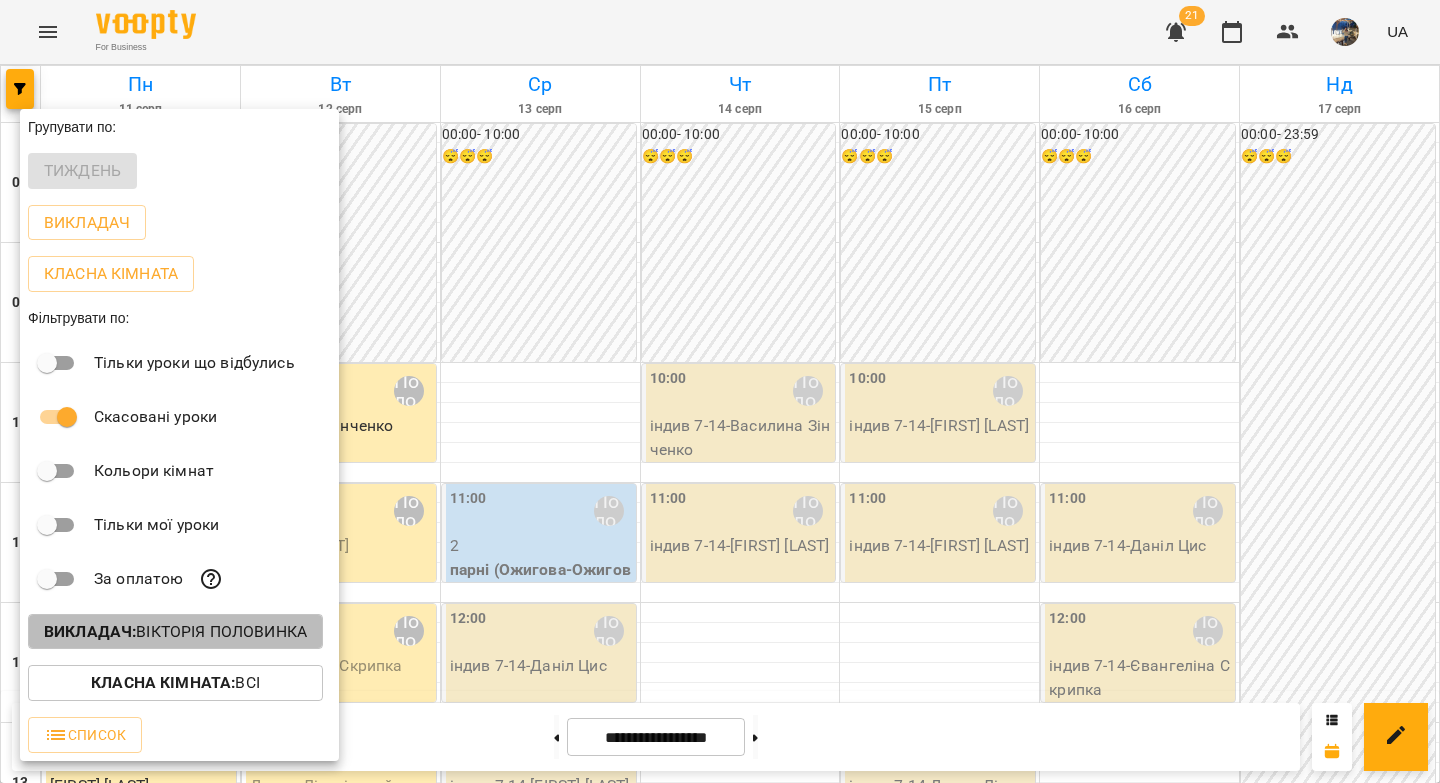 click on "Викладач : [FIRST] [LAST]" at bounding box center [175, 632] 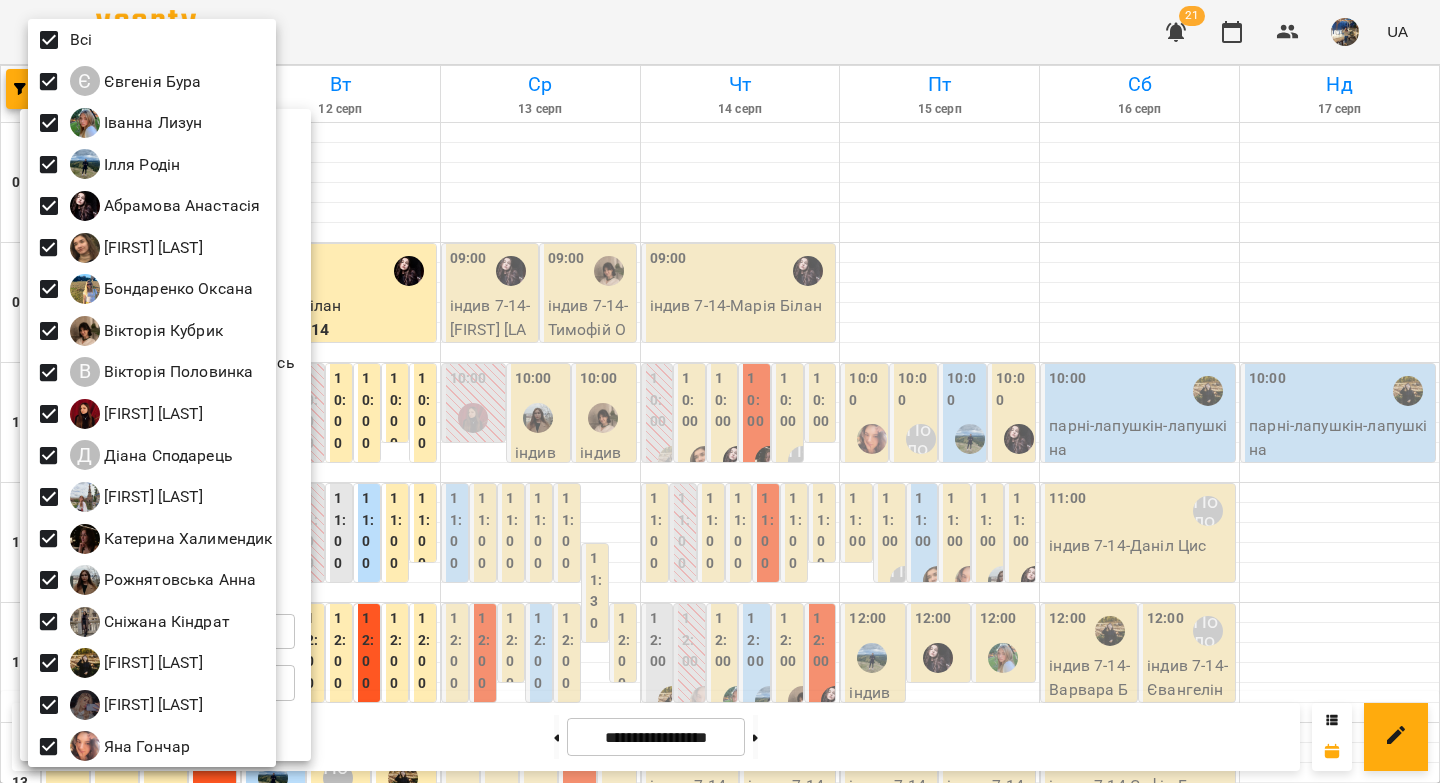 click at bounding box center (720, 391) 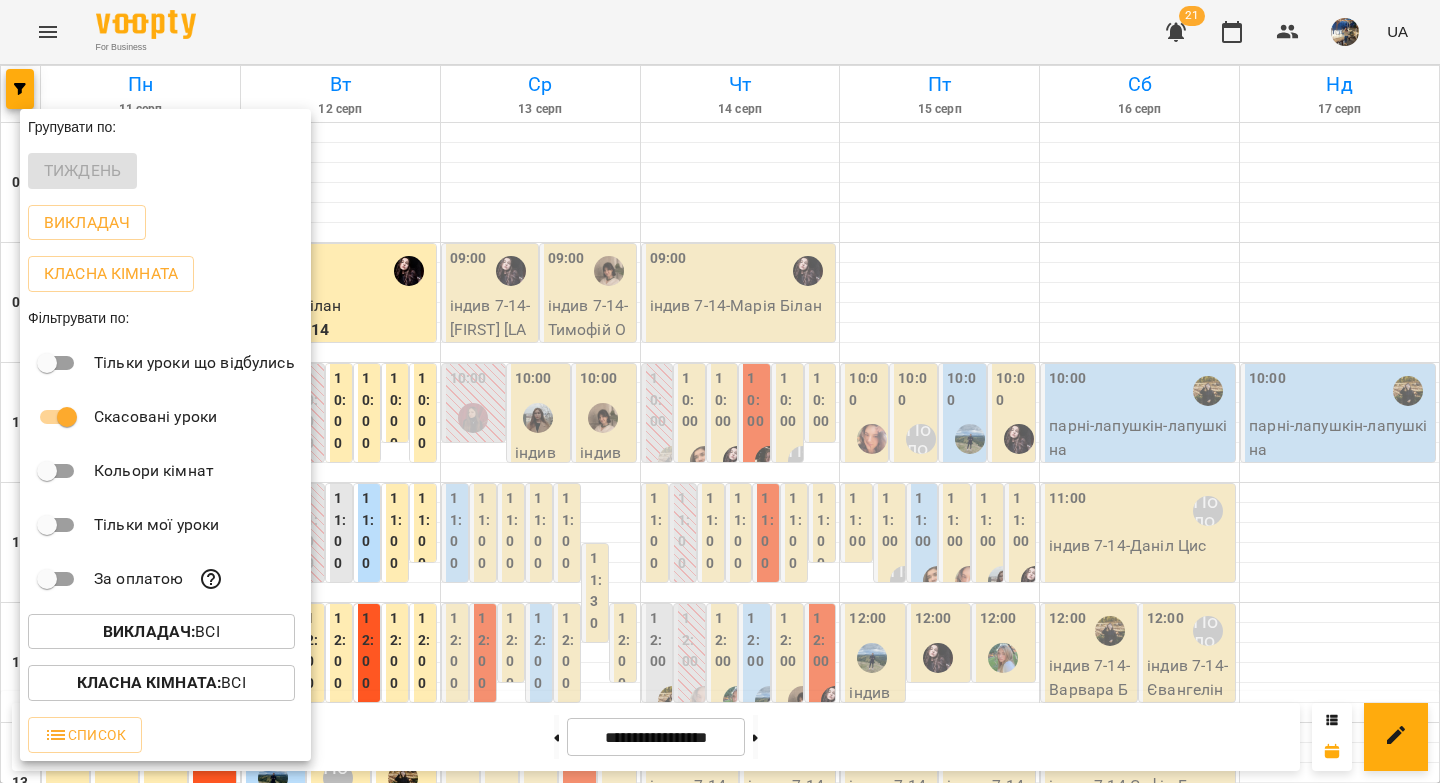 click at bounding box center (720, 391) 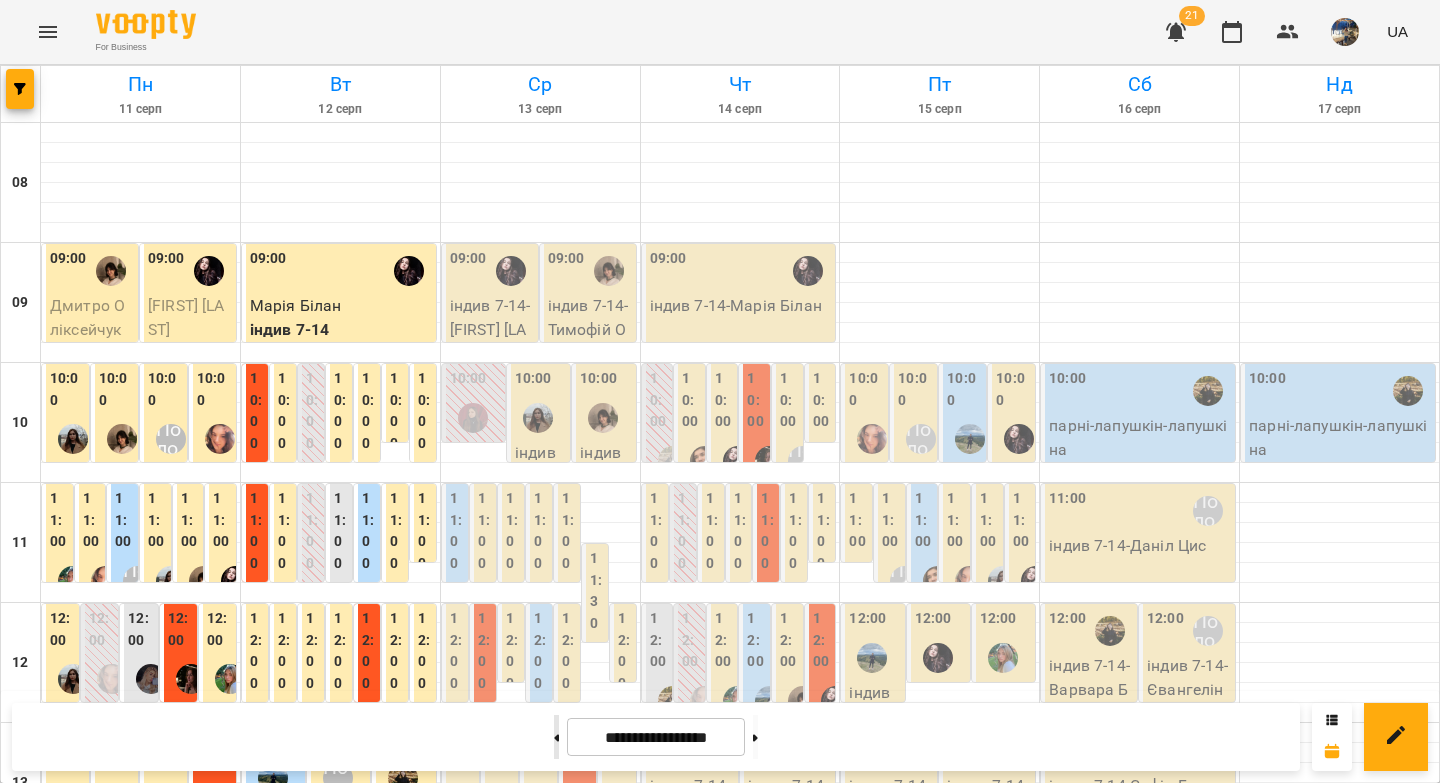 click 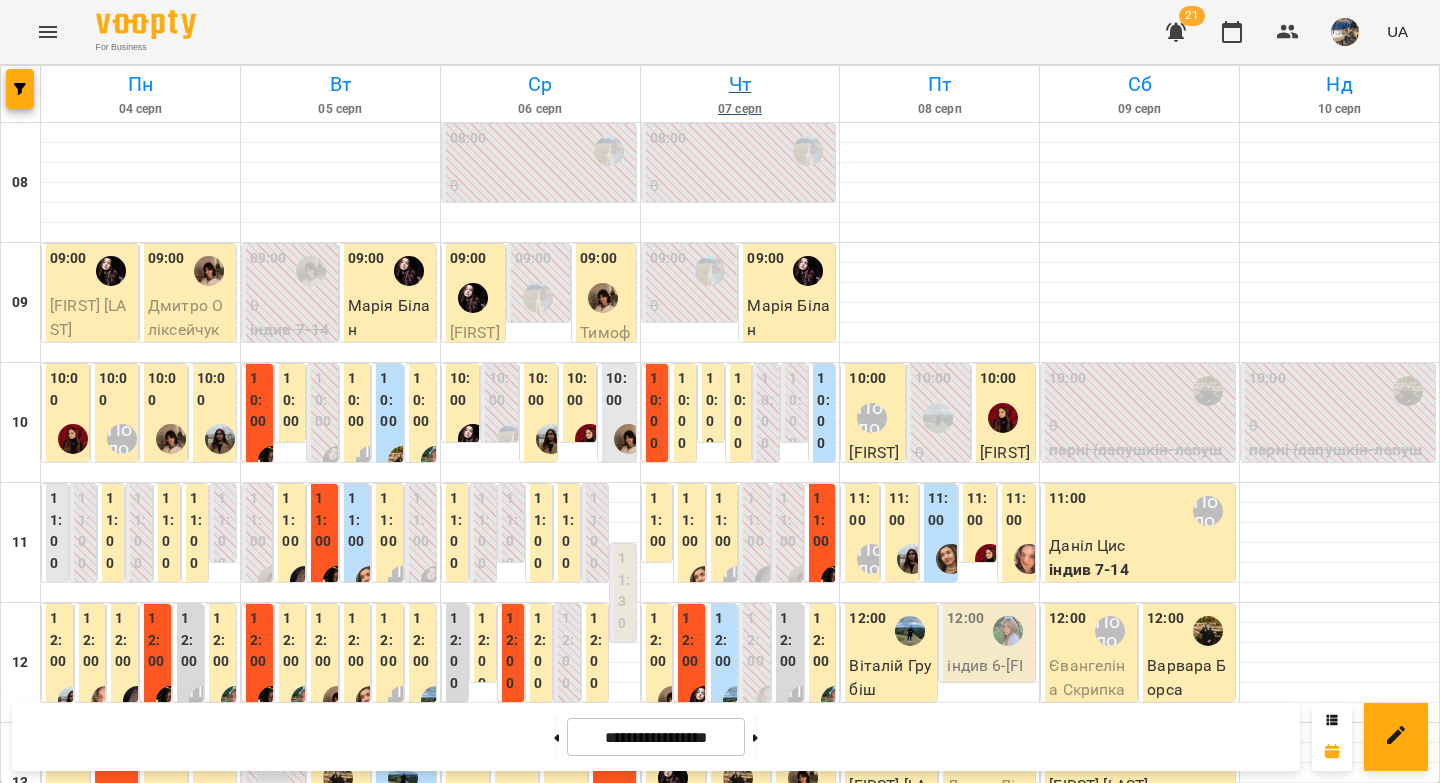 click on "Чт" at bounding box center (740, 84) 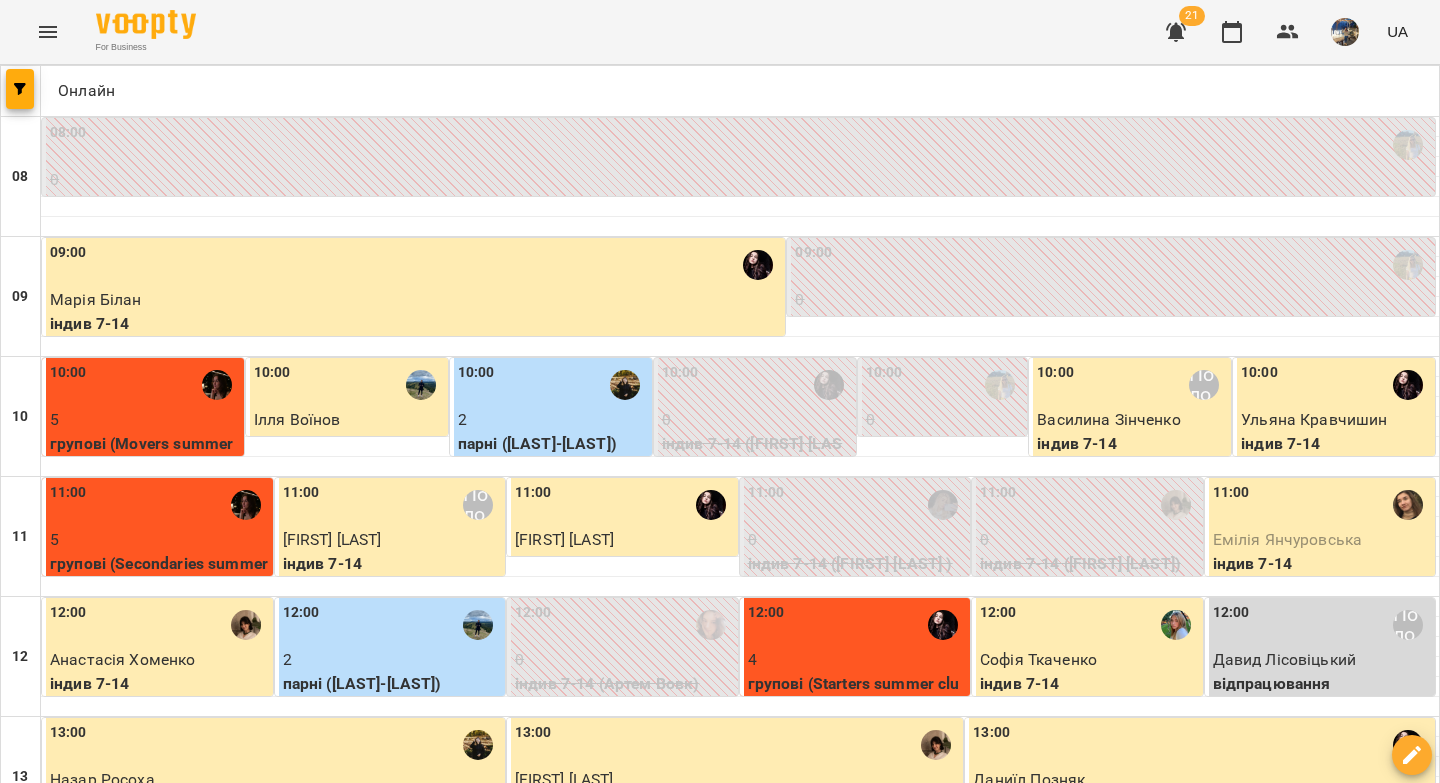 click on "11:00" at bounding box center (1322, 505) 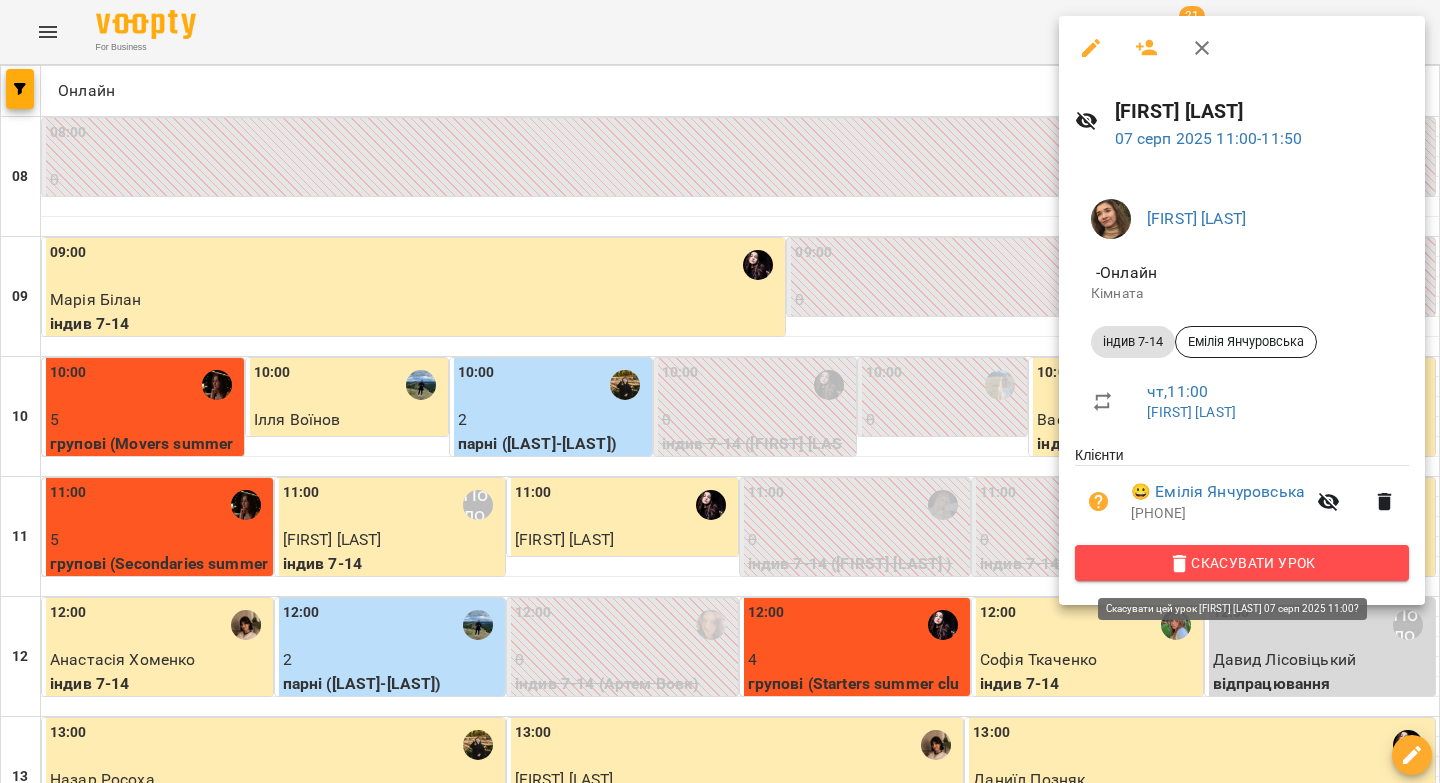 click on "Скасувати Урок" at bounding box center [1242, 563] 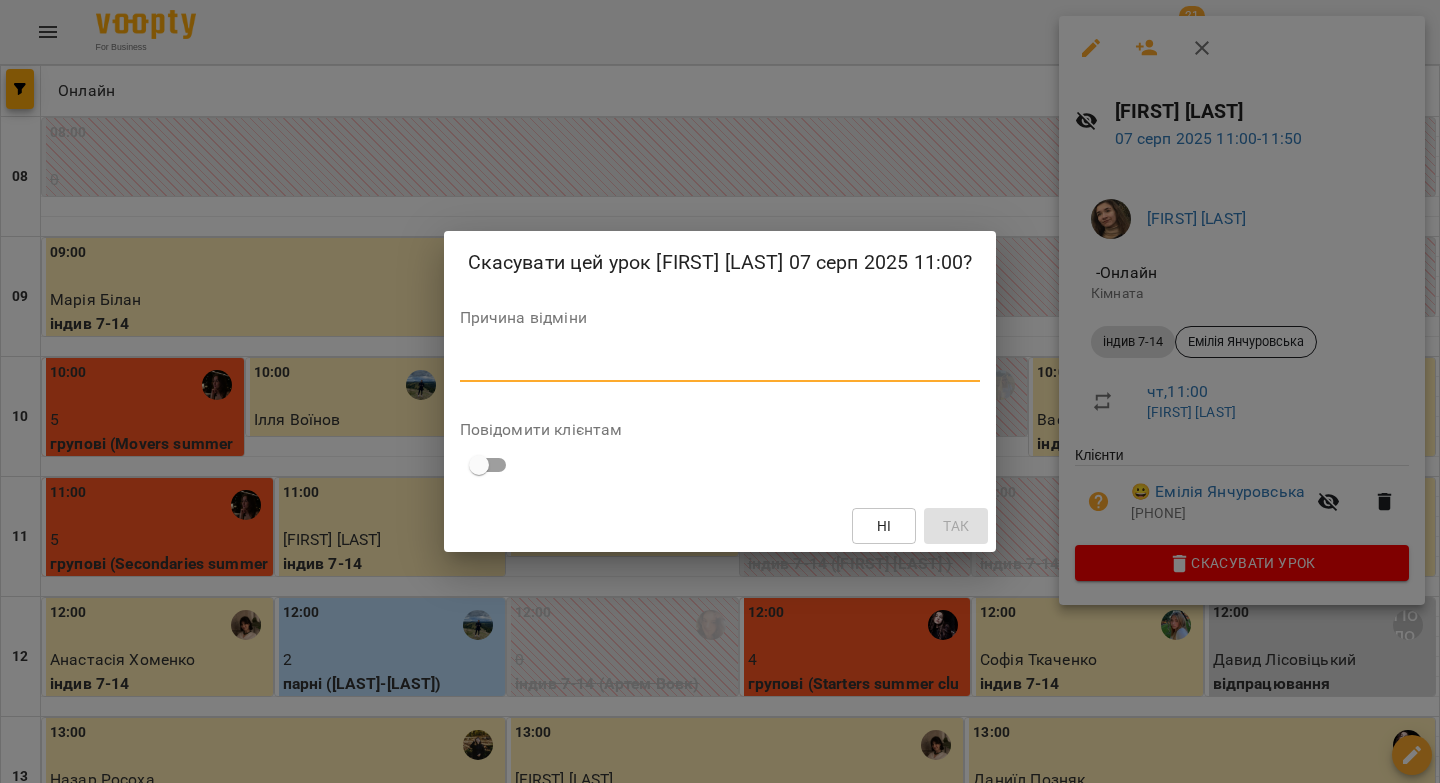 click at bounding box center [720, 365] 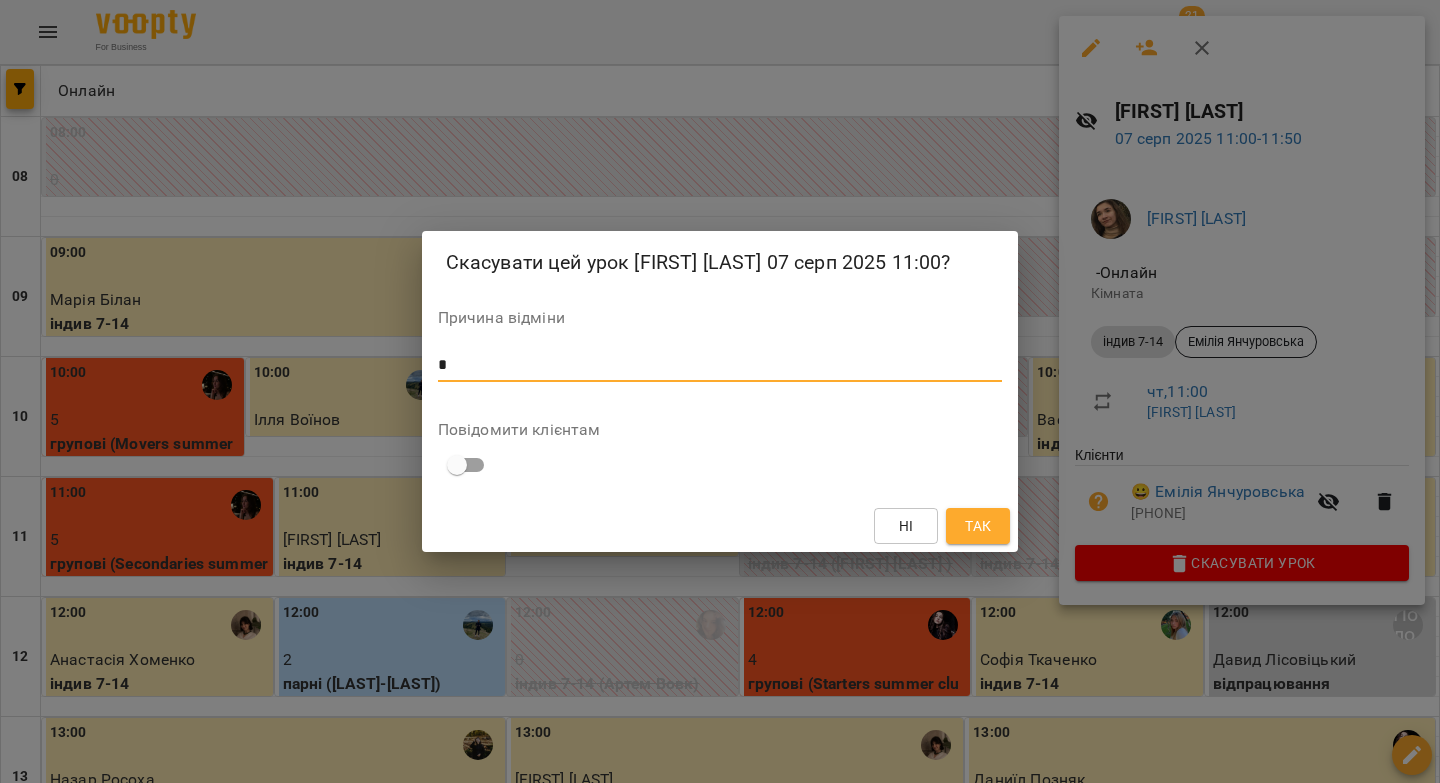 type on "*" 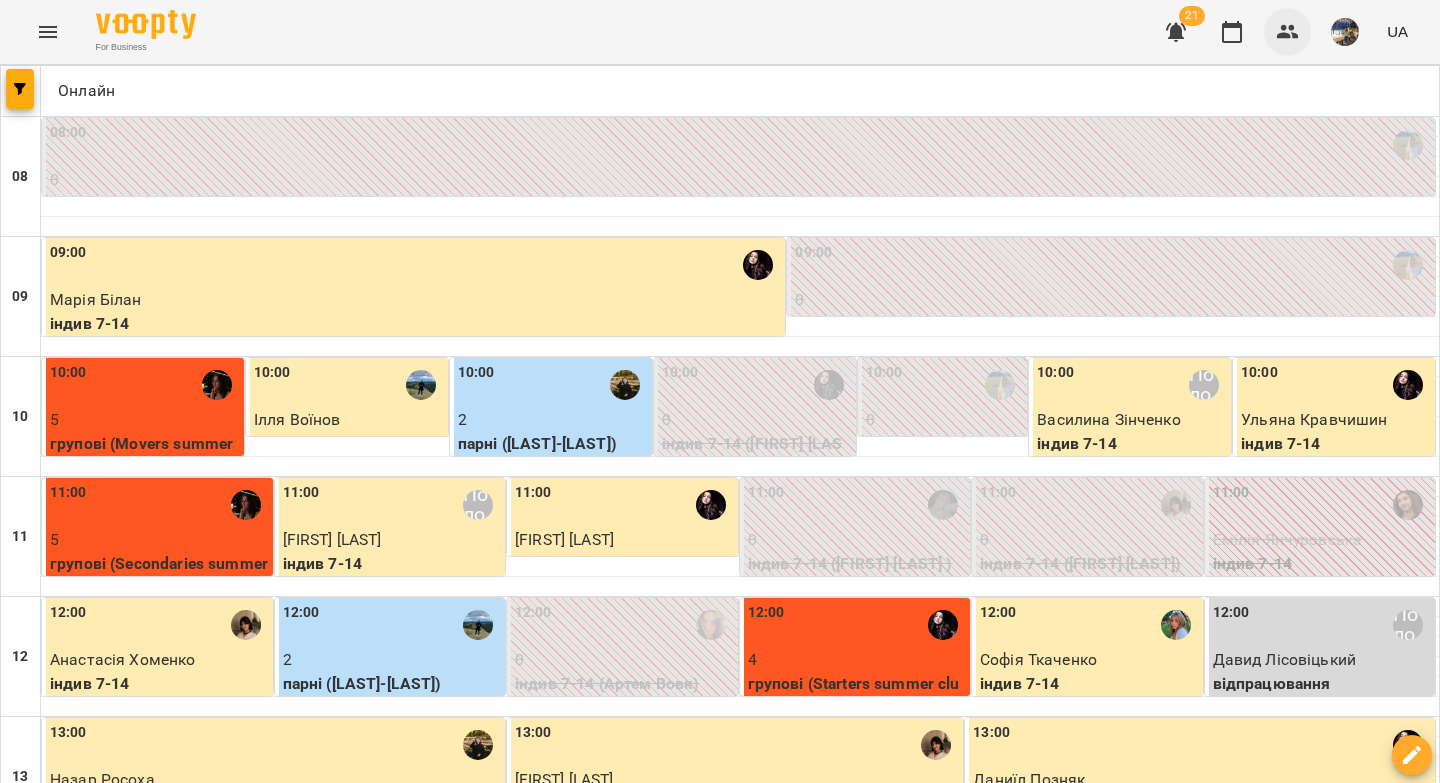 click 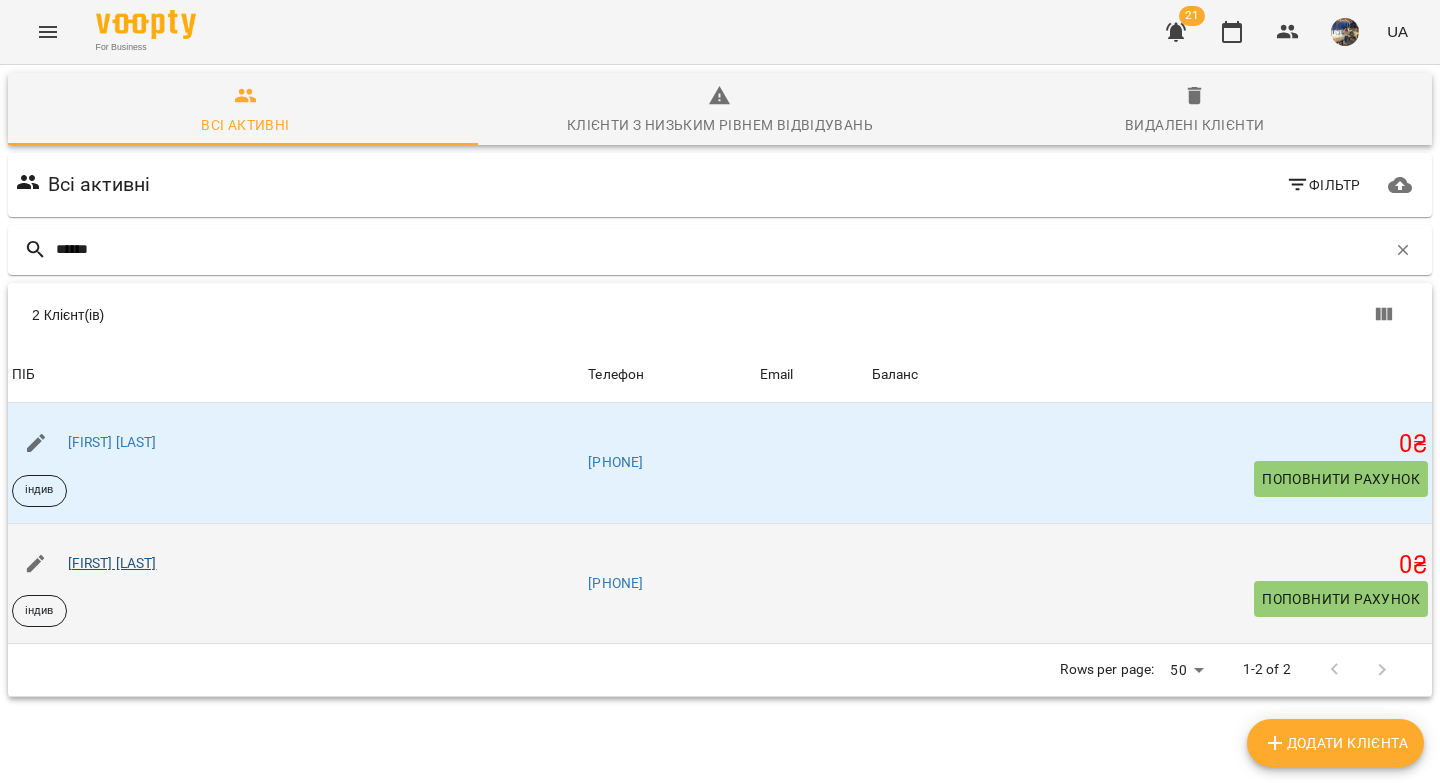 type on "******" 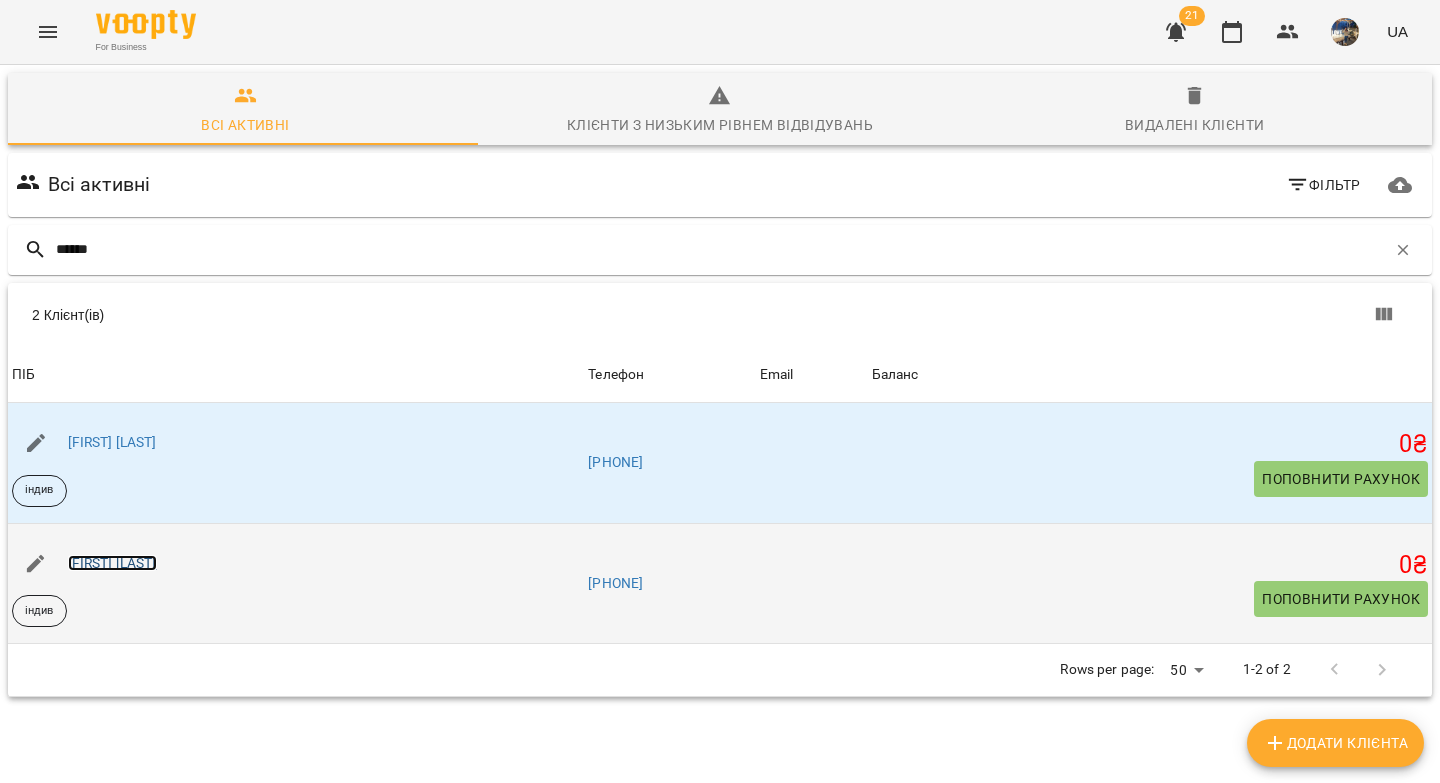 click on "[FIRST] [LAST]" at bounding box center [112, 563] 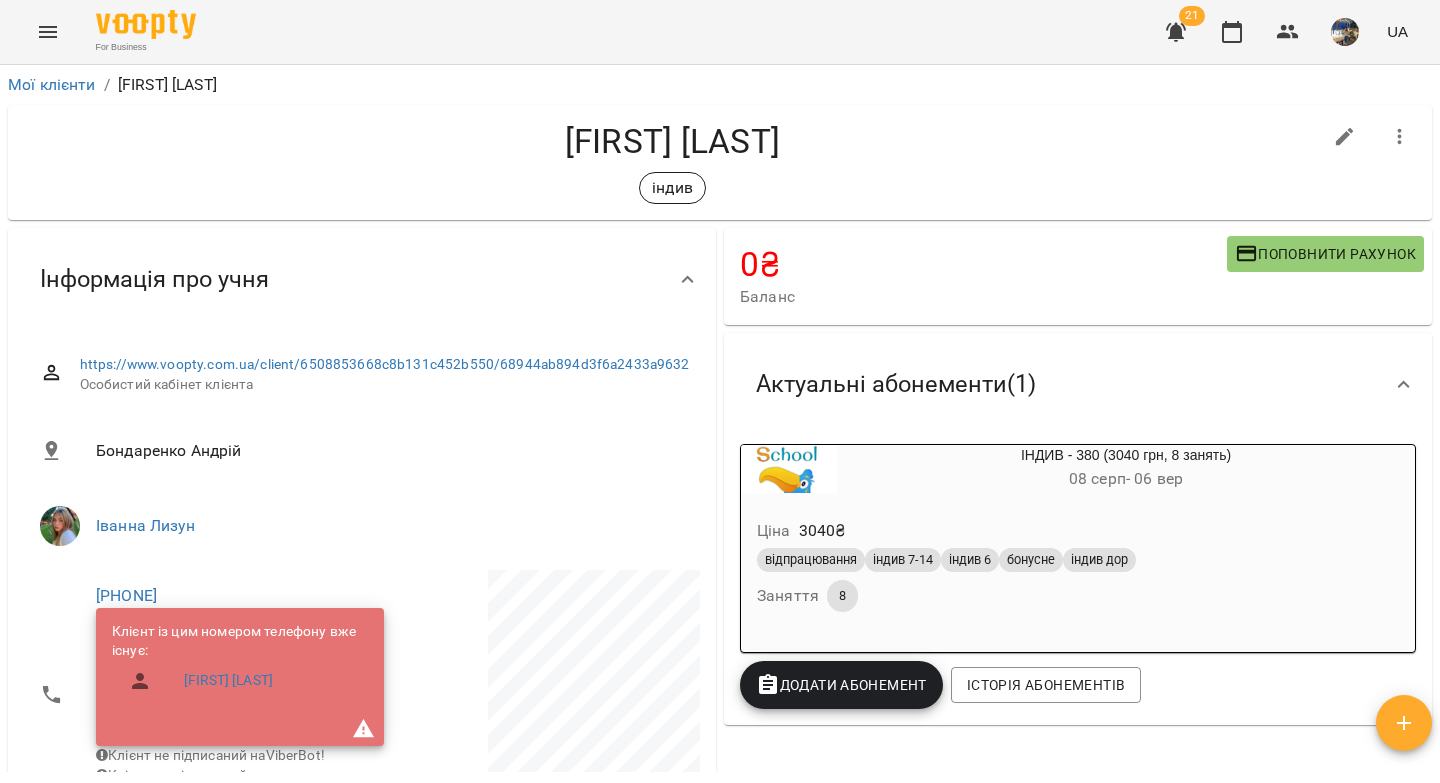 drag, startPoint x: 802, startPoint y: 142, endPoint x: 524, endPoint y: 146, distance: 278.02878 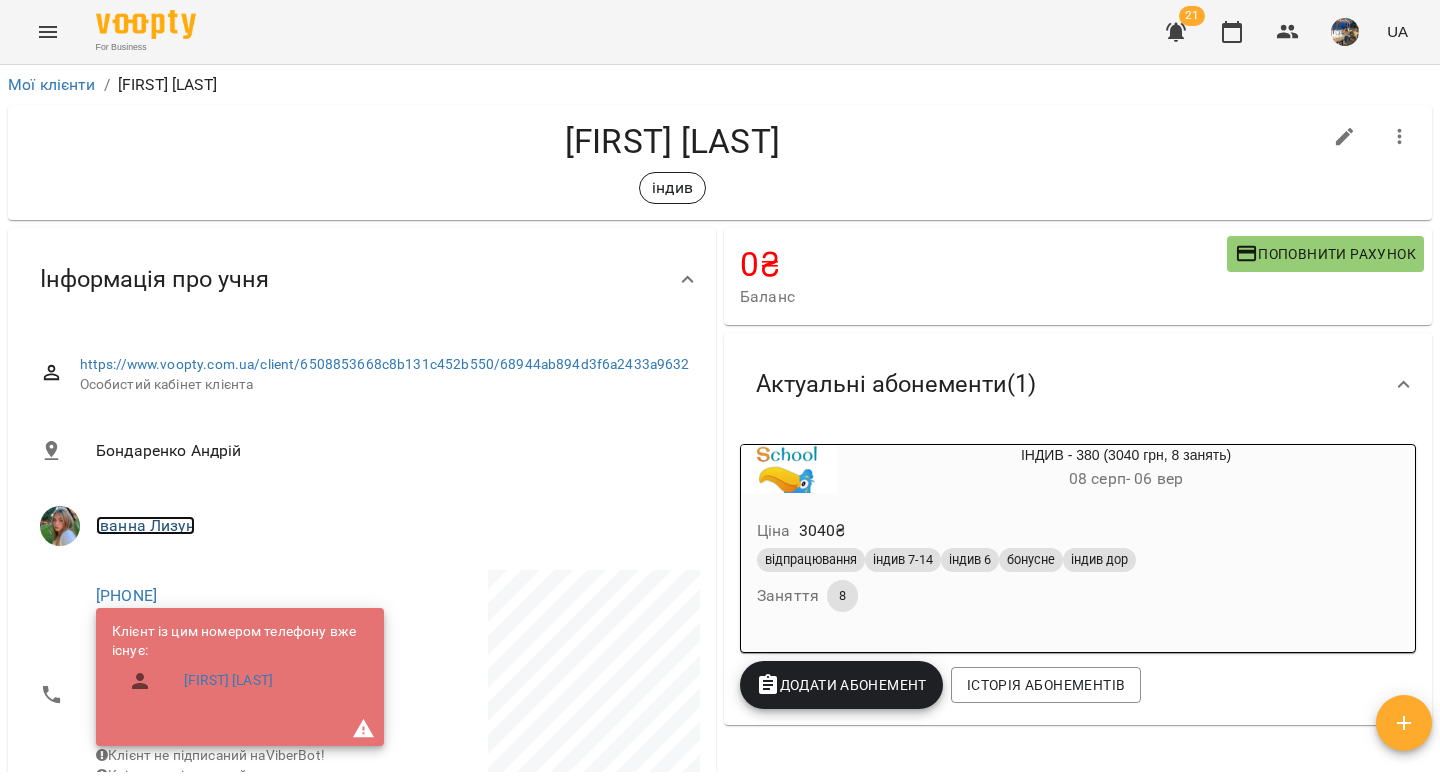 click on "Іванна Лизун" at bounding box center [145, 525] 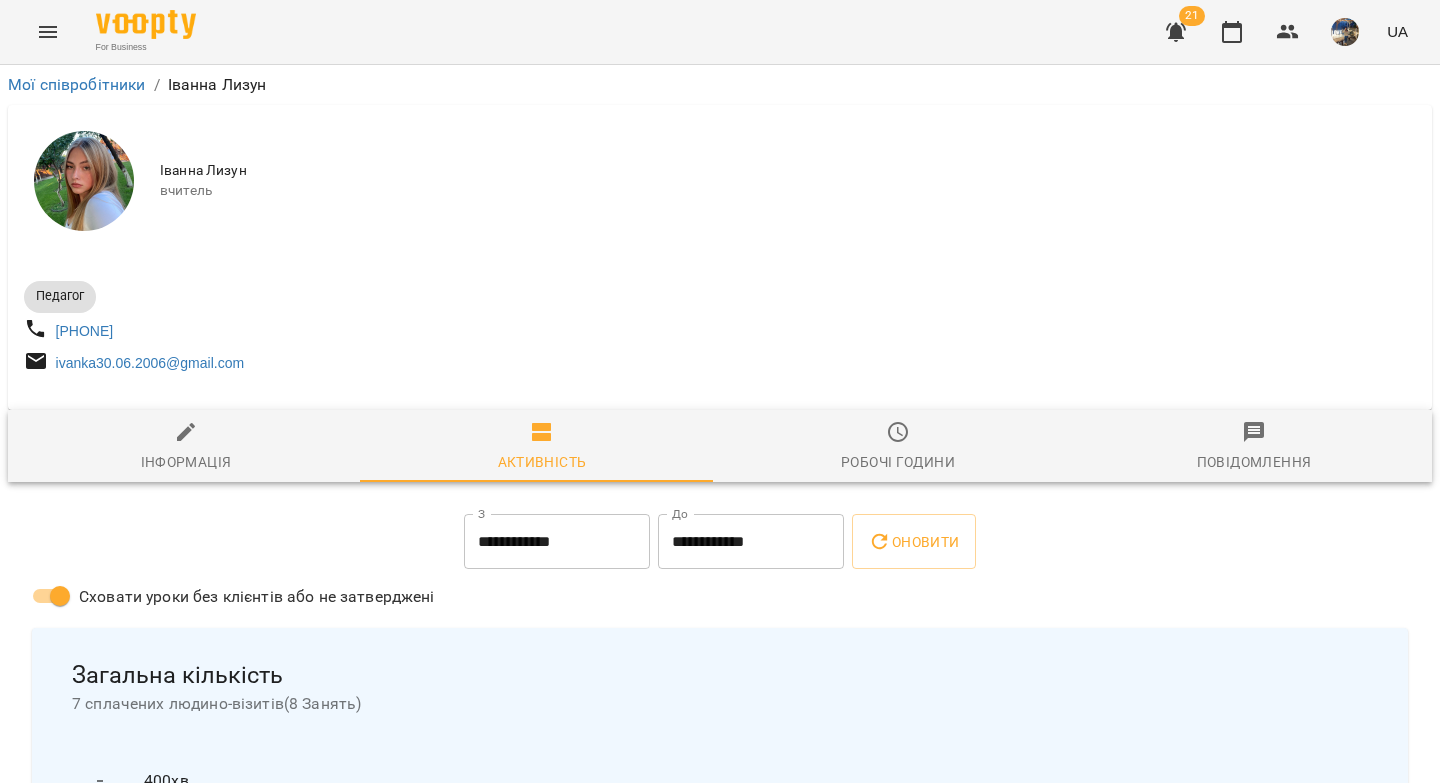 click 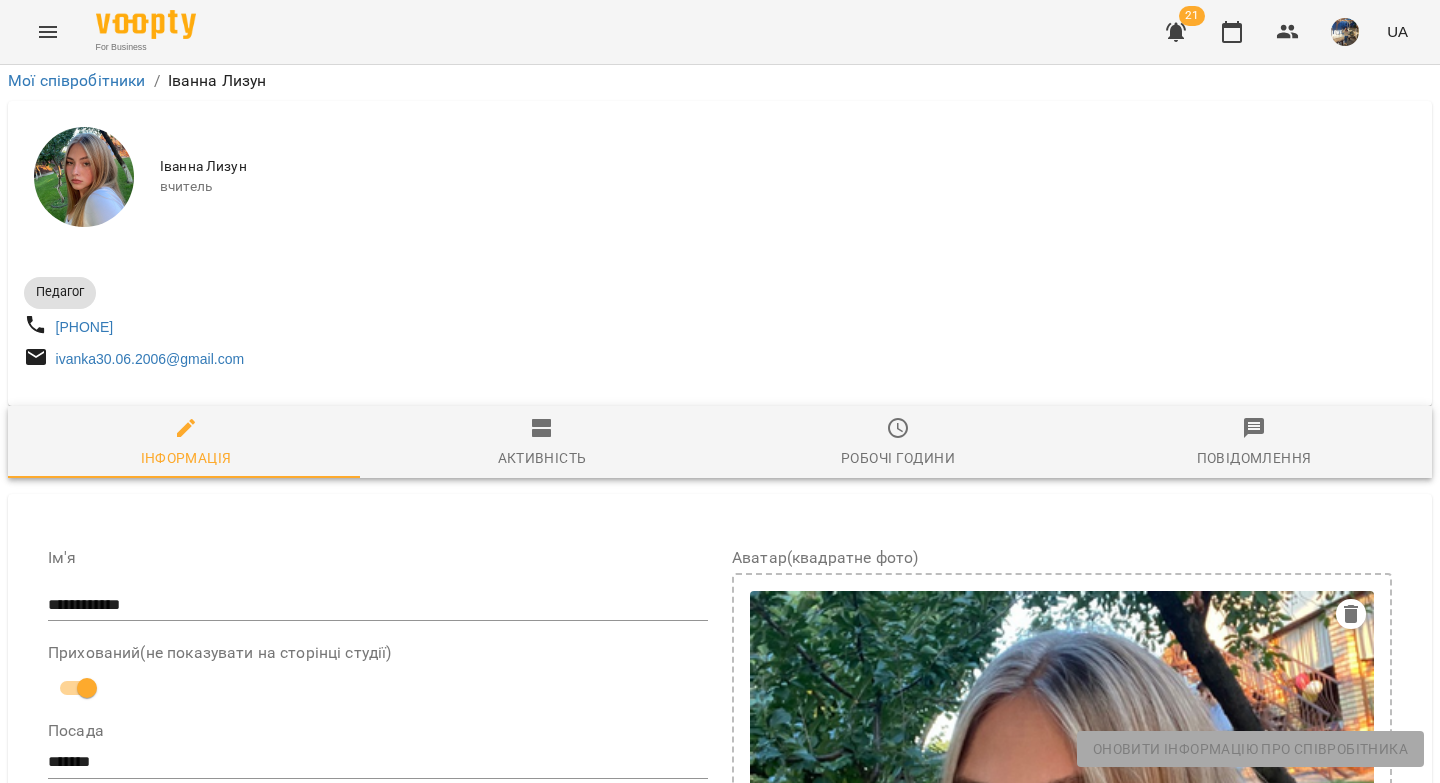 scroll, scrollTop: 825, scrollLeft: 0, axis: vertical 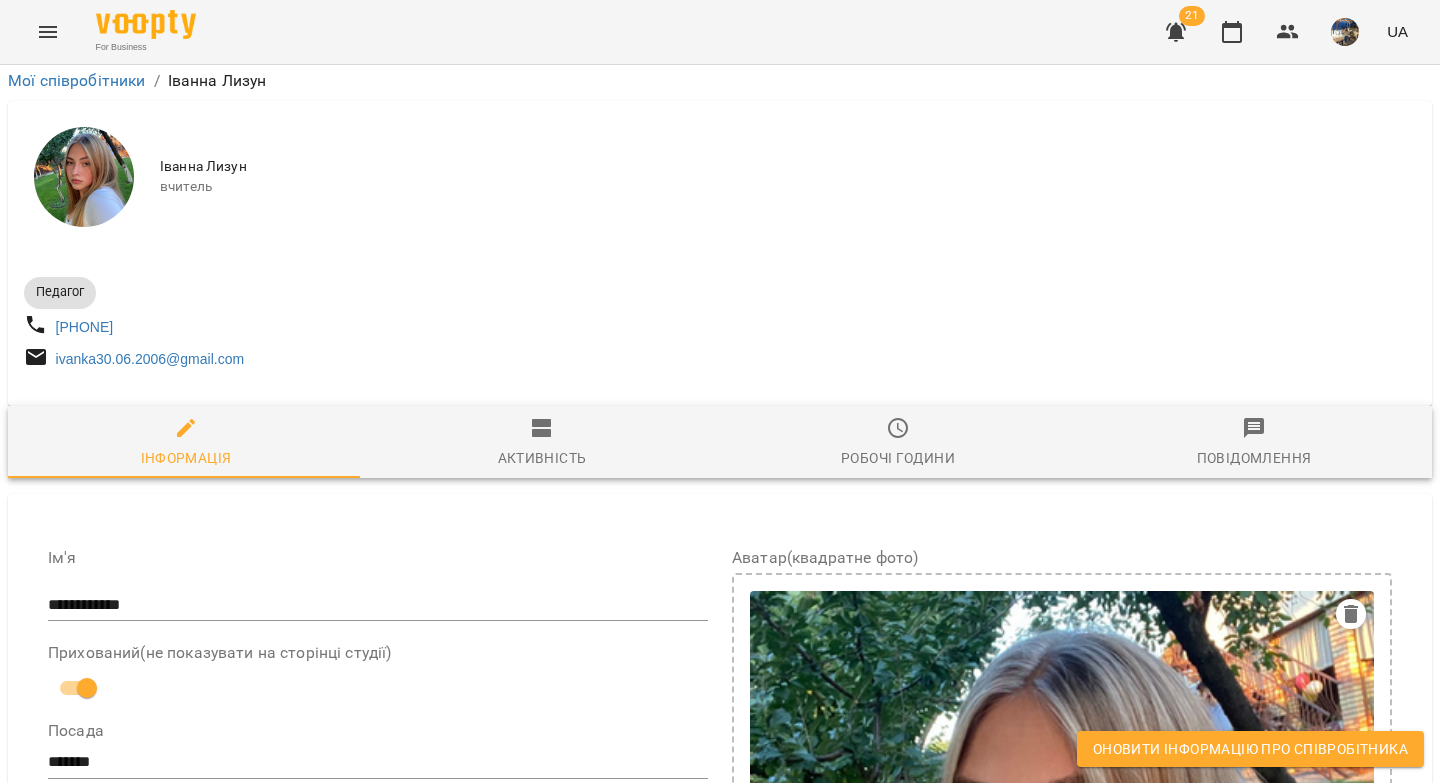 drag, startPoint x: 442, startPoint y: 407, endPoint x: 189, endPoint y: 377, distance: 254.77245 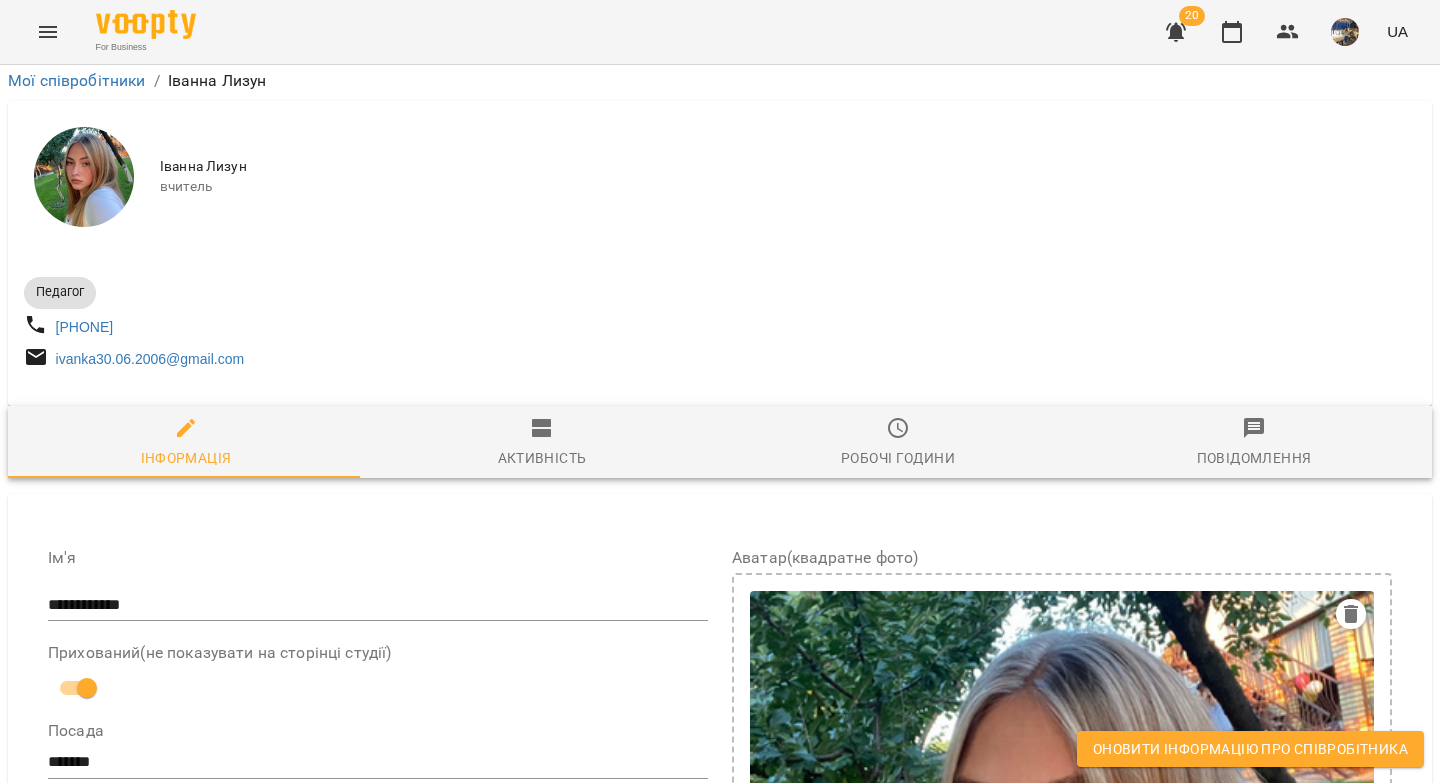 scroll, scrollTop: 0, scrollLeft: 0, axis: both 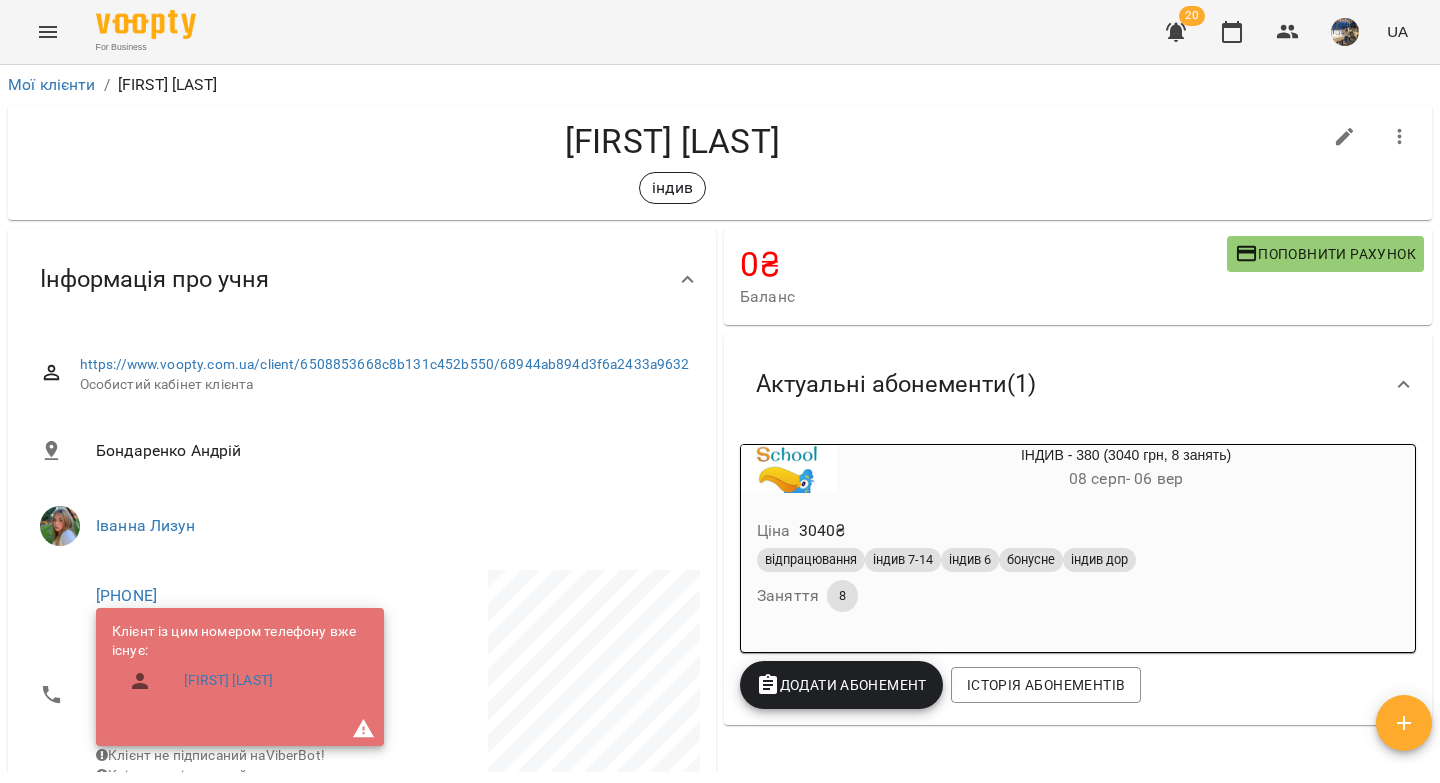 drag, startPoint x: 808, startPoint y: 143, endPoint x: 513, endPoint y: 149, distance: 295.061 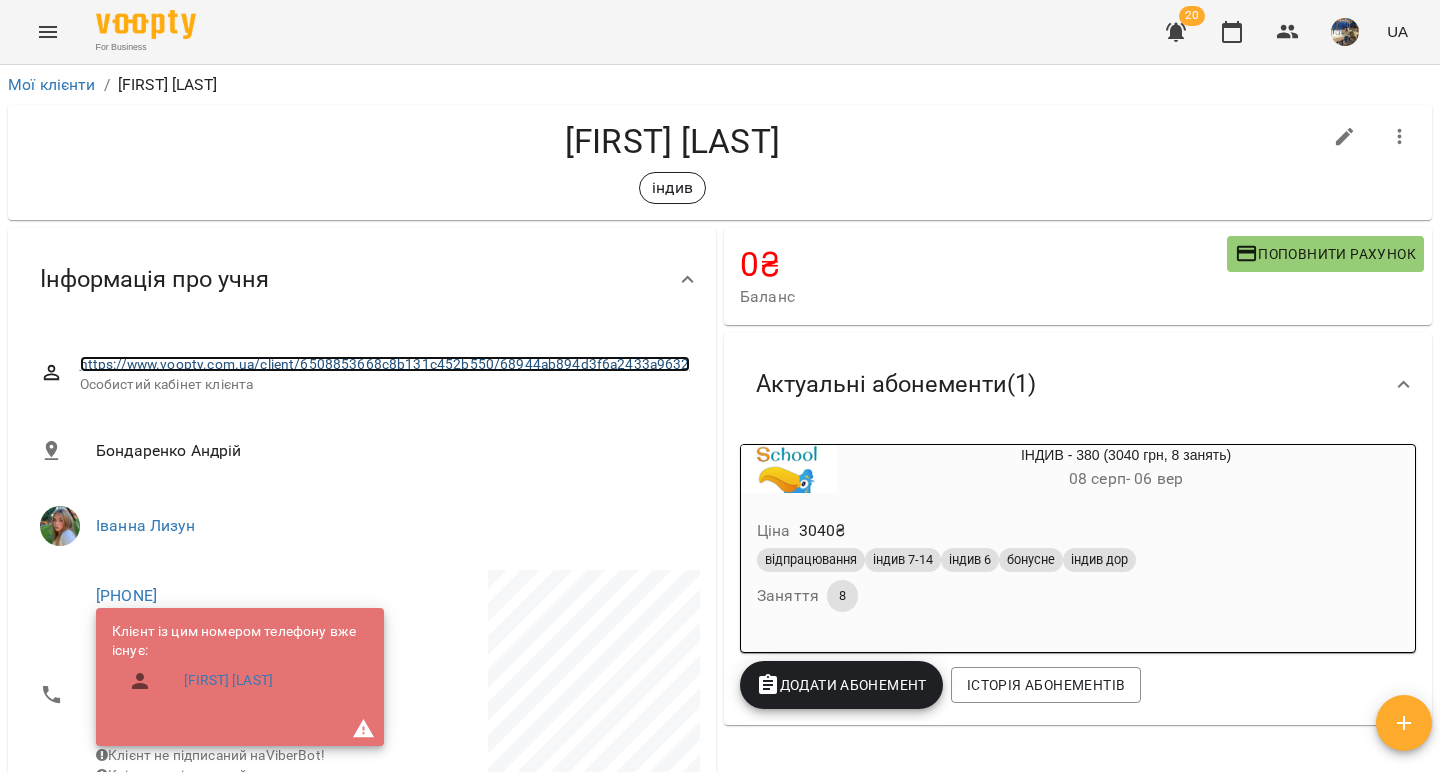 drag, startPoint x: 269, startPoint y: 364, endPoint x: 298, endPoint y: 350, distance: 32.202484 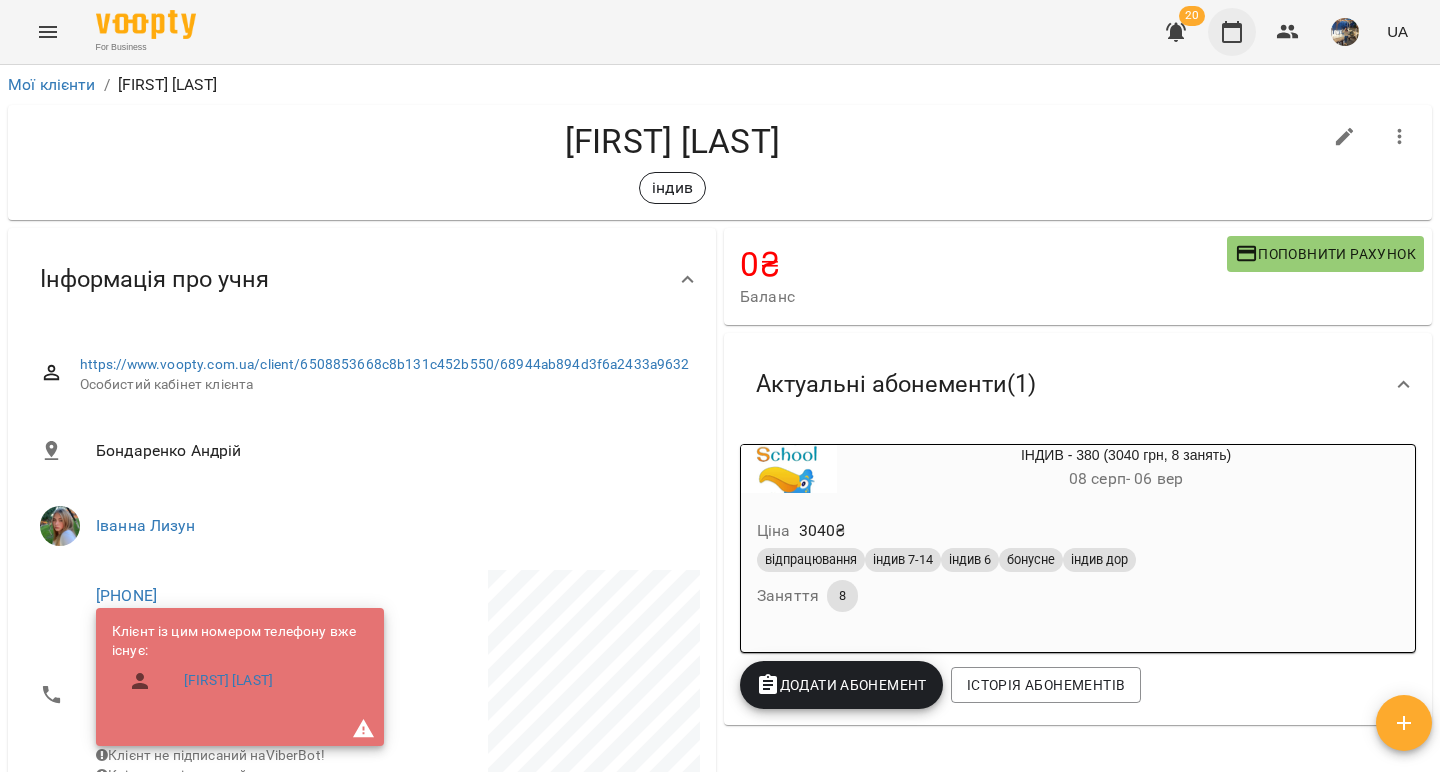 click 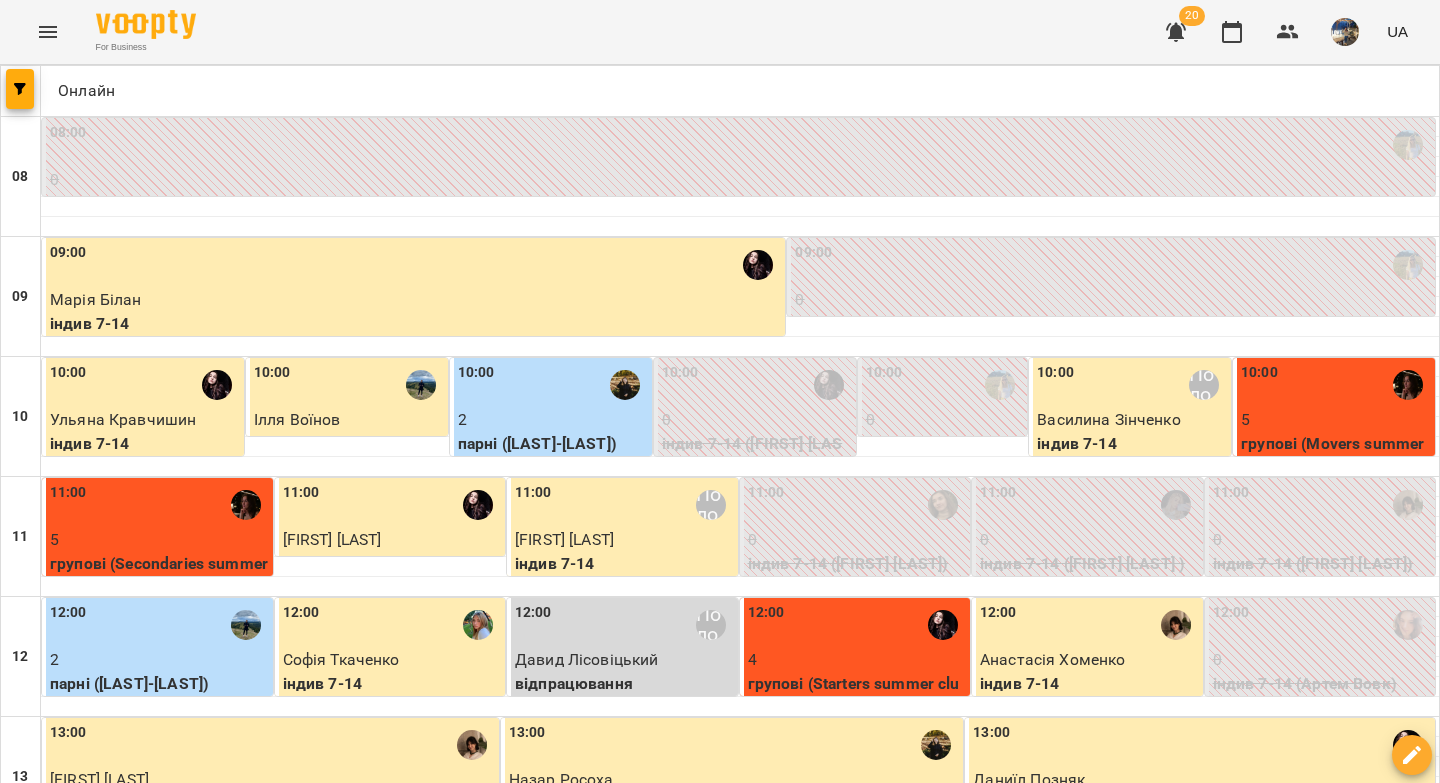 click at bounding box center (819, 1888) 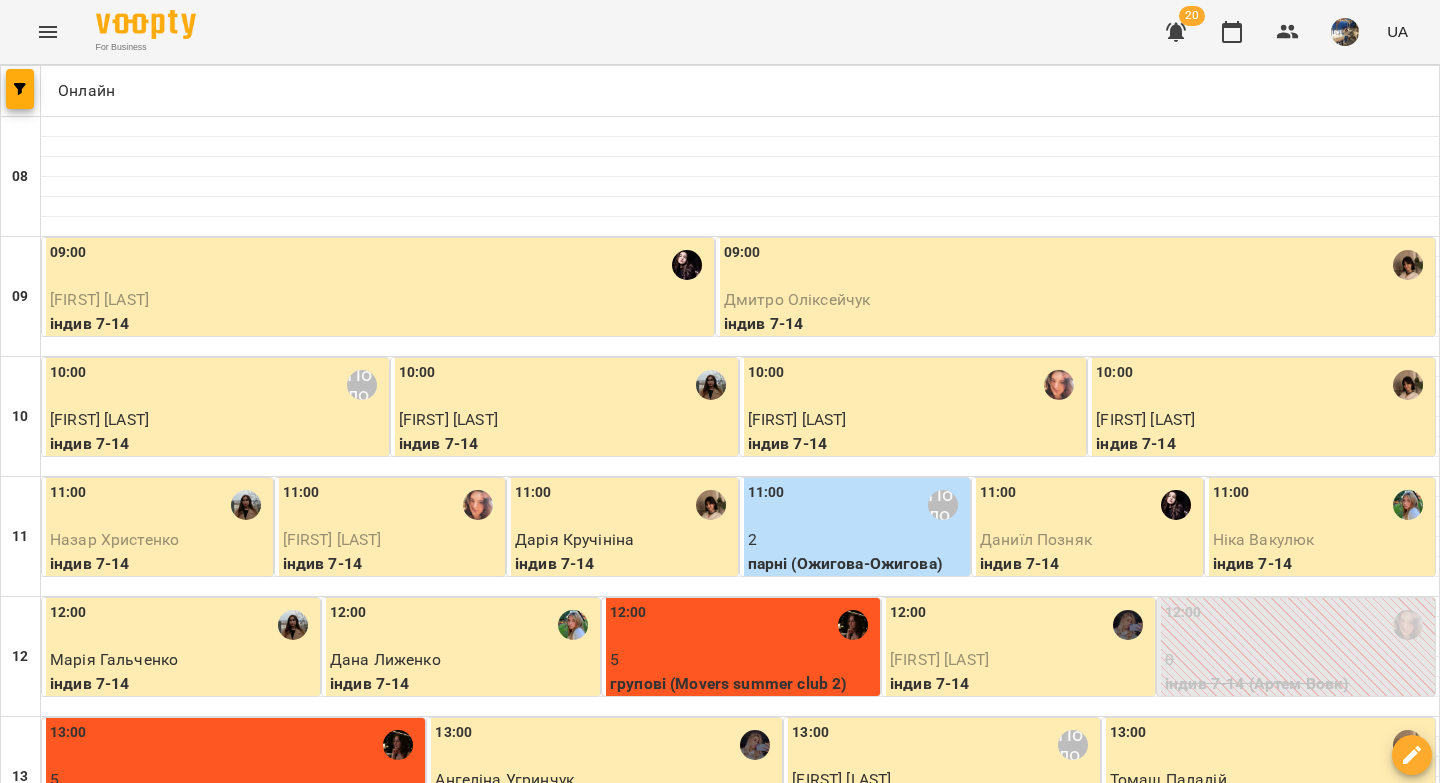 click at bounding box center [819, 1888] 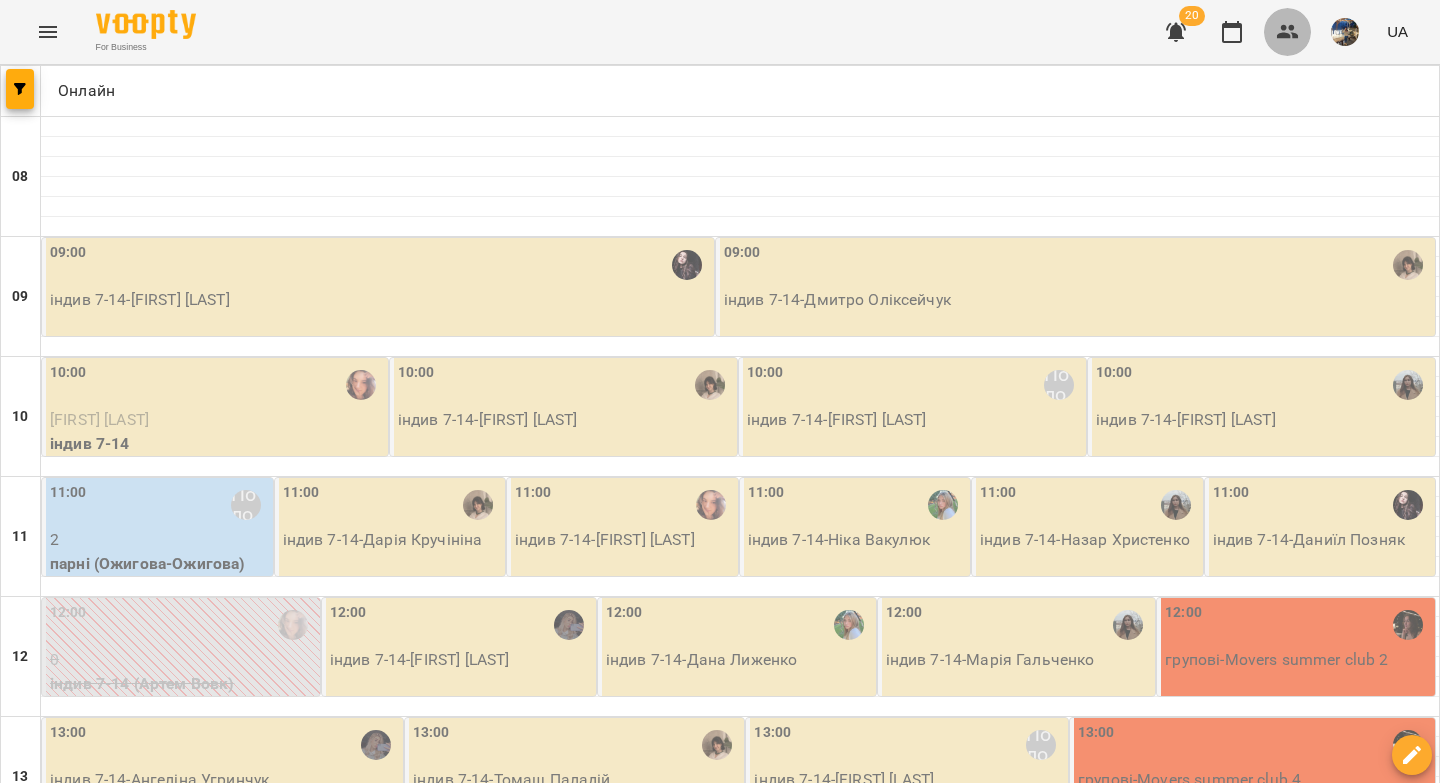 click 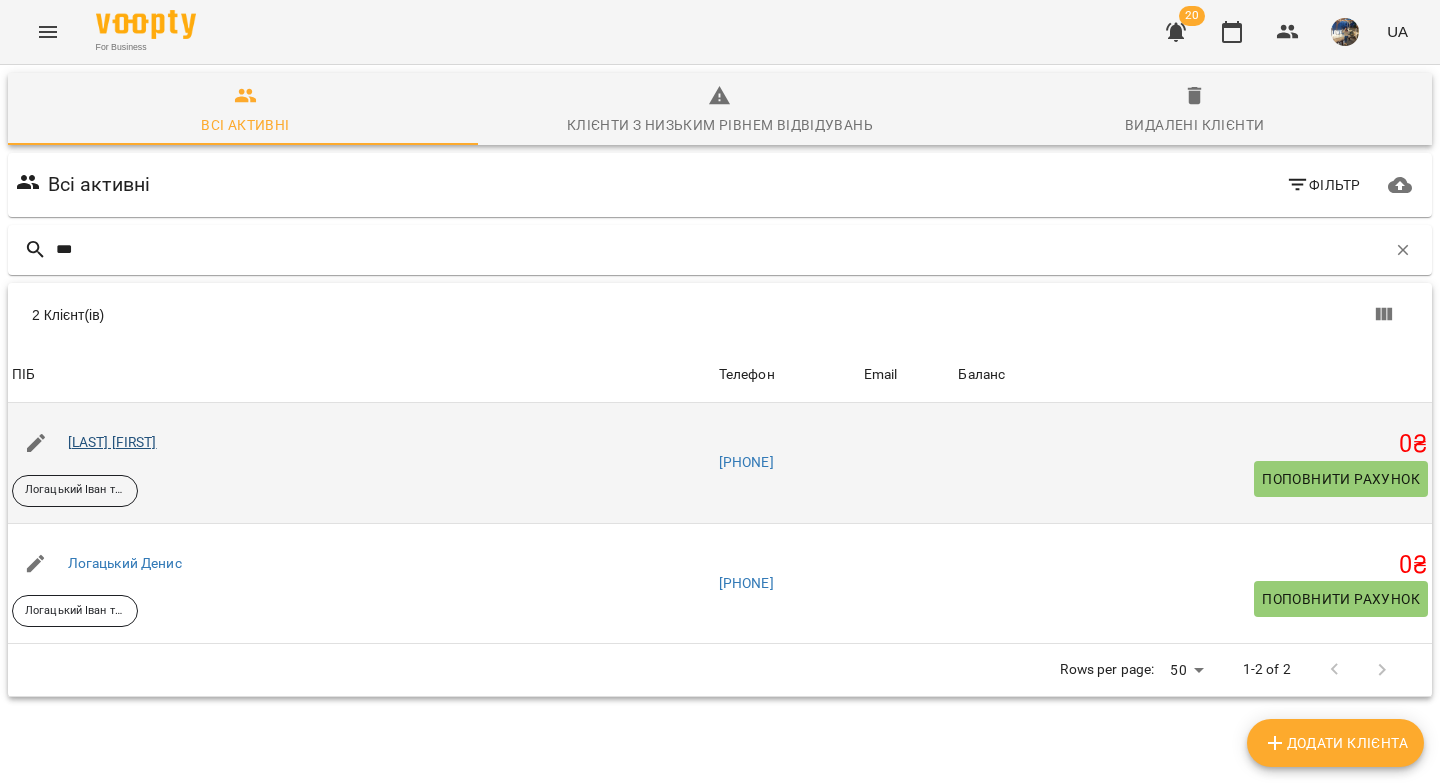 type on "***" 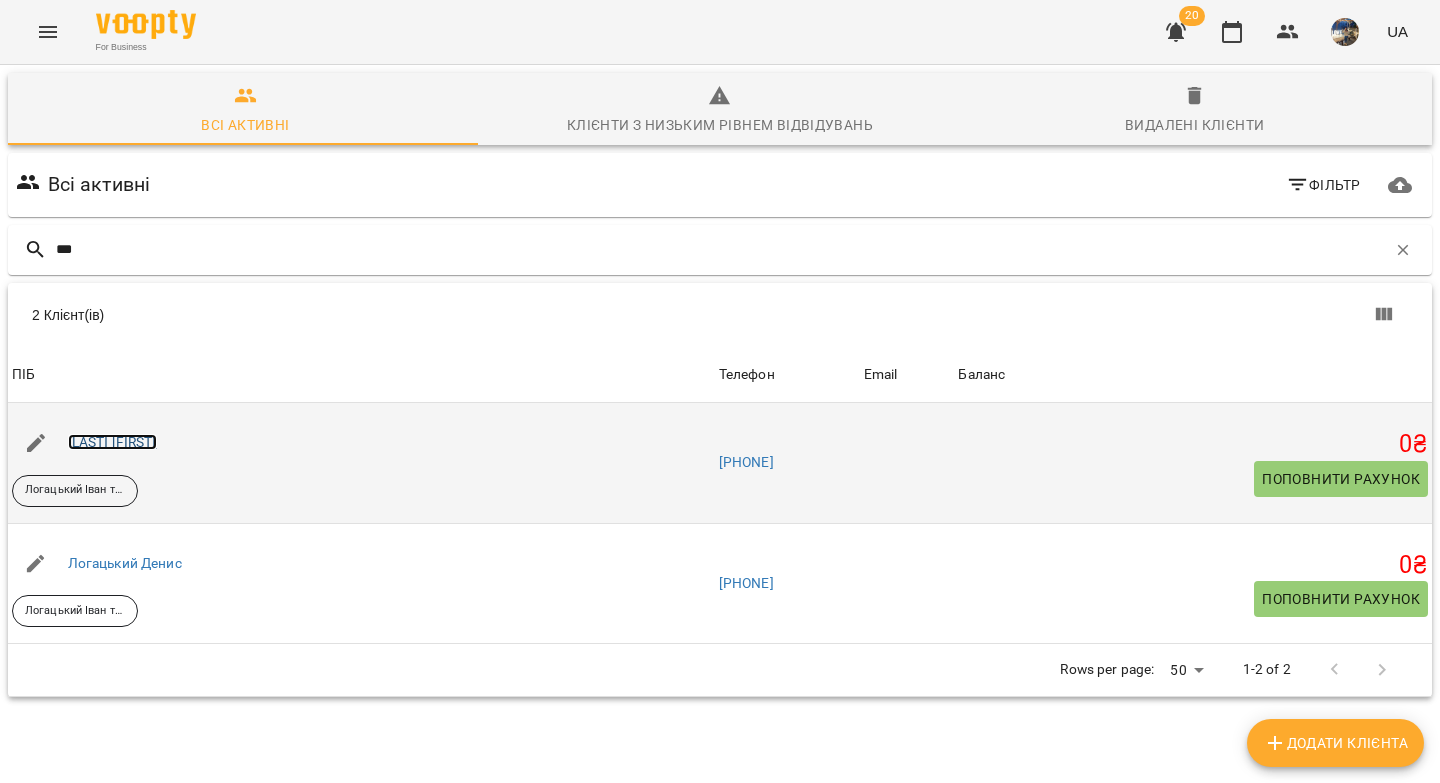 click on "[LAST] [FIRST]" at bounding box center (112, 442) 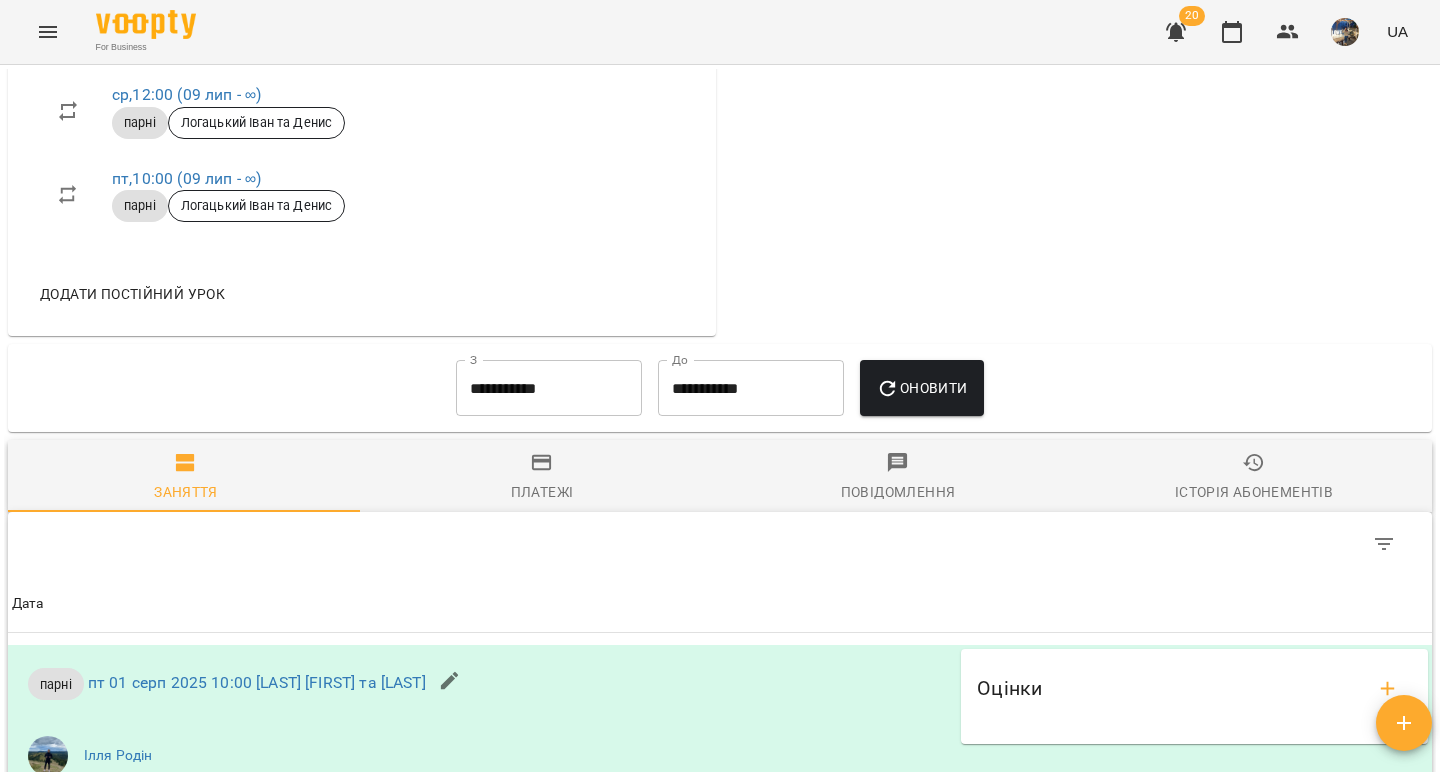scroll, scrollTop: 1189, scrollLeft: 0, axis: vertical 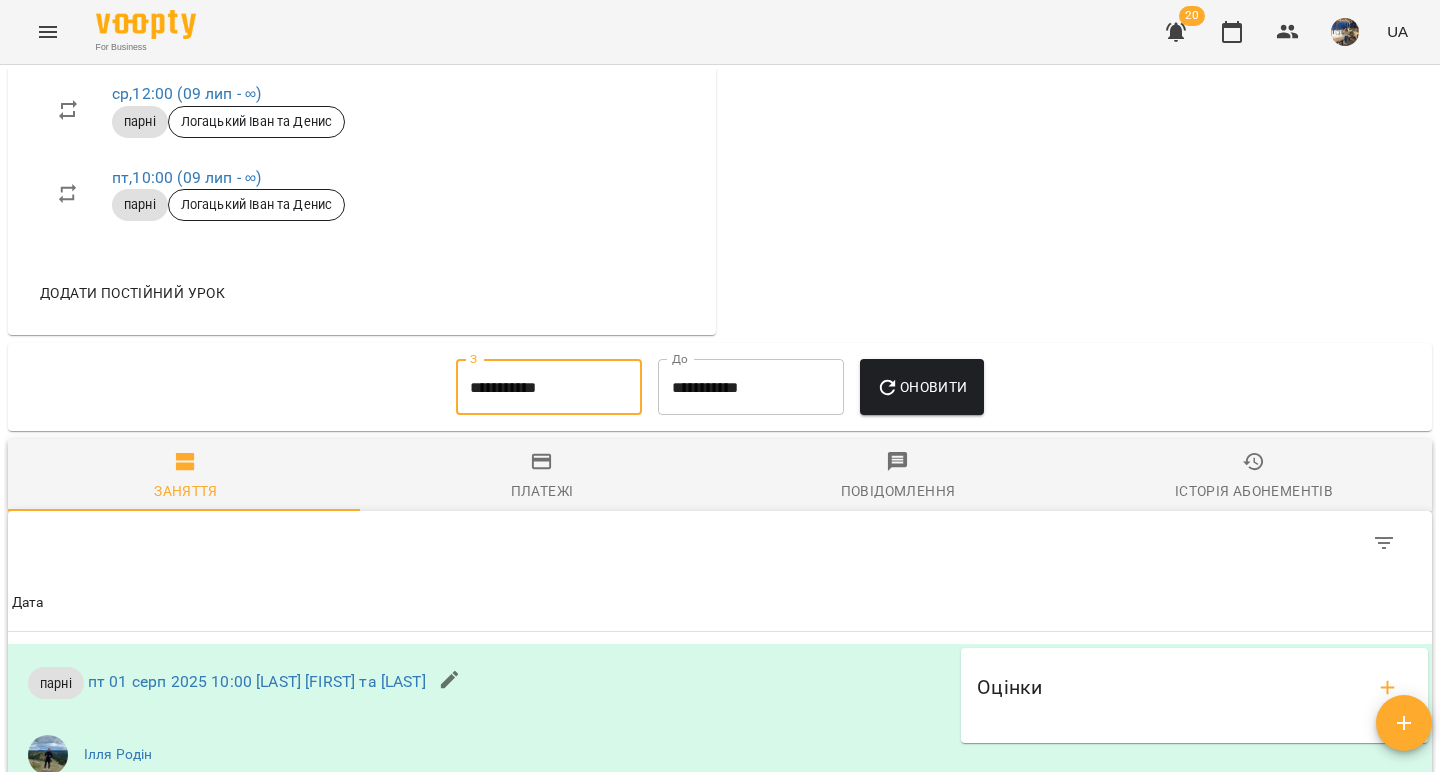 click on "**********" at bounding box center (549, 387) 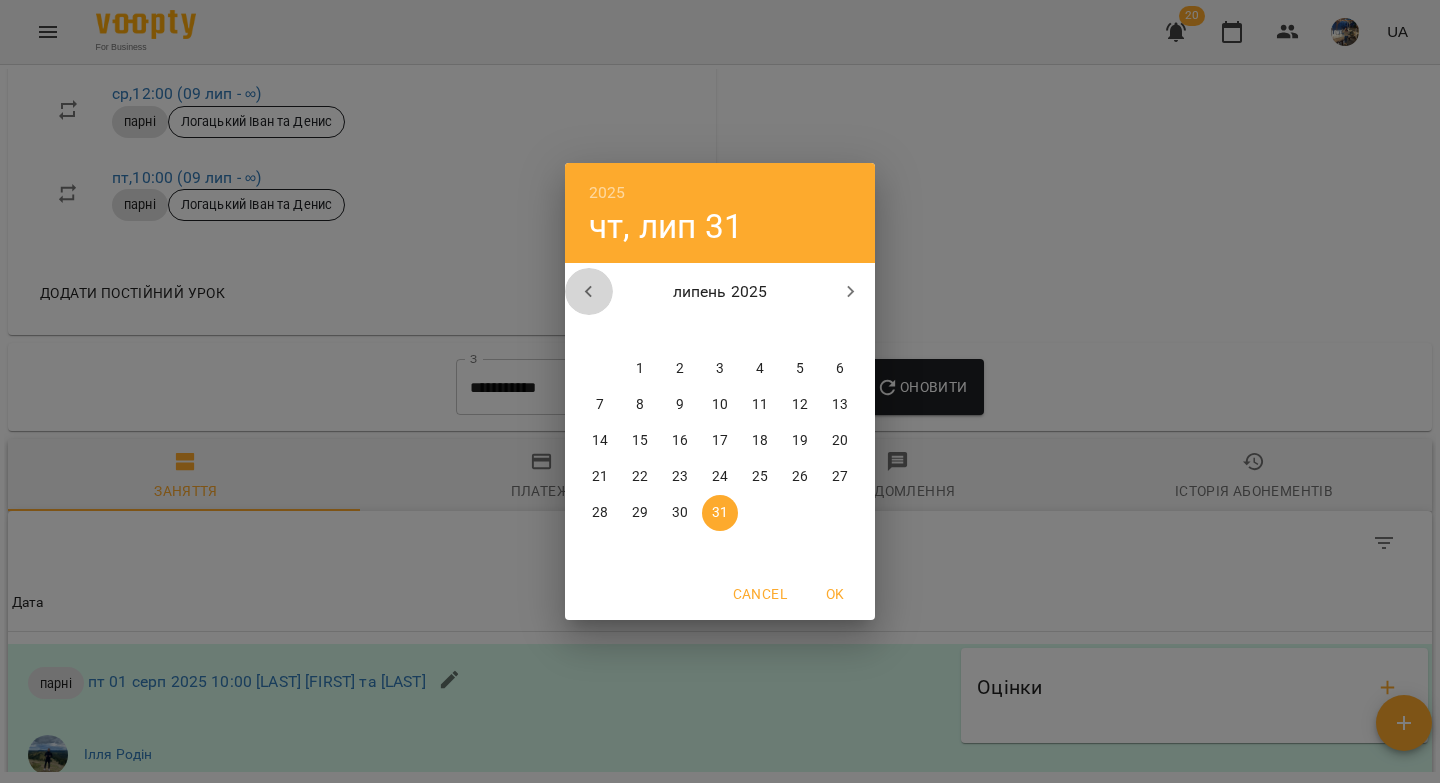 click 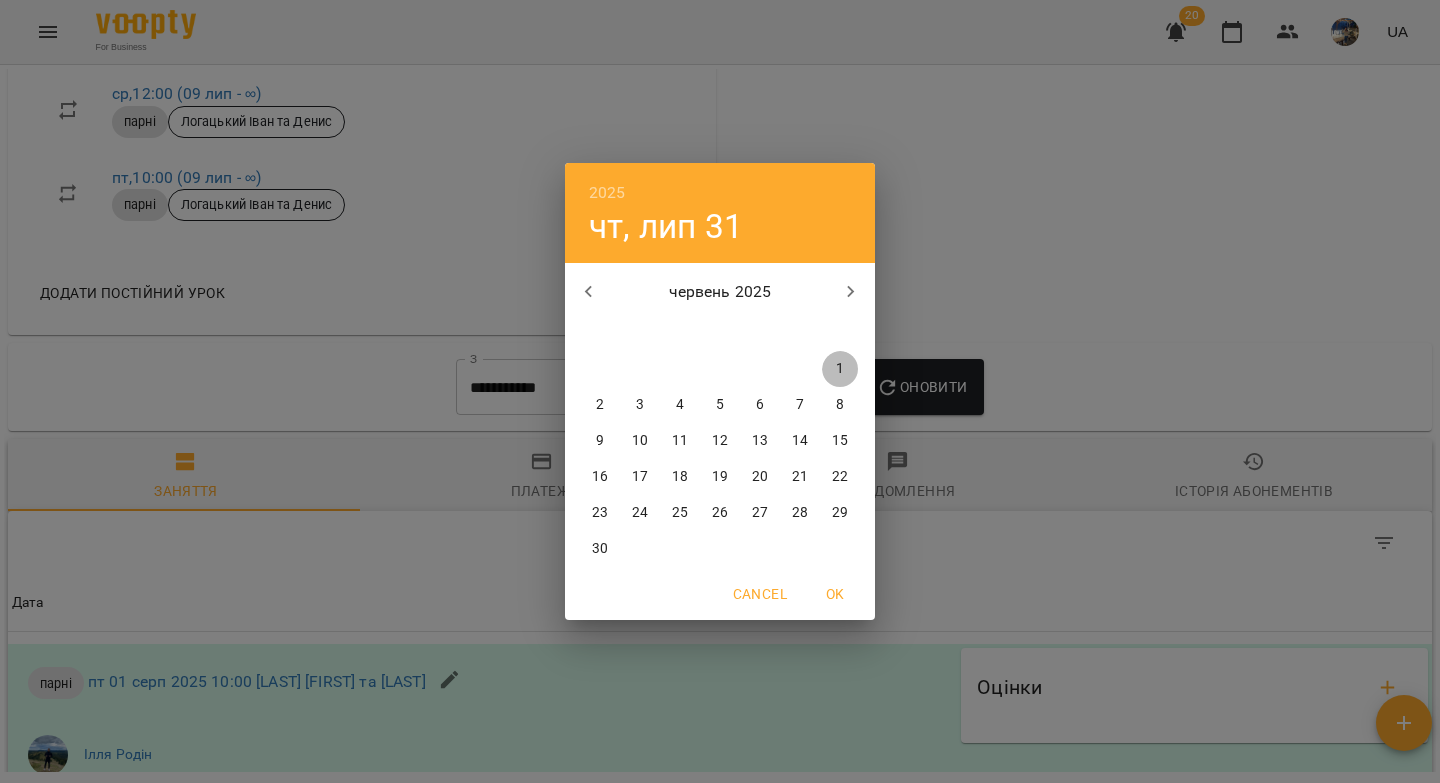 drag, startPoint x: 831, startPoint y: 369, endPoint x: 879, endPoint y: 408, distance: 61.846584 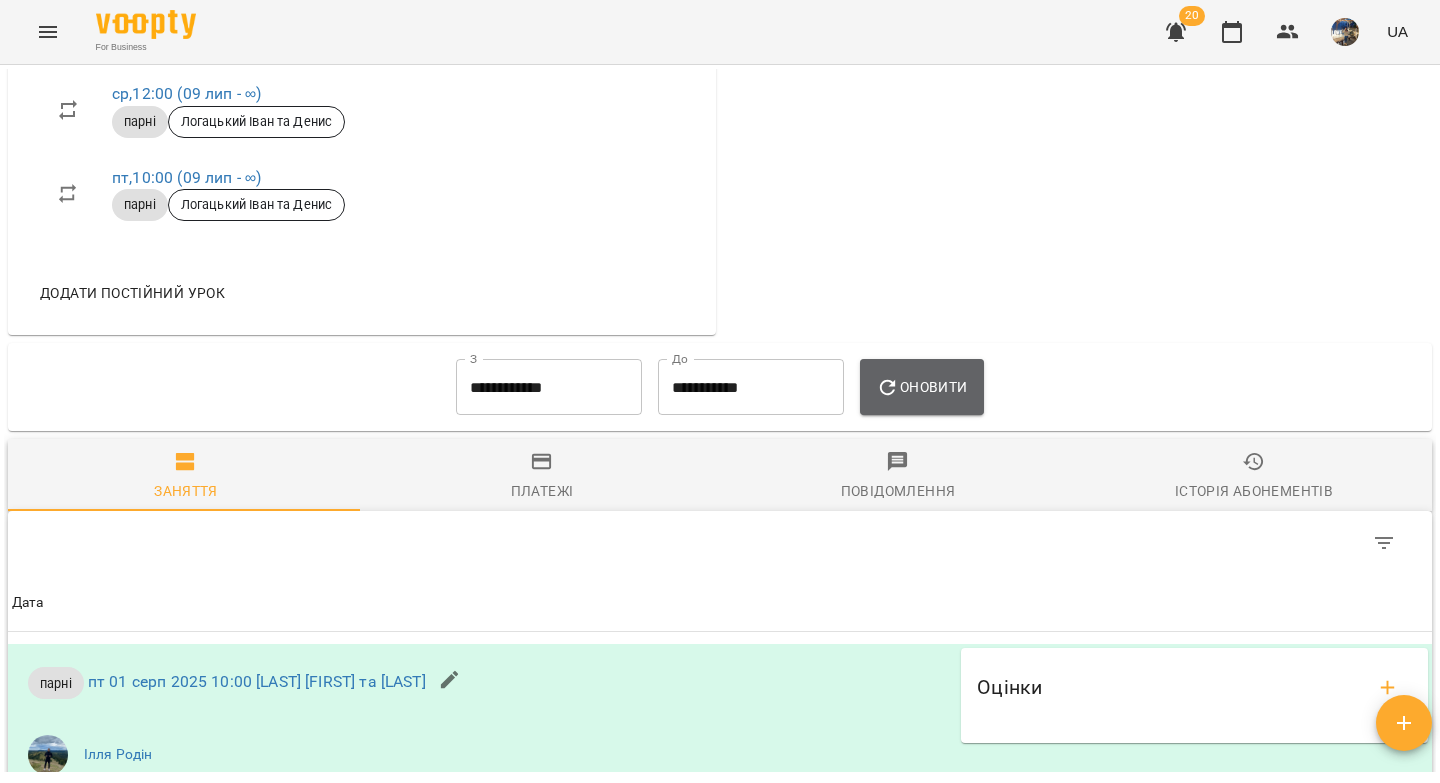 click on "Оновити" at bounding box center [921, 387] 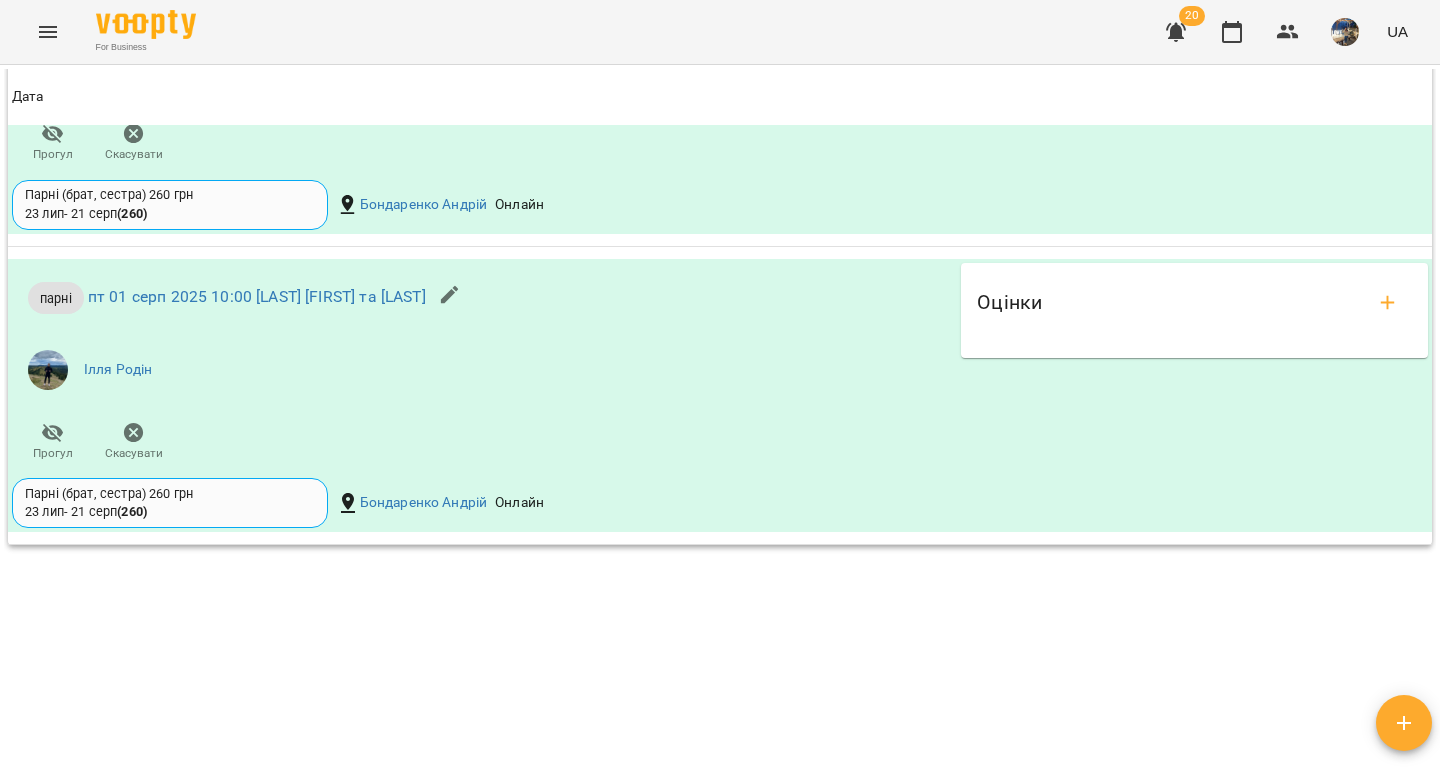 scroll, scrollTop: 3947, scrollLeft: 0, axis: vertical 